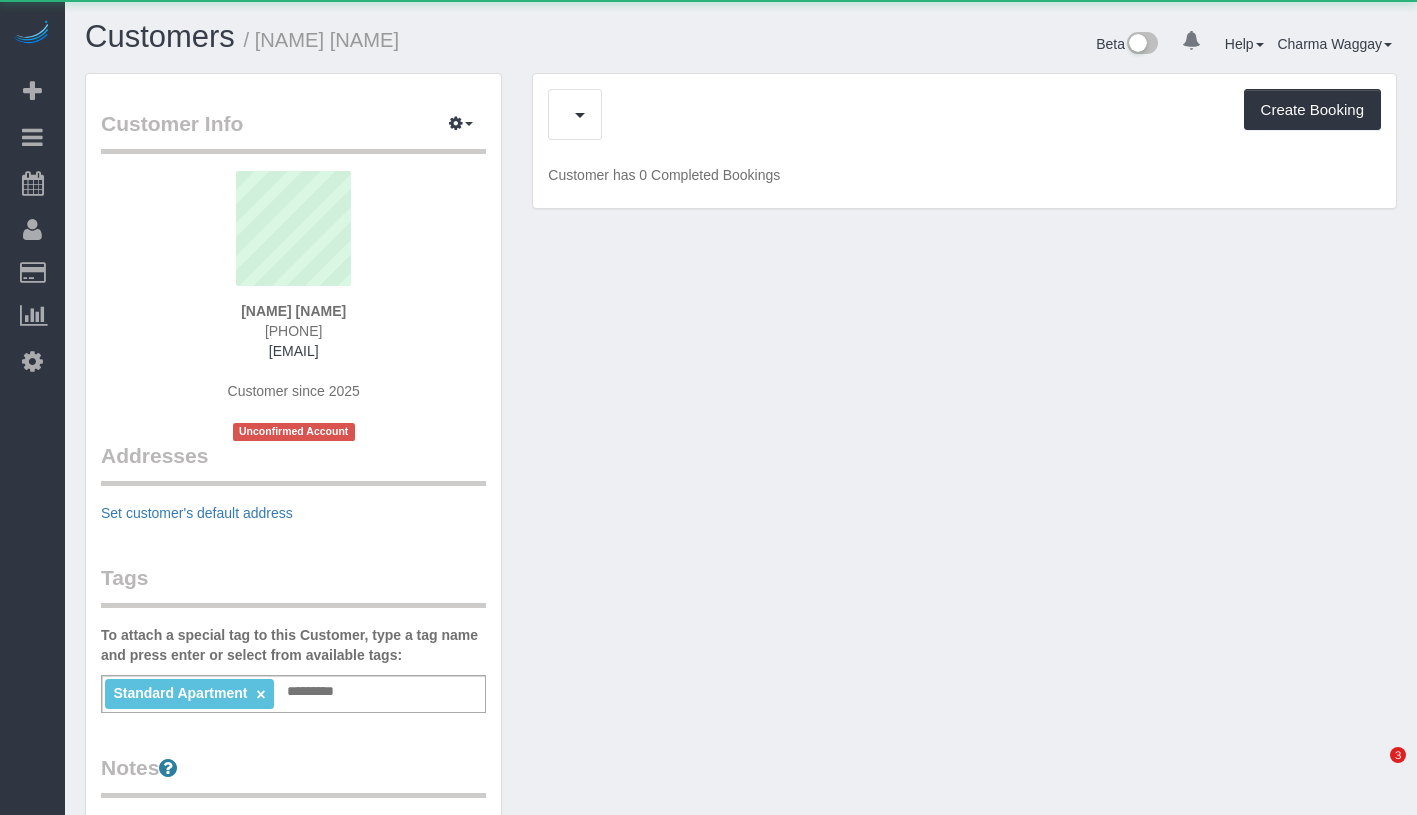 scroll, scrollTop: 0, scrollLeft: 0, axis: both 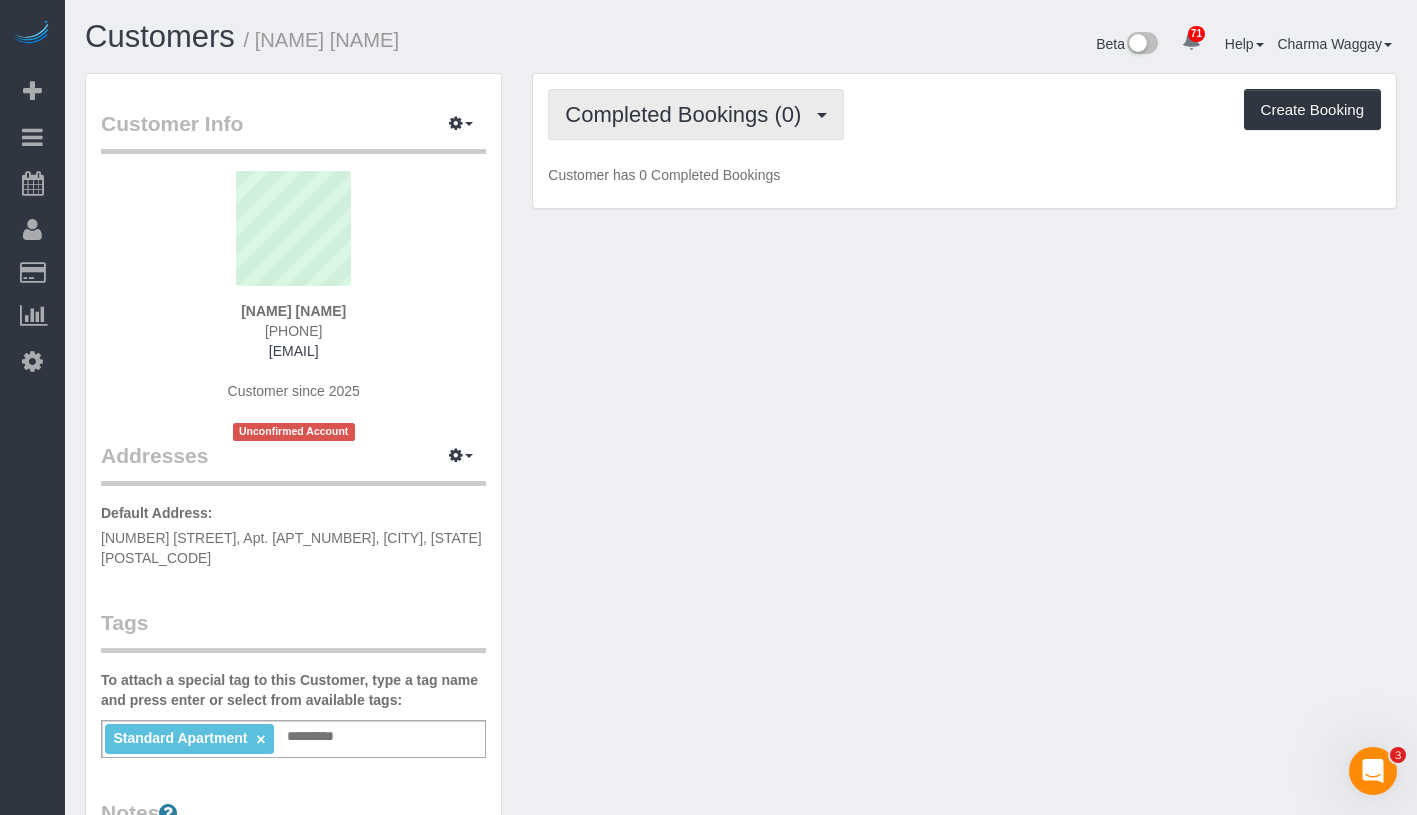 click on "Completed Bookings (0)" at bounding box center [688, 114] 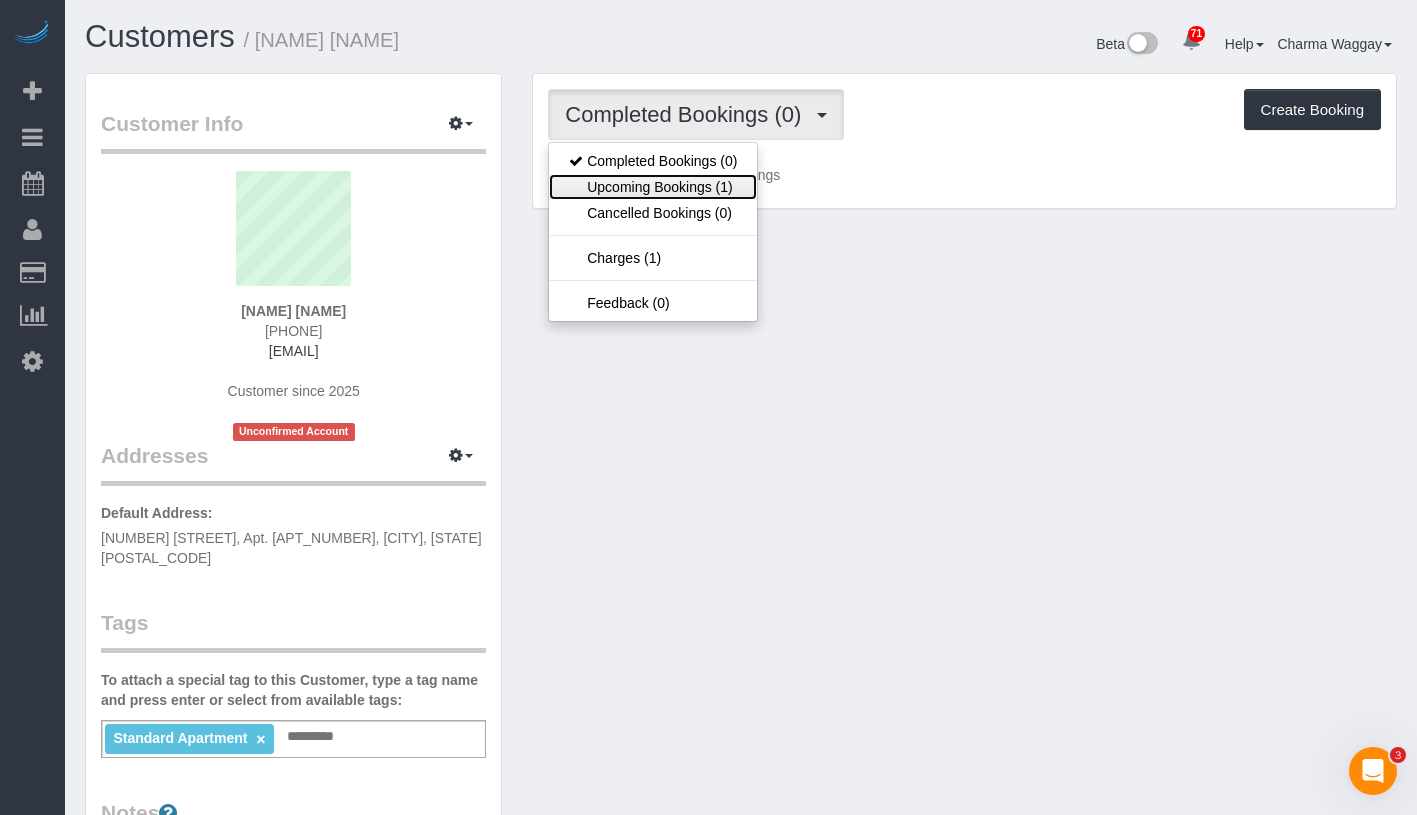 click on "Upcoming Bookings (1)" at bounding box center (653, 187) 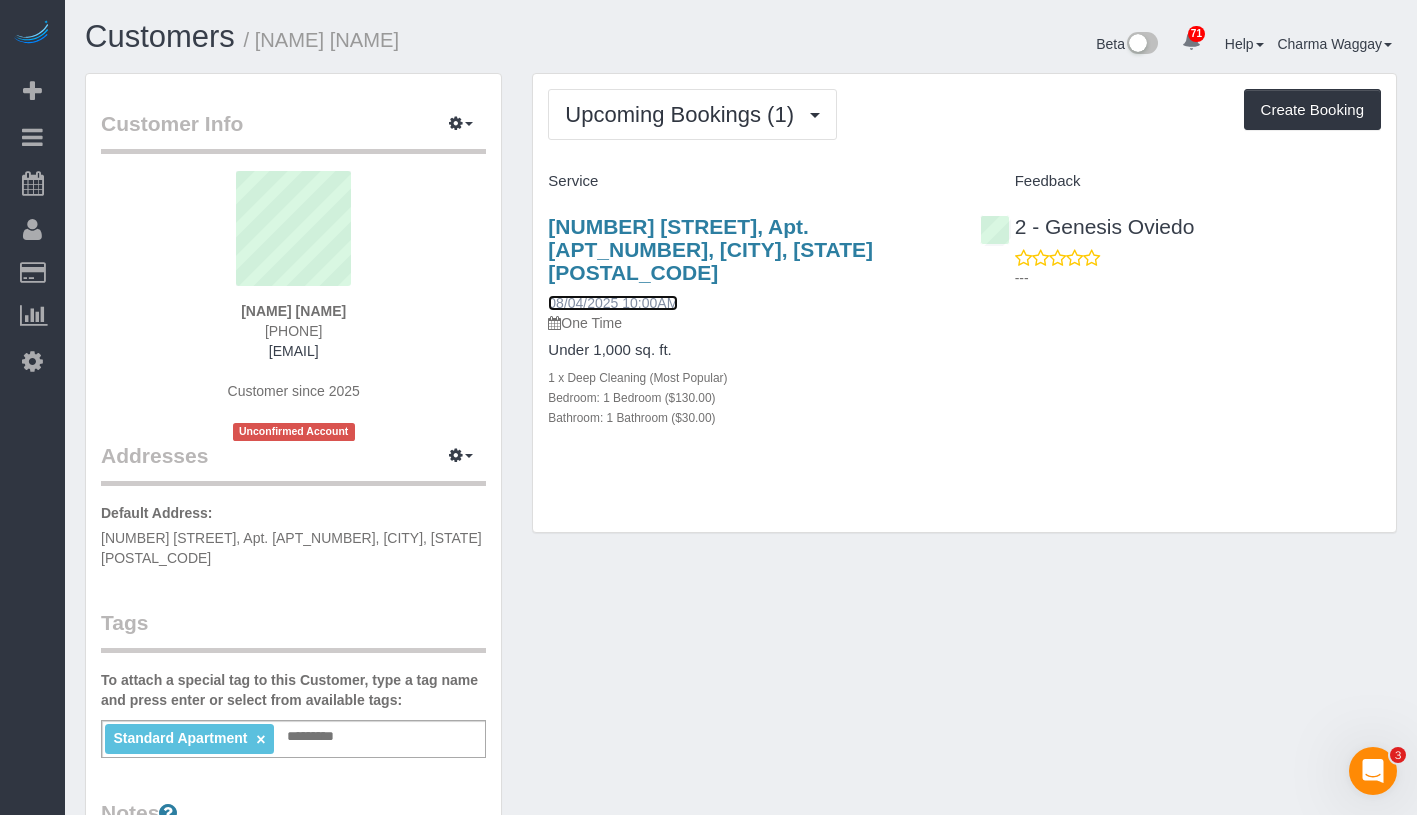 click on "08/04/2025 10:00AM" at bounding box center (613, 303) 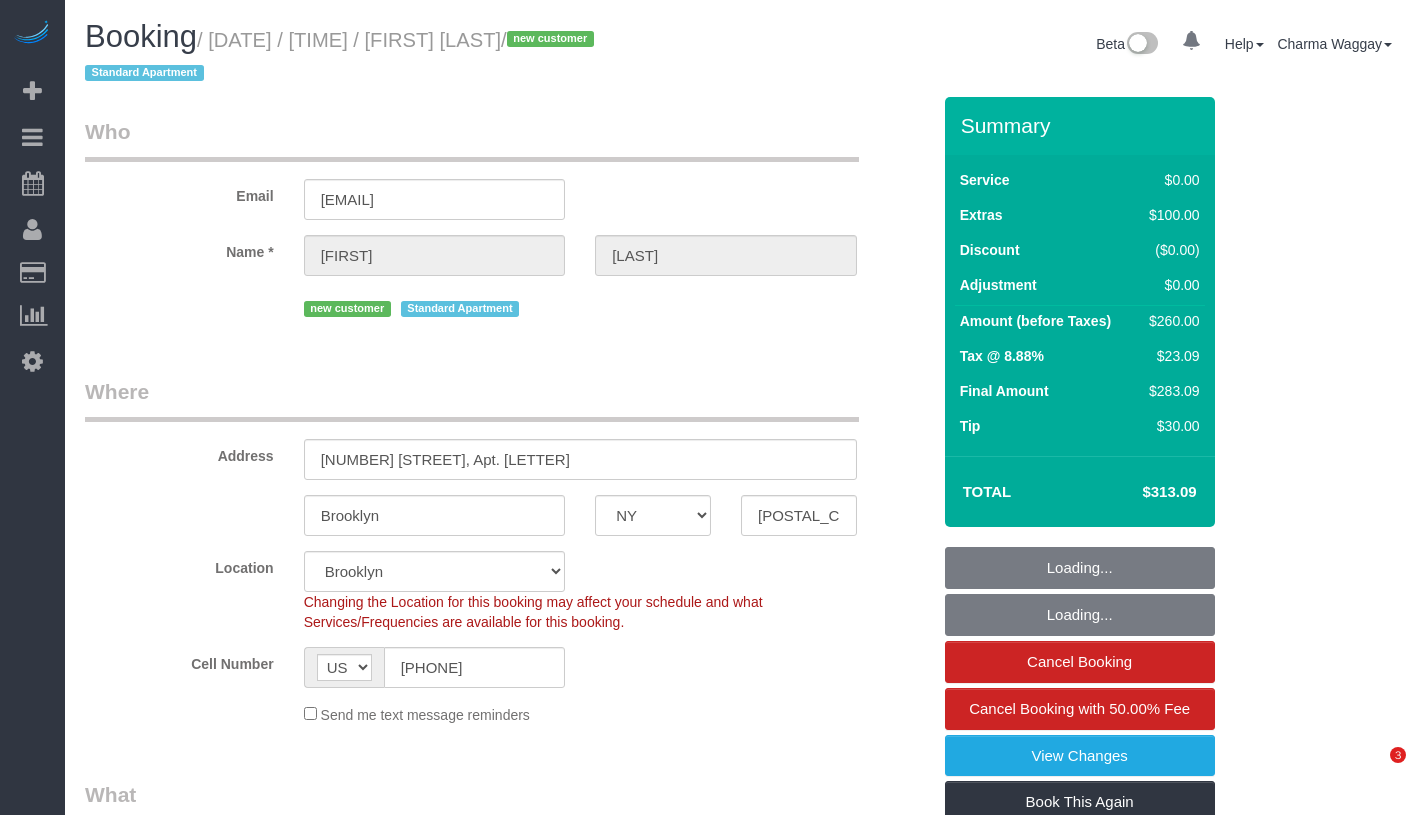 select on "NY" 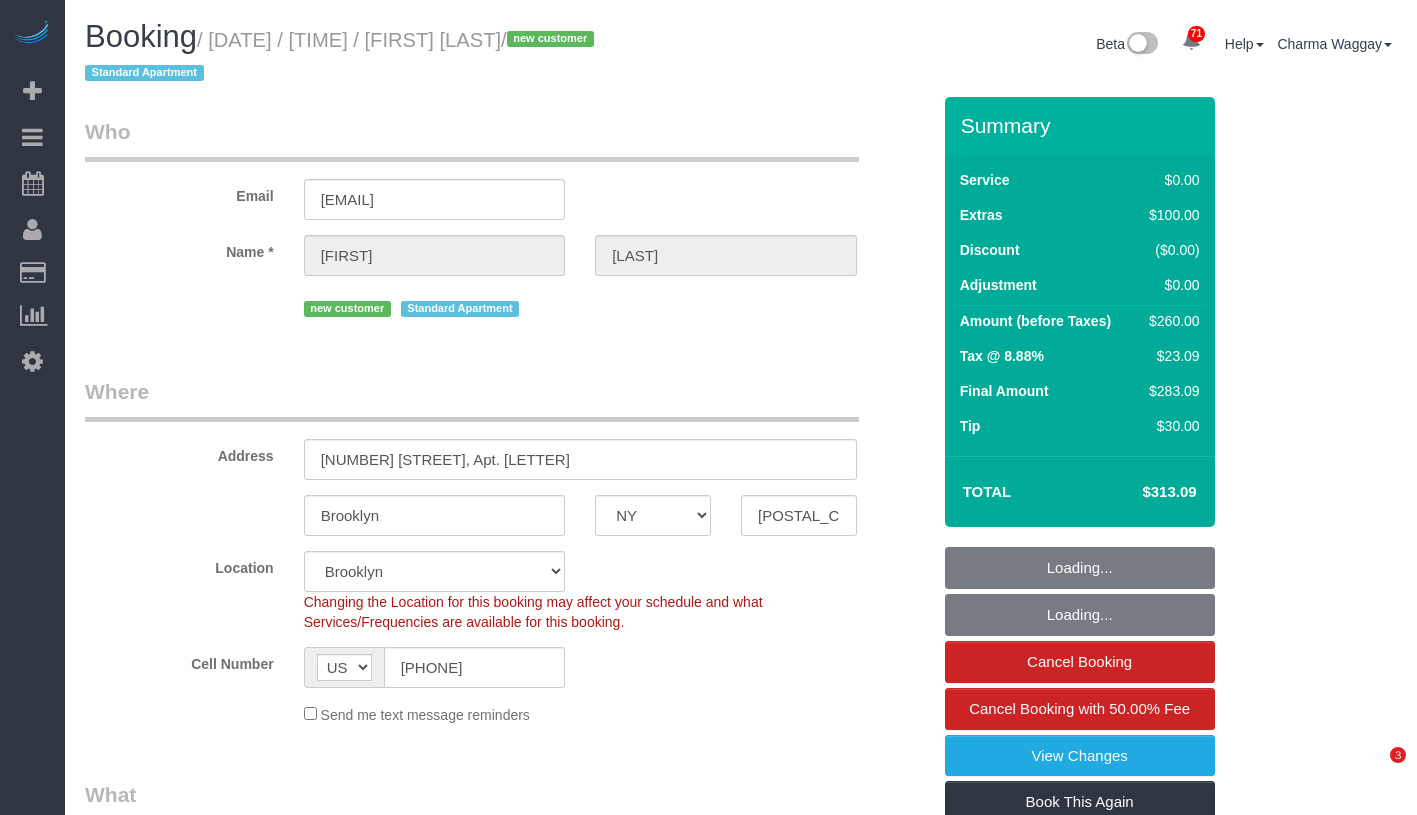 scroll, scrollTop: 0, scrollLeft: 0, axis: both 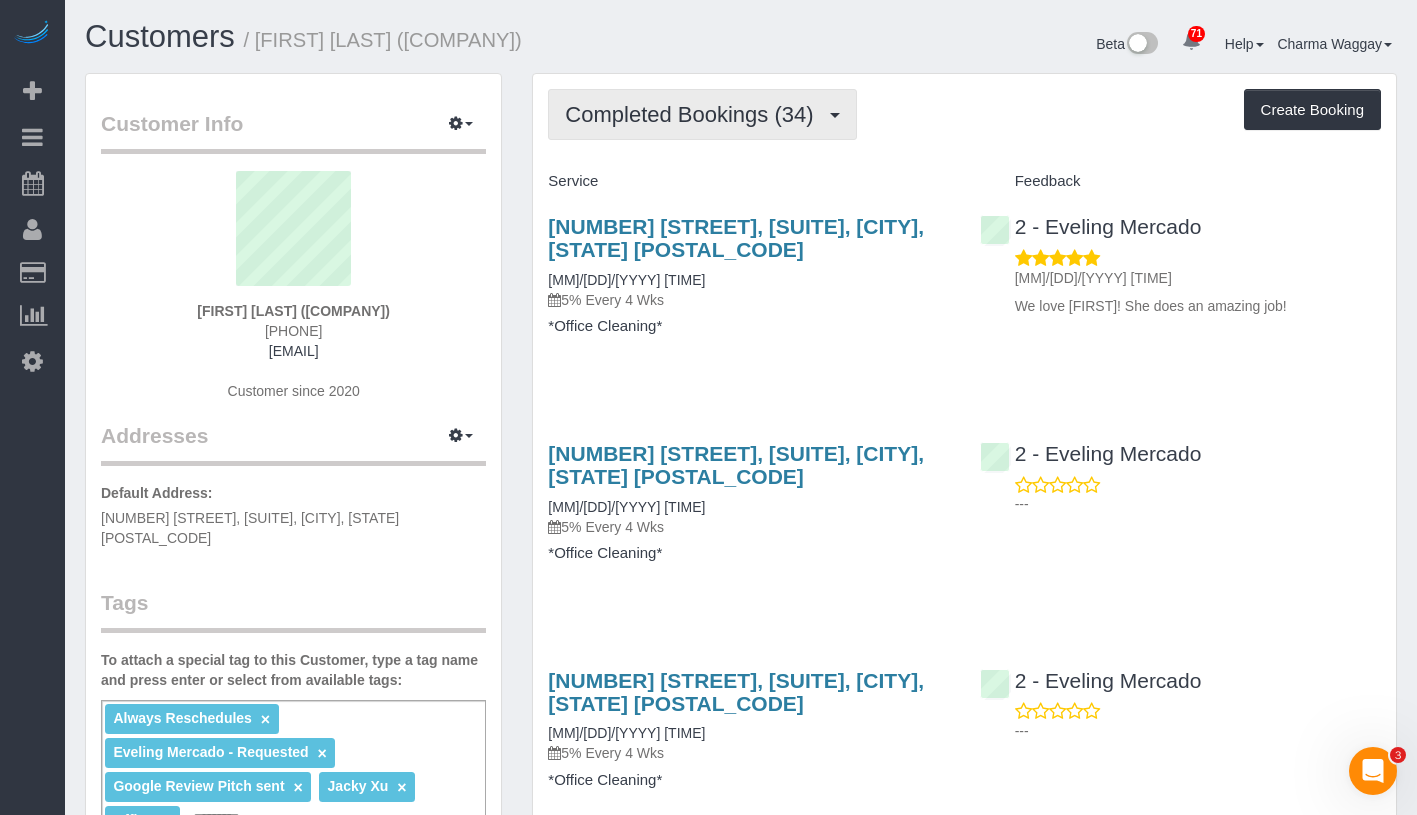 click on "Completed Bookings (34)" at bounding box center [702, 114] 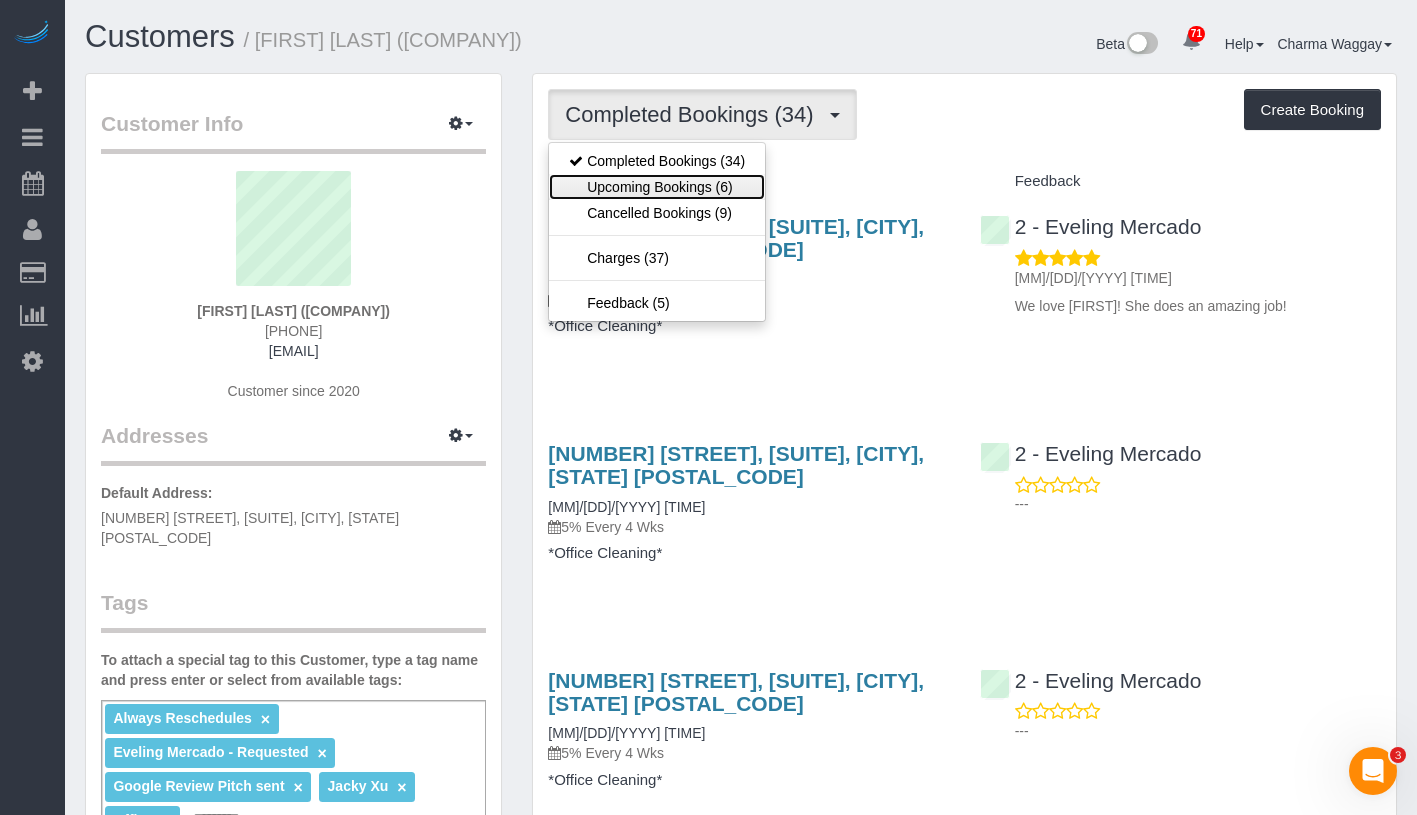 click on "Upcoming Bookings (6)" at bounding box center [657, 187] 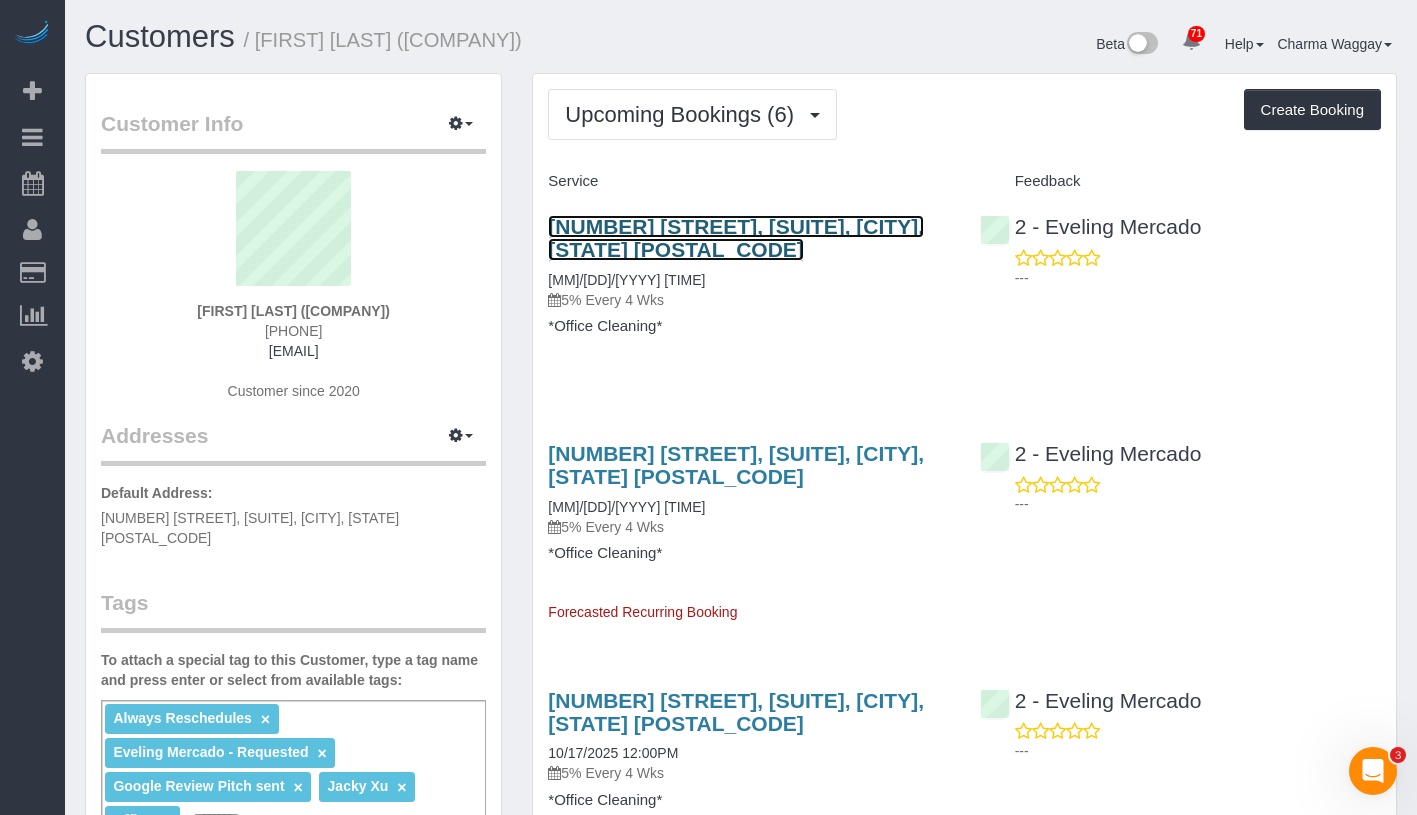click on "365 Bridge Street, Suite 9-Pro, Brooklyn, NY 11201" at bounding box center [736, 238] 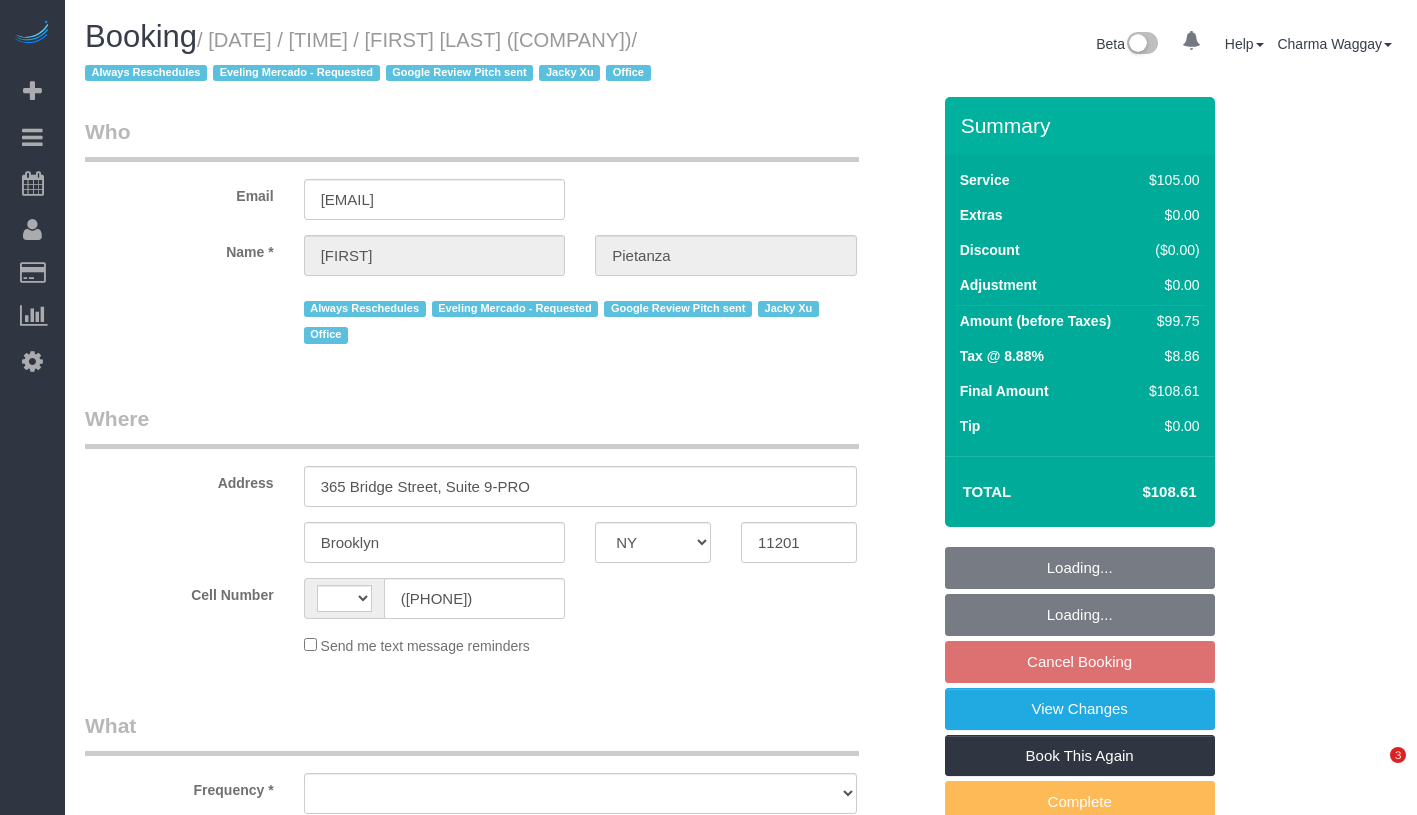 select on "NY" 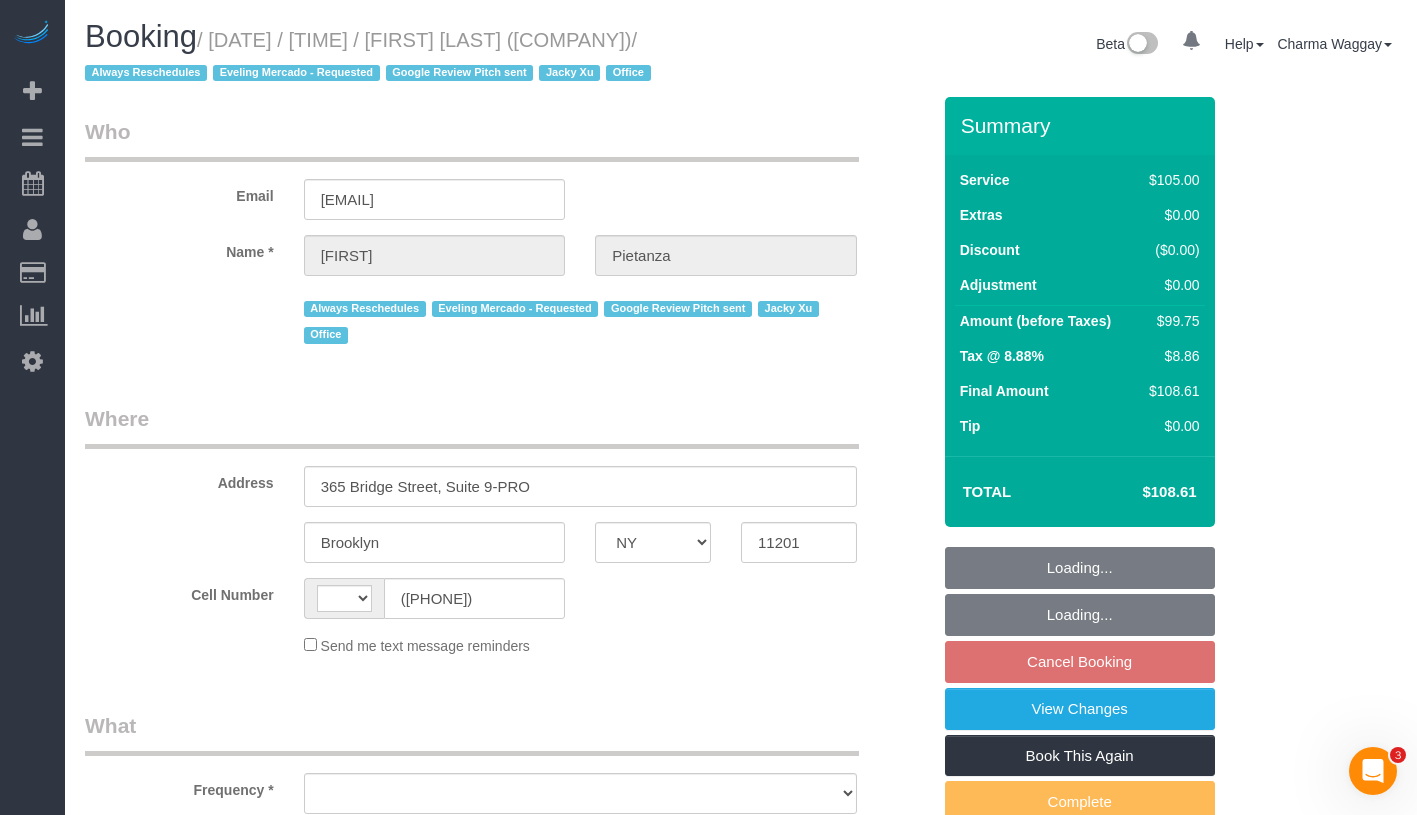 scroll, scrollTop: 0, scrollLeft: 0, axis: both 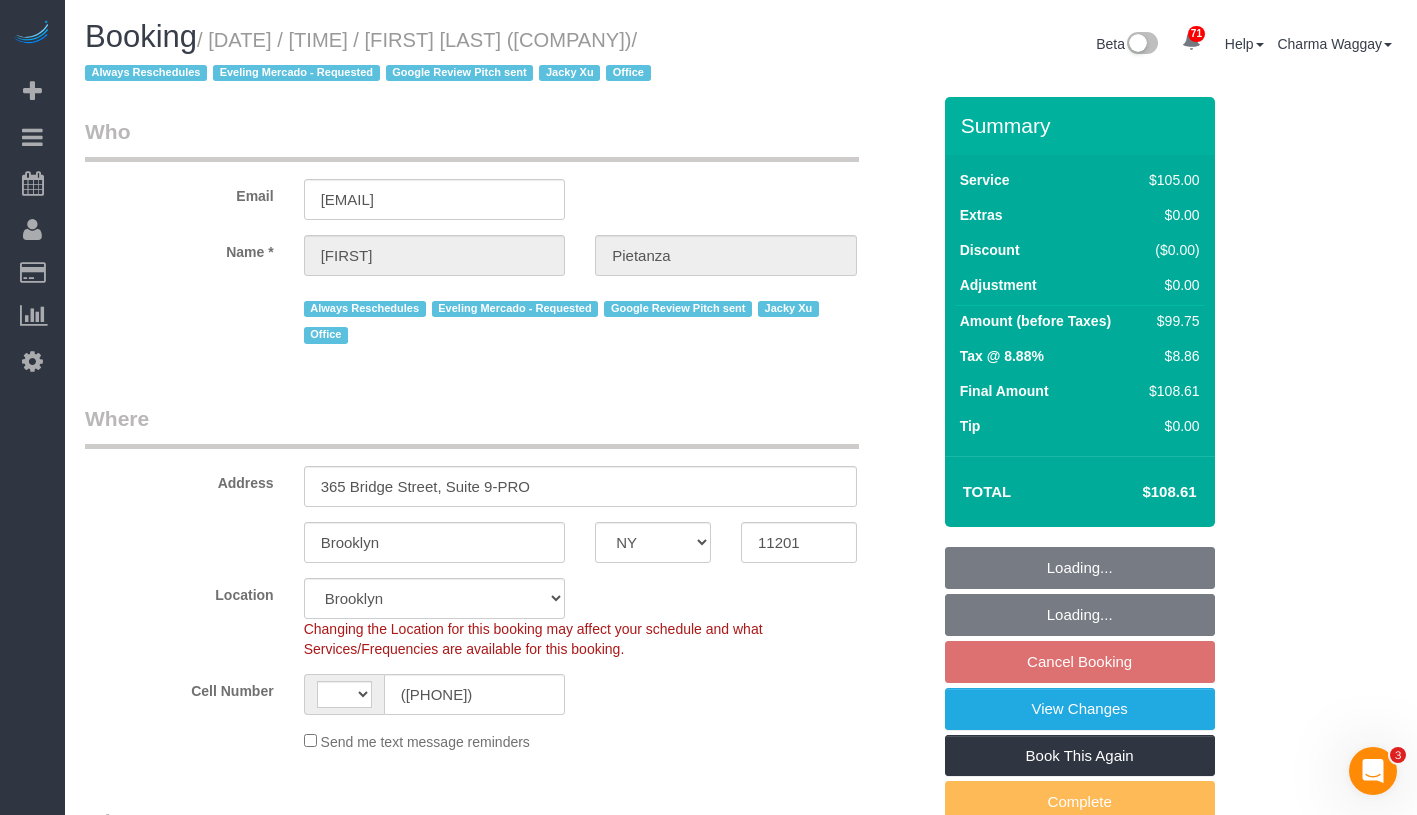 select on "string:US" 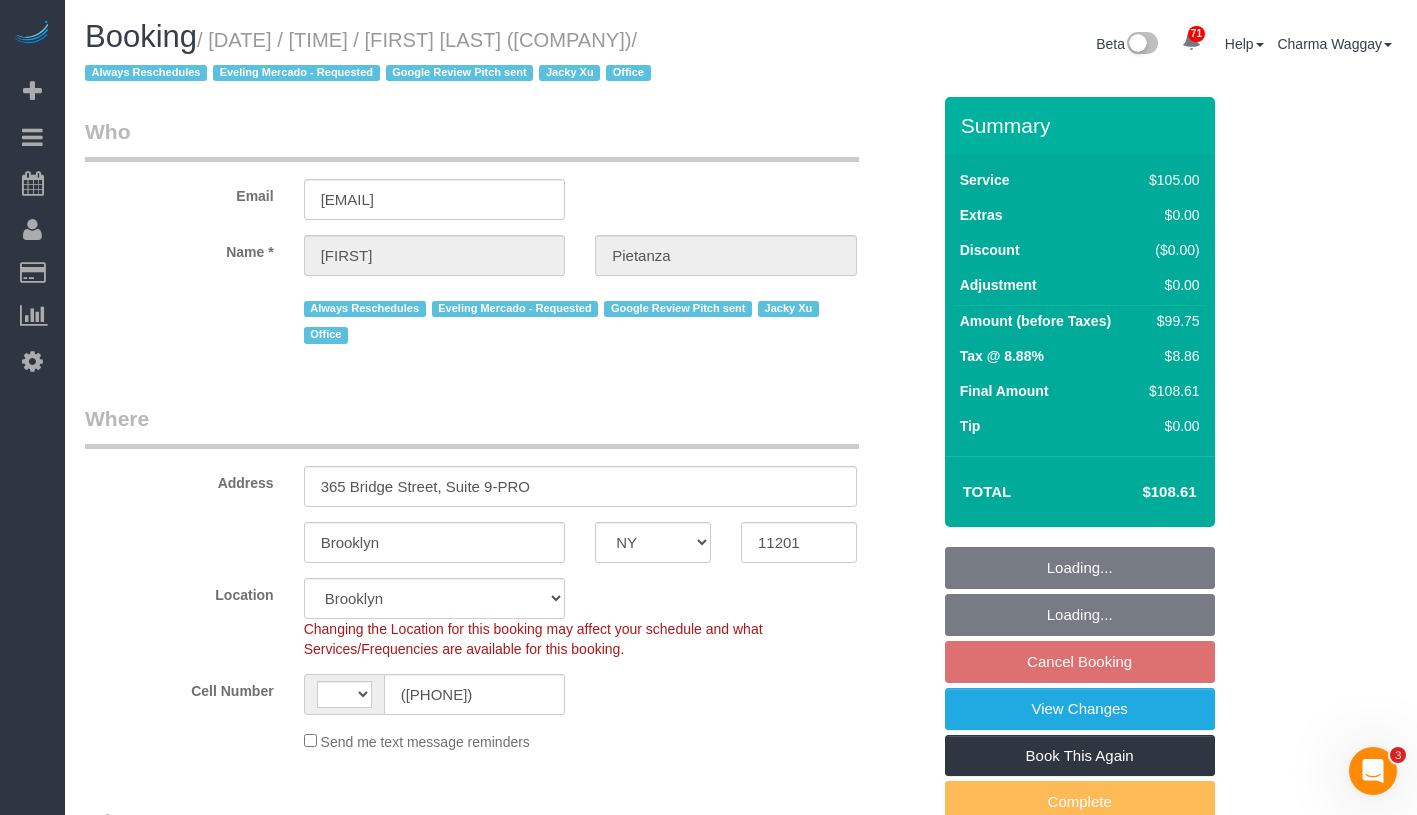 select on "string:stripe-pm_1G3kd34VGloSiKo7CIqk8U5g" 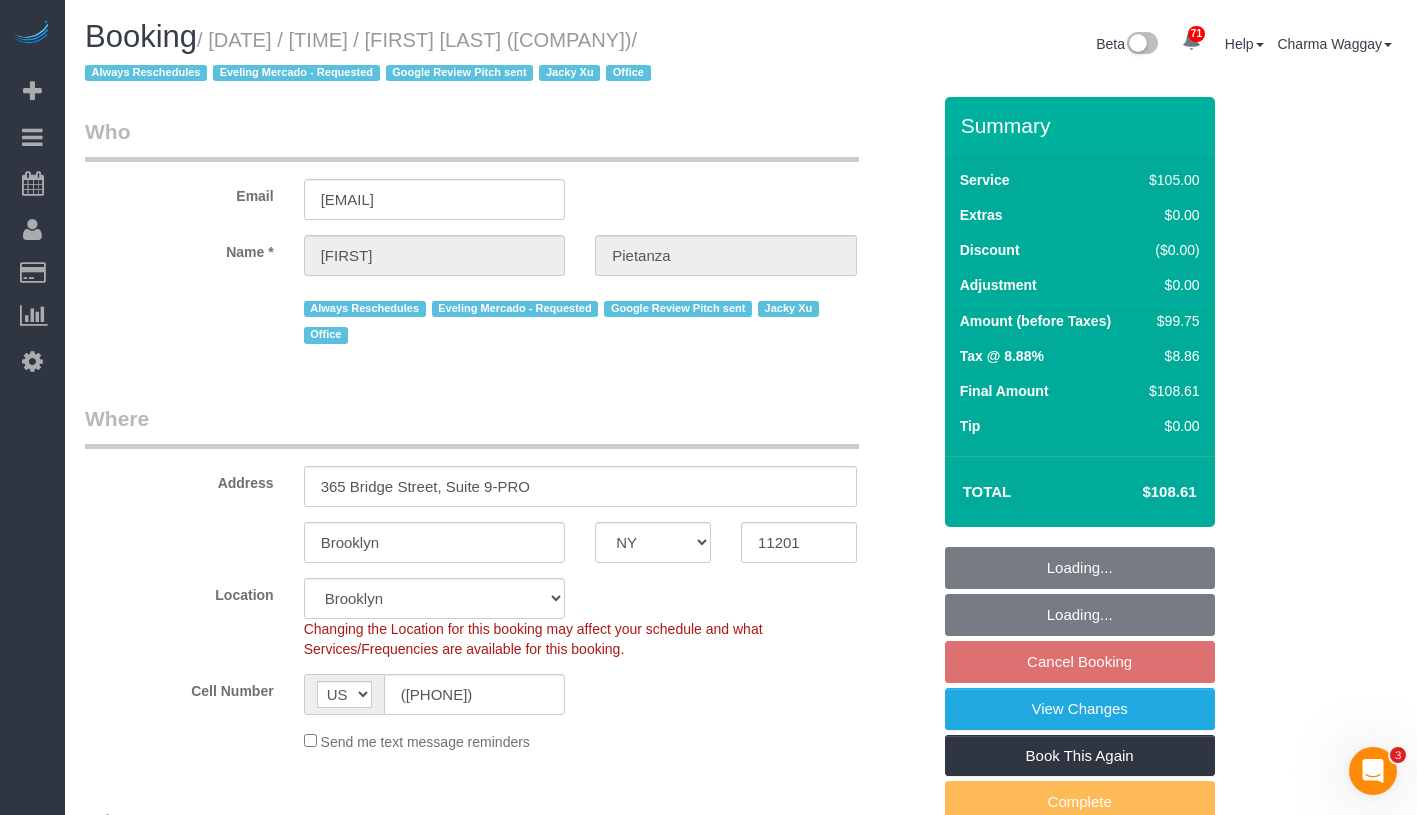 select on "spot5" 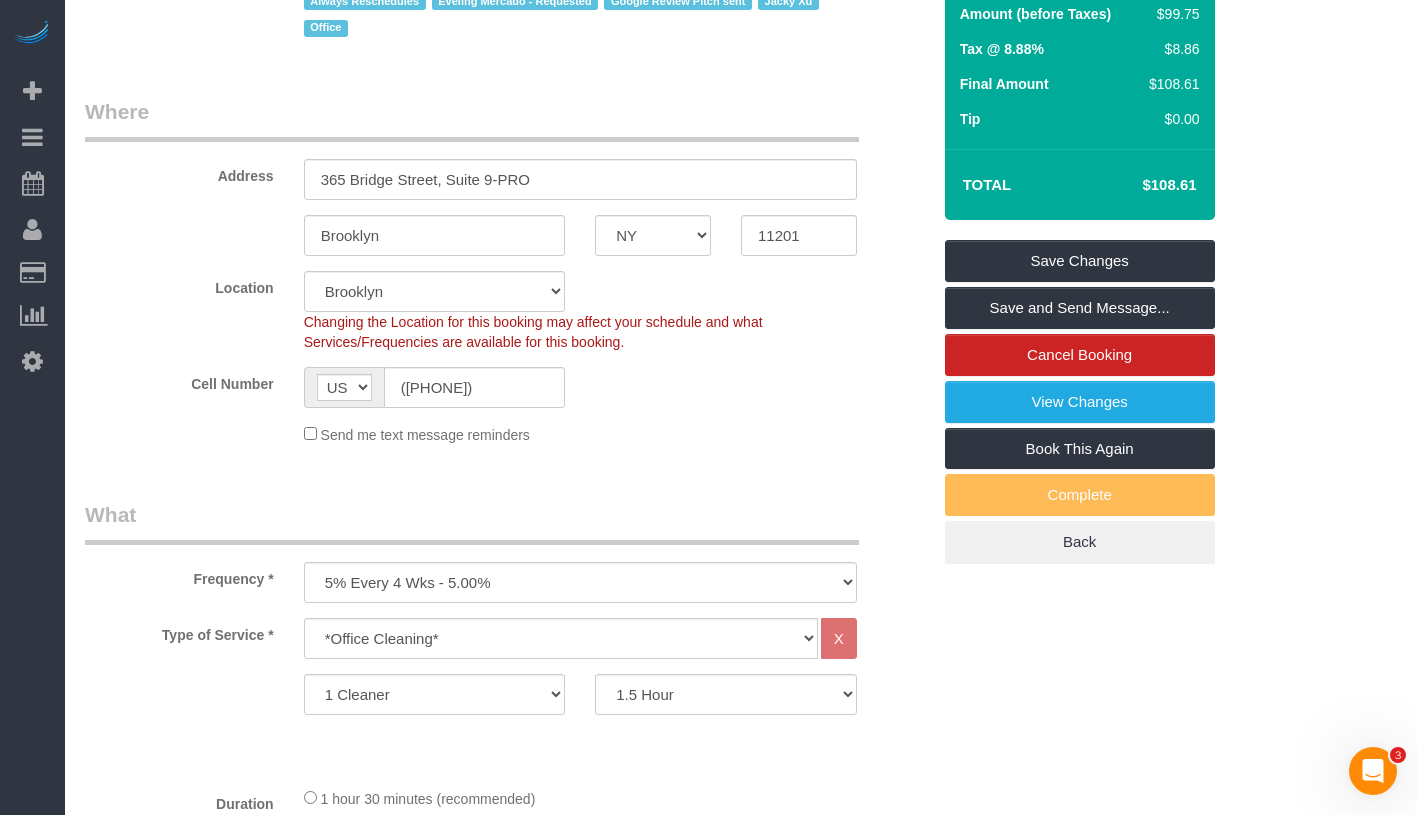 scroll, scrollTop: 0, scrollLeft: 0, axis: both 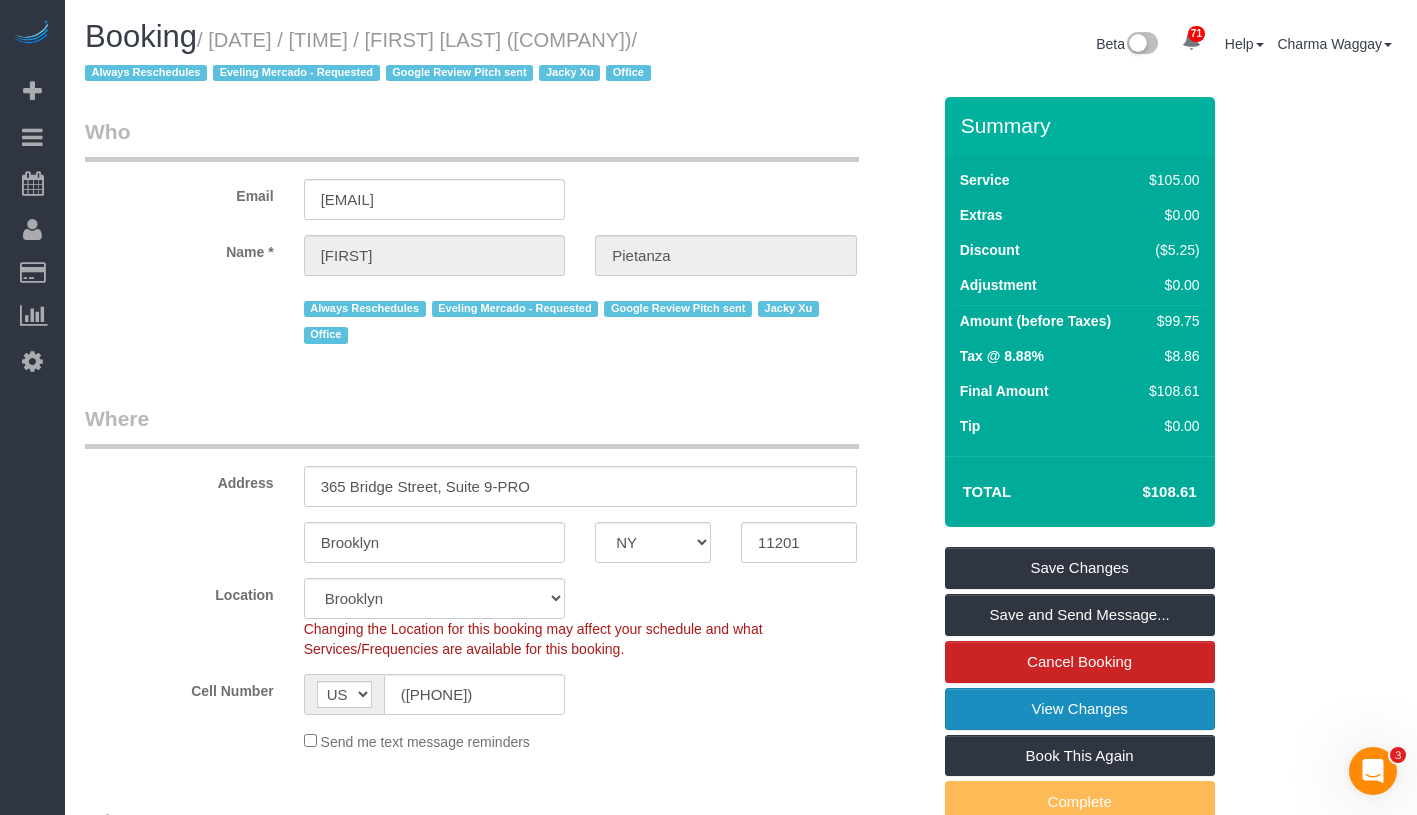 click on "View Changes" at bounding box center (1080, 709) 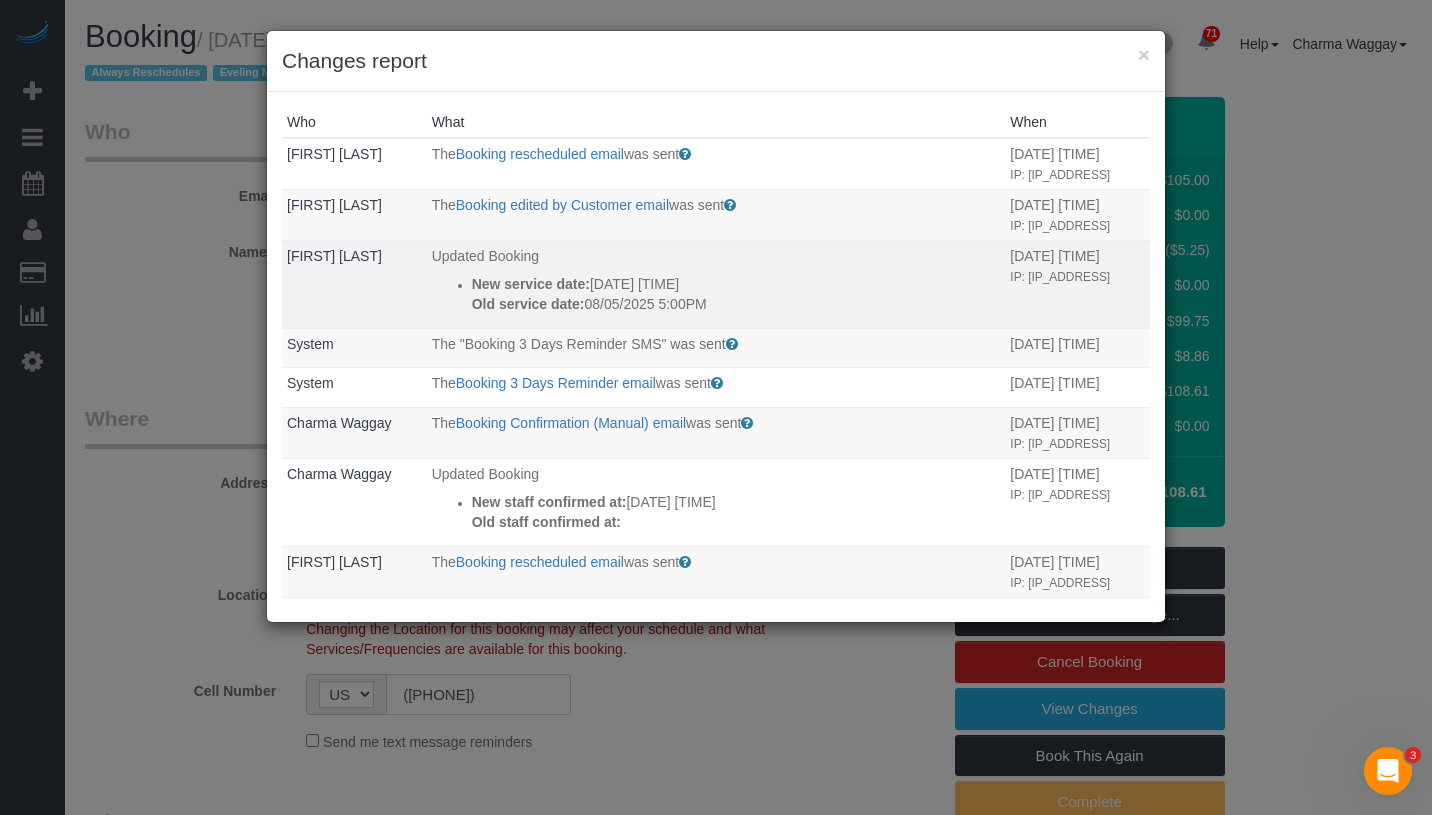 drag, startPoint x: 474, startPoint y: 306, endPoint x: 719, endPoint y: 341, distance: 247.48738 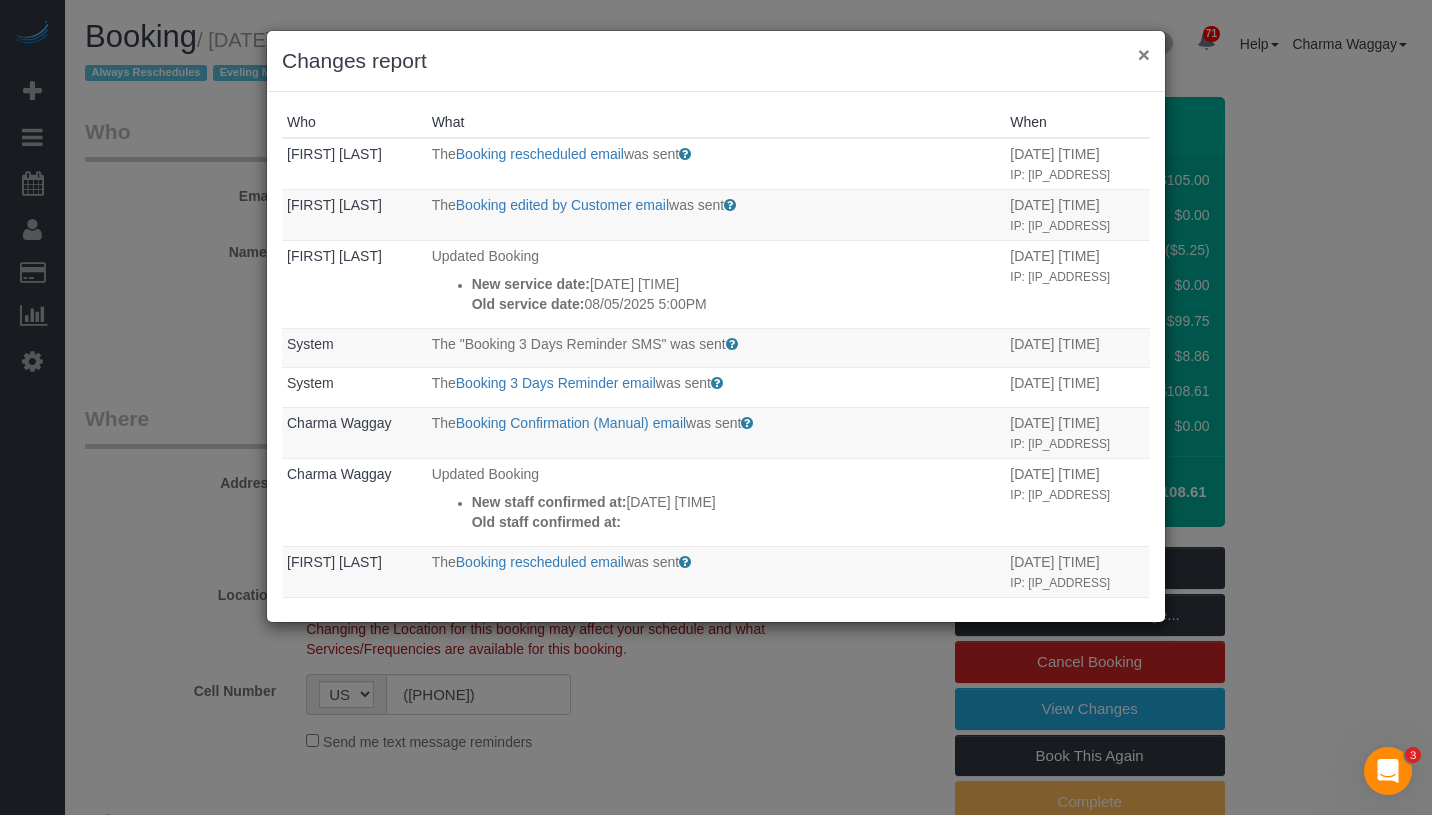 click on "×" at bounding box center [1144, 54] 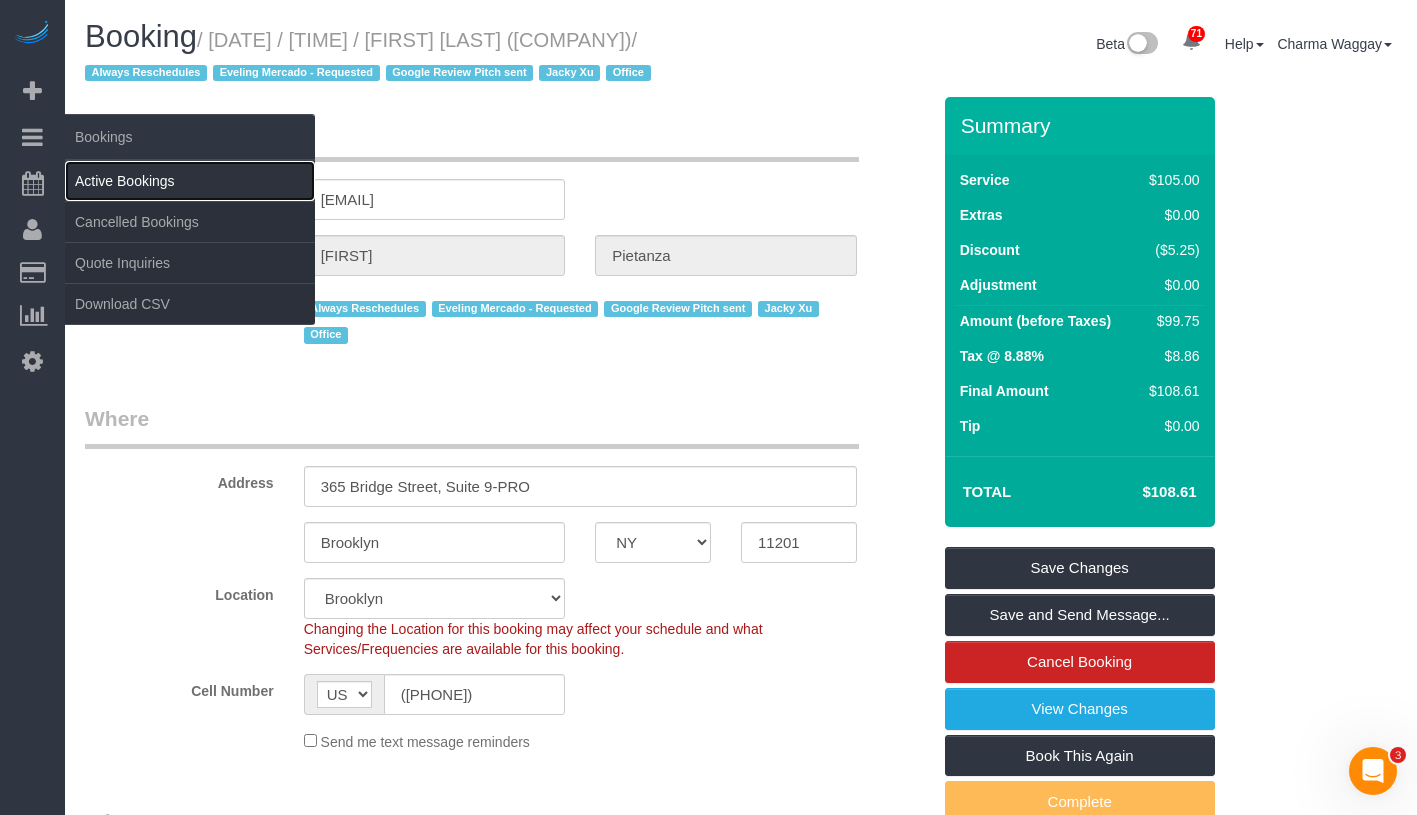 click on "Active Bookings" at bounding box center [190, 181] 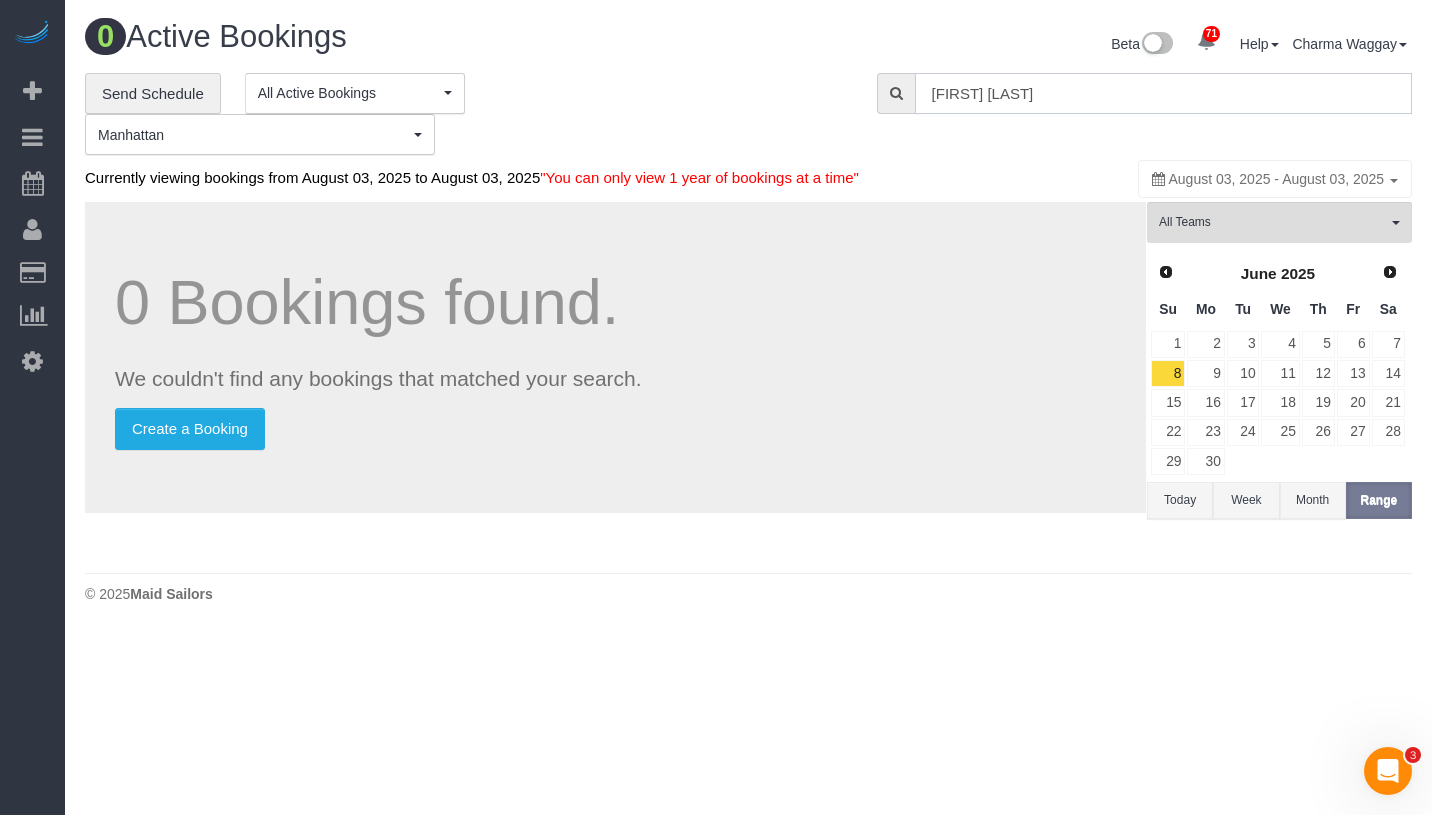 click on "giovanna pietanza" at bounding box center (1163, 93) 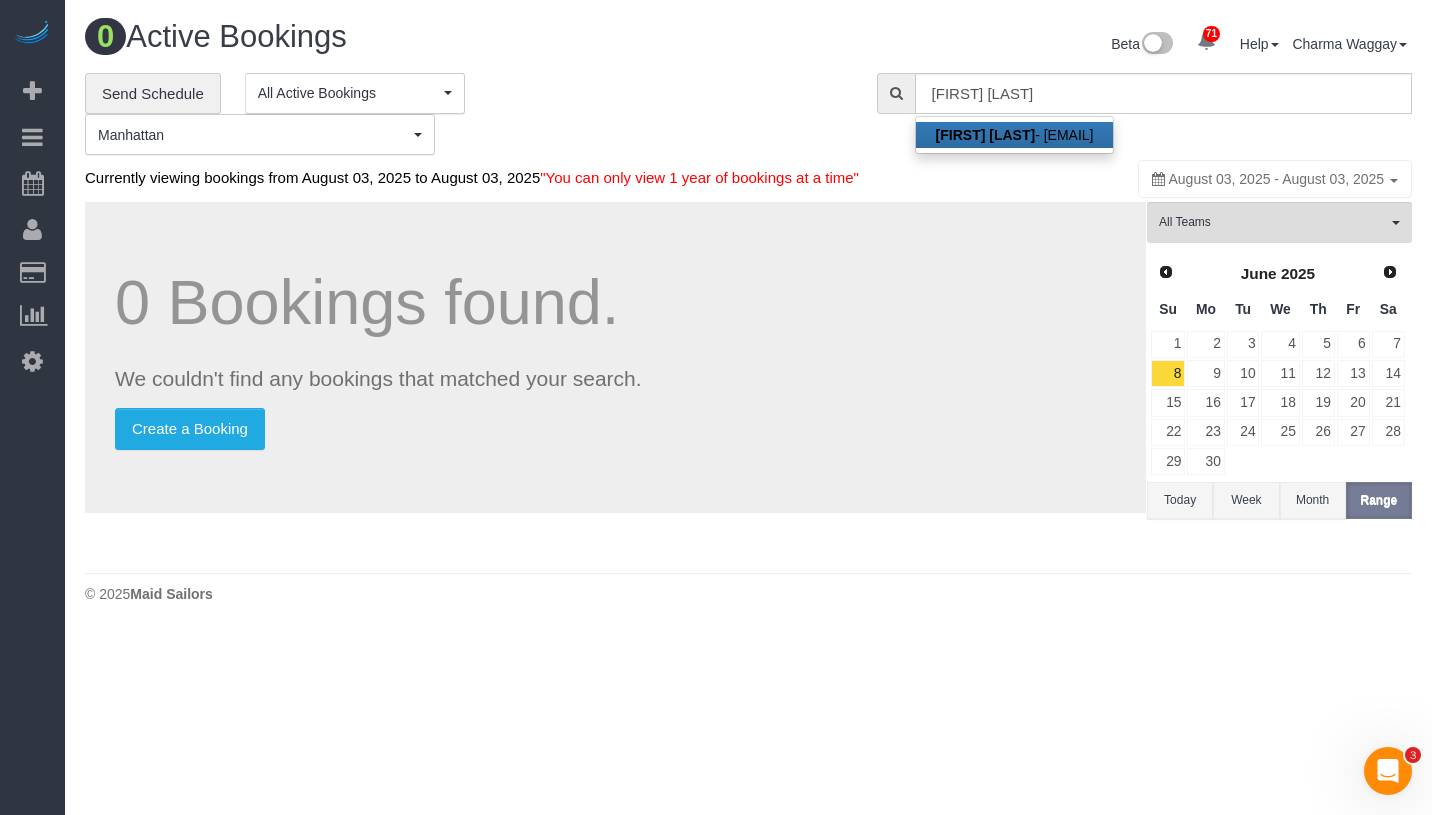 click on "Jocelyn Daly  - jocelyn@sokoglam.com" at bounding box center [1015, 135] 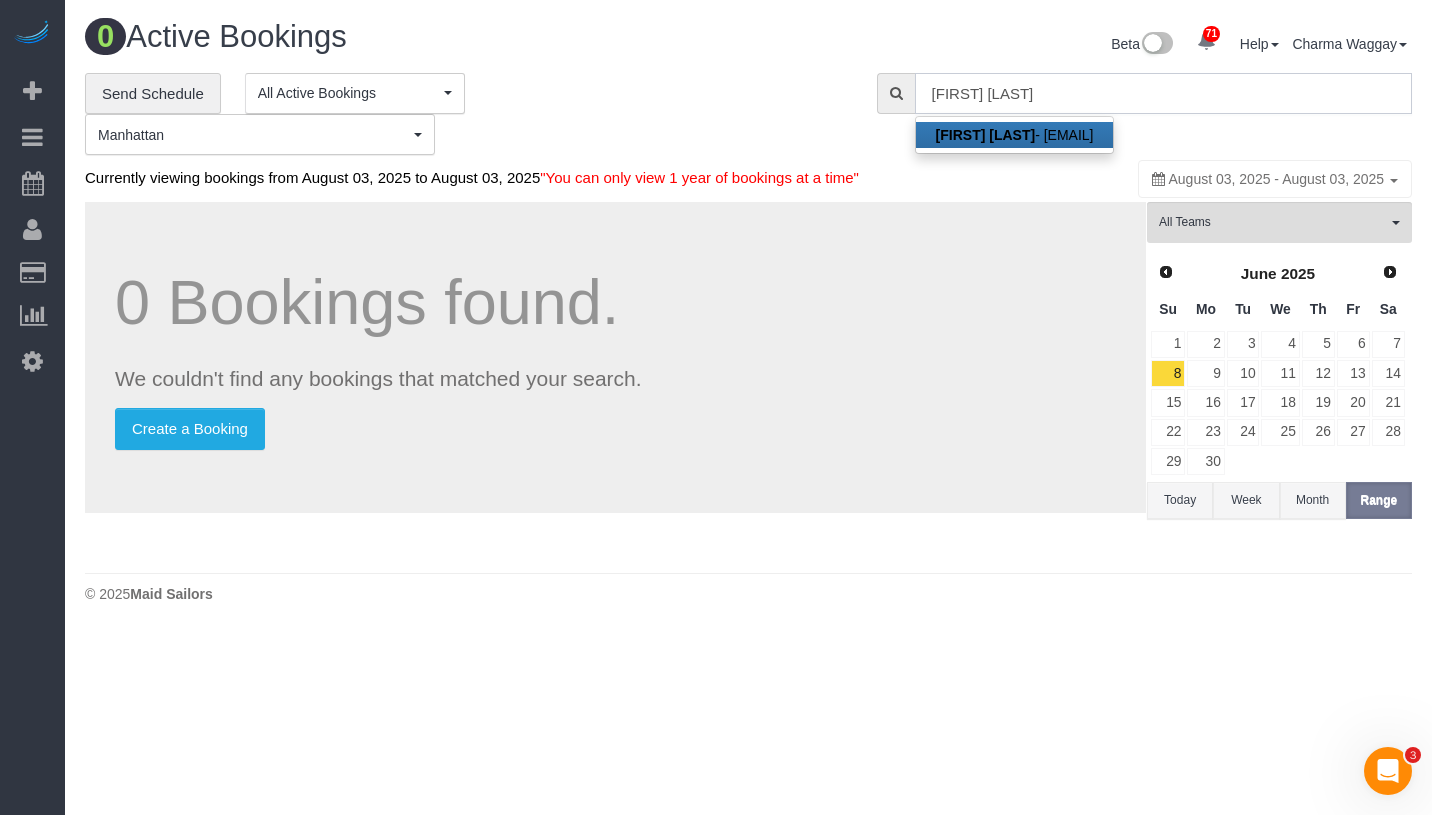 type on "jocelyn@sokoglam.com" 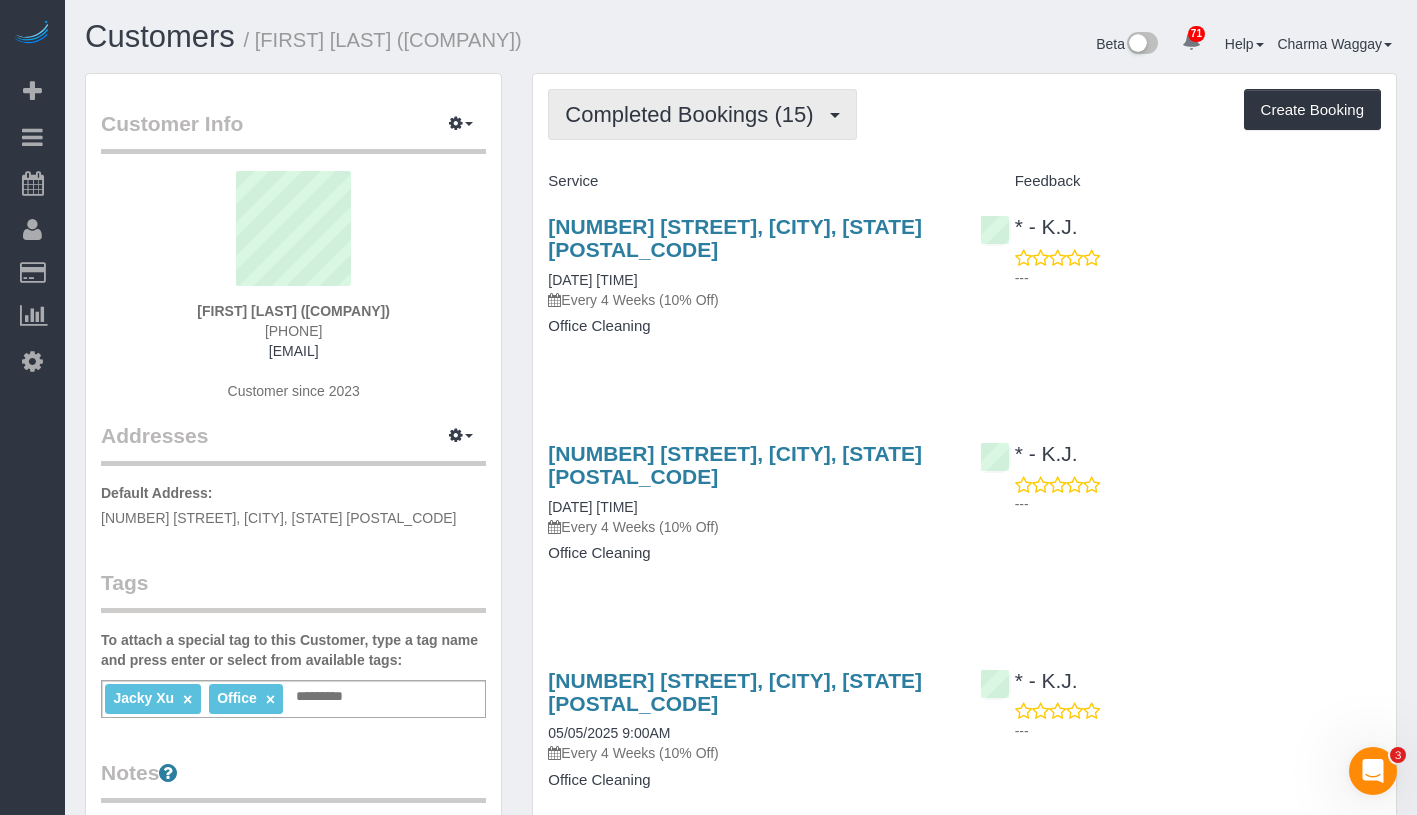 click on "Completed Bookings (15)" at bounding box center (694, 114) 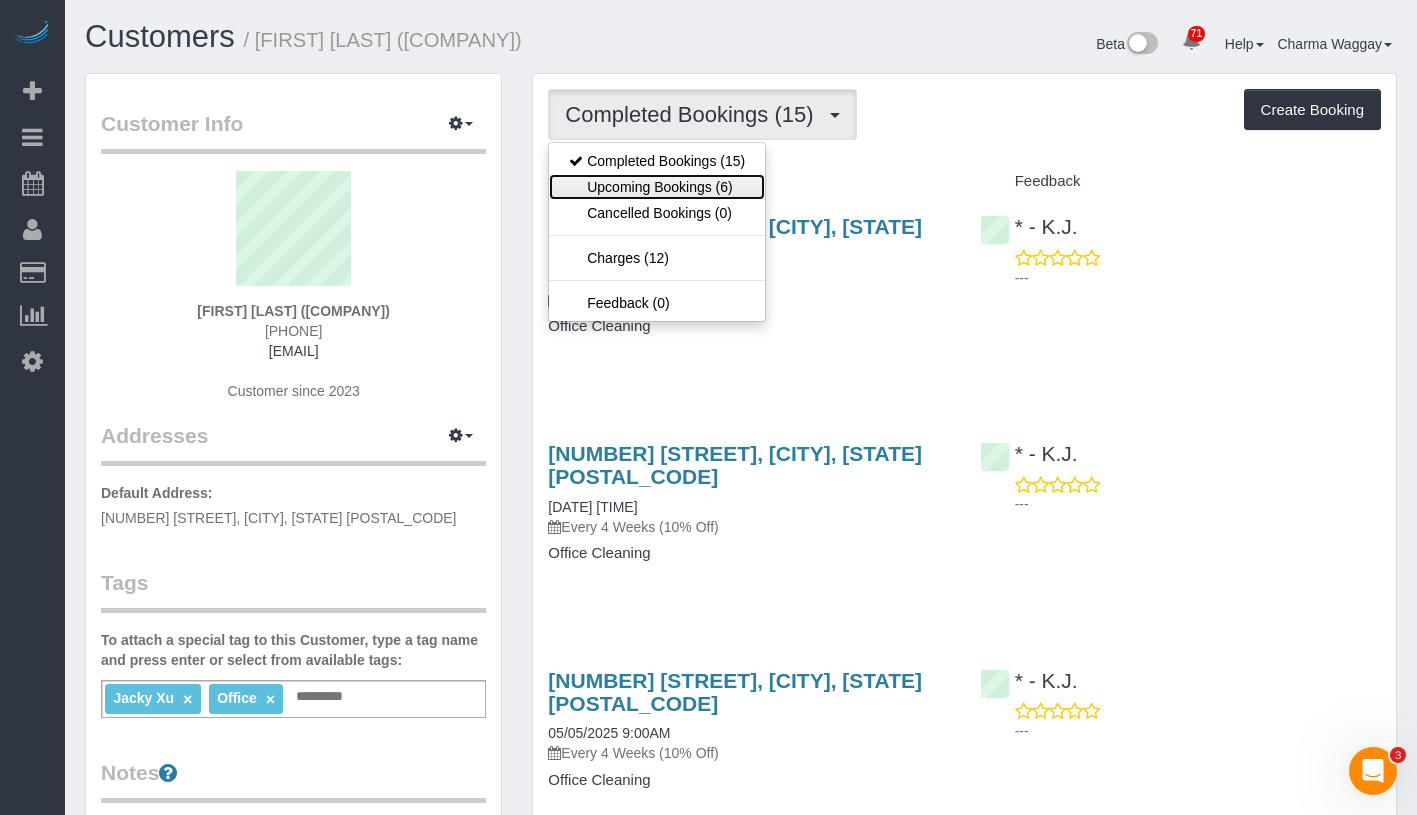 click on "Upcoming Bookings (6)" at bounding box center [657, 187] 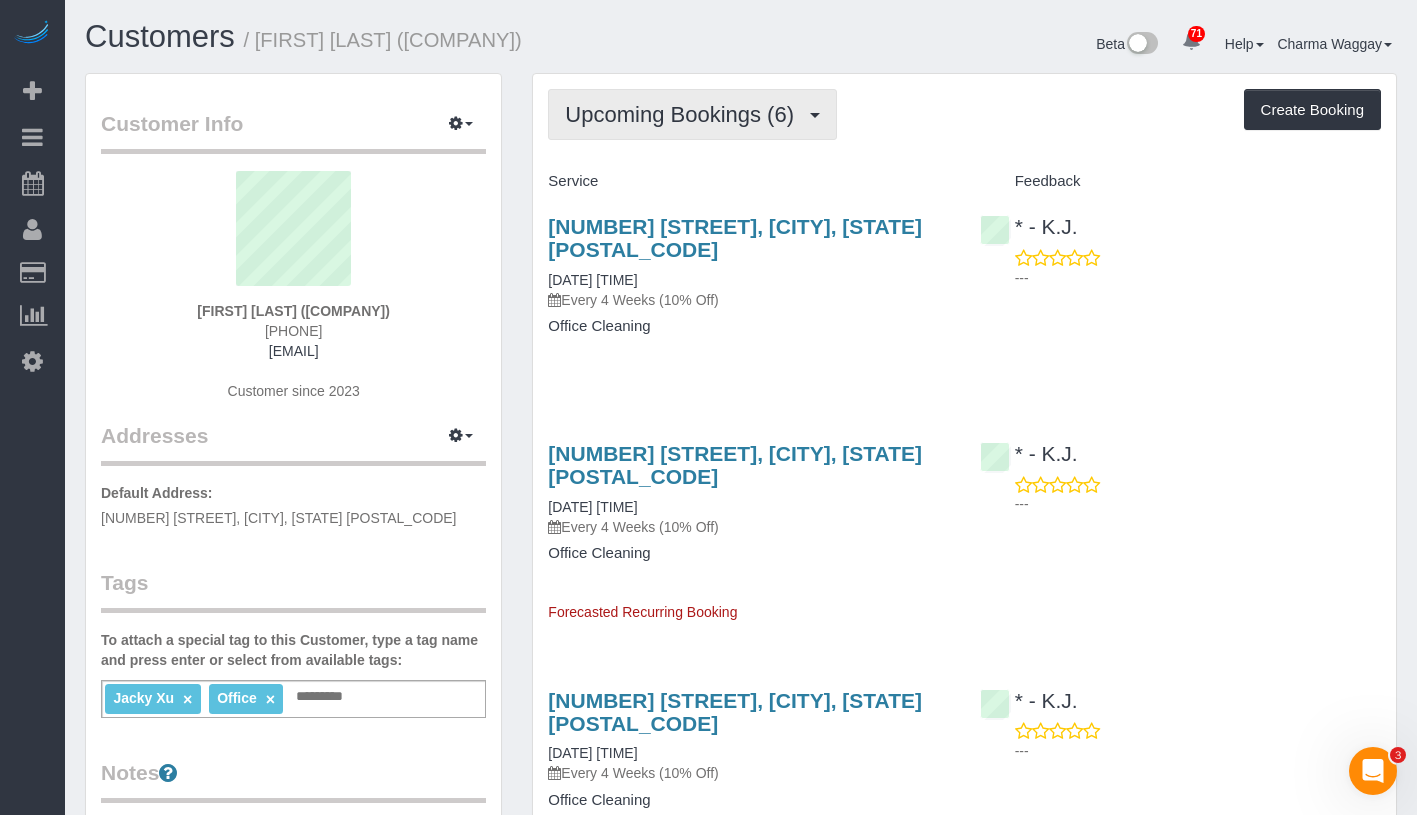 click on "Upcoming Bookings (6)" at bounding box center (684, 114) 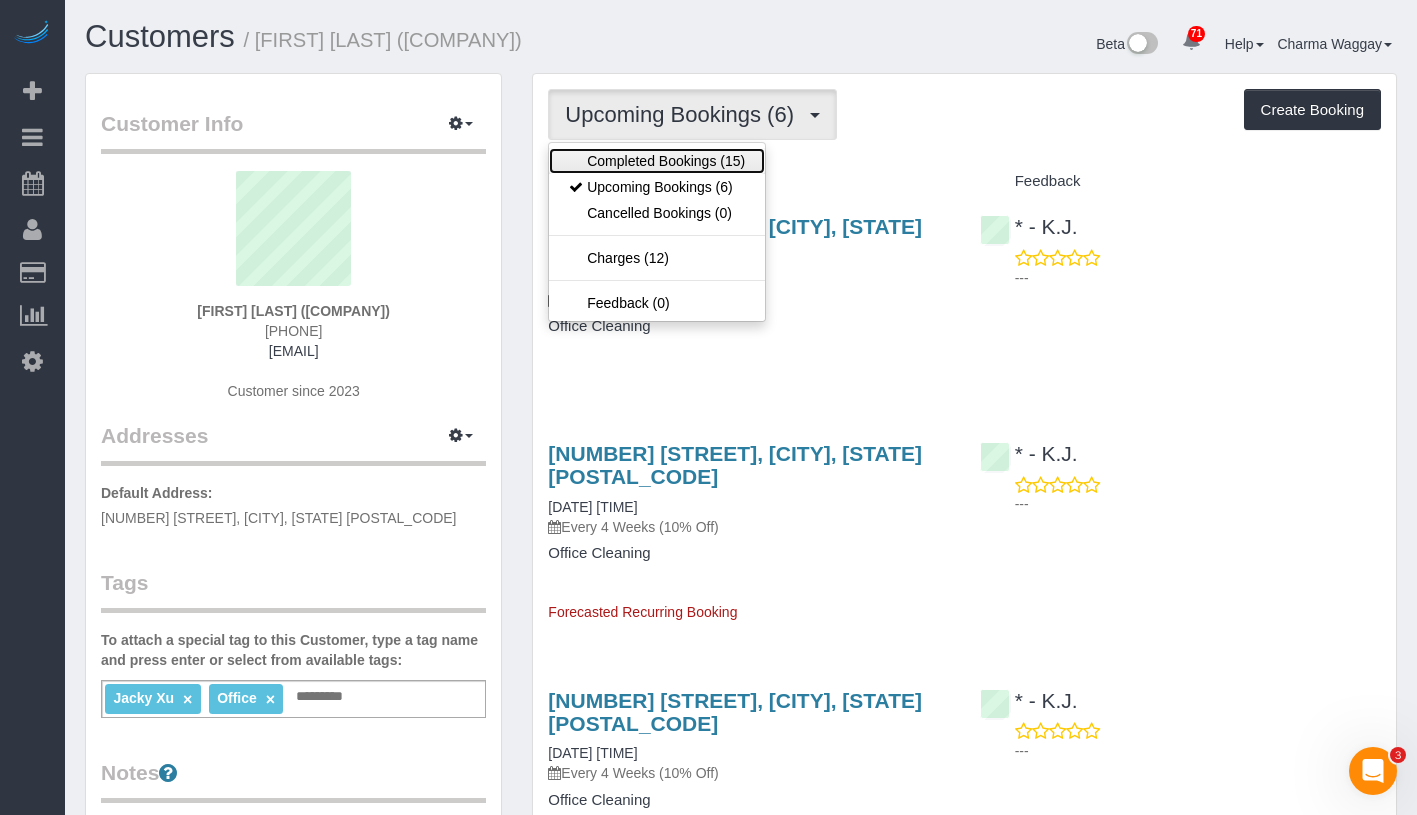 click on "Completed Bookings (15)" at bounding box center [657, 161] 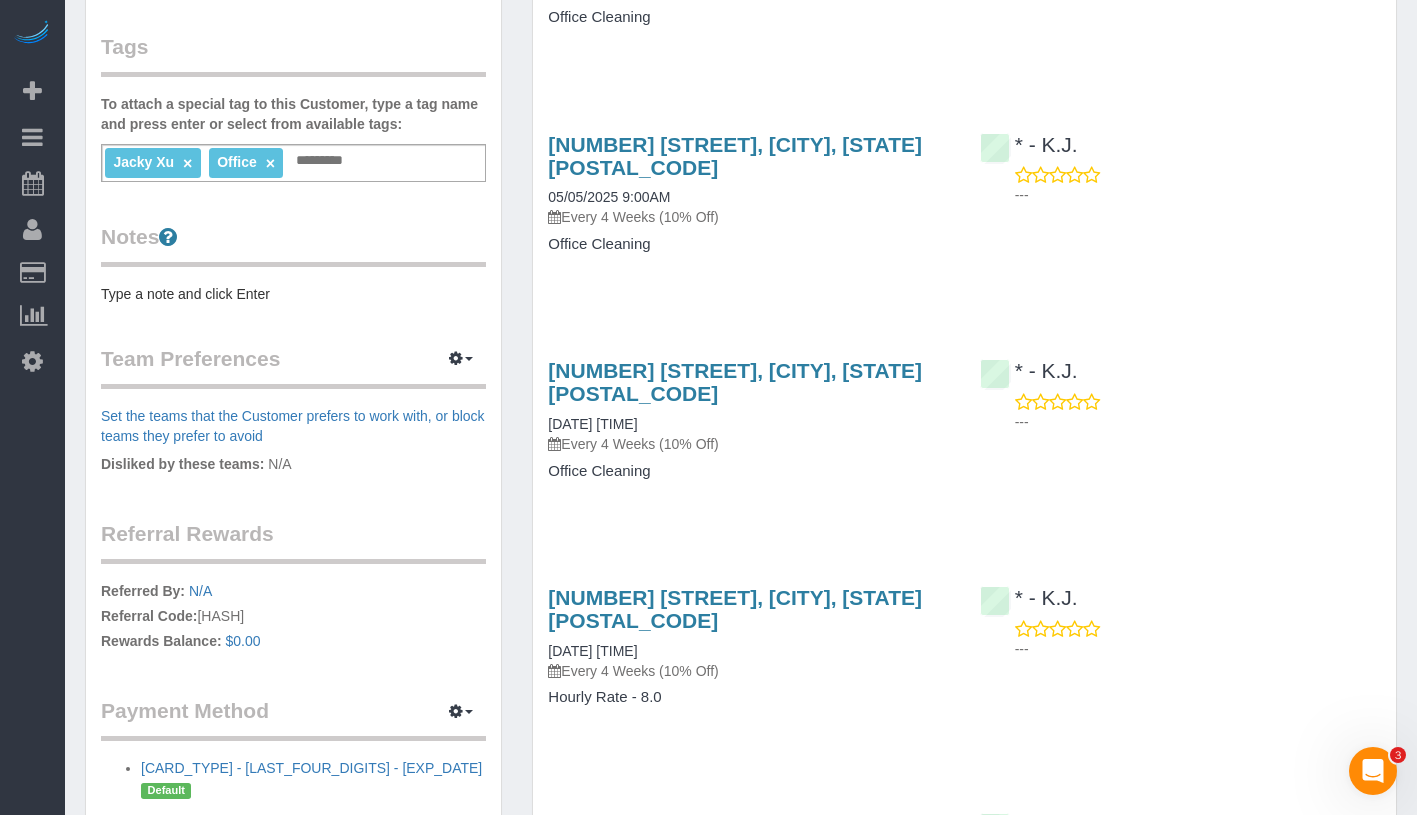 scroll, scrollTop: 0, scrollLeft: 0, axis: both 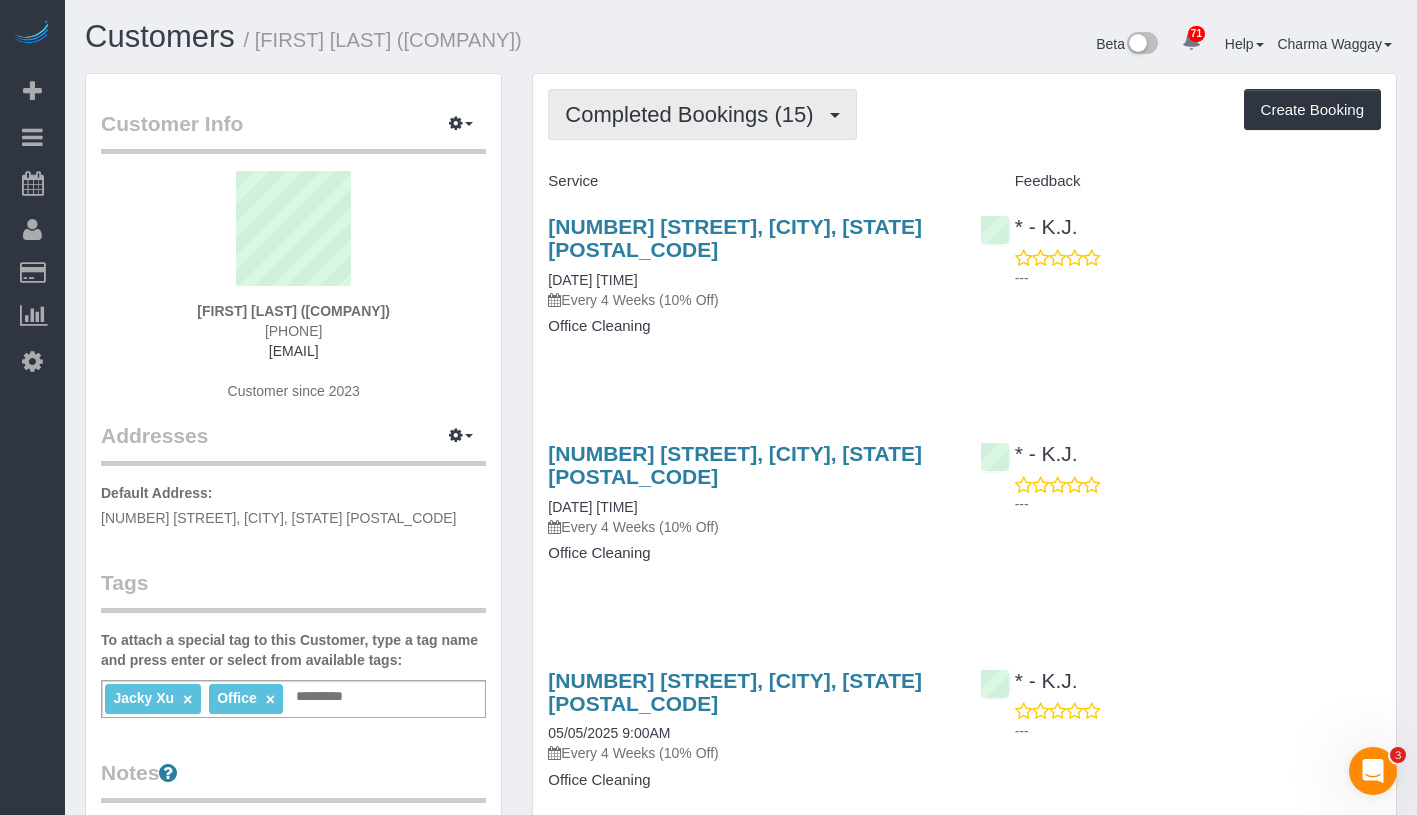 click on "Completed Bookings (15)" at bounding box center (702, 114) 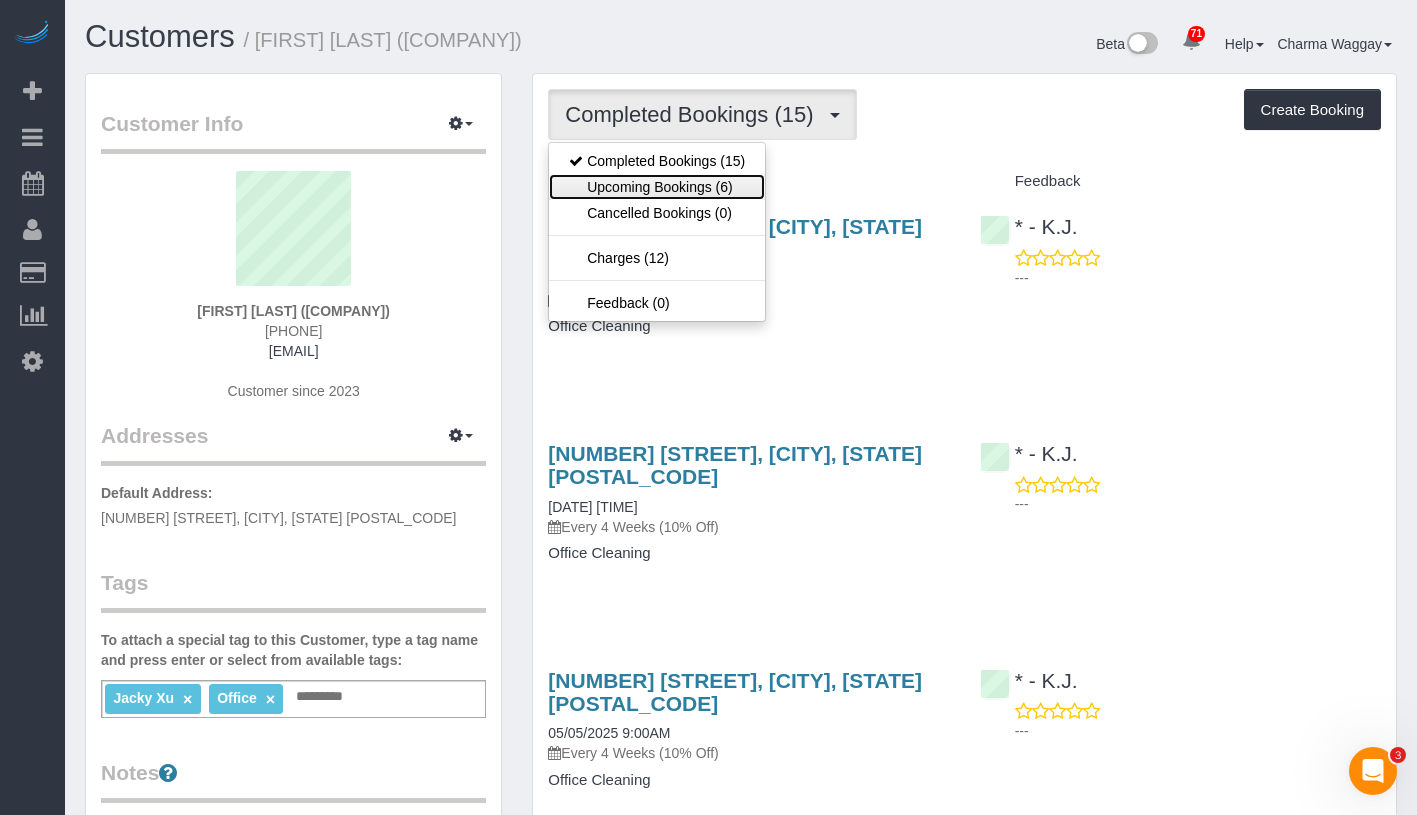 click on "Upcoming Bookings (6)" at bounding box center (657, 187) 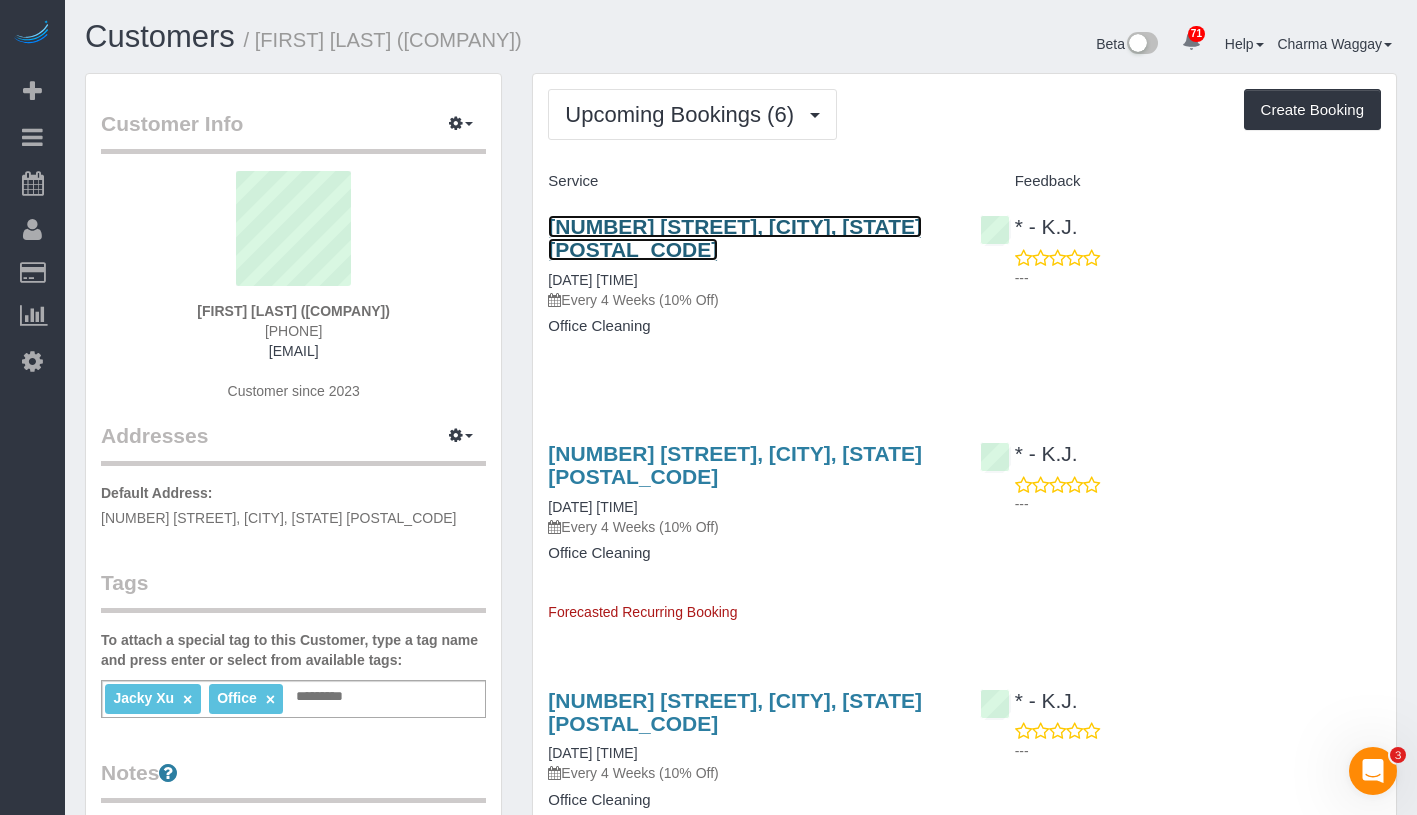 click on "45 Main Street, Suite 310, Brooklyn, NY 11201" at bounding box center (735, 238) 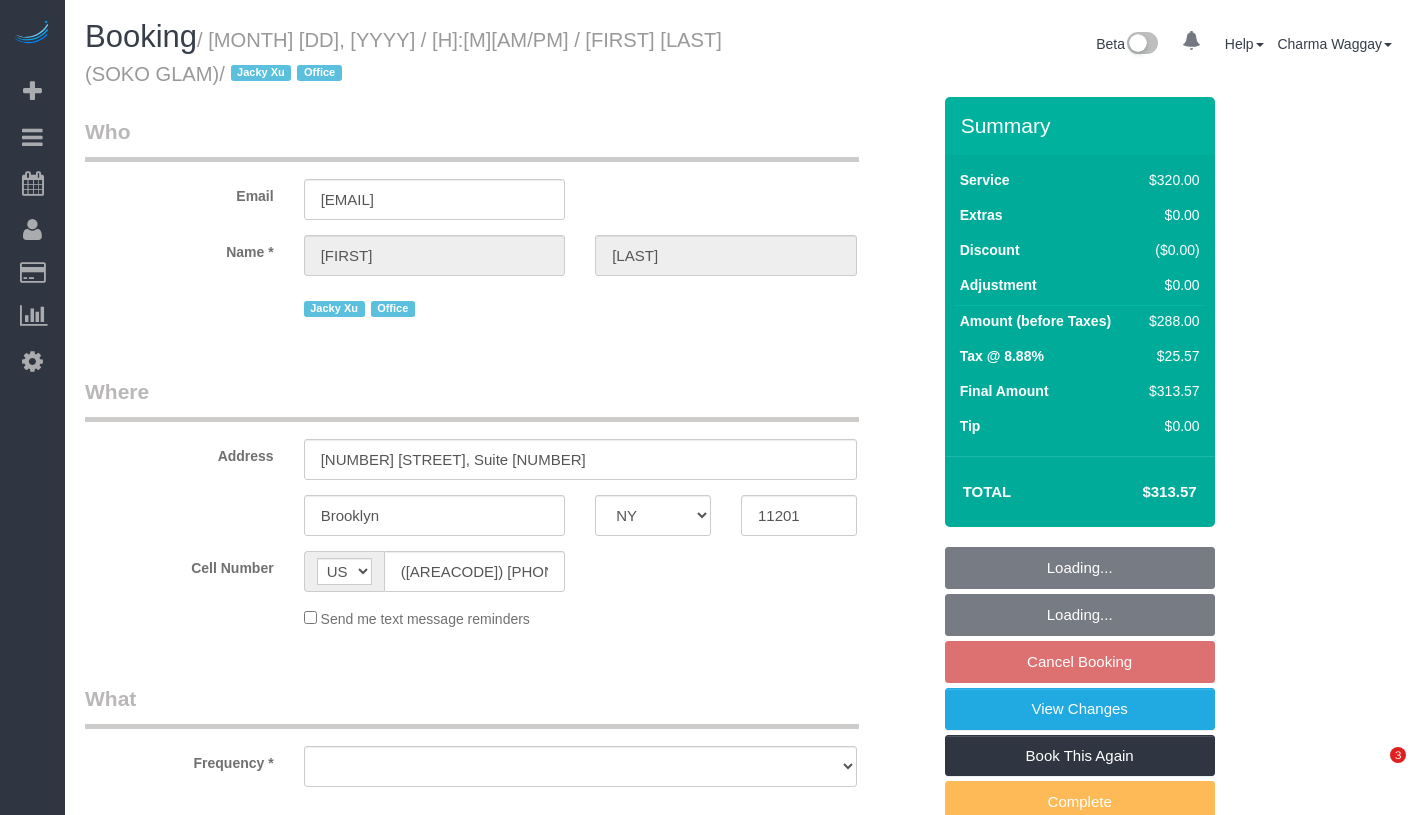 select on "NY" 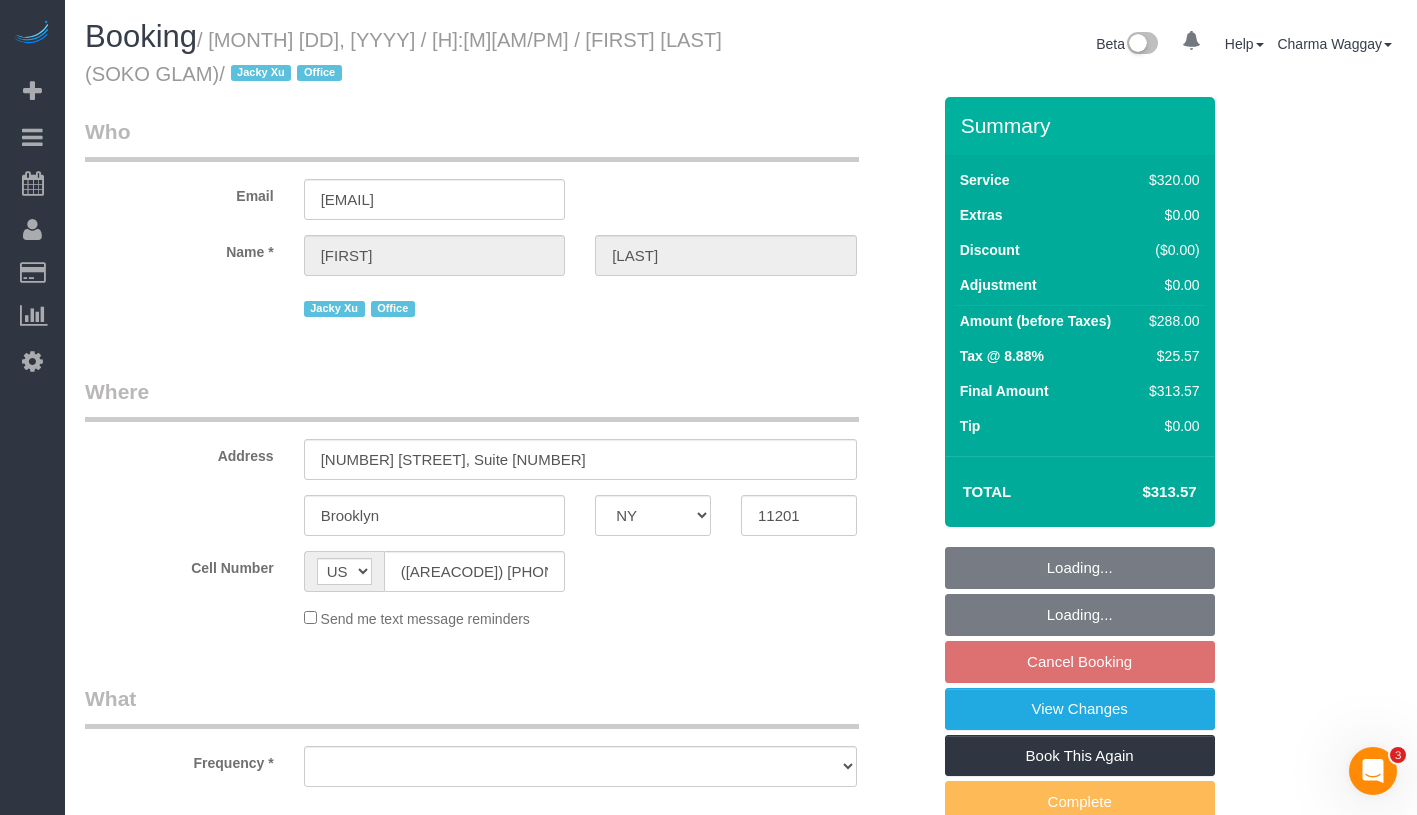 scroll, scrollTop: 0, scrollLeft: 0, axis: both 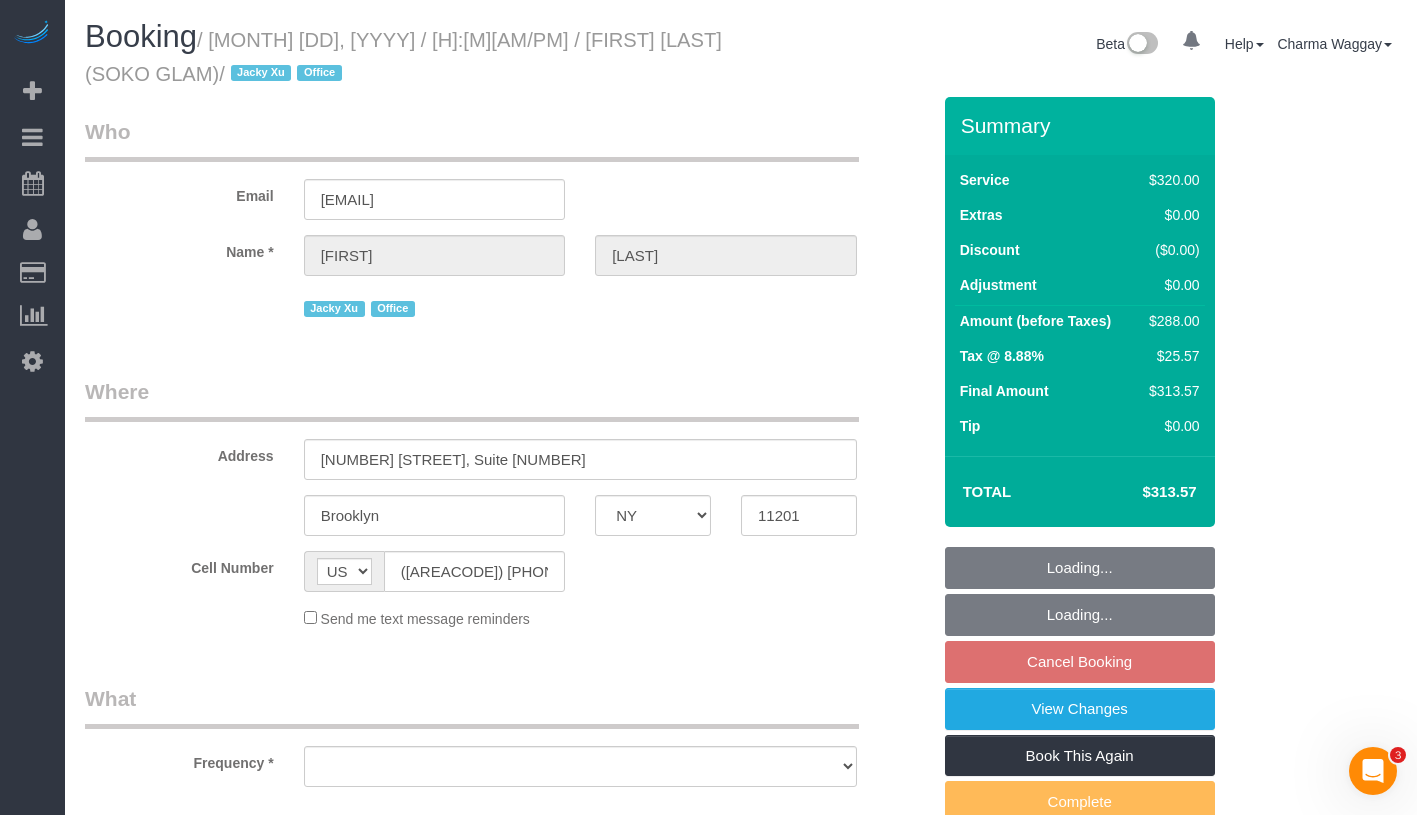 select on "object:948" 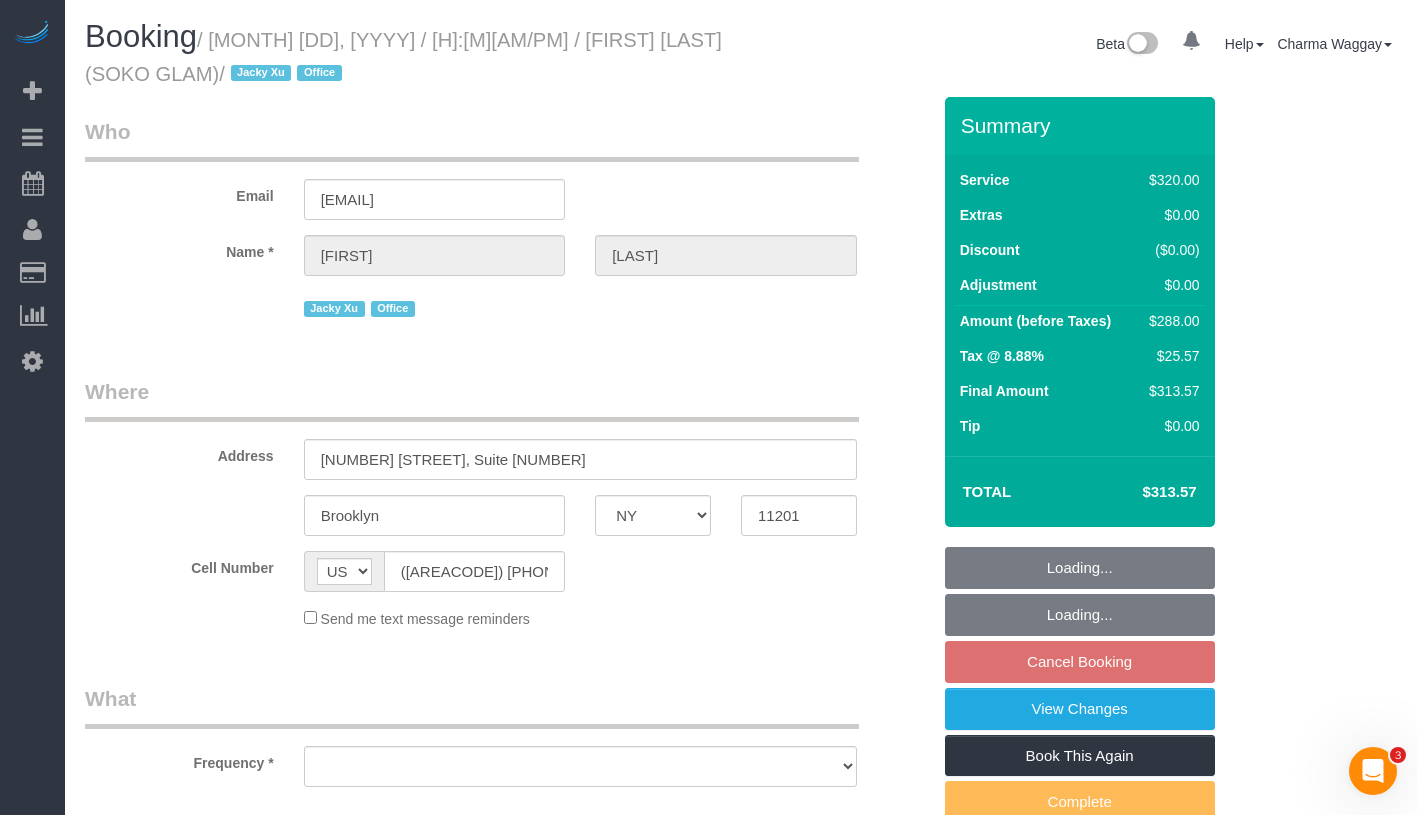 select on "spot10" 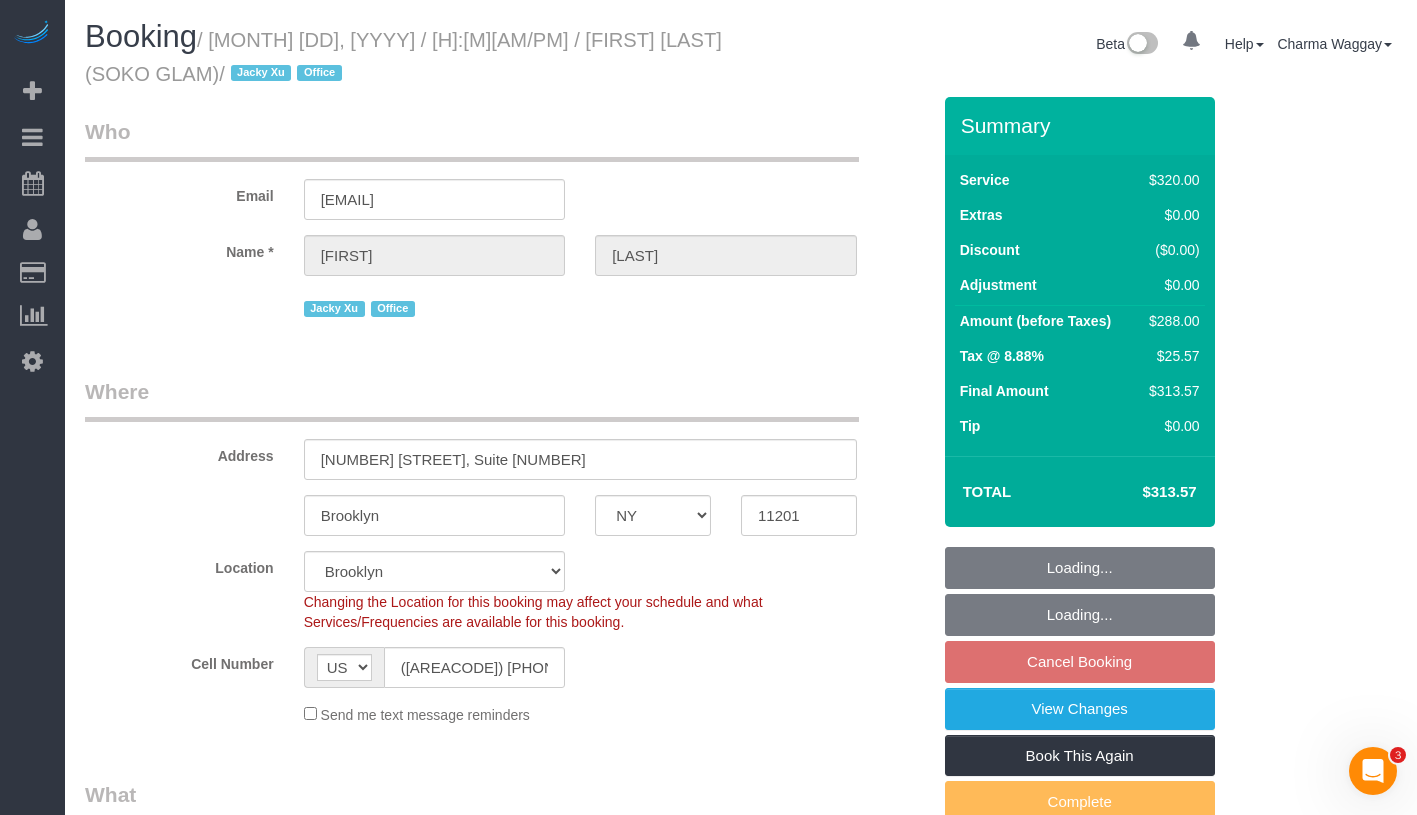 select on "2" 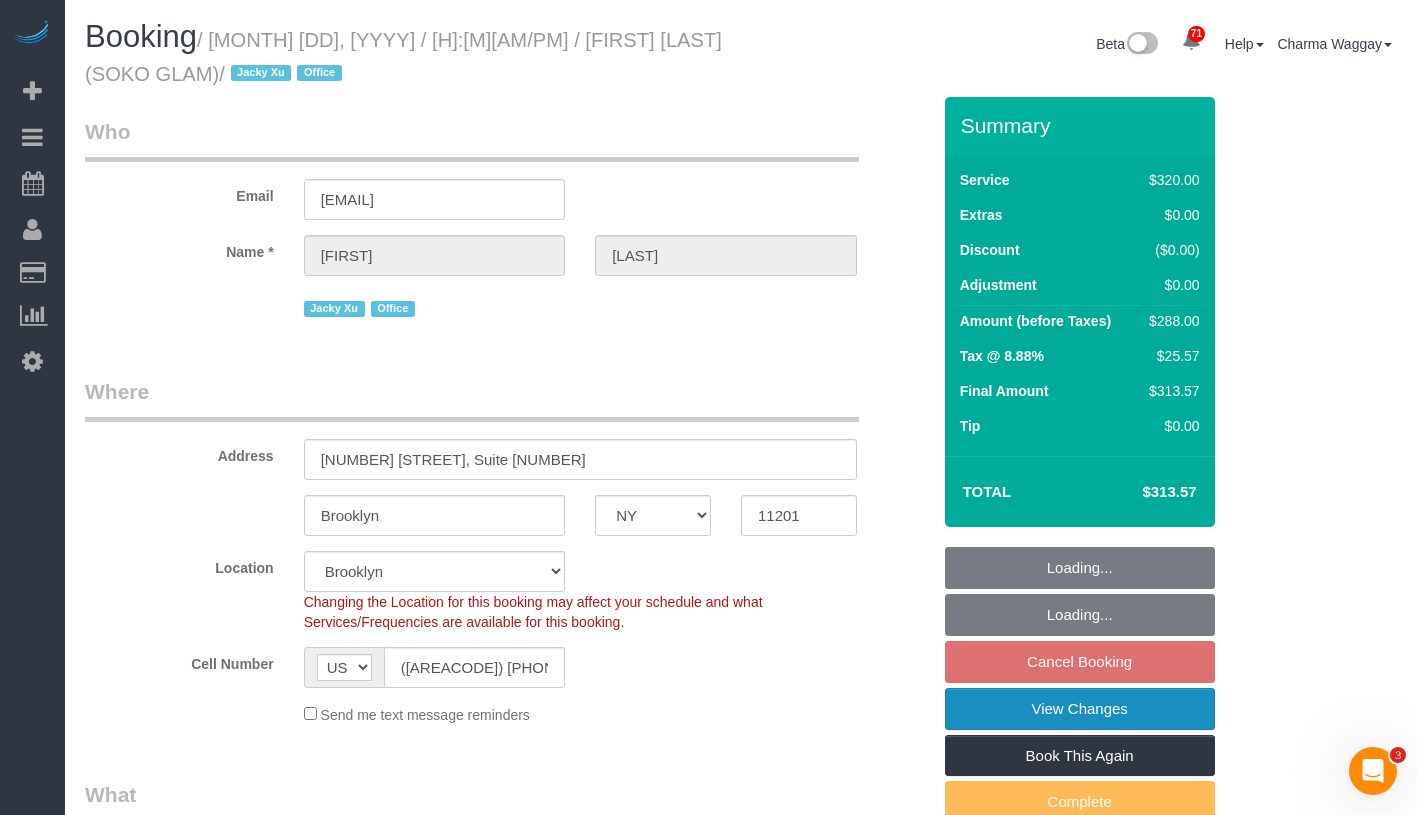 select on "spot70" 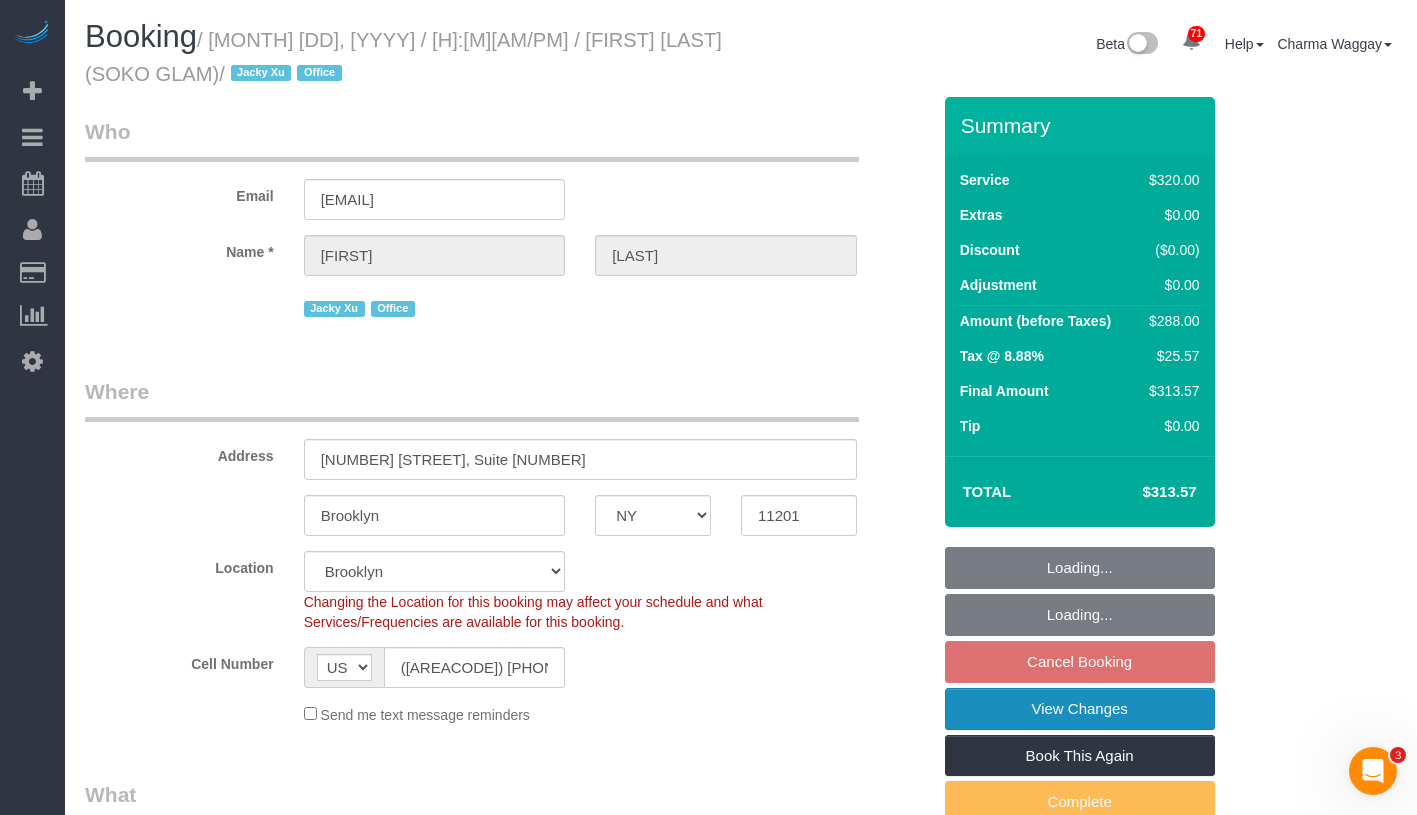 select on "object:1446" 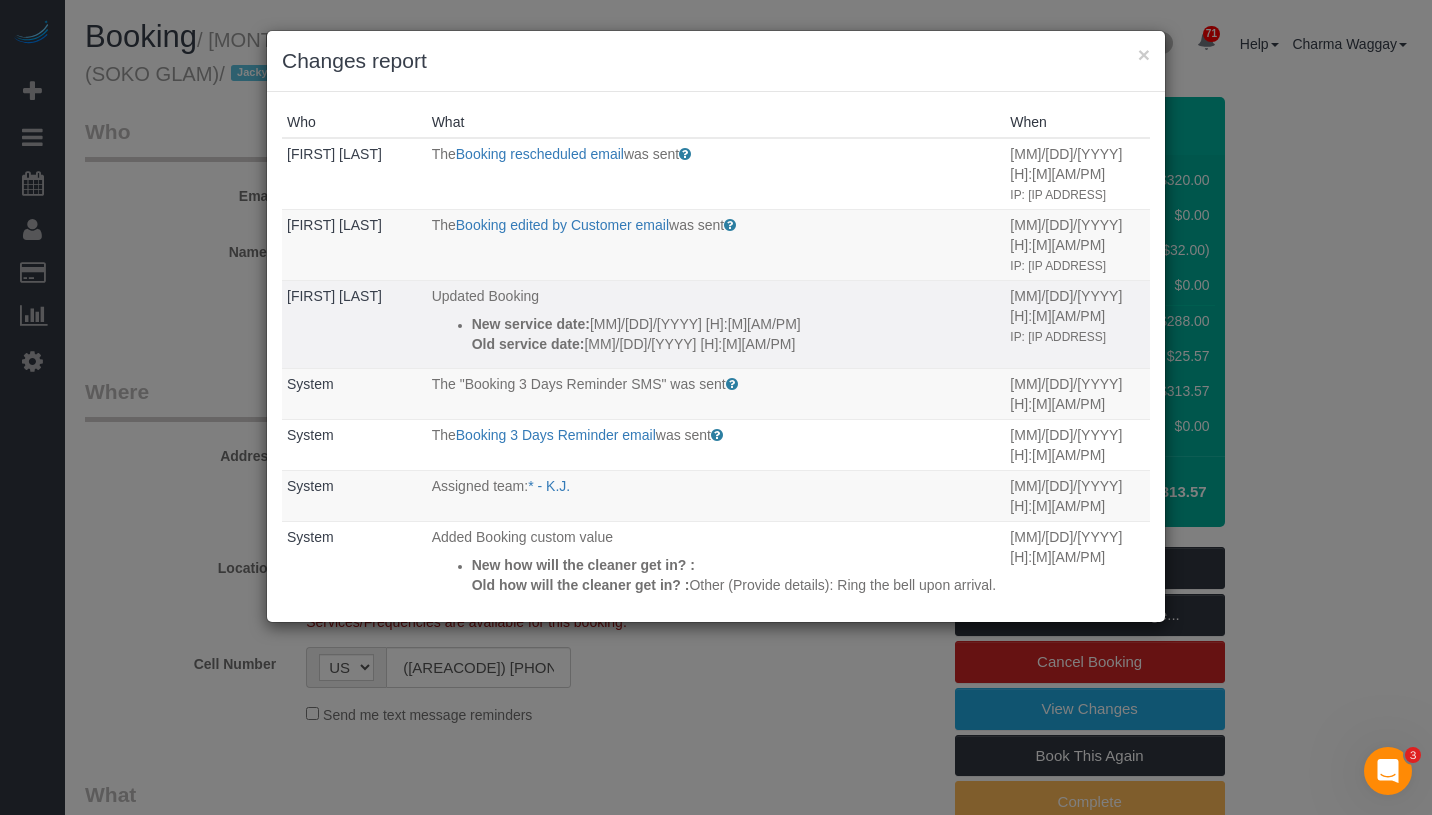 drag, startPoint x: 452, startPoint y: 315, endPoint x: 774, endPoint y: 345, distance: 323.3945 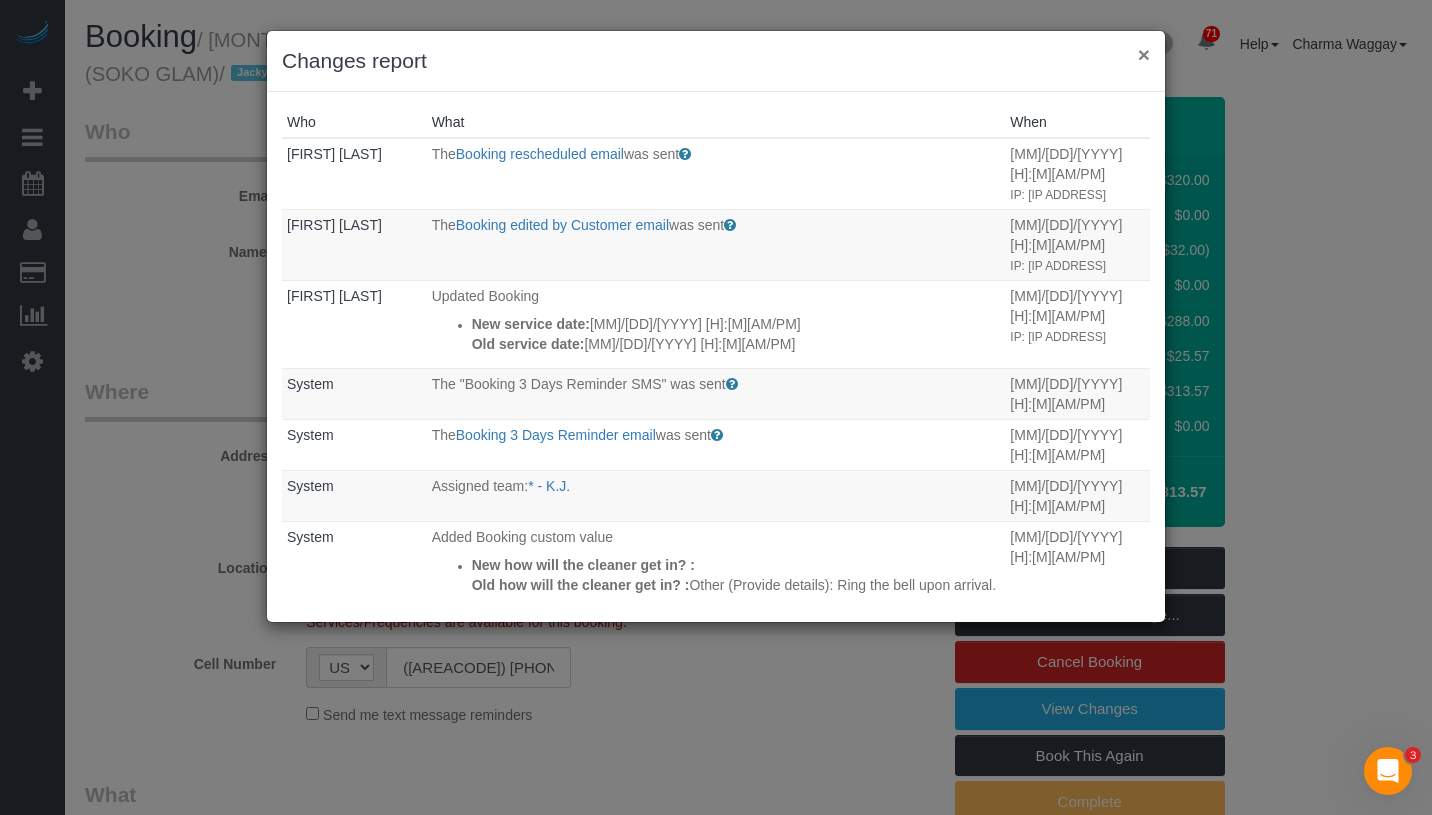 click on "×" at bounding box center (1144, 54) 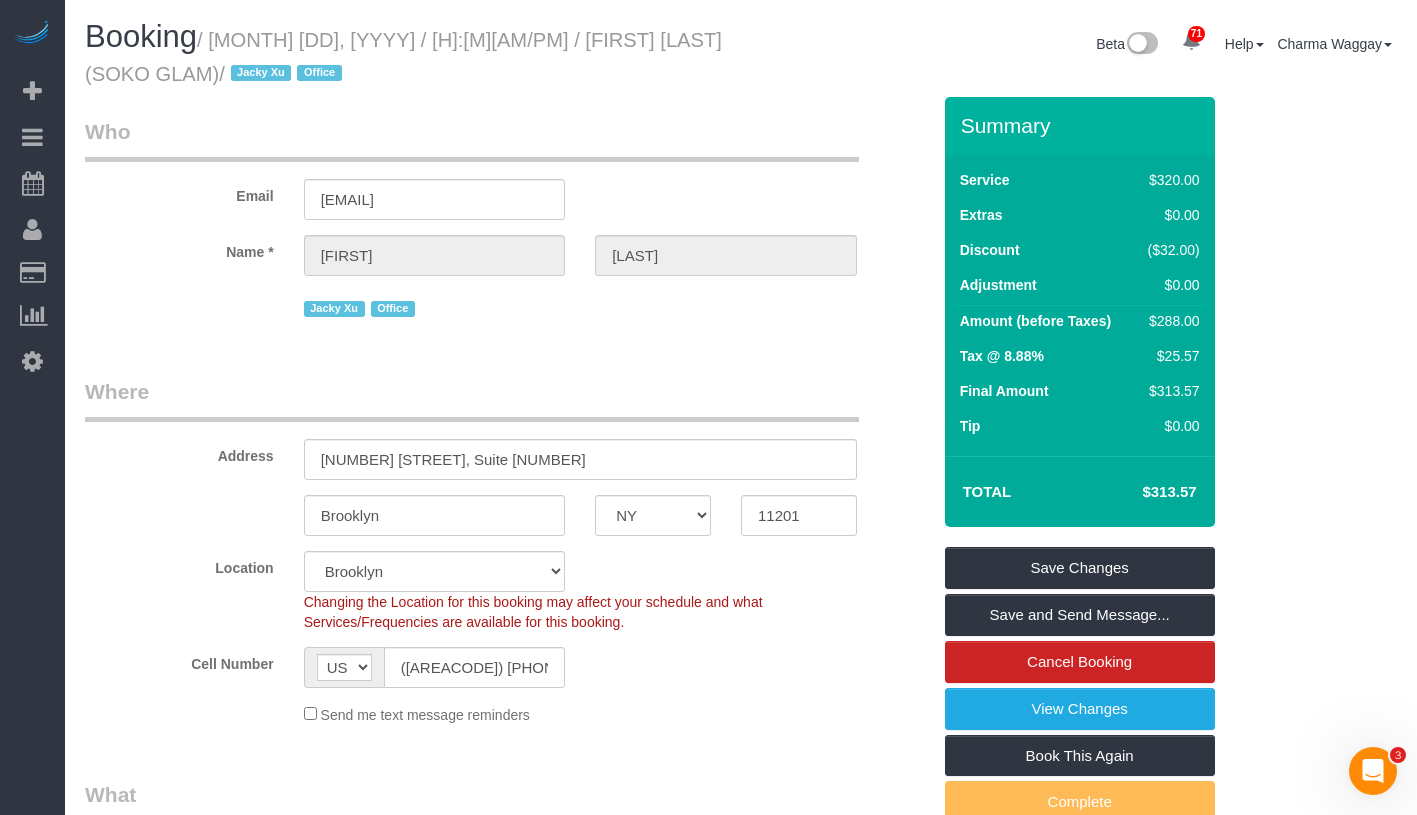 click on "Who
Email
jocelyn@sokoglam.com
Name *
Jocelyn
Daly
Jacky Xu
Office
Where
Address
45 Main Street, Suite 310
Brooklyn
AK
AL
AR
AZ
CA
CO
CT
DC
DE
FL
GA
HI
IA
ID
IL
IN
KS
KY
LA
MA
MD
ME
MI
MN
MO
MS
MT
NC" at bounding box center (741, 1606) 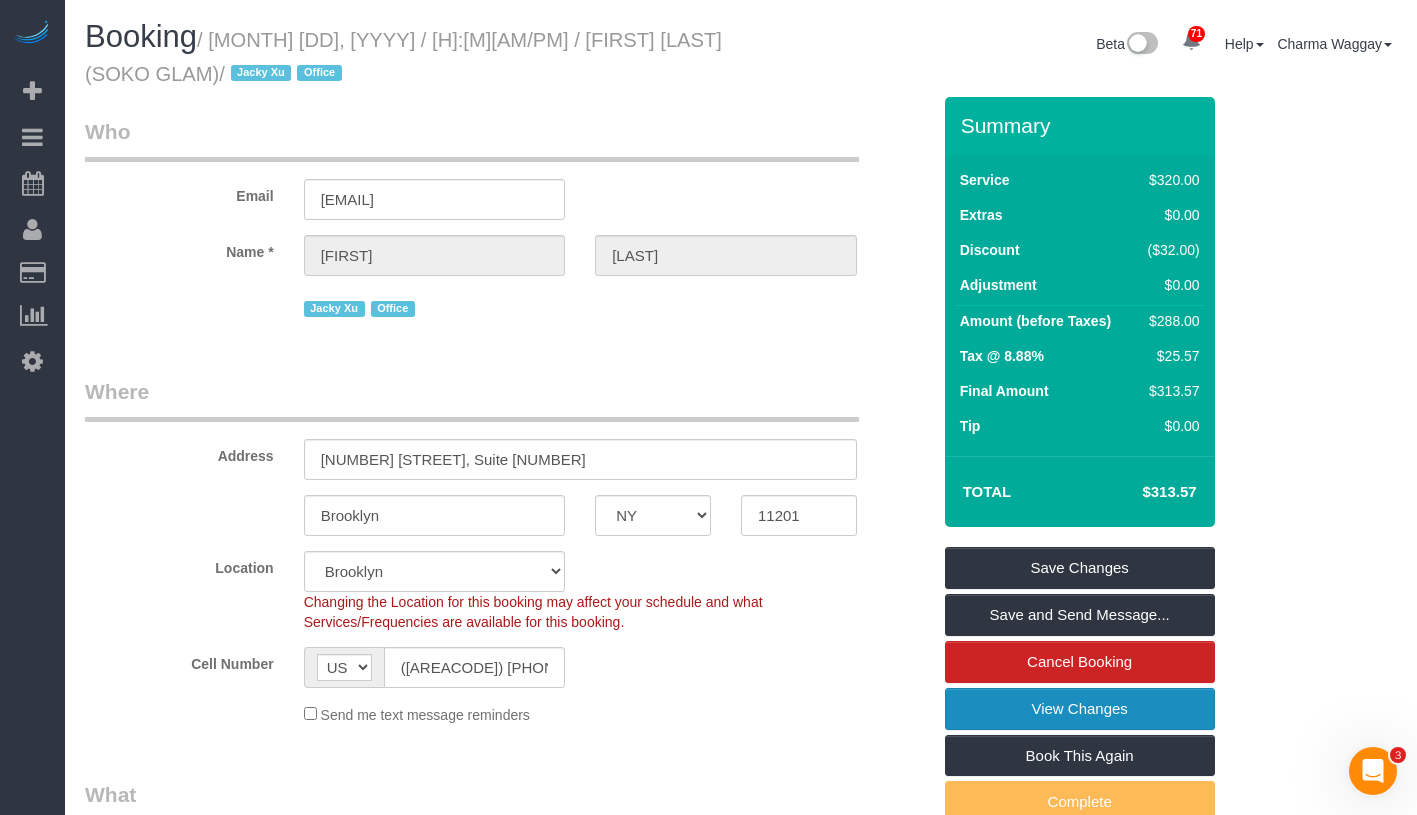 click on "View Changes" at bounding box center (1080, 709) 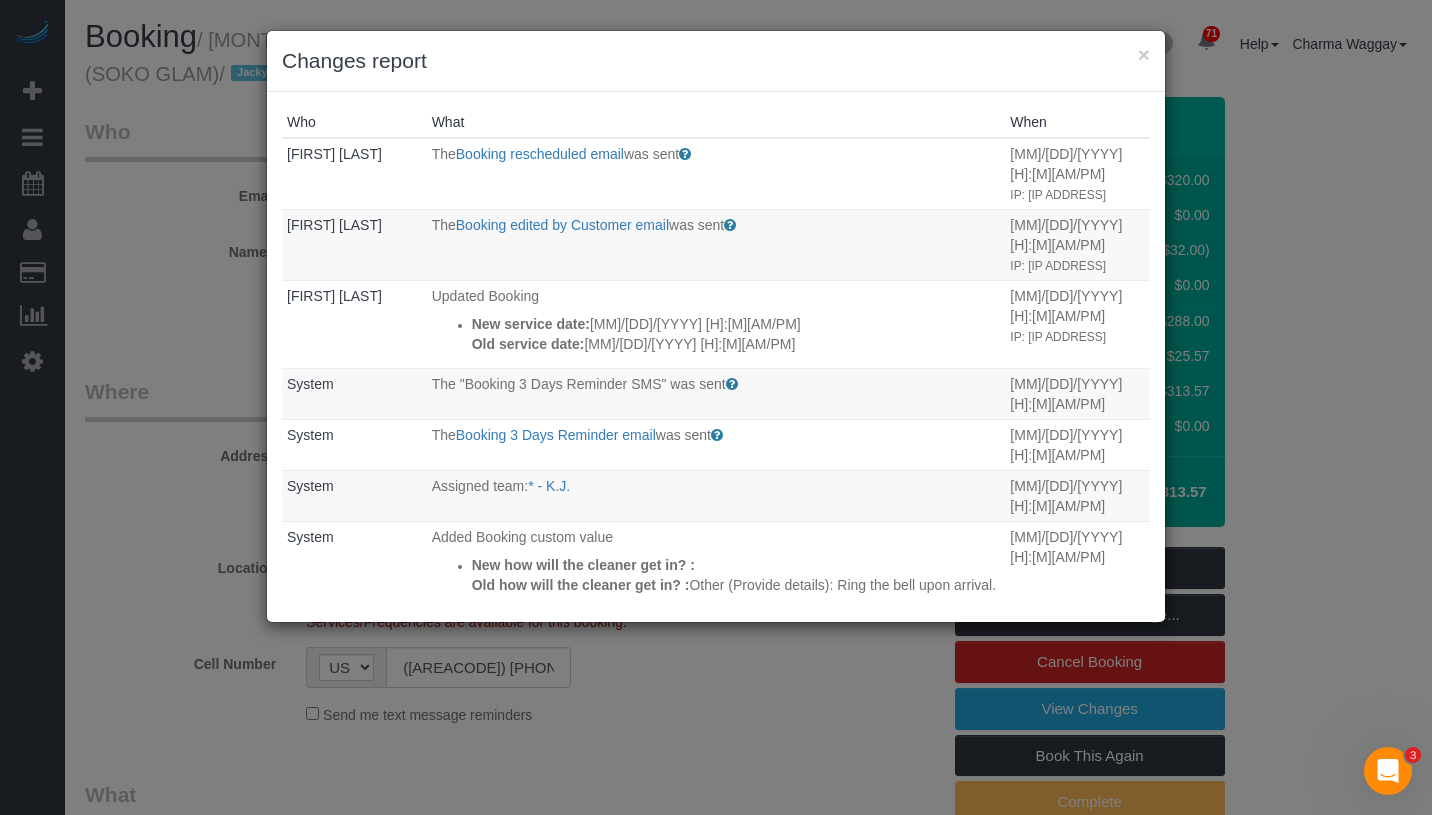 click on "Changes report" at bounding box center (716, 61) 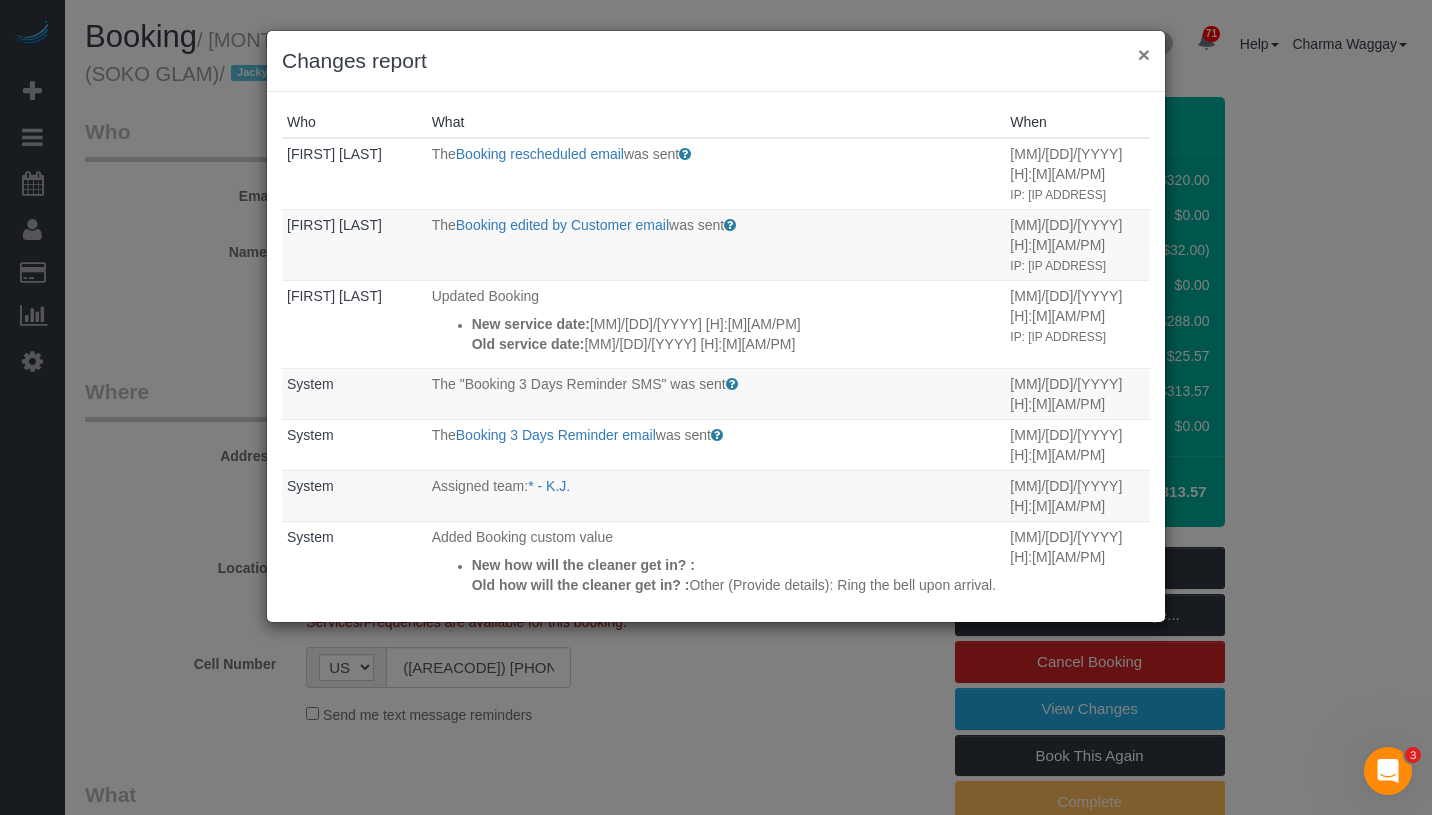 click on "×" at bounding box center [1144, 54] 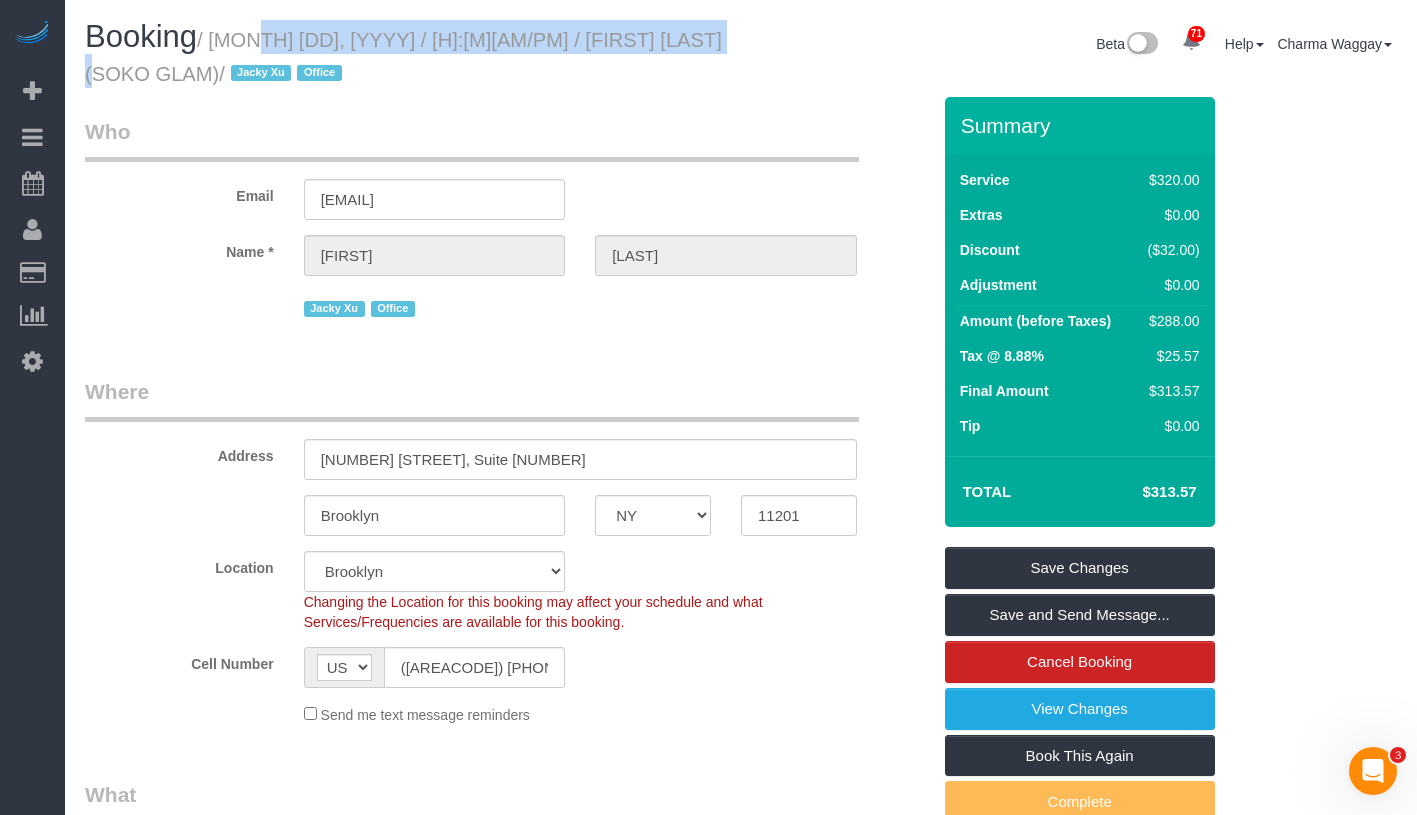 drag, startPoint x: 229, startPoint y: 40, endPoint x: 152, endPoint y: 78, distance: 85.86617 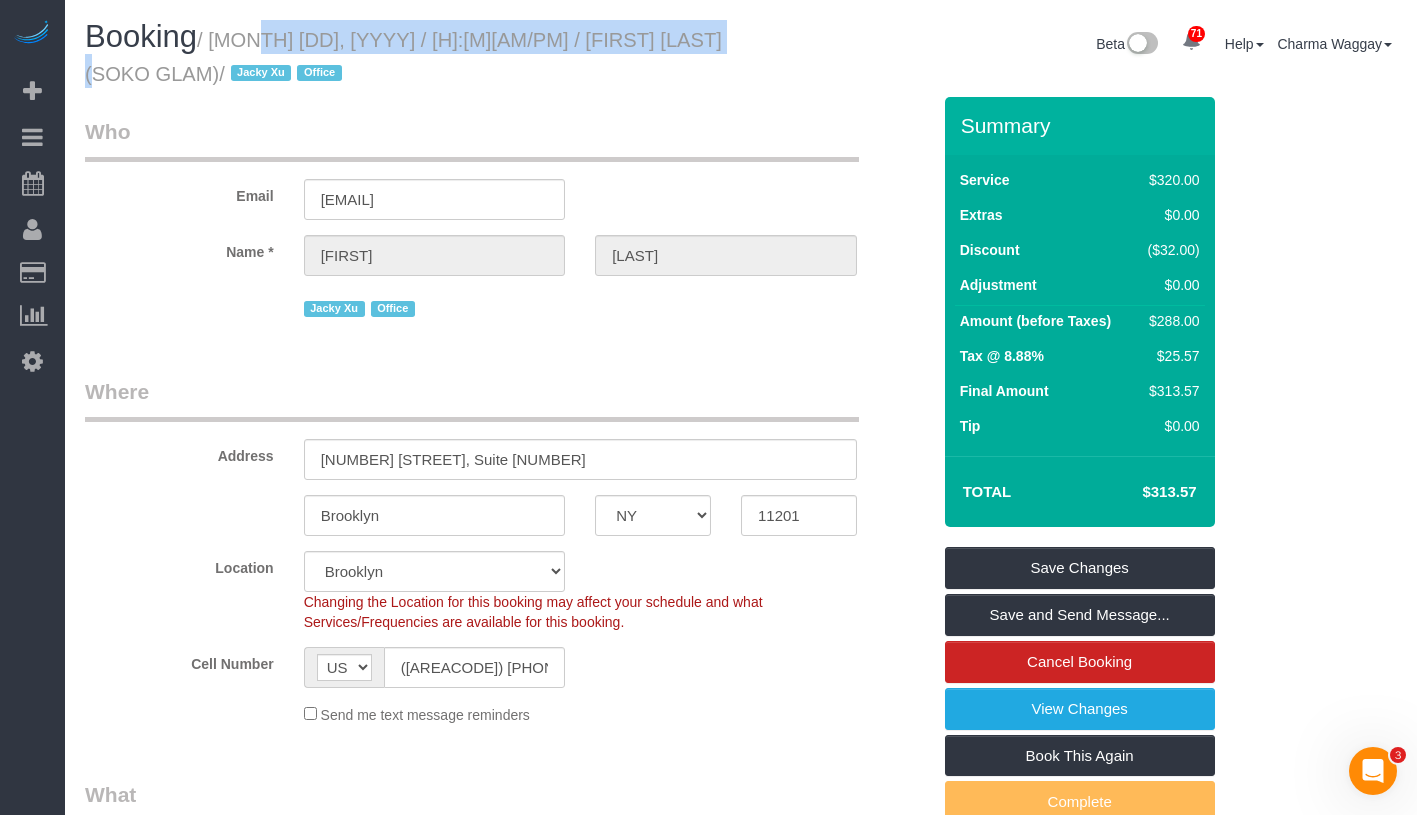 click on "/ August 11, 2025 / 5:00PM / Jocelyn Daly (SOKO GLAM)
/
Jacky Xu
Office" at bounding box center (403, 57) 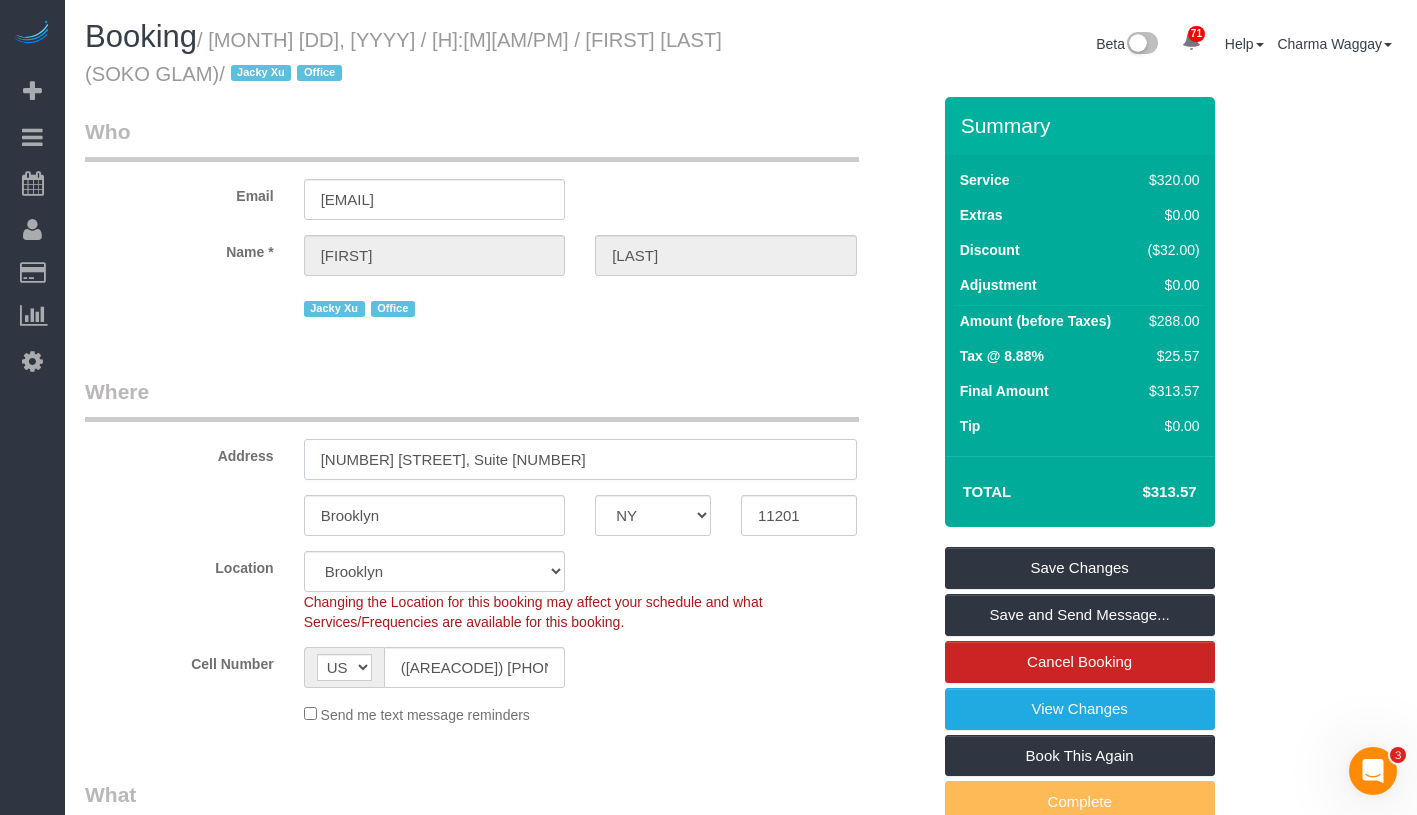 drag, startPoint x: 310, startPoint y: 462, endPoint x: 557, endPoint y: 457, distance: 247.0506 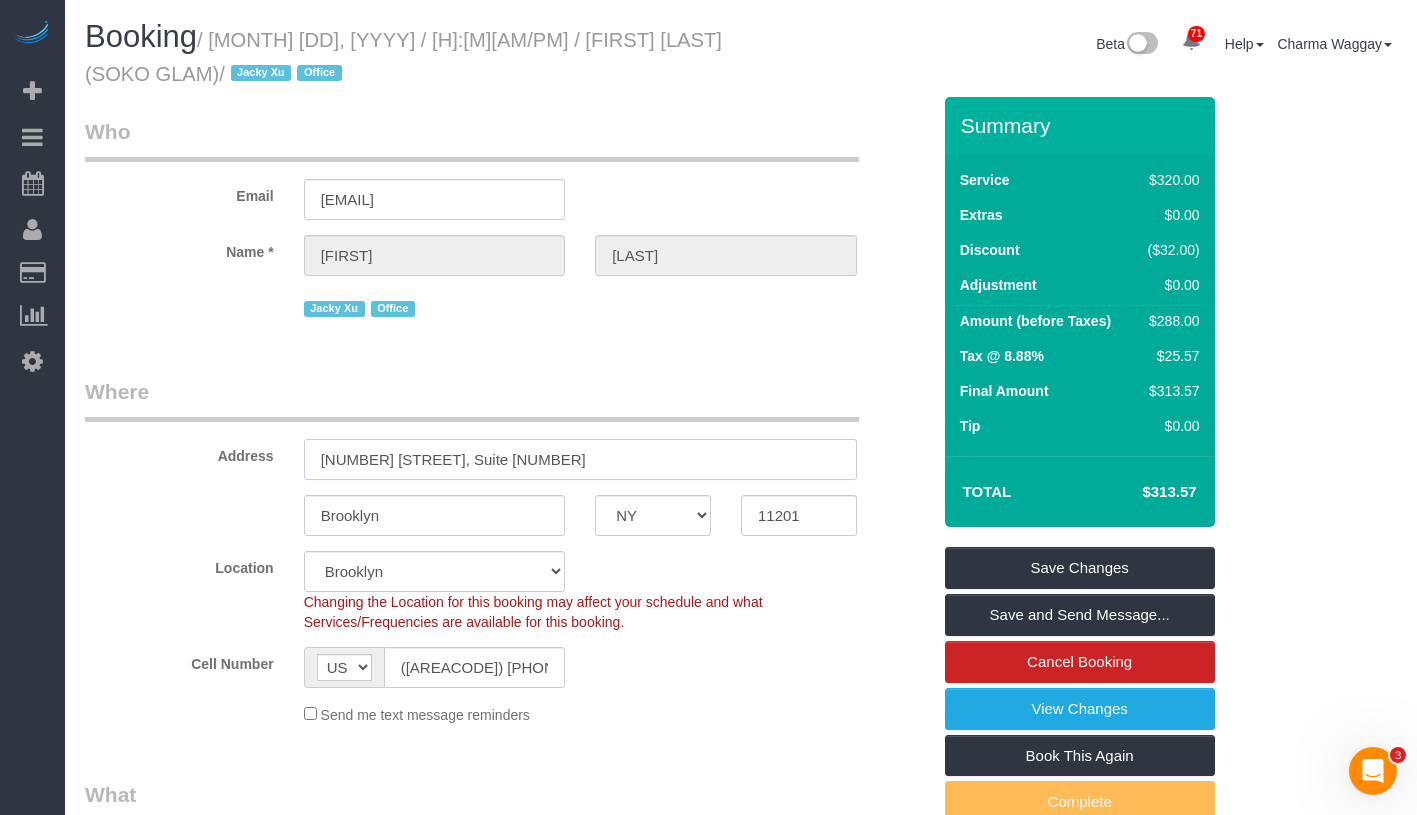 click on "45 Main Street, Suite 310" at bounding box center [580, 459] 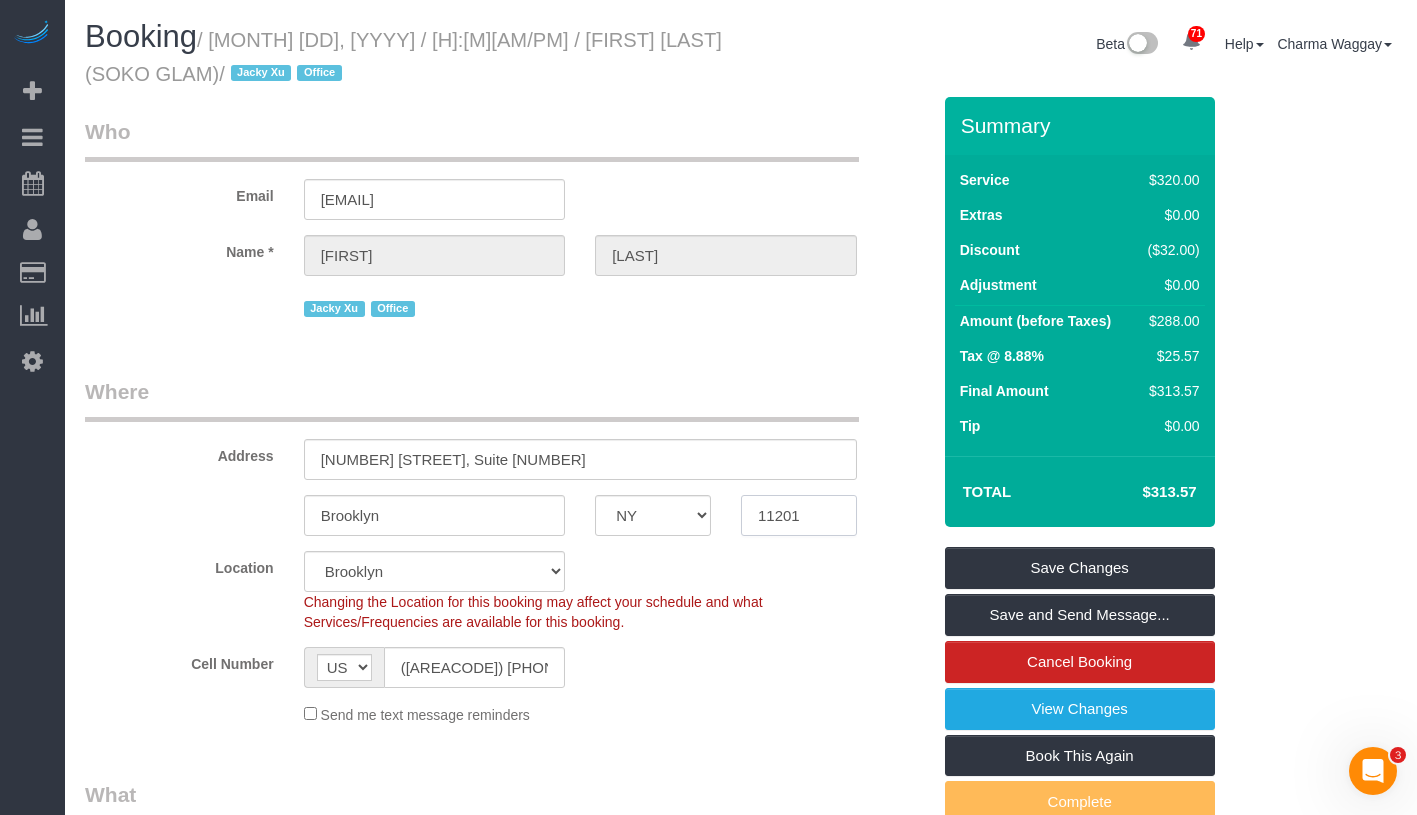 drag, startPoint x: 763, startPoint y: 510, endPoint x: 864, endPoint y: 515, distance: 101.12369 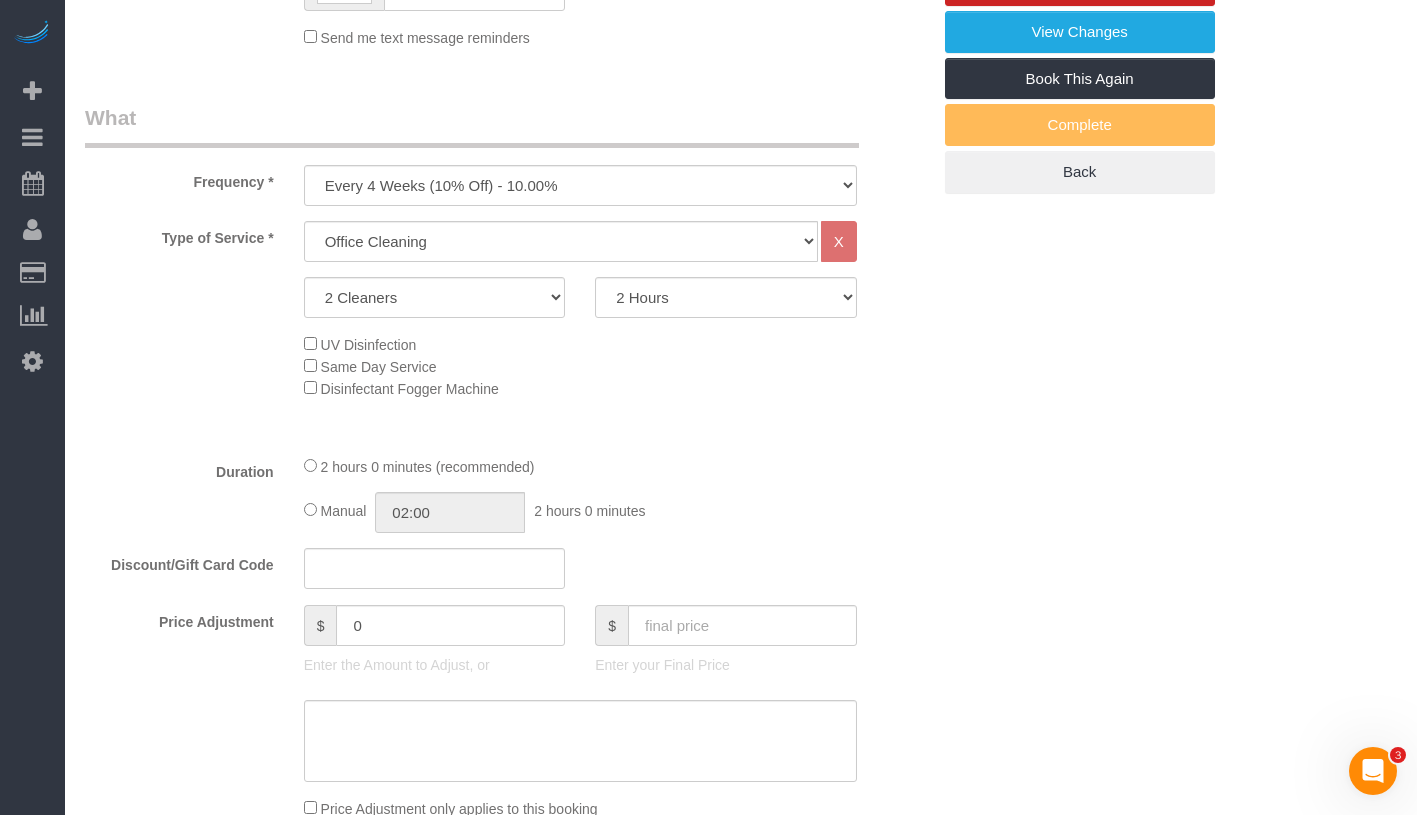 scroll, scrollTop: 0, scrollLeft: 0, axis: both 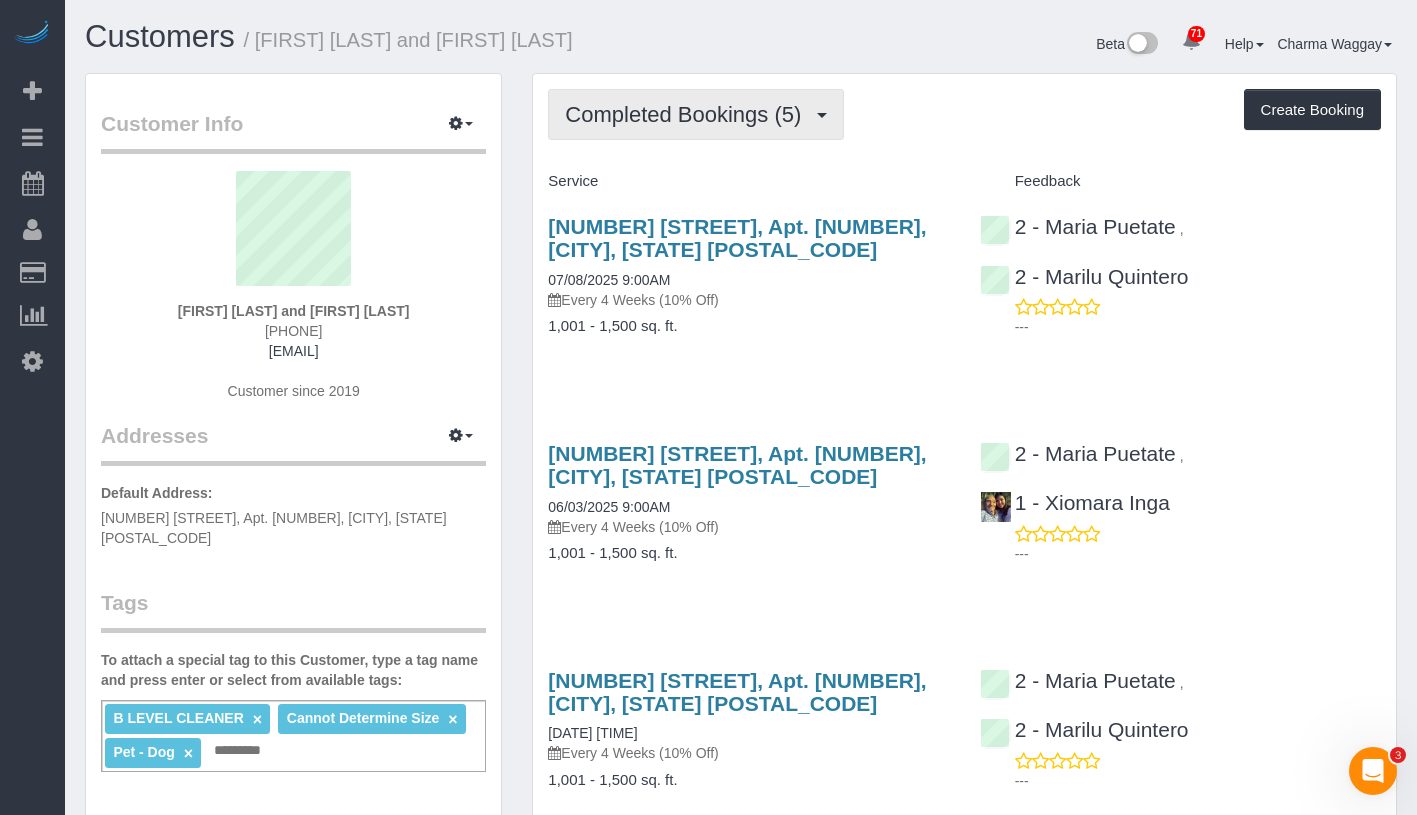 click on "Completed Bookings (5)" at bounding box center (688, 114) 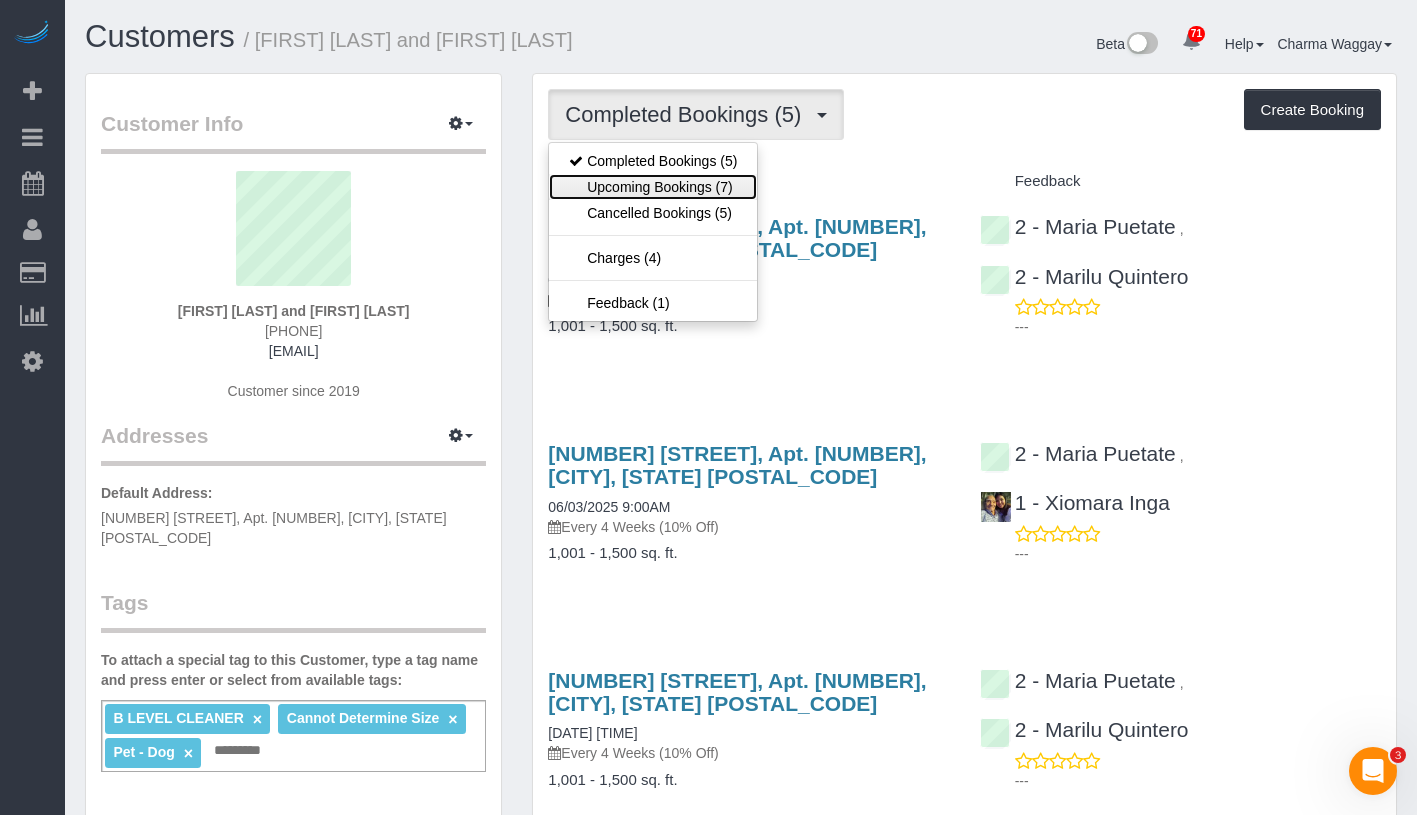 click on "Upcoming Bookings (7)" at bounding box center [653, 187] 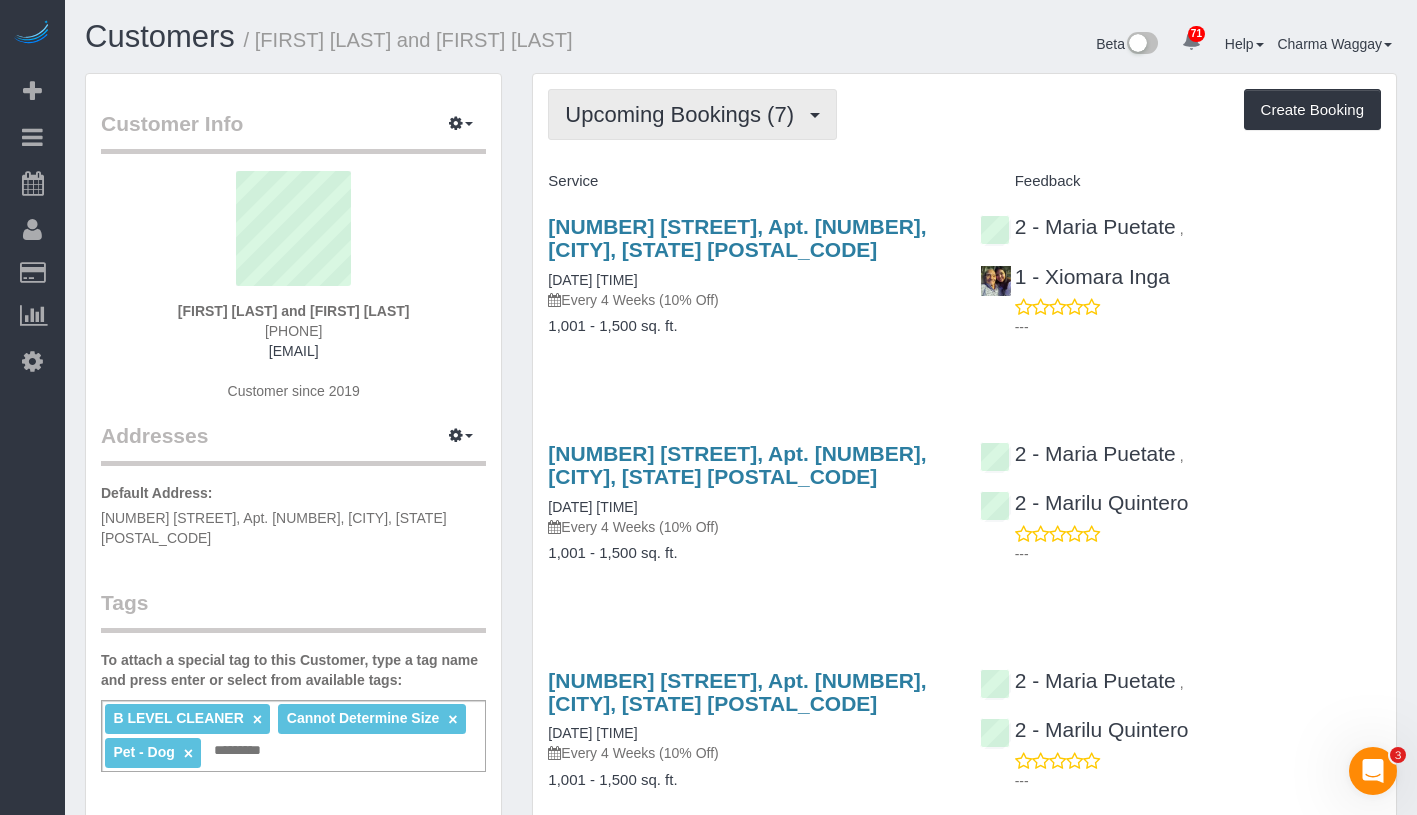 click on "Upcoming Bookings (7)" at bounding box center (684, 114) 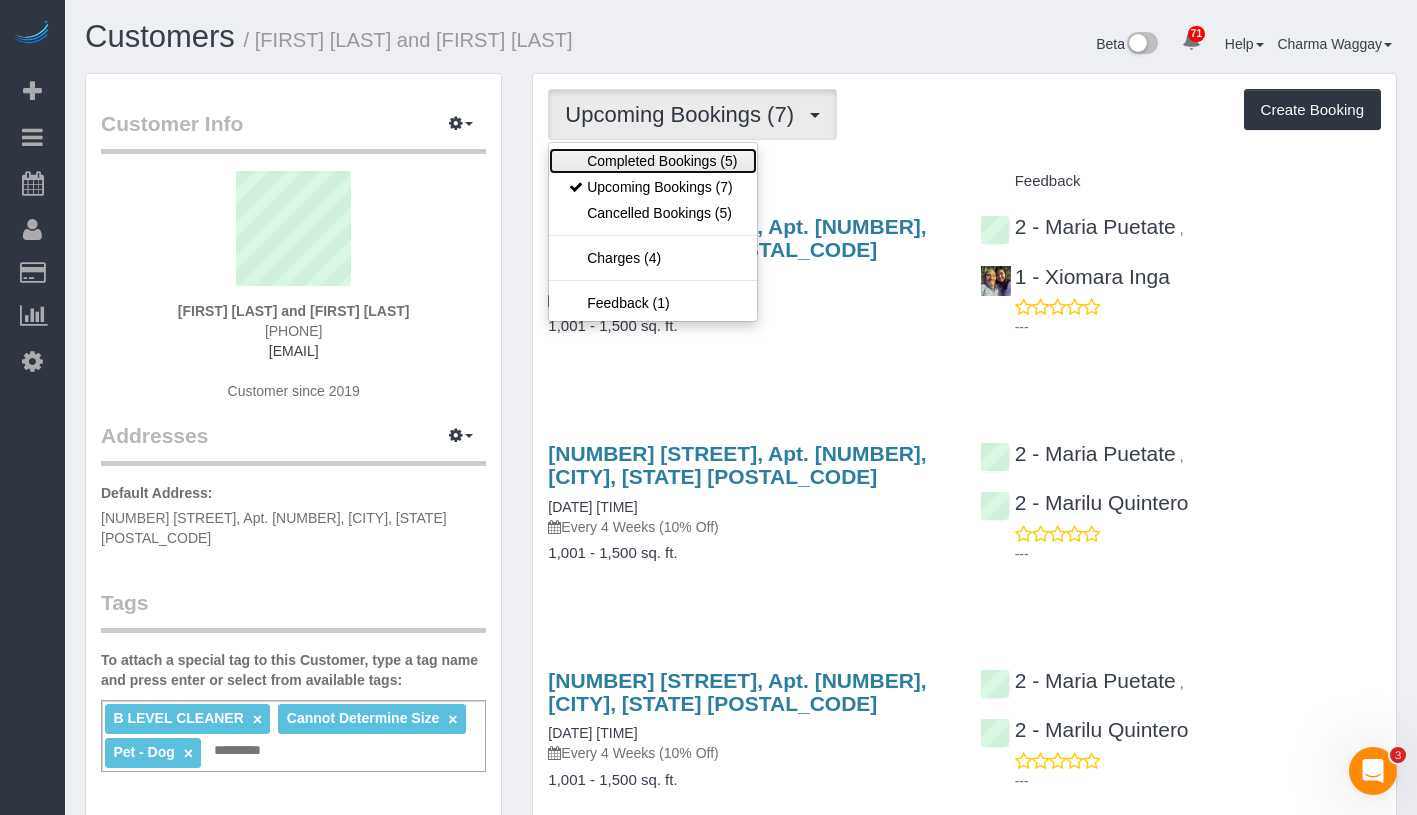 click on "Completed Bookings (5)" at bounding box center [653, 161] 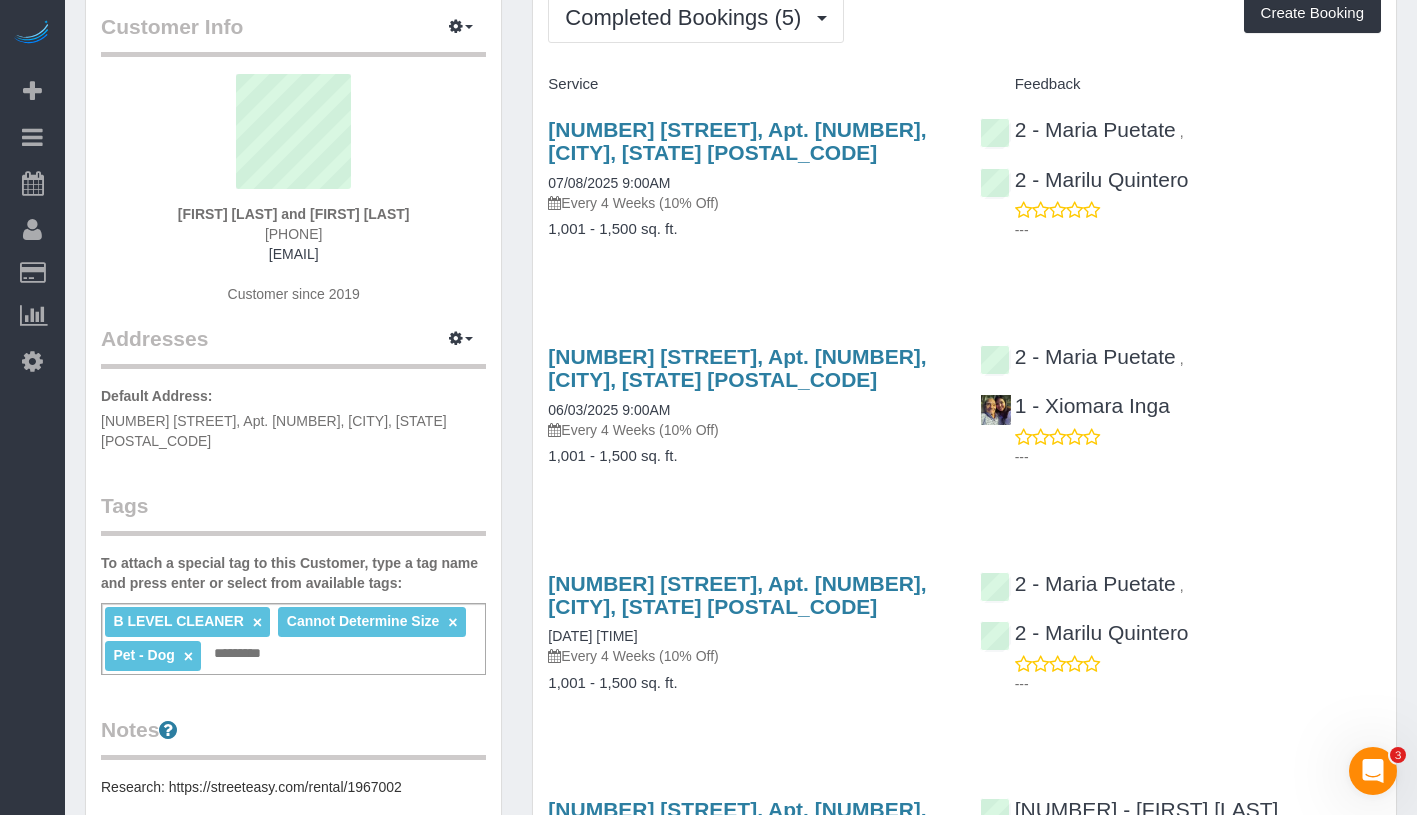 scroll, scrollTop: 88, scrollLeft: 0, axis: vertical 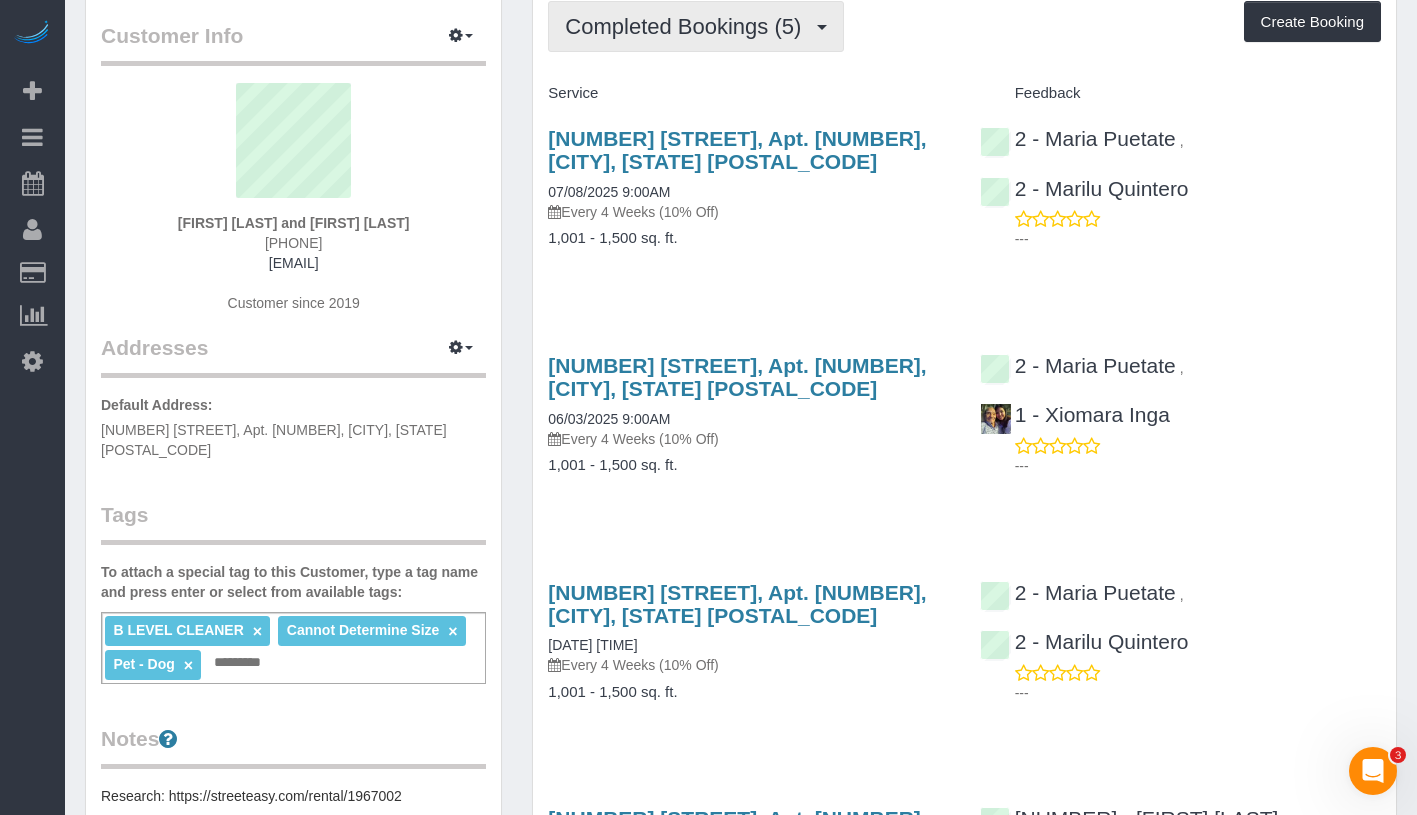 click on "Completed Bookings (5)" at bounding box center (688, 26) 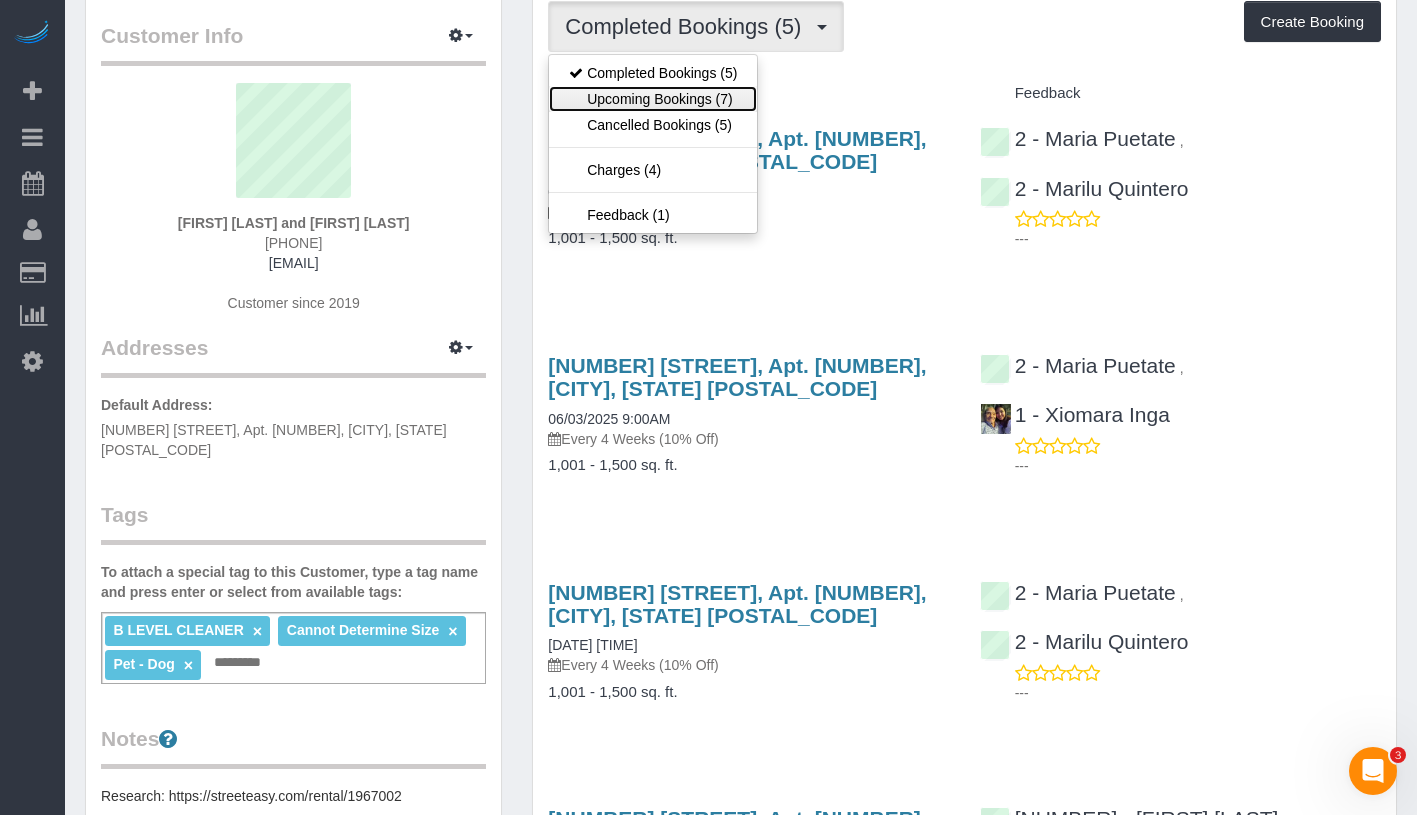 click on "Upcoming Bookings (7)" at bounding box center [653, 99] 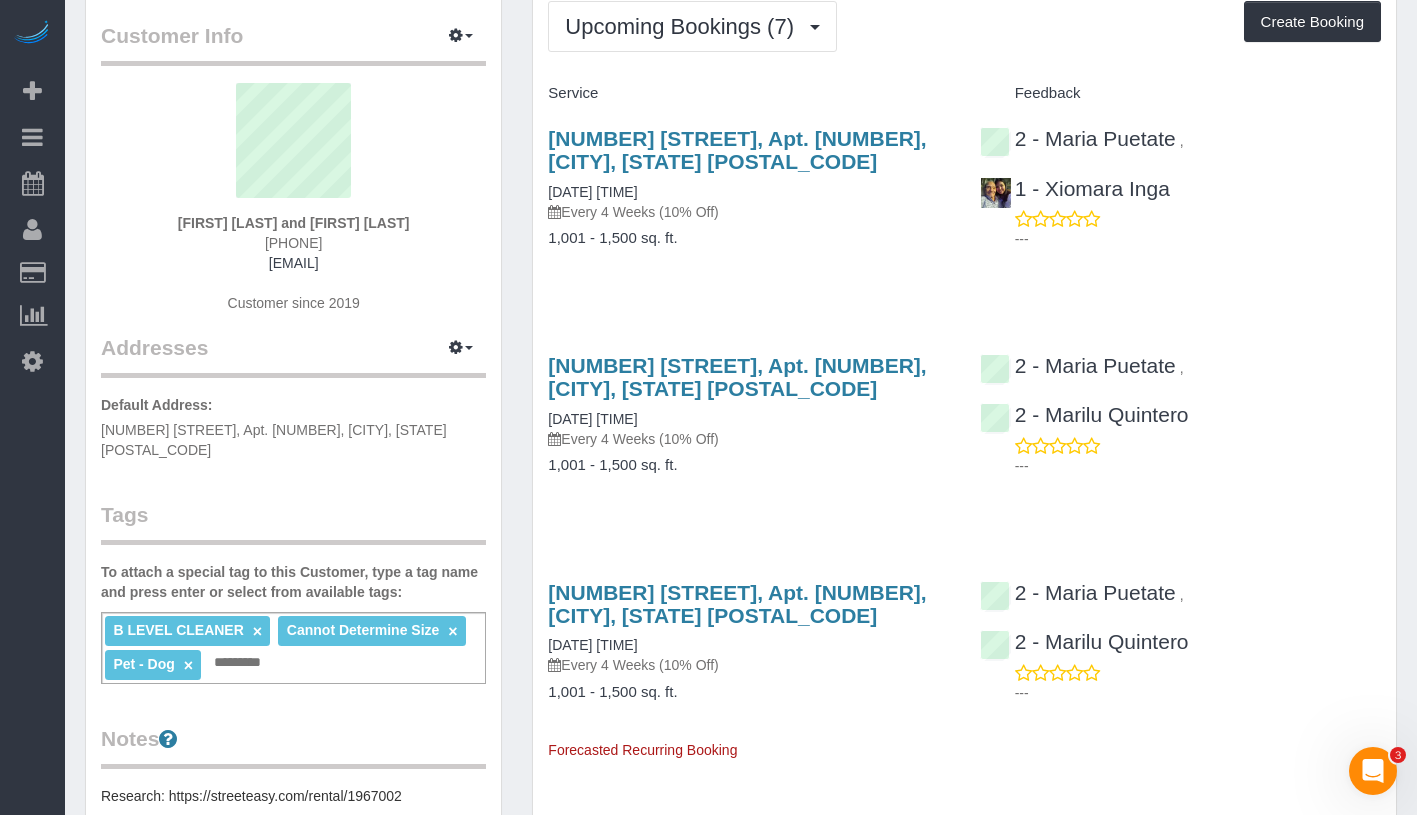 click on "160 Huntington Street, Apt. 2, Brooklyn, NY 11231
08/20/2025 9:00AM
Every 4 Weeks (10% Off)
1,001 - 1,500 sq. ft." at bounding box center [748, 198] 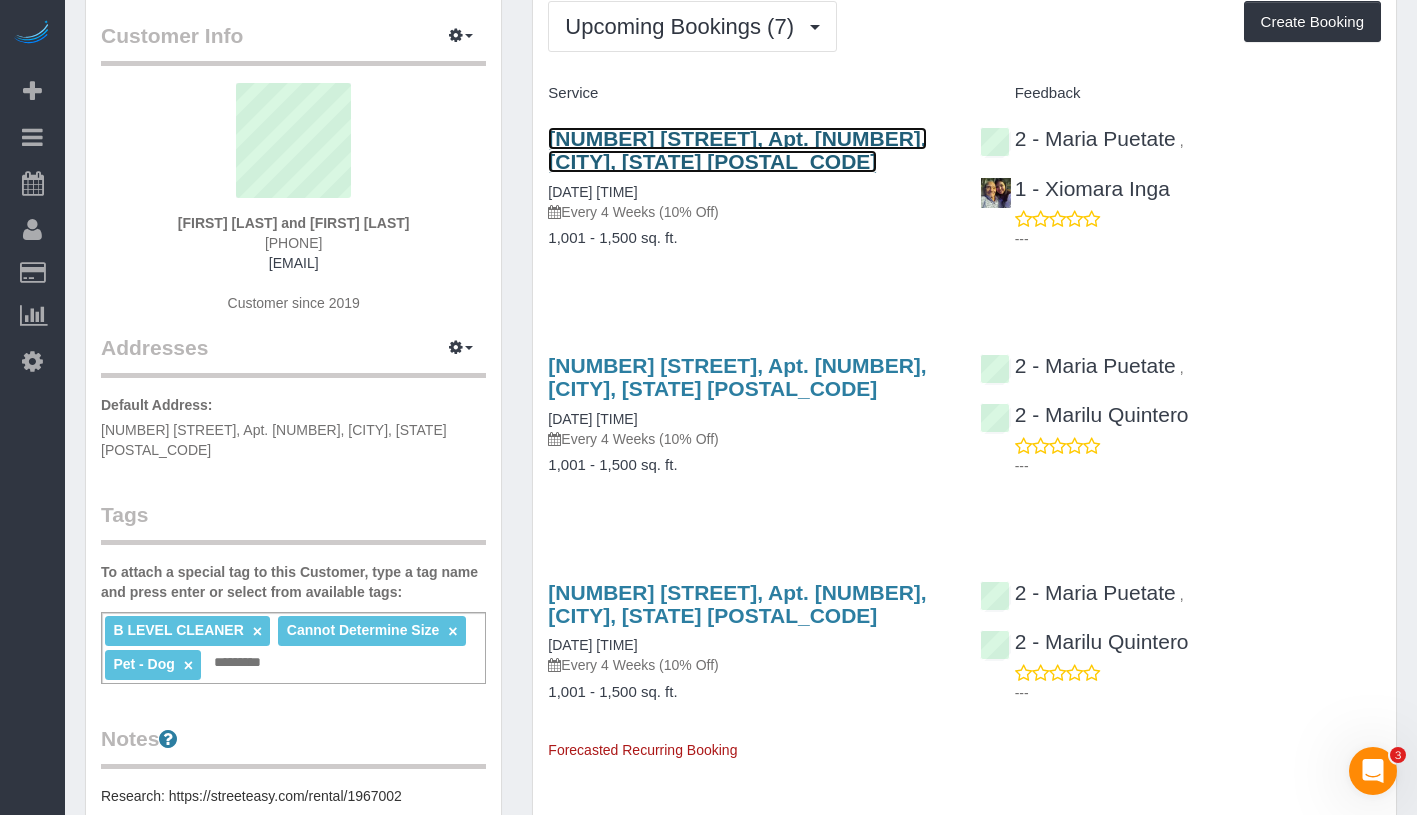 click on "160 Huntington Street, Apt. 2, Brooklyn, NY 11231" at bounding box center (737, 150) 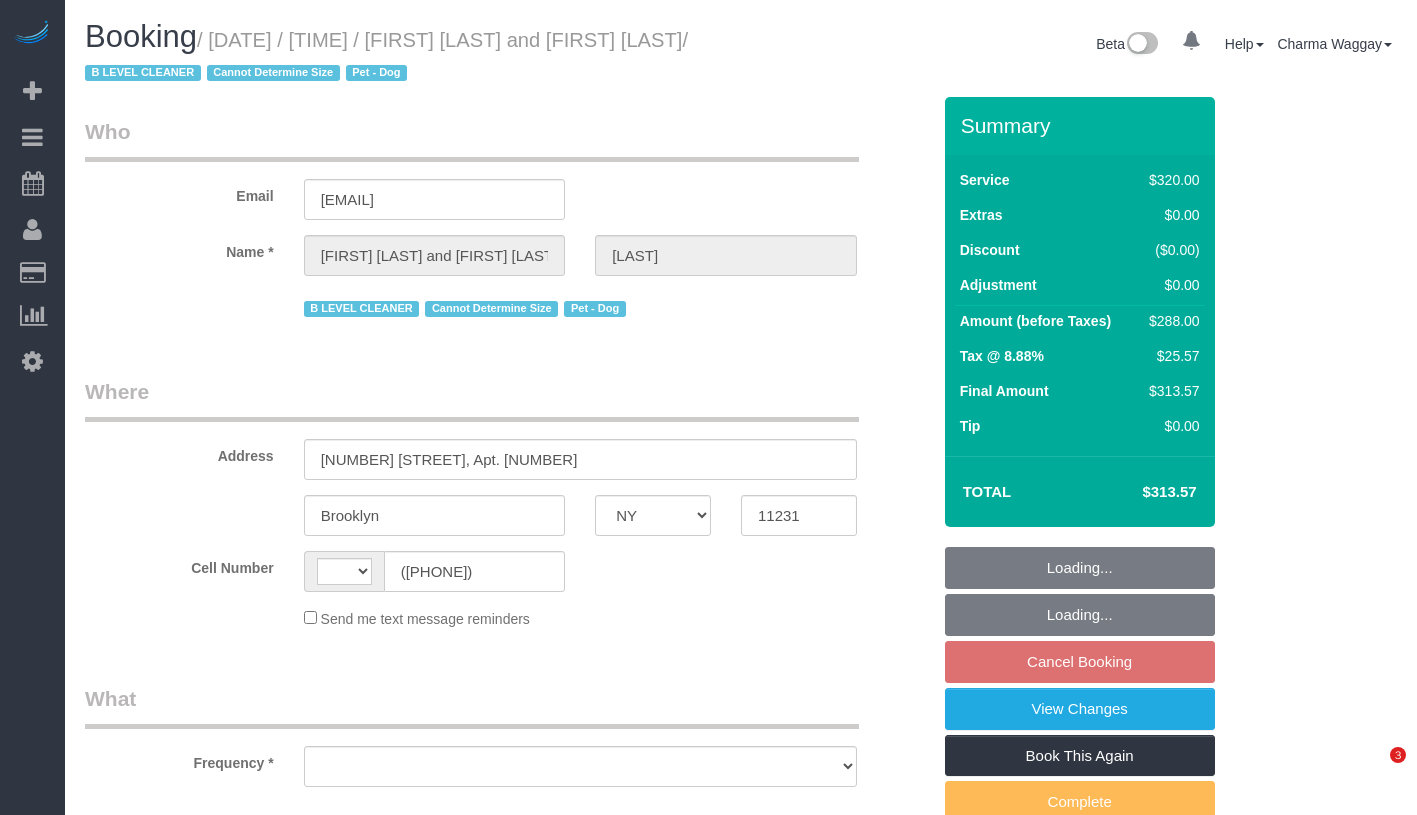 select on "NY" 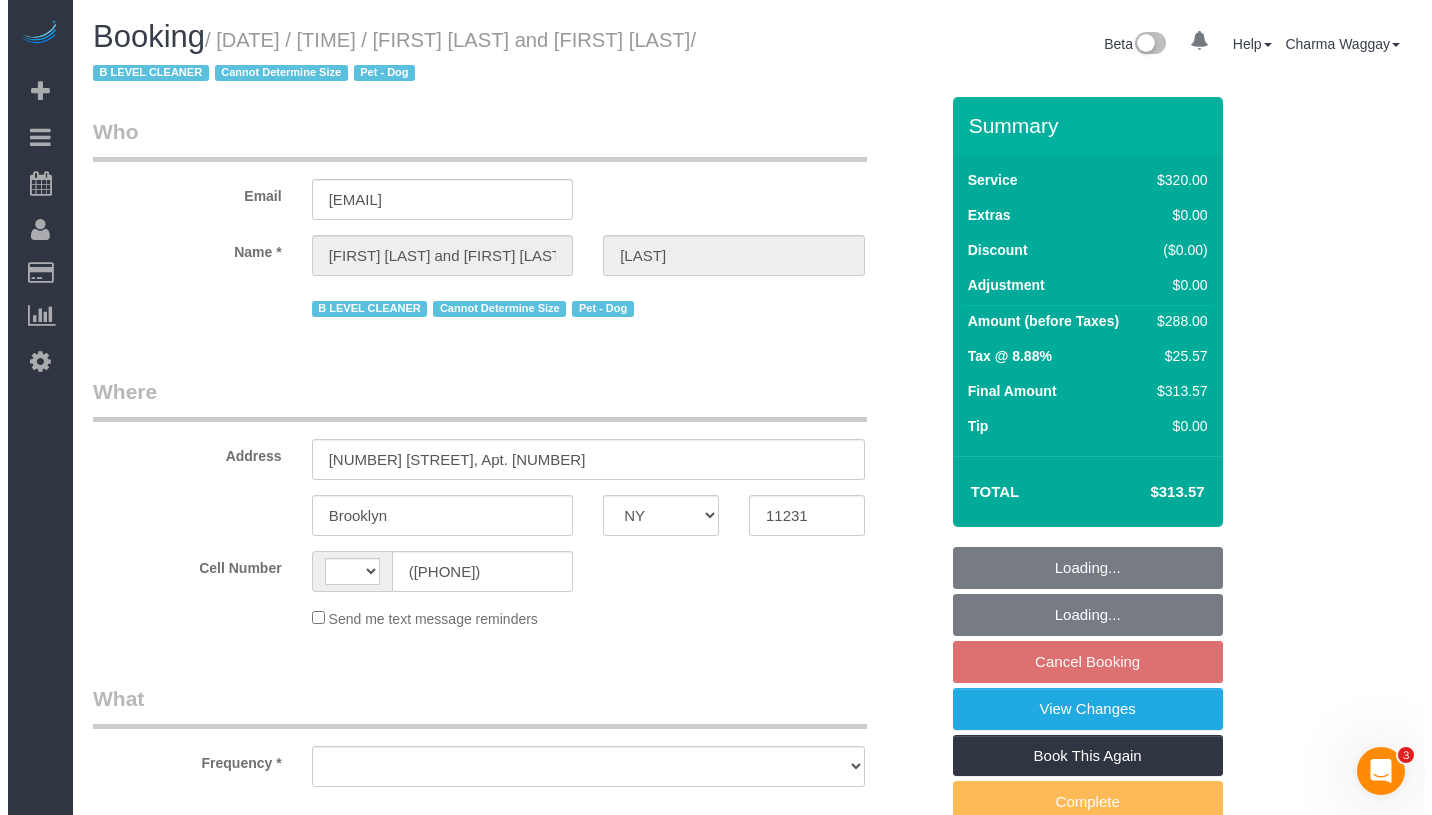 scroll, scrollTop: 0, scrollLeft: 0, axis: both 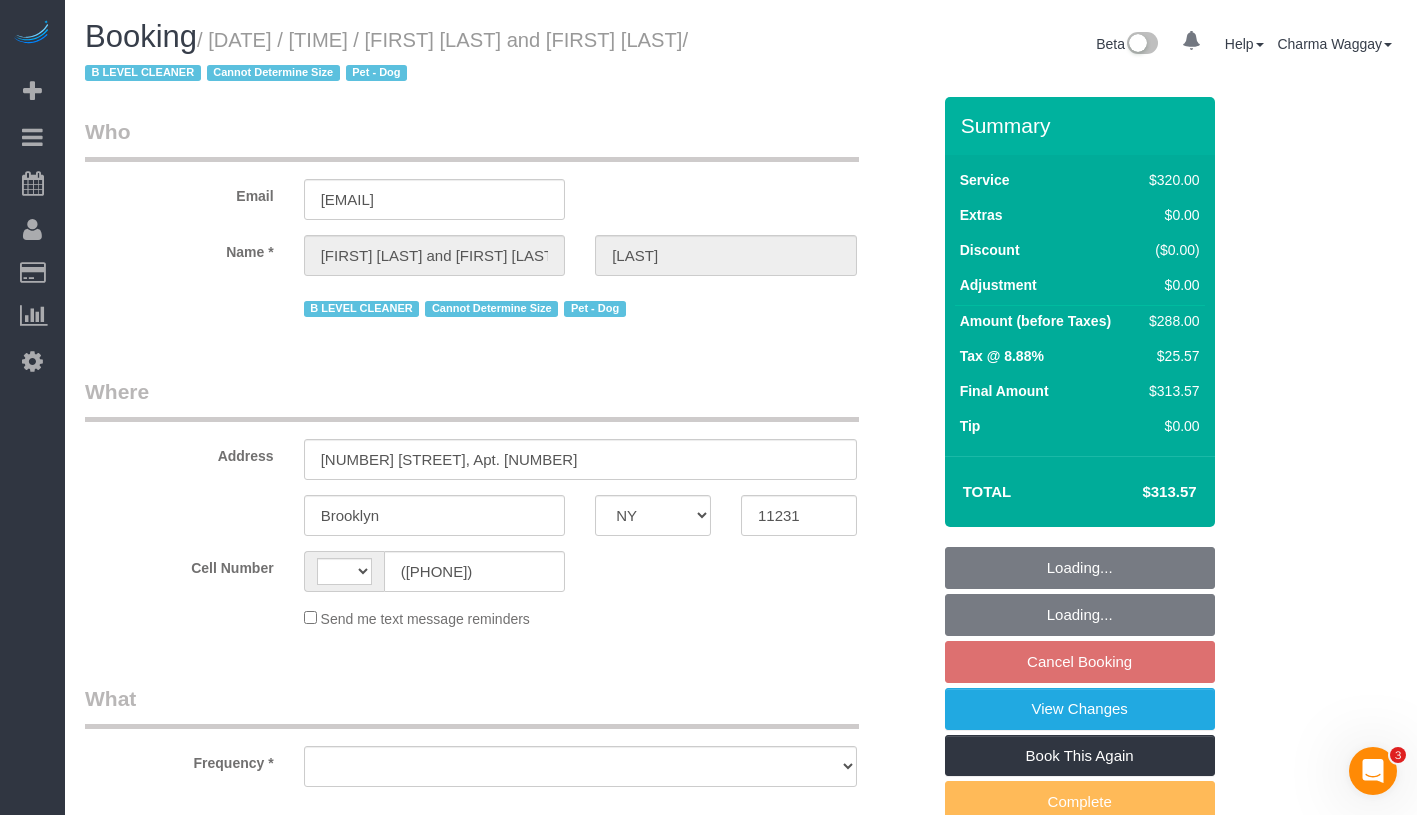 select on "object:505" 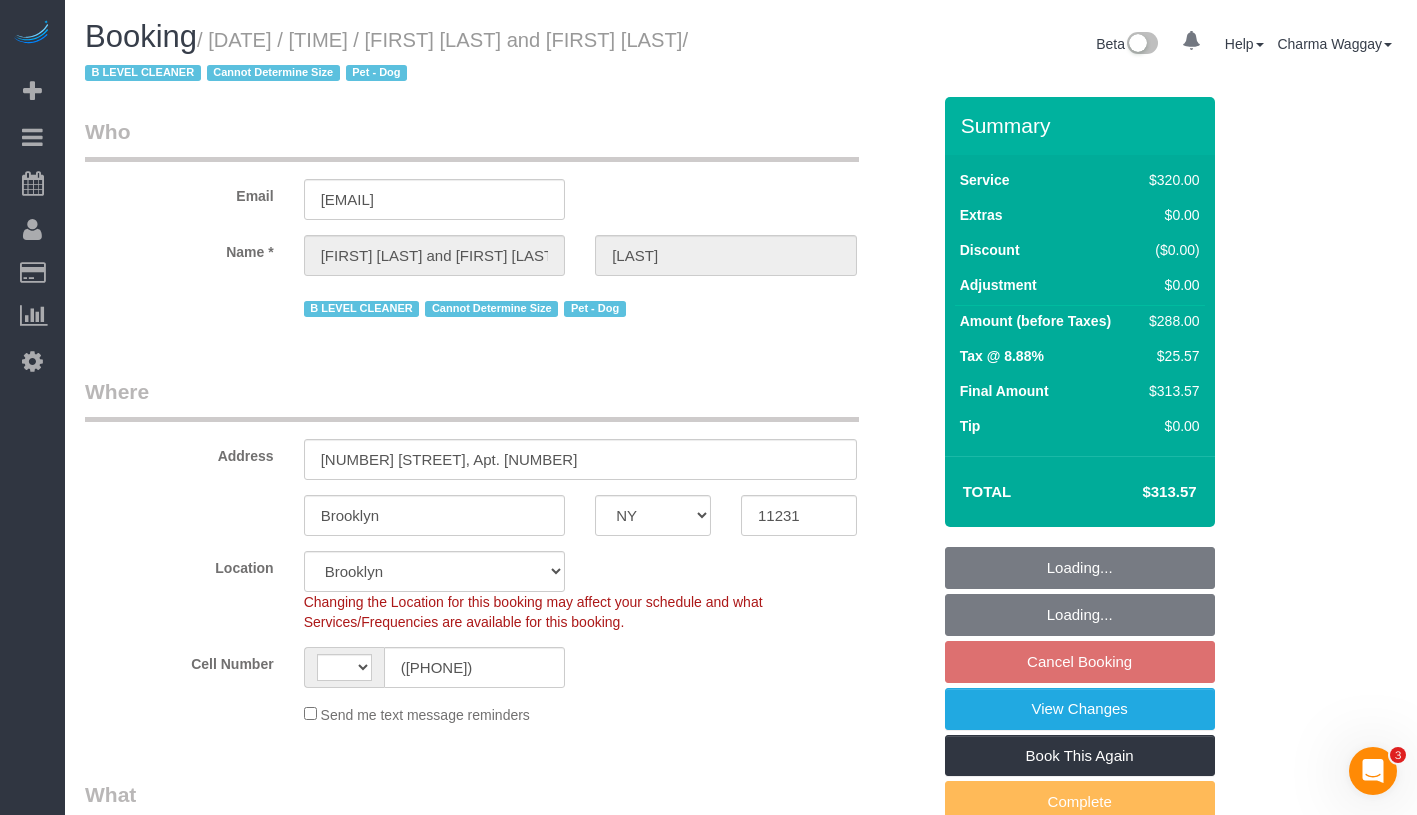 select on "object:812" 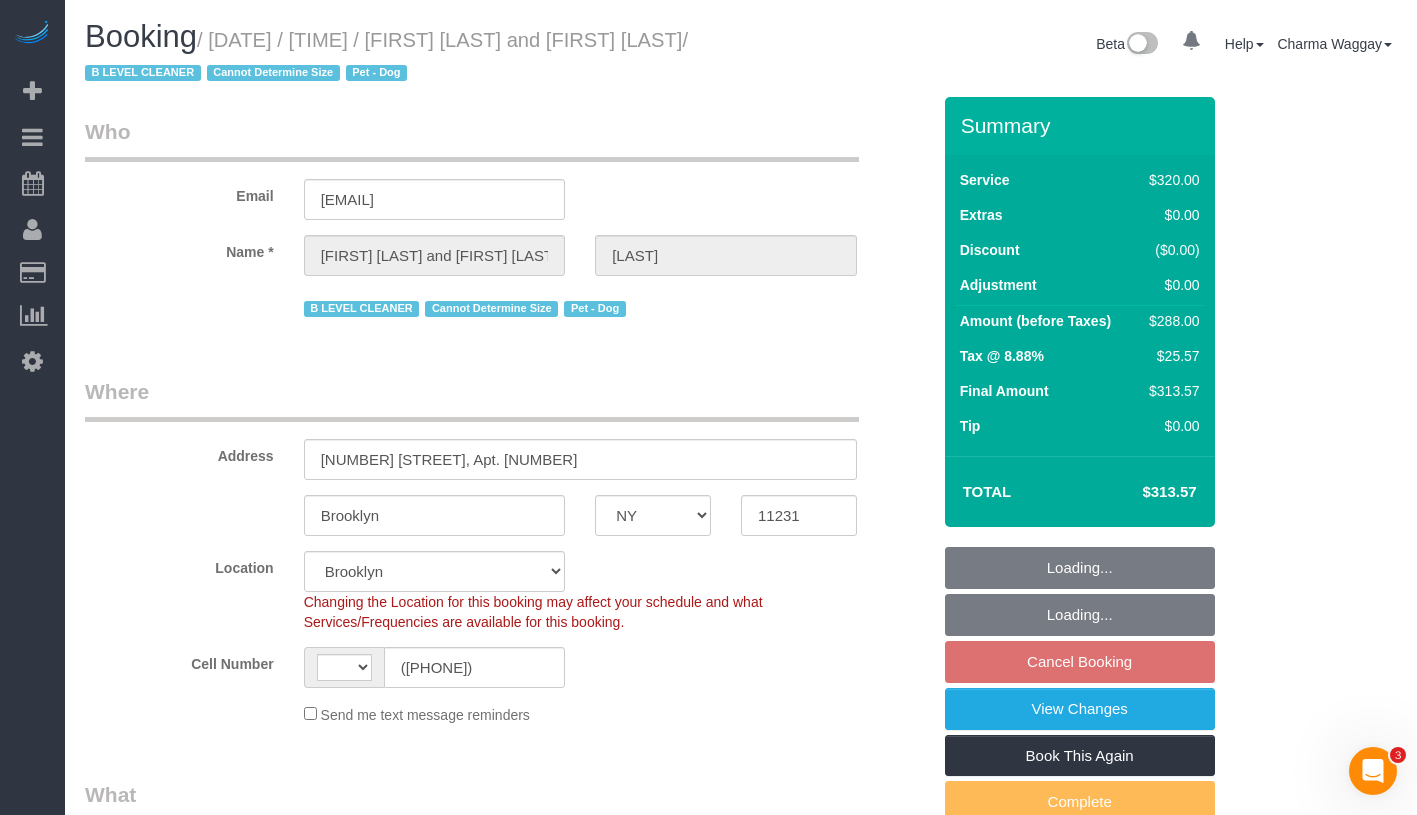 select on "string:US" 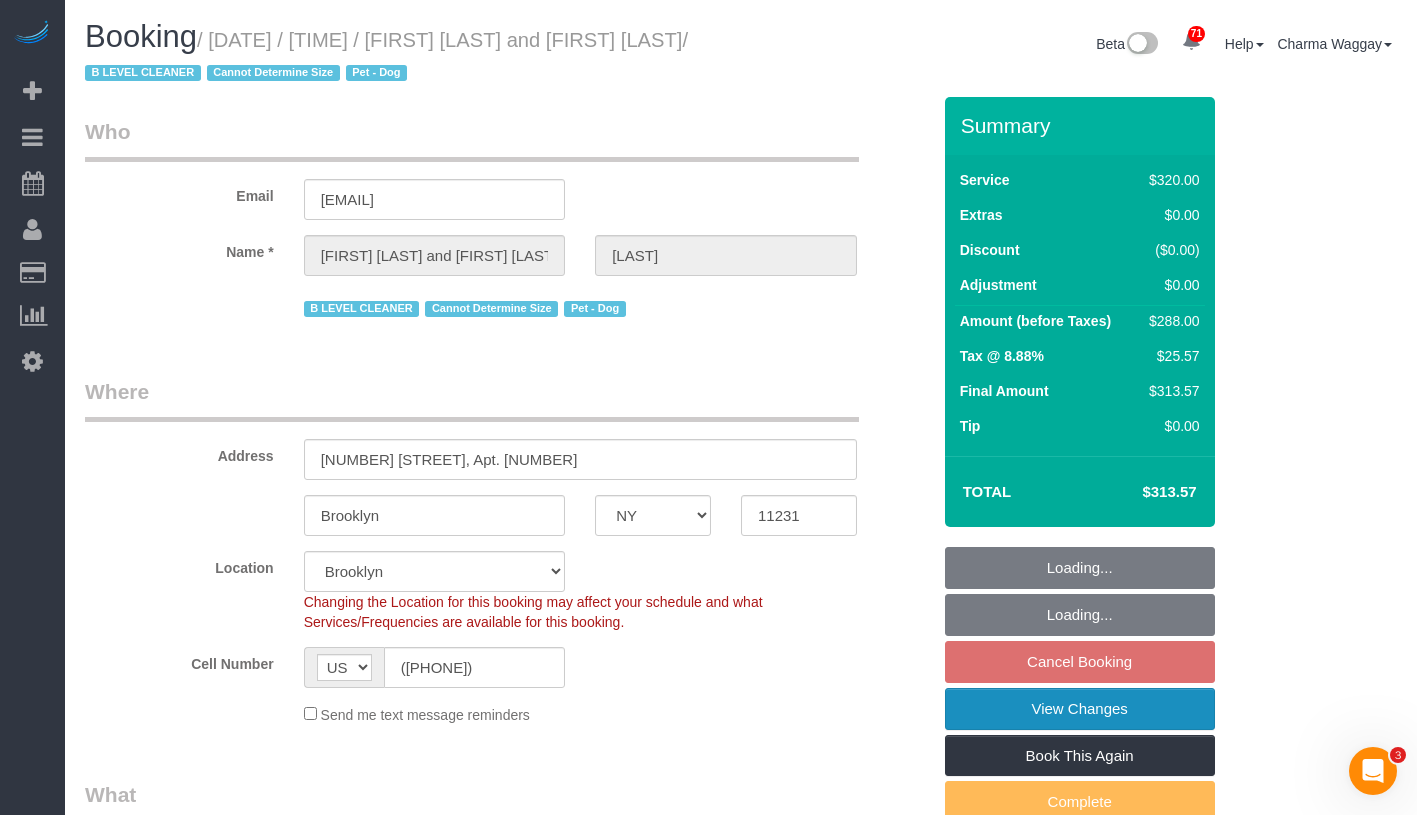 select on "spot2" 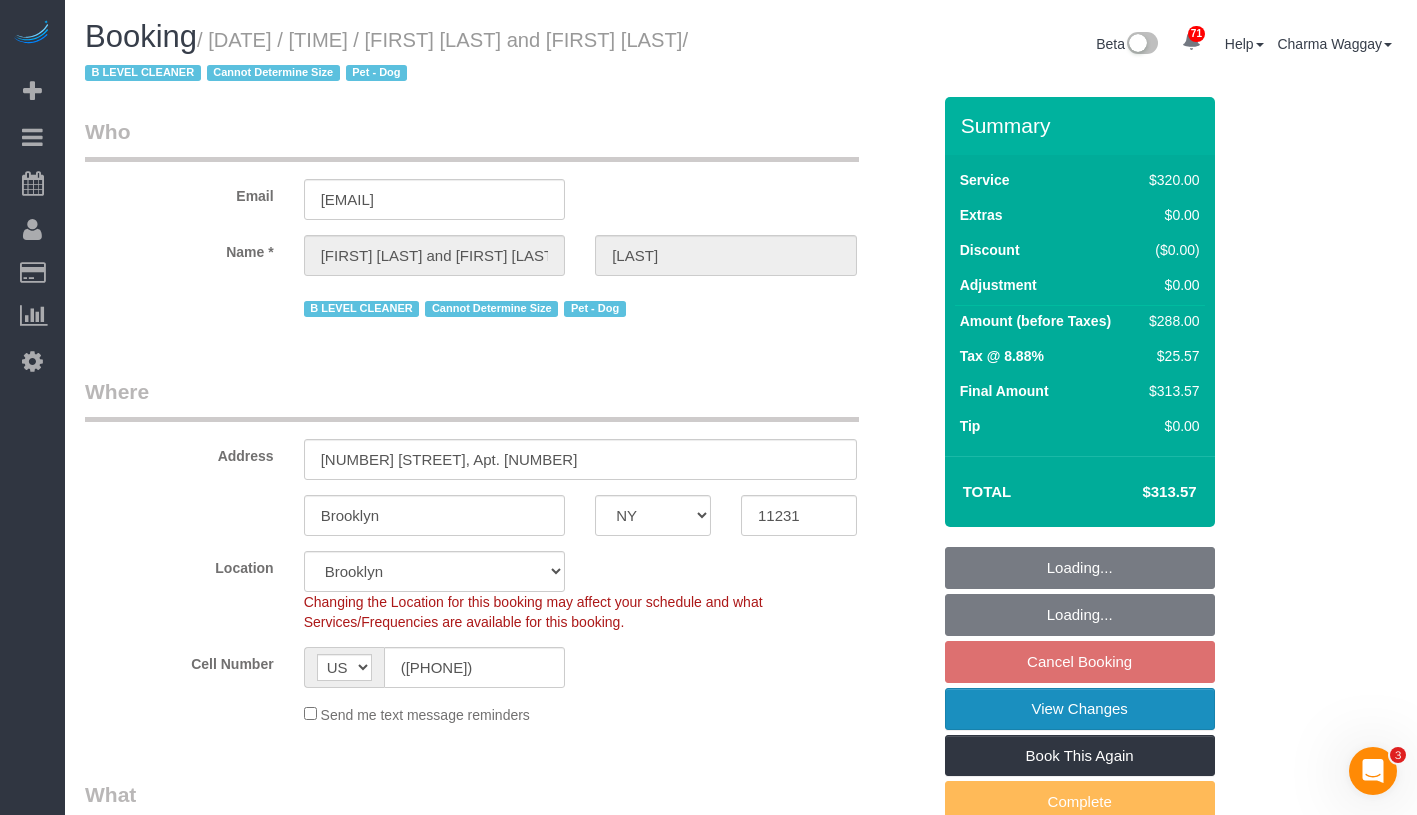 click on "View Changes" at bounding box center (1080, 709) 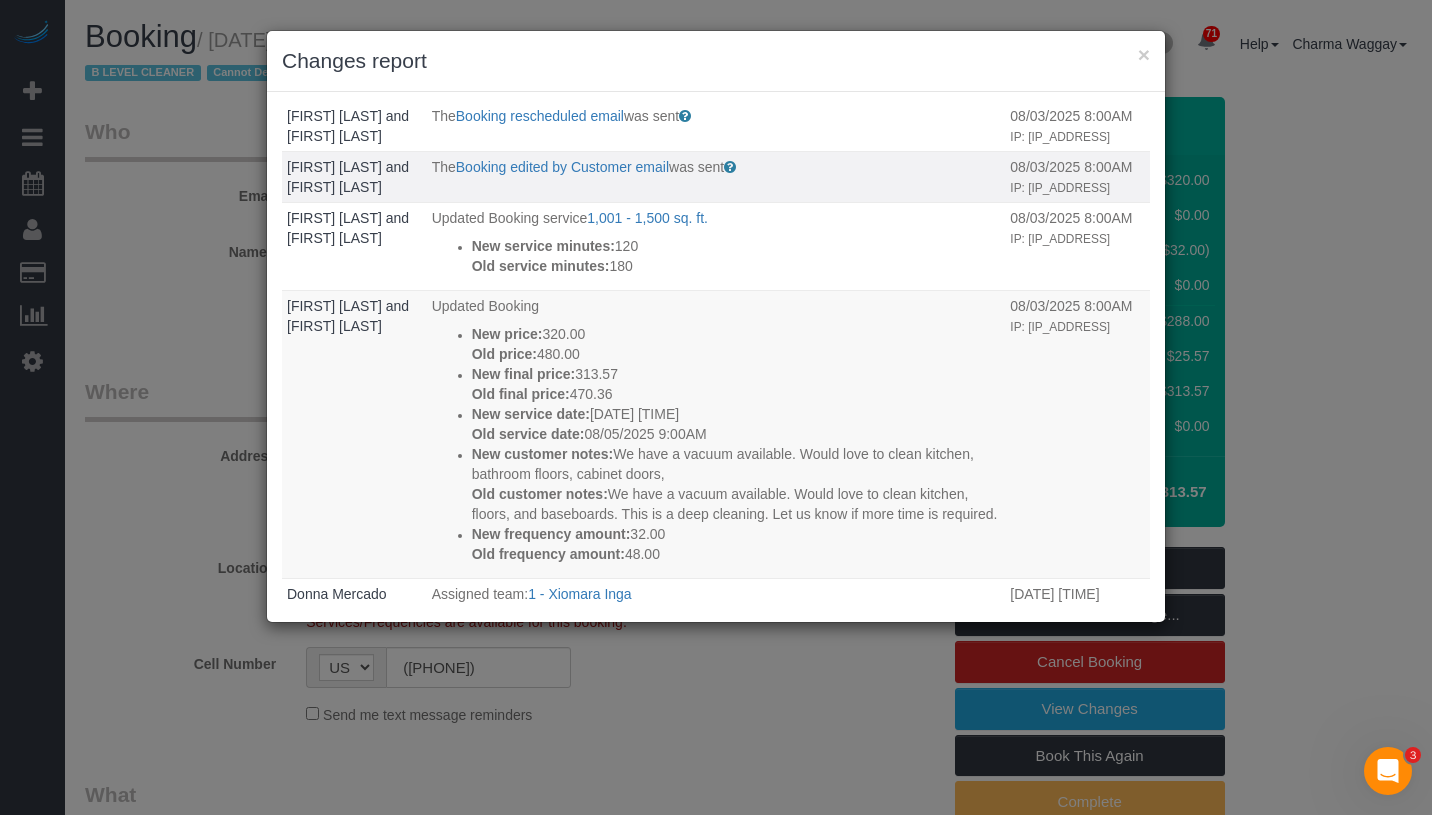 scroll, scrollTop: 193, scrollLeft: 0, axis: vertical 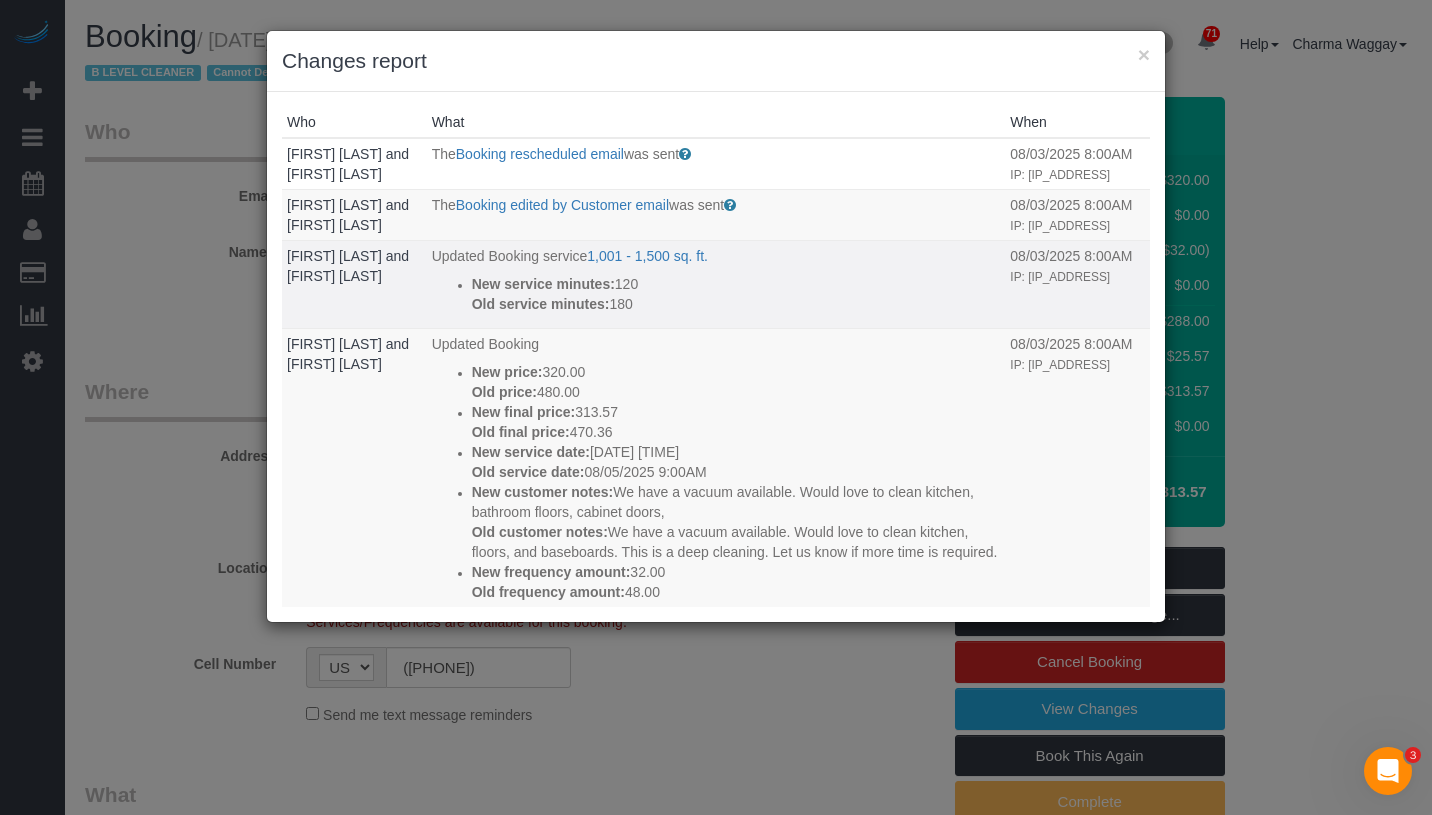 drag, startPoint x: 721, startPoint y: 415, endPoint x: 445, endPoint y: 270, distance: 311.77075 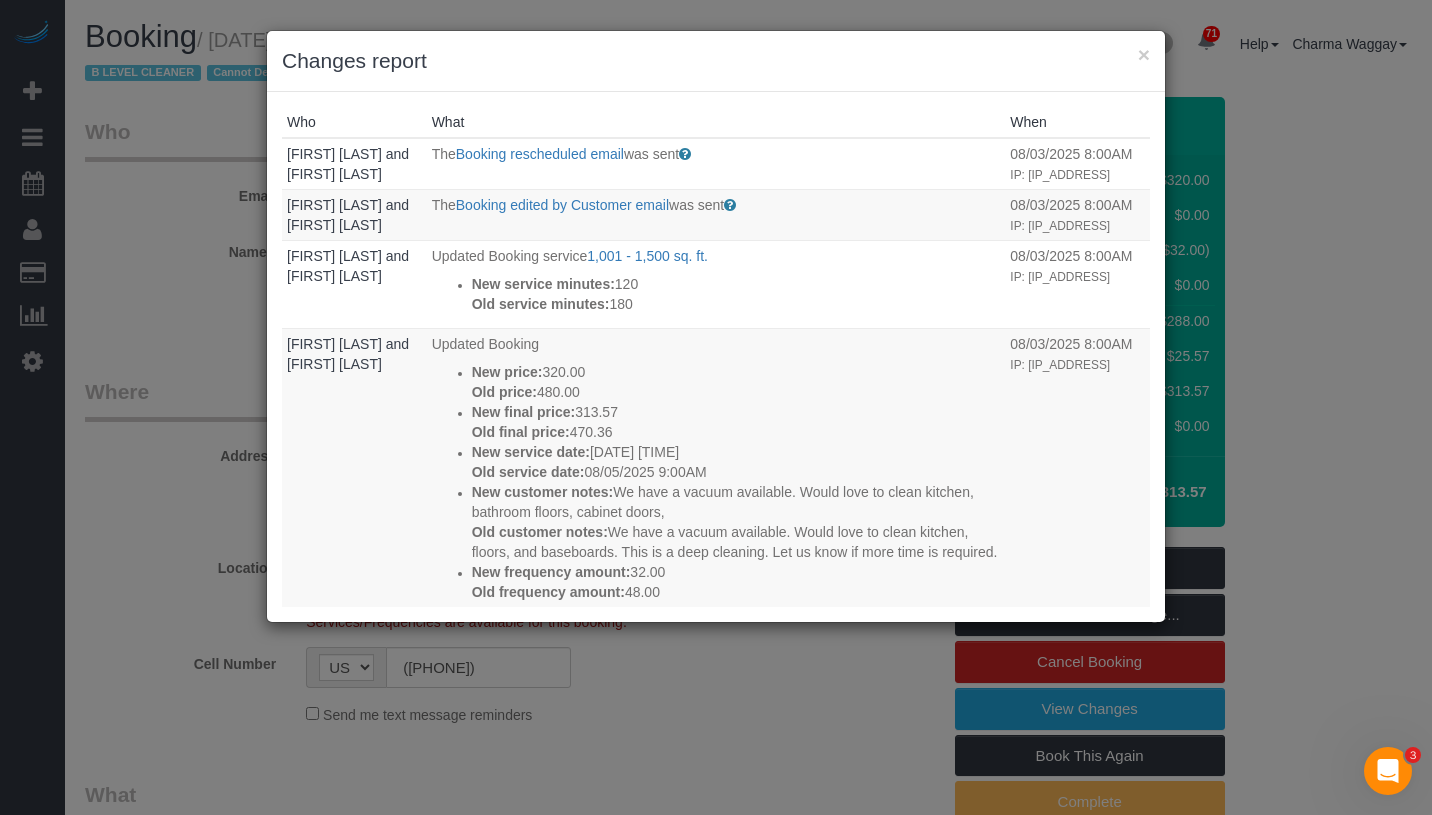 copy on "New service minutes:
120
Old service minutes:
180
08/03/2025 8:00AM
IP: 71.125.13.62
Nick Donald and Madeline Muzzi
Updated Booking
New price:
320.00
Old price:
480.00
New final price:
313.57
Old final price:
470.36
New service date:
08/20/2025 9:00AM
Old service date:
08/05/2025 9:00AM
New customer notes:
We have a vacuum available. Would love to clean kitchen, bathroom floors, cabinet doors,
Old customer notes:
We have a vacuum available. Would love to clean kitchen, floors, and baseboards. This is a deep cleani..." 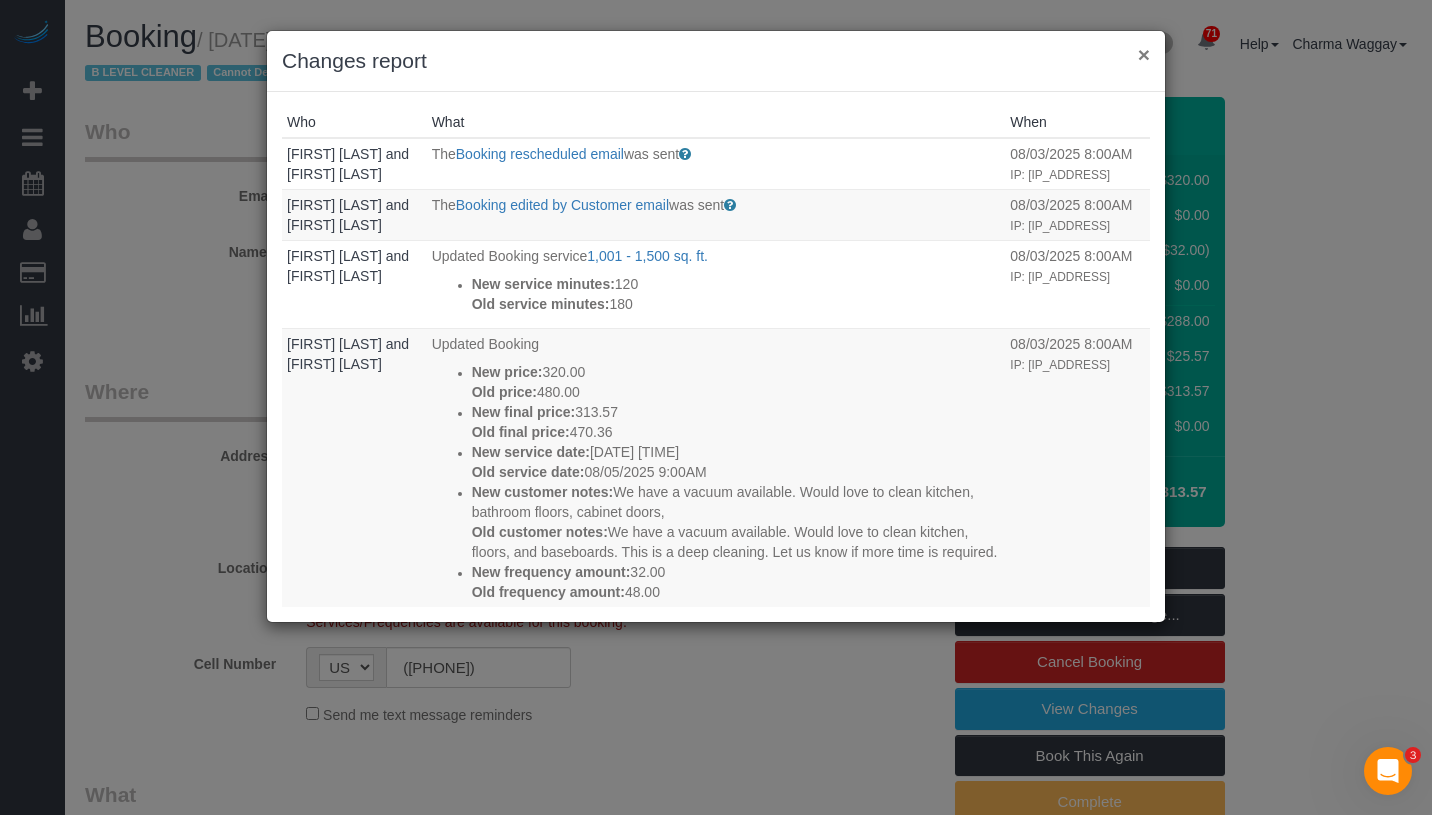 click on "×" at bounding box center (1144, 54) 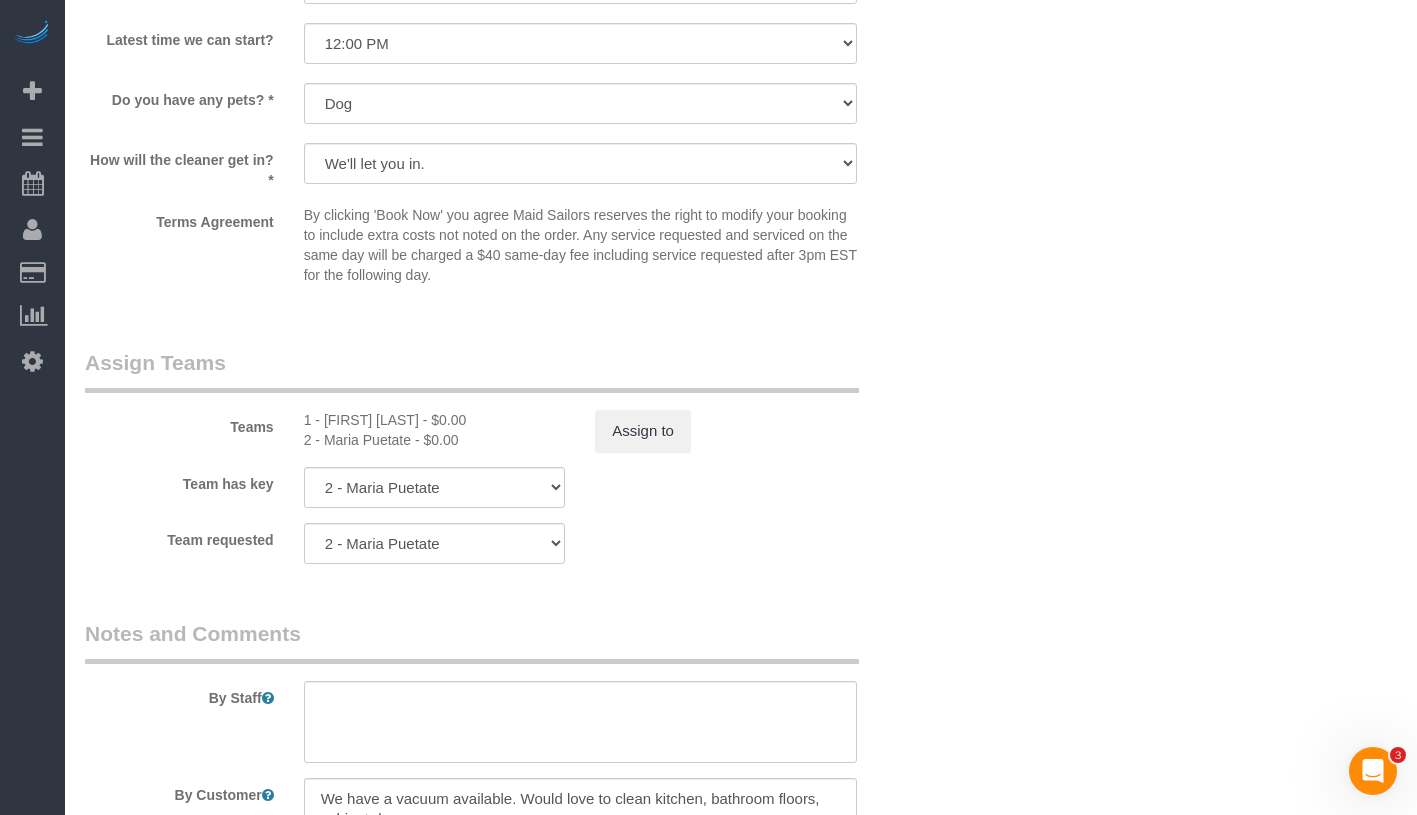 scroll, scrollTop: 1995, scrollLeft: 0, axis: vertical 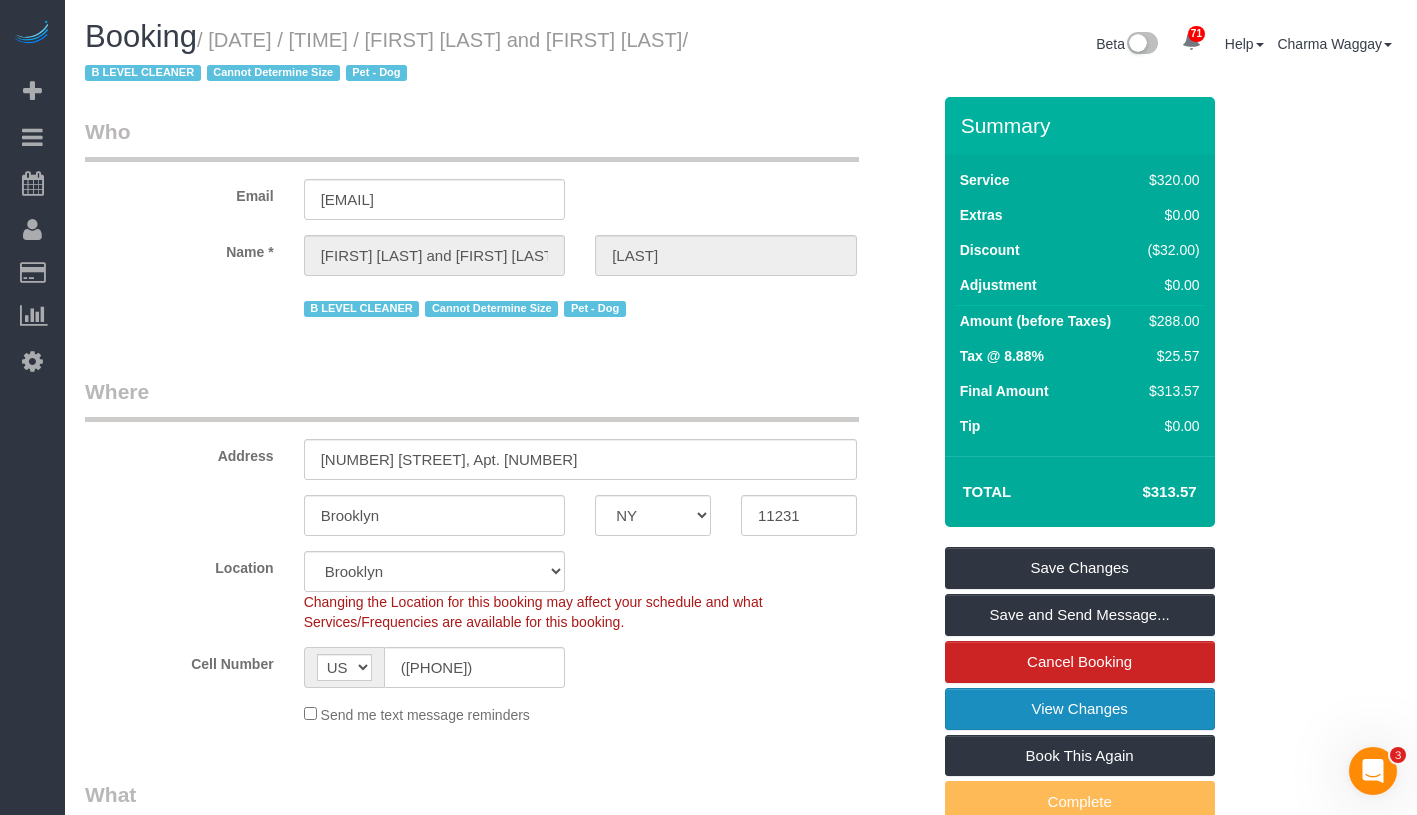 click on "View Changes" at bounding box center [1080, 709] 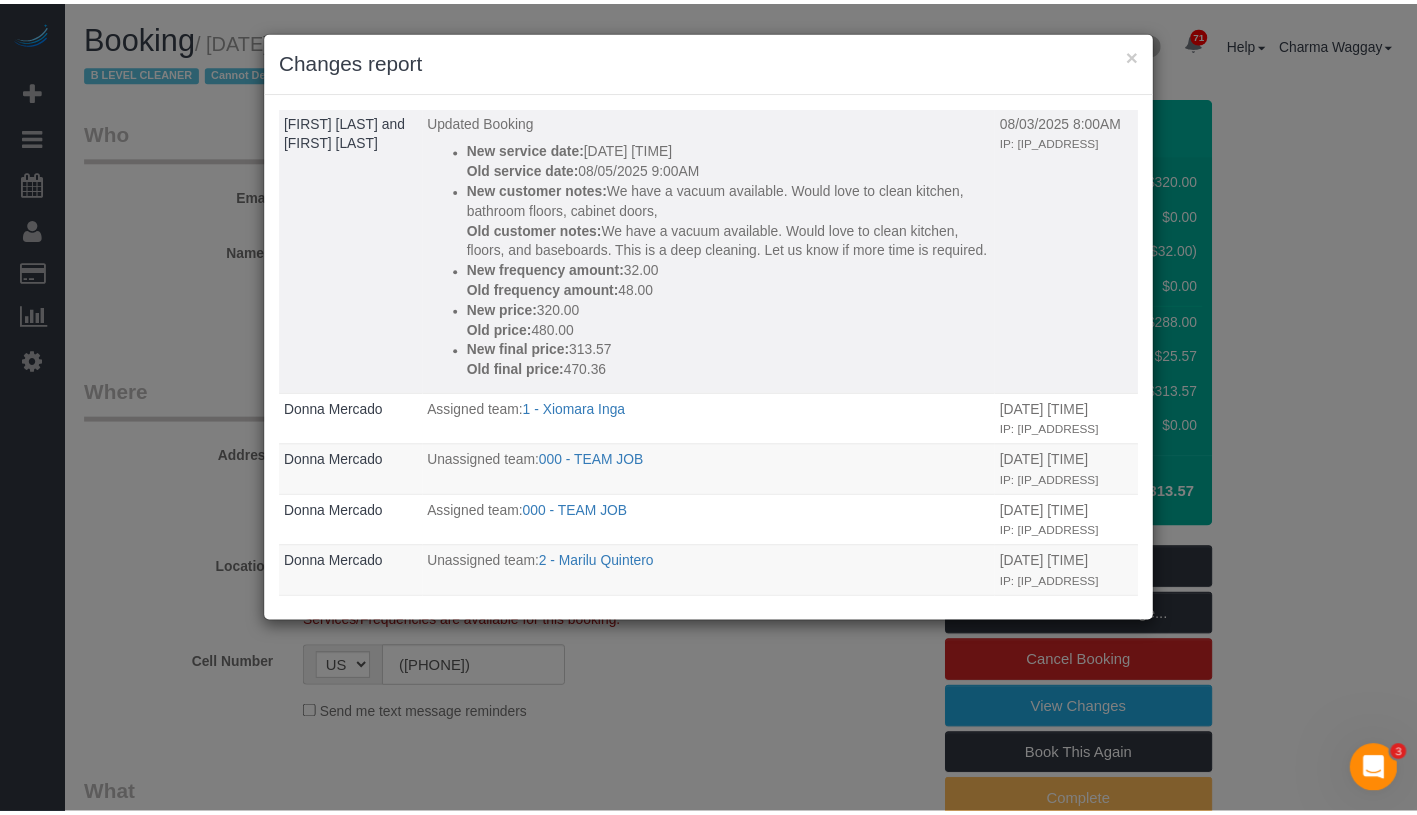 scroll, scrollTop: 223, scrollLeft: 0, axis: vertical 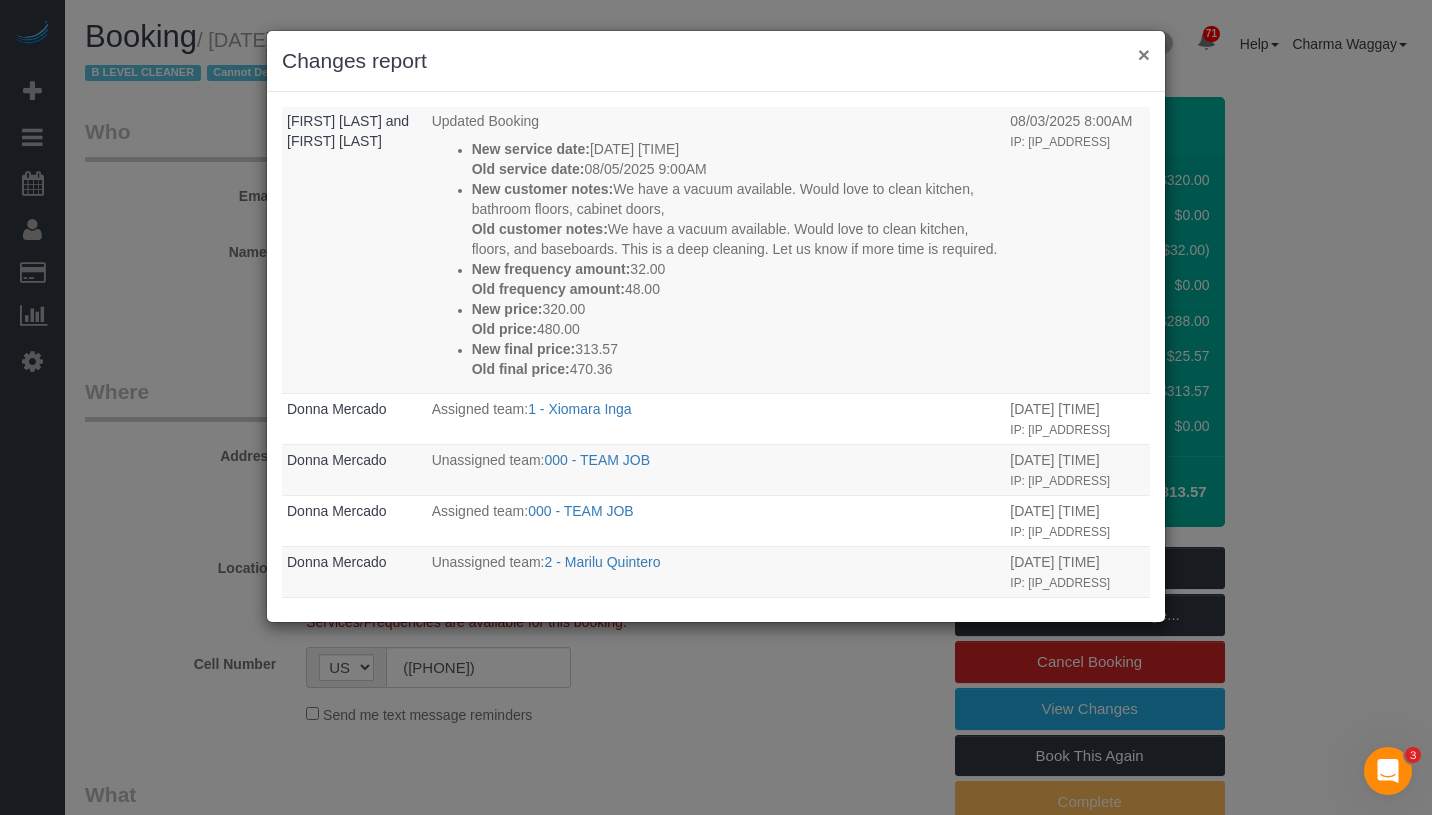 click on "×" at bounding box center (1144, 54) 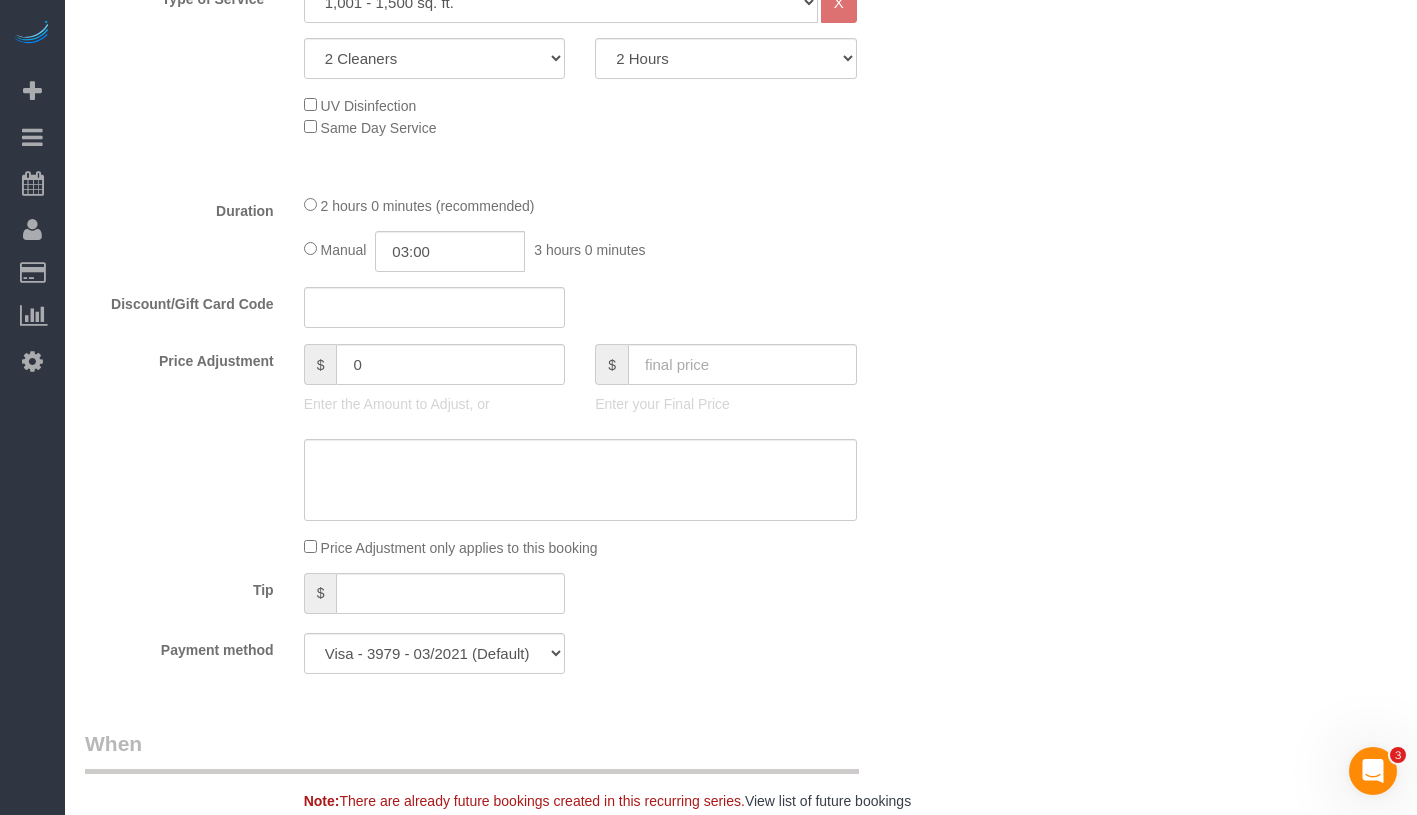 scroll, scrollTop: 725, scrollLeft: 0, axis: vertical 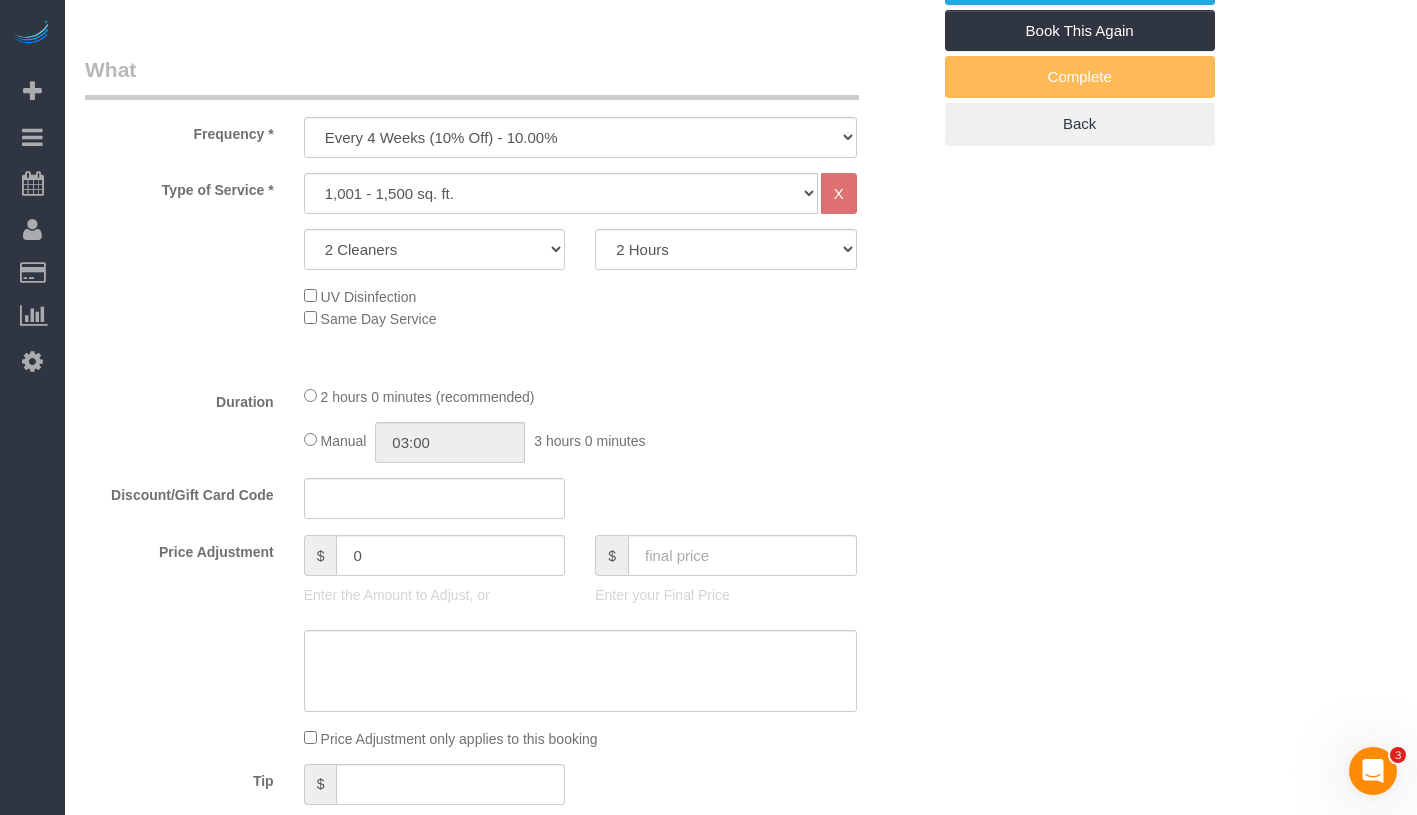 select on "spot62" 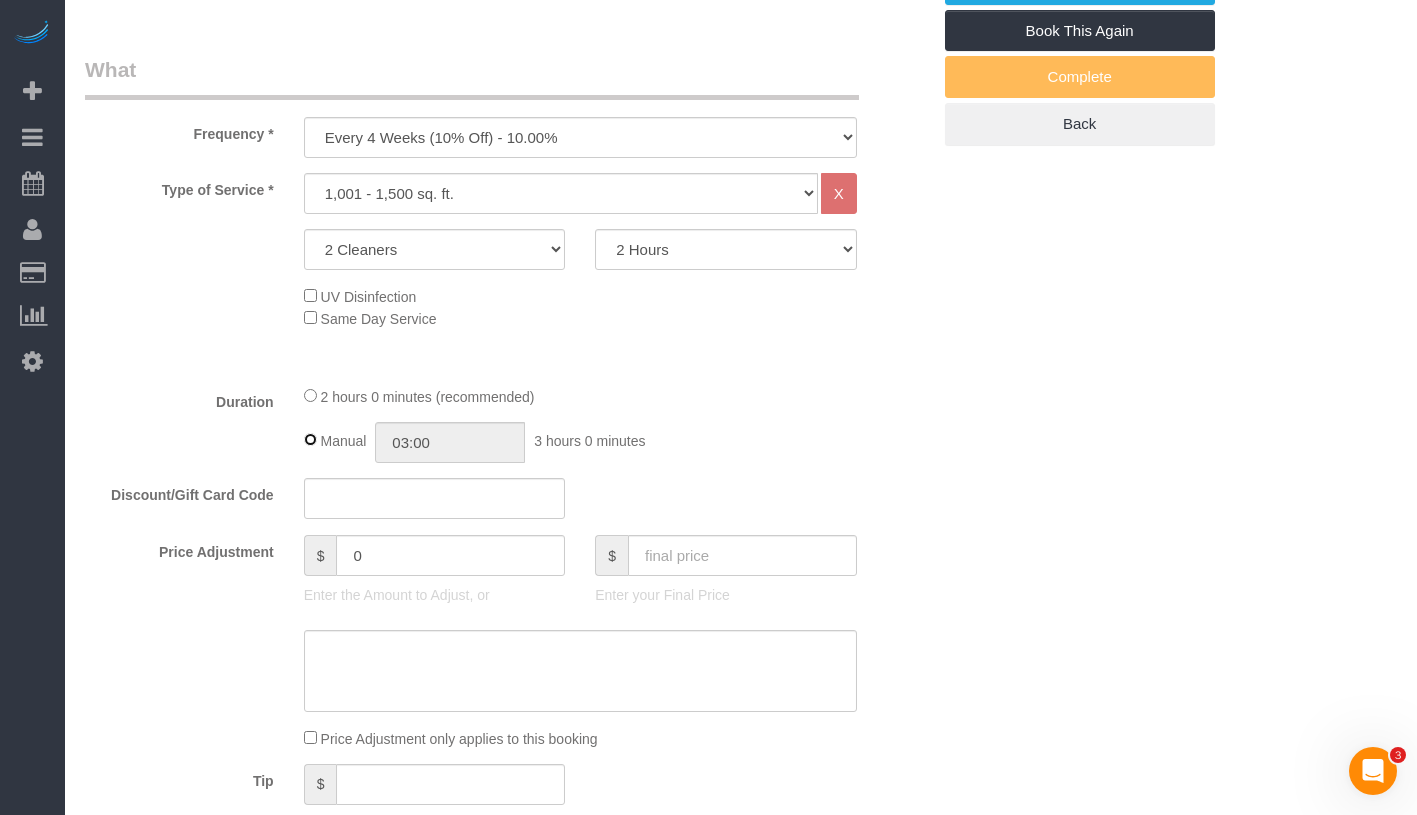 type on "02:00" 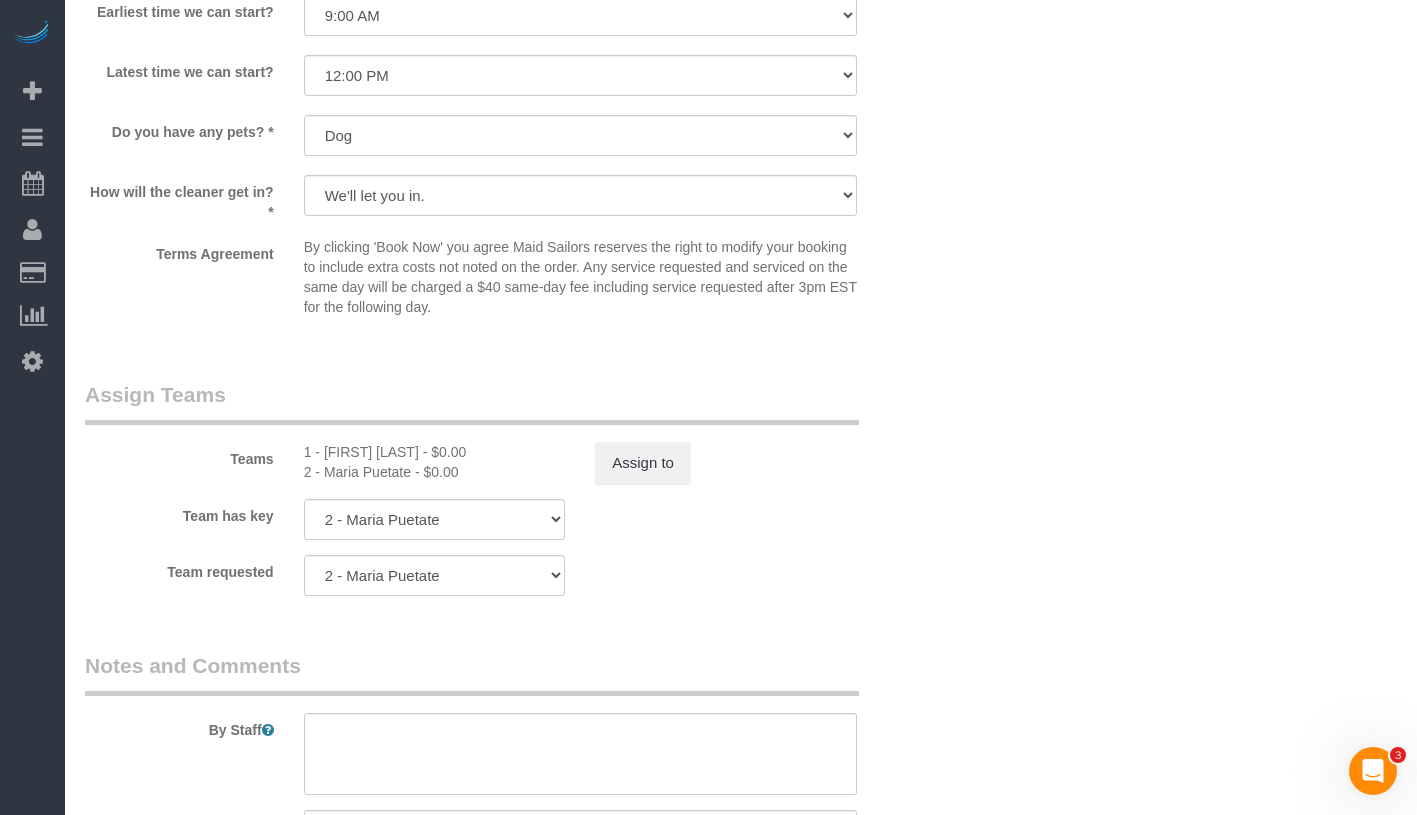 scroll, scrollTop: 2065, scrollLeft: 0, axis: vertical 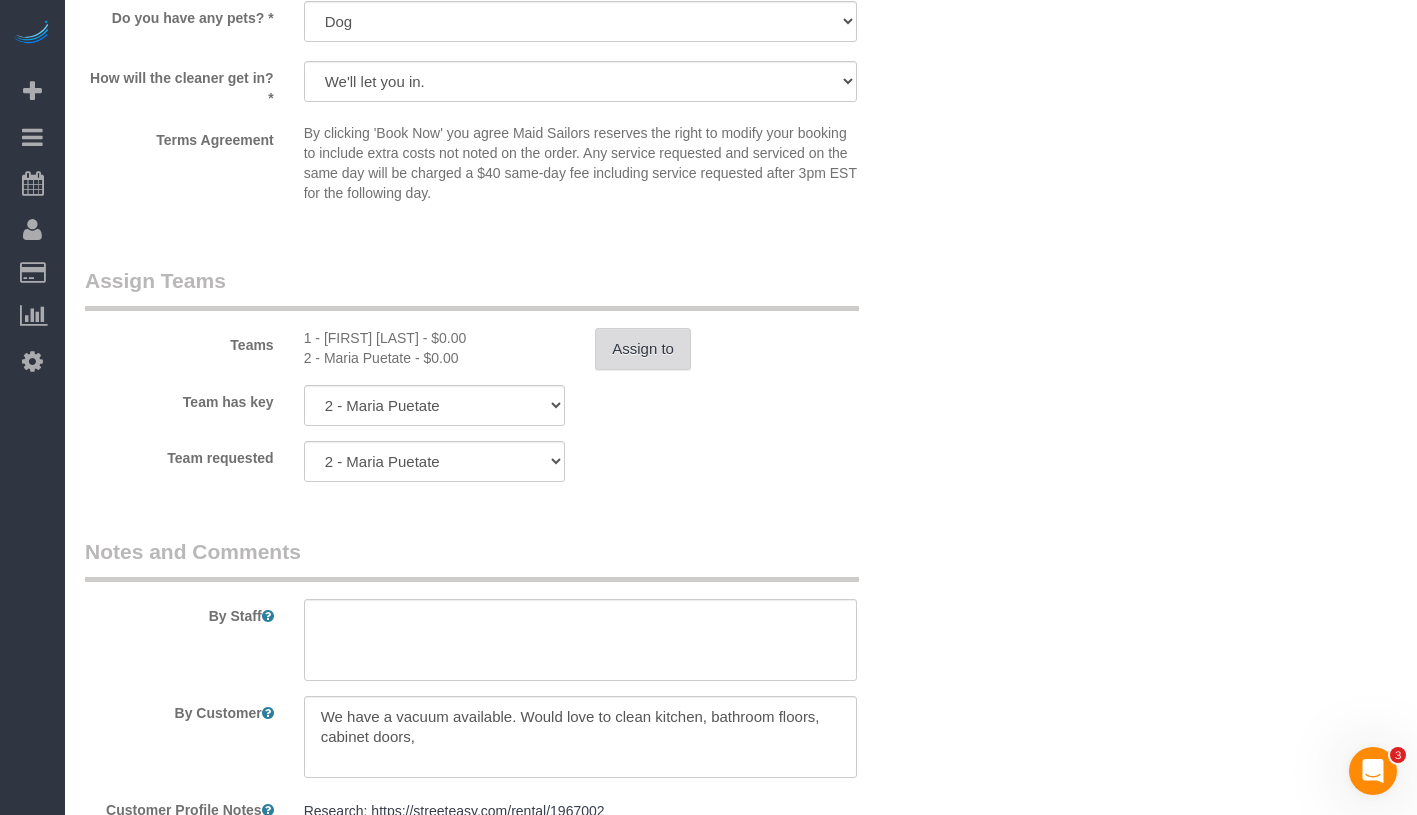 click on "Assign to" at bounding box center [643, 349] 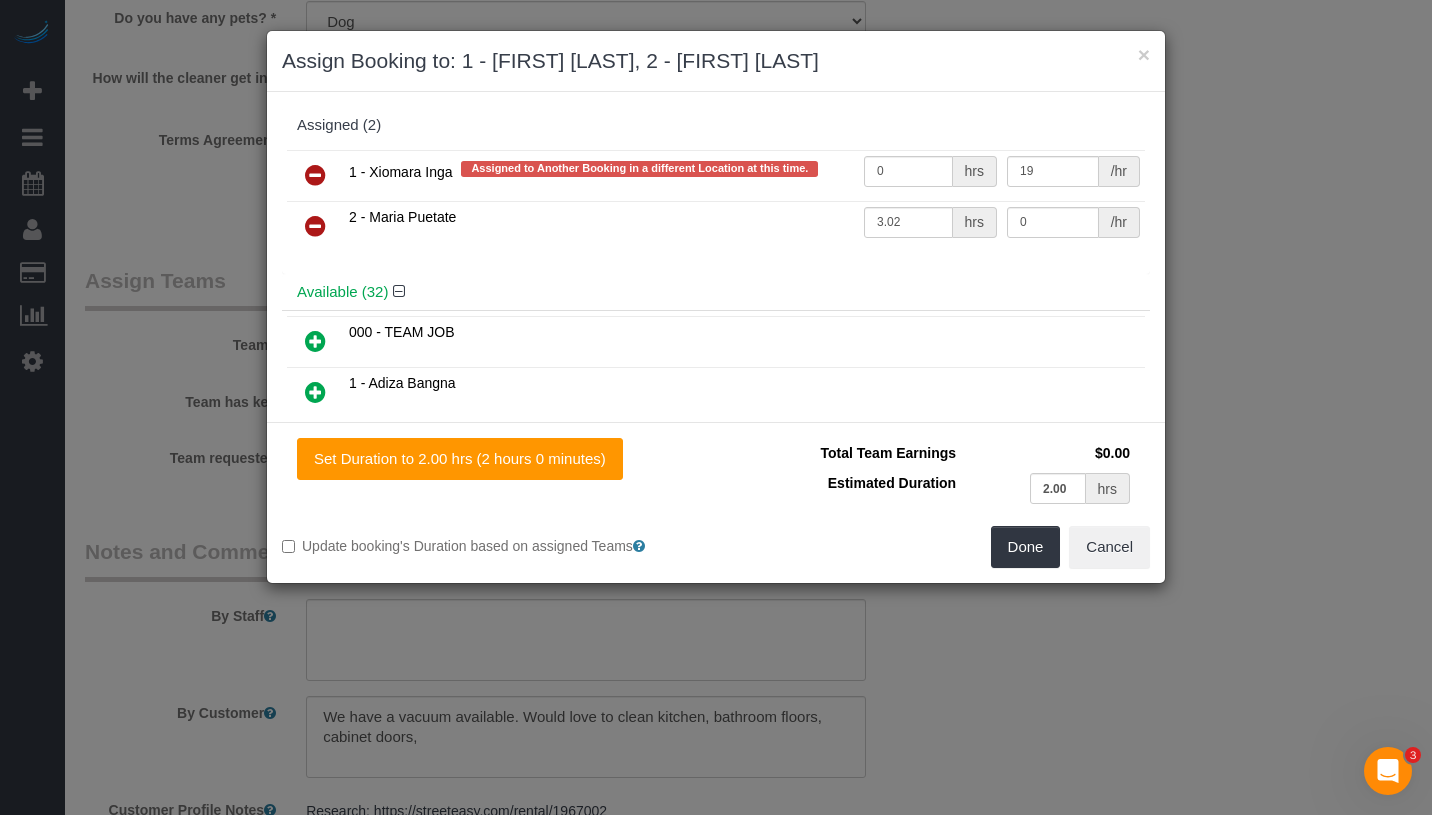 click at bounding box center (315, 175) 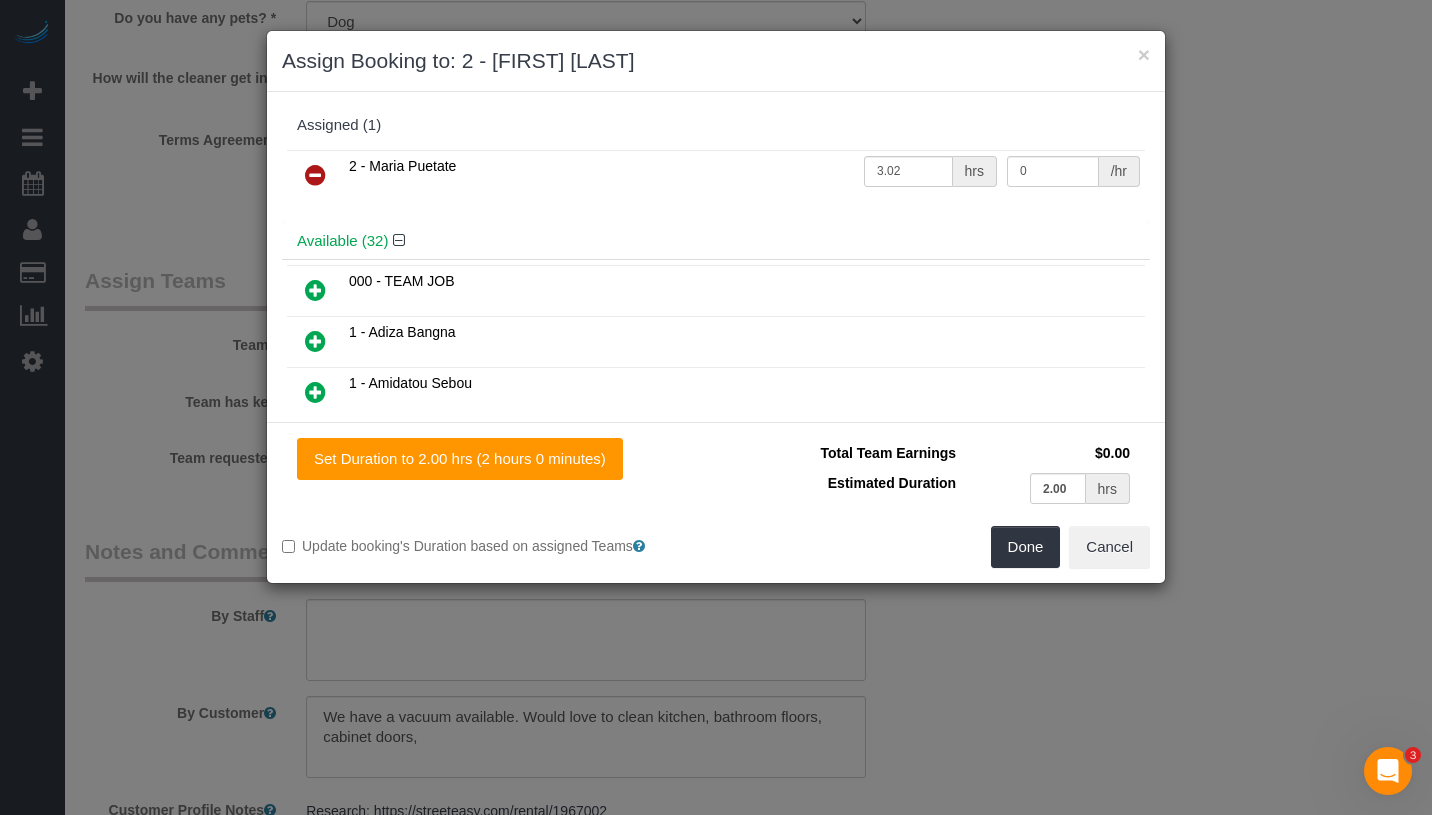 click at bounding box center (315, 175) 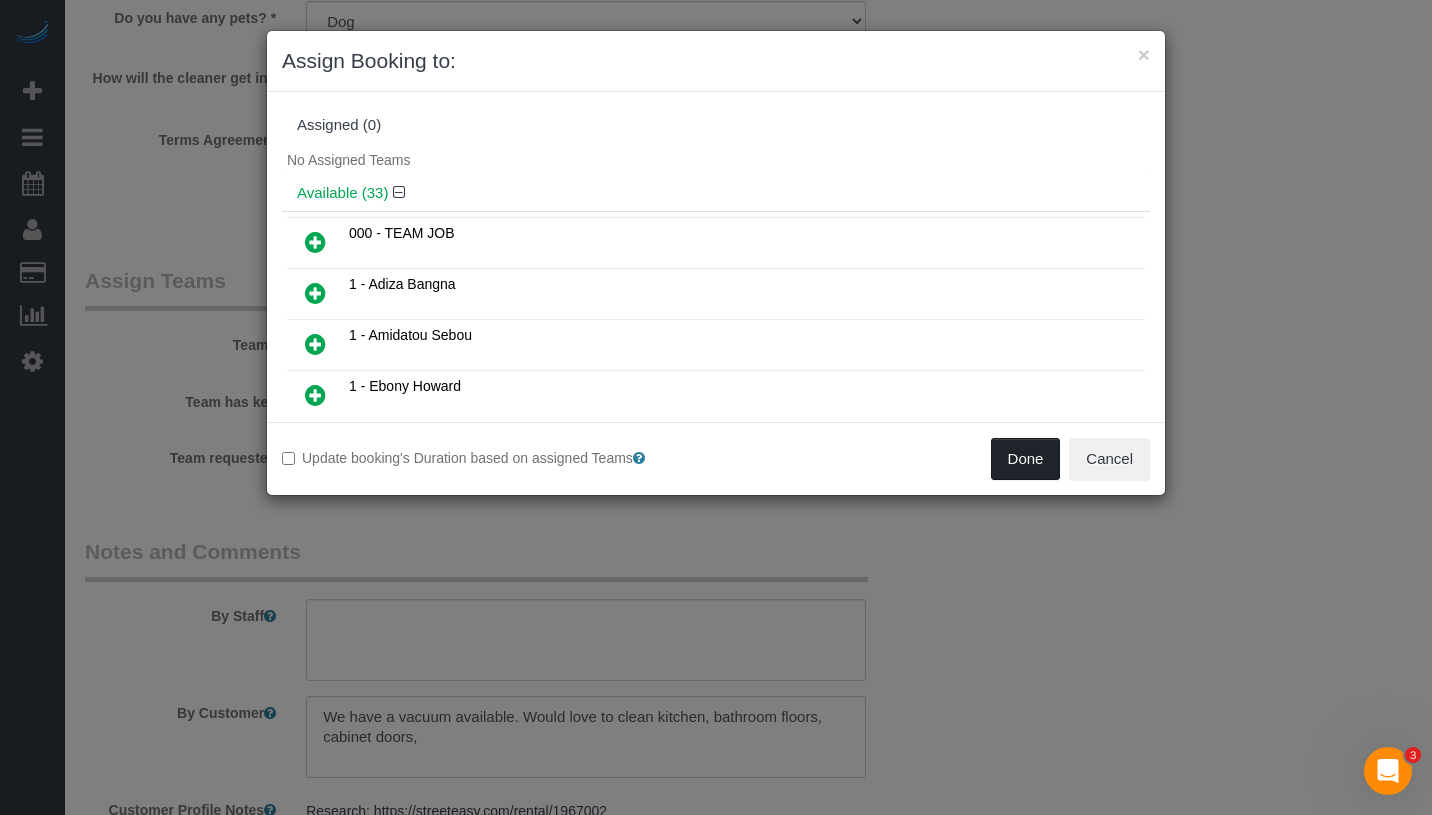 click on "Done" at bounding box center [1026, 459] 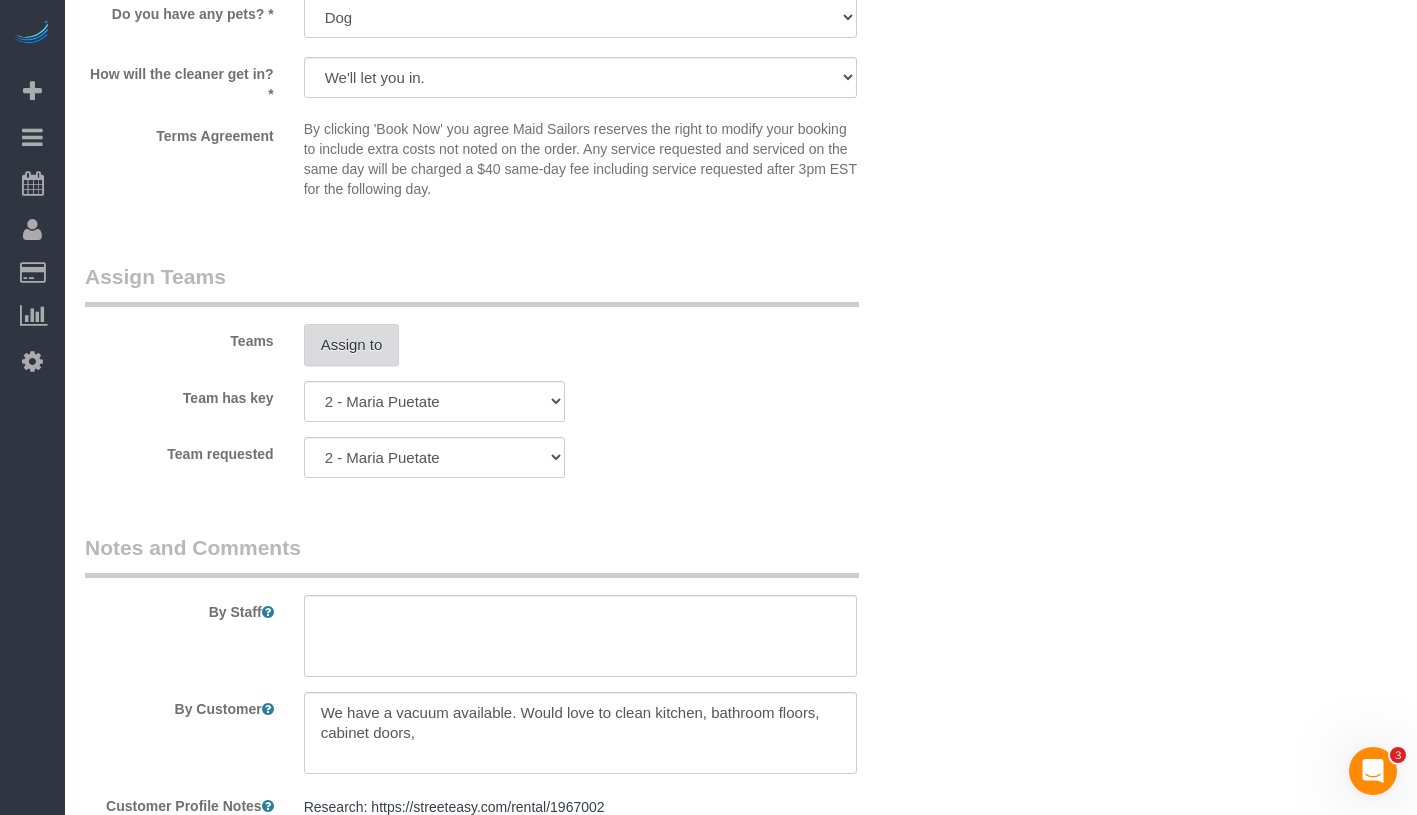 scroll, scrollTop: 1720, scrollLeft: 0, axis: vertical 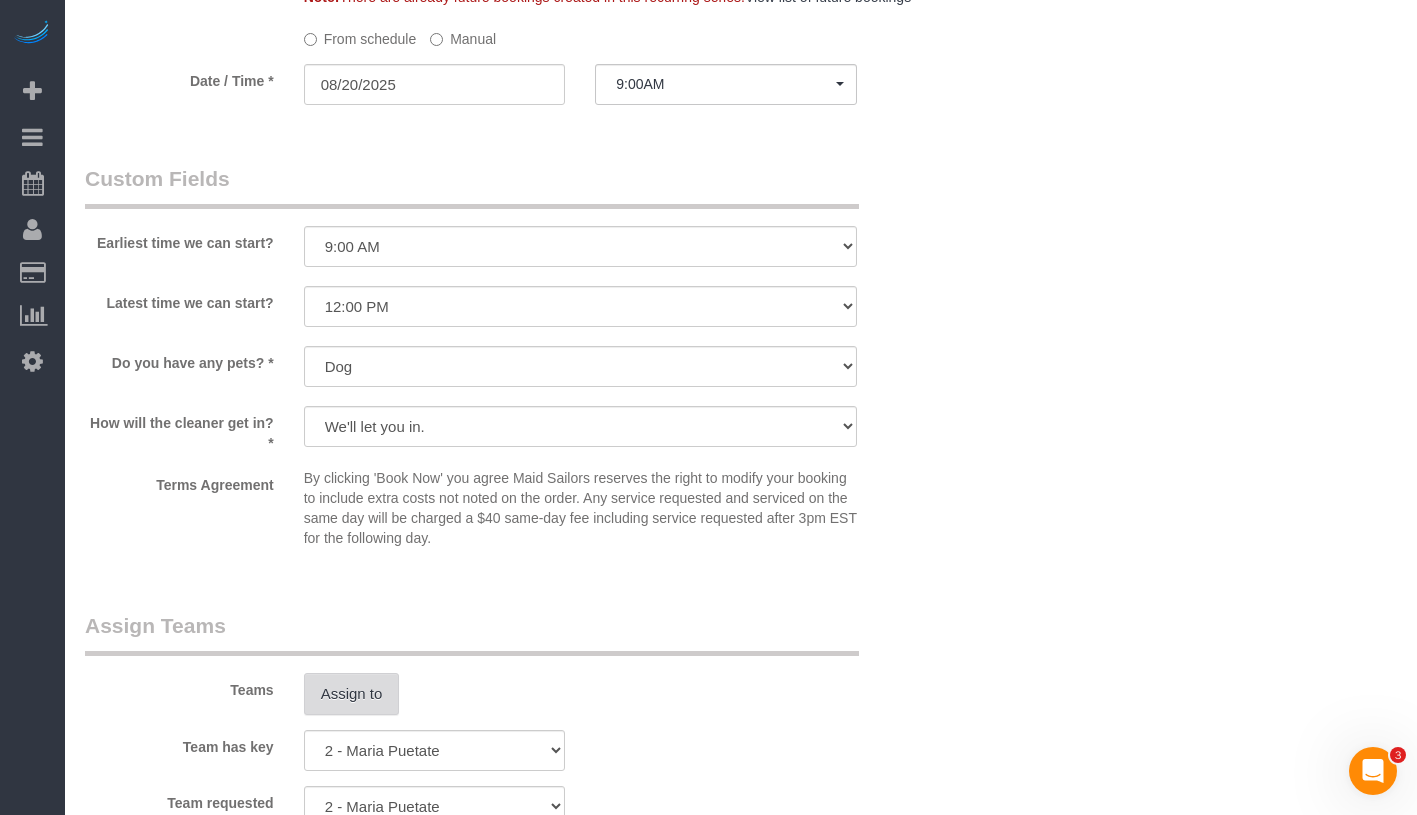 click on "Assign to" at bounding box center [352, 694] 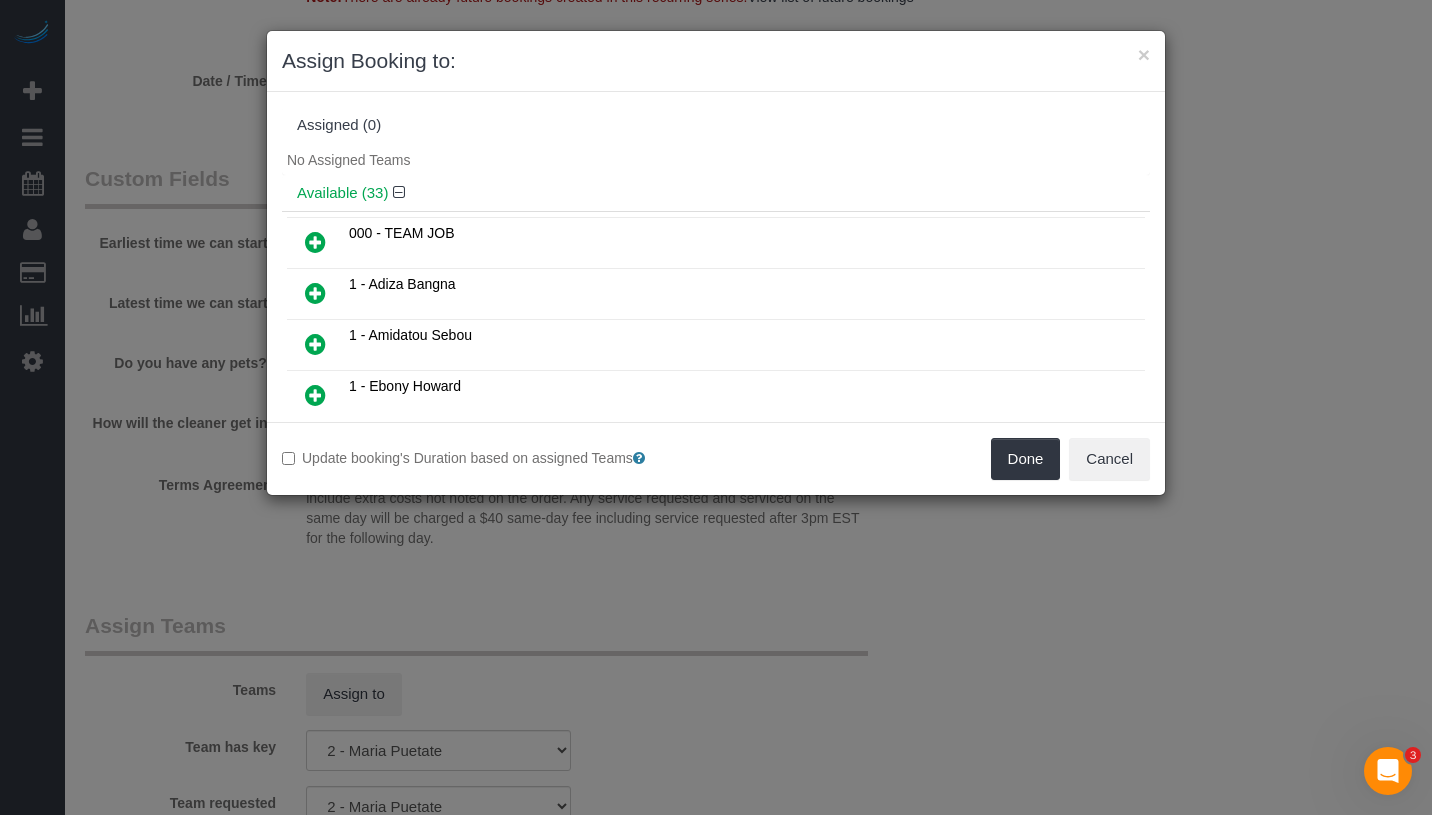 click at bounding box center [315, 242] 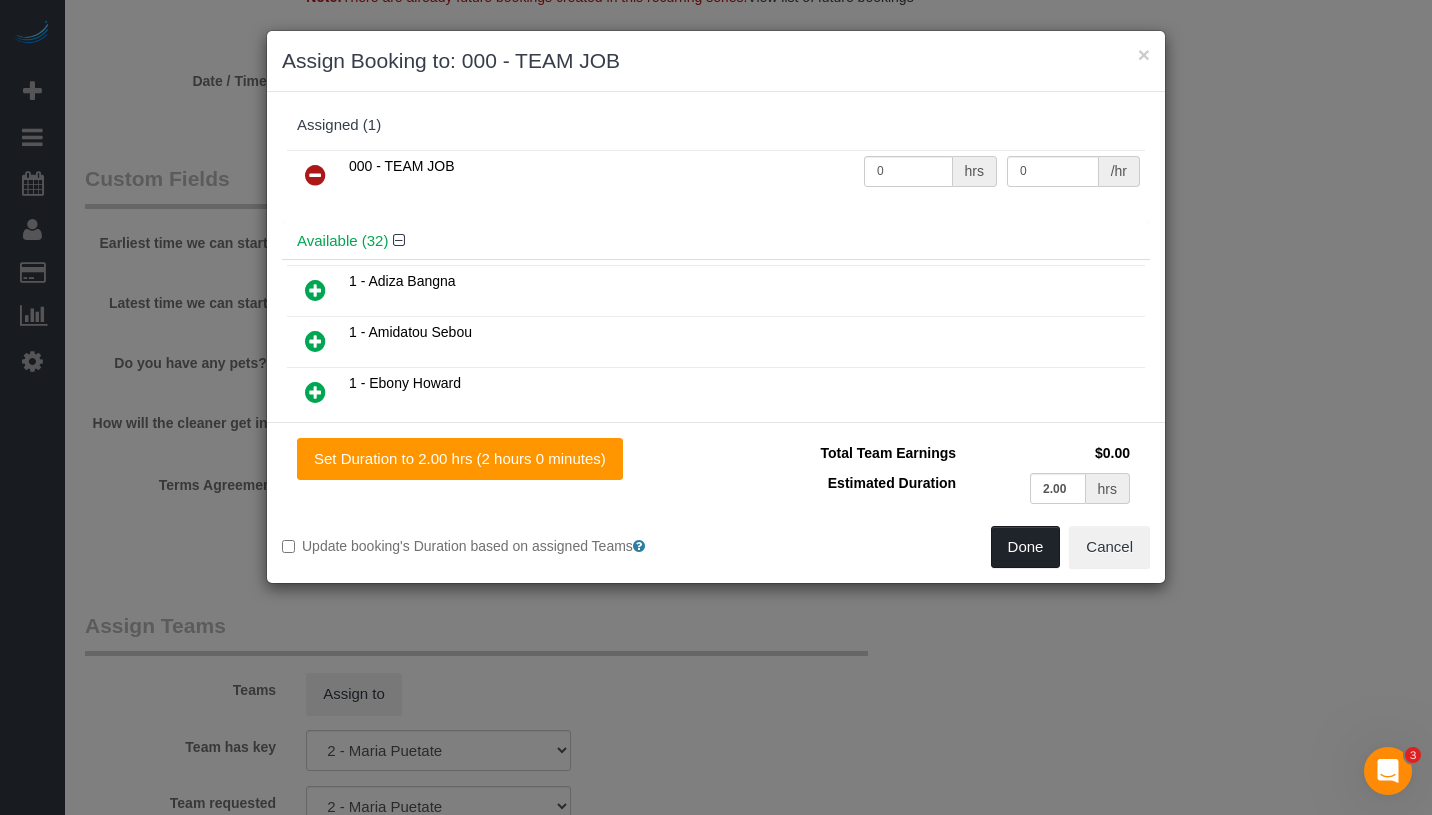 click on "Done" at bounding box center (1026, 547) 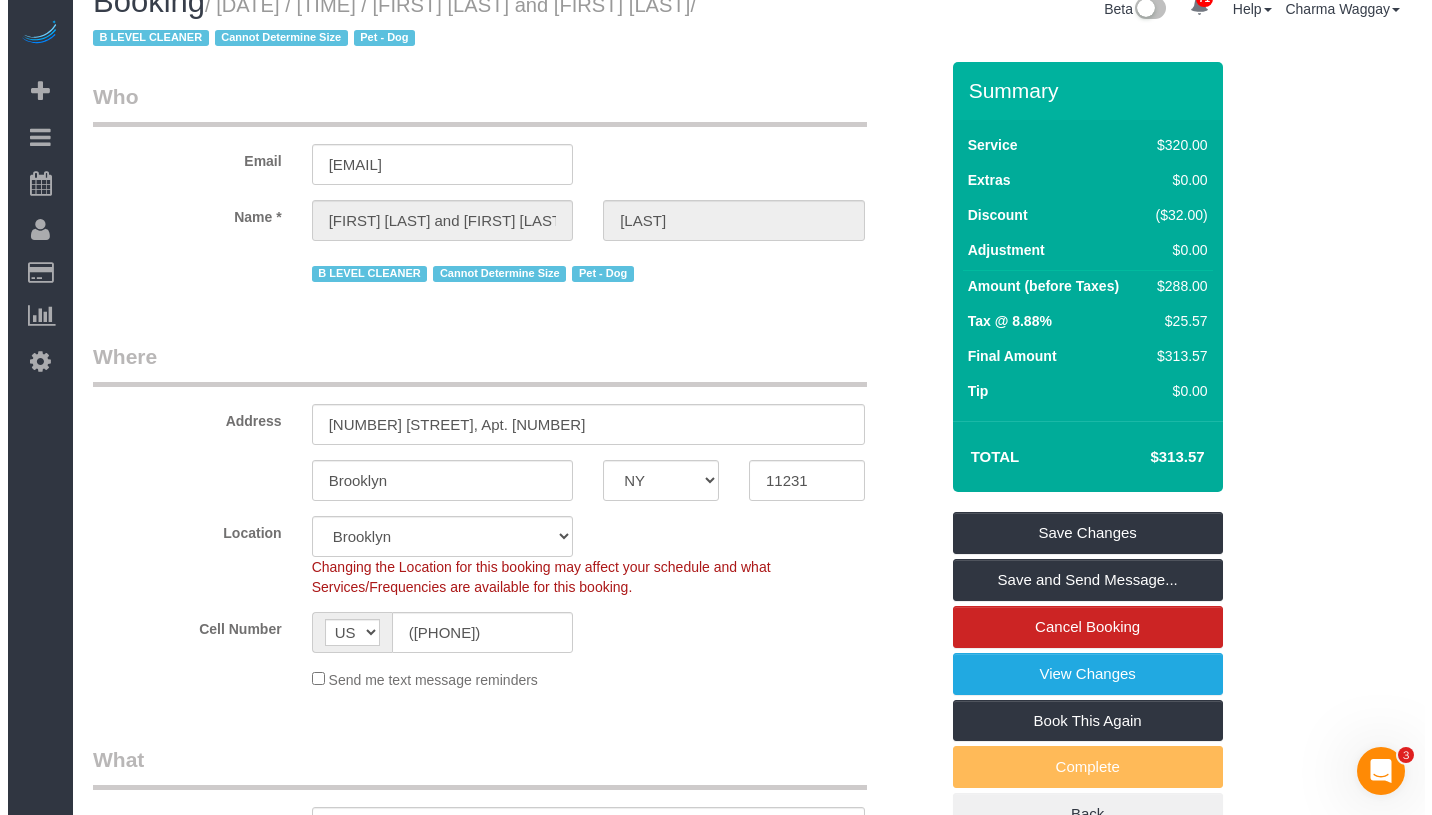 scroll, scrollTop: 0, scrollLeft: 0, axis: both 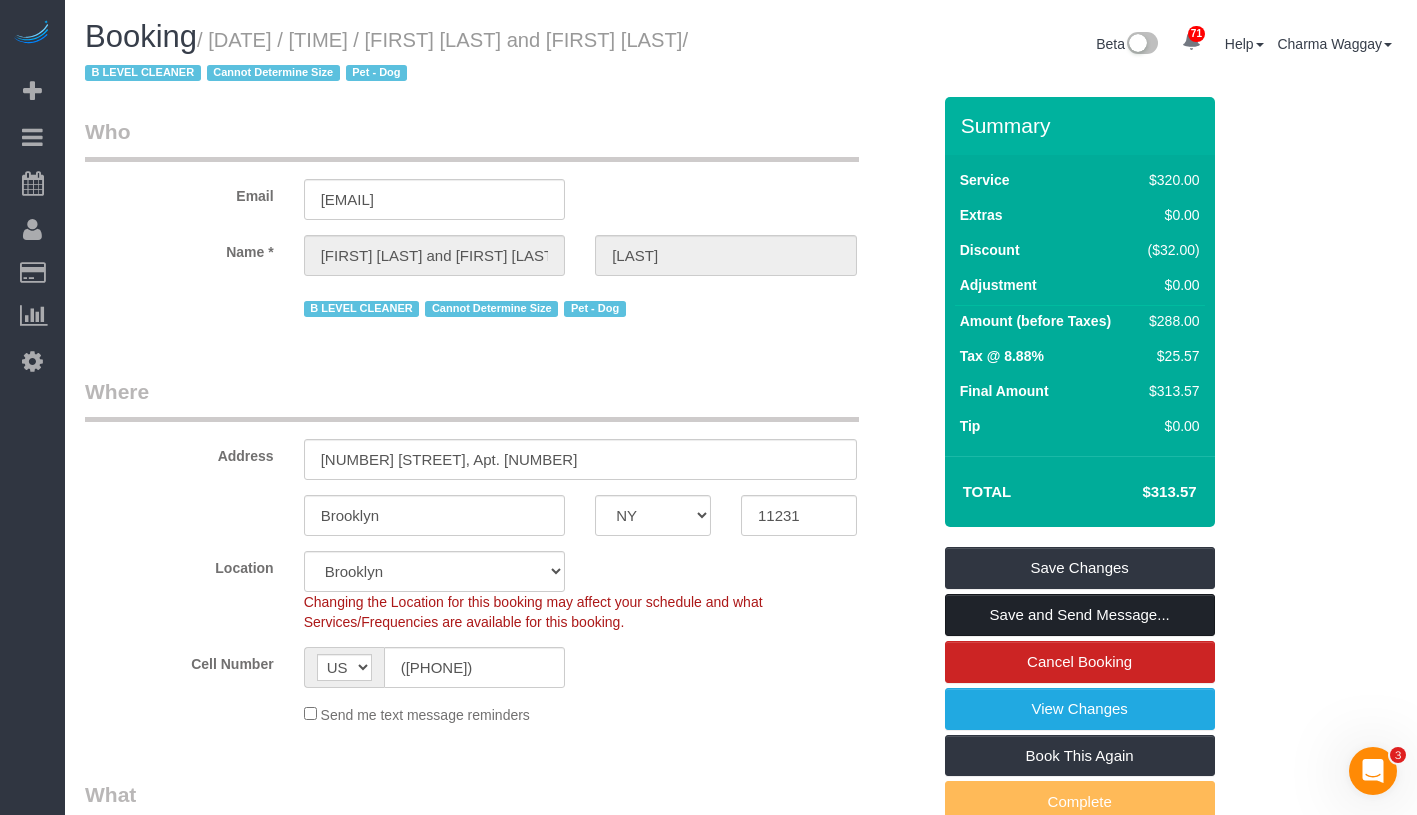 click on "Save and Send Message..." at bounding box center (1080, 615) 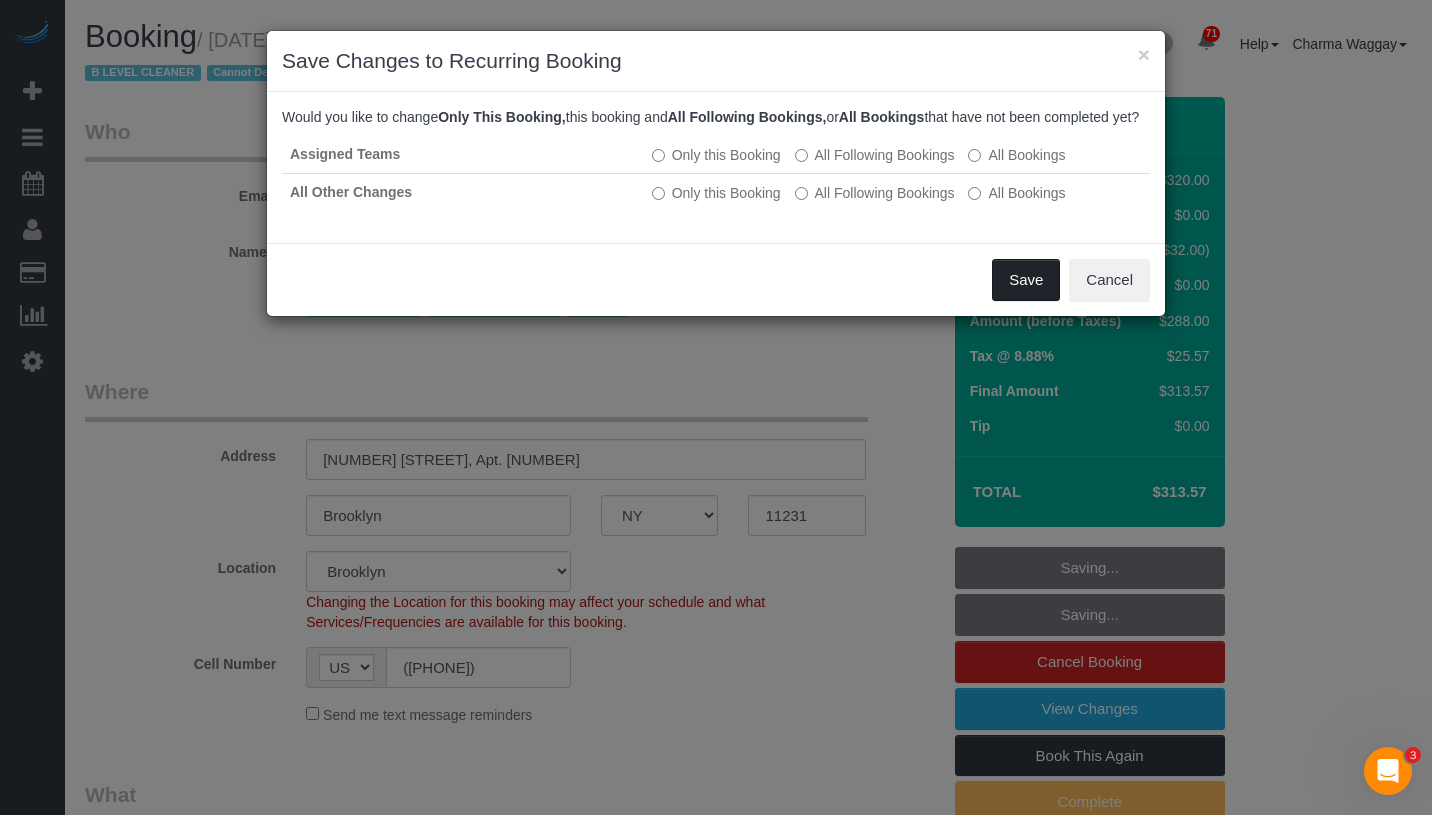 click on "Save" at bounding box center (1026, 280) 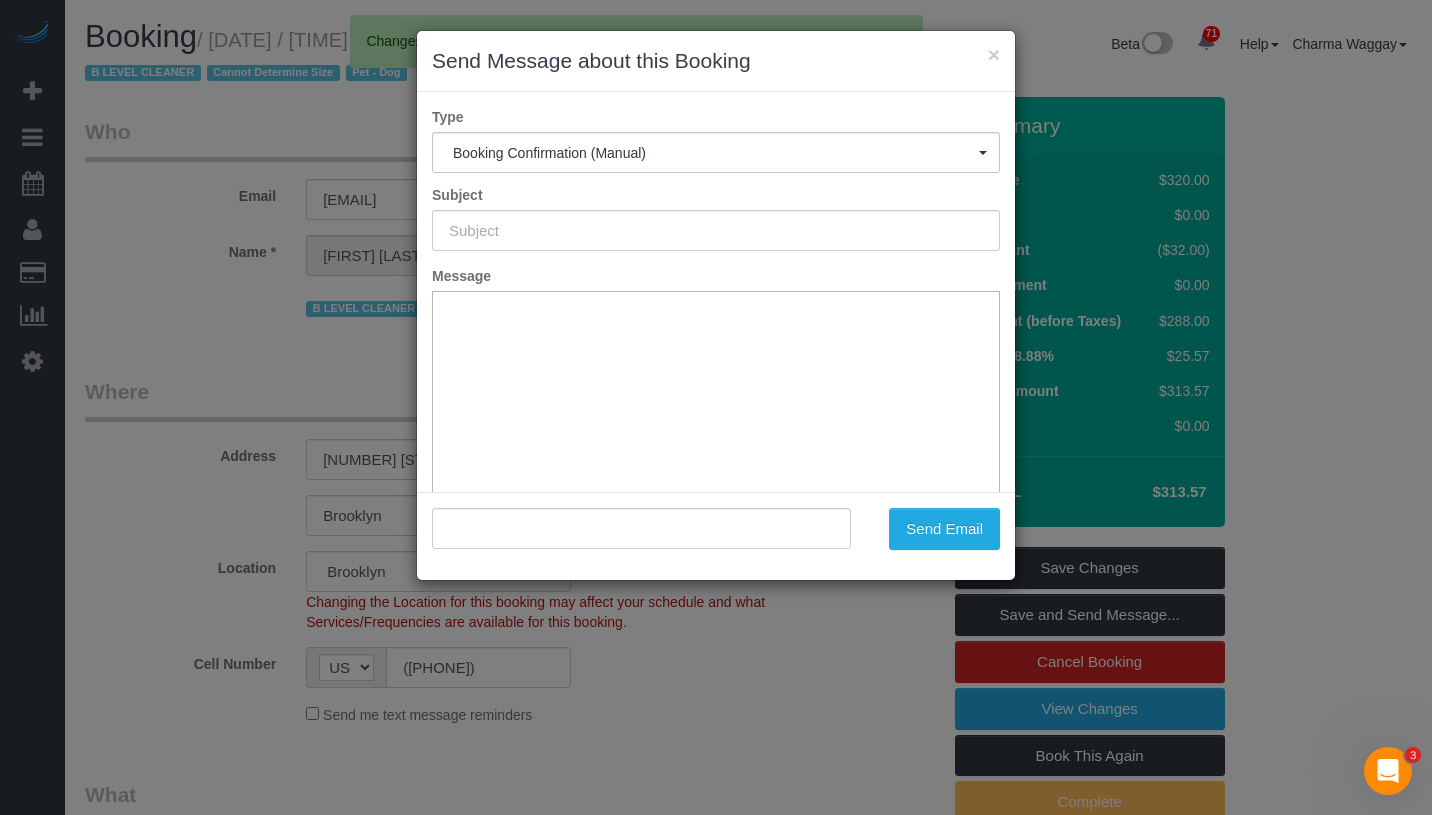 type on "Cleaning Confirmed for 08/20/2025 at 9:00am" 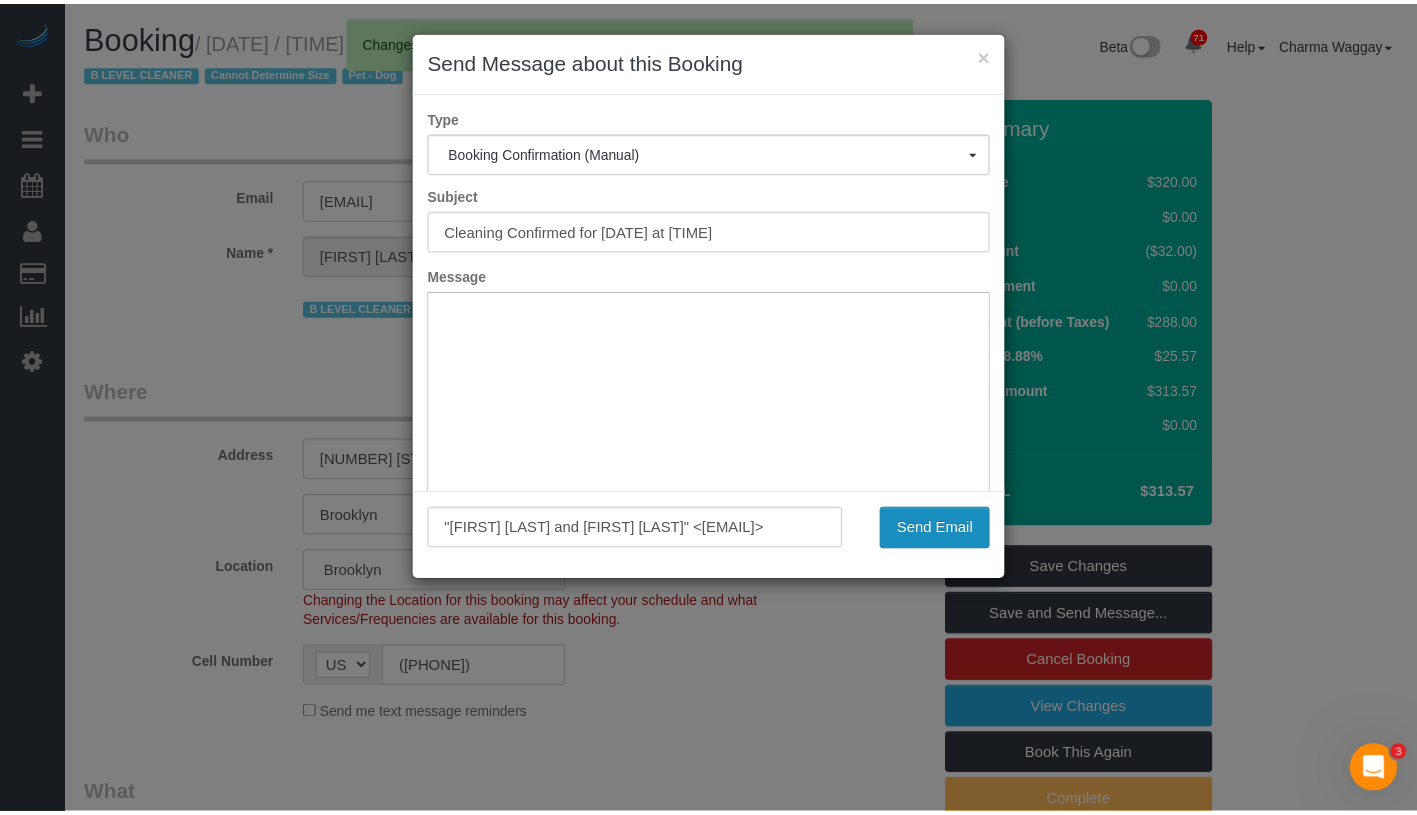 scroll, scrollTop: 0, scrollLeft: 0, axis: both 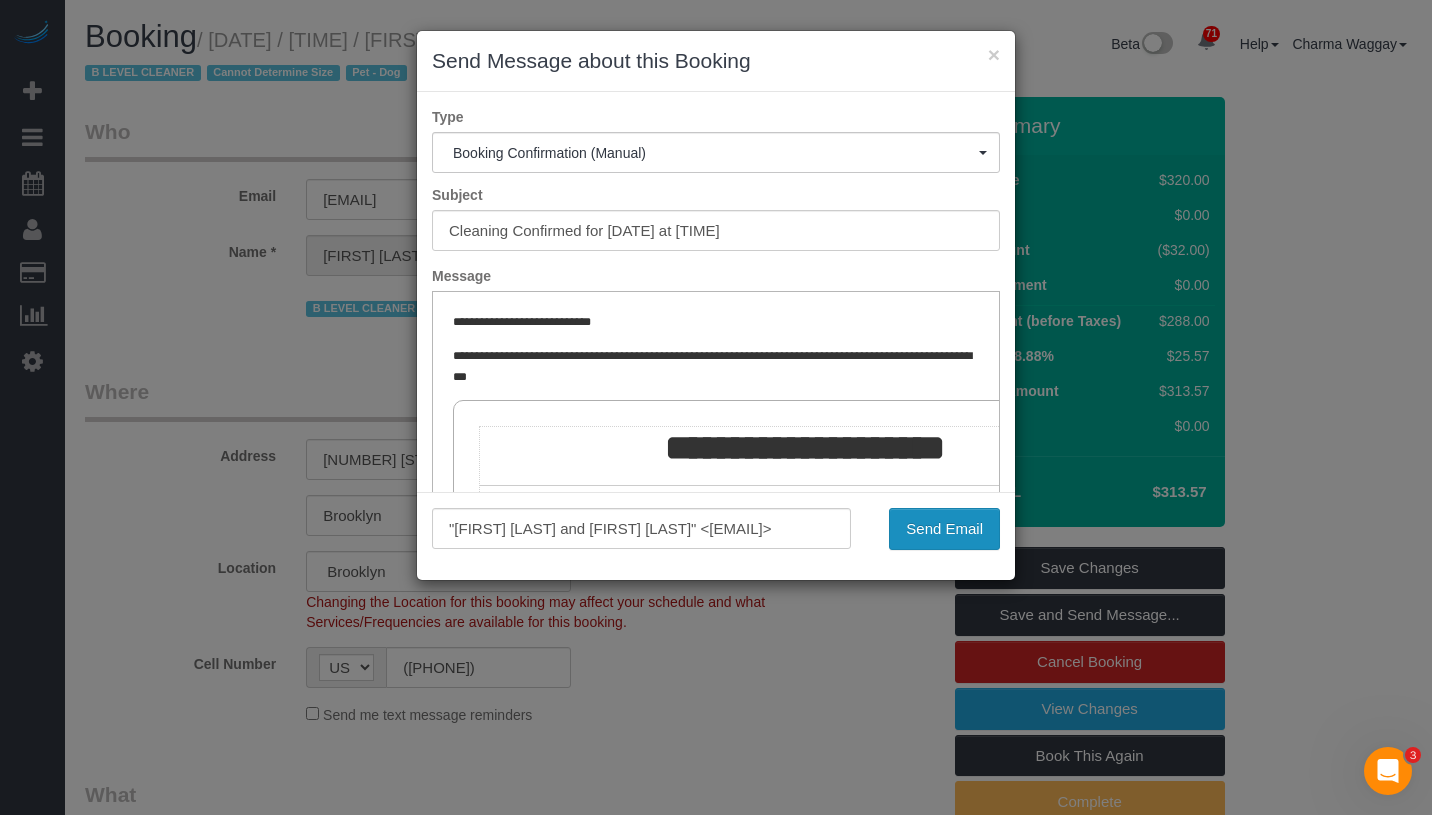 click on "Send Email" at bounding box center [944, 529] 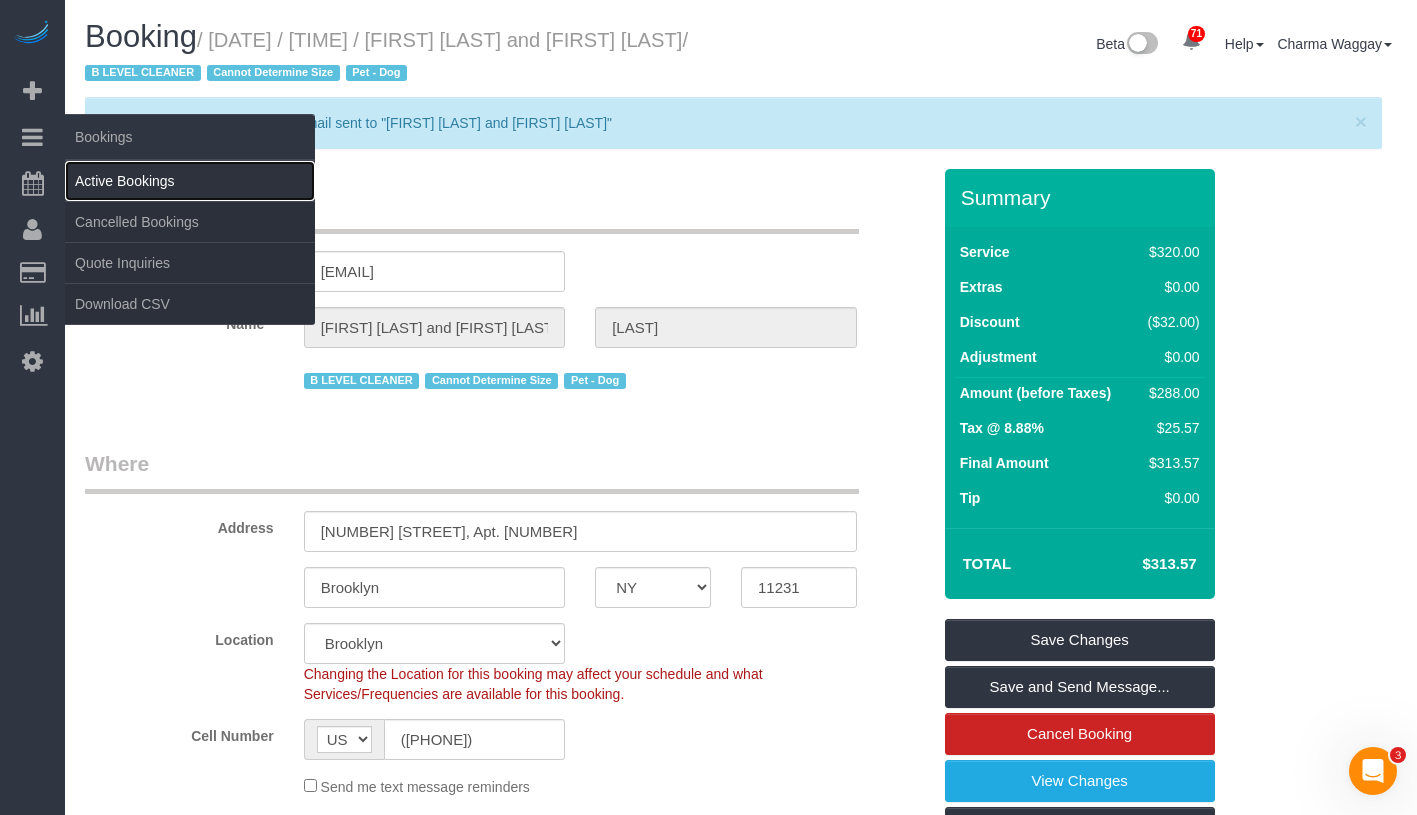 click on "Active Bookings" at bounding box center (190, 181) 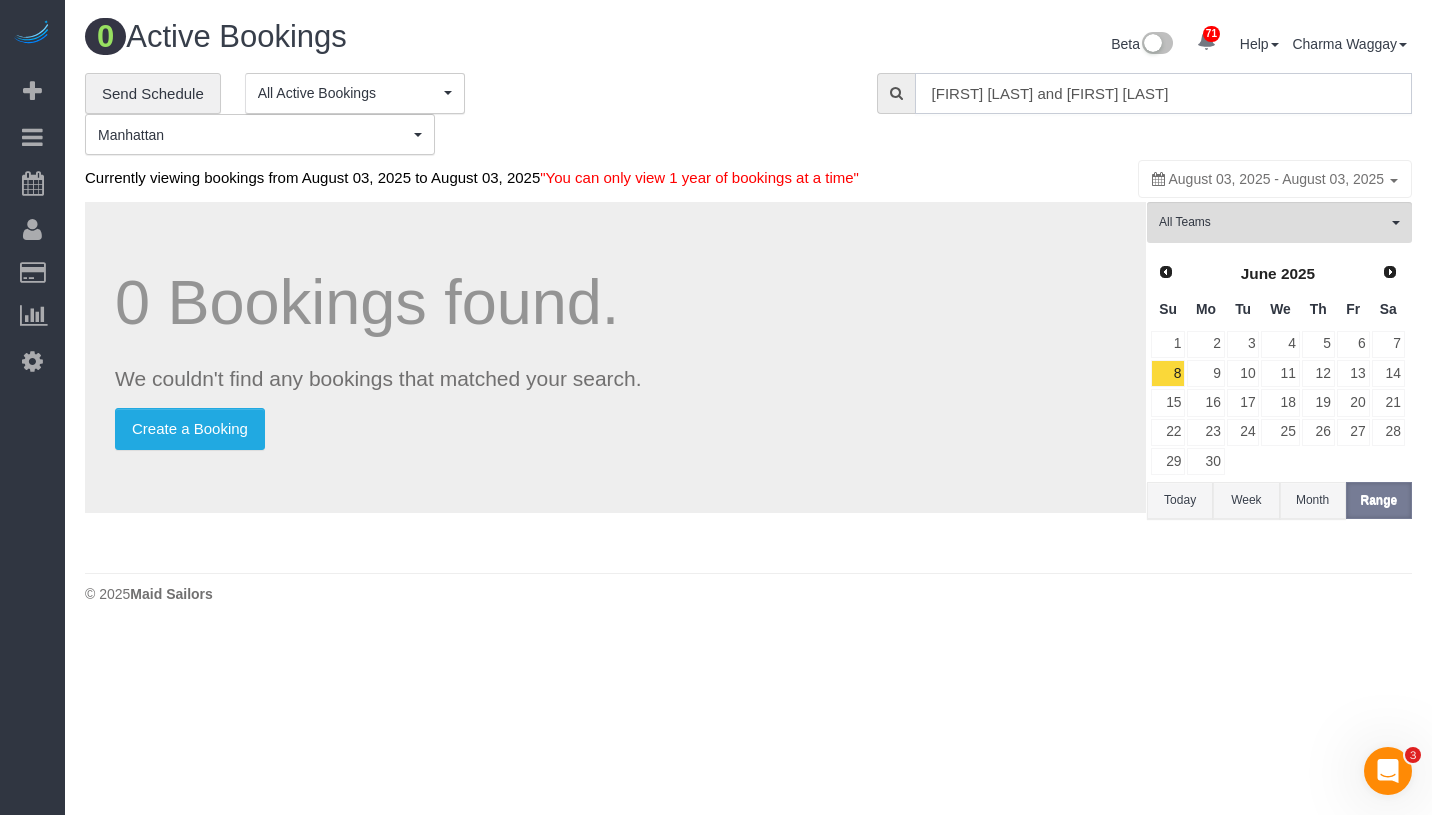 click on "Nick Donald and Madeline Muzzi" at bounding box center (1163, 93) 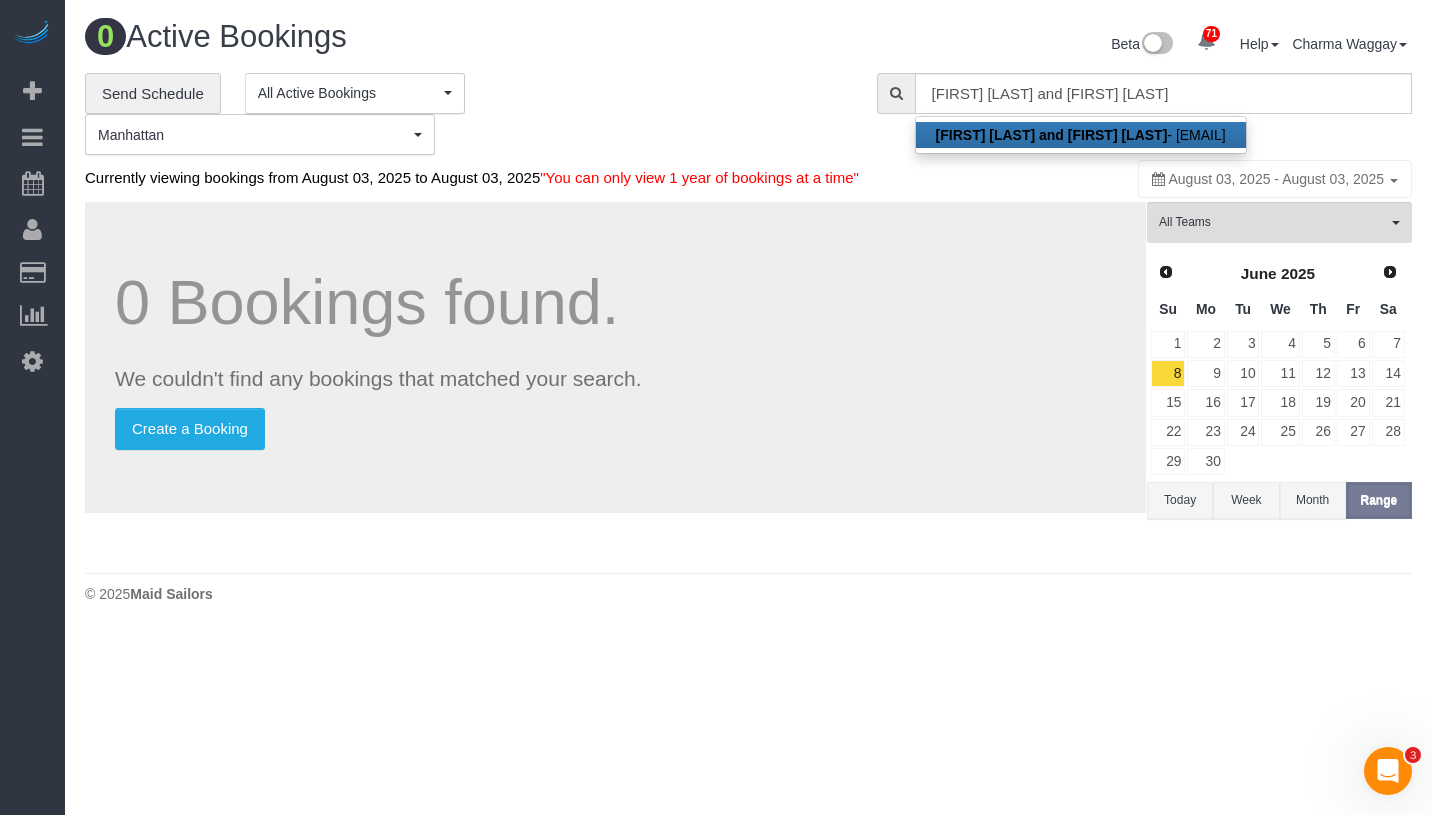 click on "Nick Donald and Madeline Muzzi" at bounding box center [1052, 135] 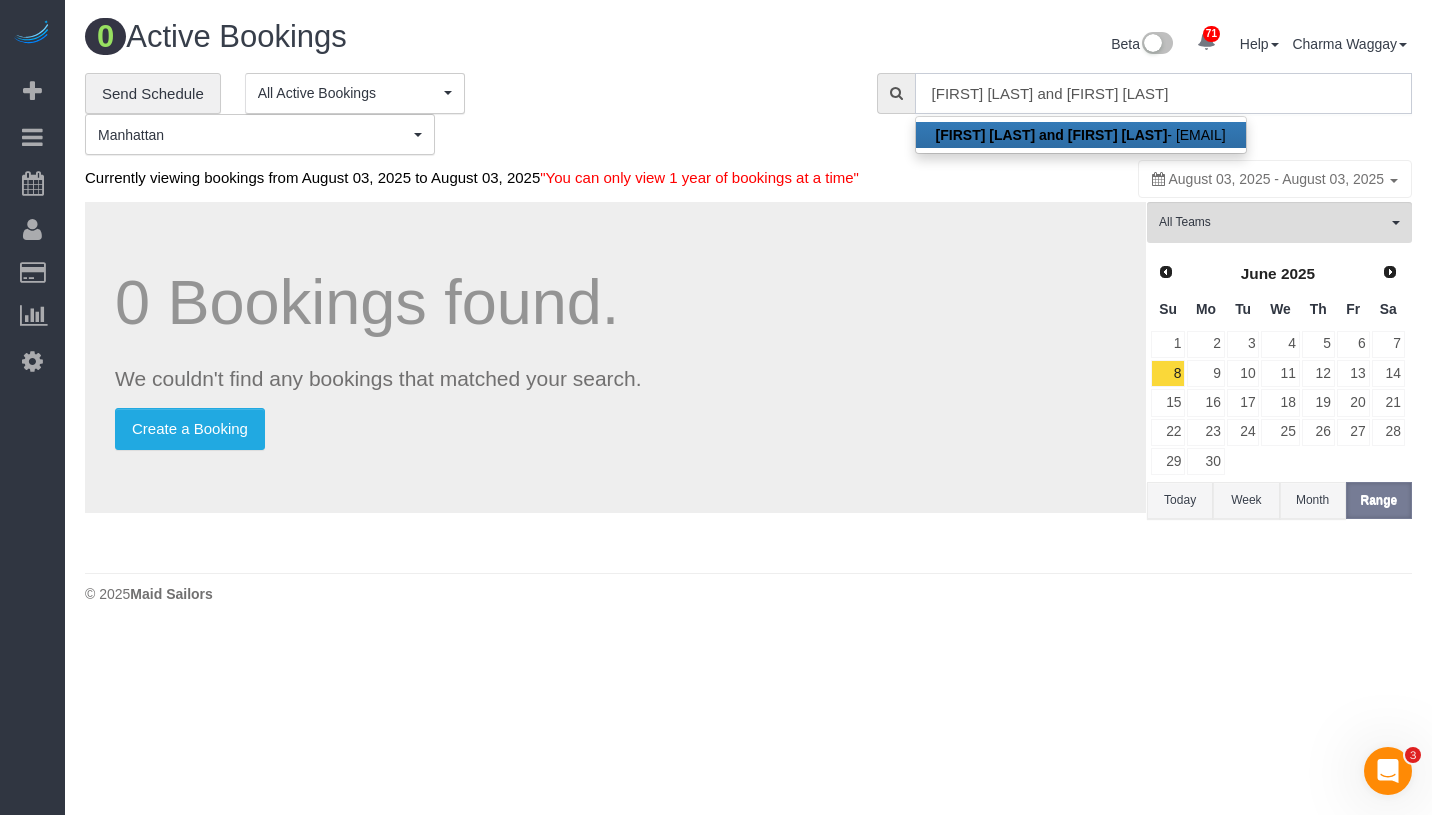 type on "madeline.muzzi@gmail.com" 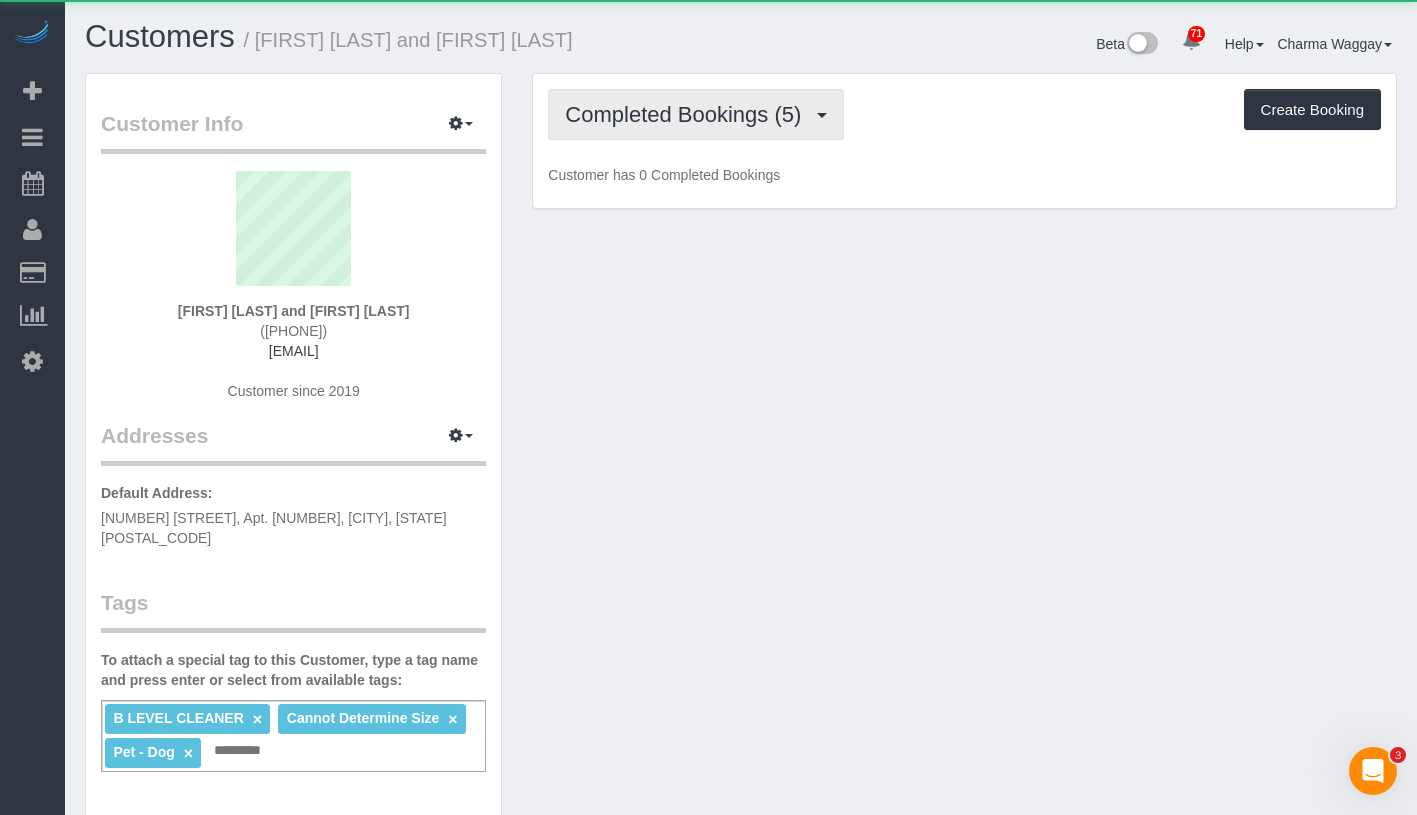 click on "Completed Bookings (5)" at bounding box center [696, 114] 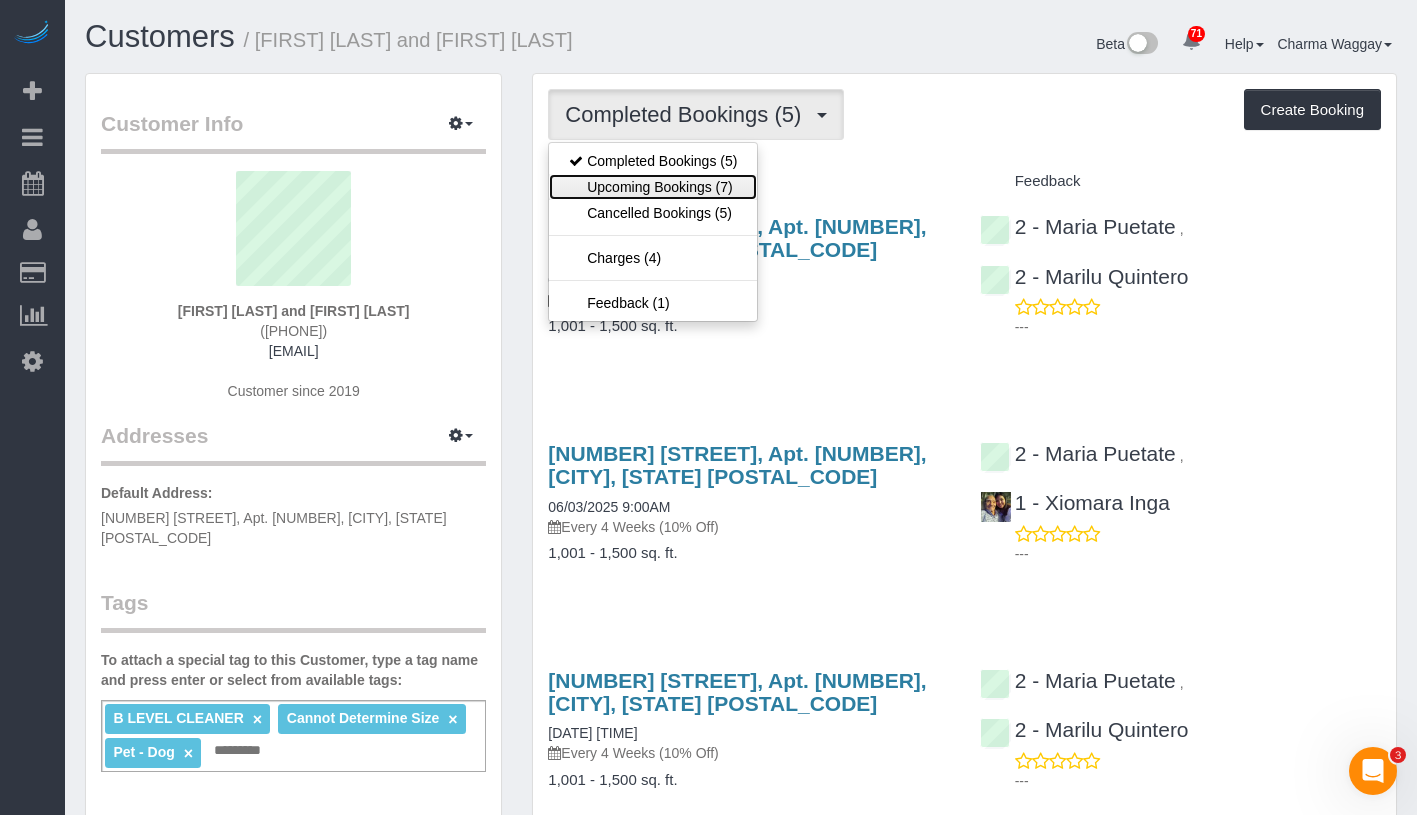 click on "Upcoming Bookings (7)" at bounding box center [653, 187] 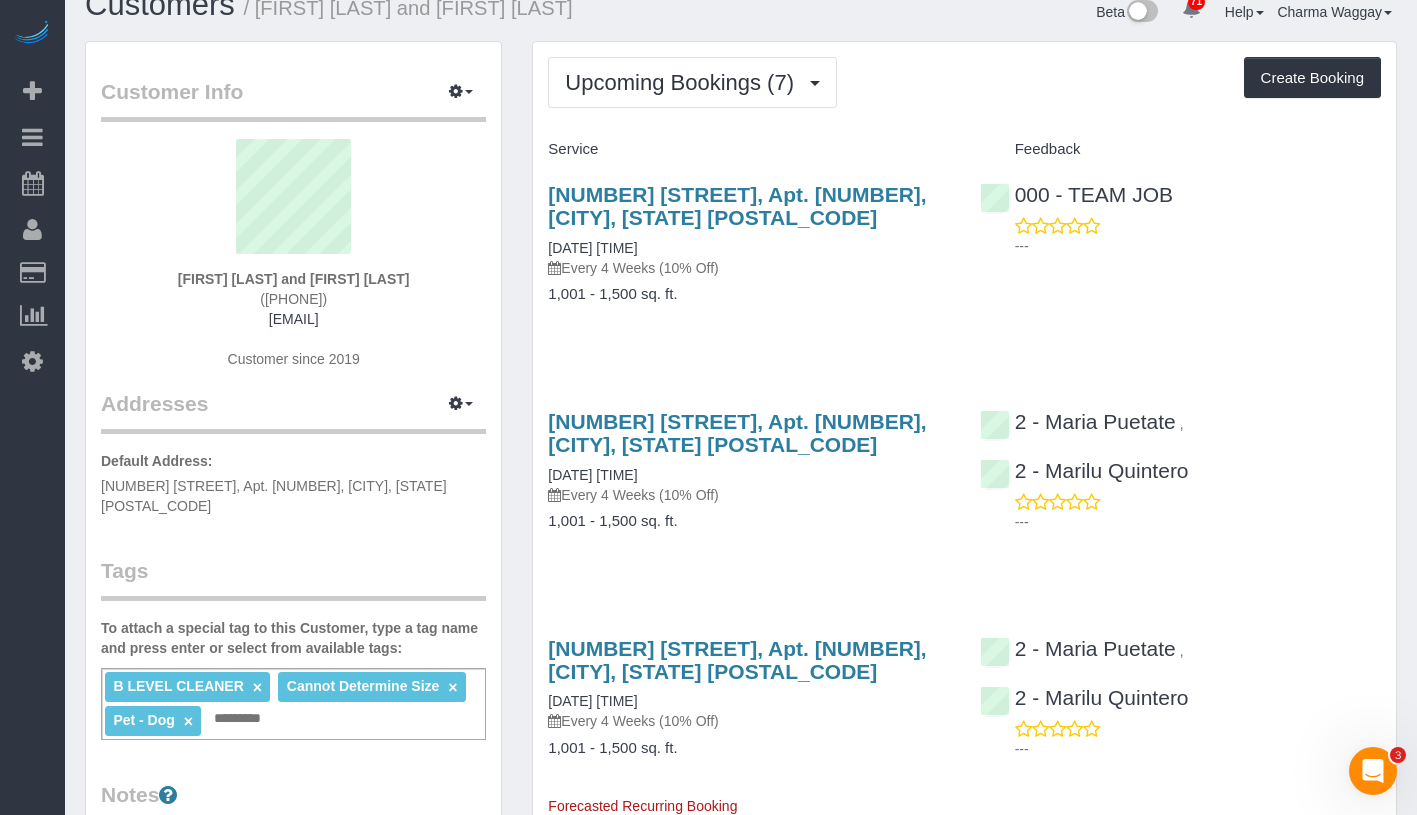 scroll, scrollTop: 33, scrollLeft: 0, axis: vertical 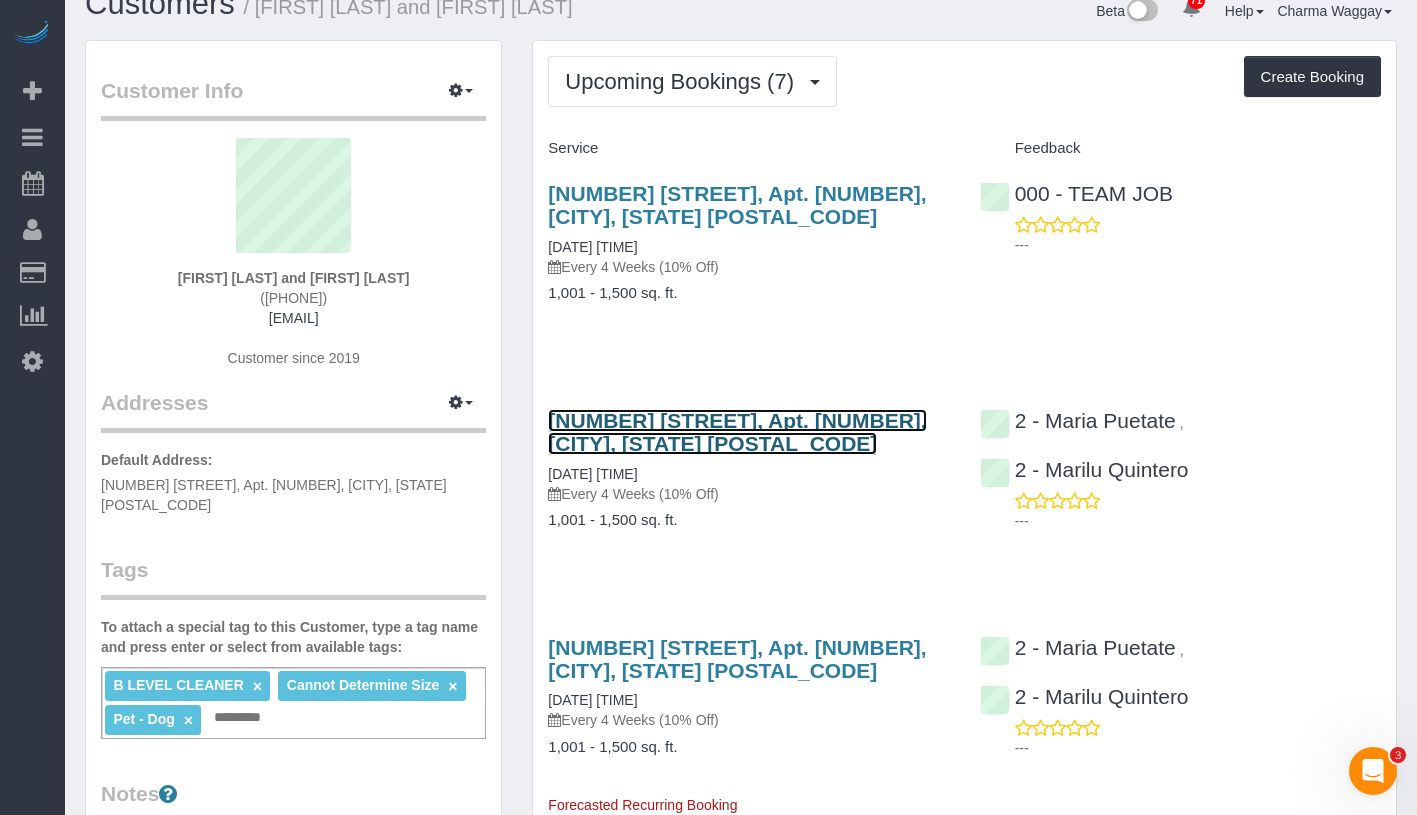 click on "160 Huntington Street, Apt. 2, Brooklyn, NY 11231" at bounding box center (737, 432) 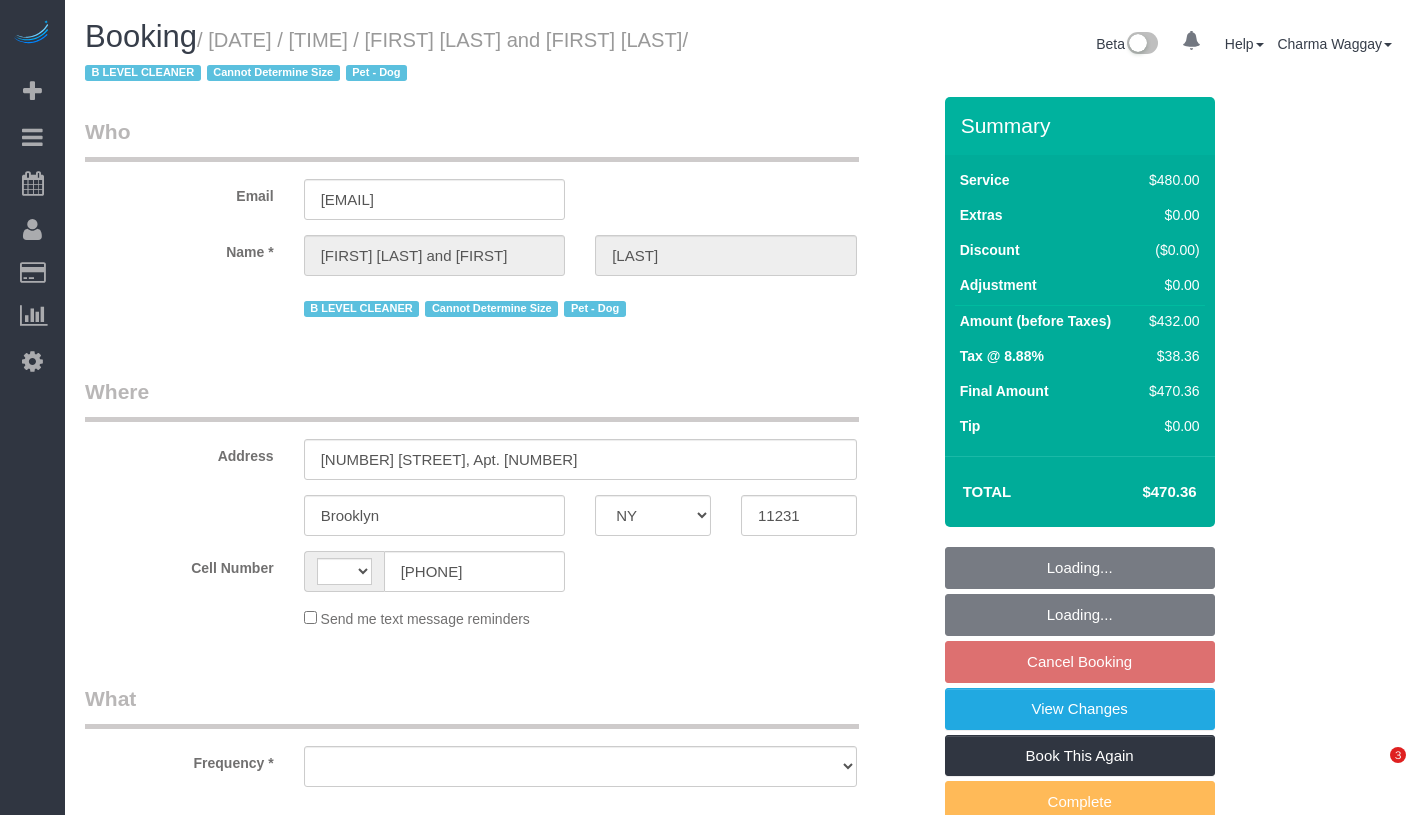select on "NY" 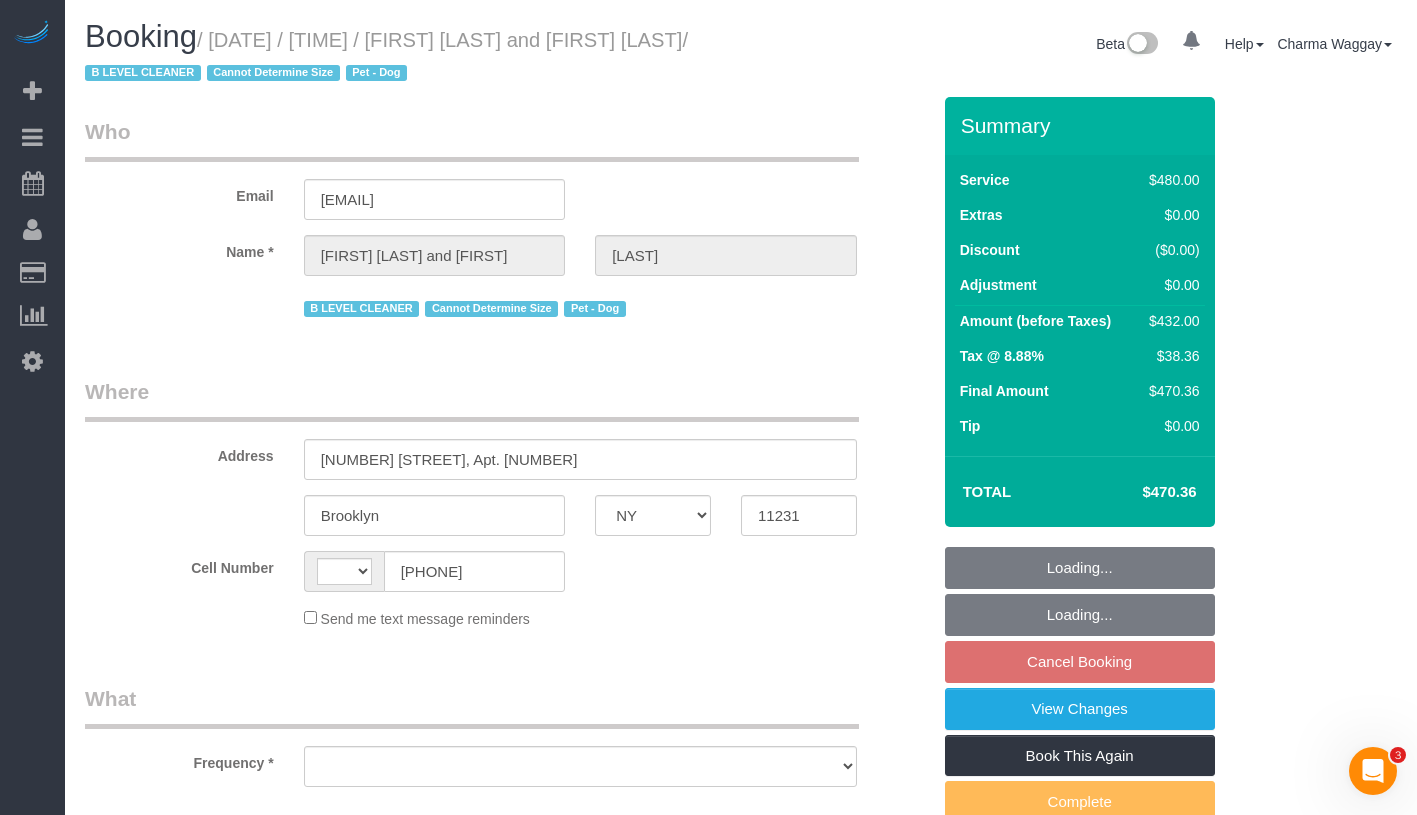 scroll, scrollTop: 0, scrollLeft: 0, axis: both 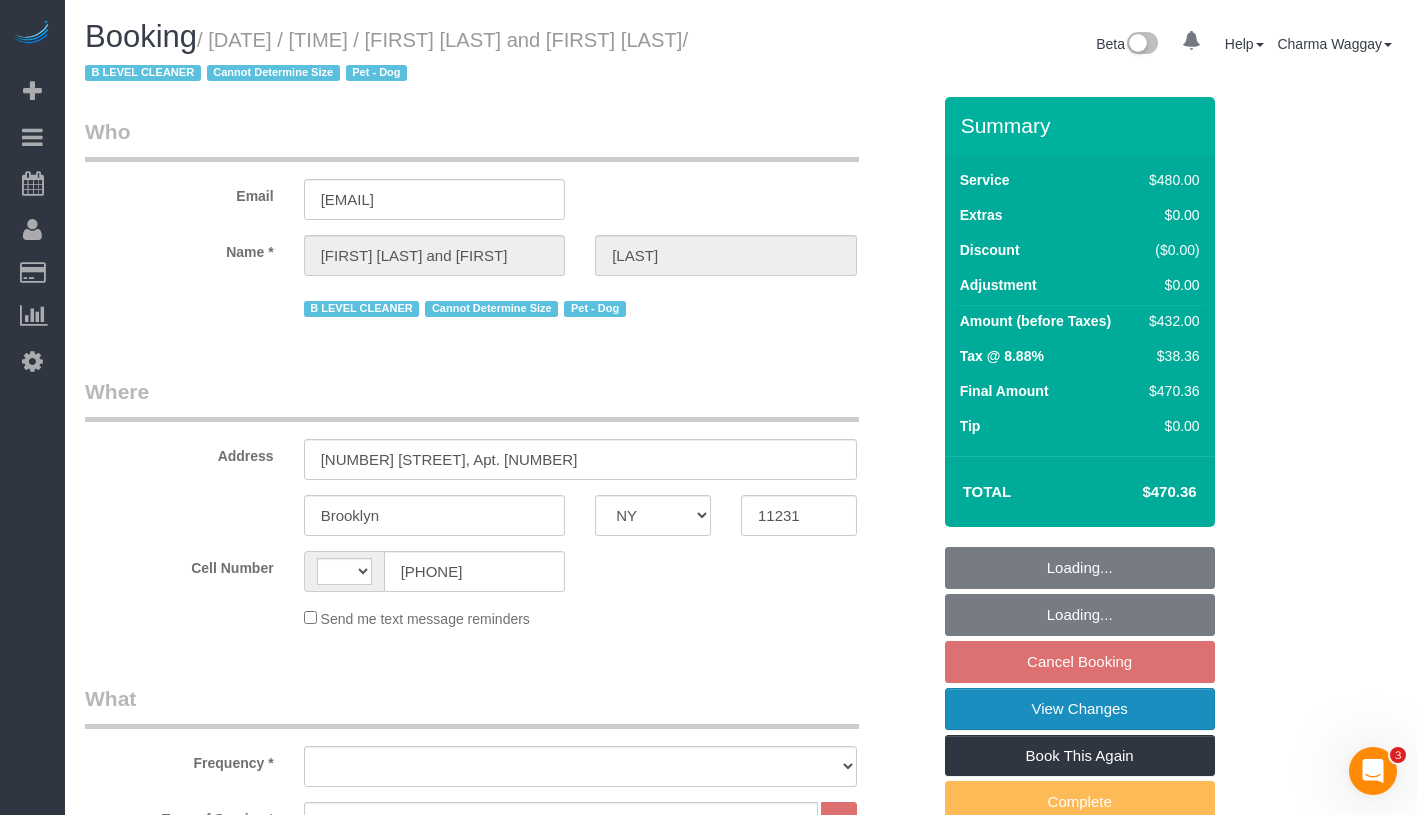 select on "string:US" 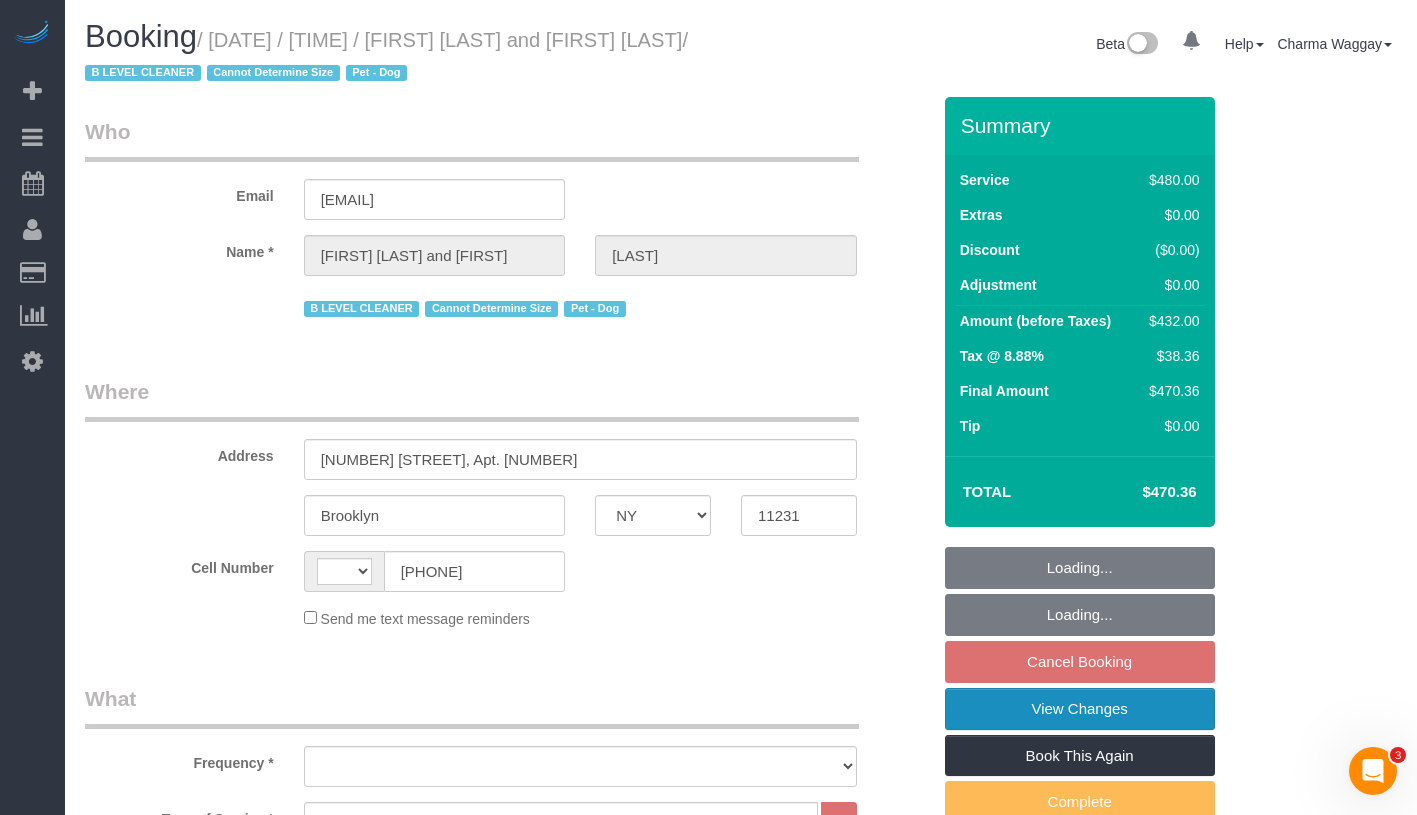 select on "object:1458" 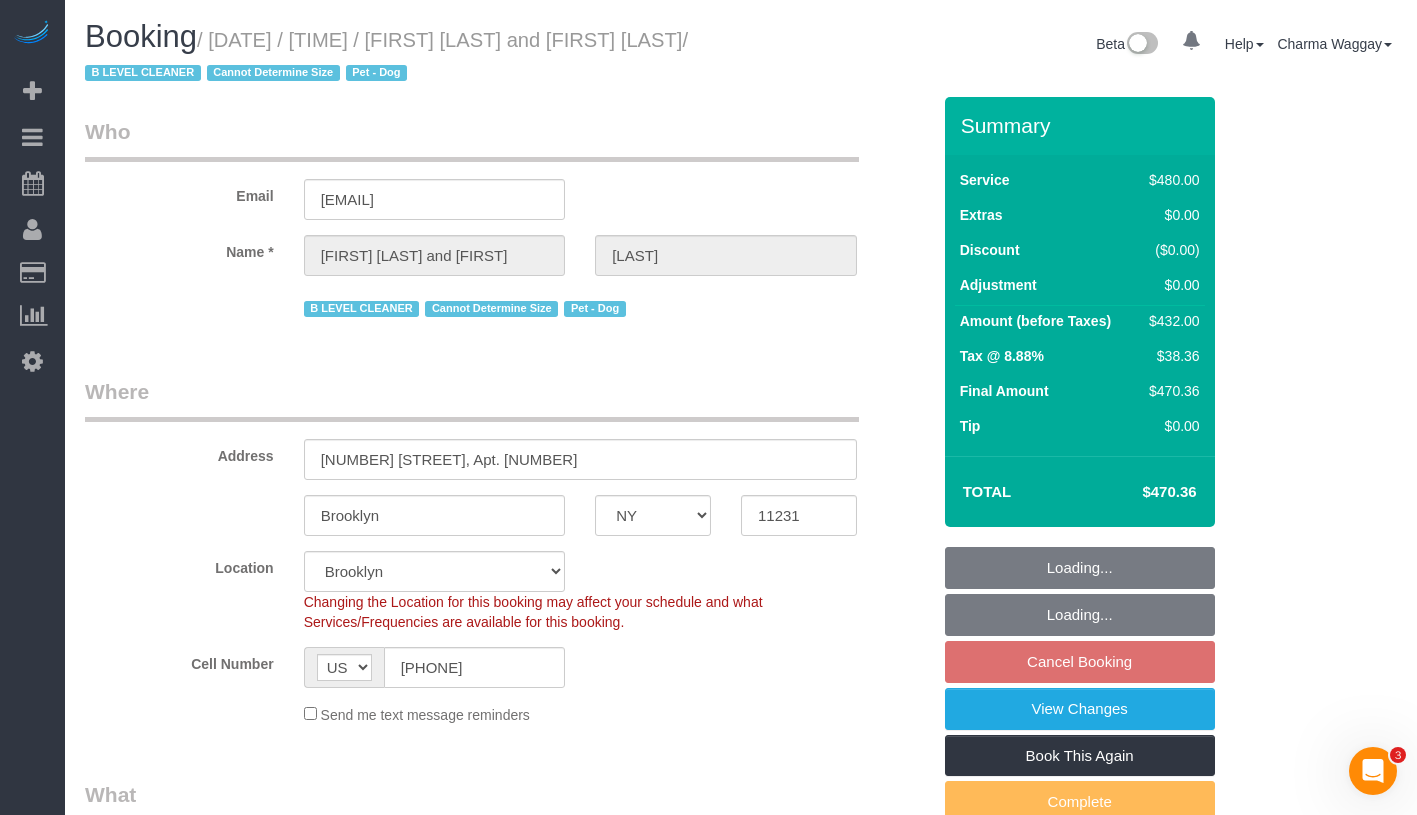 select on "object:1469" 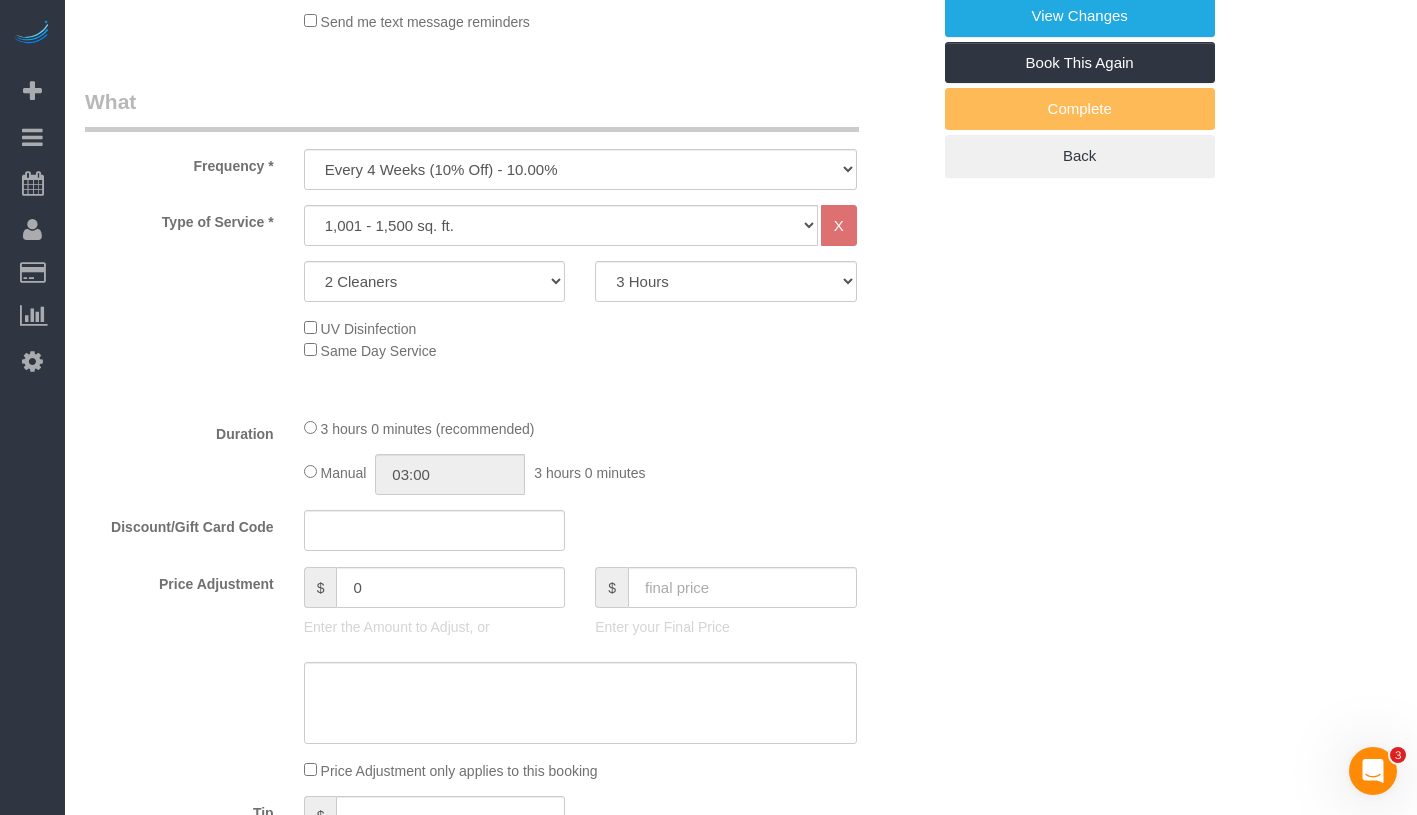 scroll, scrollTop: 677, scrollLeft: 0, axis: vertical 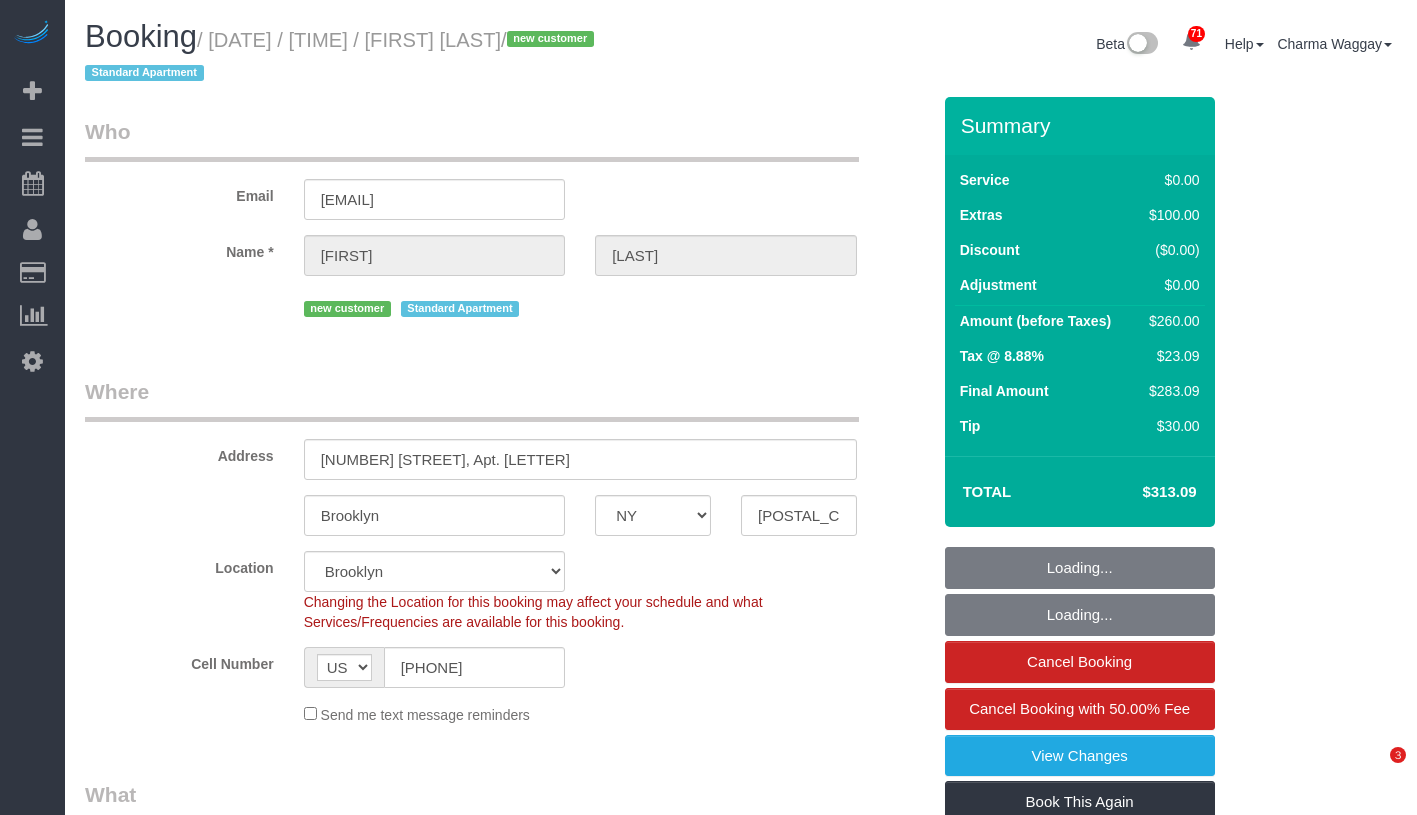 select on "NY" 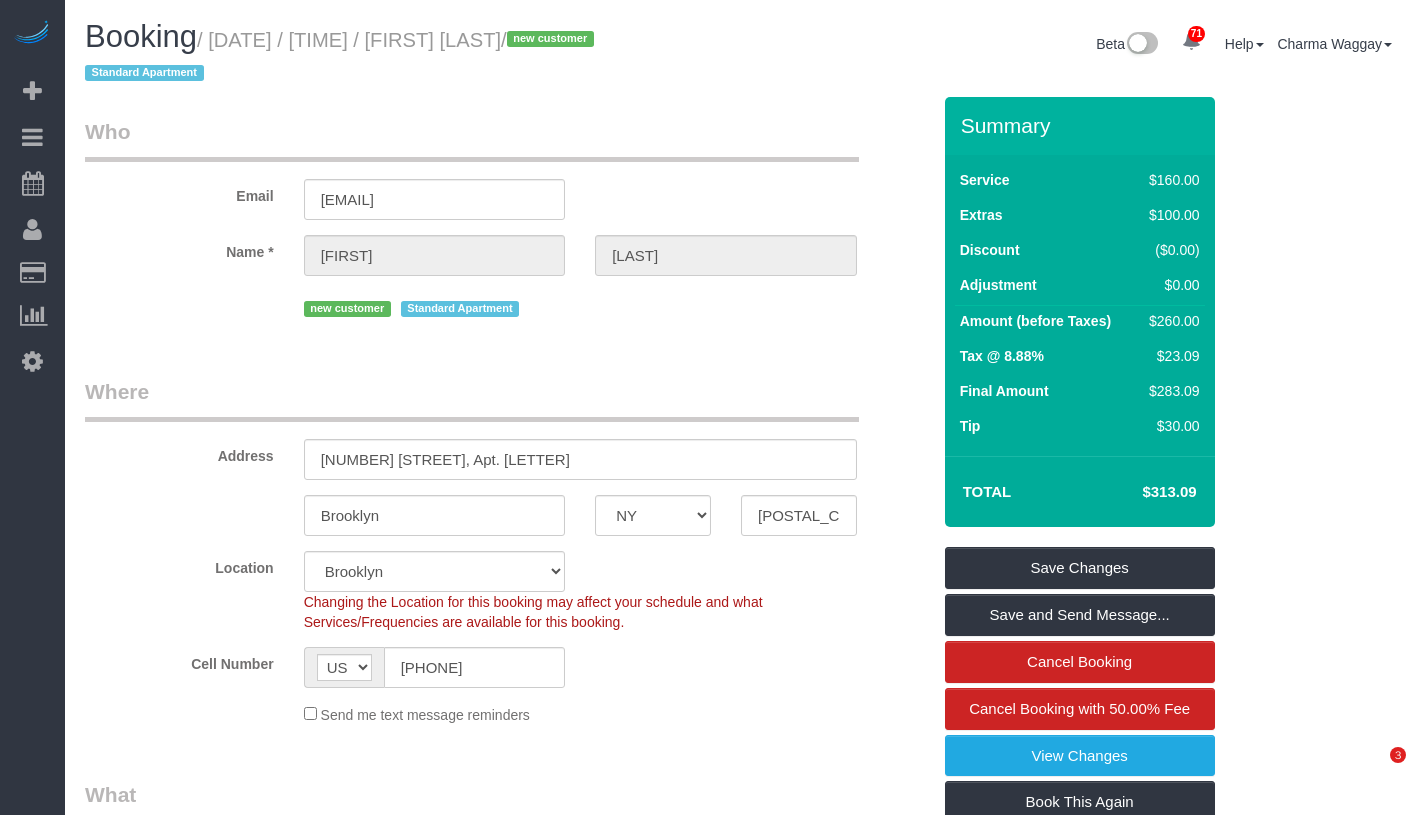 scroll, scrollTop: 0, scrollLeft: 0, axis: both 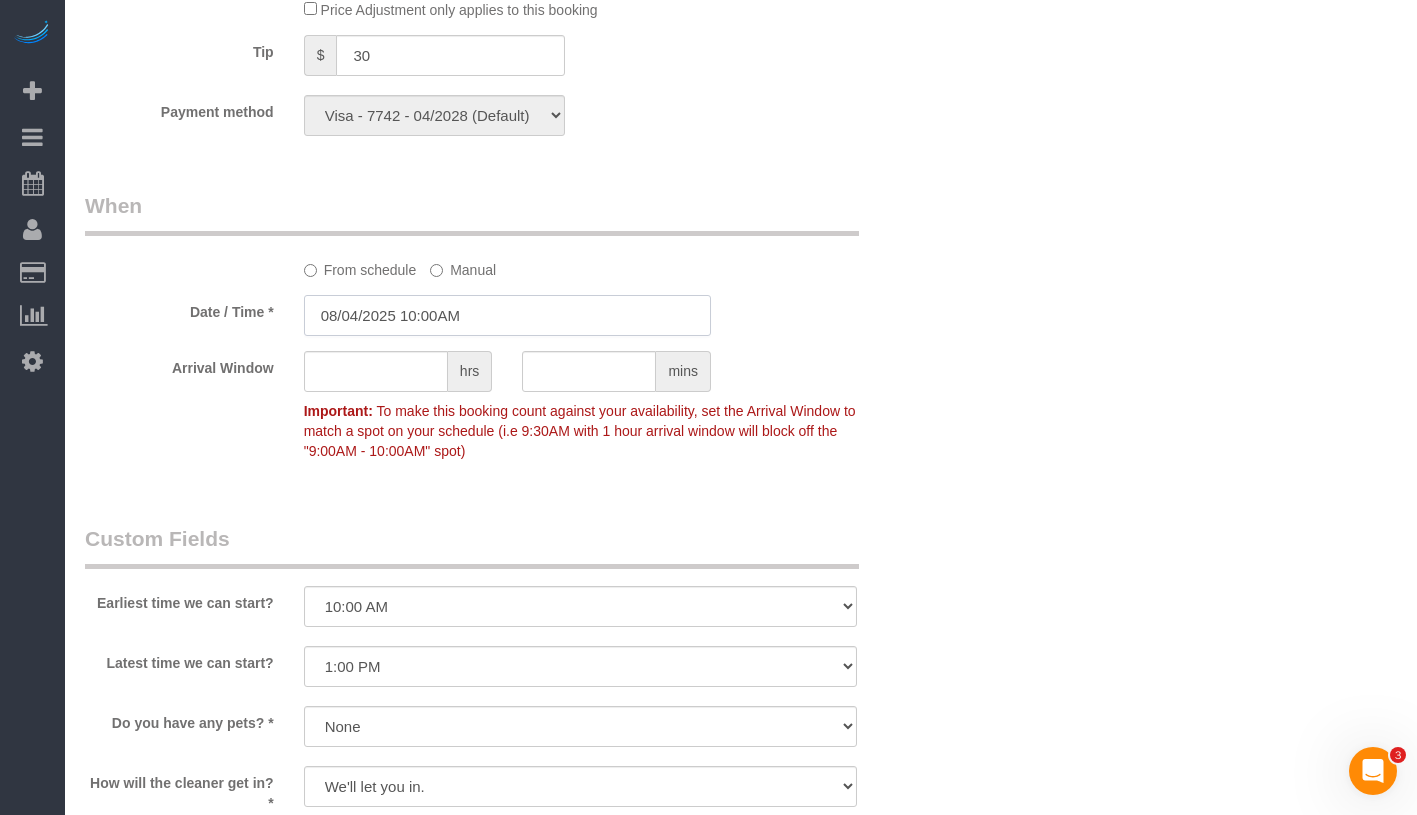 click on "08/04/2025 10:00AM" at bounding box center (507, 315) 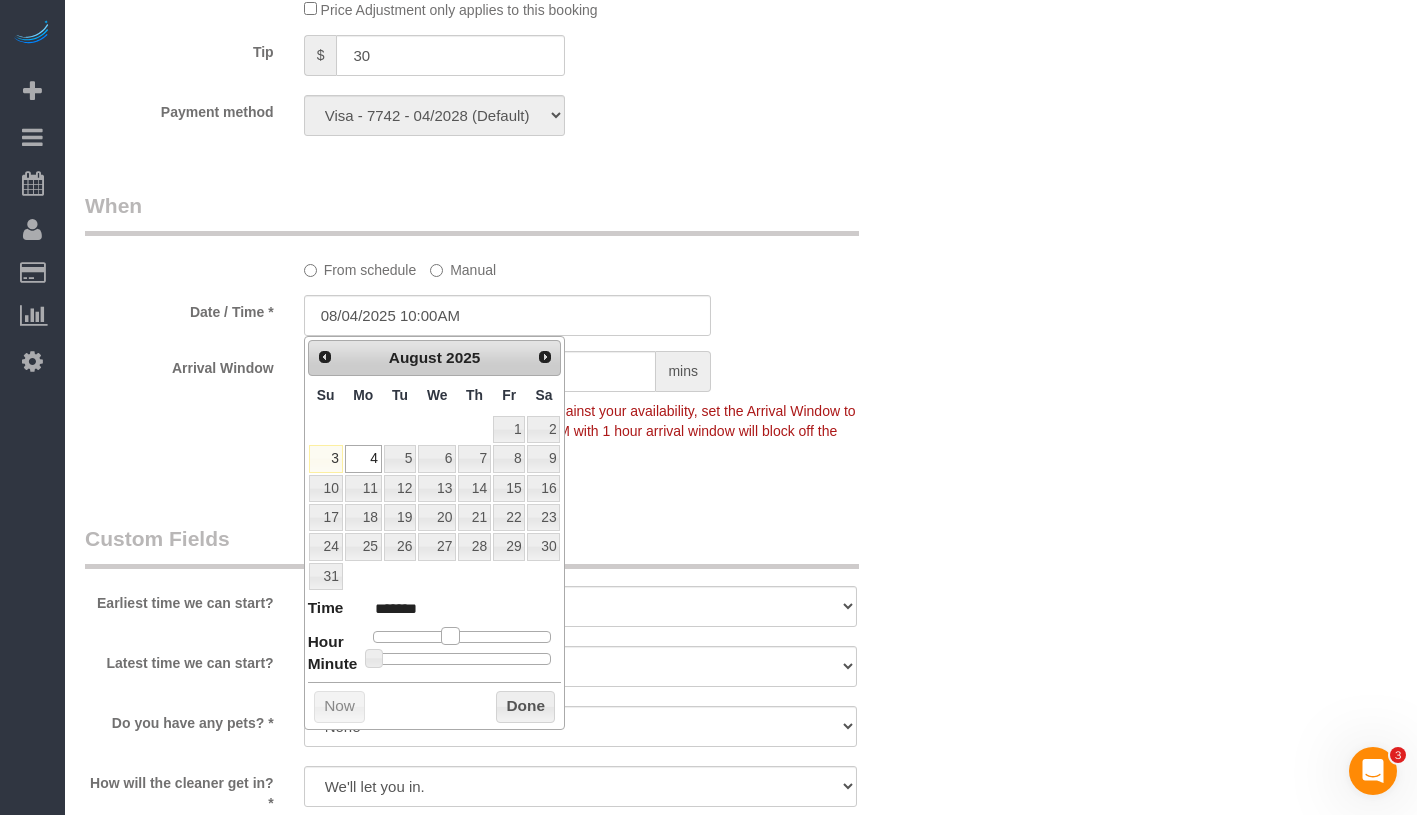 type on "08/04/2025 9:00AM" 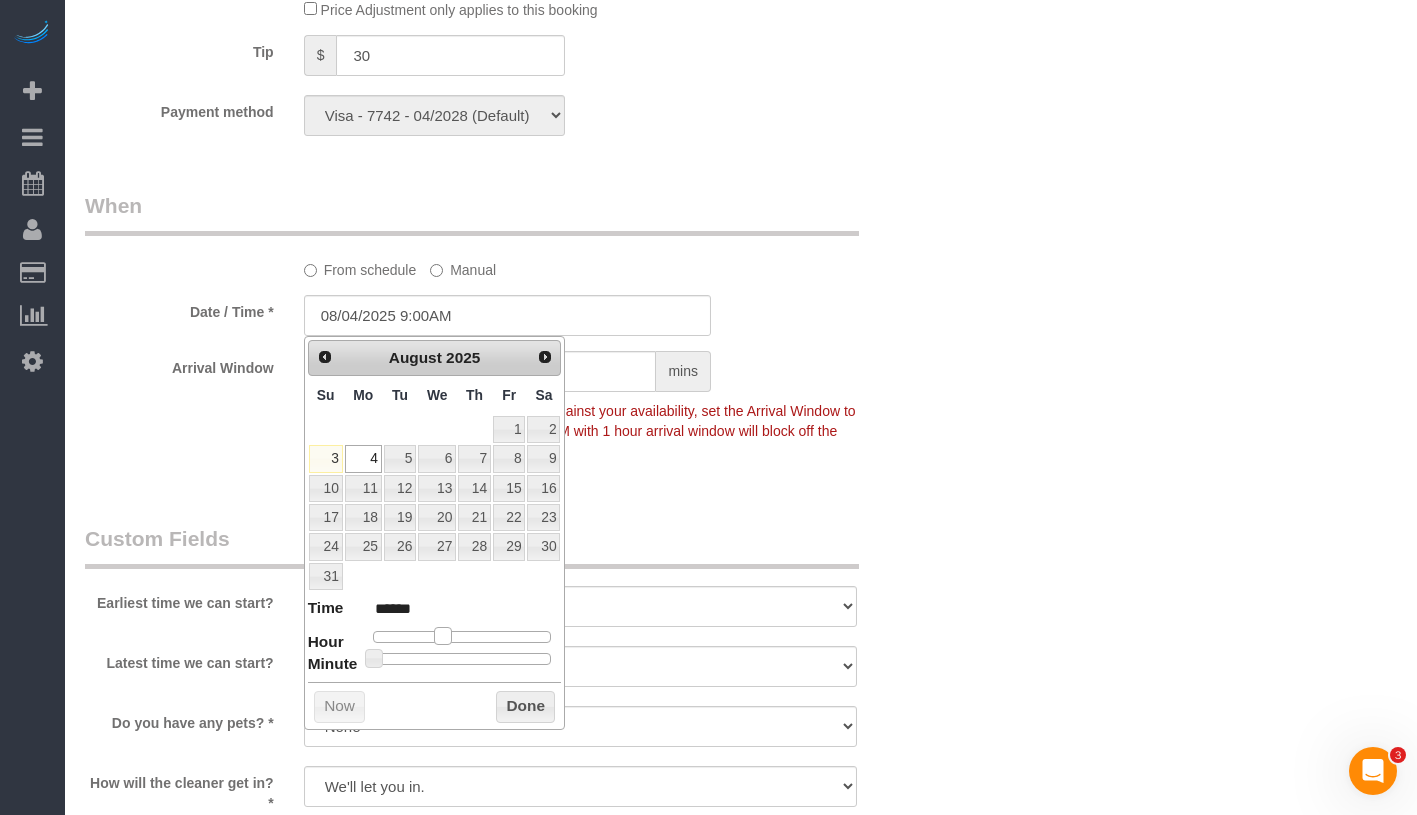 click at bounding box center [443, 636] 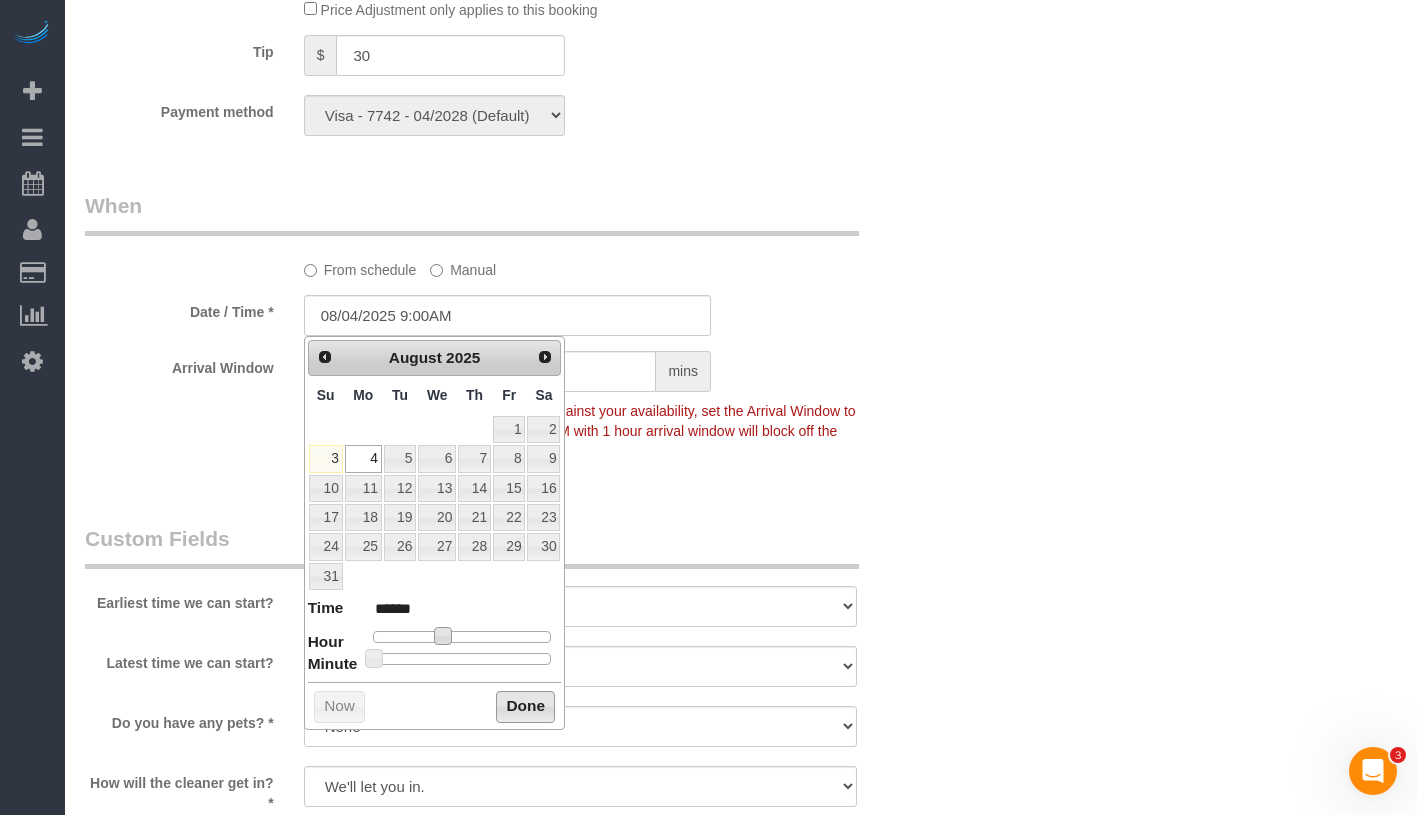 click on "Done" at bounding box center (525, 707) 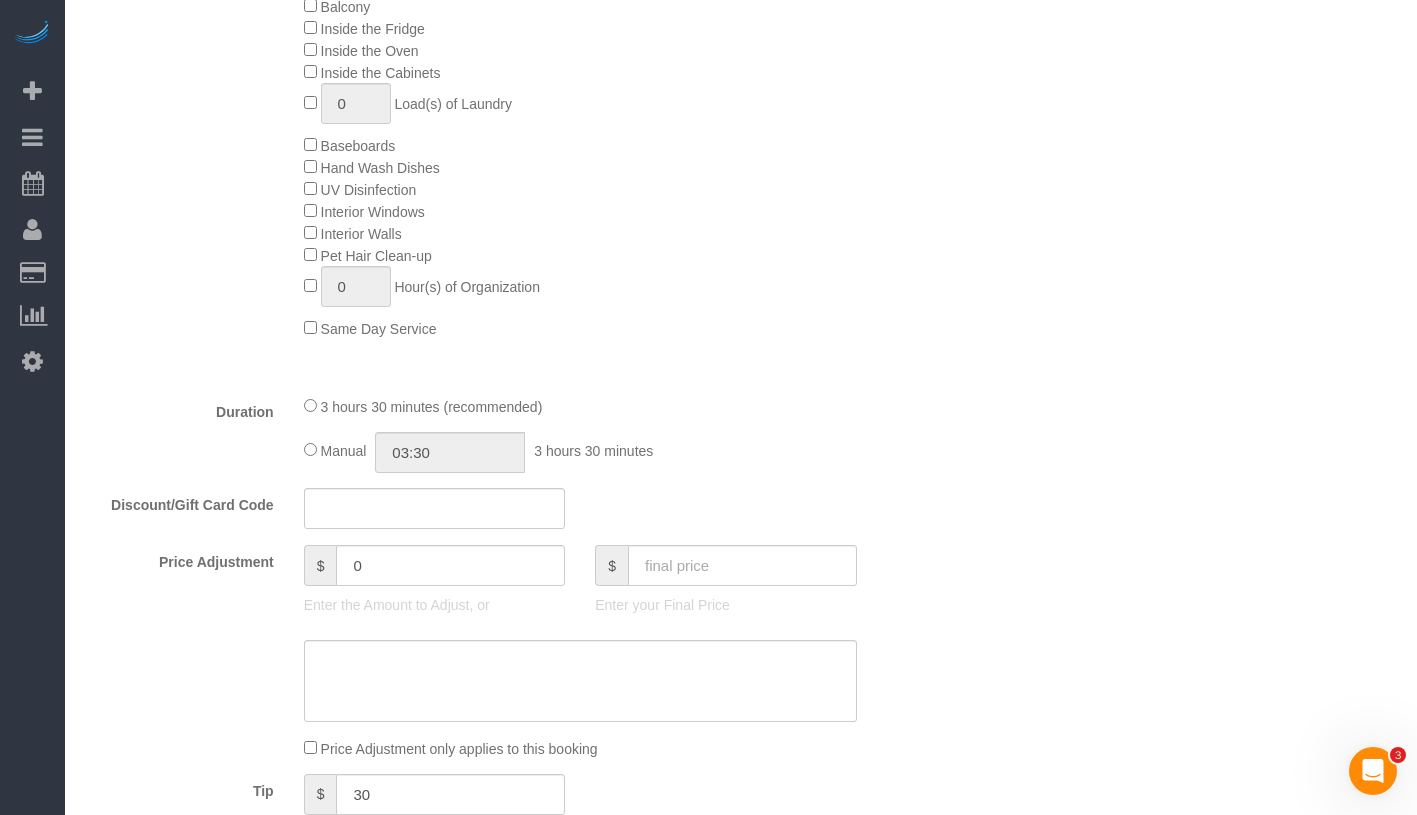 scroll, scrollTop: 1096, scrollLeft: 0, axis: vertical 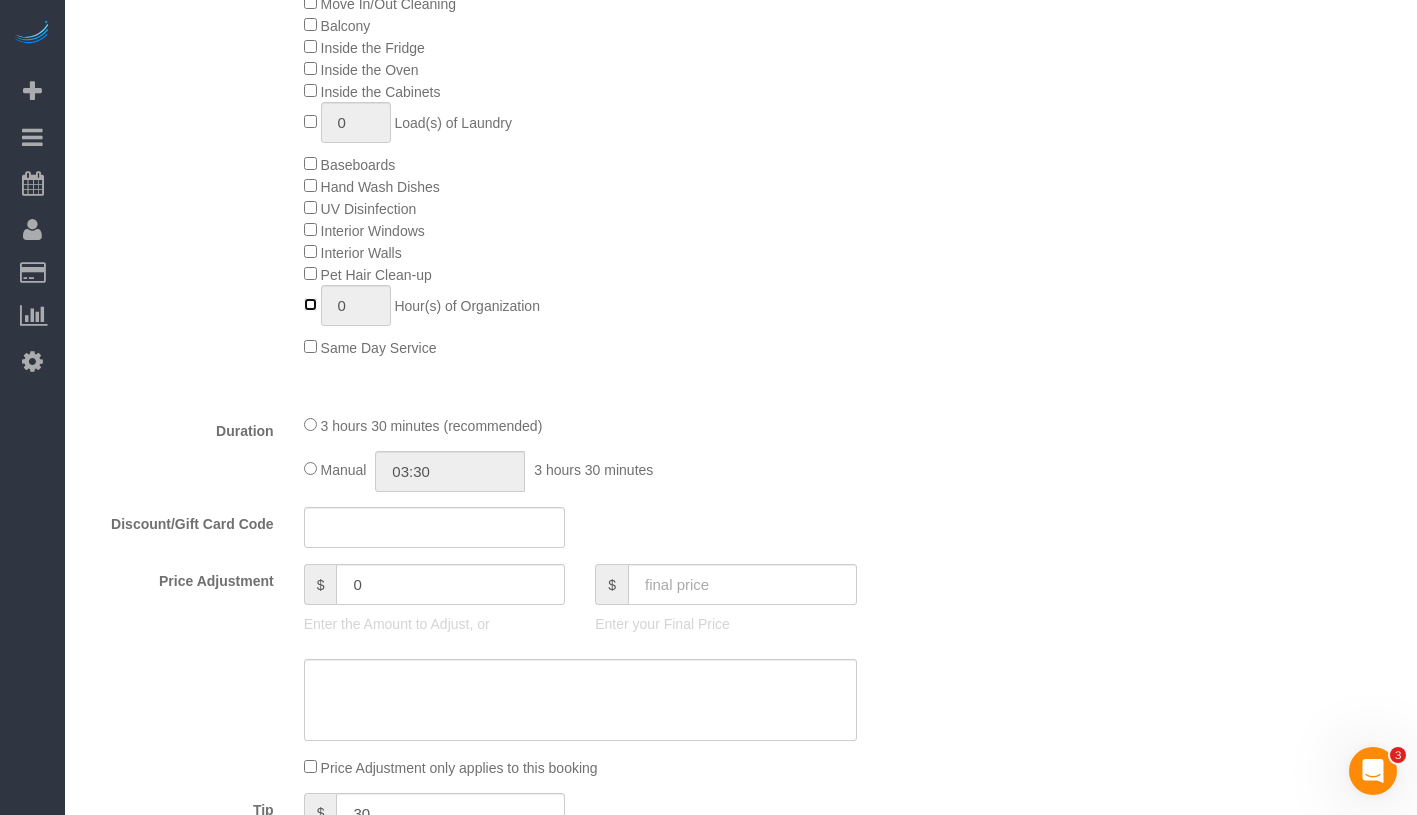 type on "1" 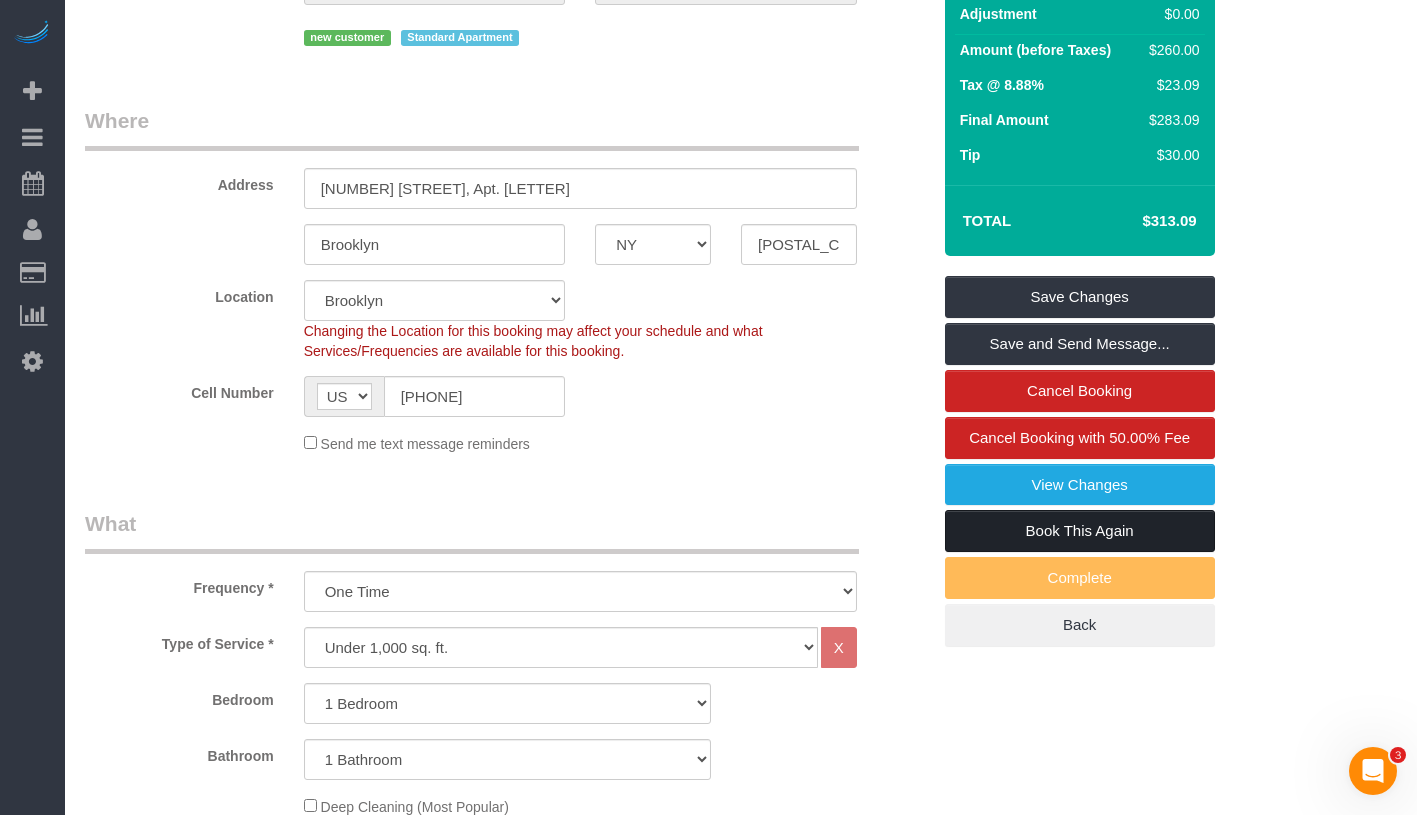 scroll, scrollTop: 232, scrollLeft: 0, axis: vertical 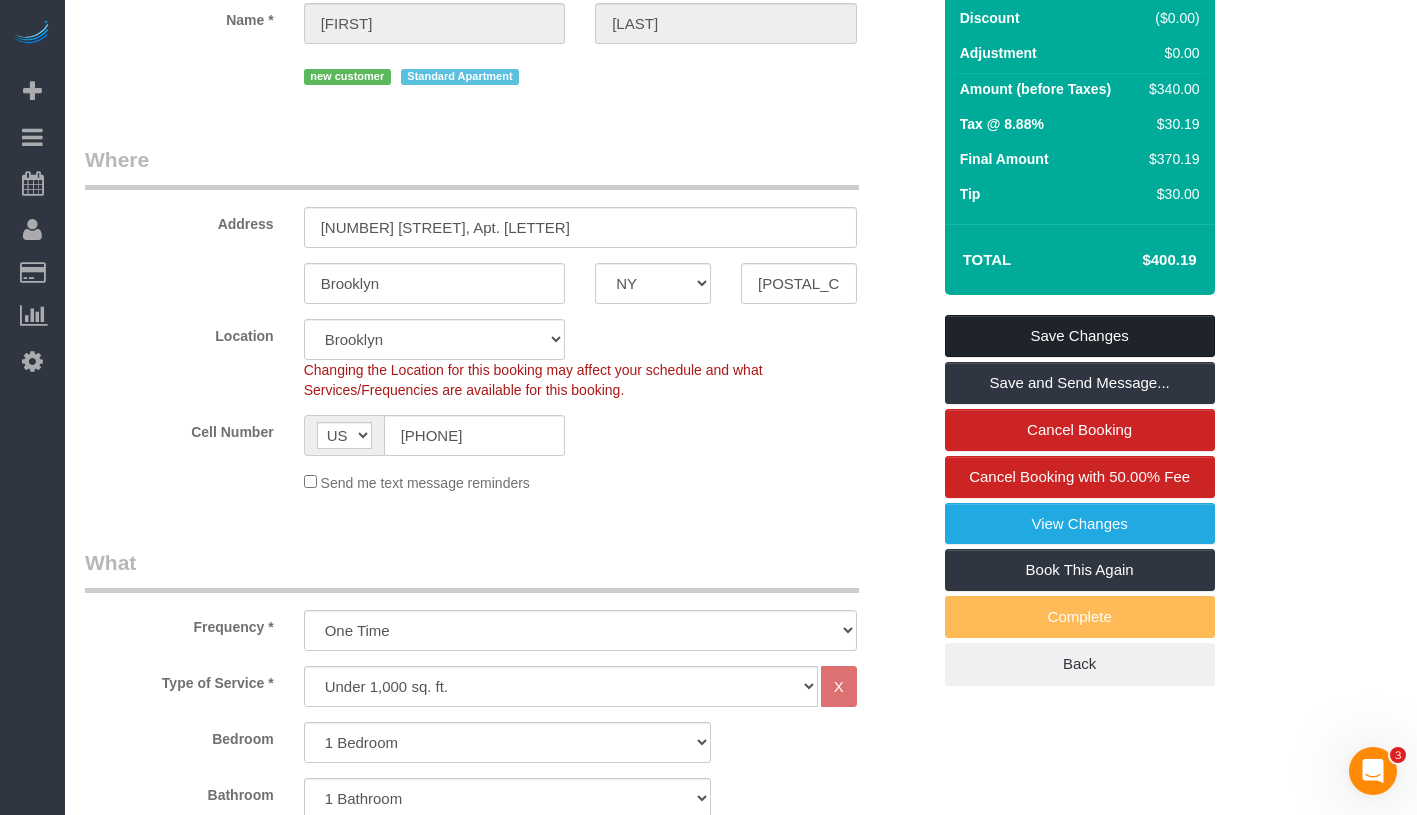 click on "Save Changes" at bounding box center (1080, 336) 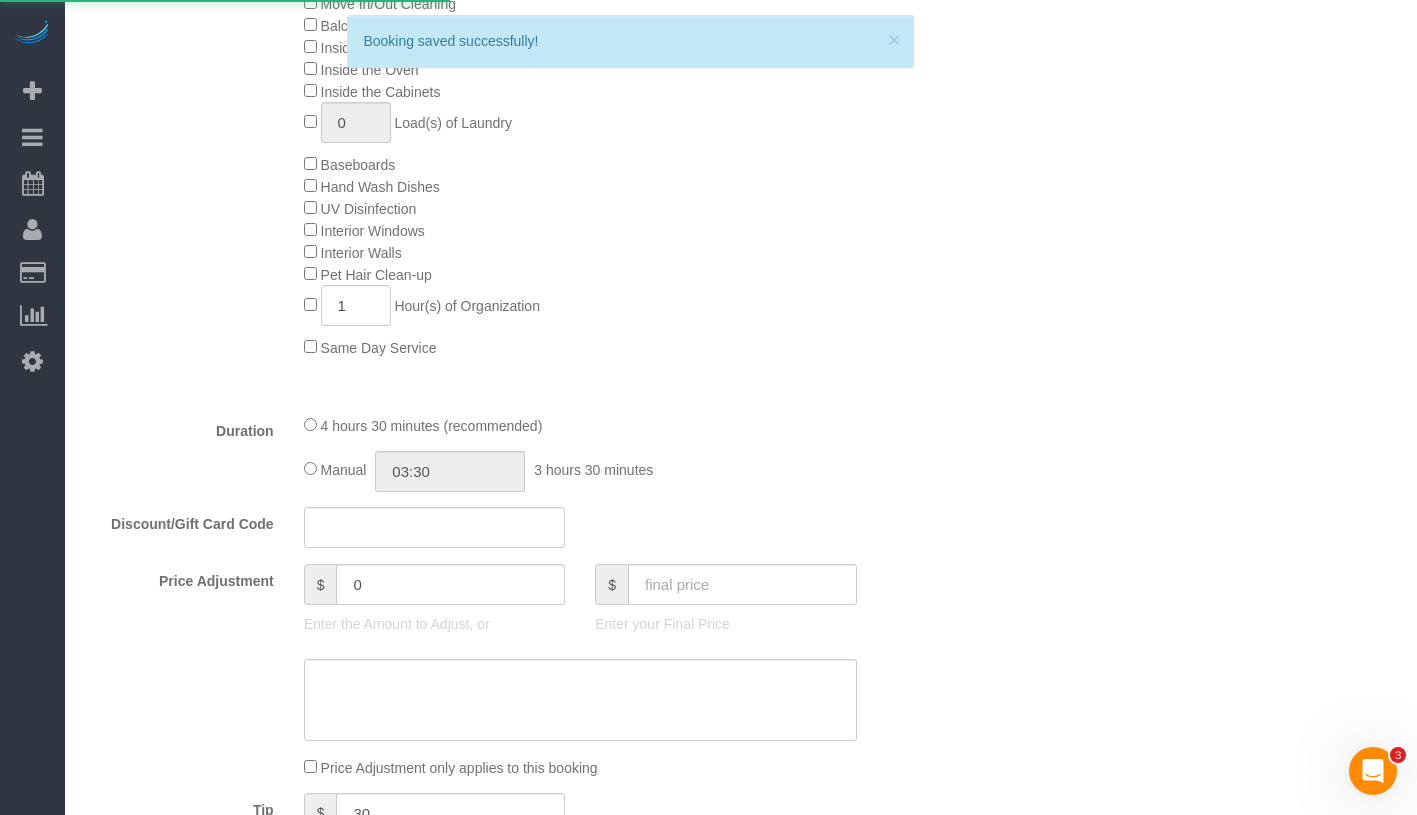 scroll, scrollTop: 1159, scrollLeft: 0, axis: vertical 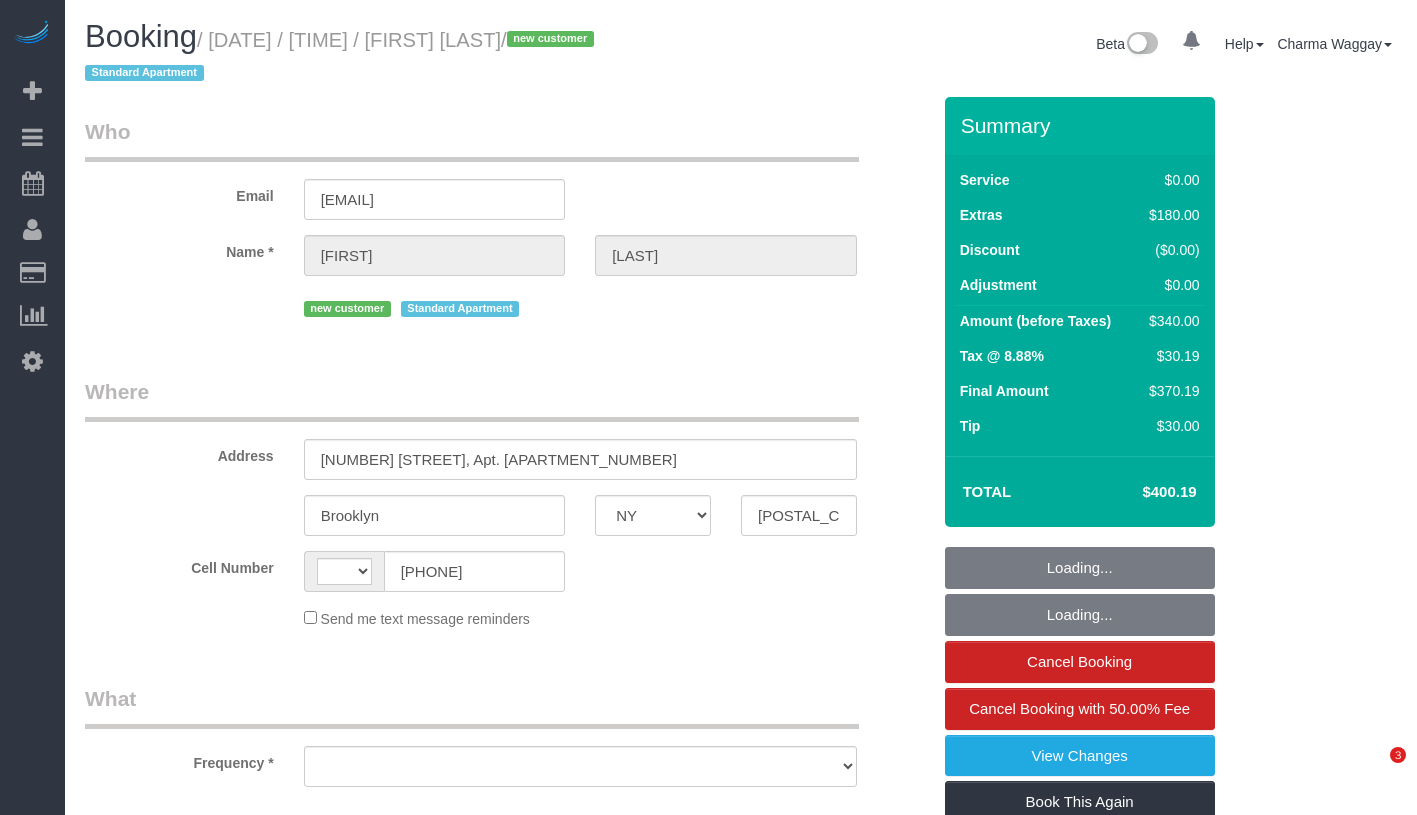 select on "NY" 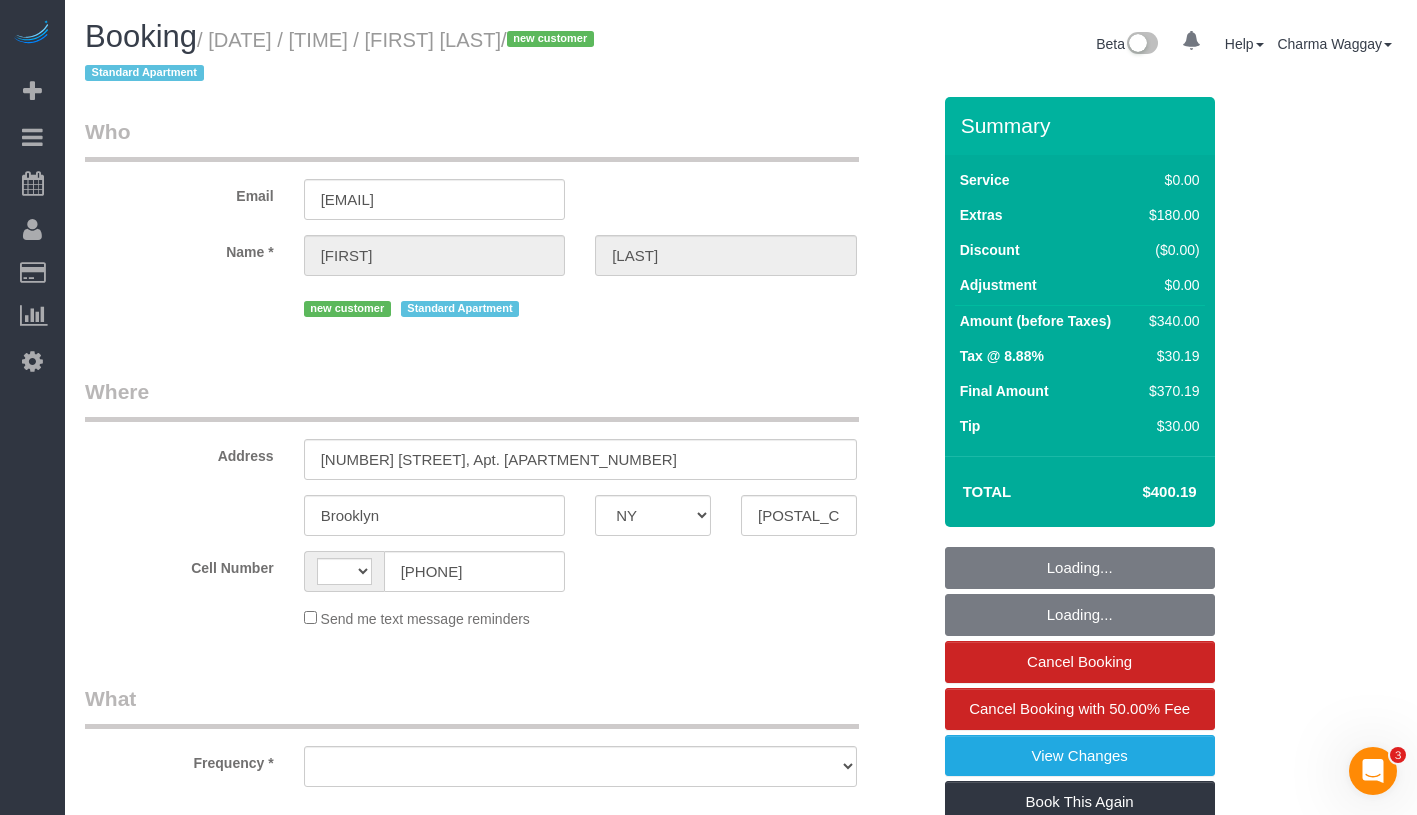 scroll, scrollTop: 0, scrollLeft: 0, axis: both 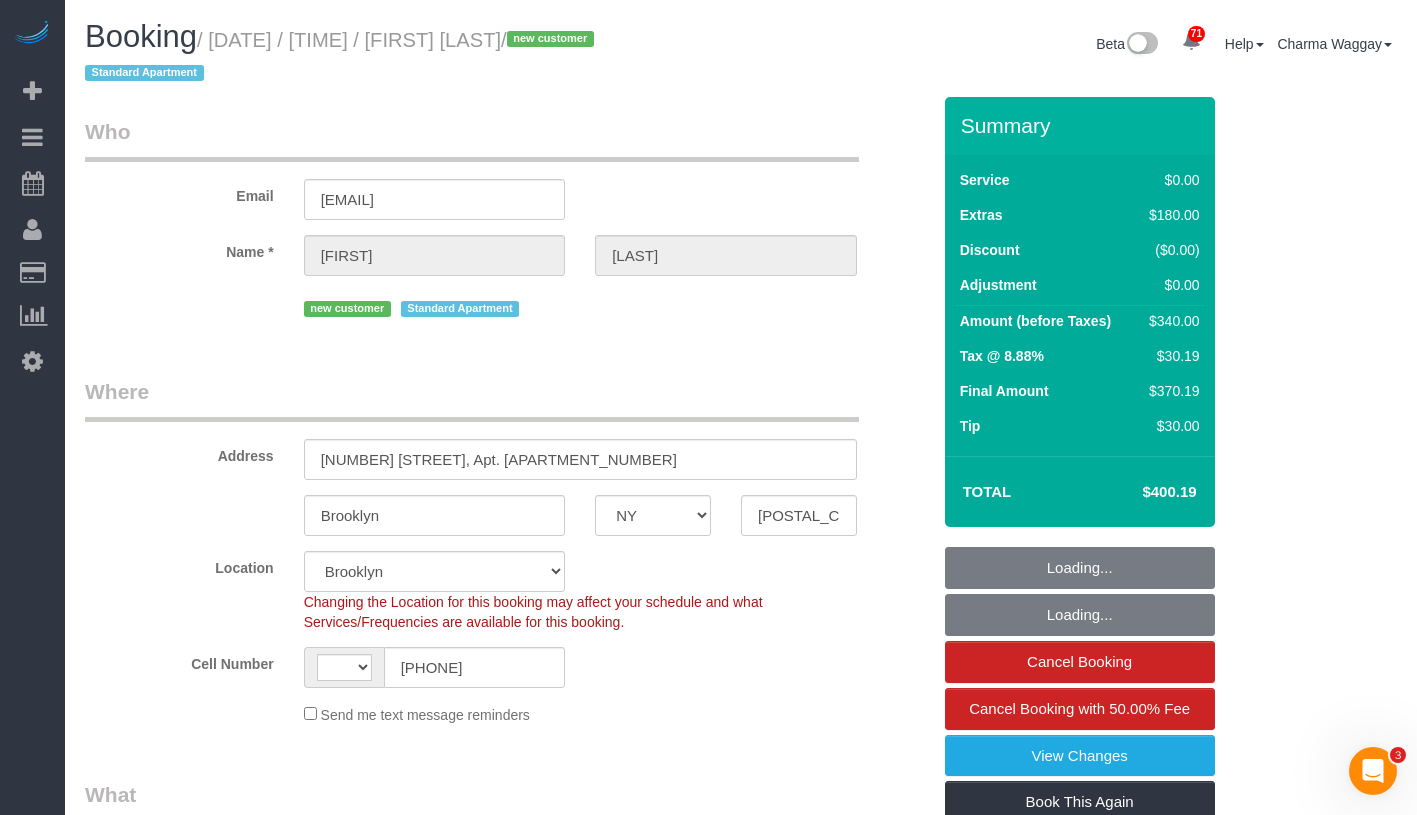 select on "string:US" 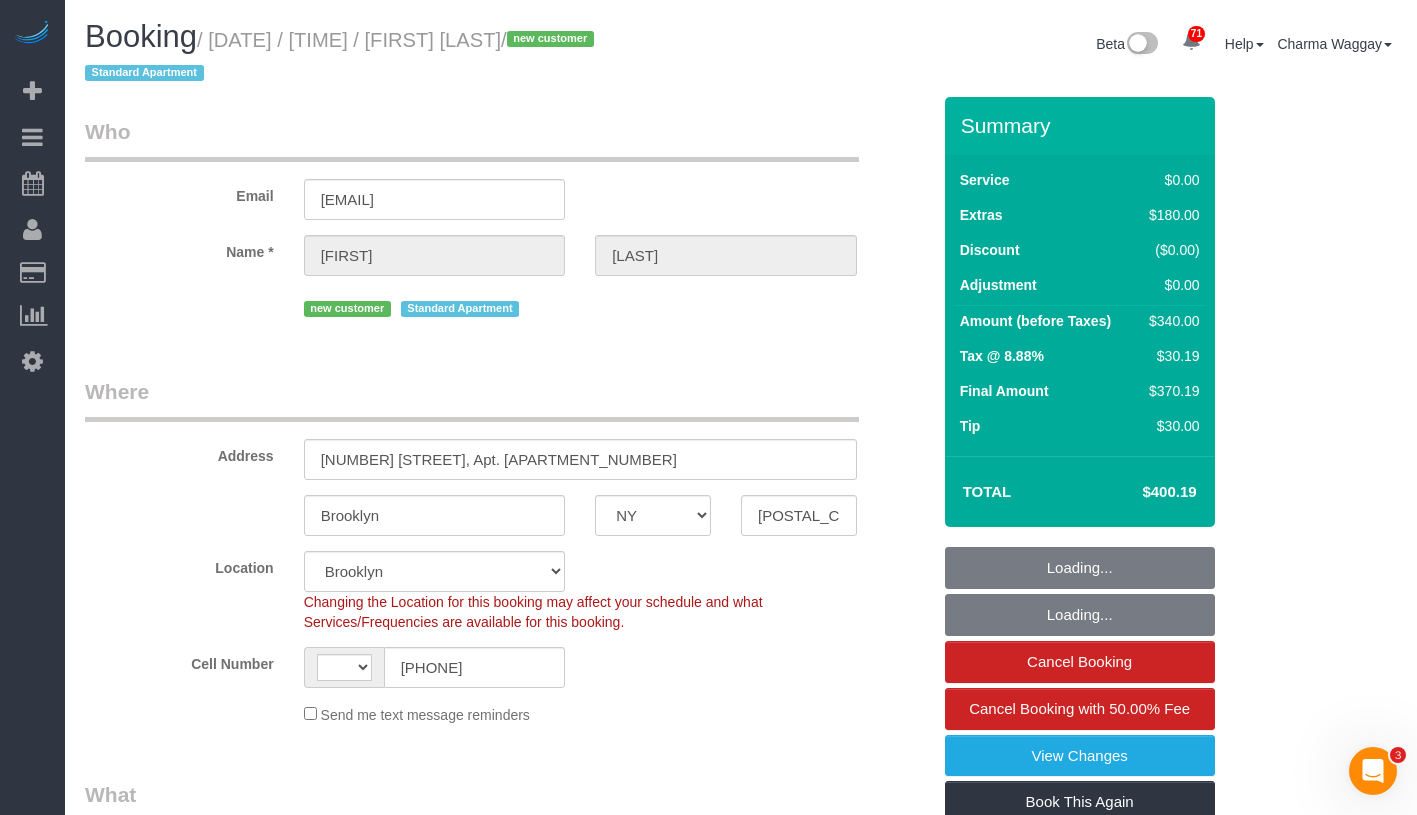 select on "string:stripe-pm_1RrqN44VGloSiKo7jffc14zM" 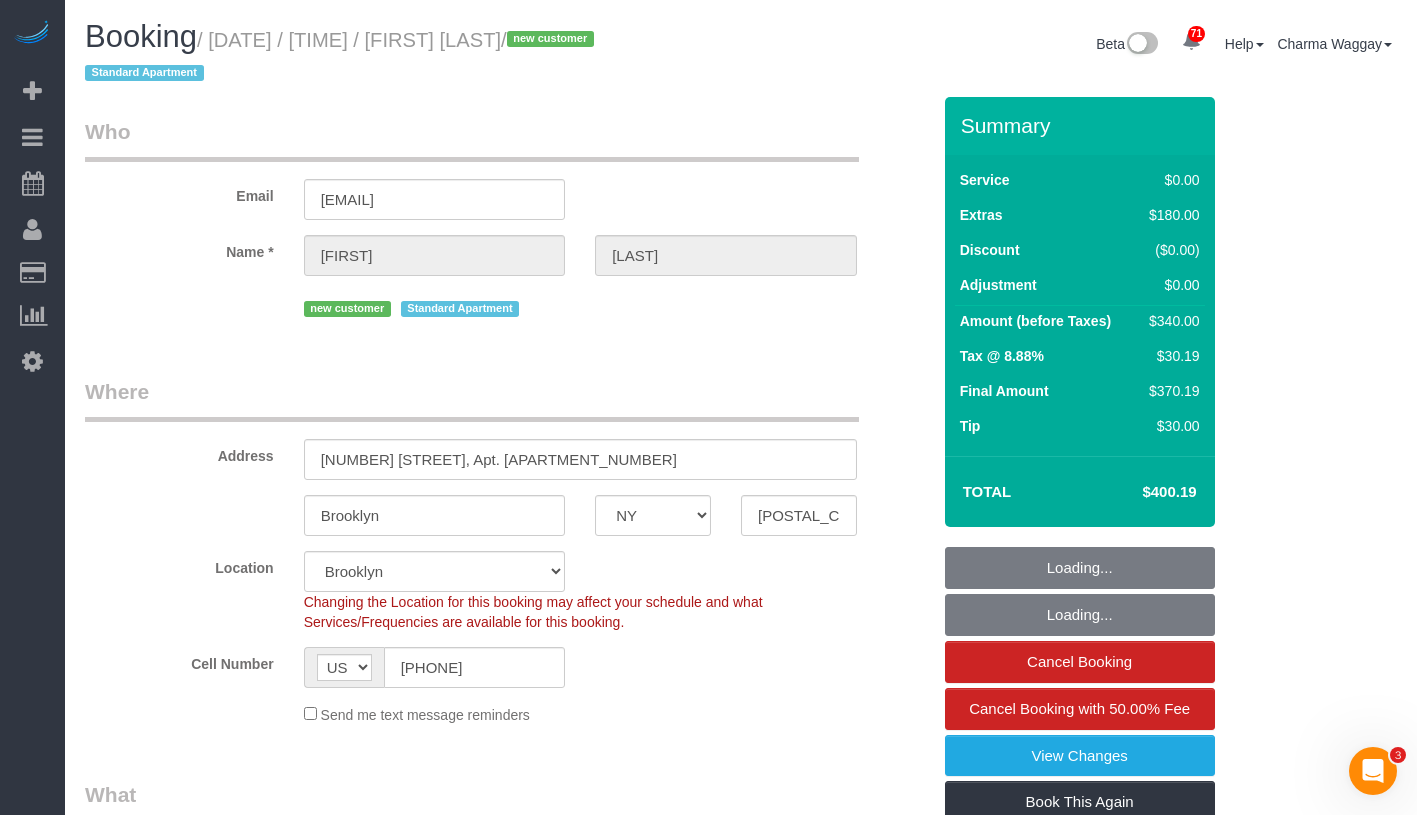 select on "object:830" 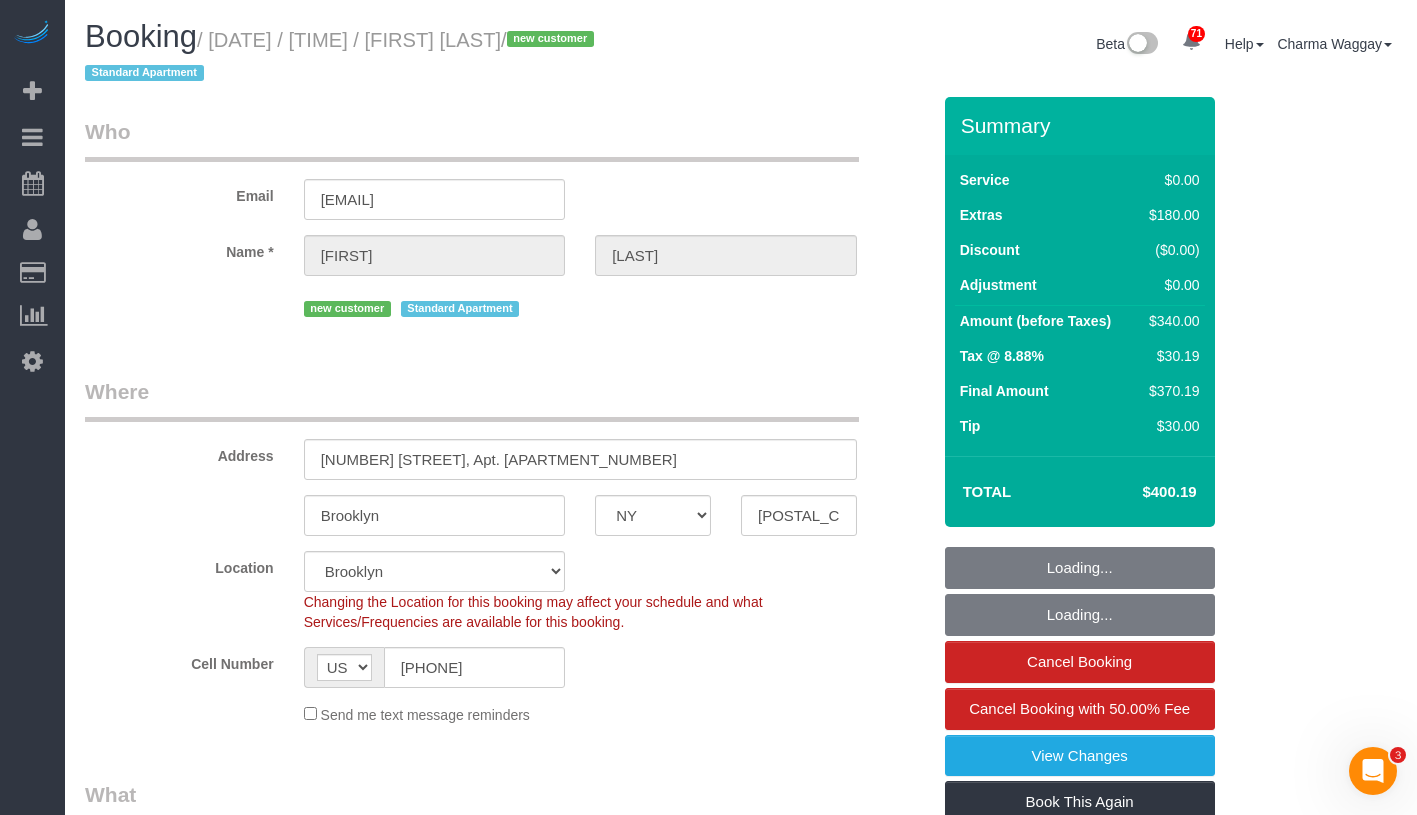 select on "number:58" 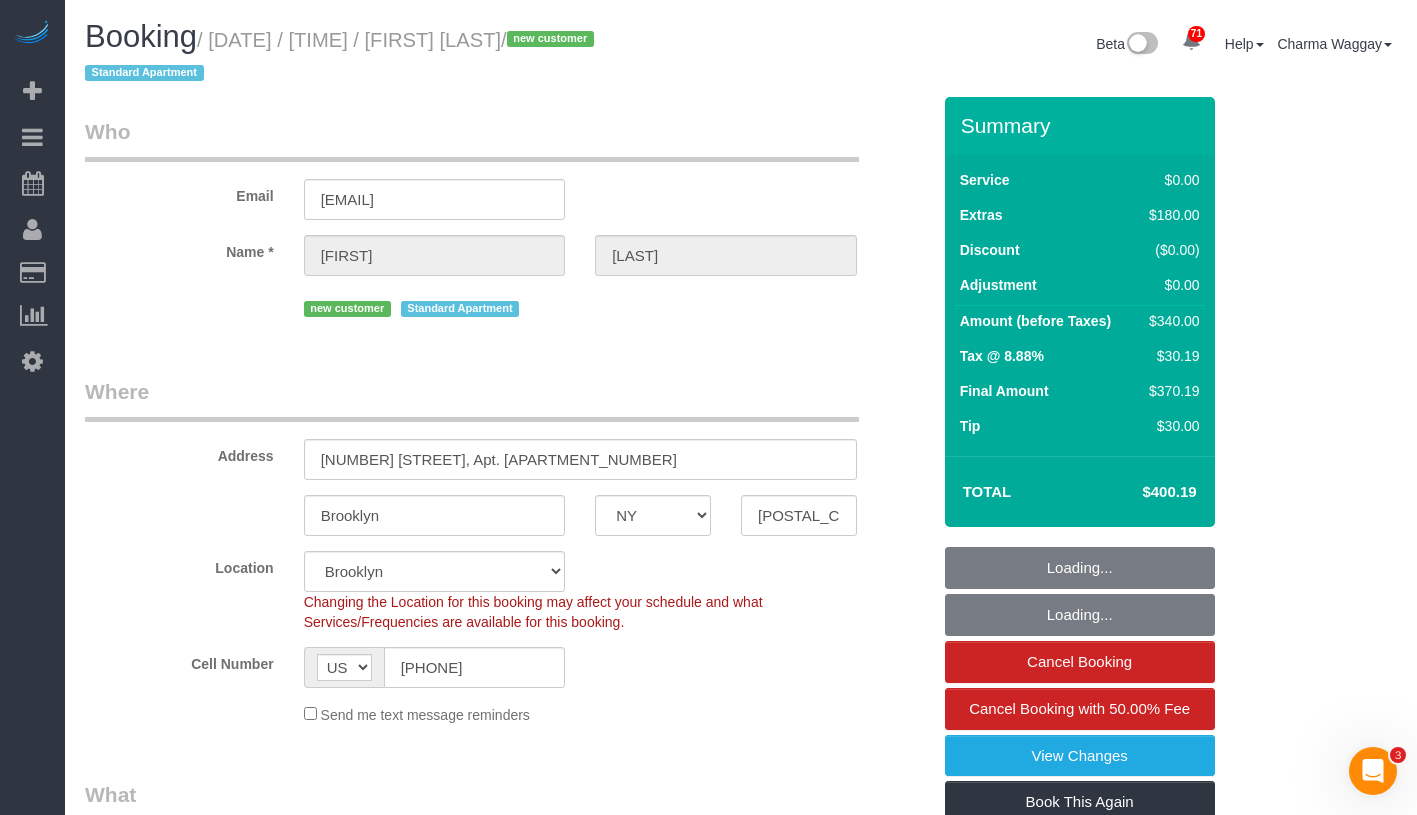select on "object:1485" 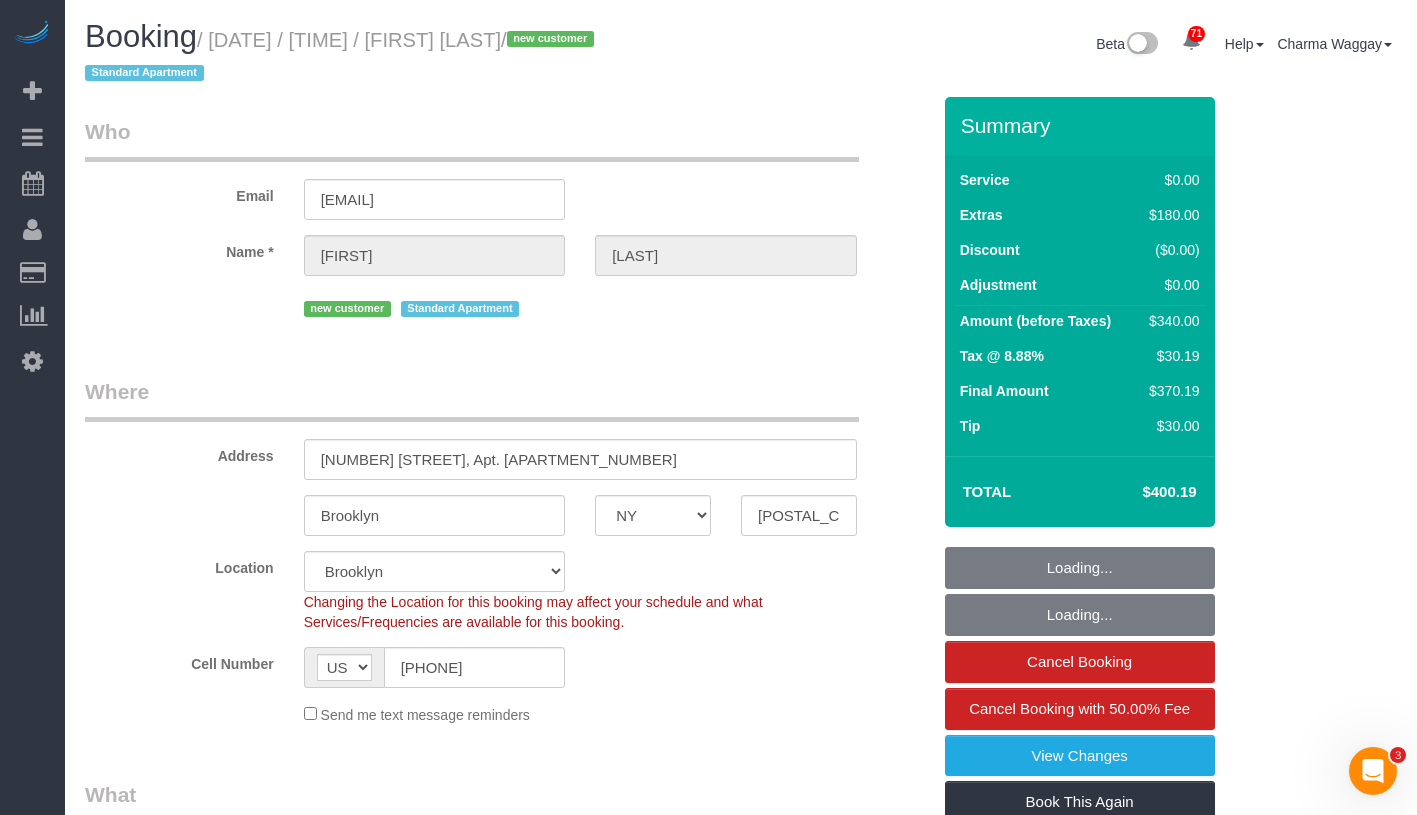 select on "1" 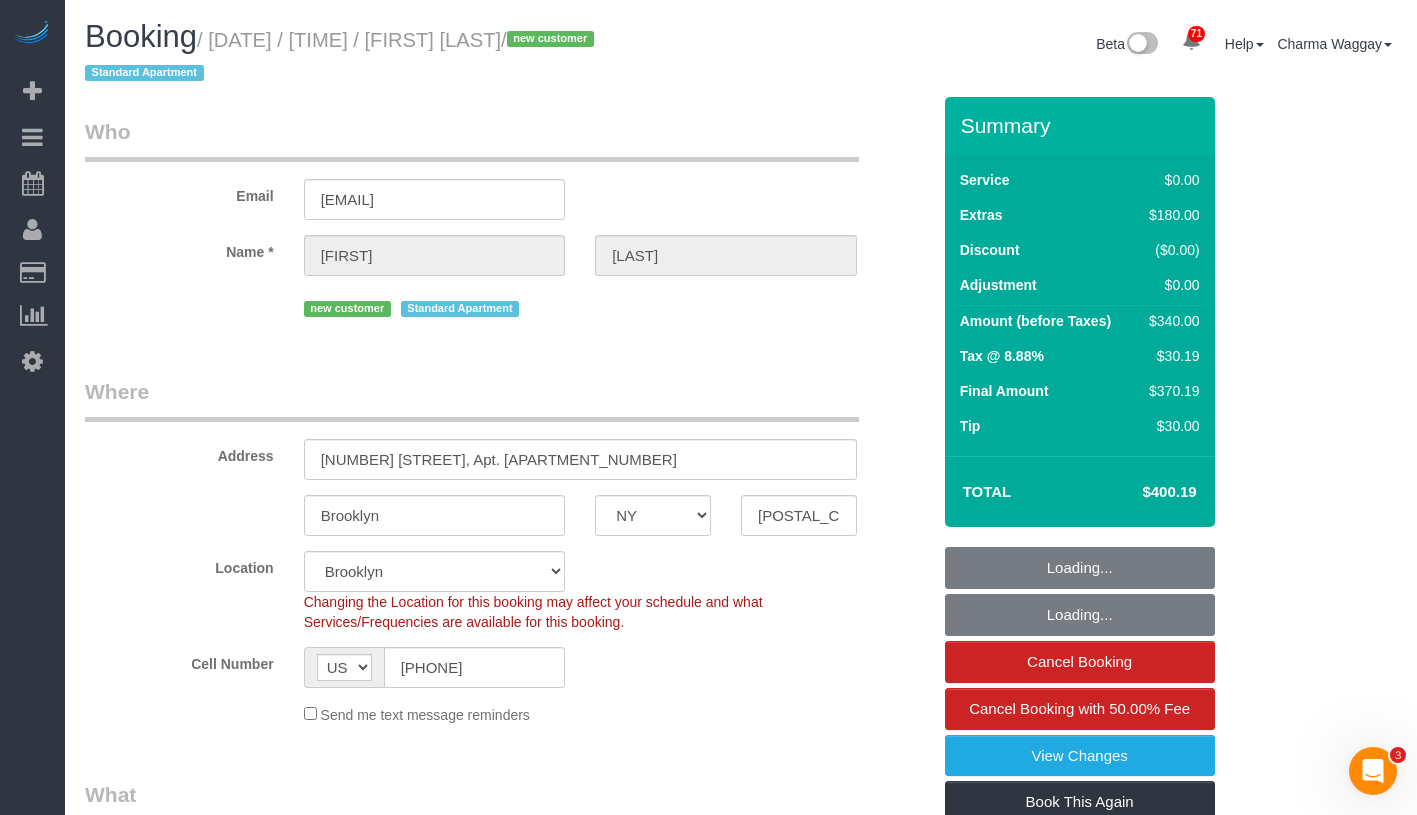 select on "1" 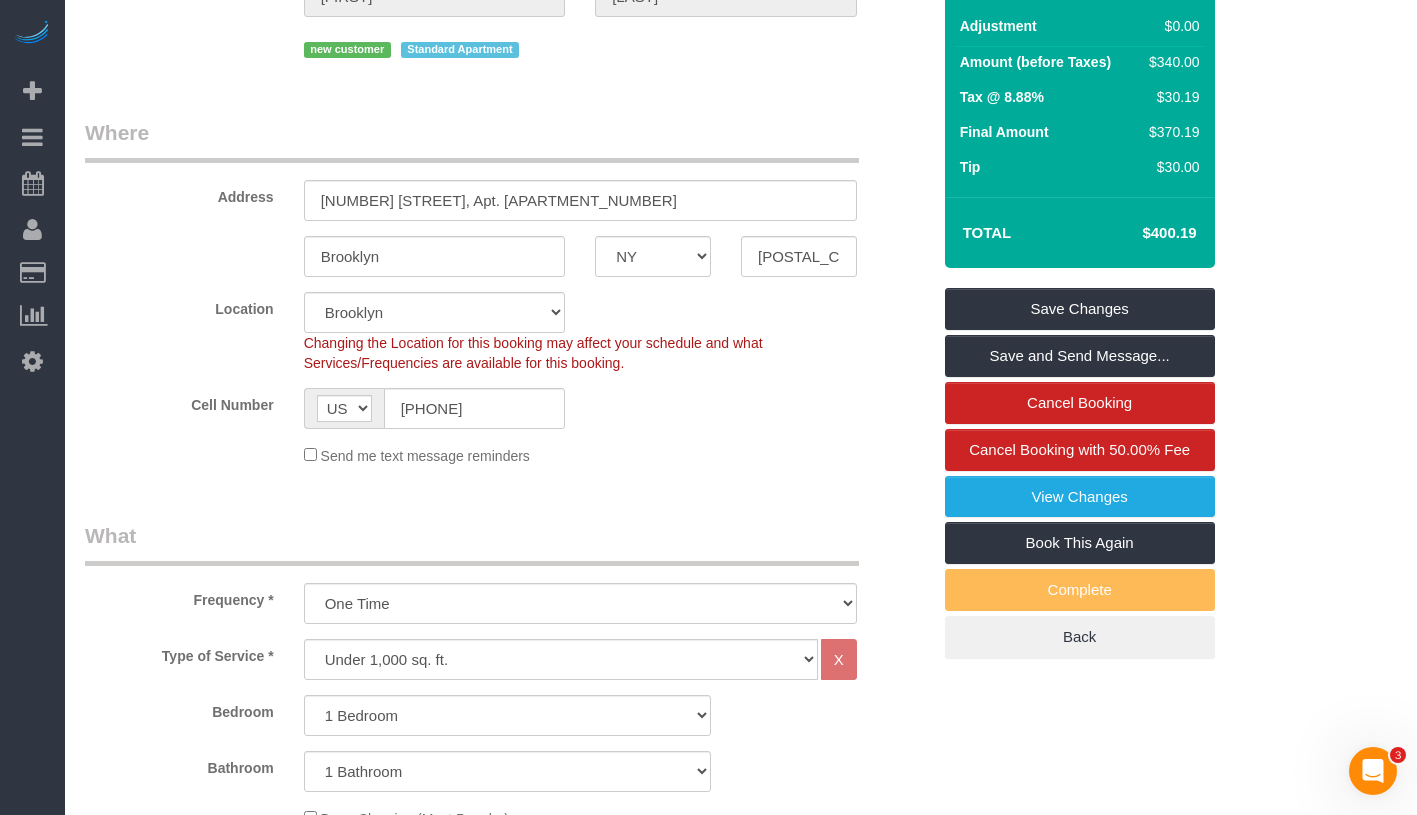 scroll, scrollTop: 0, scrollLeft: 0, axis: both 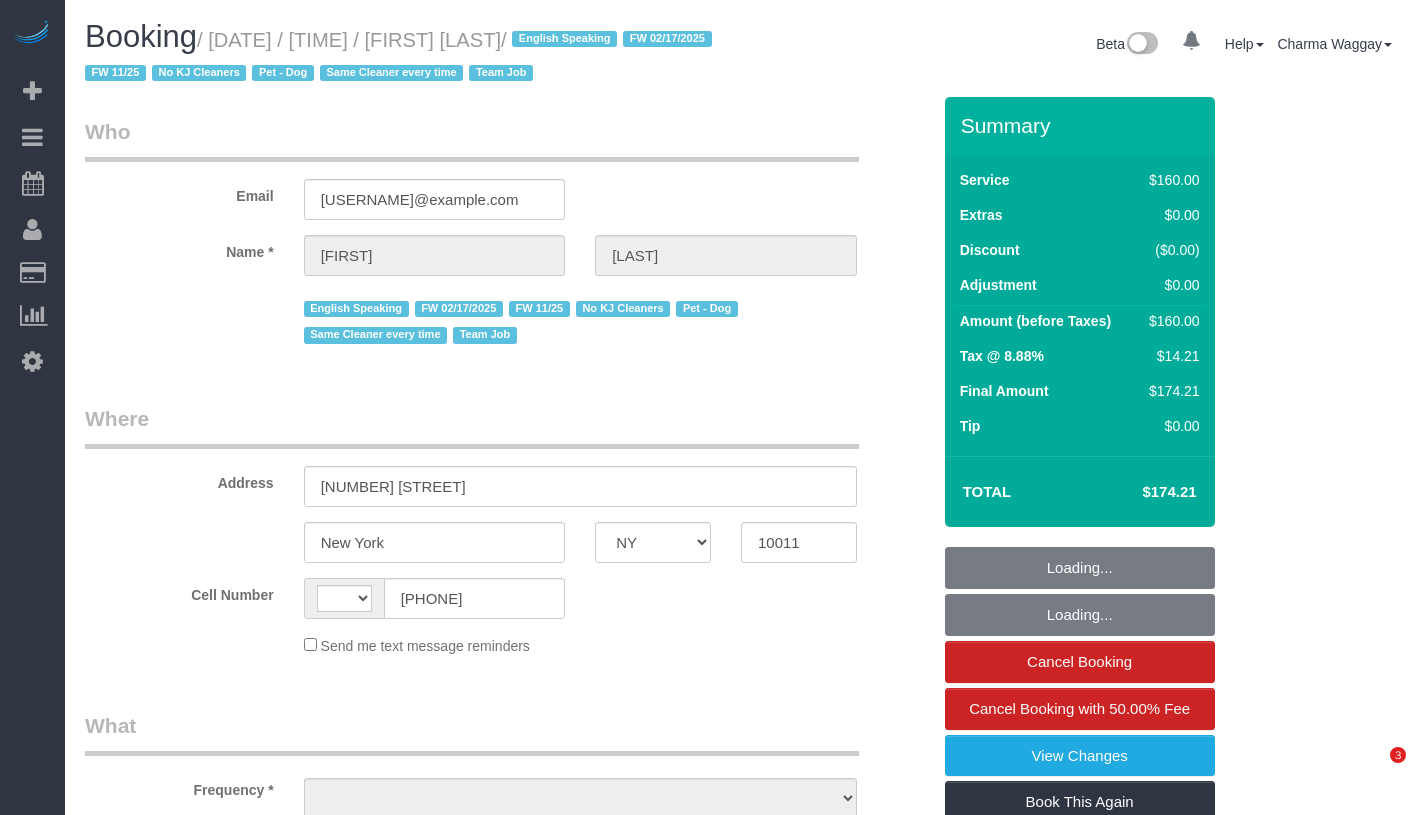 select on "NY" 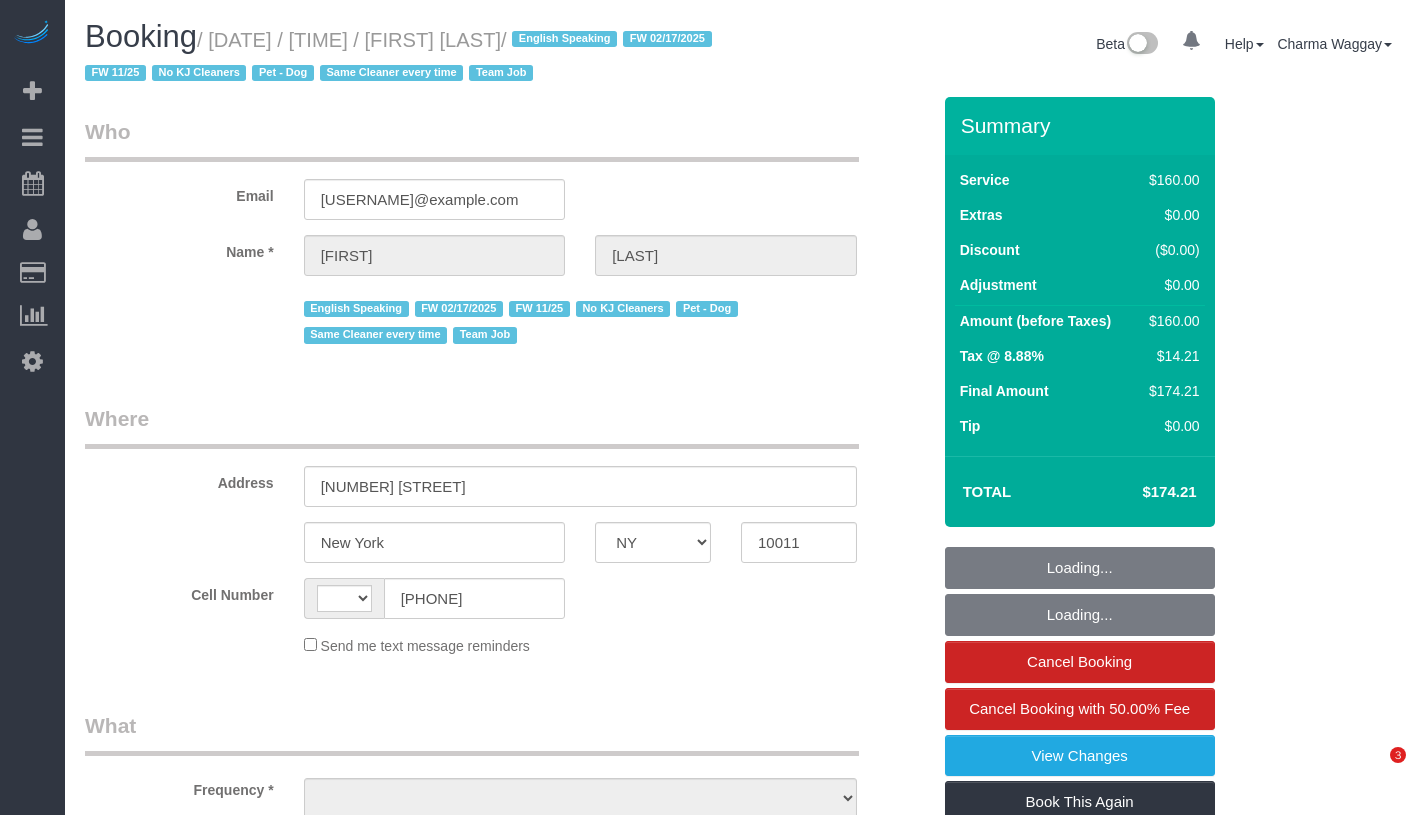 scroll, scrollTop: 0, scrollLeft: 0, axis: both 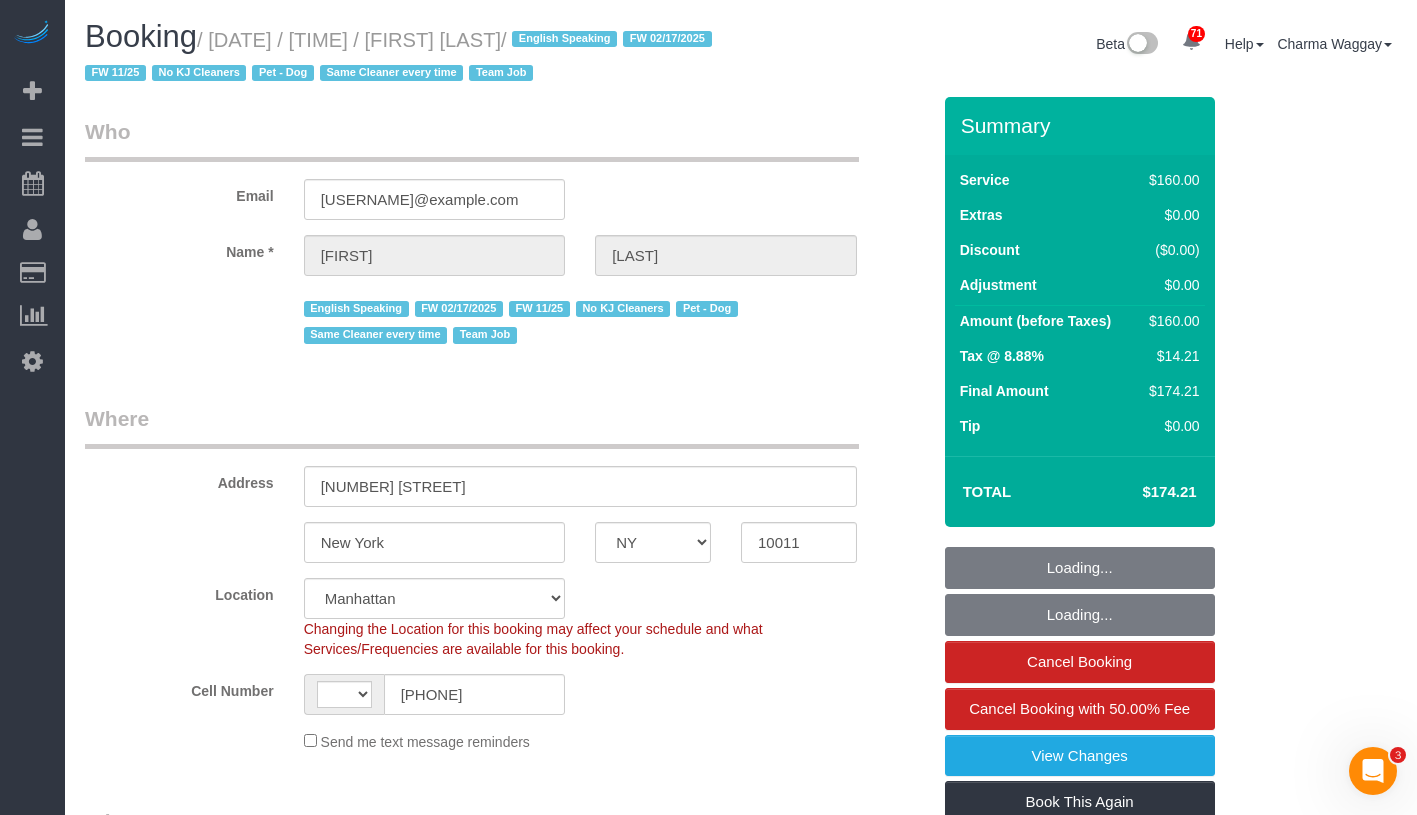 select on "object:854" 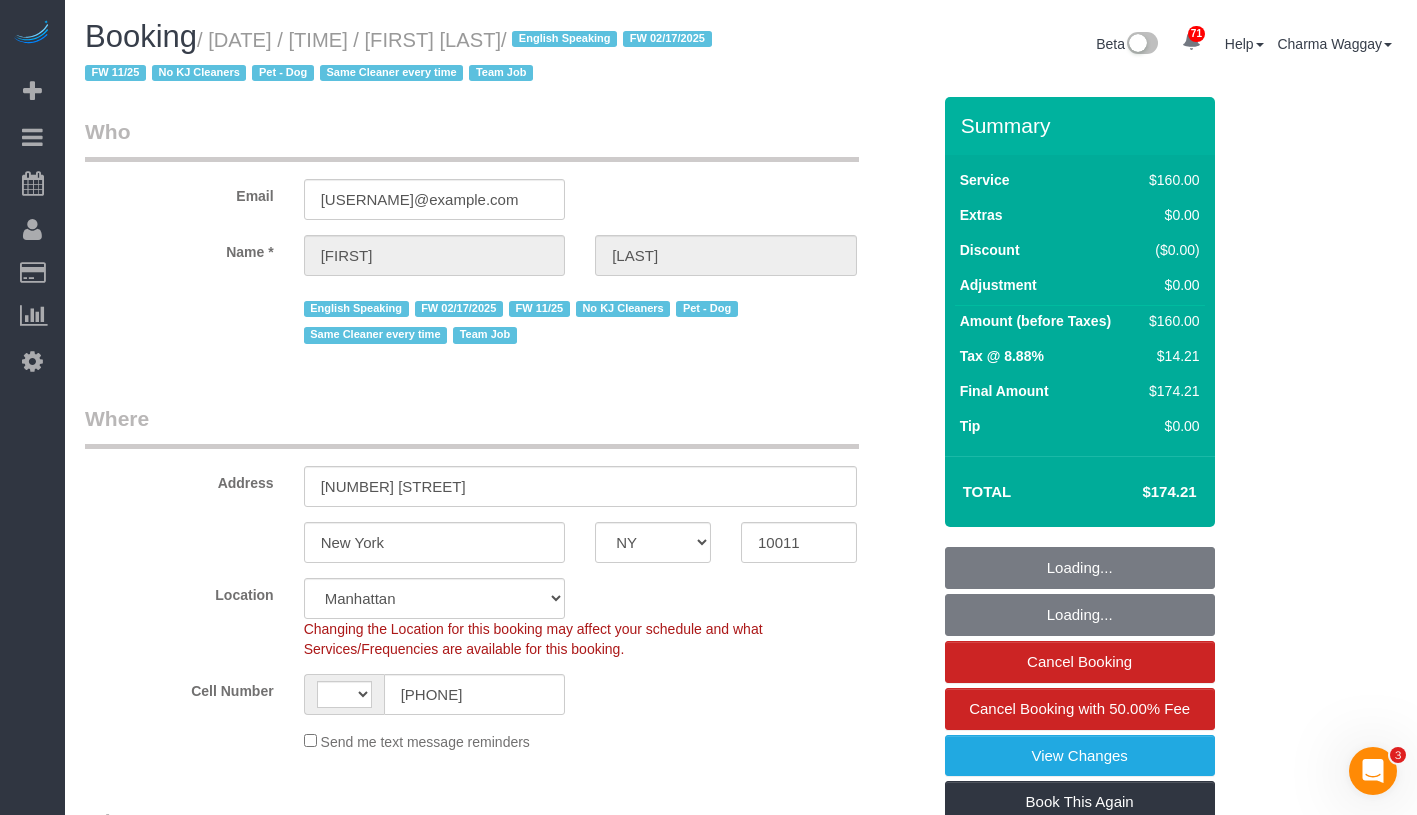 select on "string:US" 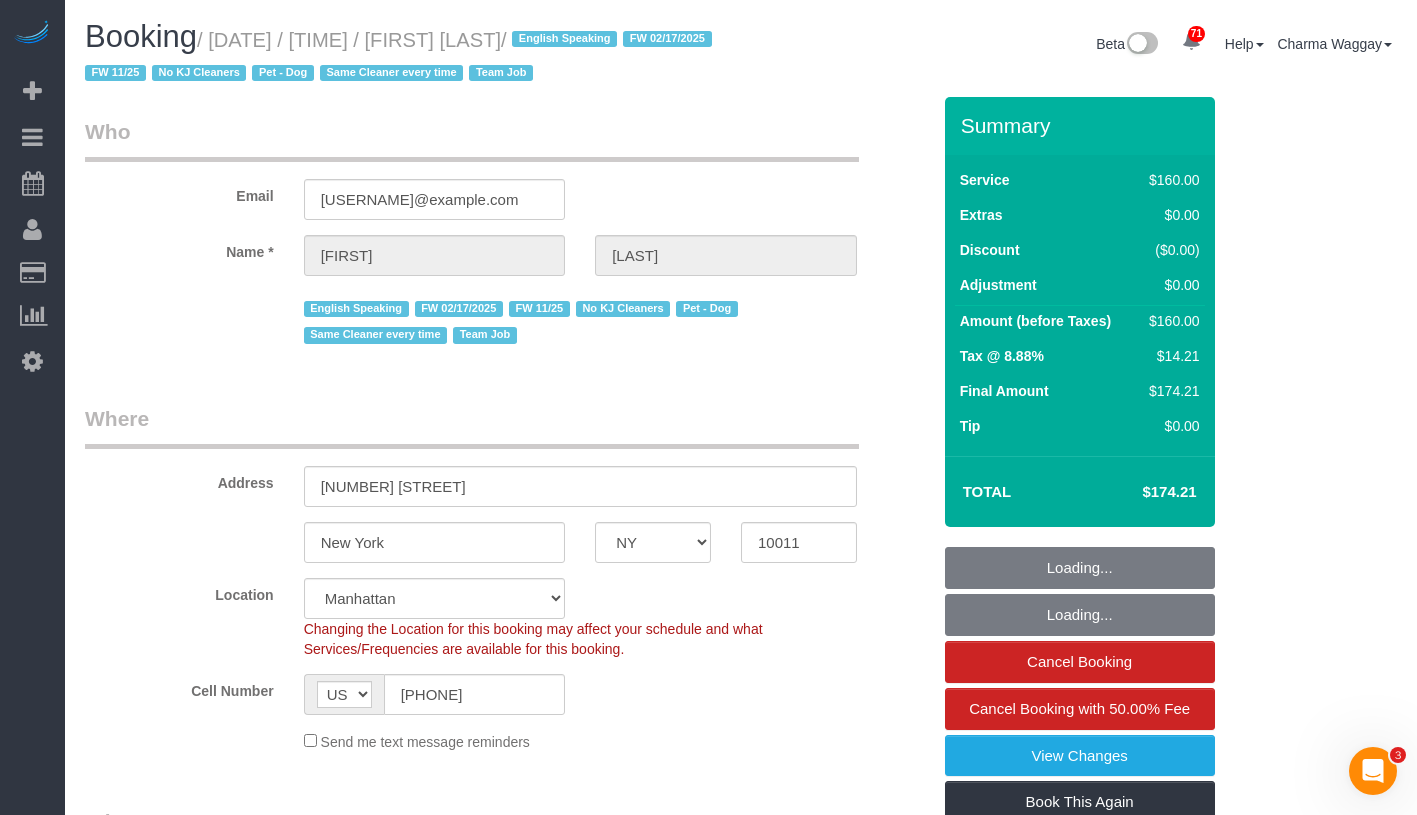 select on "spot1" 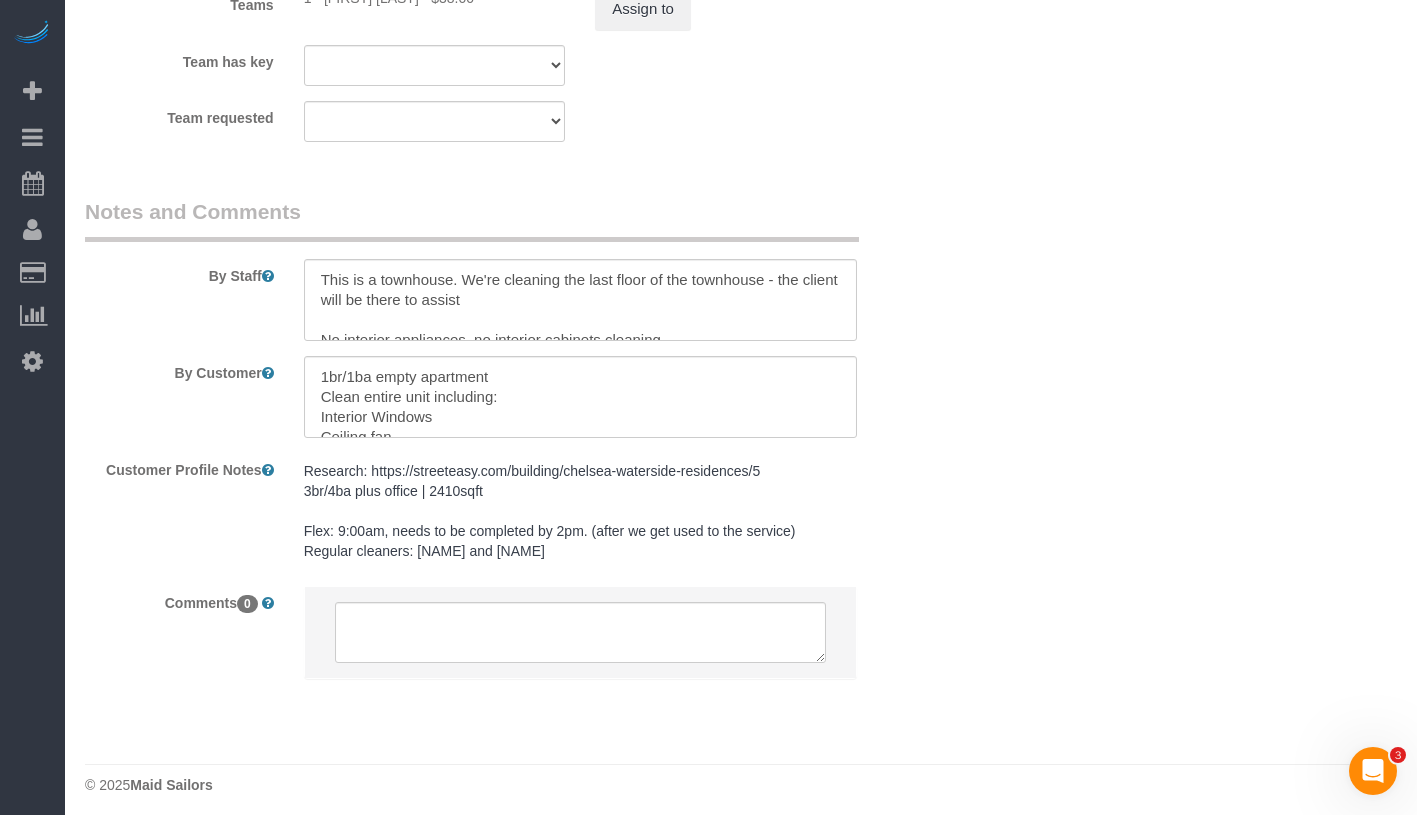 scroll, scrollTop: 2473, scrollLeft: 0, axis: vertical 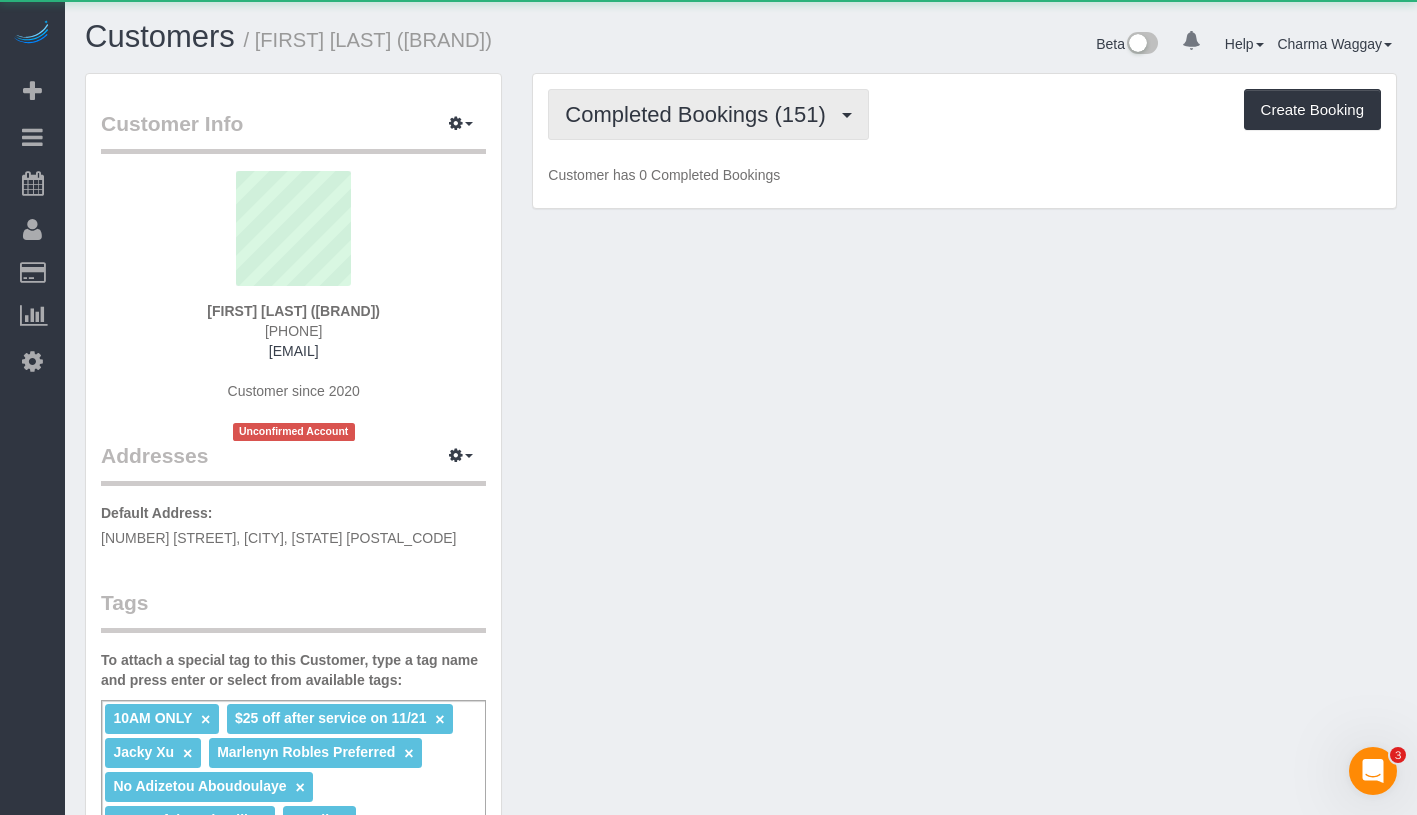 click on "Completed Bookings (151)" at bounding box center (700, 114) 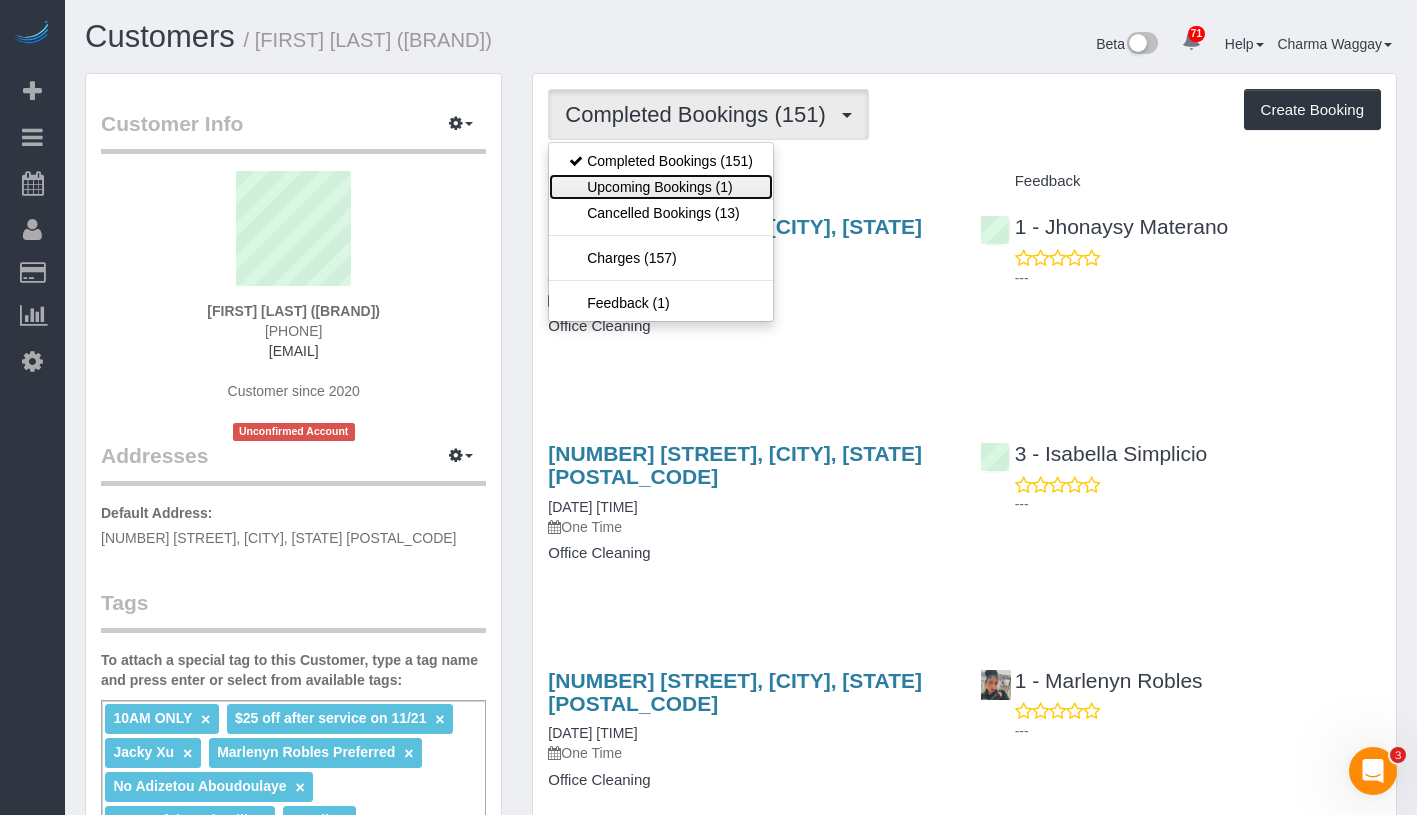 click on "Upcoming Bookings (1)" at bounding box center [661, 187] 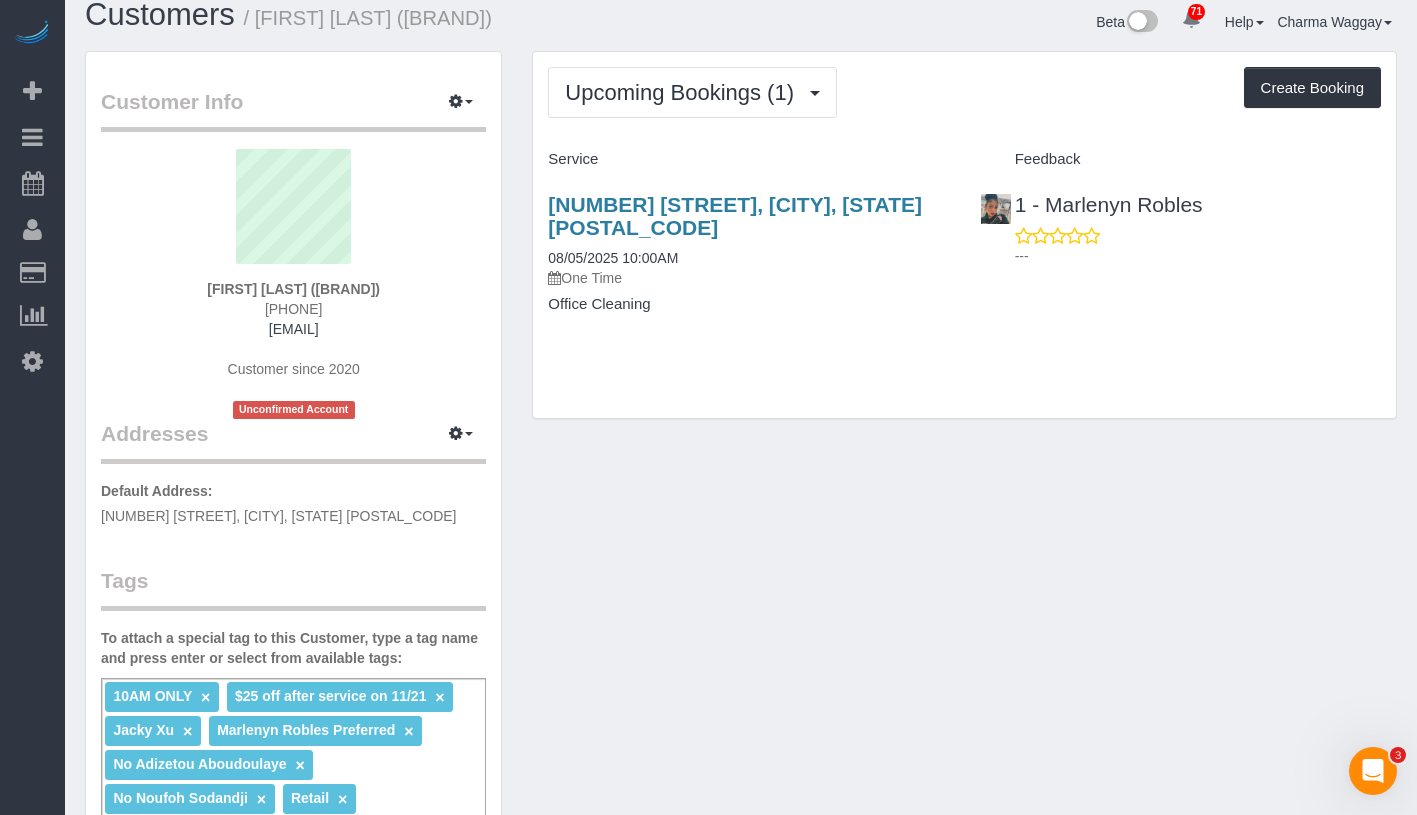 scroll, scrollTop: 0, scrollLeft: 0, axis: both 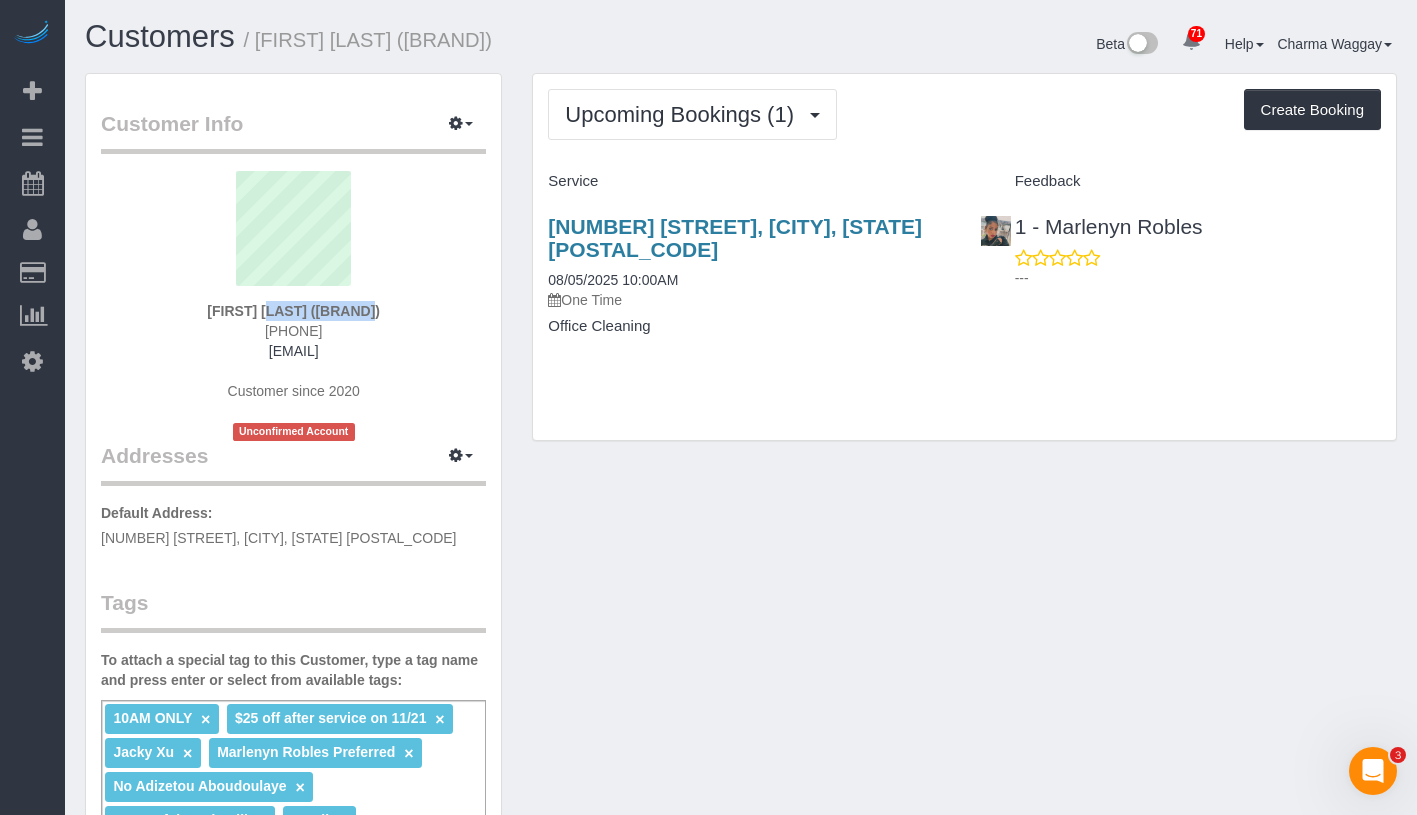 drag, startPoint x: 195, startPoint y: 313, endPoint x: 285, endPoint y: 312, distance: 90.005554 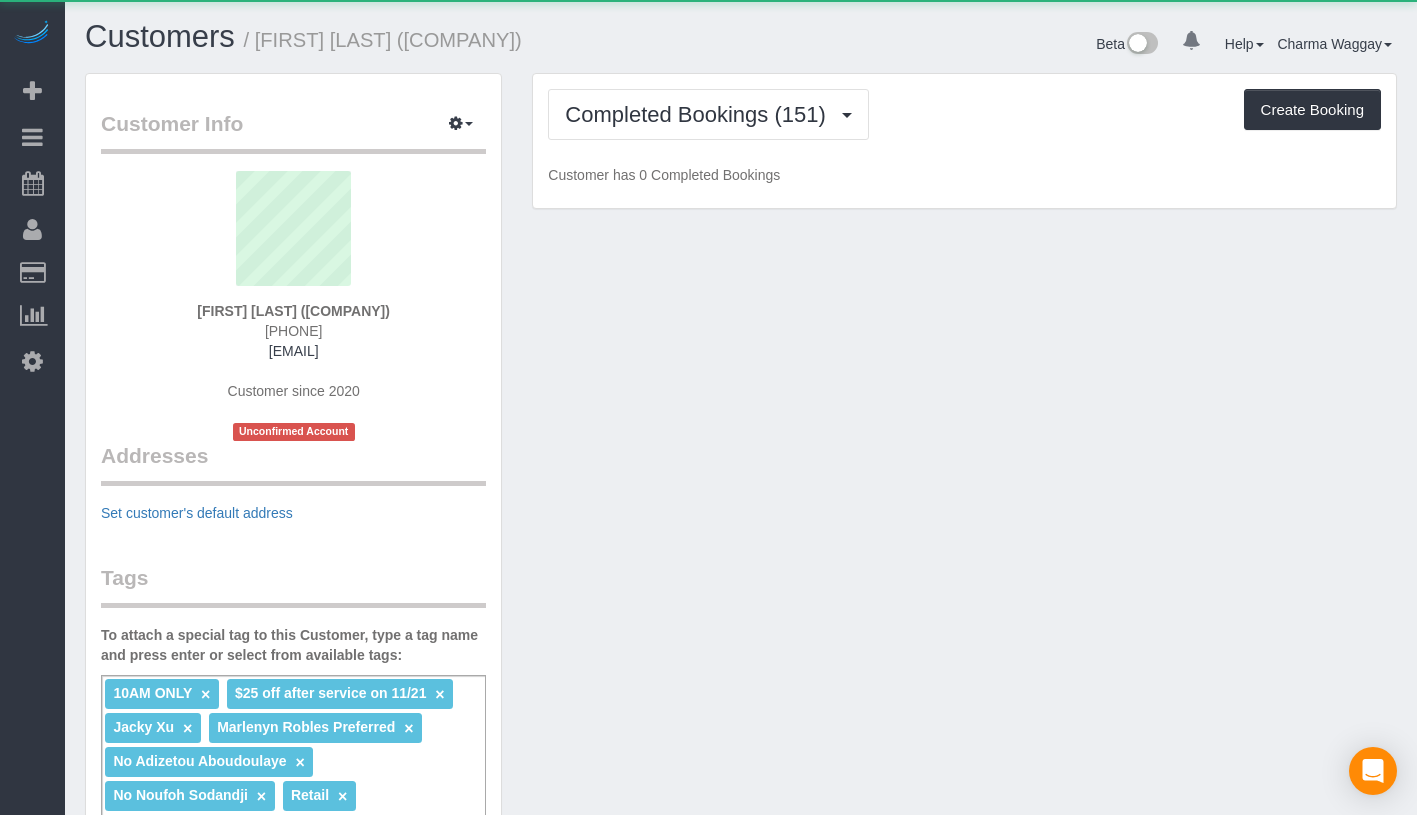 scroll, scrollTop: 0, scrollLeft: 0, axis: both 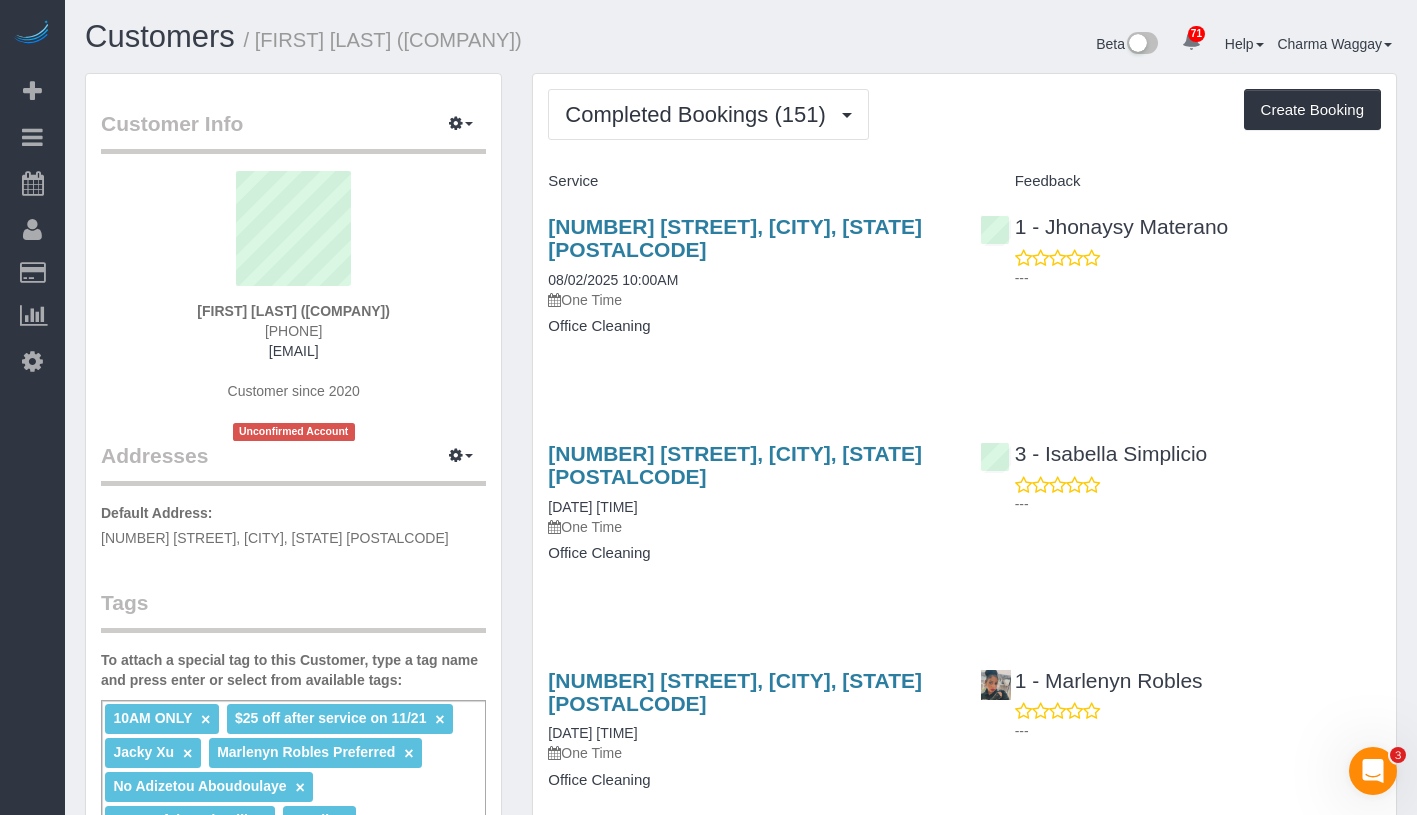 click on "Completed Bookings (151)
Completed Bookings (151)
Upcoming Bookings (1)
Cancelled Bookings (13)
Charges (157)
Feedback (1)
Create Booking
Service
Feedback" at bounding box center (964, 3006) 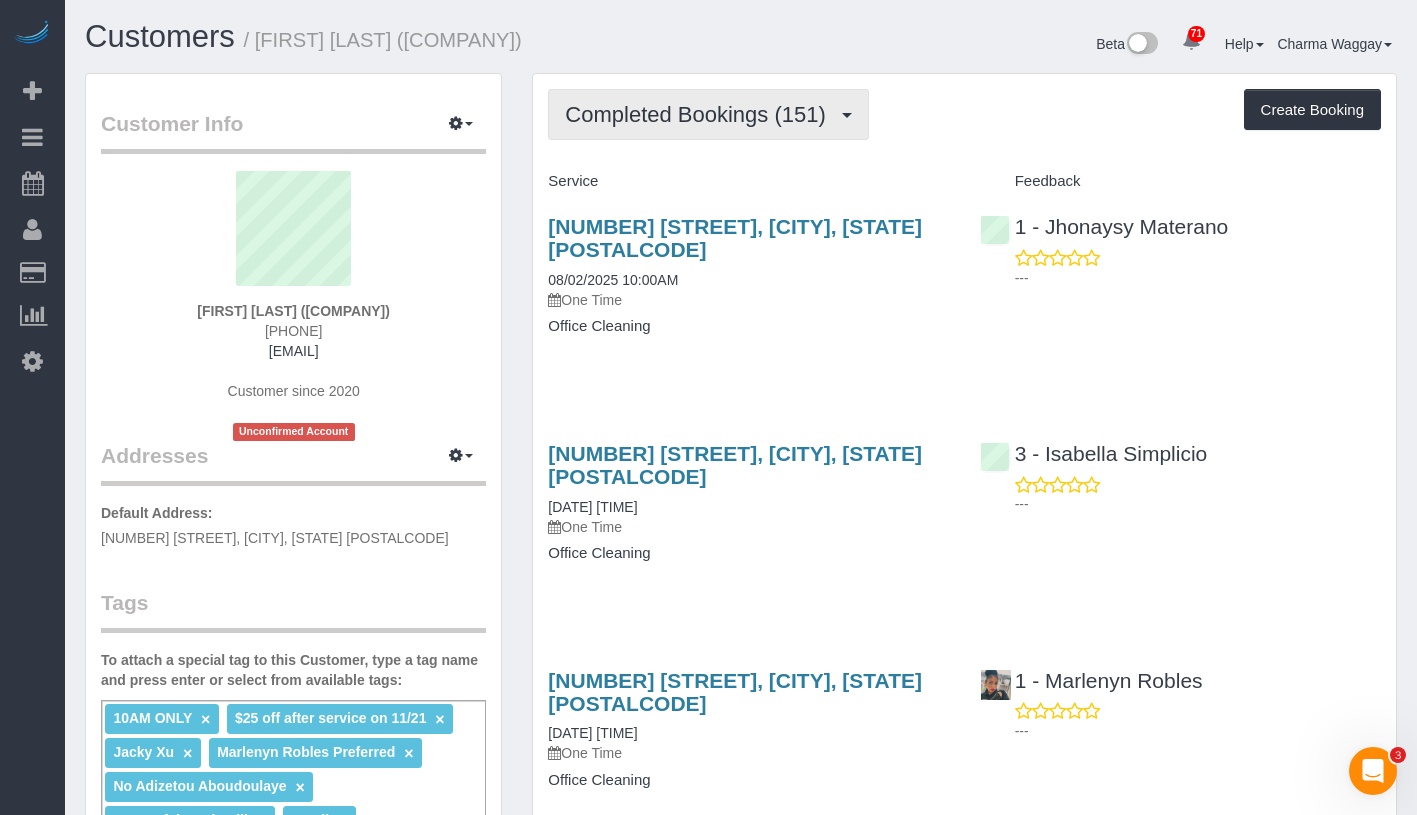 click on "Completed Bookings (151)" at bounding box center [700, 114] 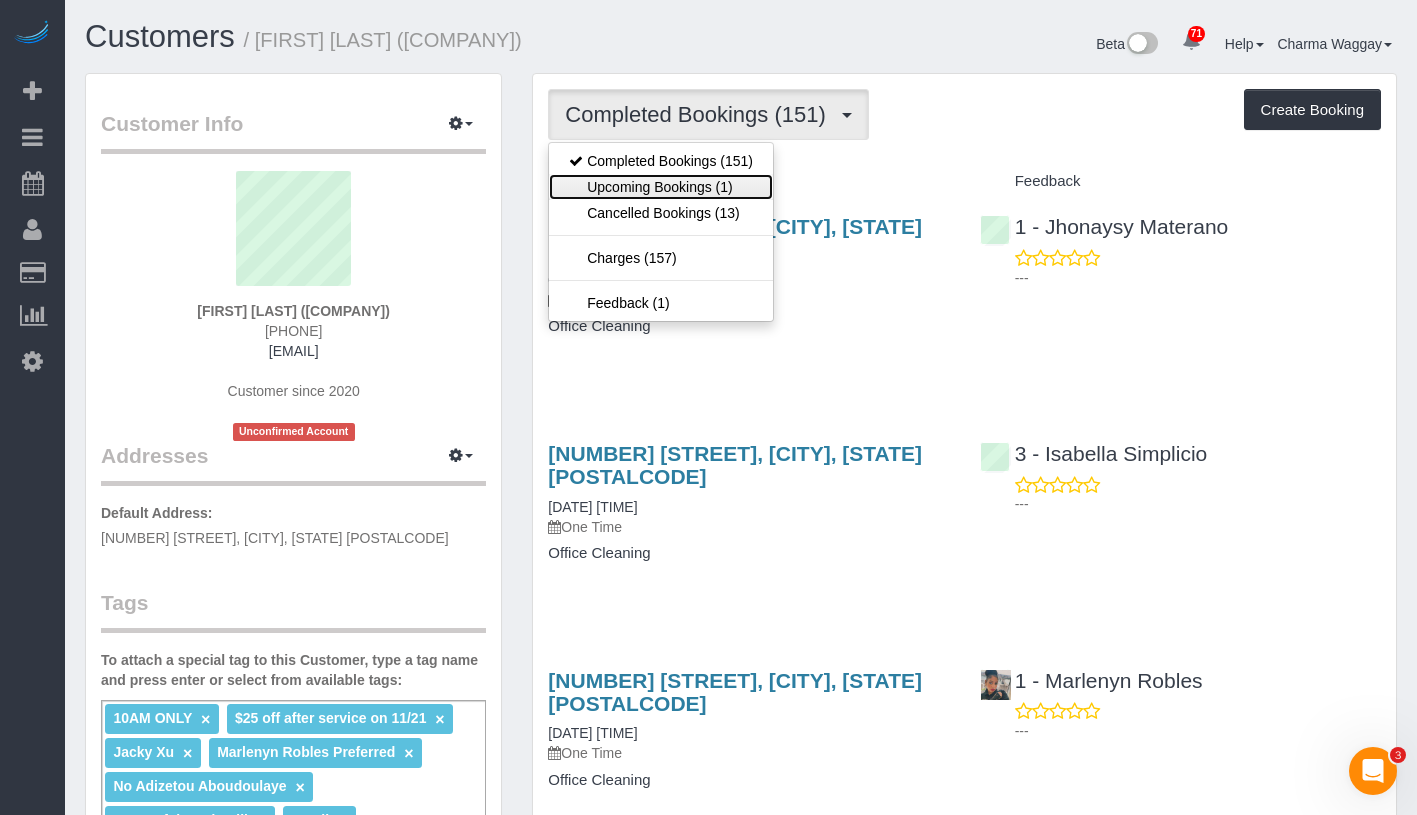 click on "Upcoming Bookings (1)" at bounding box center (661, 187) 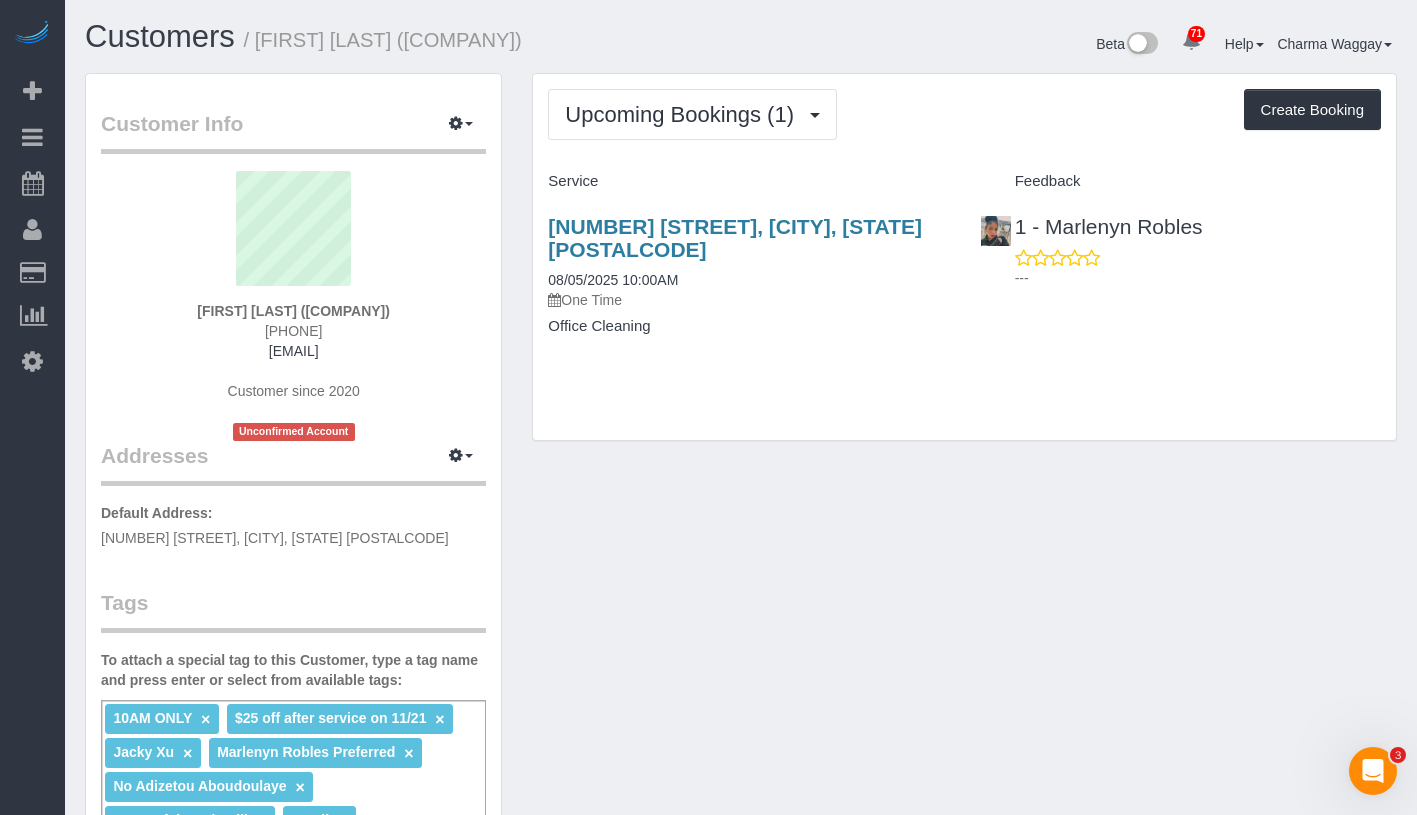 drag, startPoint x: 202, startPoint y: 302, endPoint x: 400, endPoint y: 309, distance: 198.1237 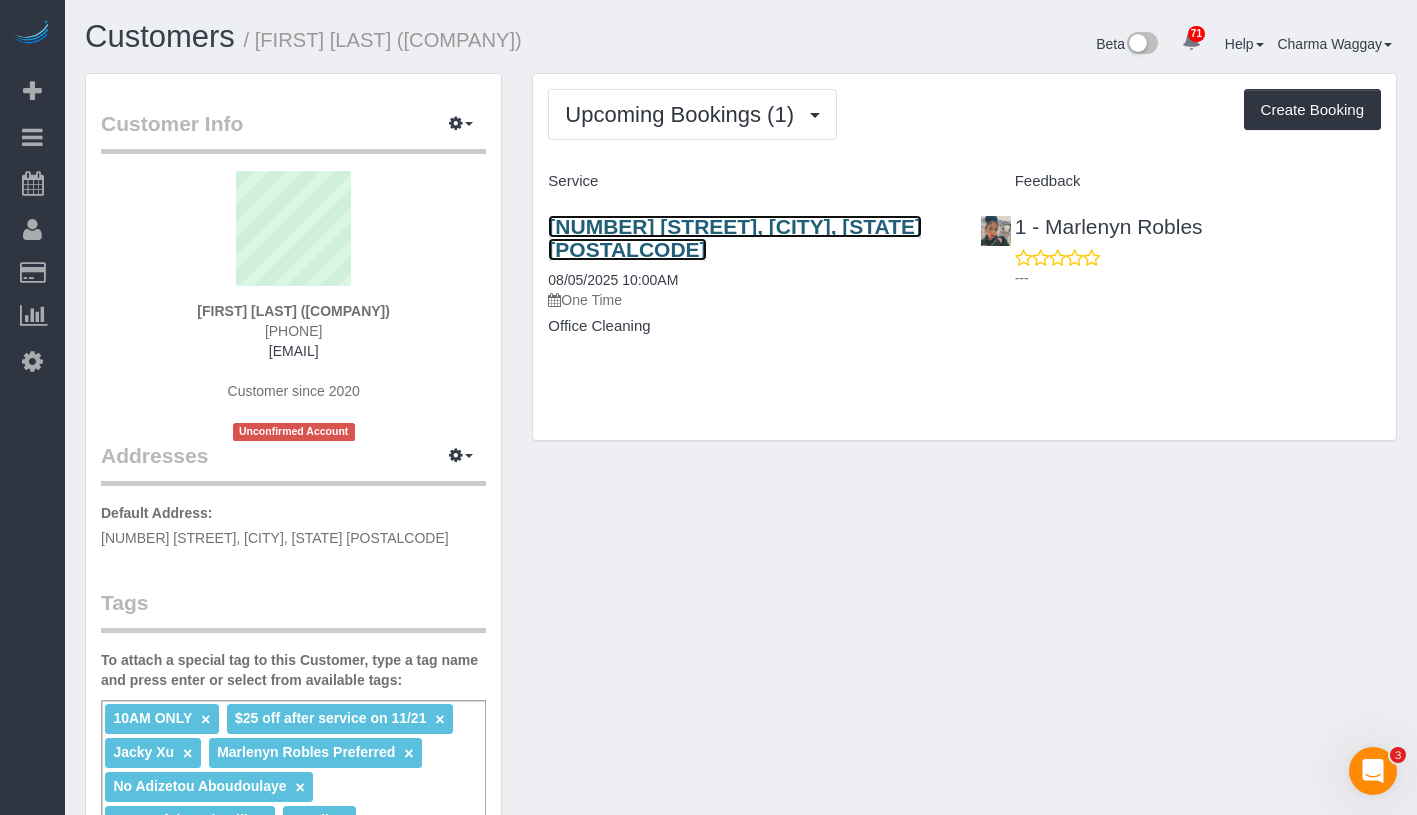 click on "409 Bleecker Street, New York, NY 10014" at bounding box center [735, 238] 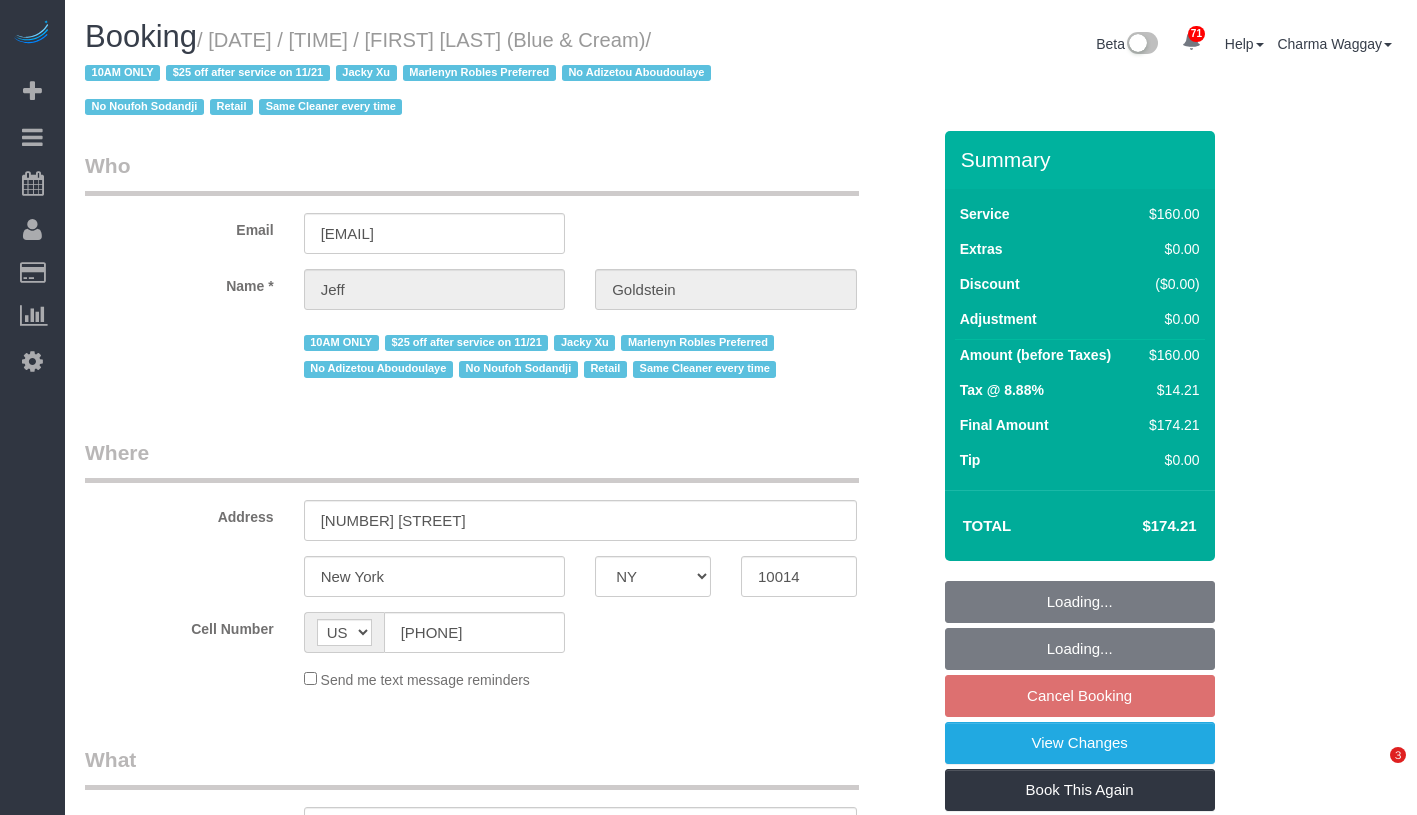 select on "NY" 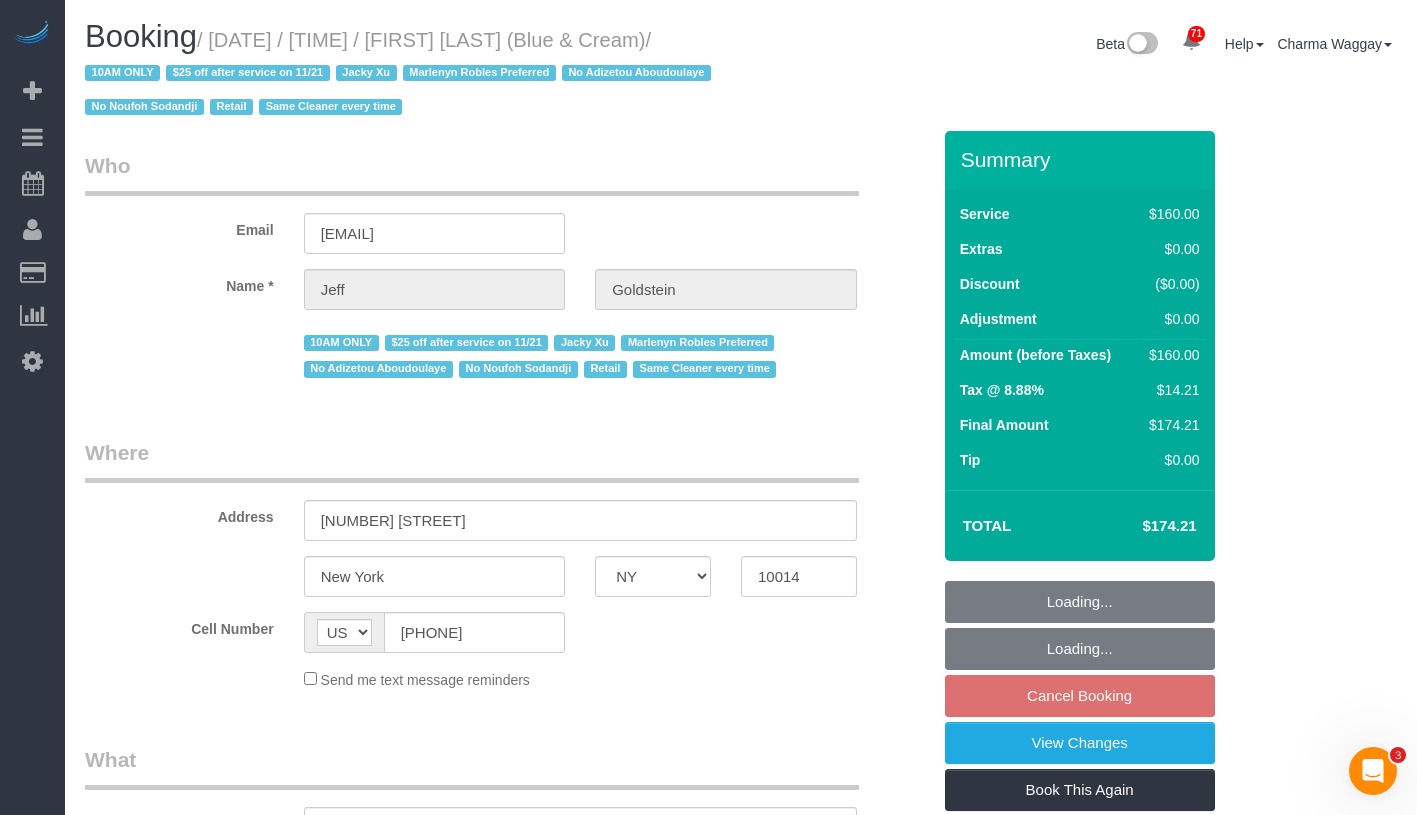 scroll, scrollTop: 0, scrollLeft: 0, axis: both 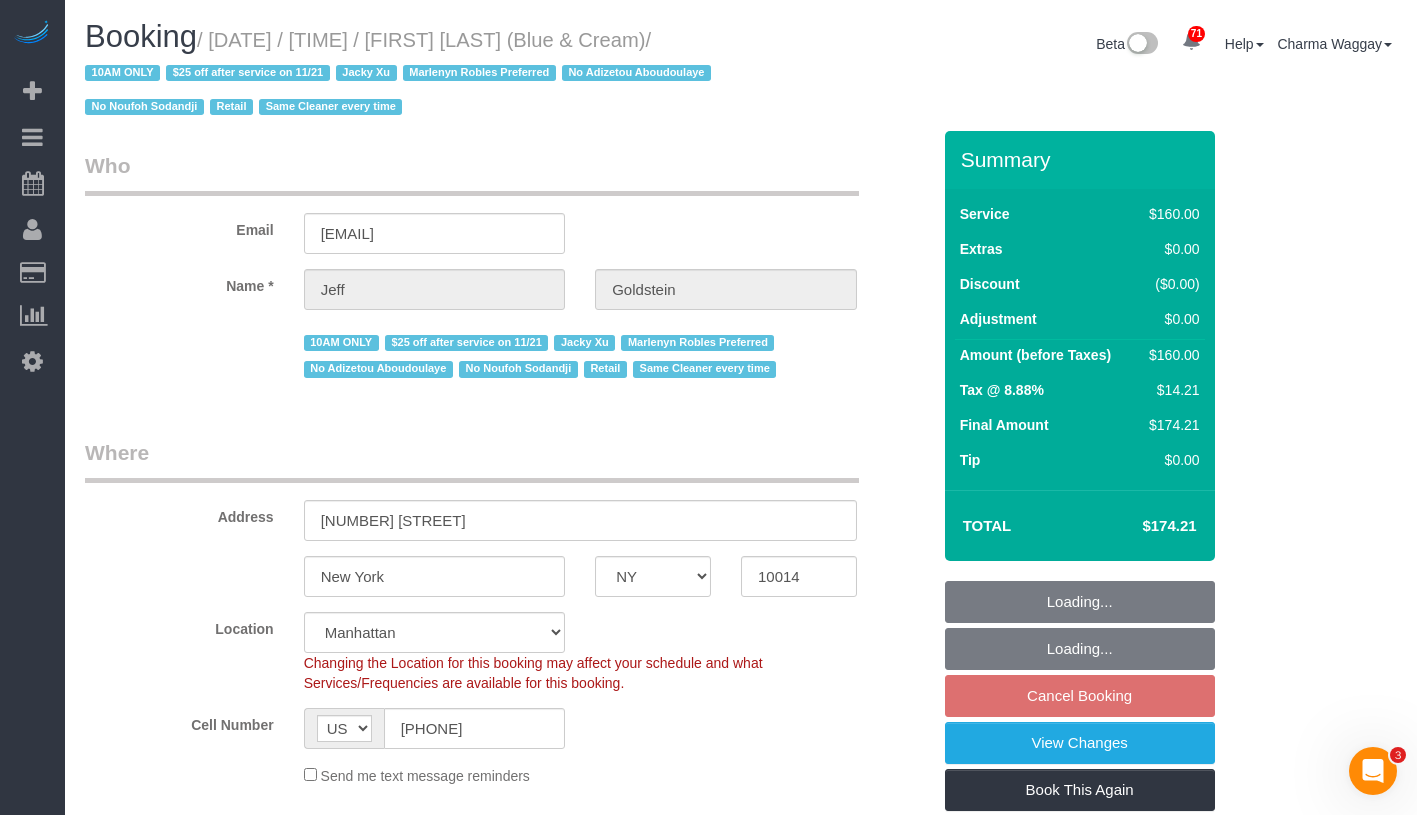 select on "string:stripe-pm_1N9VyQ4VGloSiKo7LTLvRYmi" 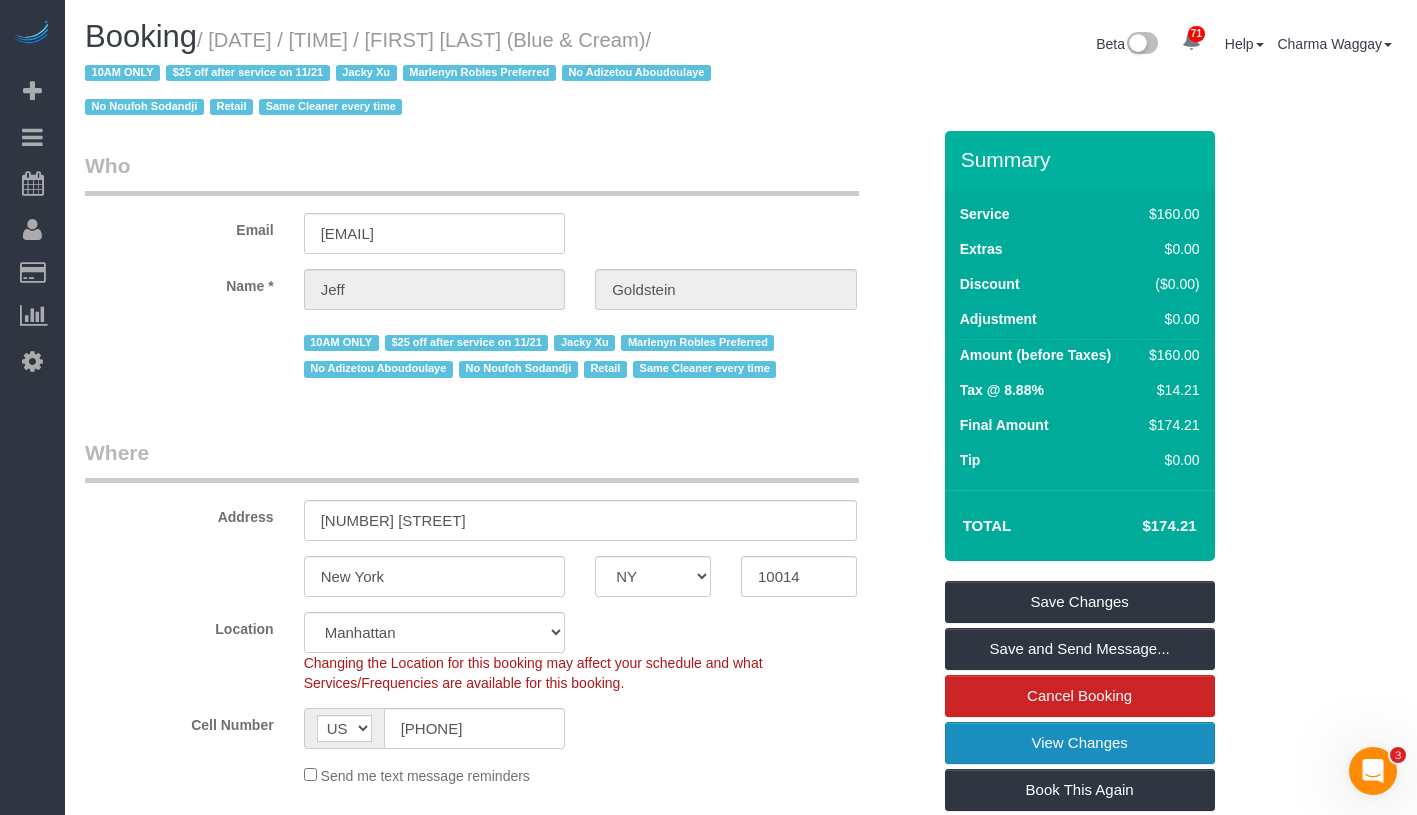 click on "View Changes" at bounding box center (1080, 743) 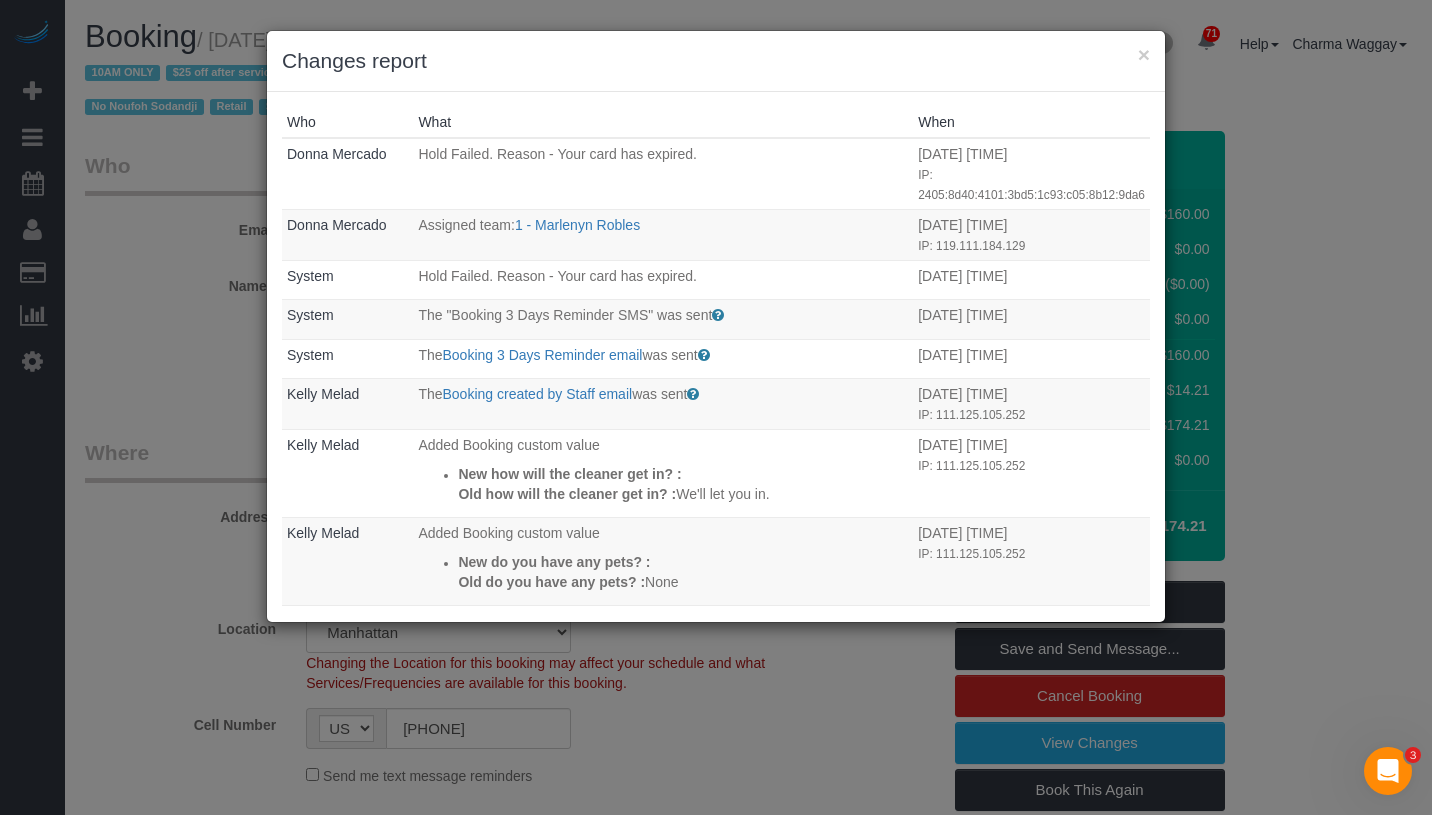click on "Changes report" at bounding box center (716, 61) 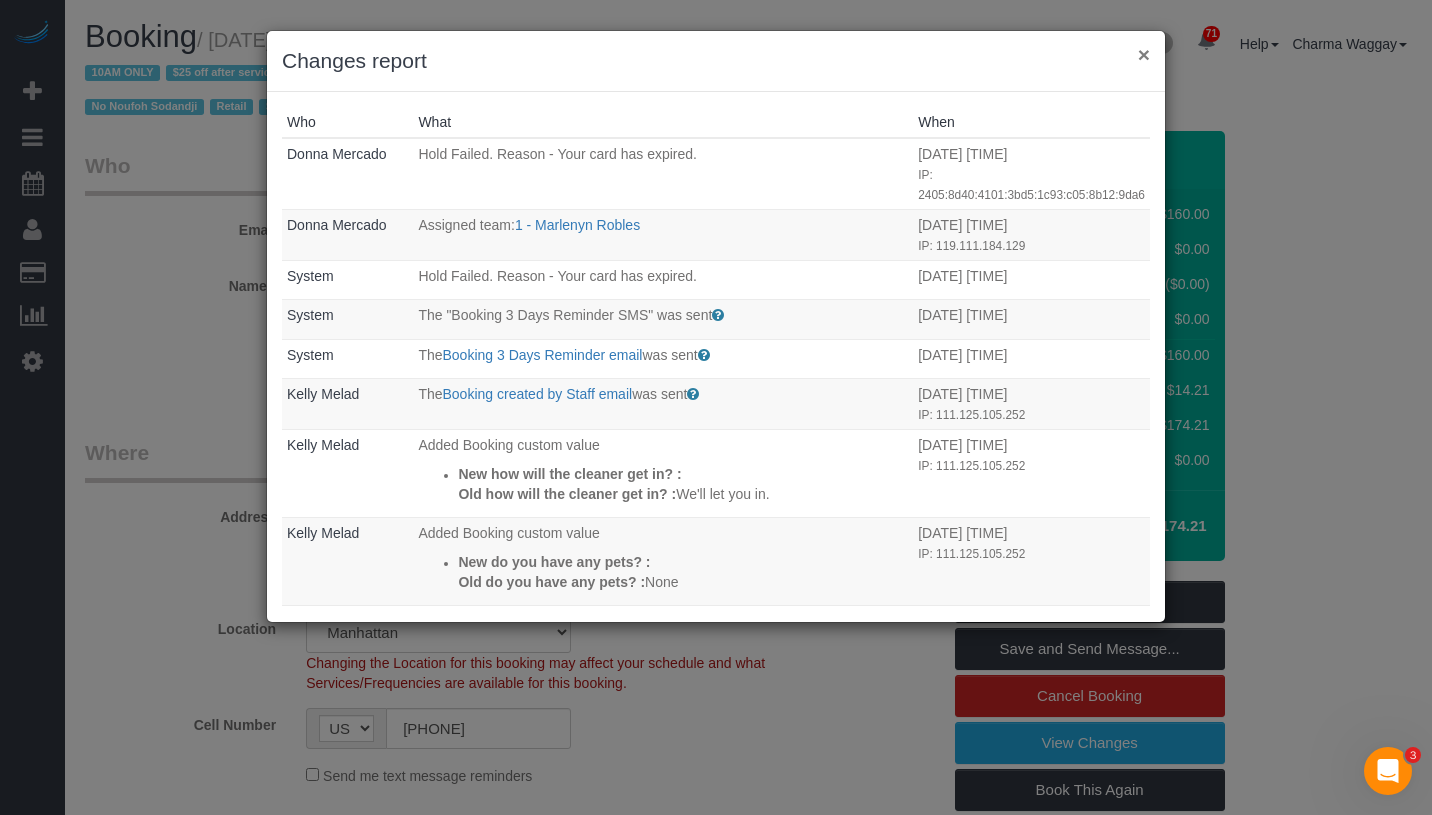 click on "×" at bounding box center (1144, 54) 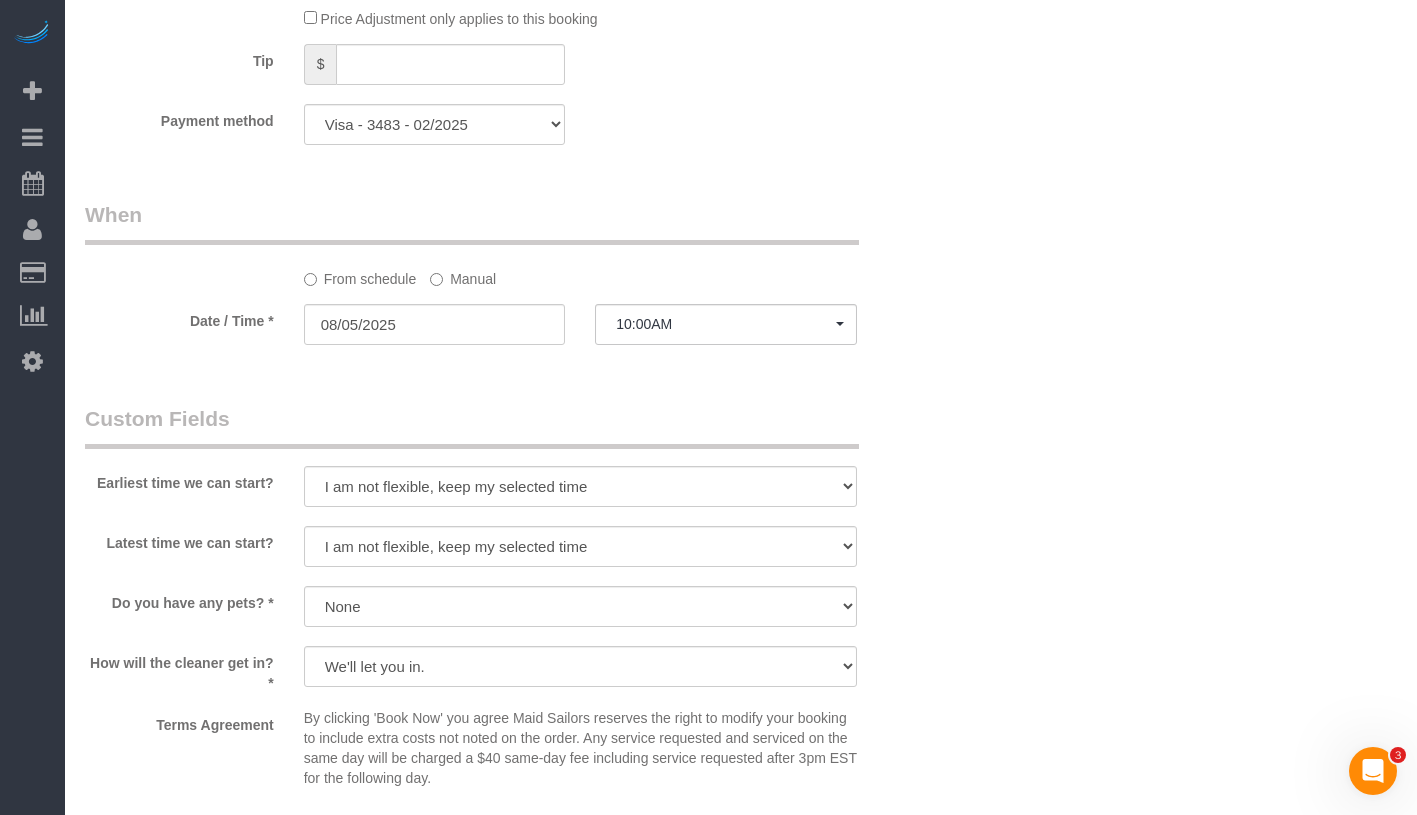 scroll, scrollTop: 1322, scrollLeft: 0, axis: vertical 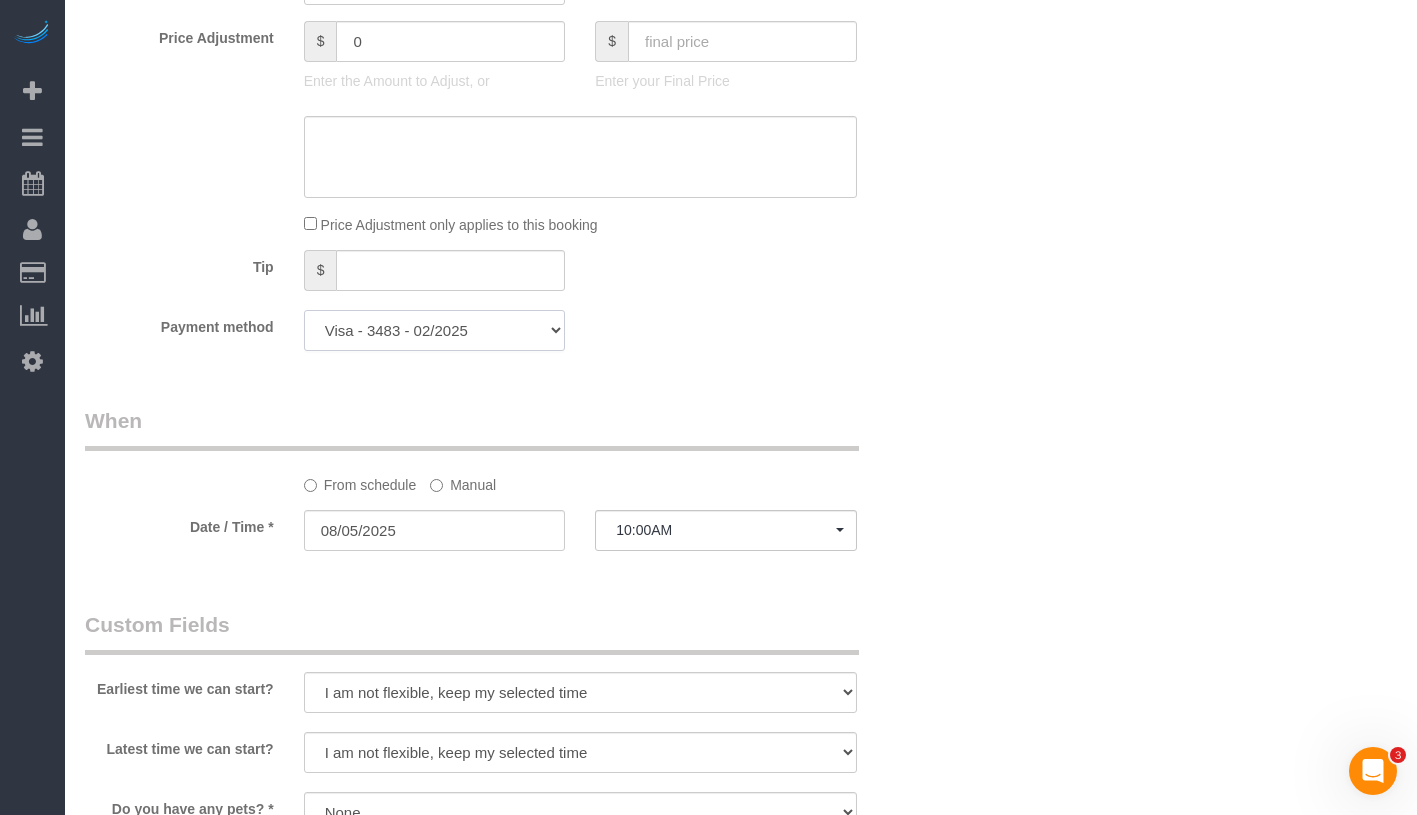 click on "Visa - 9744 - 02/2025 Visa - 3483 - 02/2025 Amex - 5027 - 05/2028 (Default) Add Credit Card ─────────────── Cash Check Paypal" 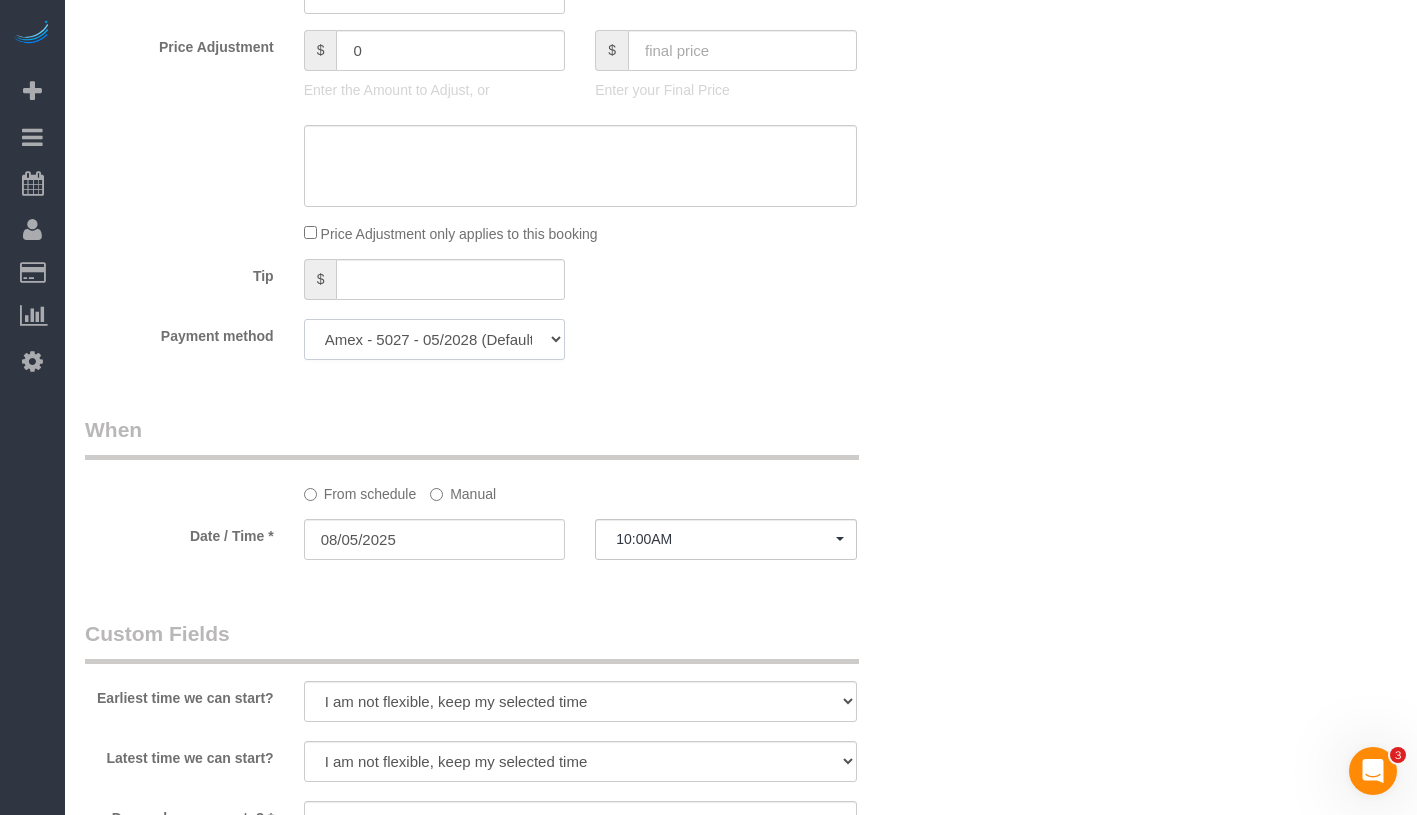 scroll, scrollTop: 1306, scrollLeft: 0, axis: vertical 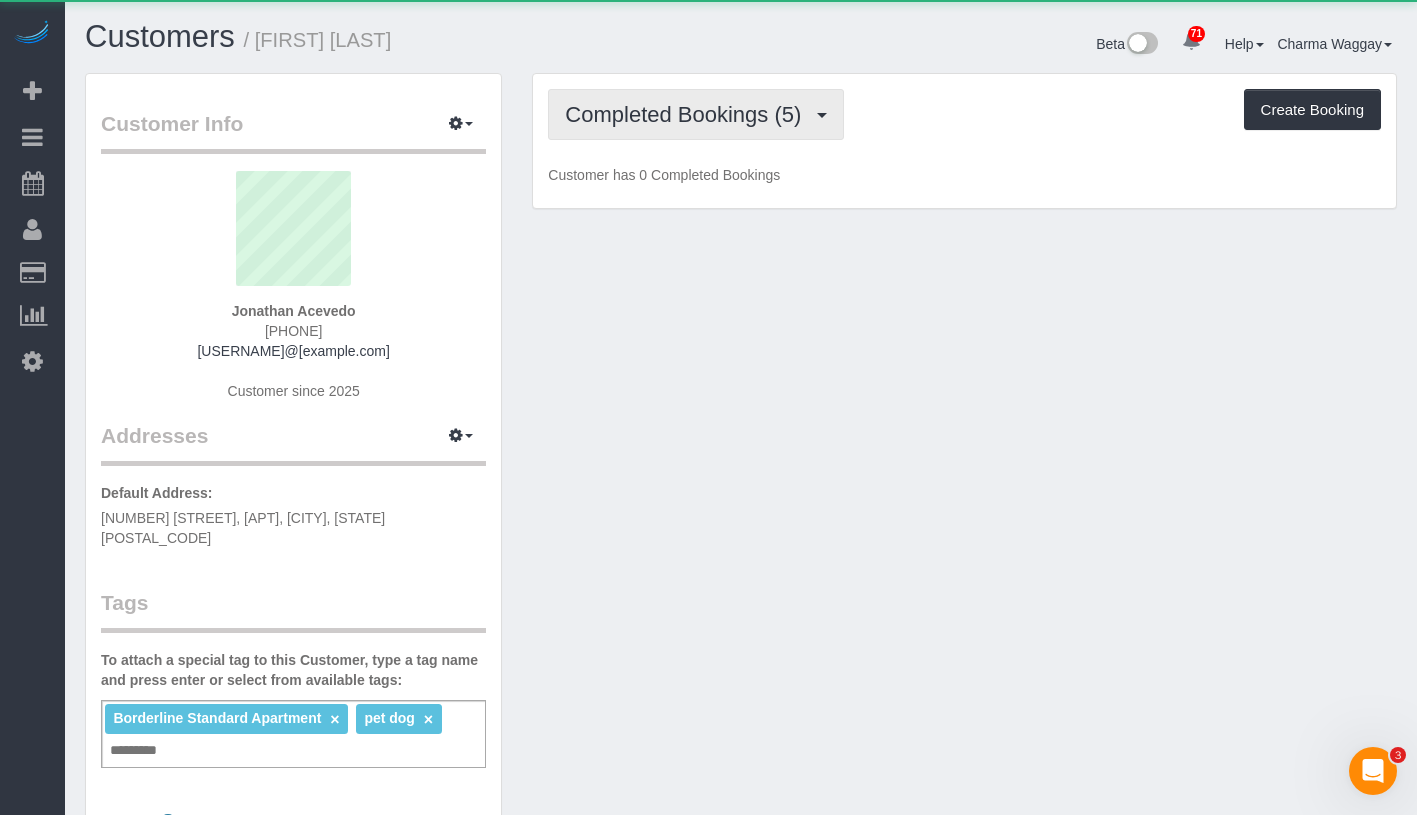 click on "Completed Bookings (5)" at bounding box center [688, 114] 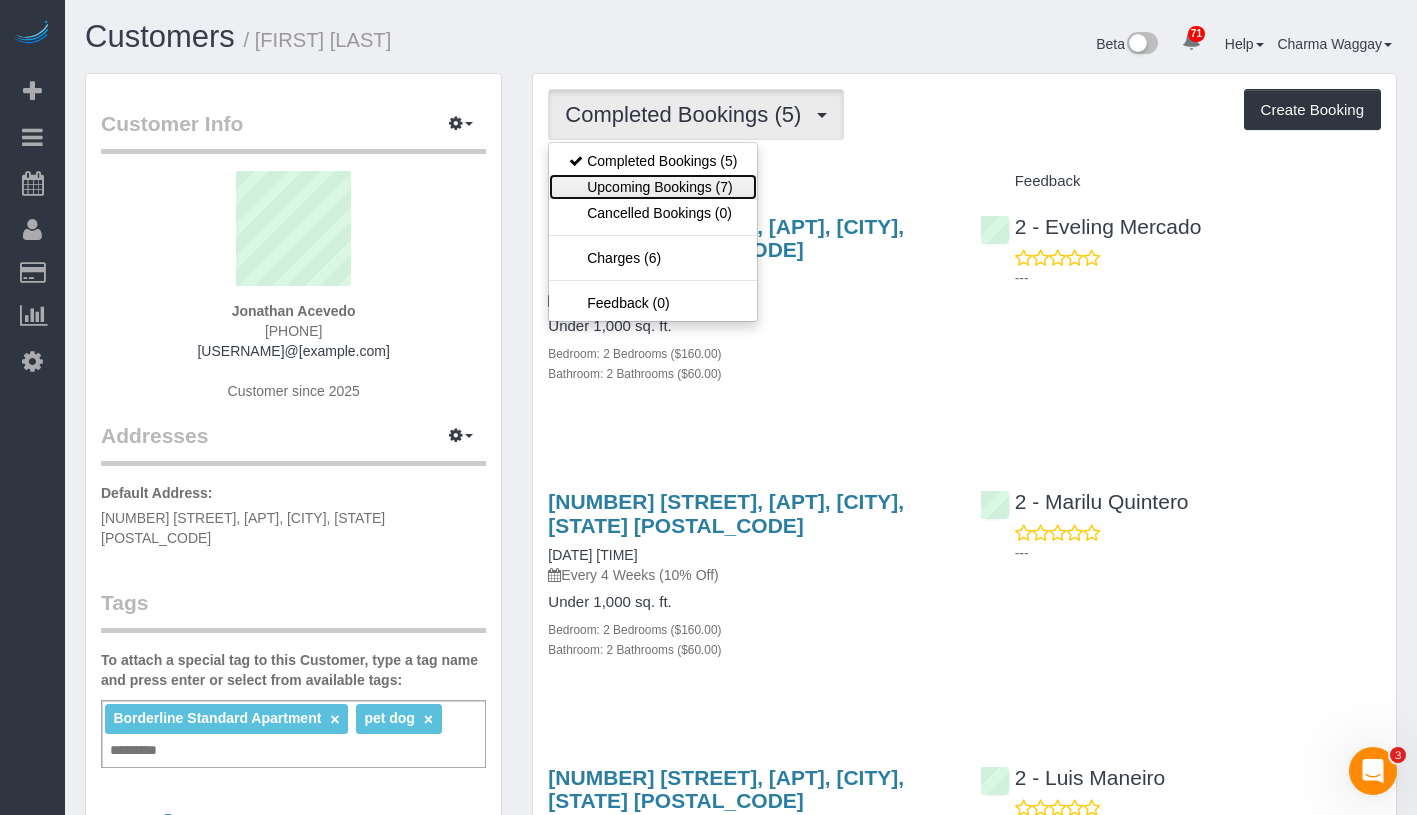 click on "Upcoming Bookings (7)" at bounding box center (653, 187) 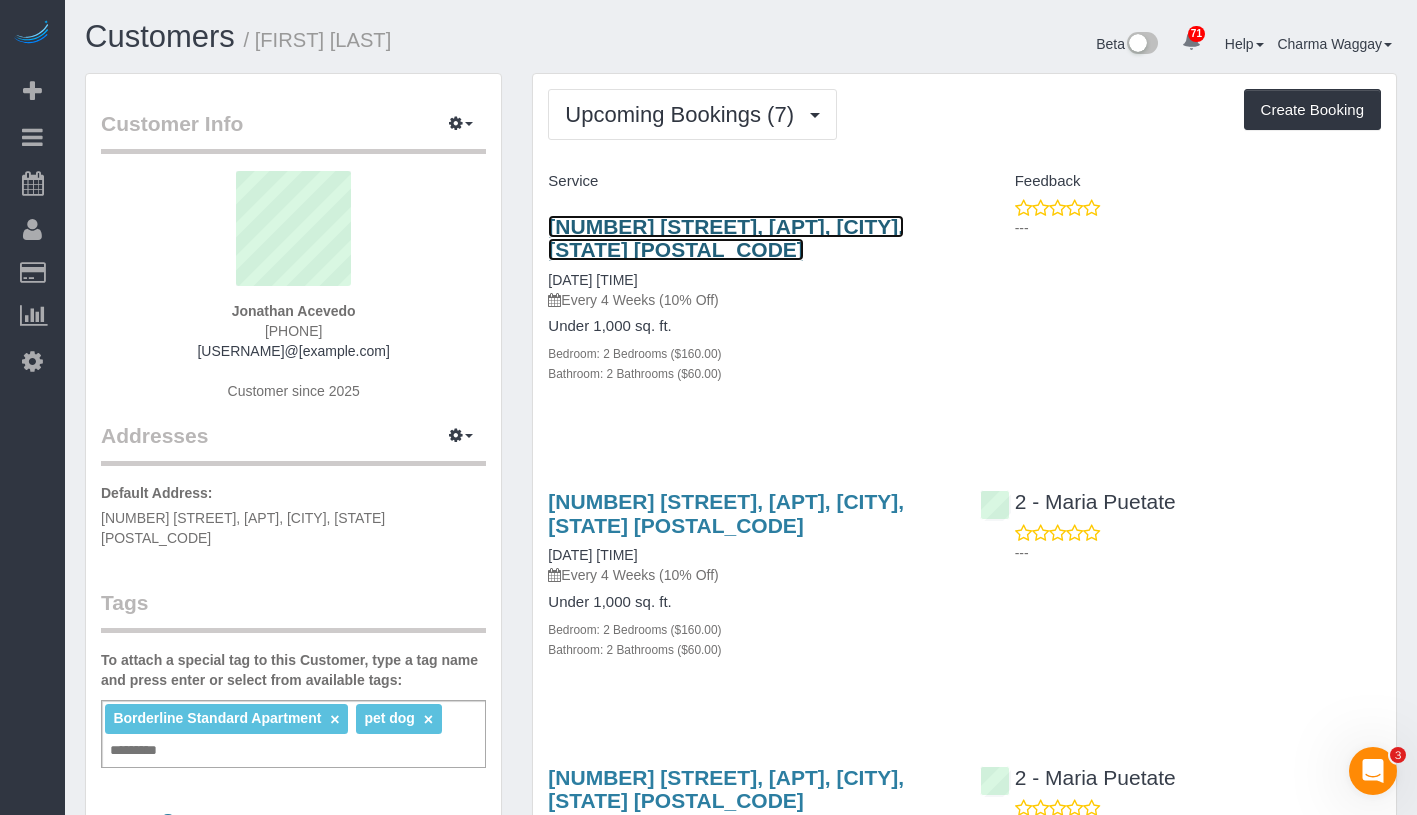 click on "[NUMBER] [STREET], [APT], [CITY], [STATE] [POSTAL_CODE]" at bounding box center (726, 238) 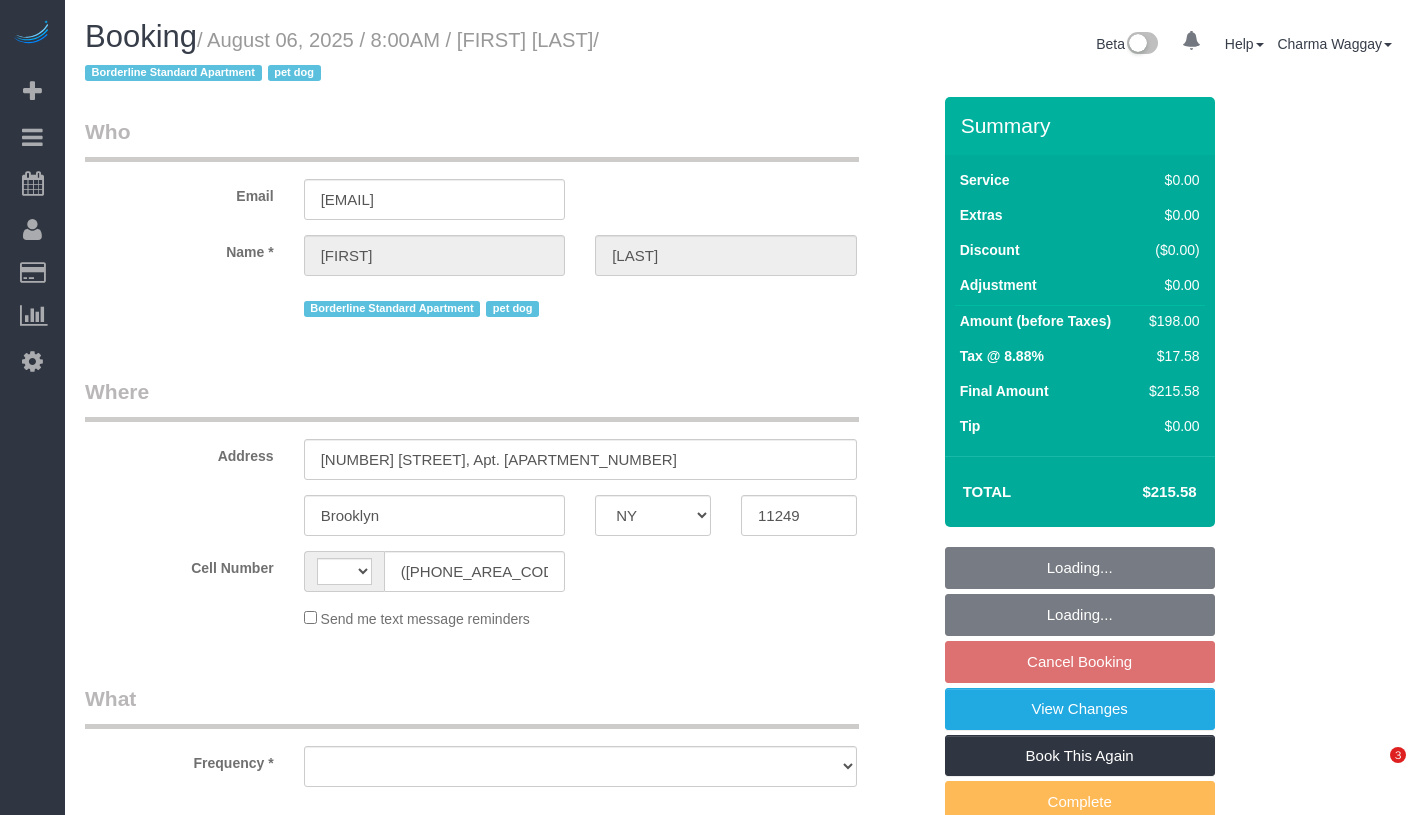 select on "NY" 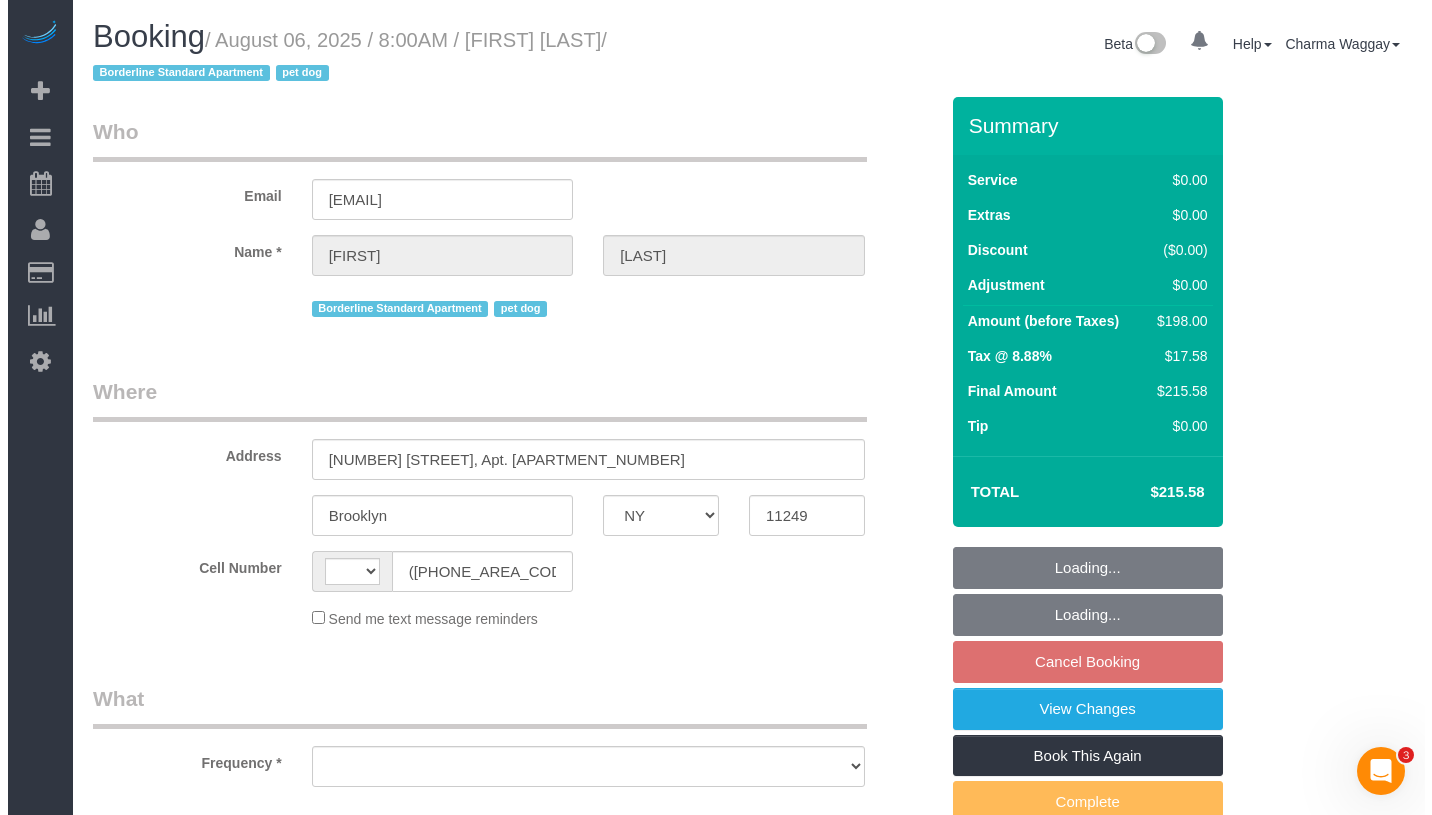 scroll, scrollTop: 0, scrollLeft: 0, axis: both 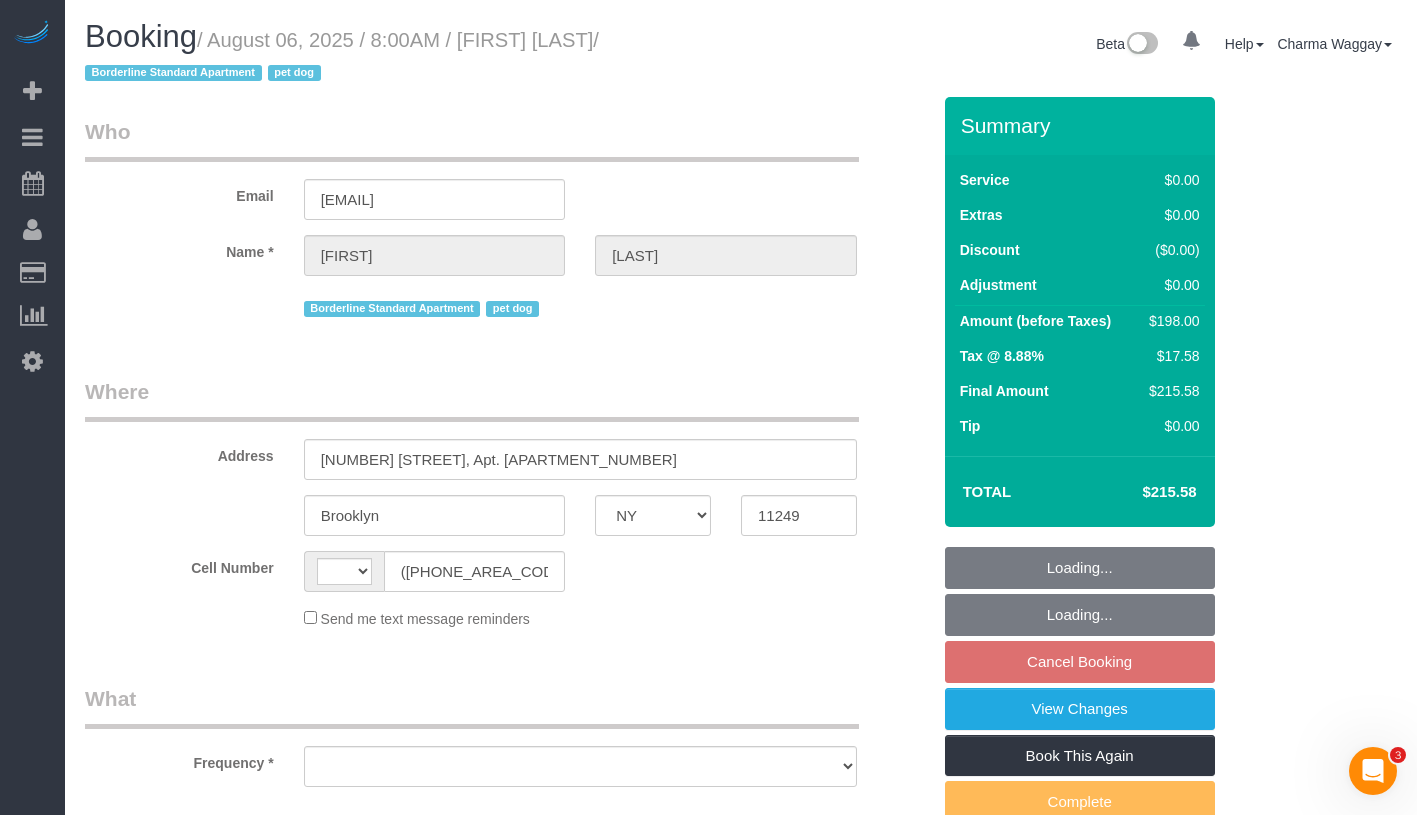 select on "spot1" 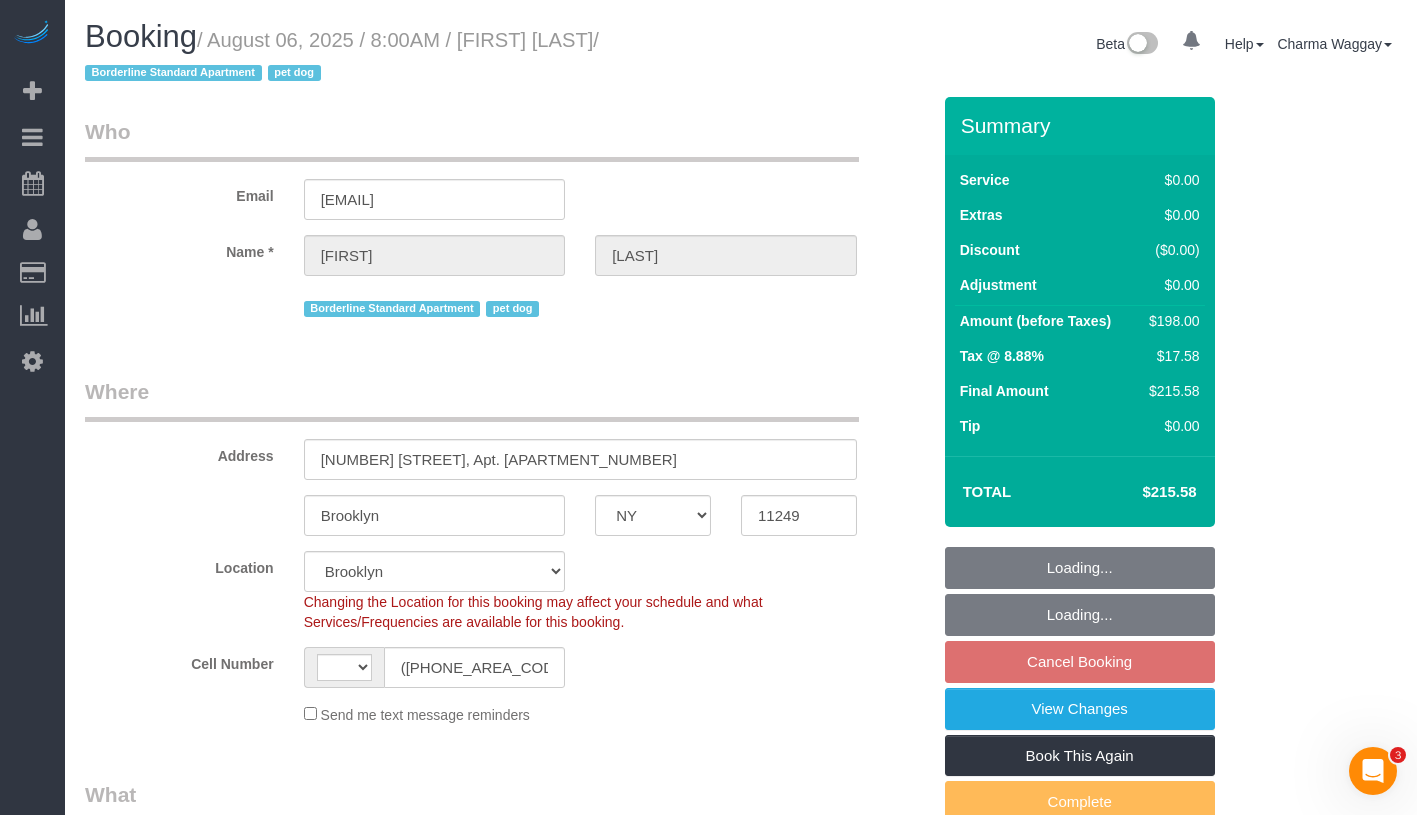 select on "string:US" 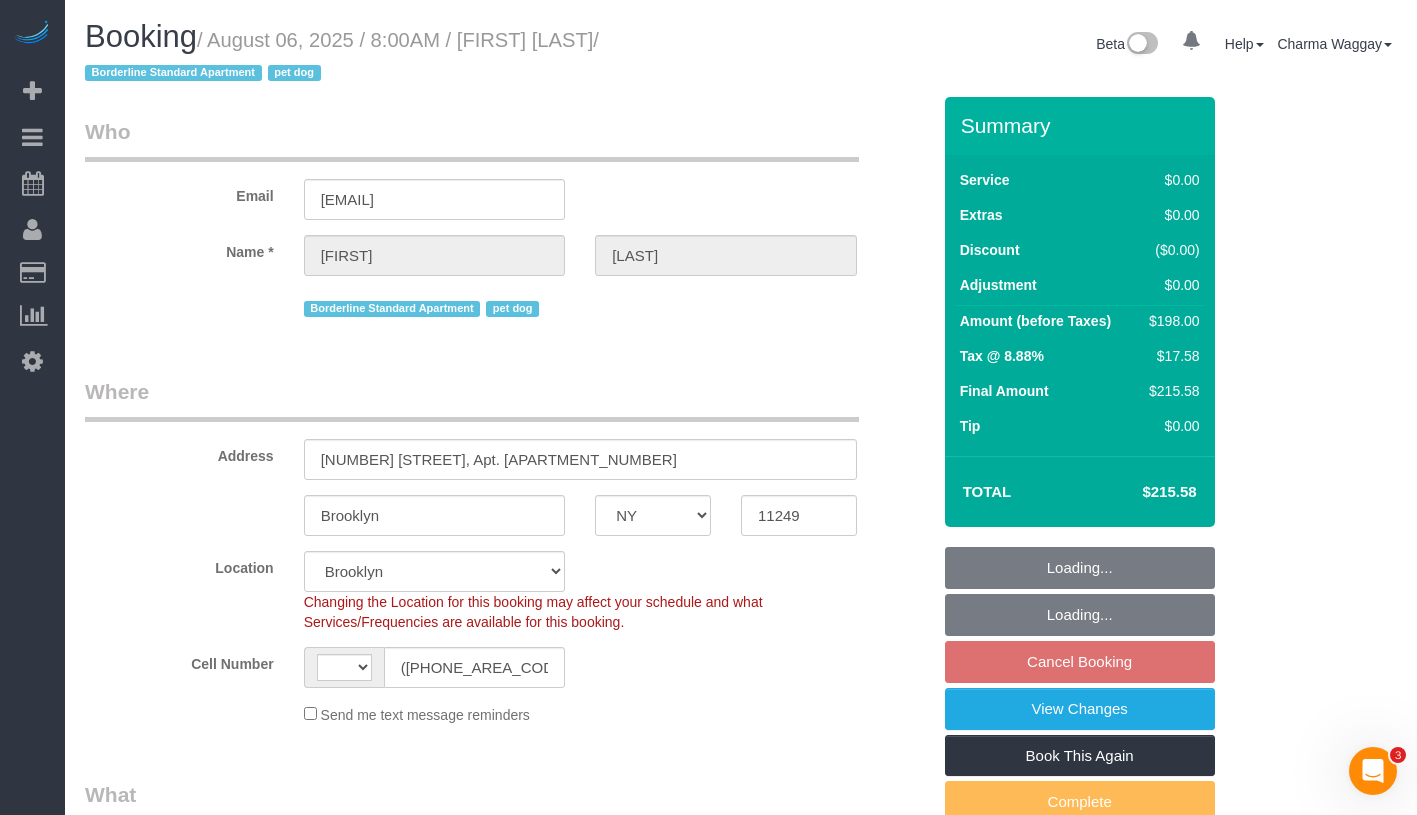 select on "string:stripe-pm_1R4lQm4VGloSiKo7T85rLqm4" 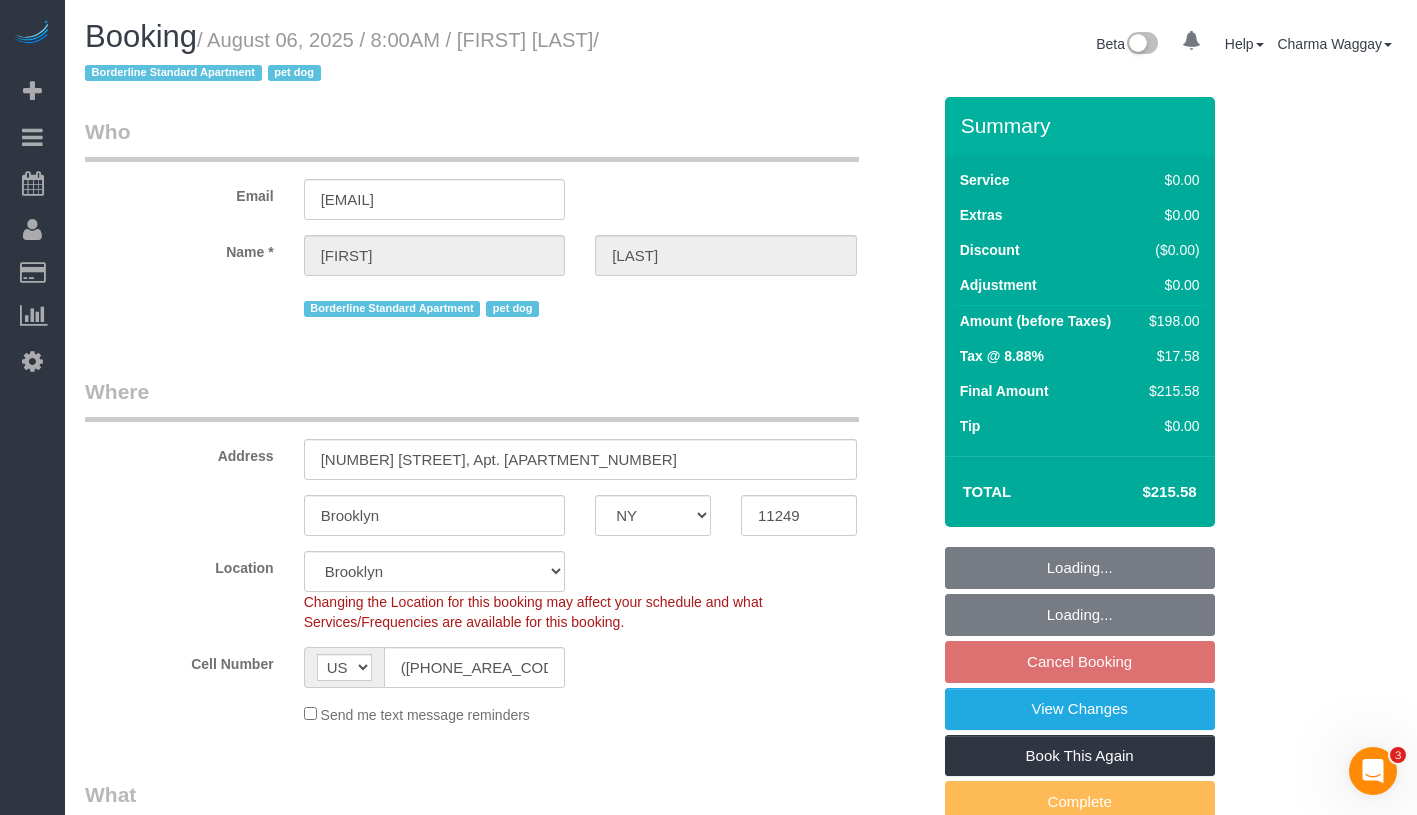 select on "object:823" 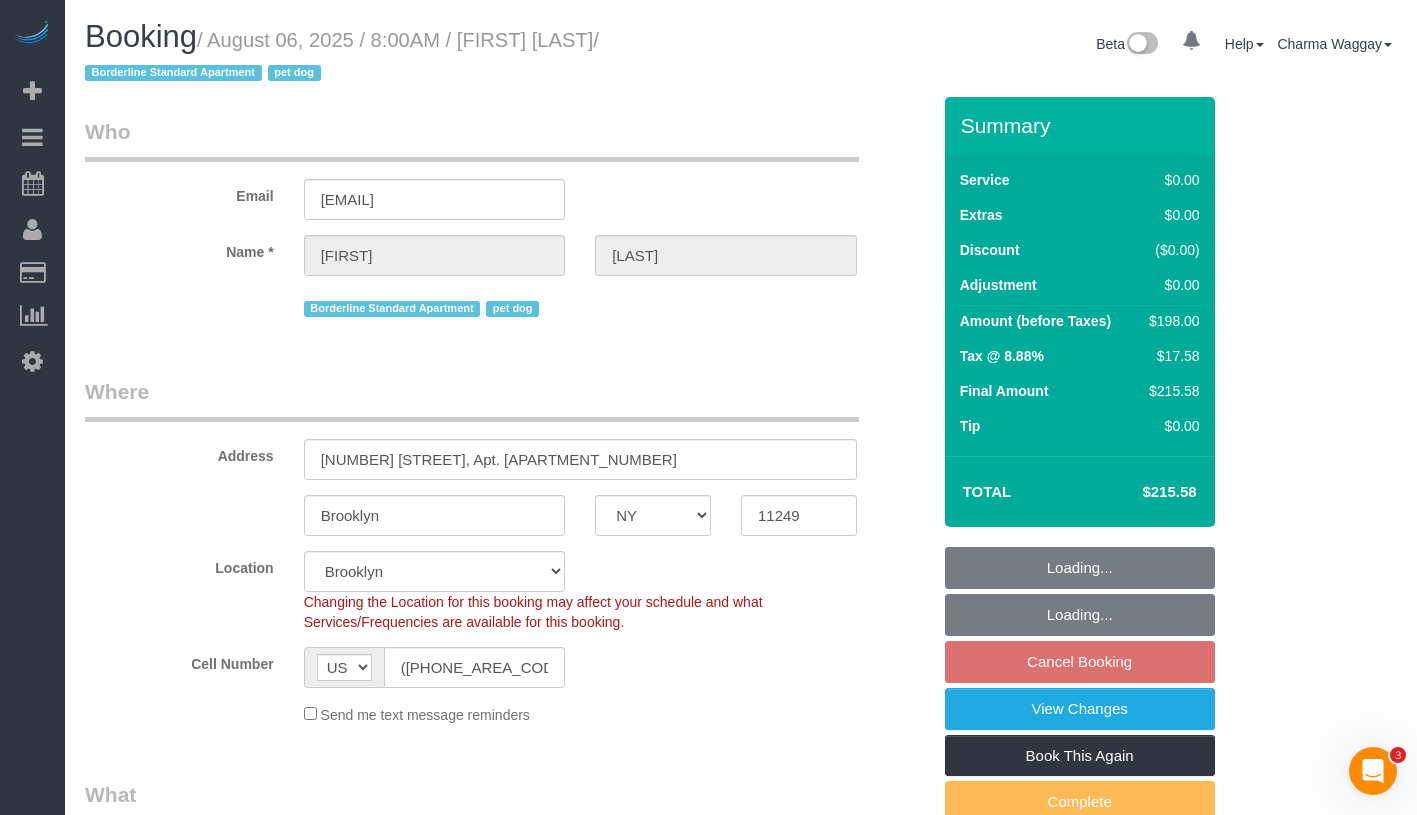 select on "number:60" 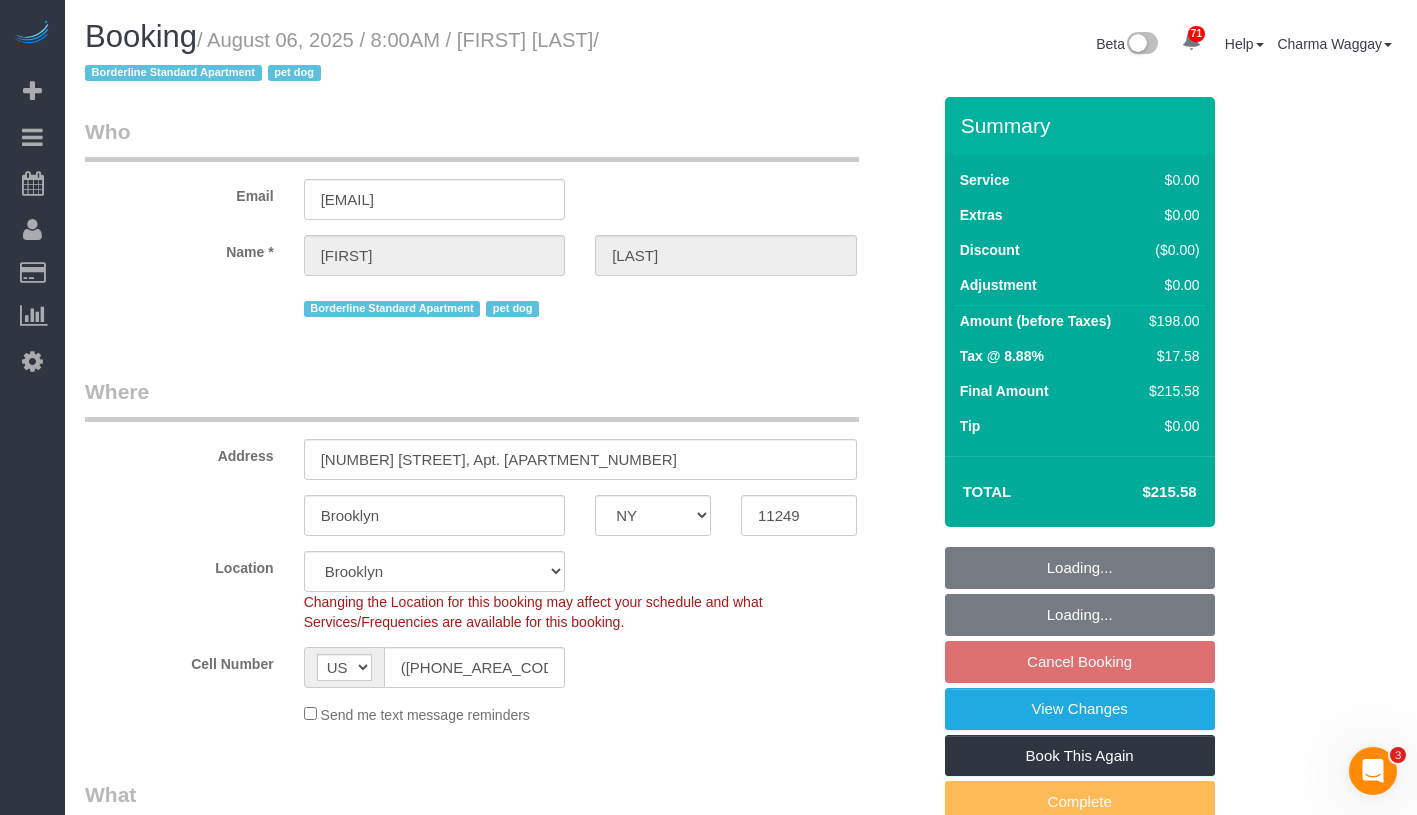 select on "object:1476" 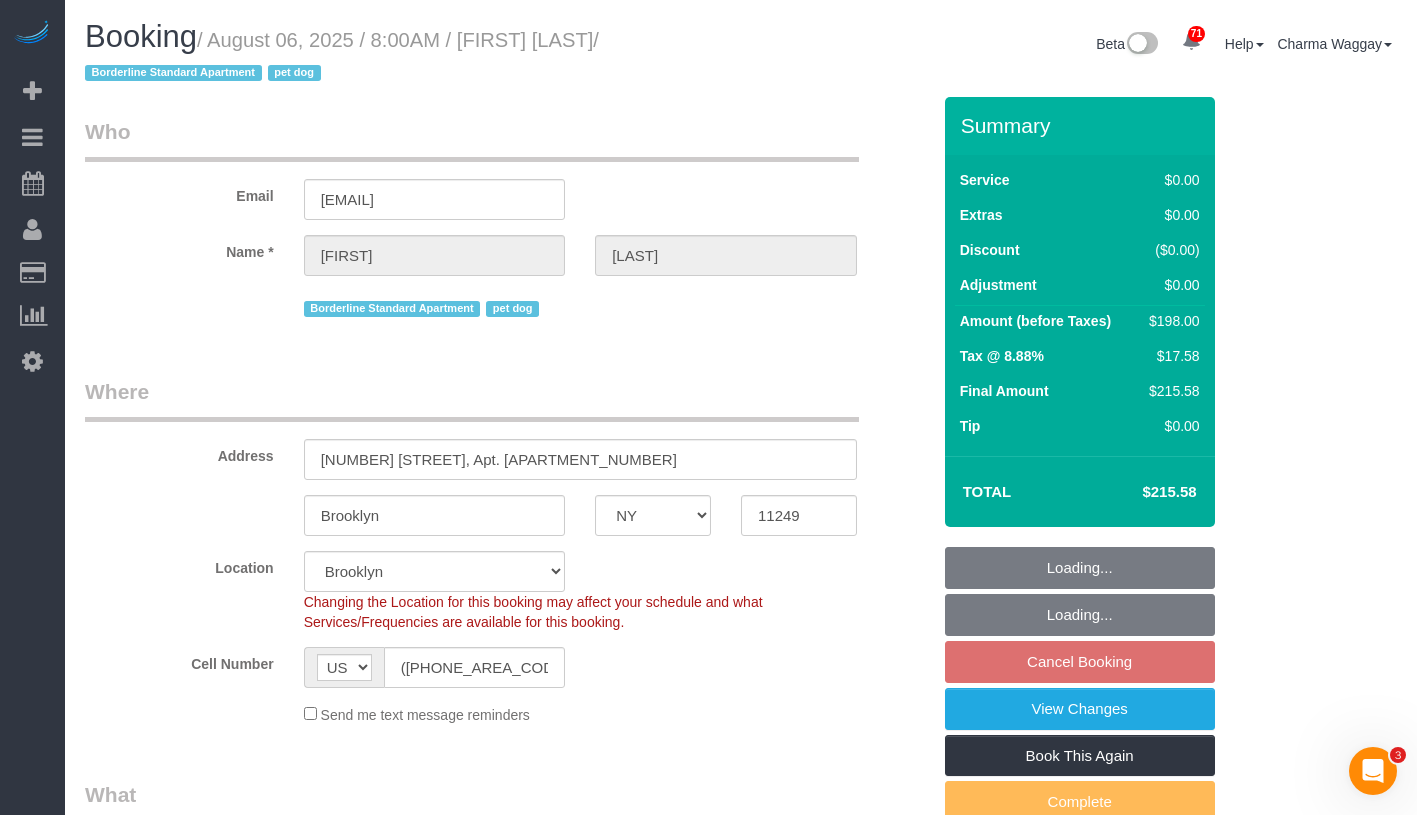 select on "2" 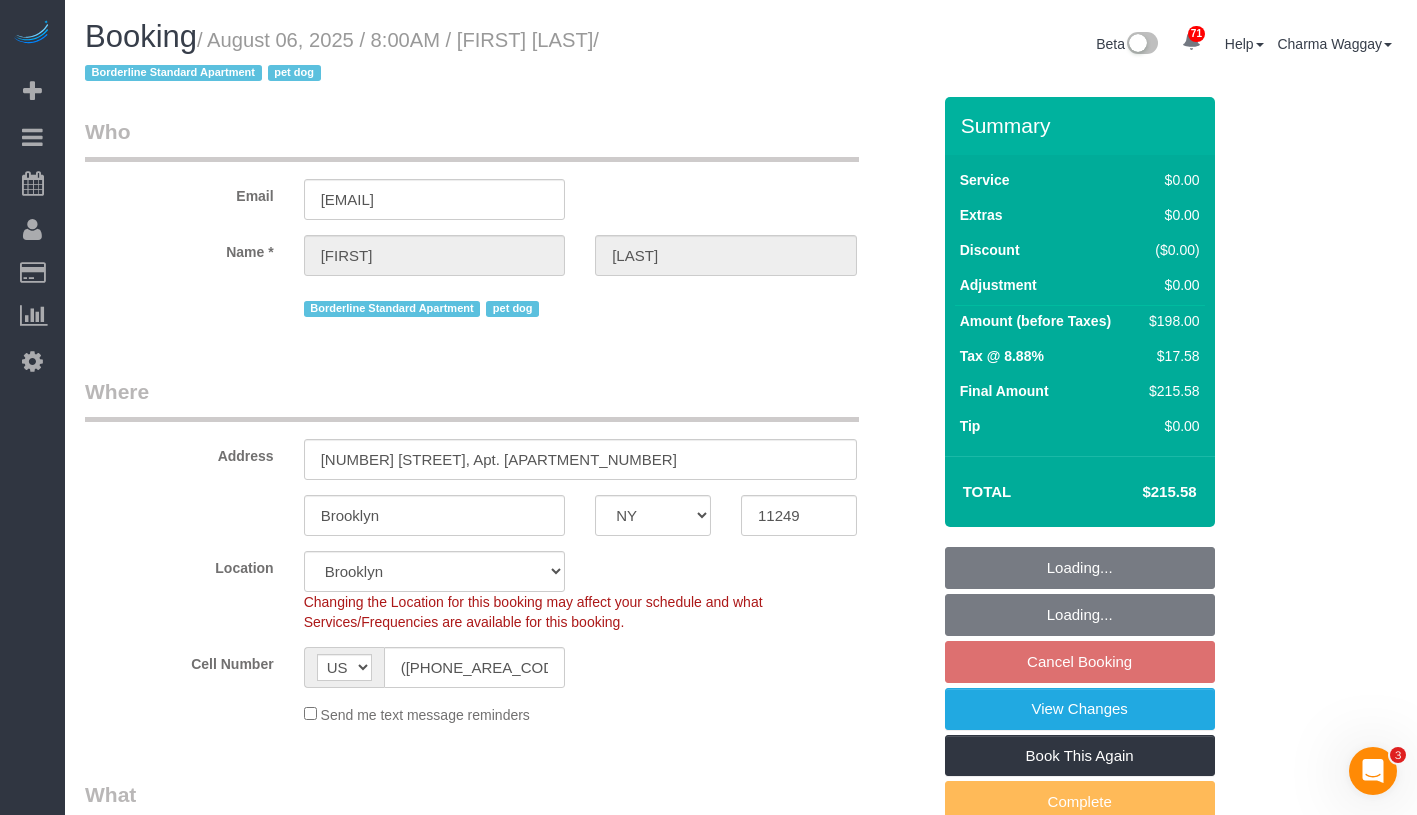 select on "2" 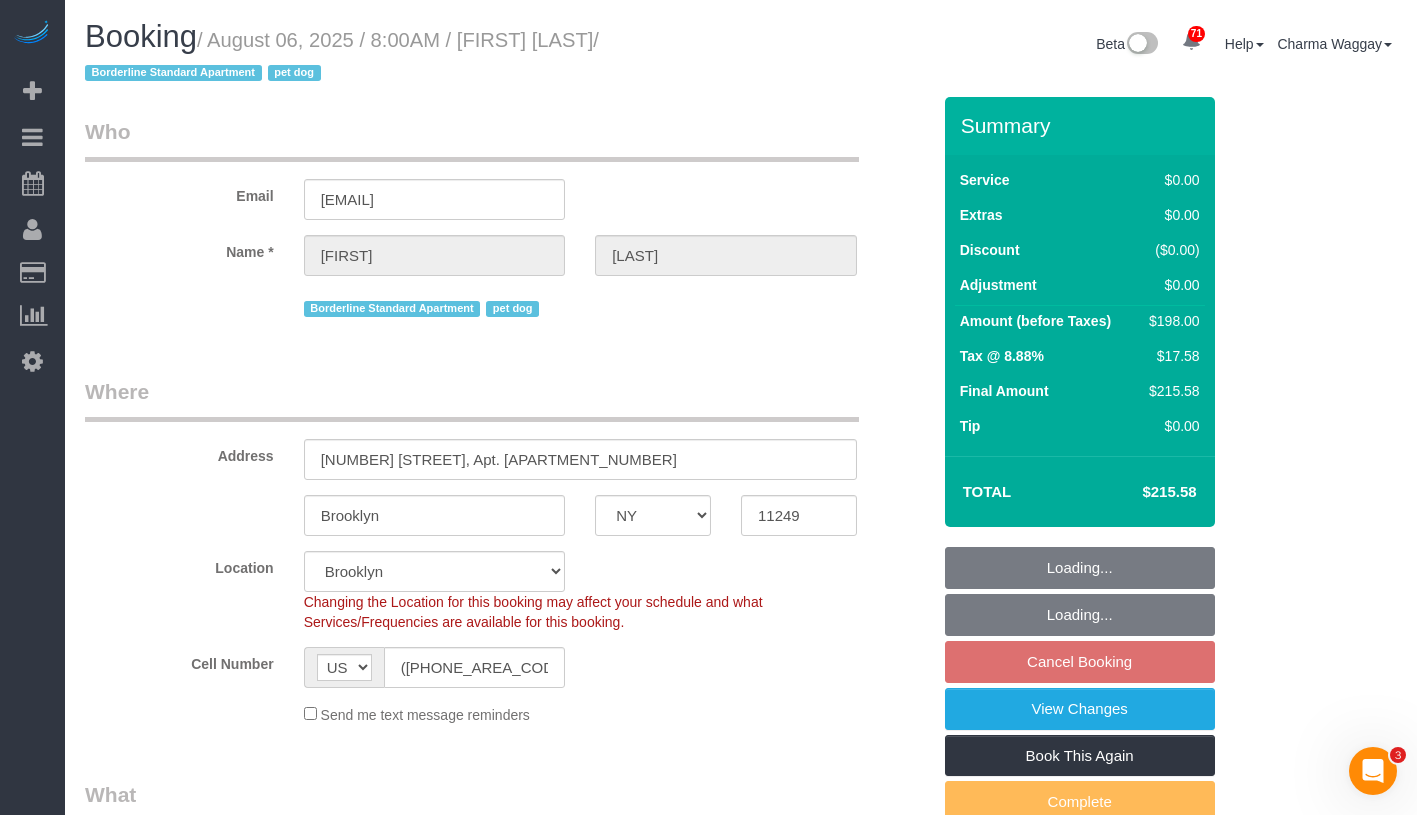 select on "2" 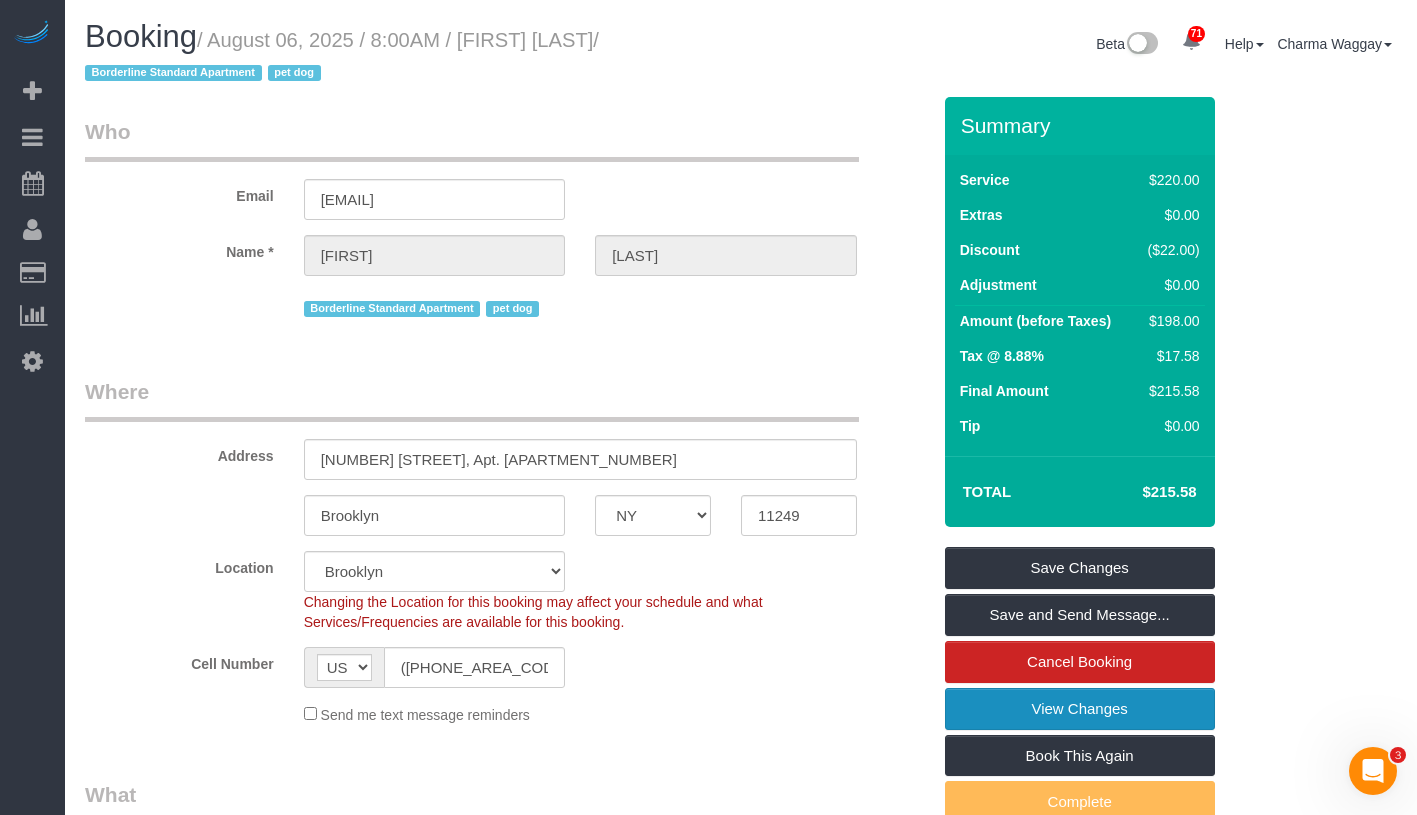 click on "View Changes" at bounding box center (1080, 709) 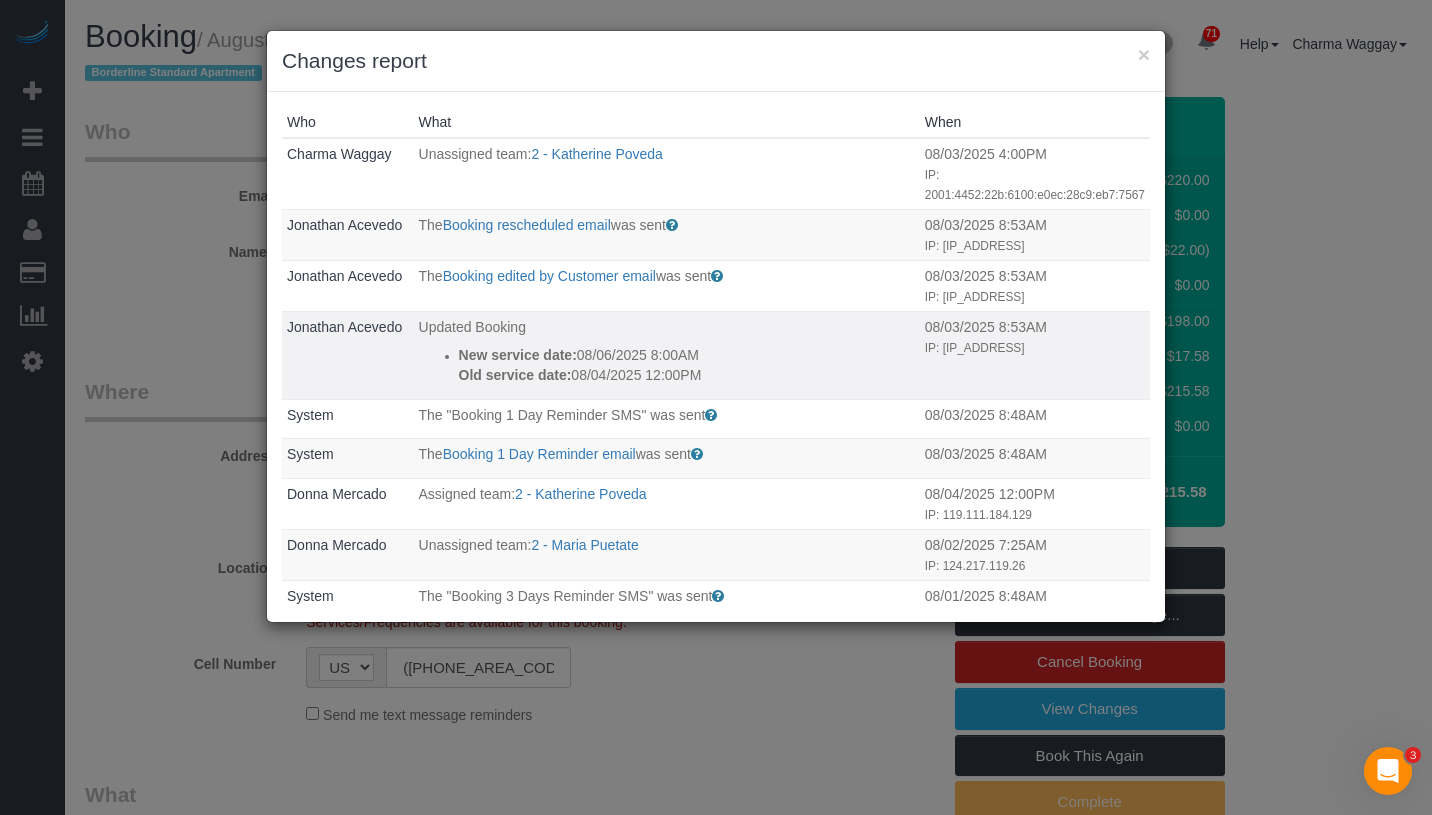 drag, startPoint x: 436, startPoint y: 387, endPoint x: 757, endPoint y: 436, distance: 324.71835 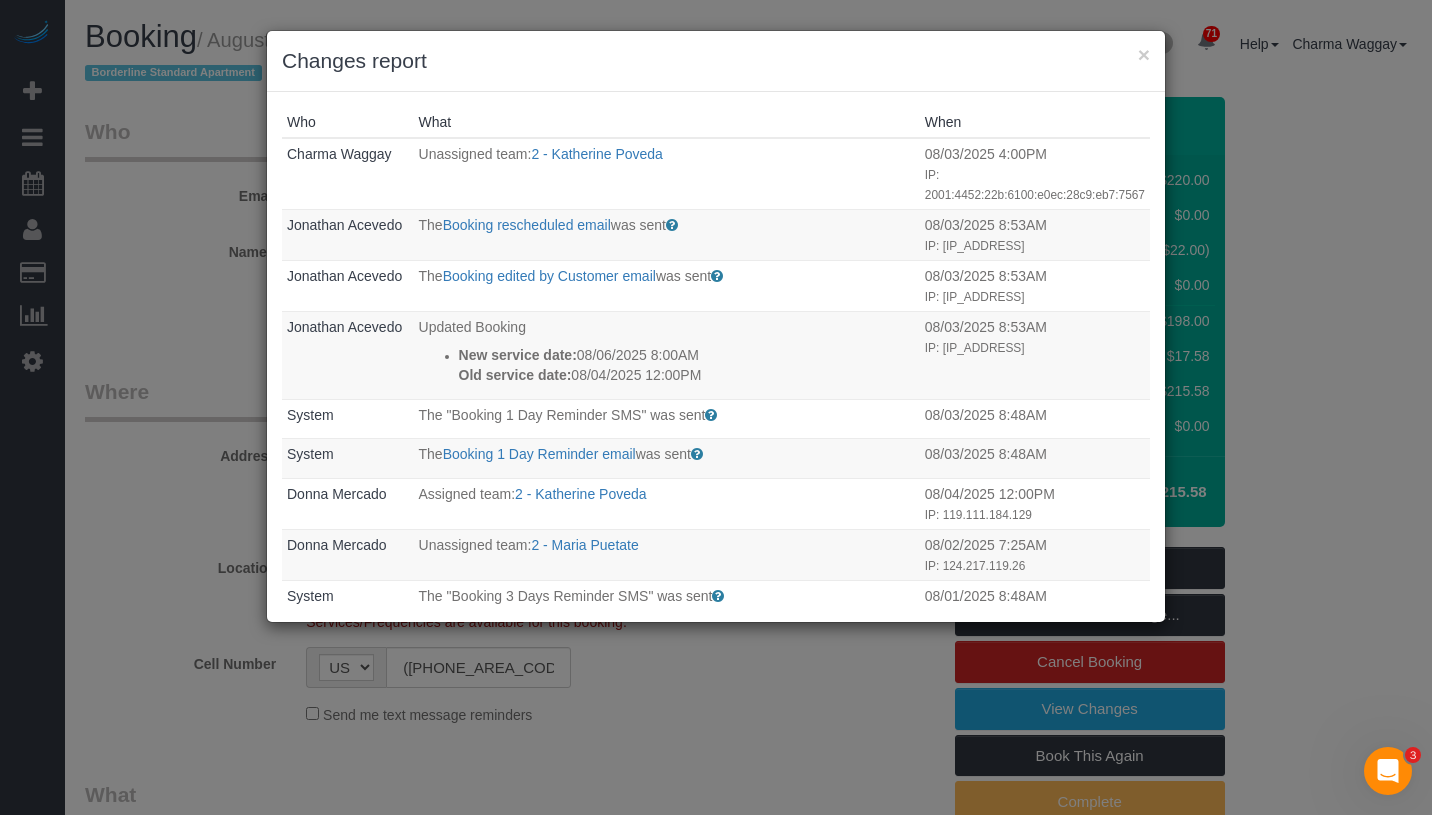 copy on "New service date:
08/06/2025 8:00AM
Old service date:
08/04/2025 12:00PM" 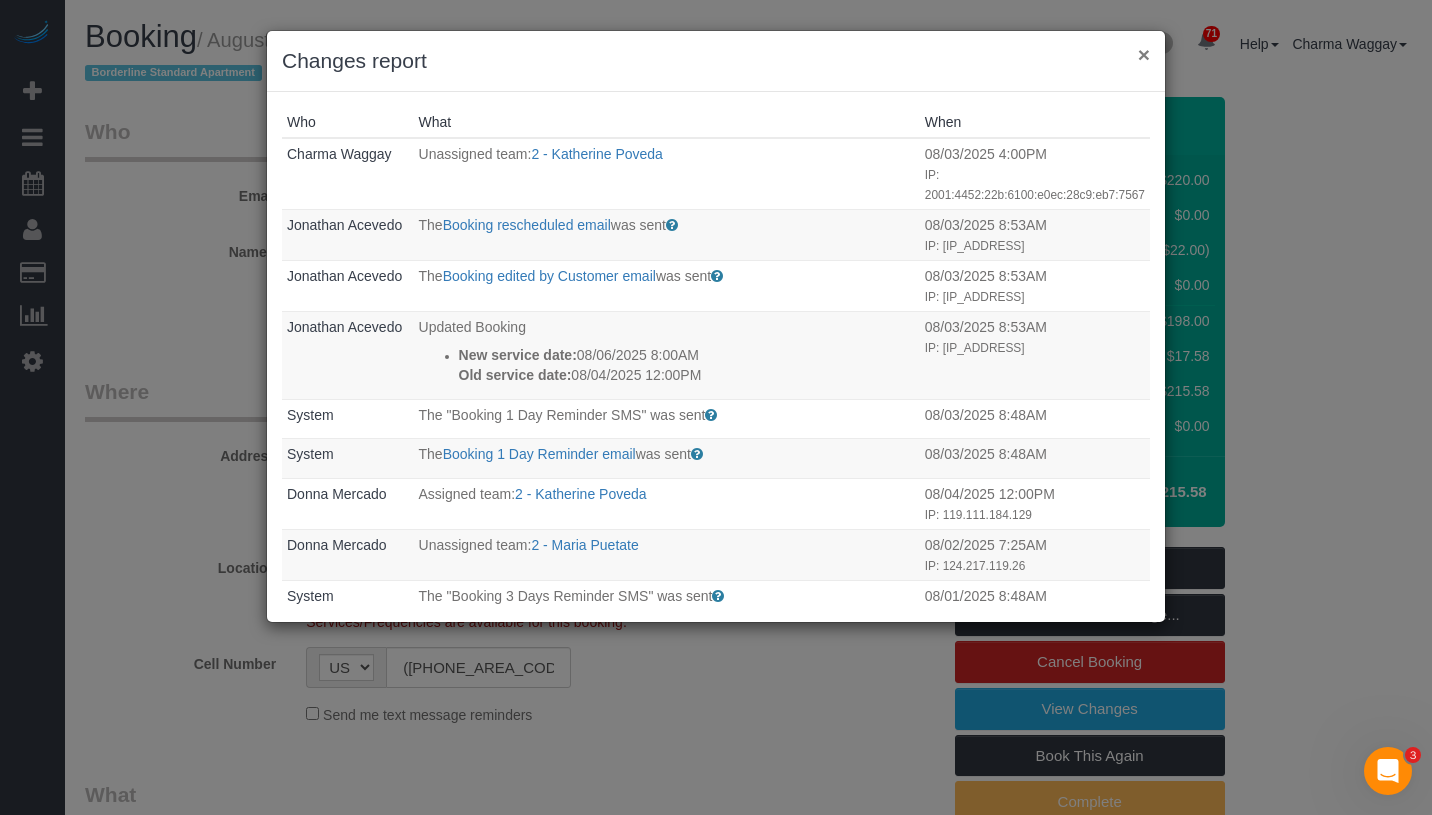 click on "×" at bounding box center (1144, 54) 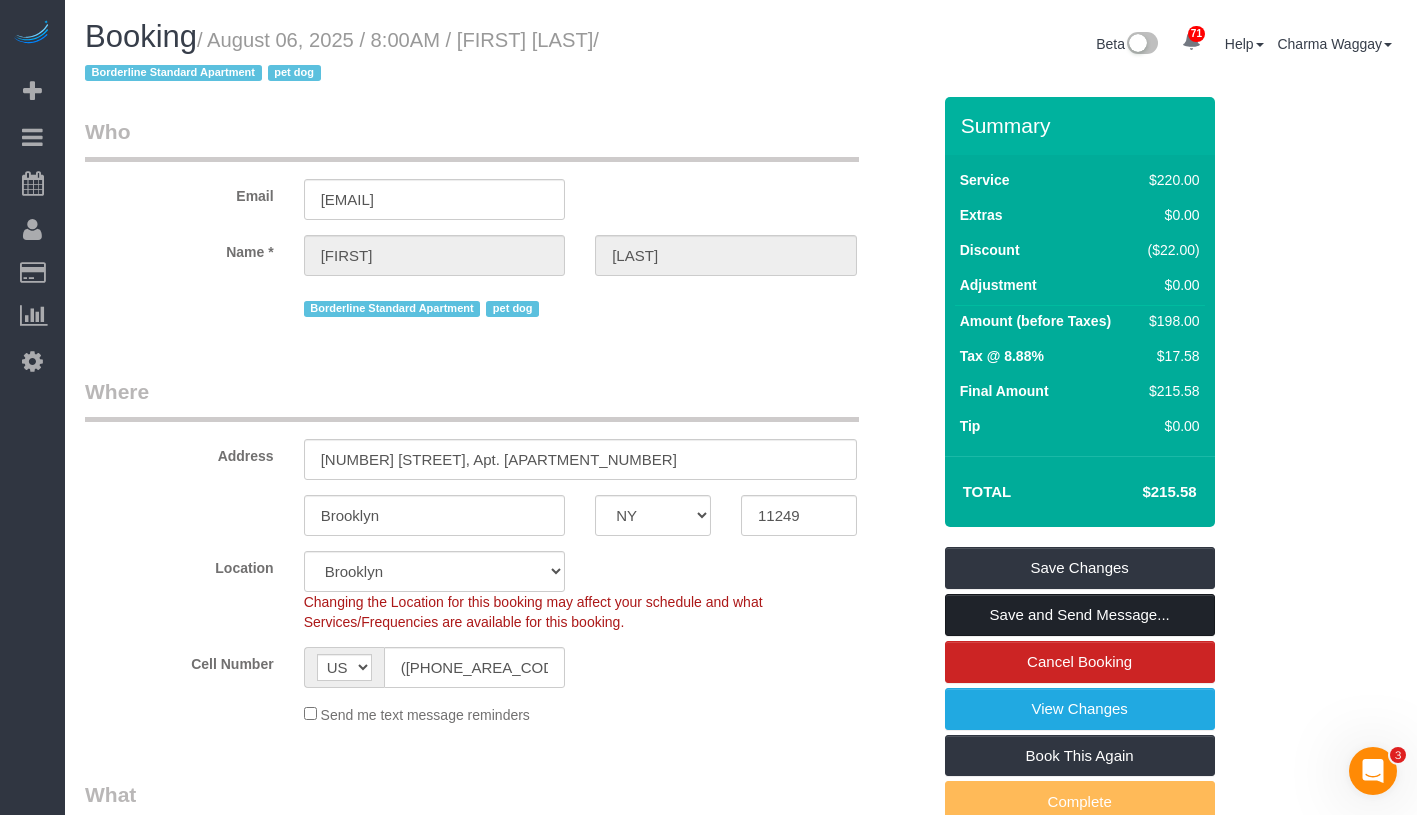 click on "Save and Send Message..." at bounding box center [1080, 615] 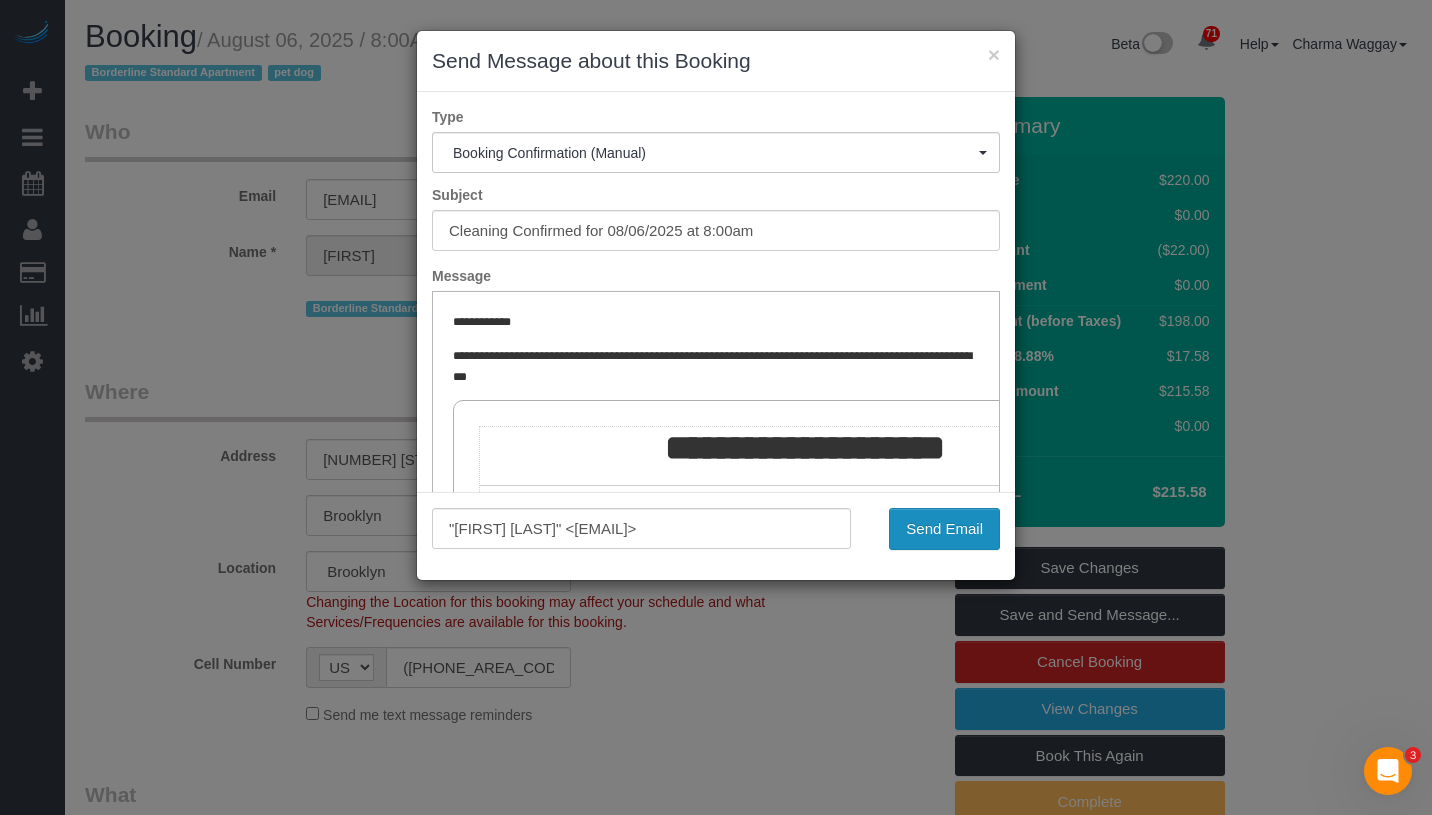 scroll, scrollTop: 0, scrollLeft: 0, axis: both 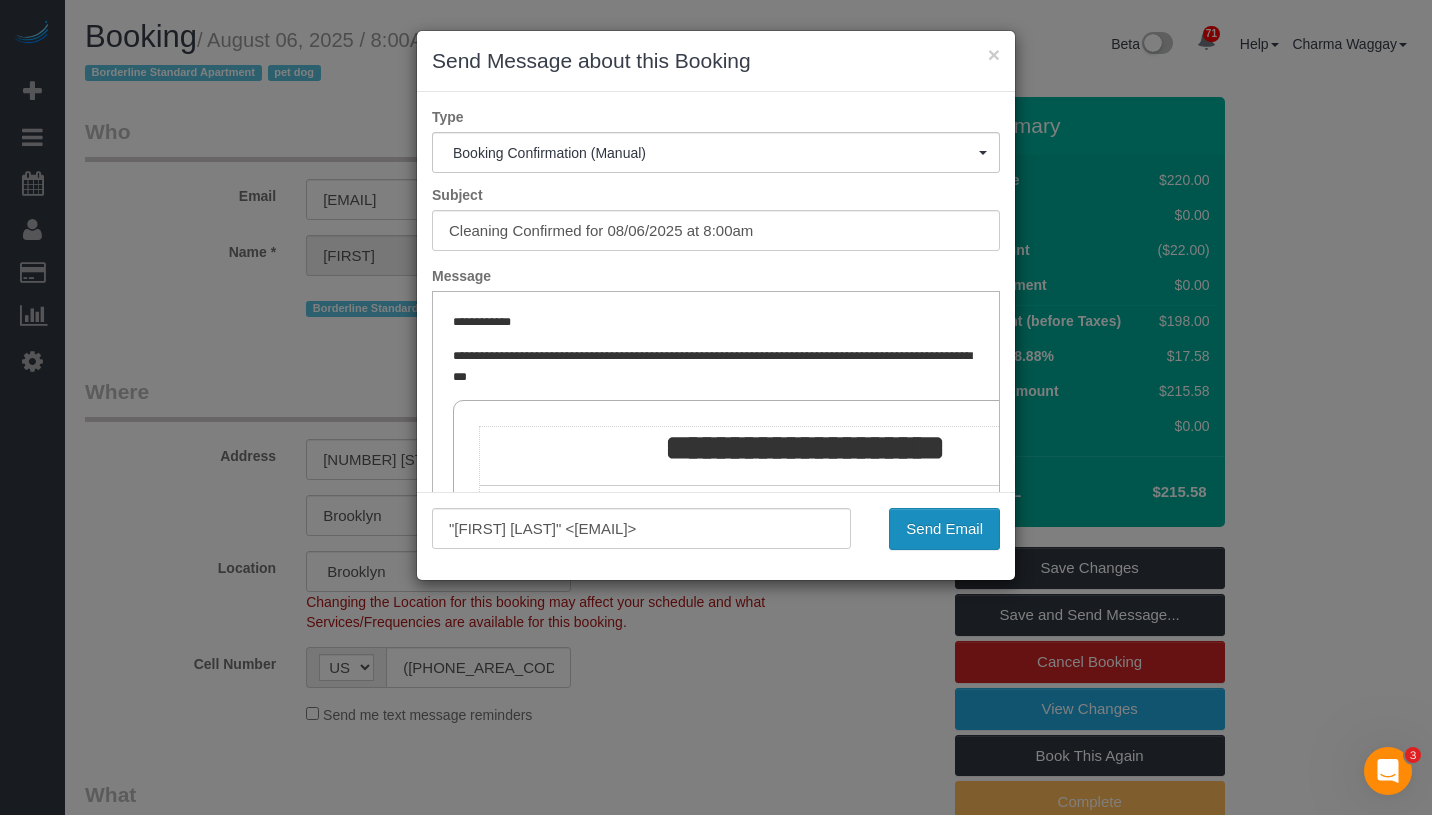click on "Send Email" at bounding box center (944, 529) 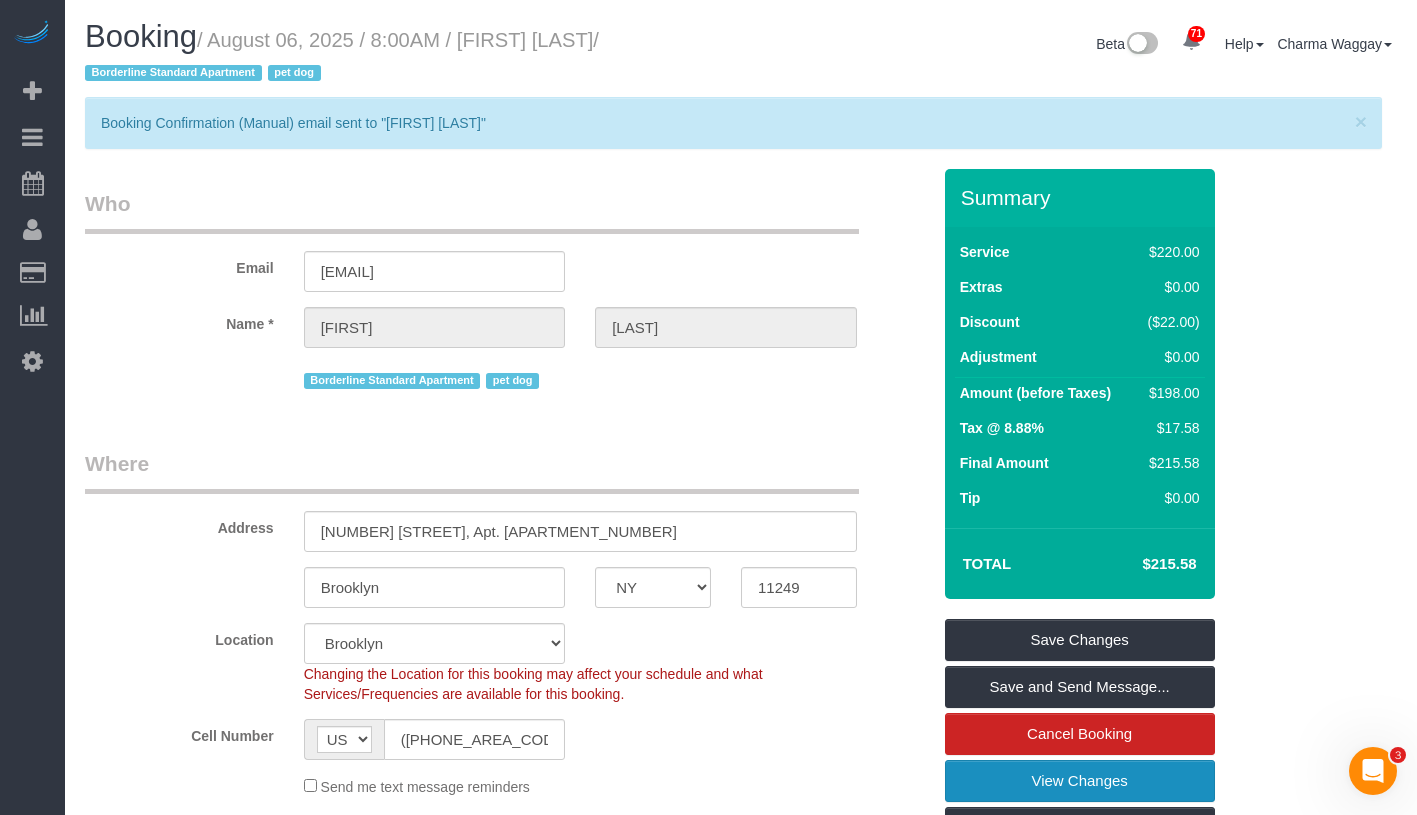 click on "View Changes" at bounding box center (1080, 781) 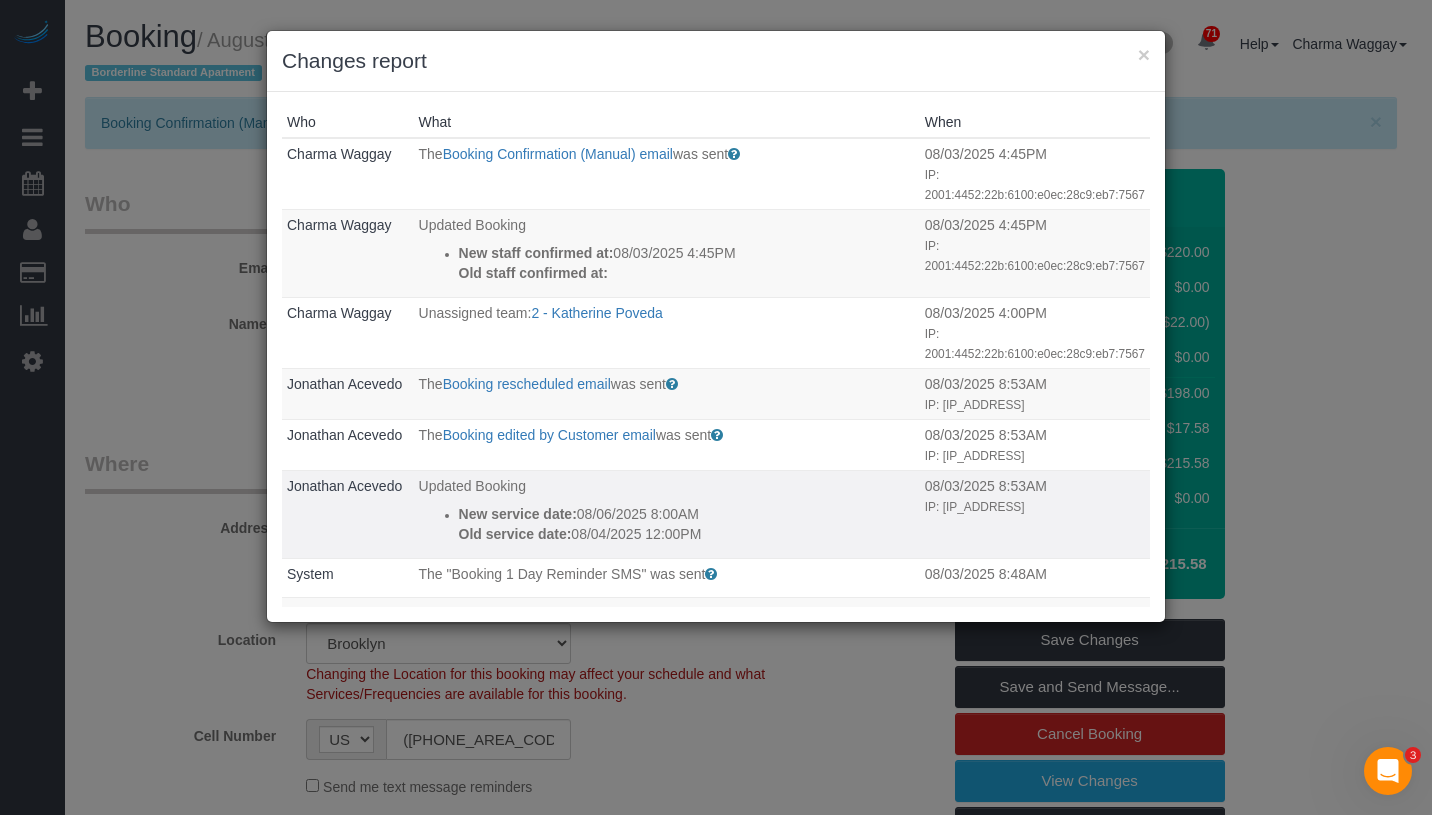 drag, startPoint x: 452, startPoint y: 561, endPoint x: 756, endPoint y: 569, distance: 304.10526 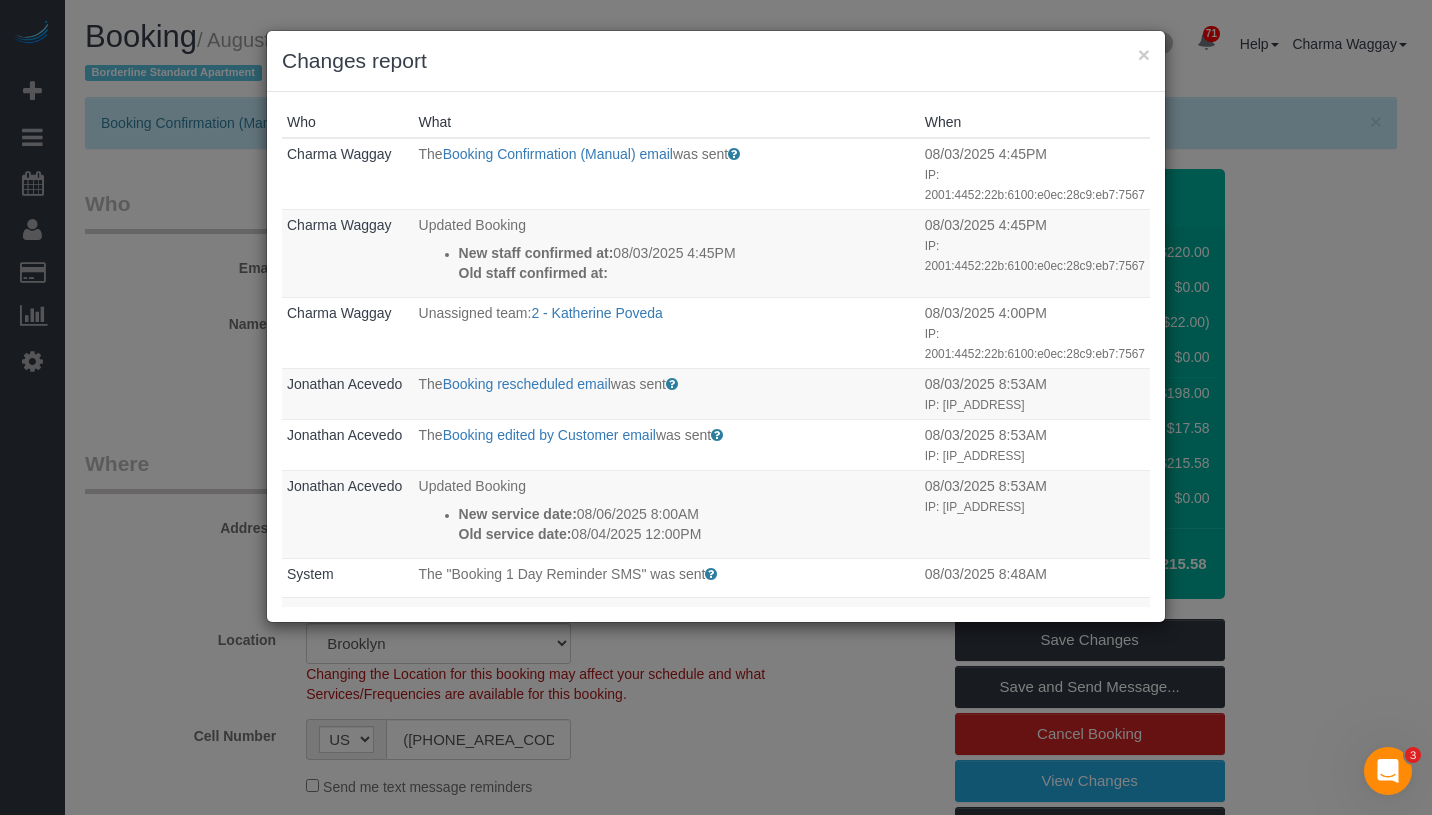copy on "New service date:
08/06/2025 8:00AM
Old service date:
08/04/2025 12:00PM" 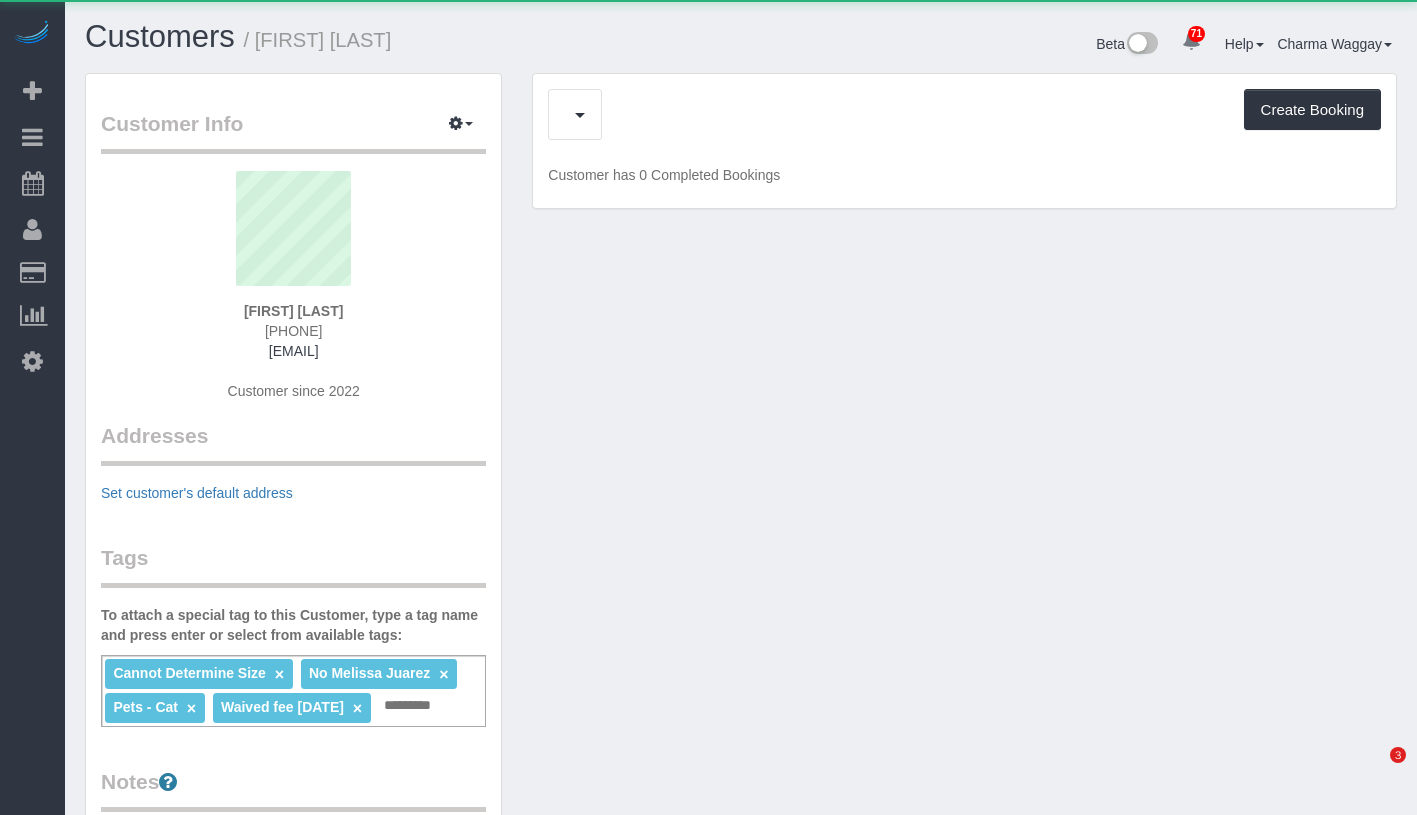 scroll, scrollTop: 0, scrollLeft: 0, axis: both 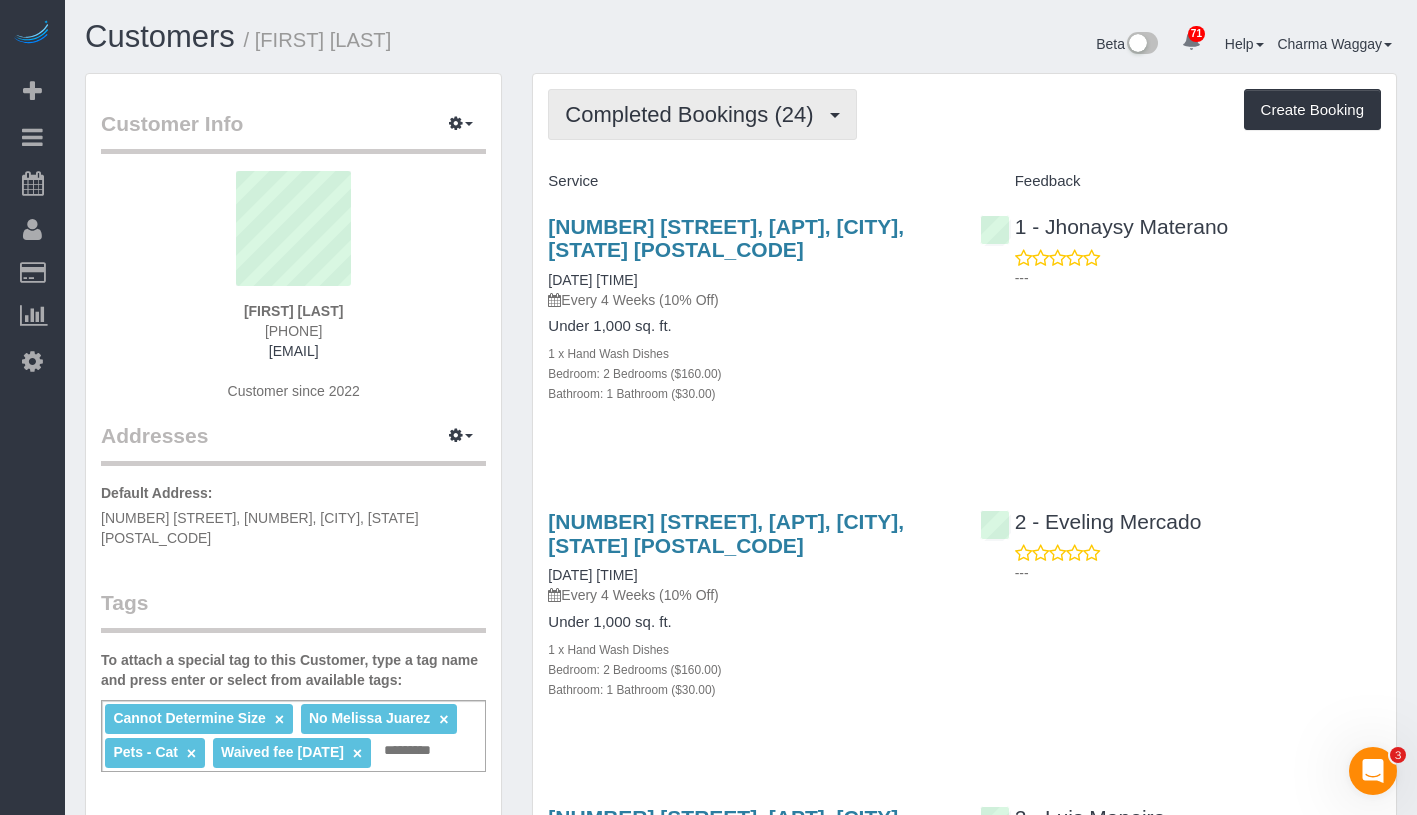 click on "Completed Bookings (24)" at bounding box center (694, 114) 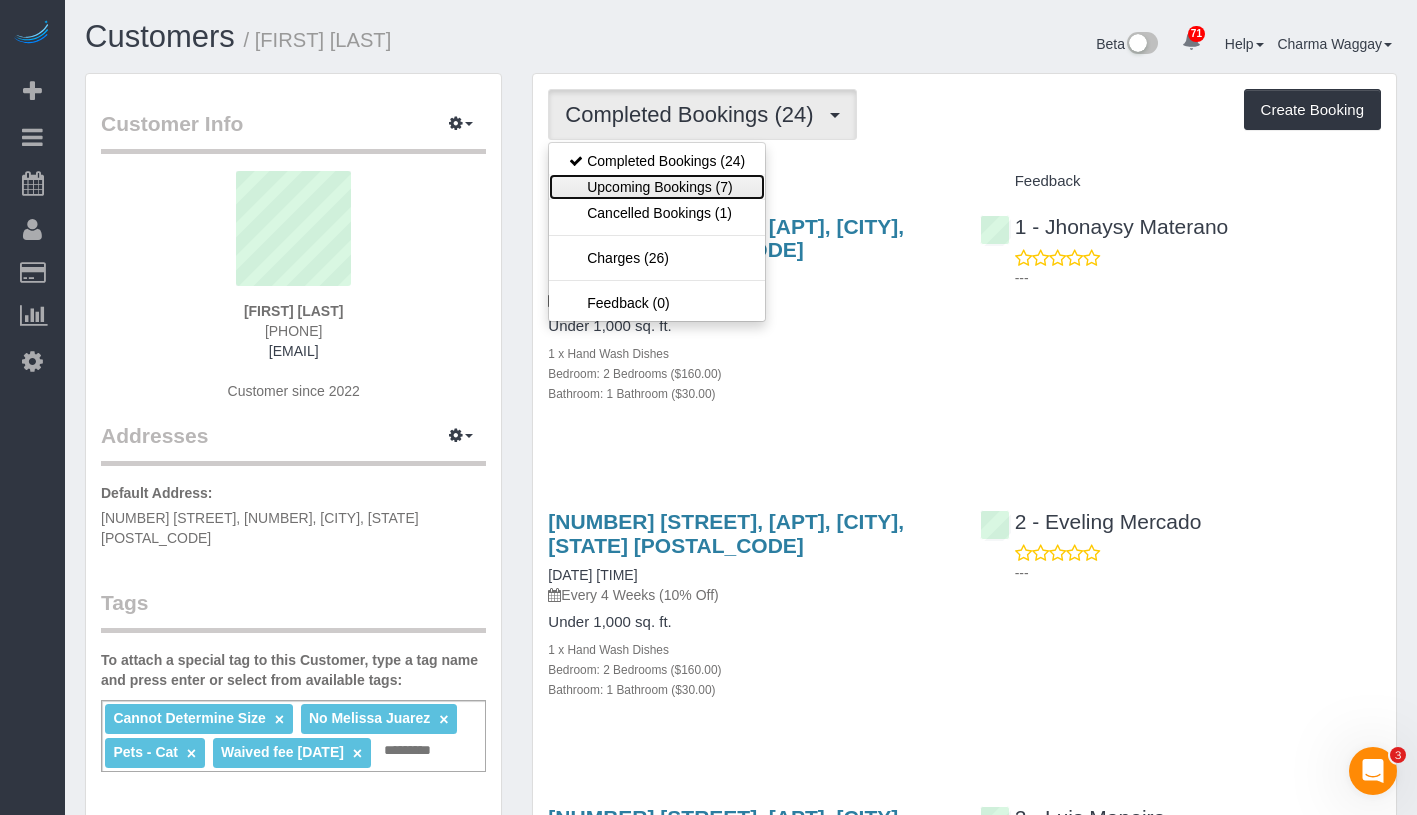 click on "Upcoming Bookings (7)" at bounding box center (657, 187) 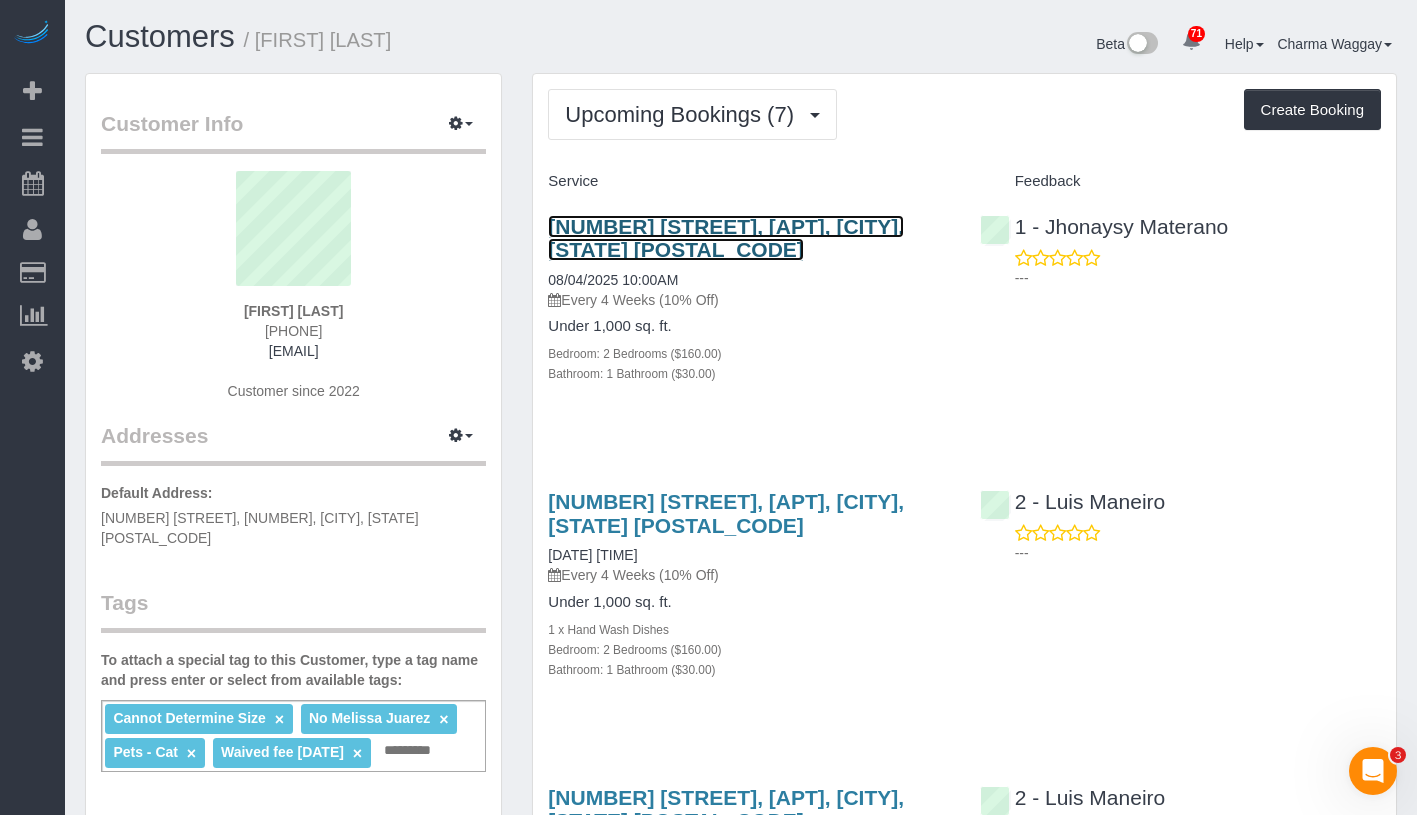 click on "574 7th Street, Apt. 12, Brooklyn, NY 11215" at bounding box center [726, 238] 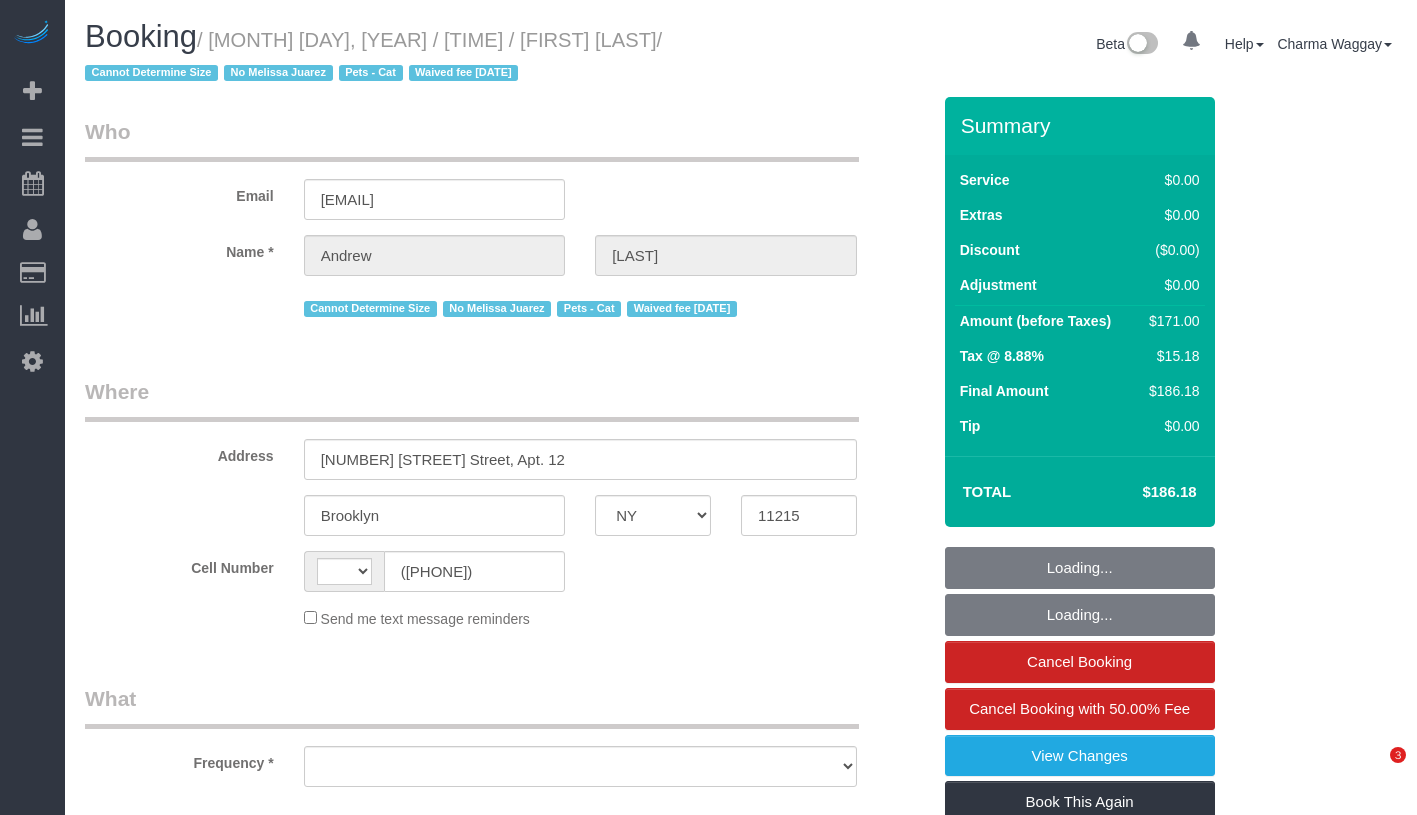 select on "NY" 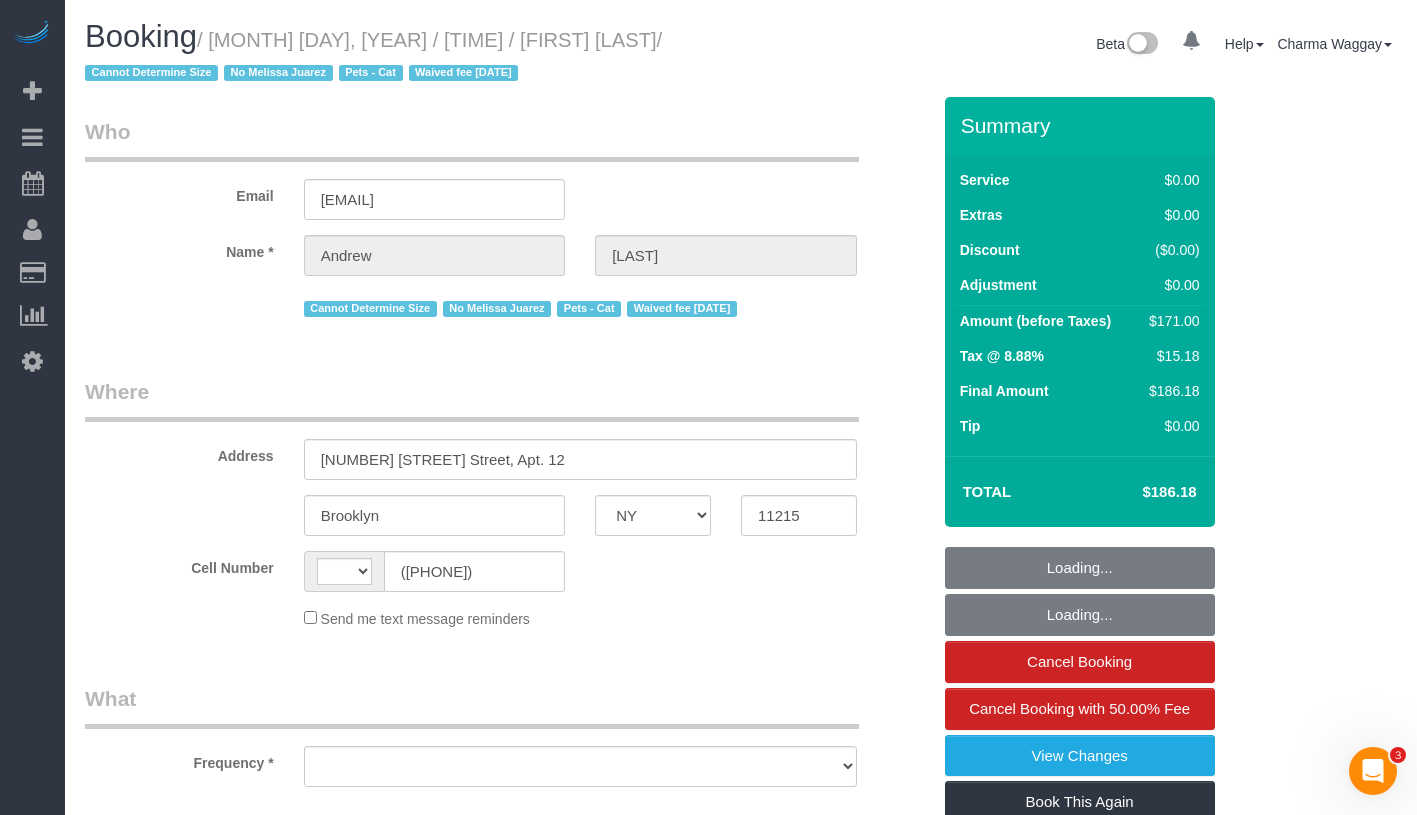 scroll, scrollTop: 0, scrollLeft: 0, axis: both 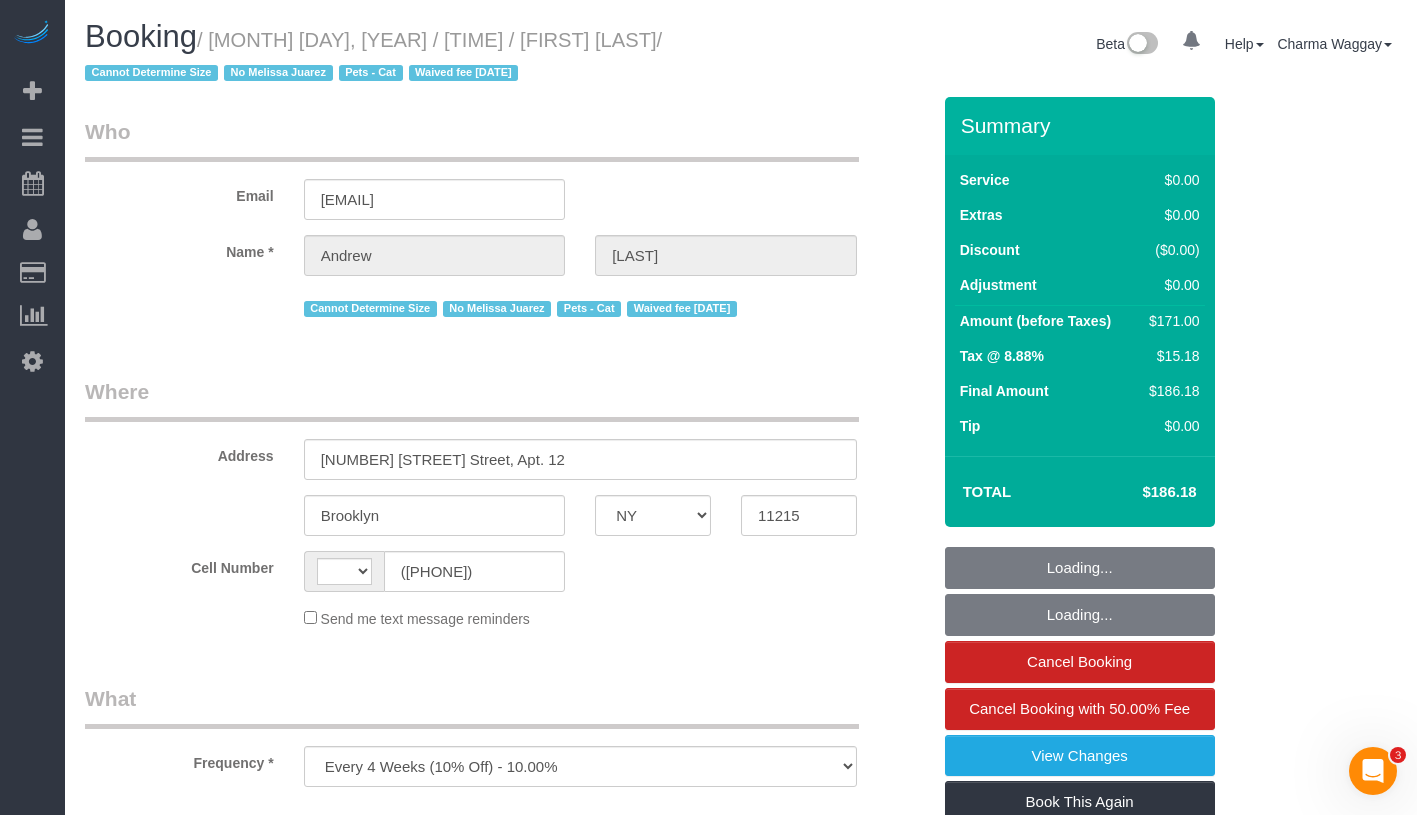 select on "string:US" 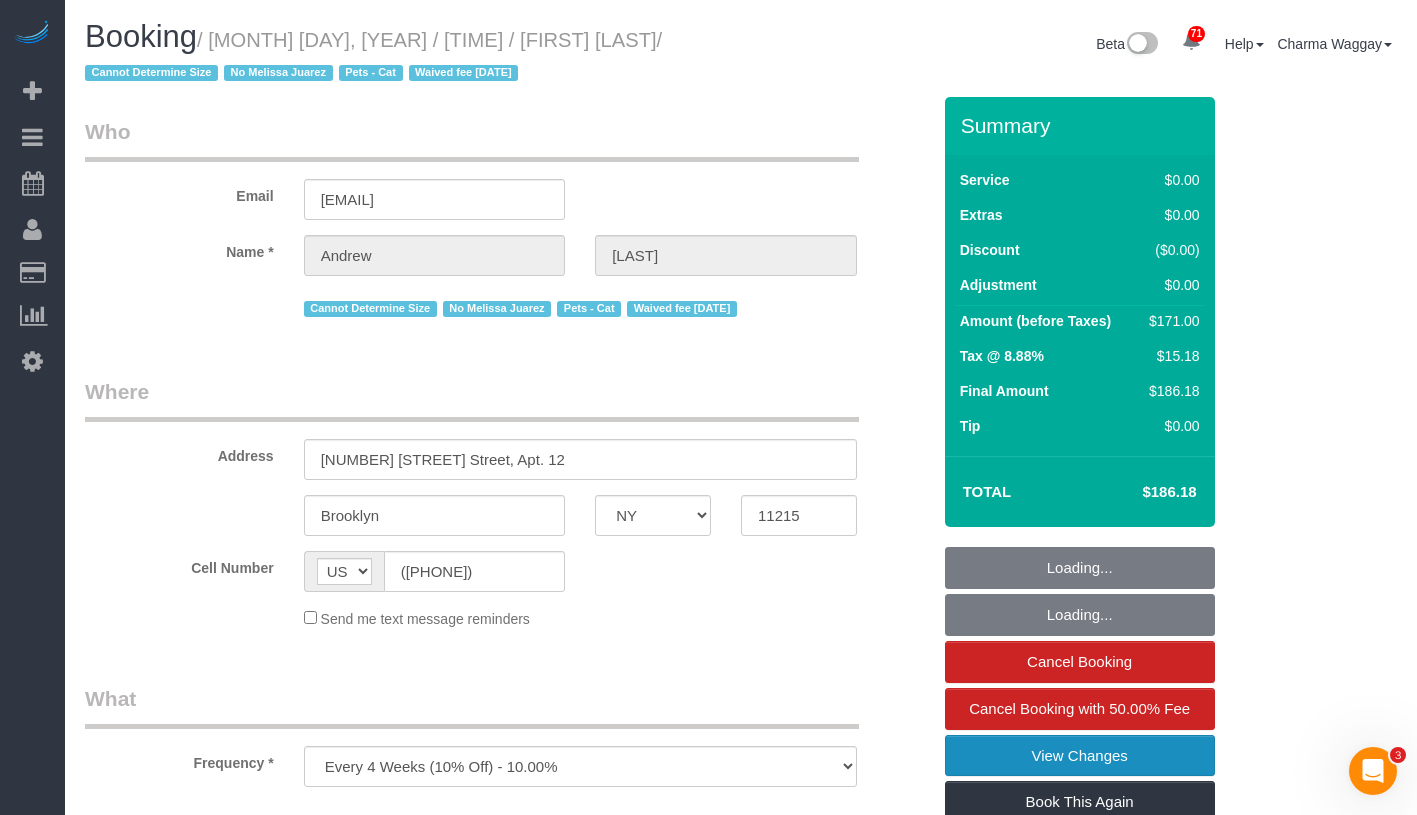 select on "2" 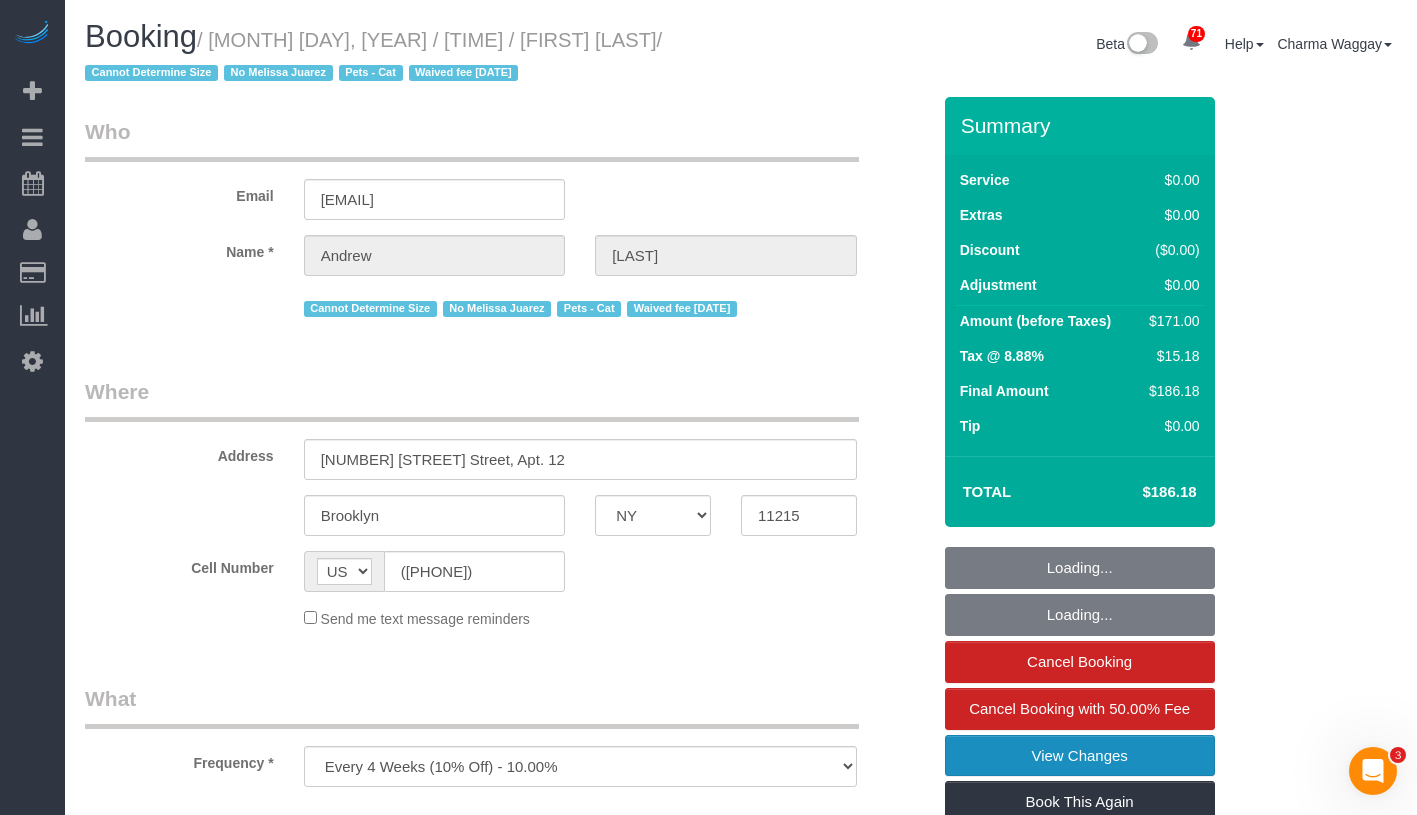 select on "spot1" 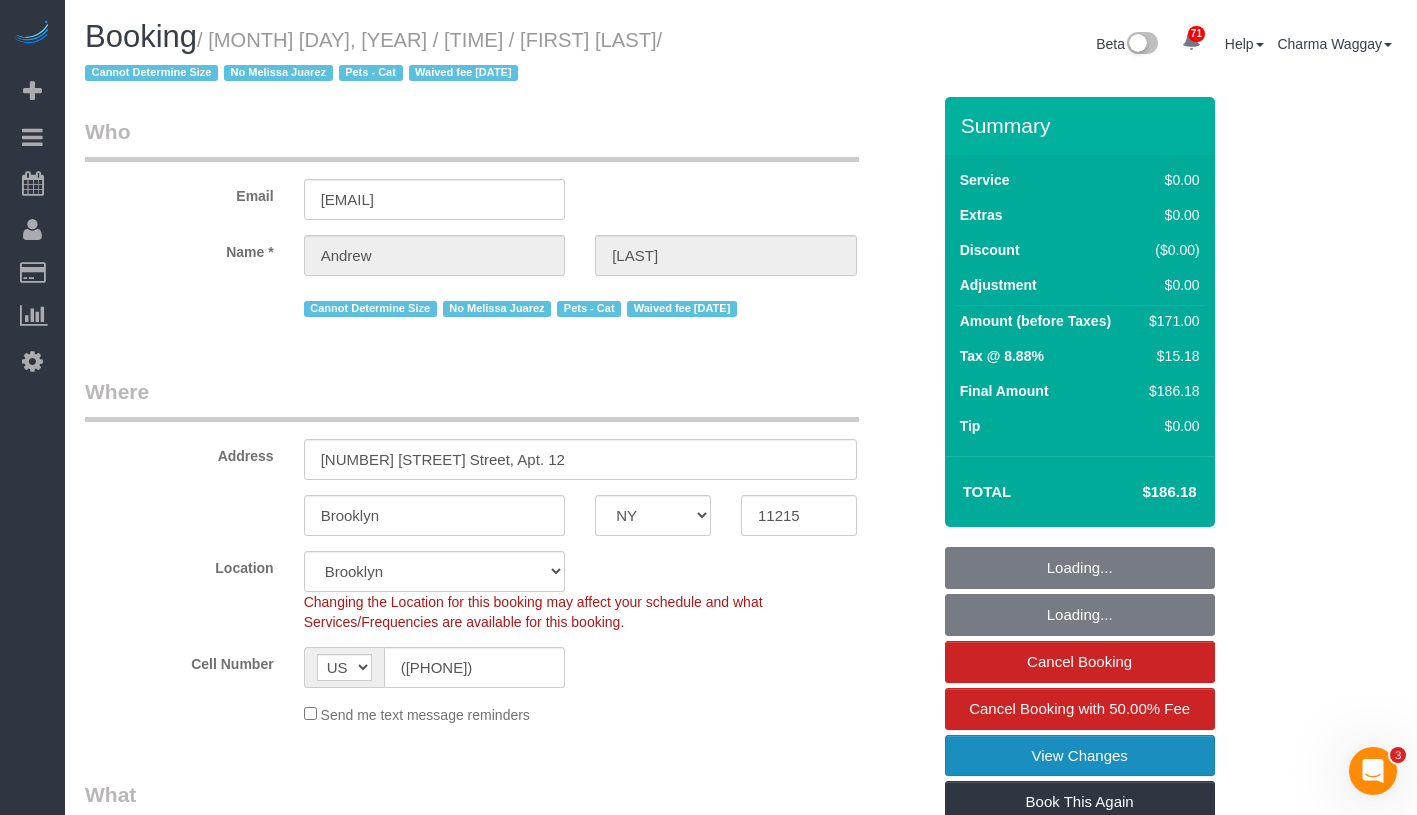 click on "View Changes" at bounding box center [1080, 756] 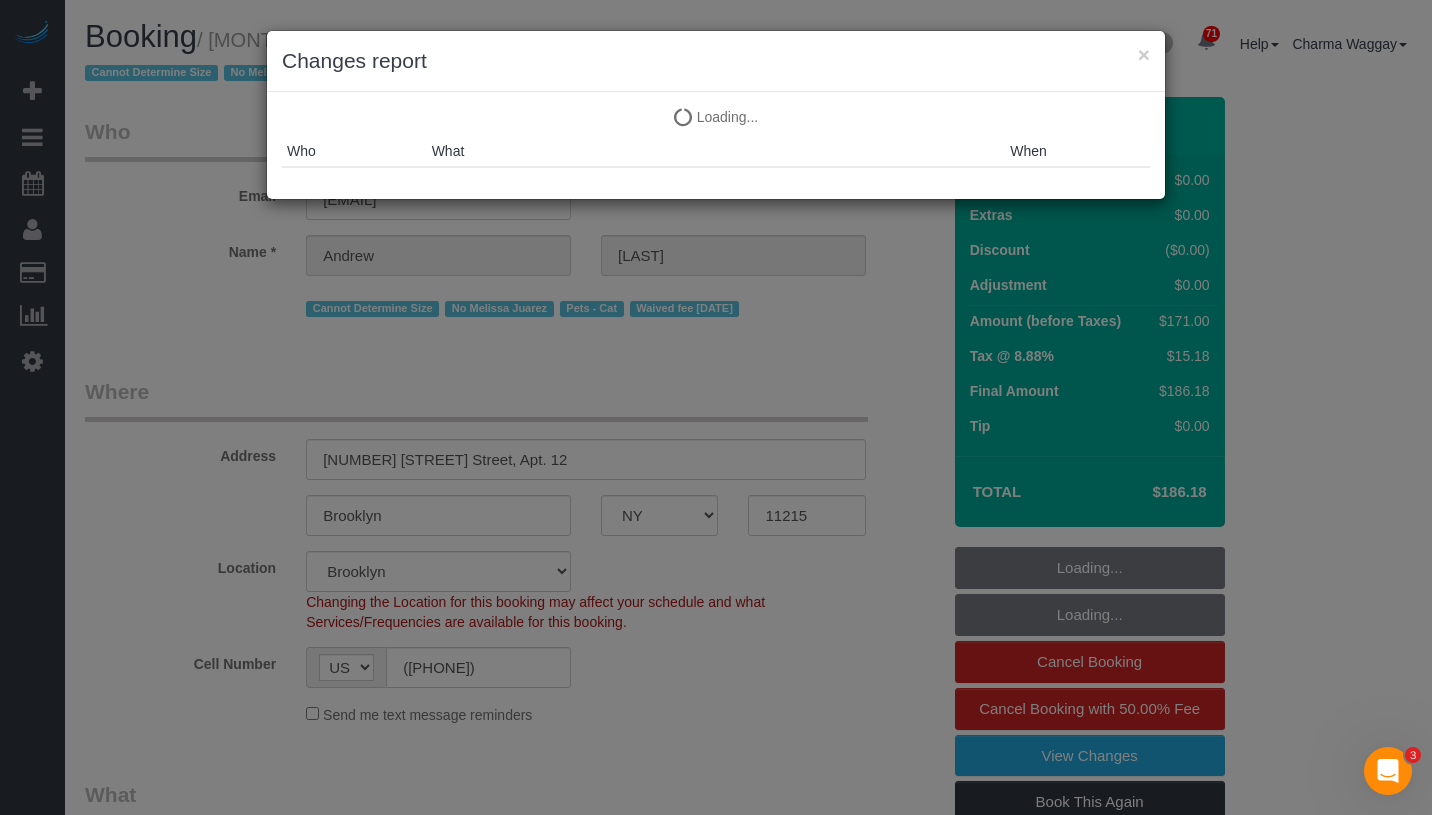 select on "2" 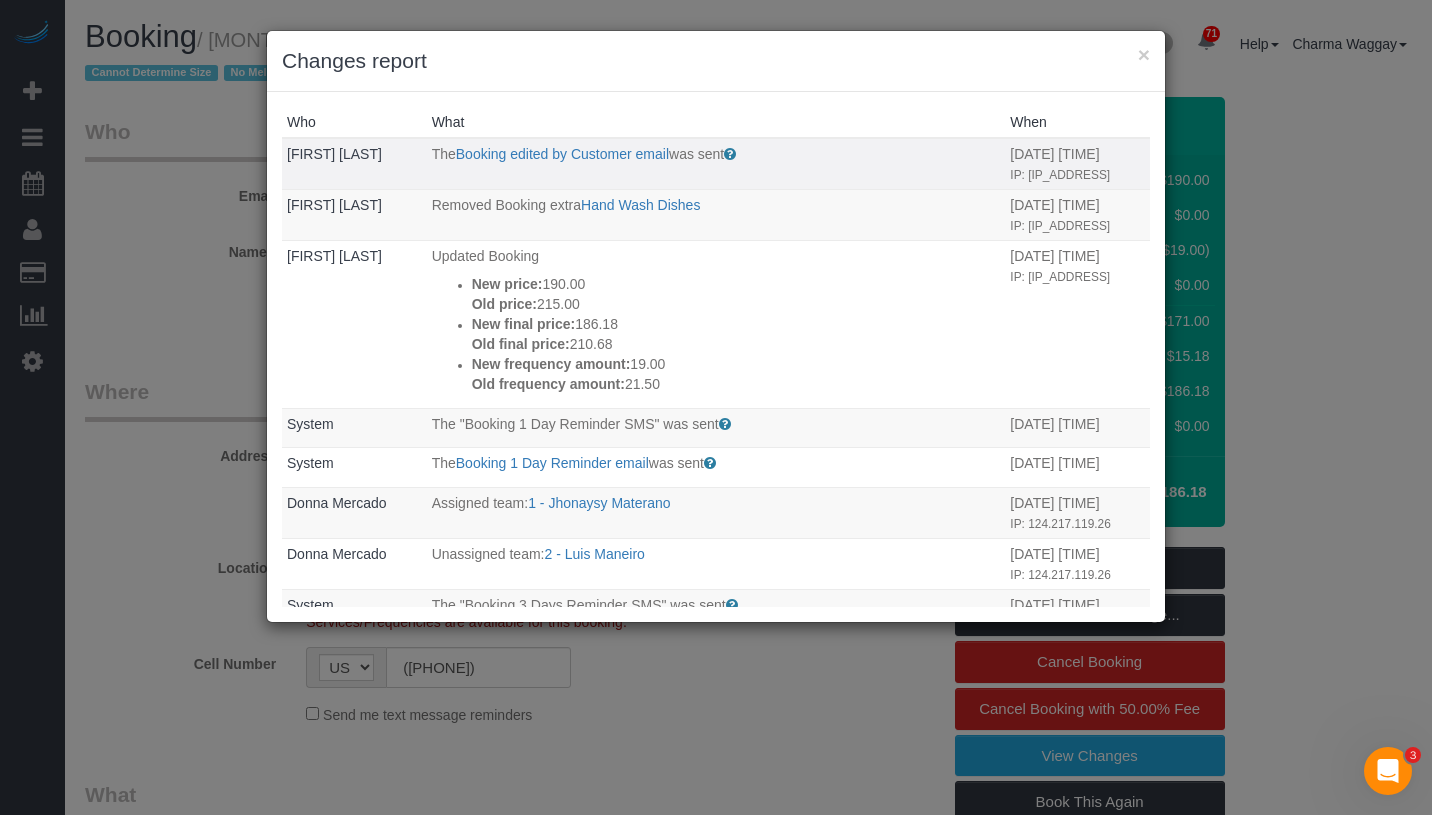 drag, startPoint x: 679, startPoint y: 417, endPoint x: 416, endPoint y: 205, distance: 337.80615 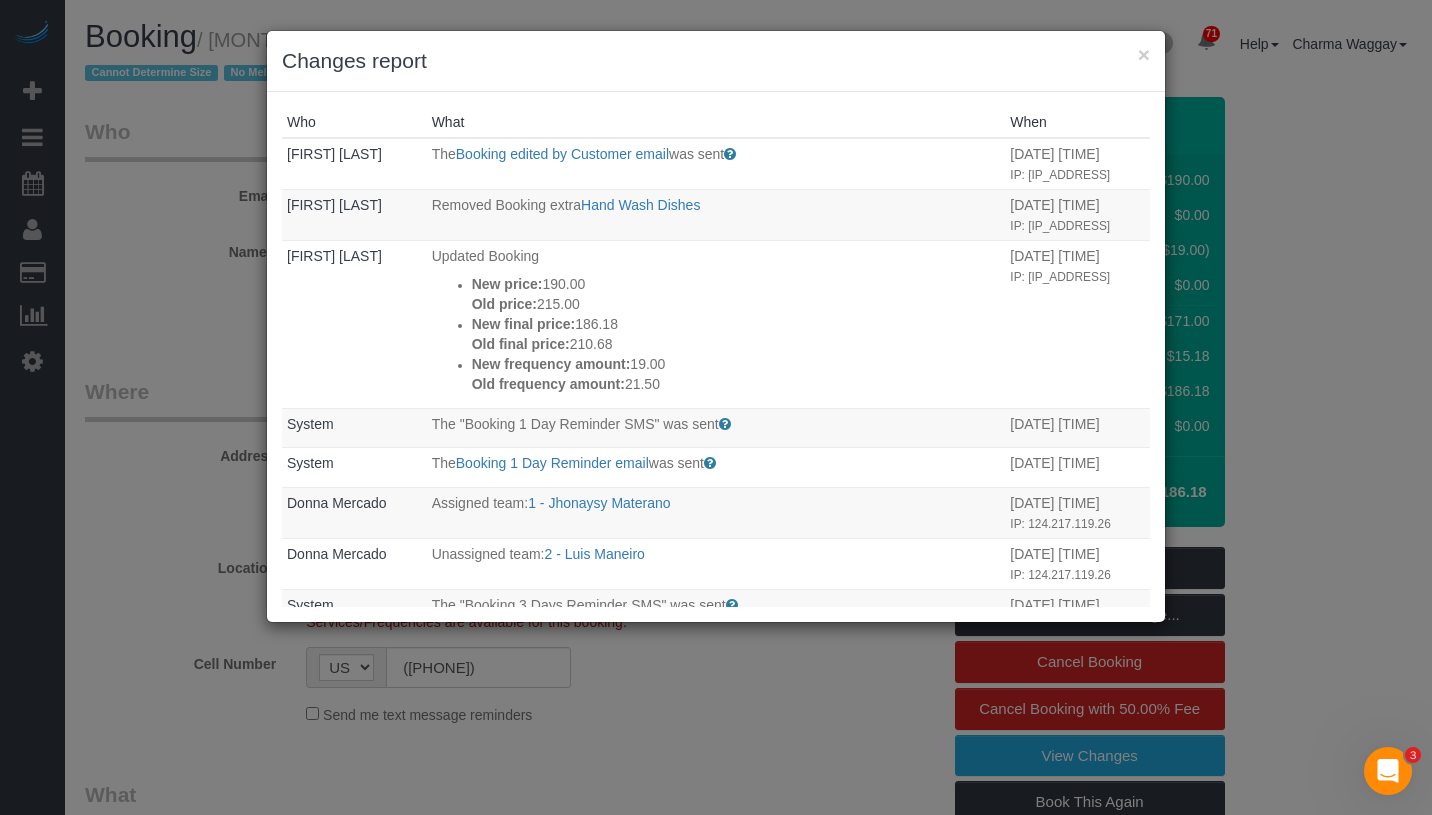 copy on "Sent to the customer when they make any changes to their booking.
08/03/2025 9:20AM
IP: 2600:1017:b41e:fff7:4d91:80b6:51d5:66dd
Andrew Baranetsky
Removed Booking extra  Hand Wash Dishes
08/03/2025 9:20AM
IP: 2600:1017:b41e:fff7:4d91:80b6:51d5:66dd
Andrew Baranetsky
Updated Booking
New price:
190.00
Old price:
215.00
New final price:
186.18
Old final price:
210.68
New frequency amount:
19.00
Old frequency amount:
21.50" 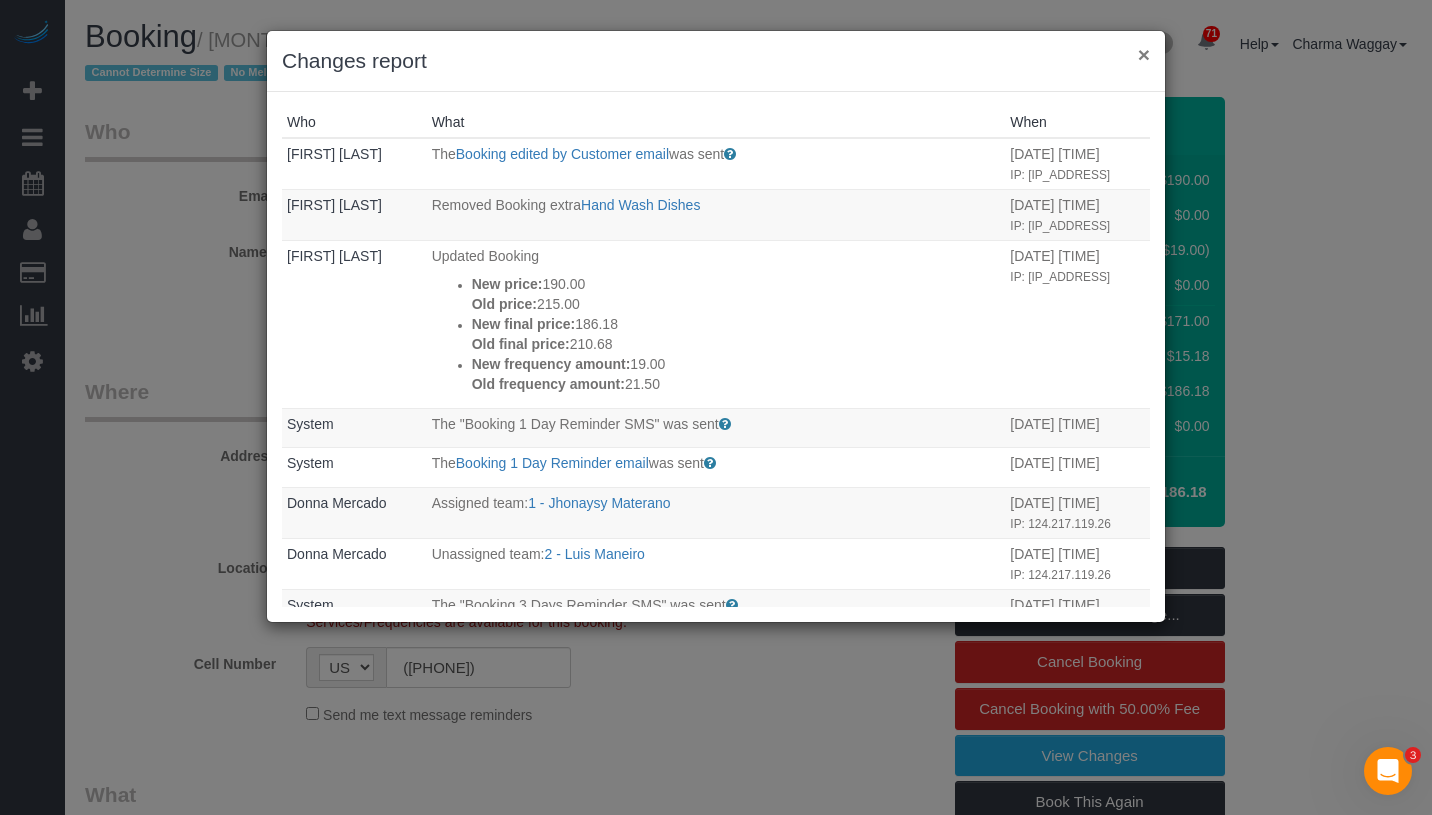 click on "×" at bounding box center (1144, 54) 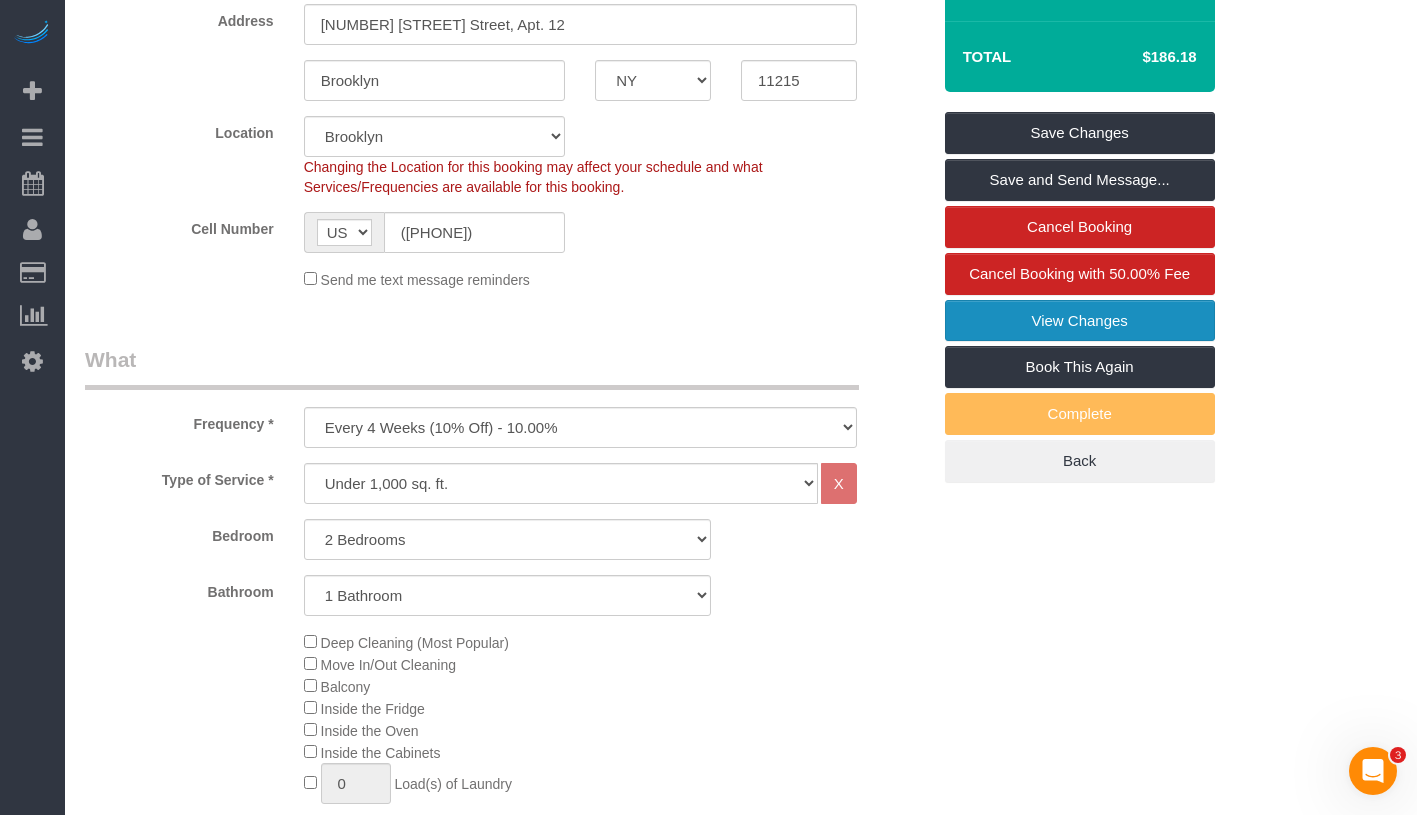 scroll, scrollTop: 853, scrollLeft: 0, axis: vertical 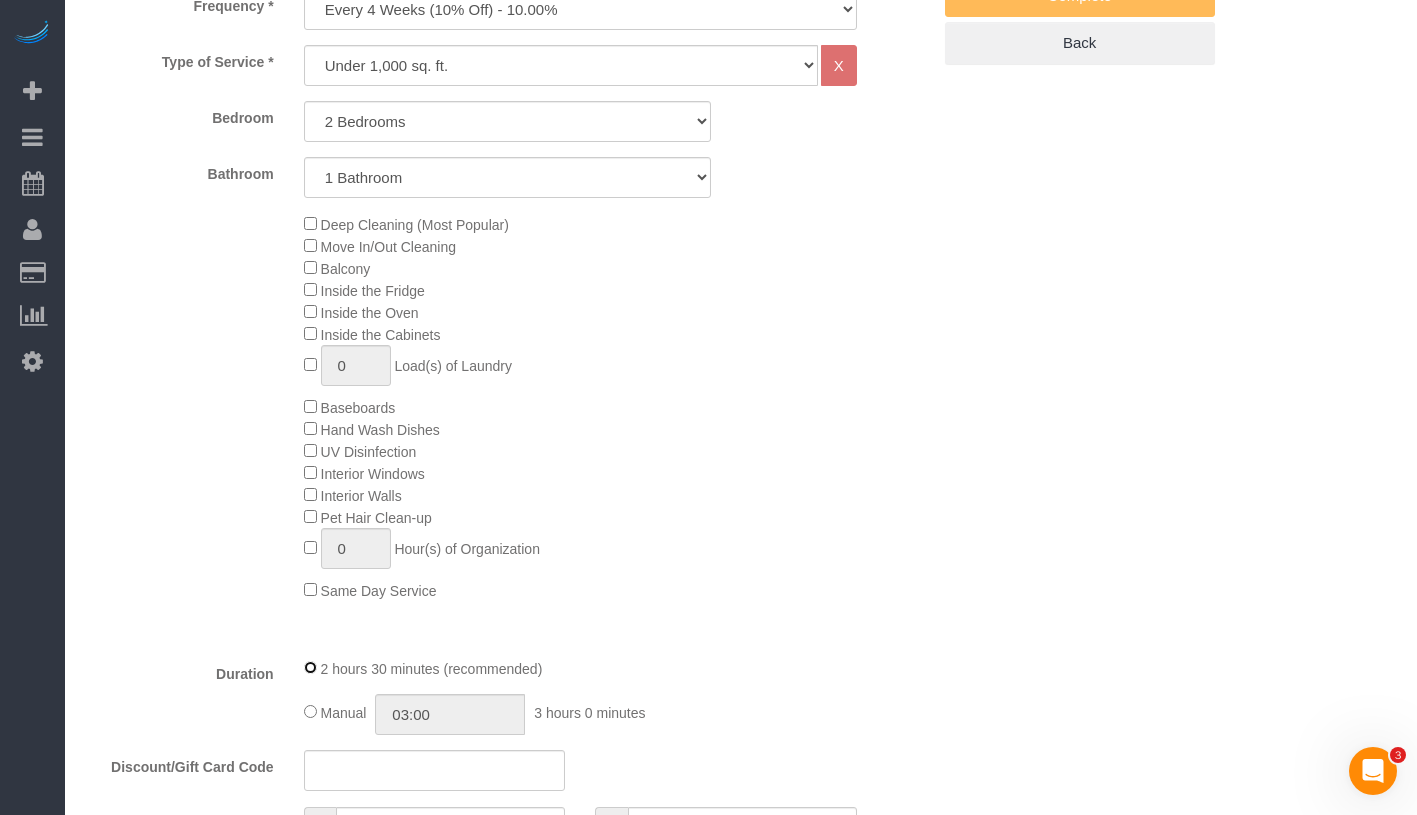 select on "spot53" 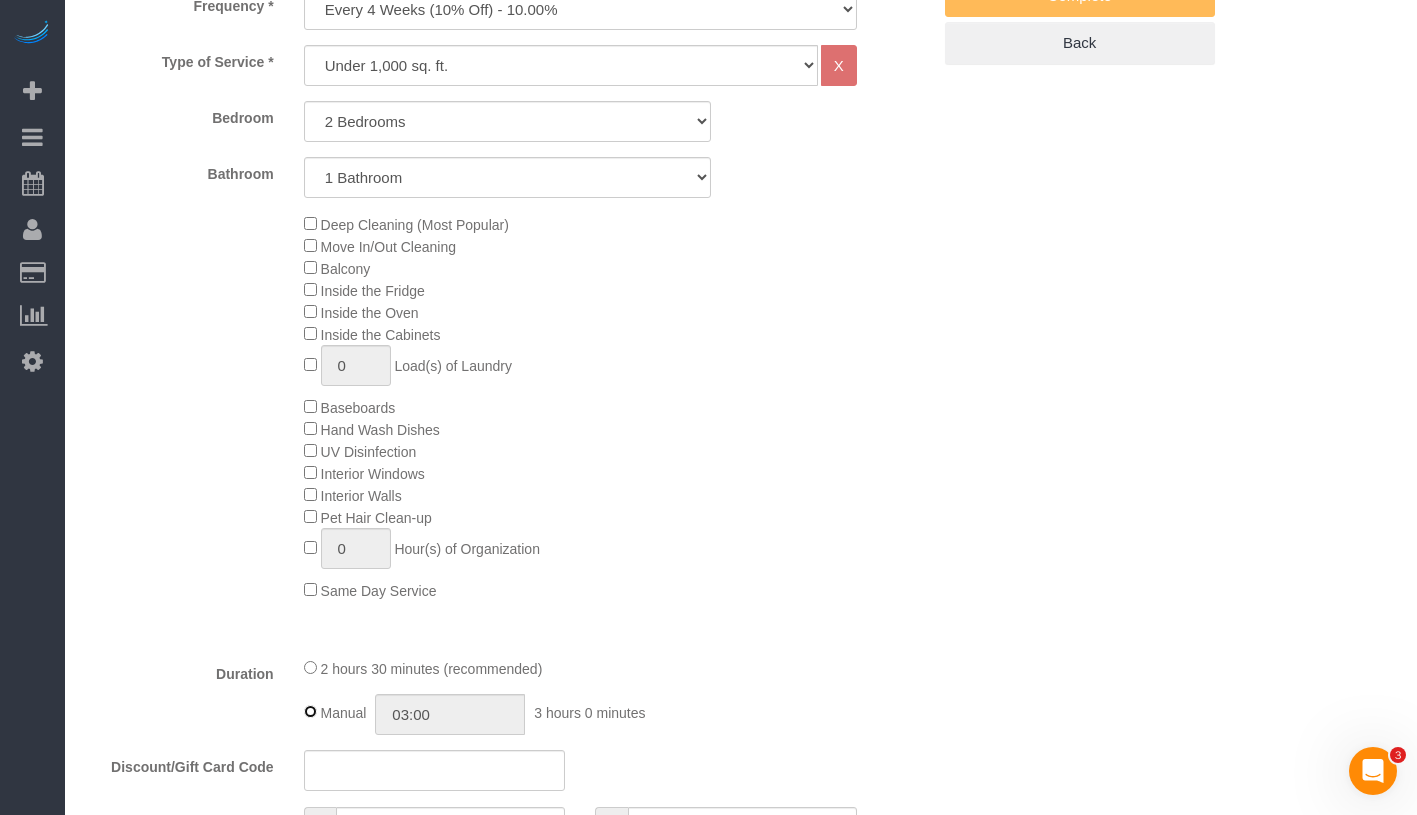 type on "02:30" 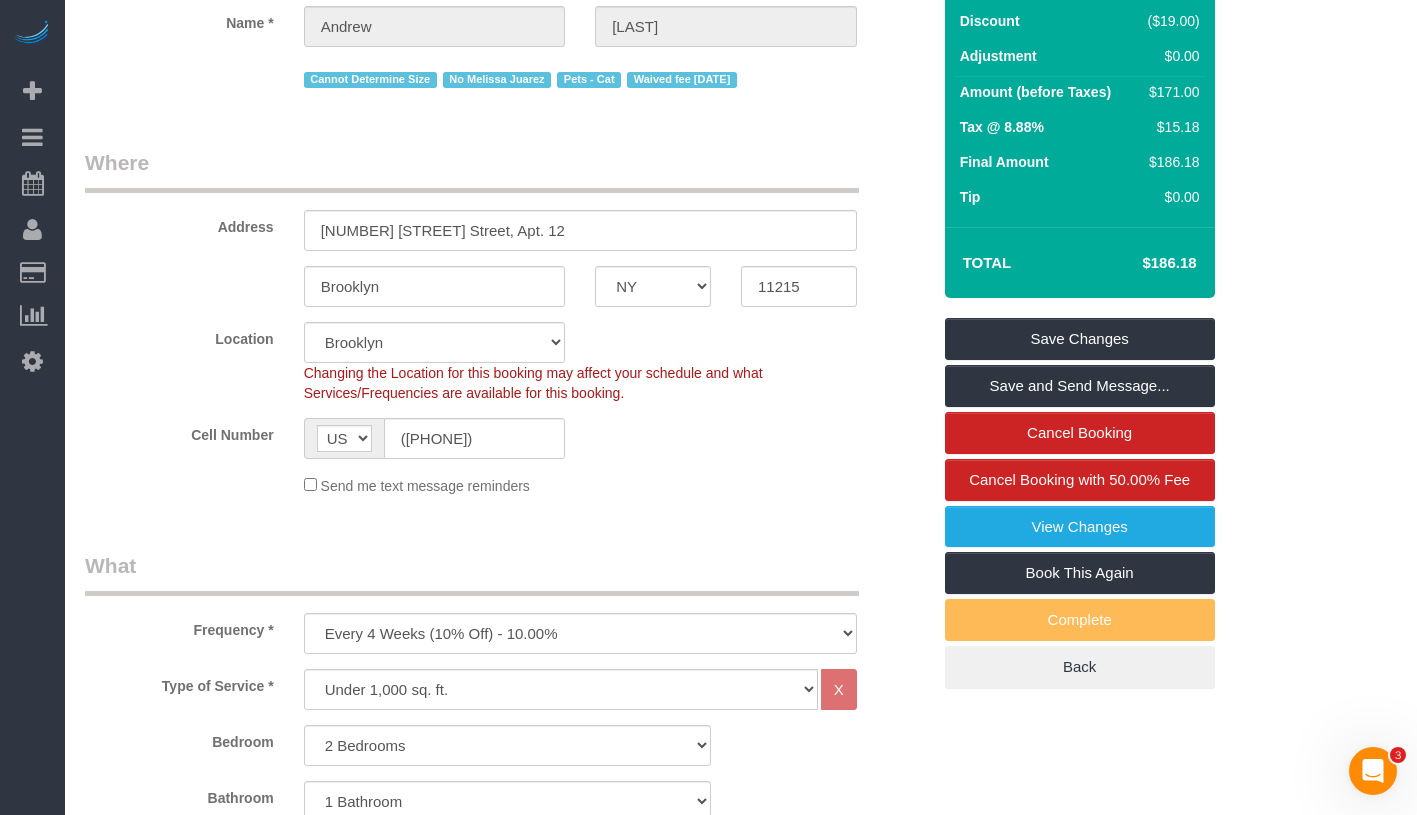 scroll, scrollTop: 0, scrollLeft: 0, axis: both 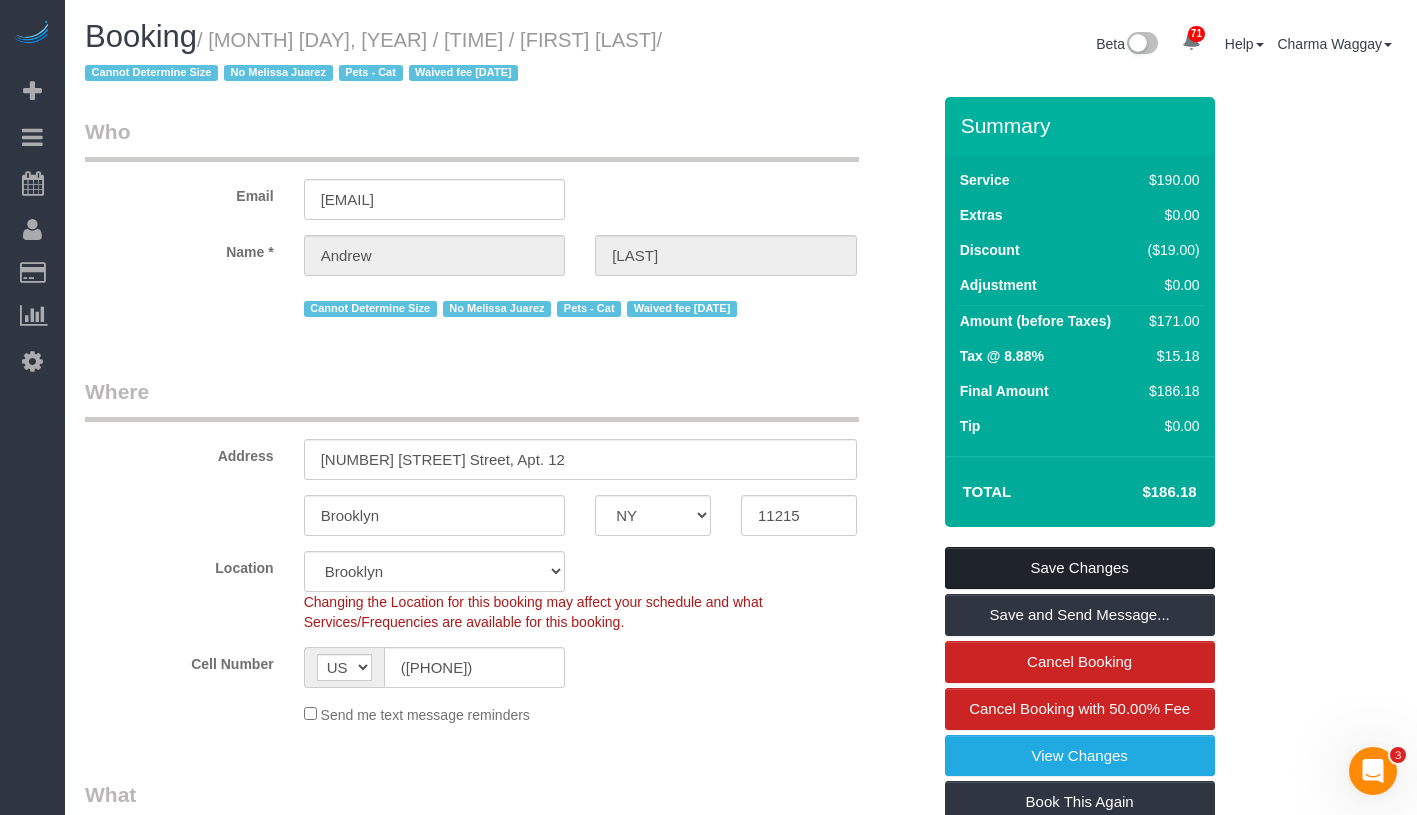 click on "Save Changes" at bounding box center [1080, 568] 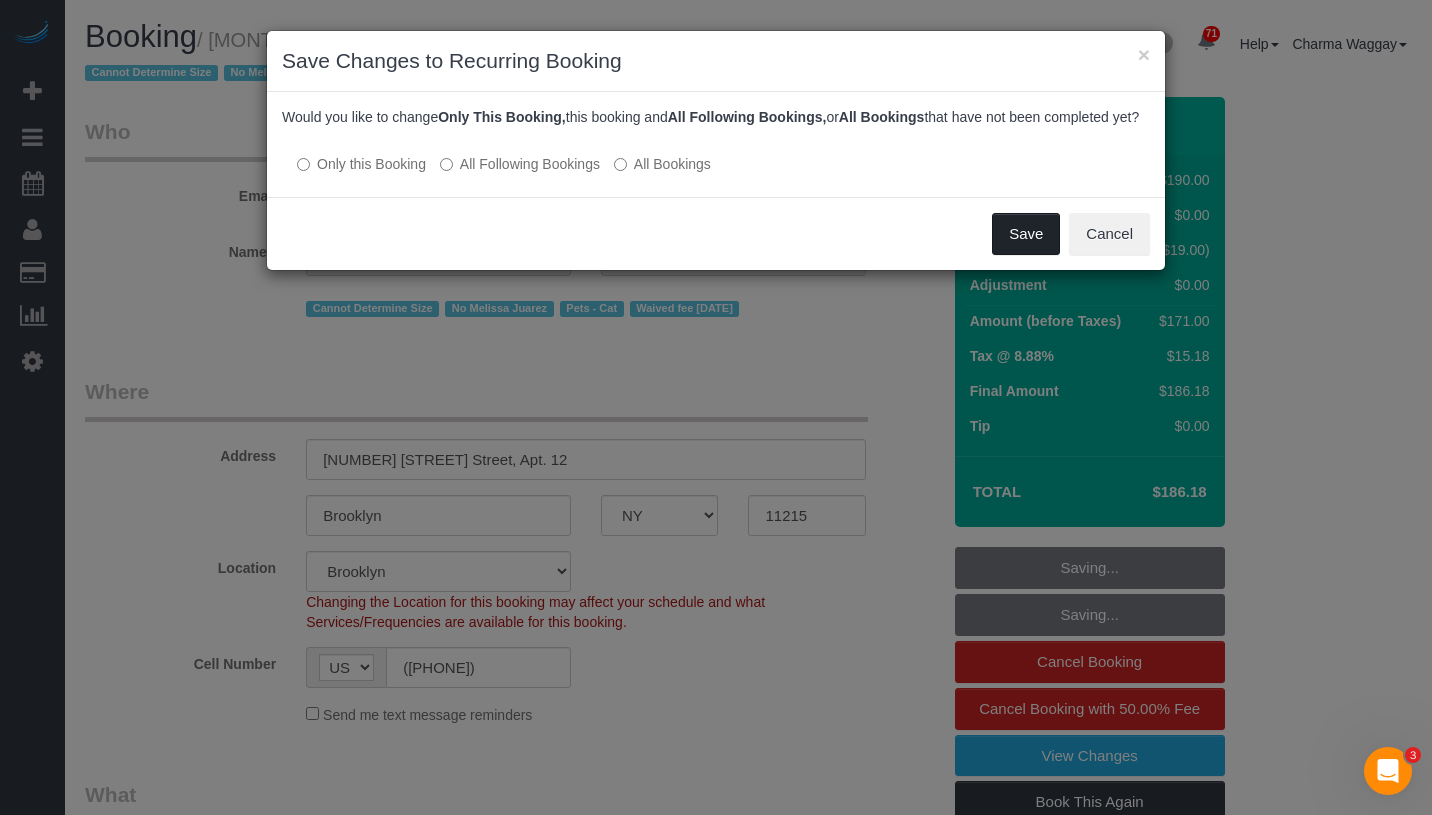 click on "Save" at bounding box center (1026, 234) 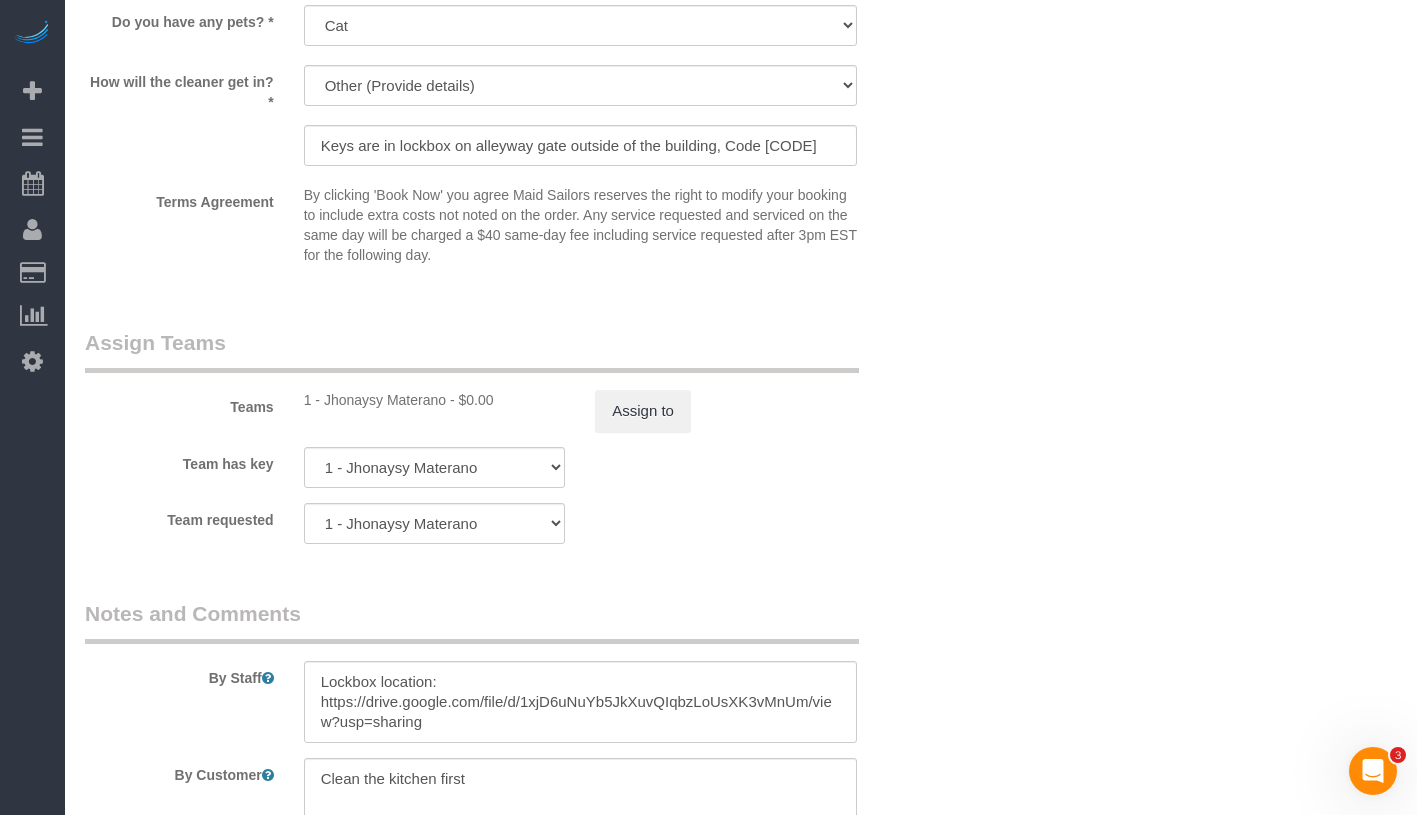 scroll, scrollTop: 2464, scrollLeft: 0, axis: vertical 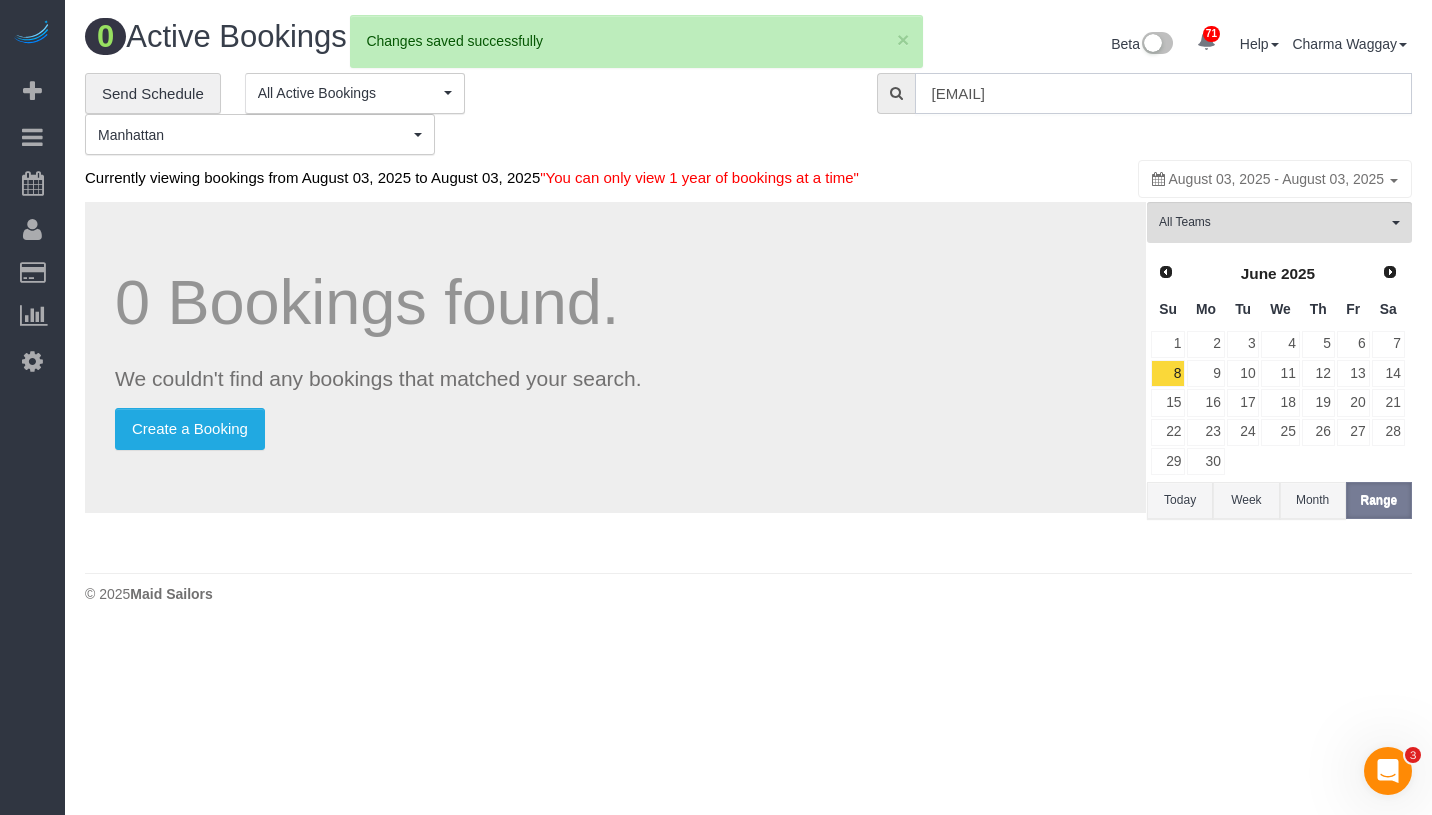 click on "5747stllc@gmail.com" at bounding box center (1163, 93) 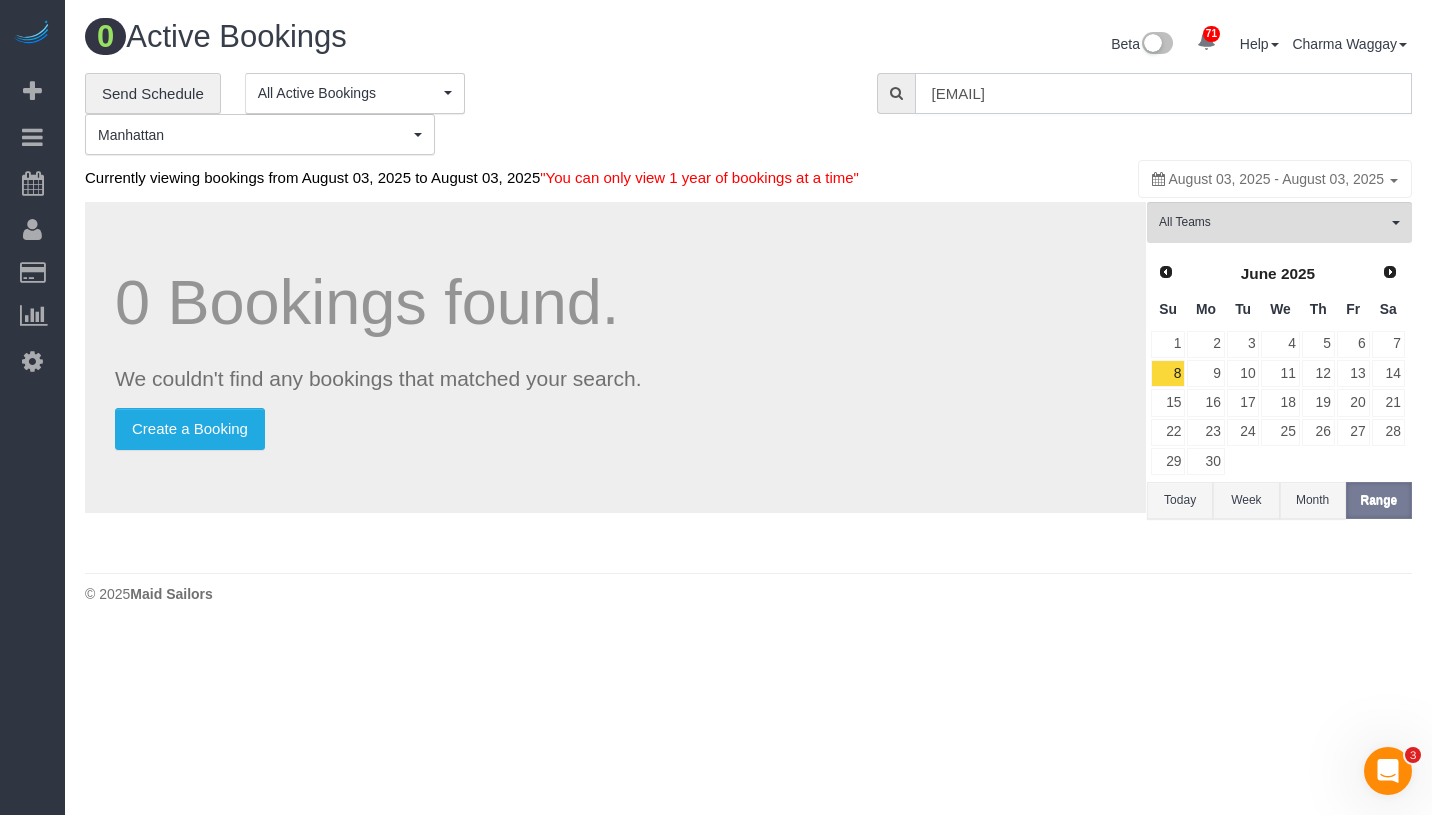 type on "5747stllc@gmail.com" 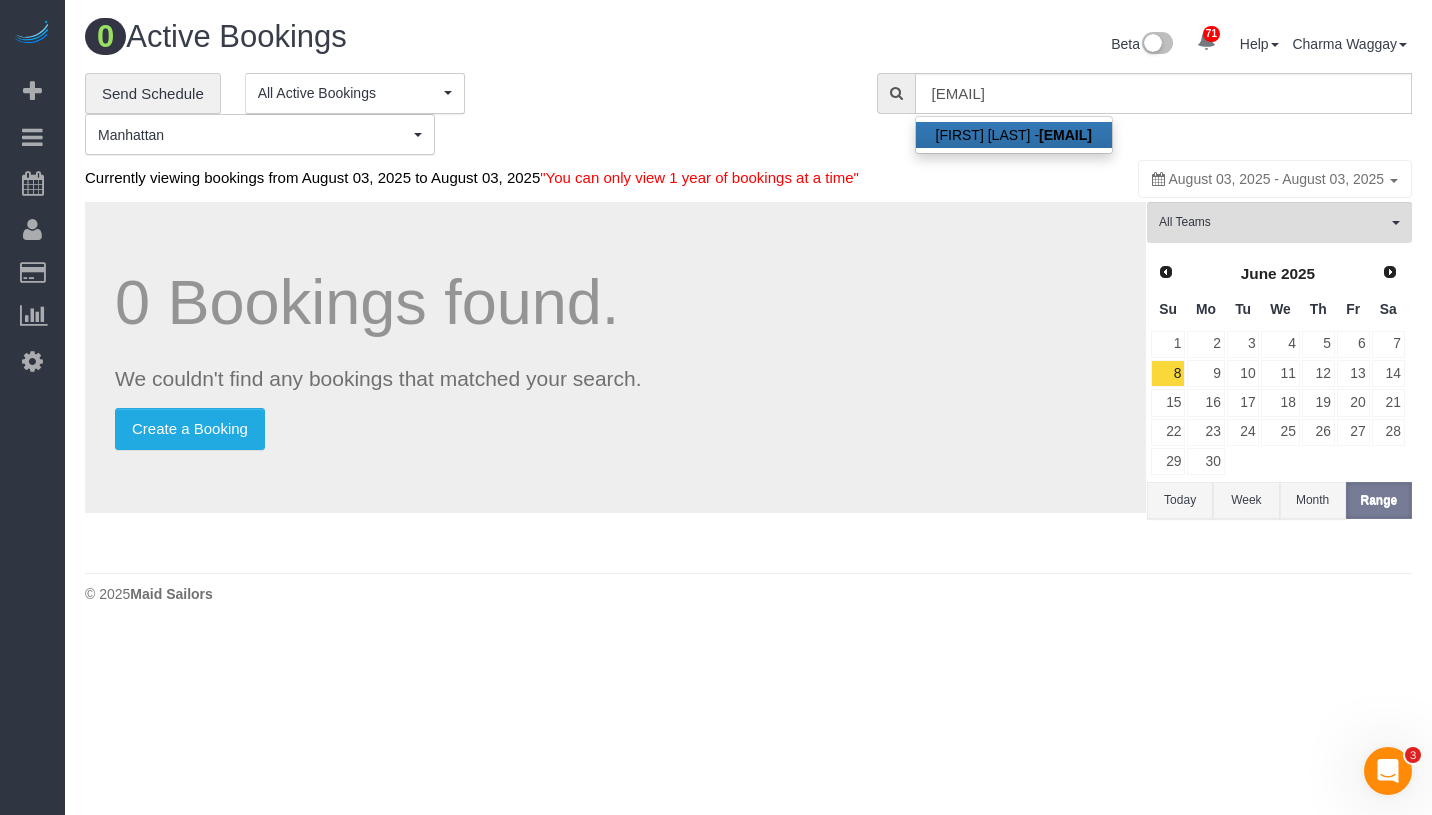 click on "5747stllc@gmail.com" at bounding box center [1065, 135] 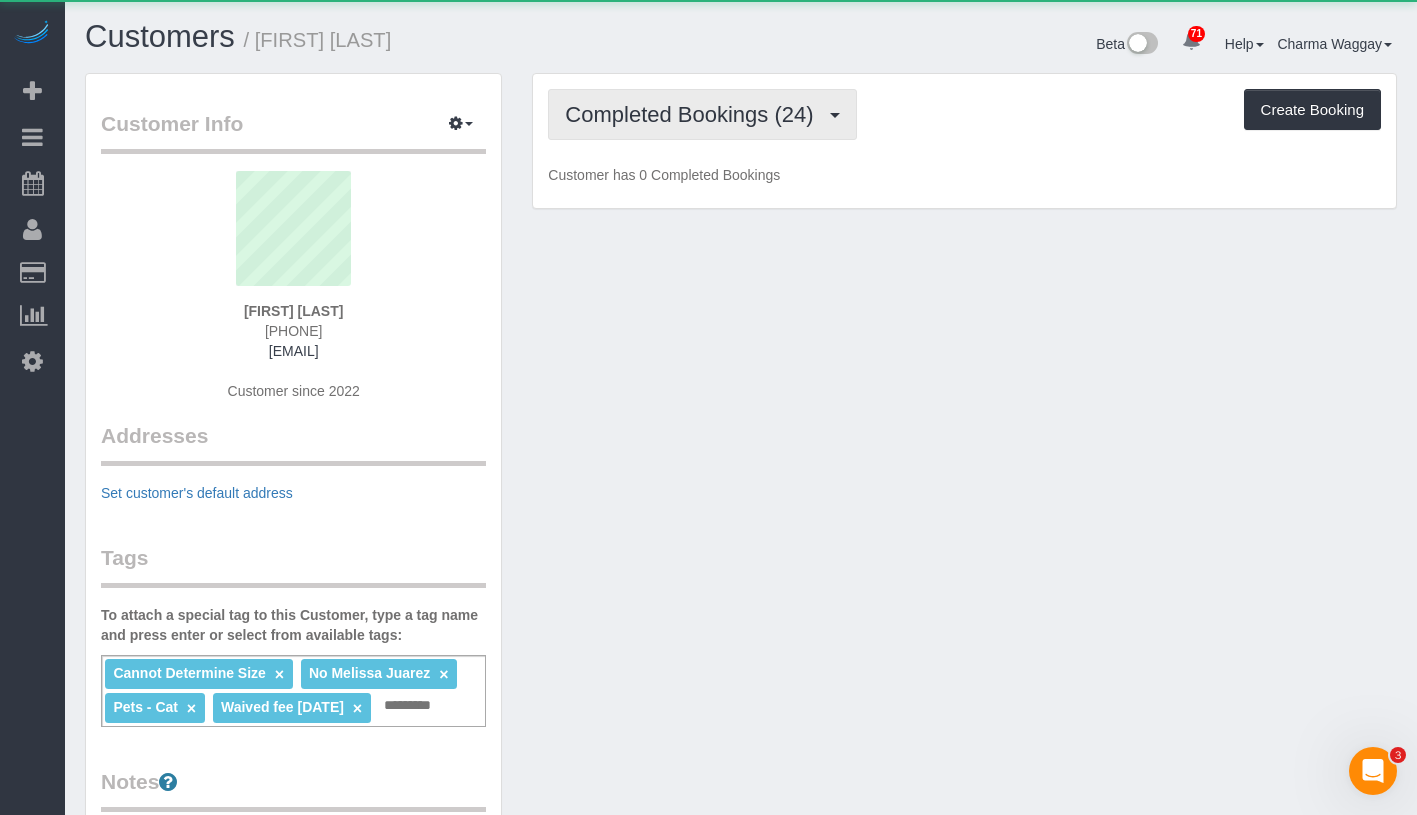 click on "Completed Bookings (24)" at bounding box center [702, 114] 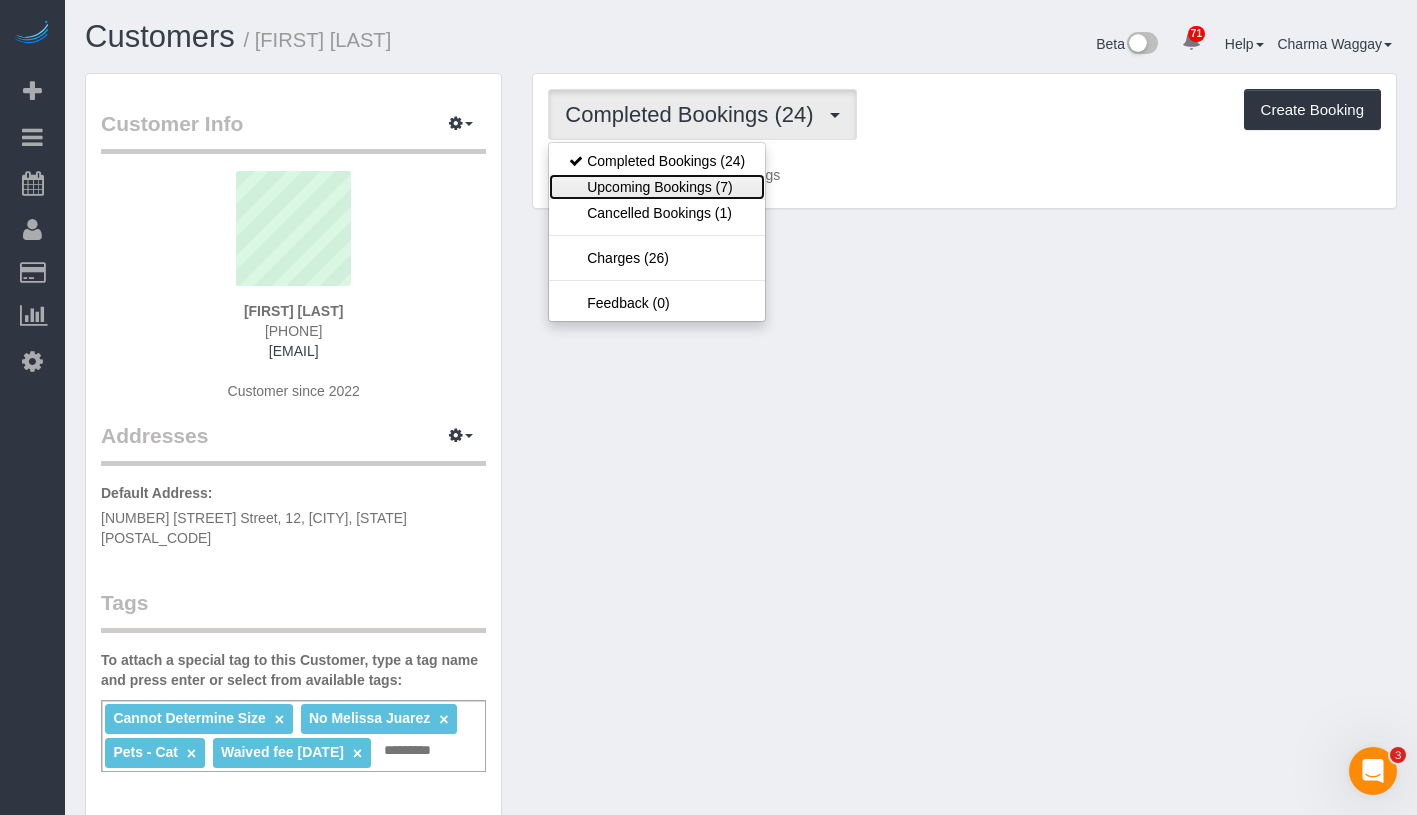 click on "Upcoming Bookings (7)" at bounding box center [657, 187] 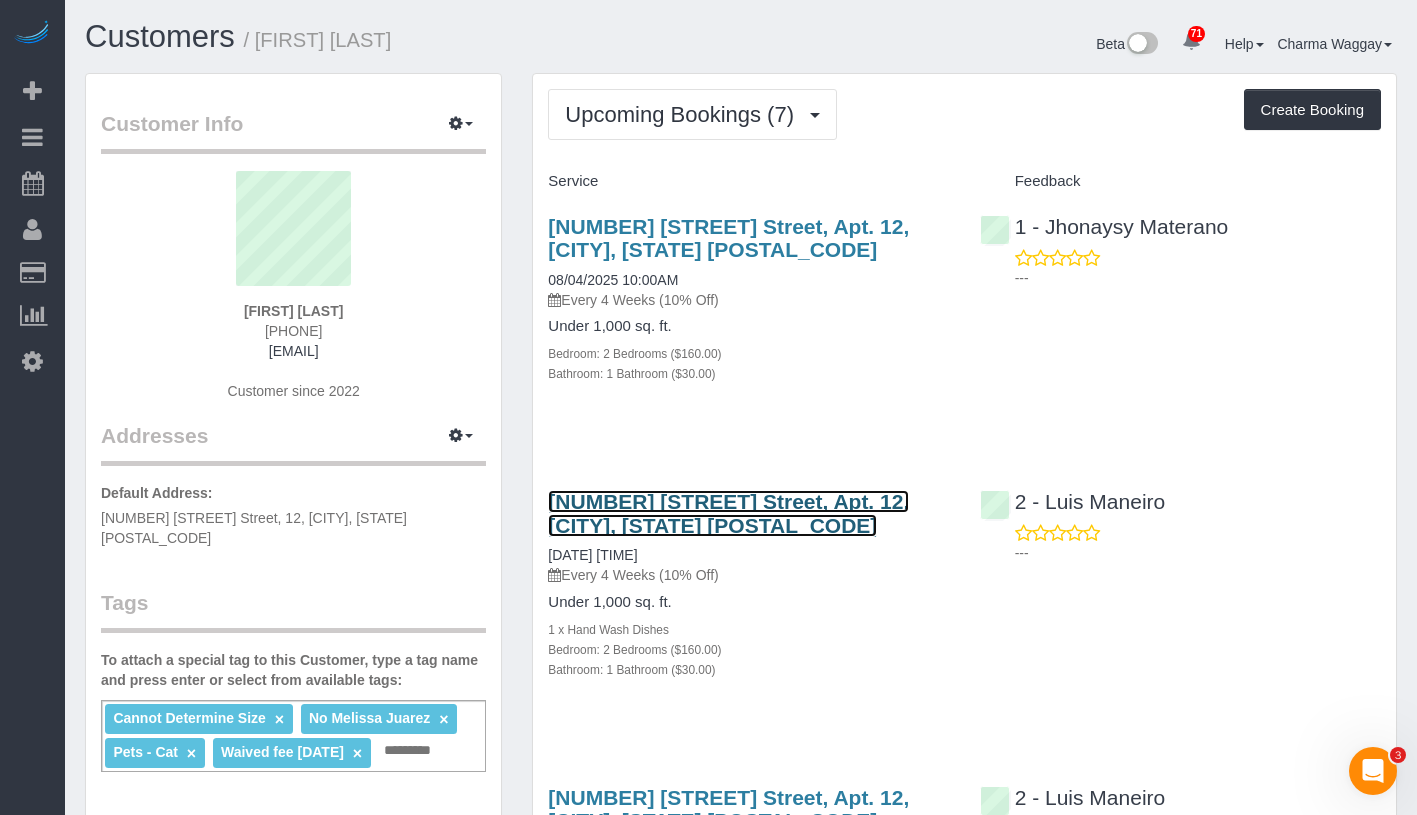 click on "574 7th Street, Apt. 12, Brooklyn, NY 11215" at bounding box center [728, 513] 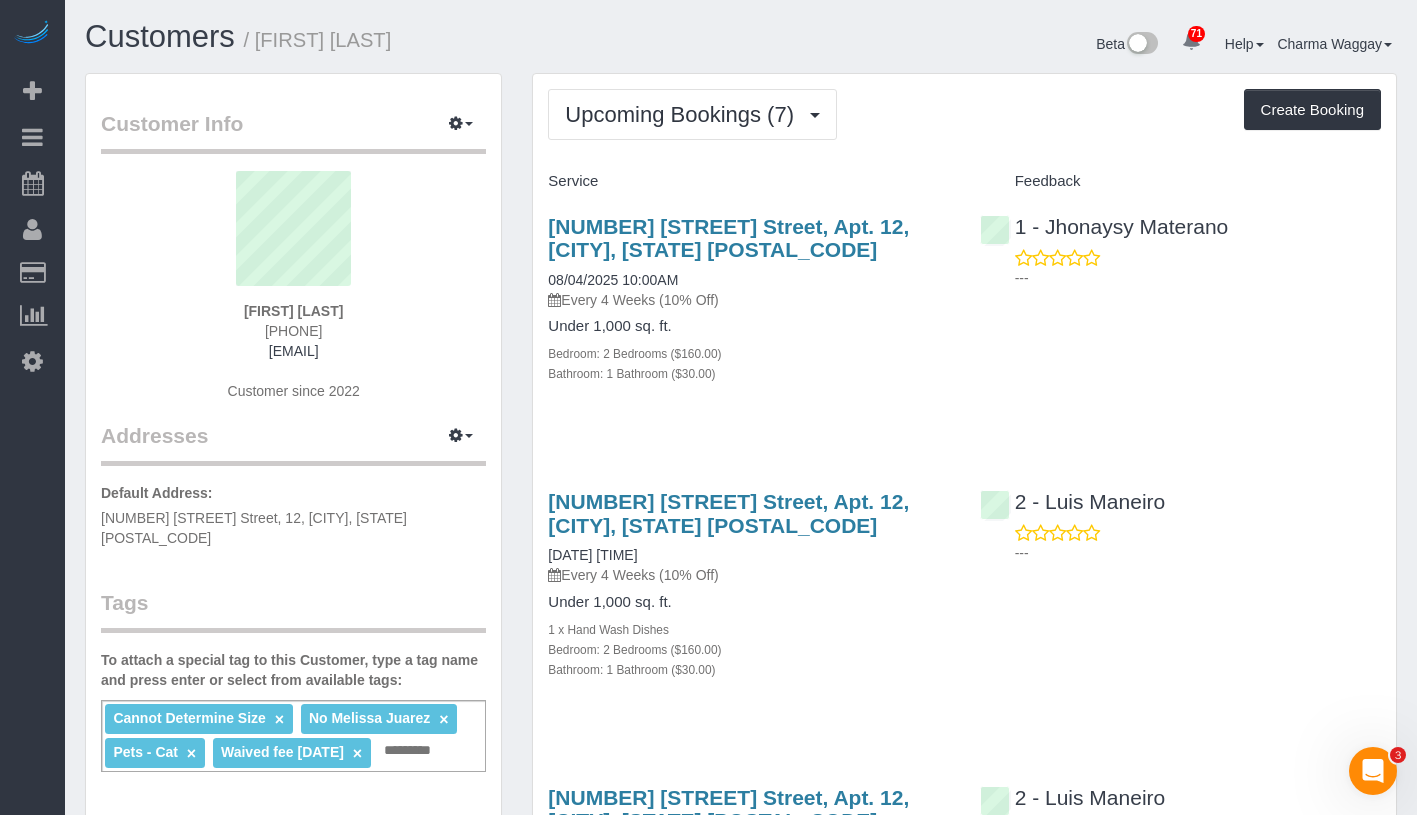 drag, startPoint x: 226, startPoint y: 310, endPoint x: 398, endPoint y: 307, distance: 172.02615 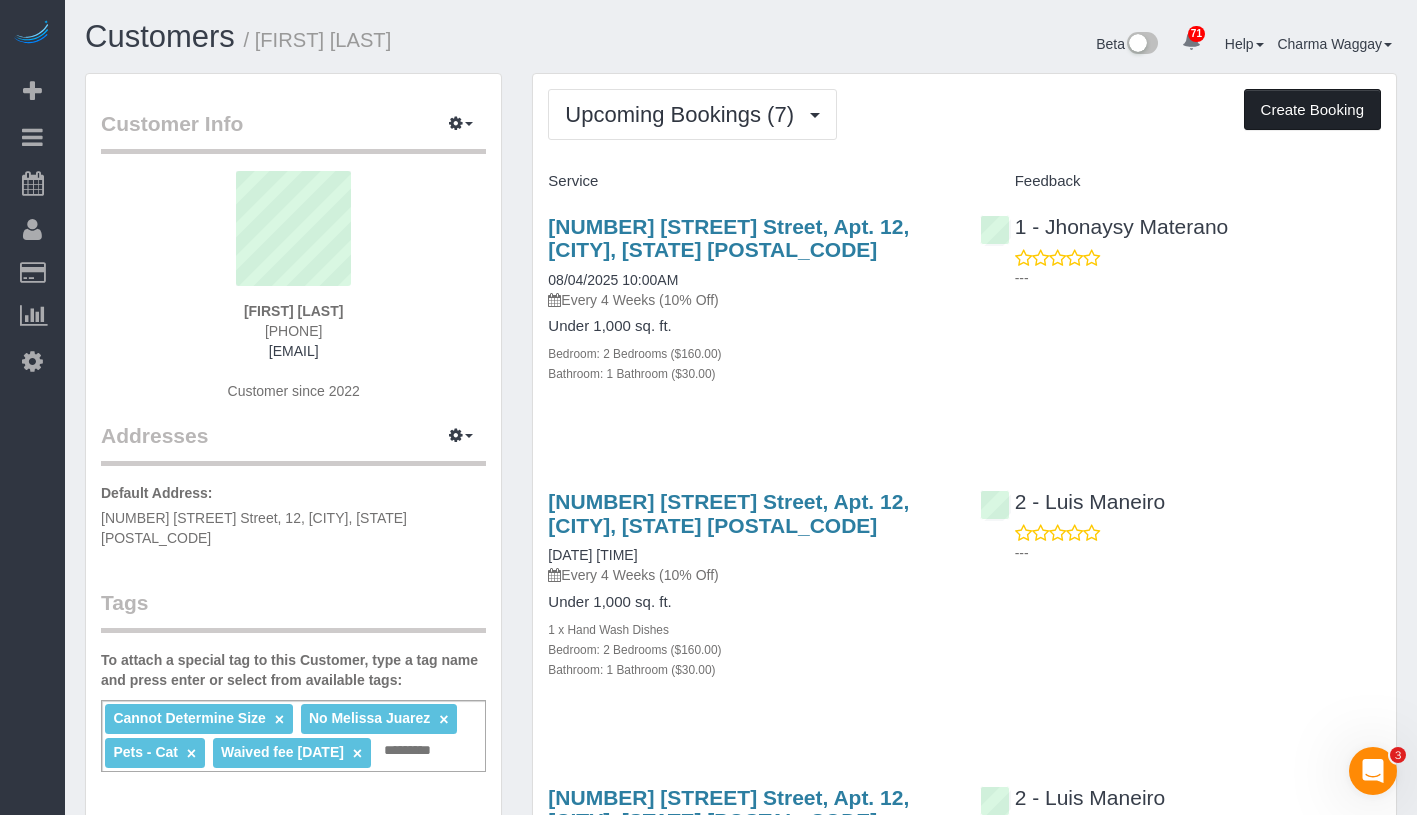 copy on "Andrew Baranetsky" 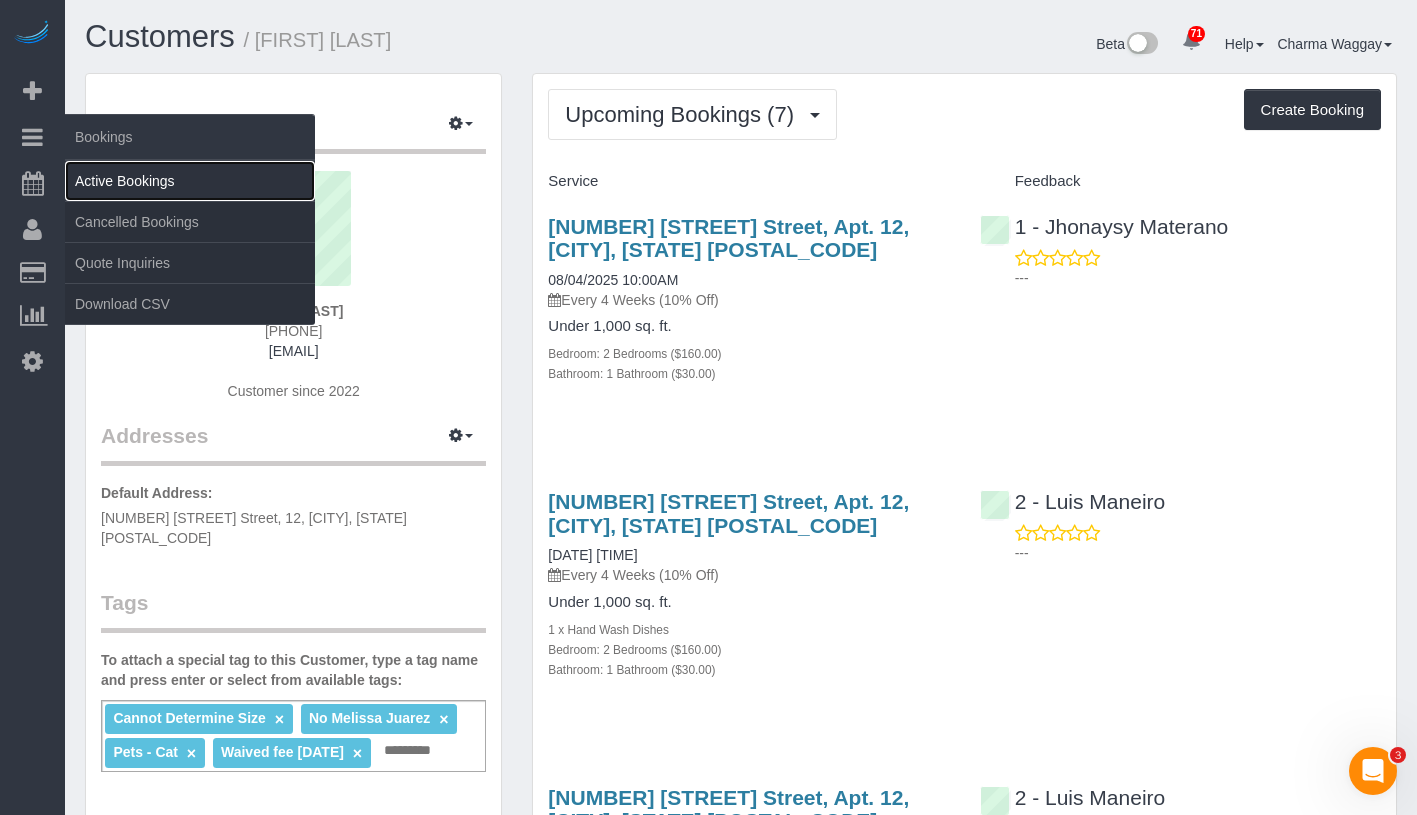 click on "Active Bookings" at bounding box center (190, 181) 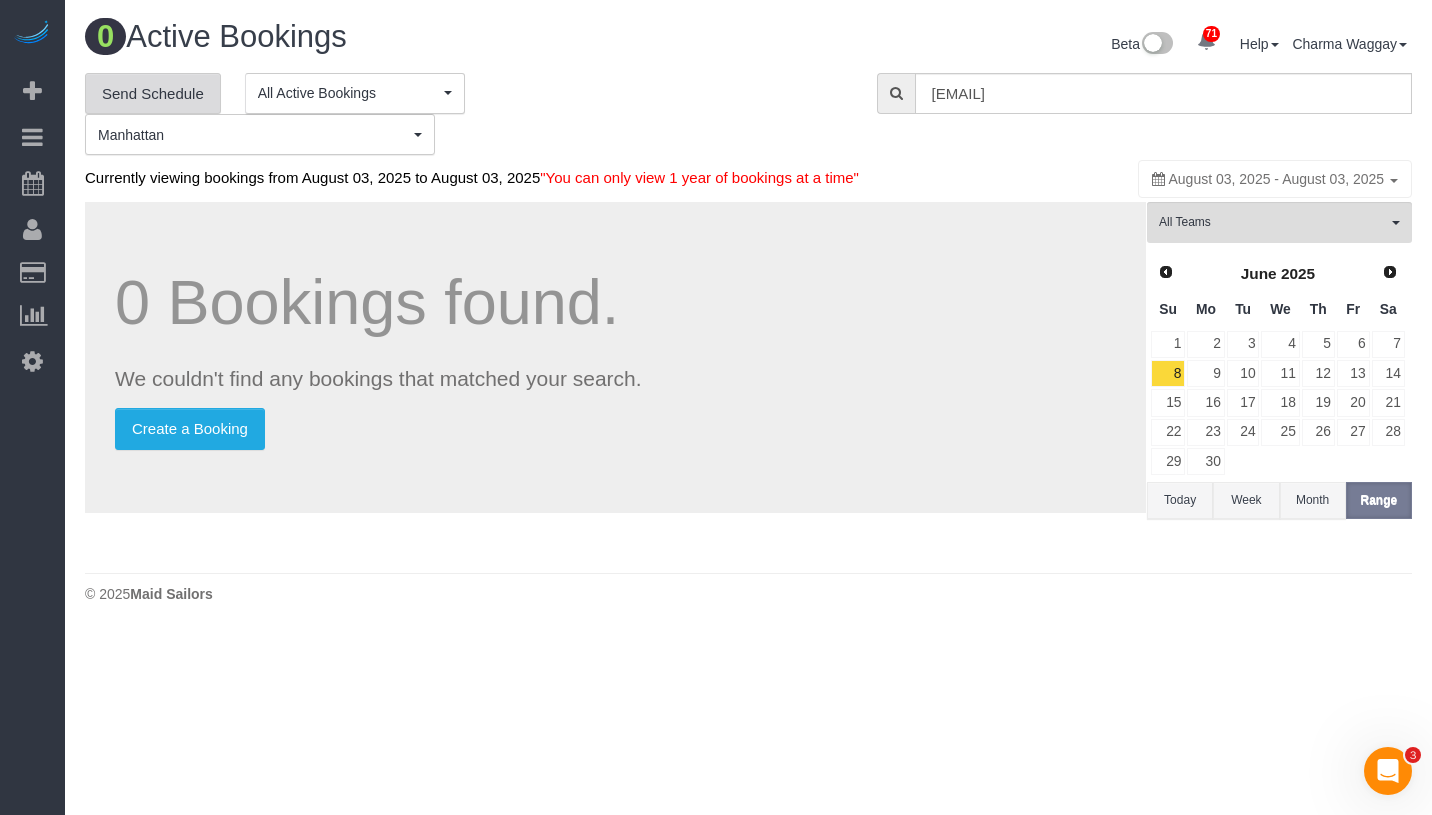 click on "Send Schedule" at bounding box center [153, 94] 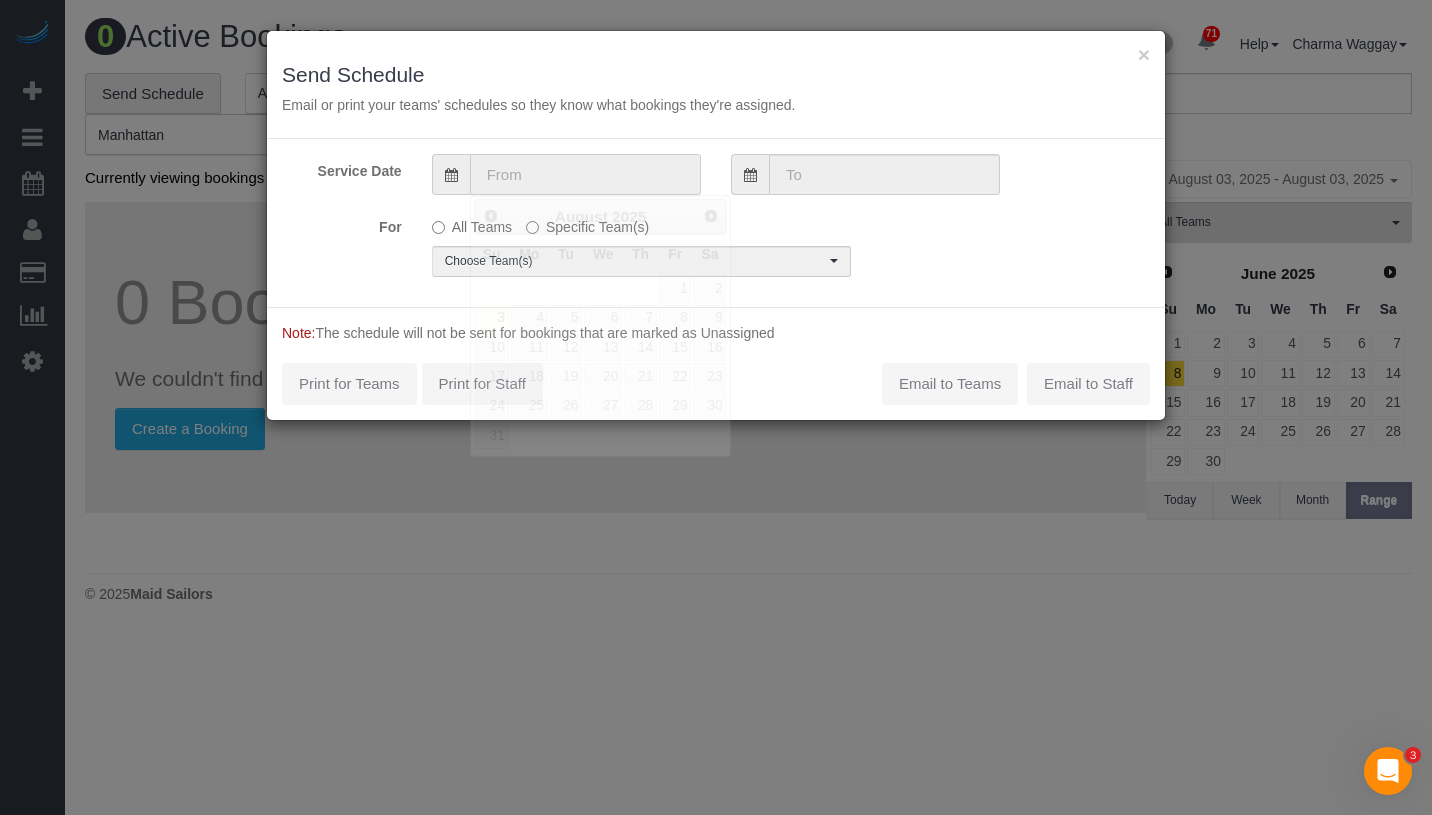 click at bounding box center [585, 174] 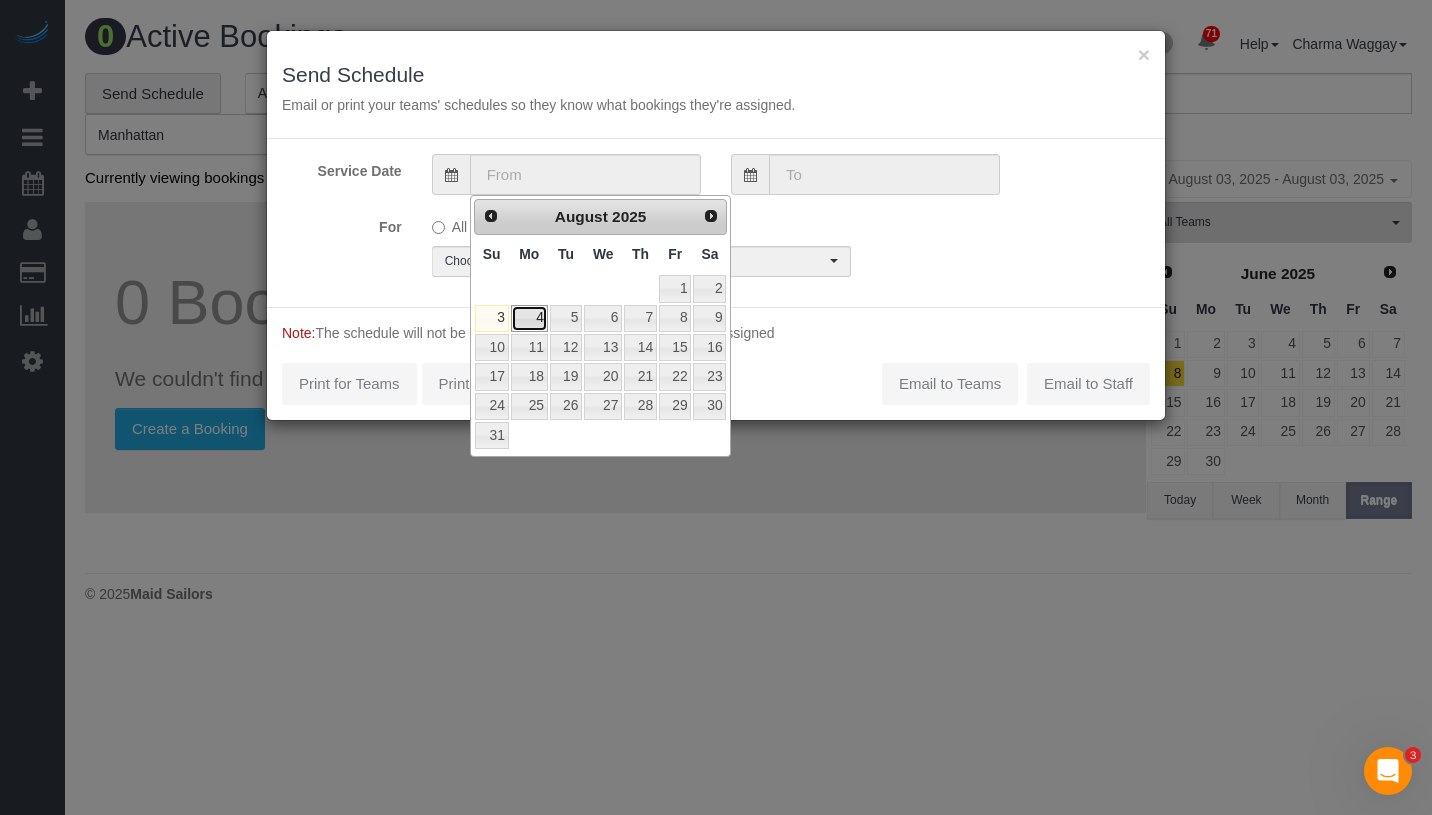 click on "4" at bounding box center [529, 318] 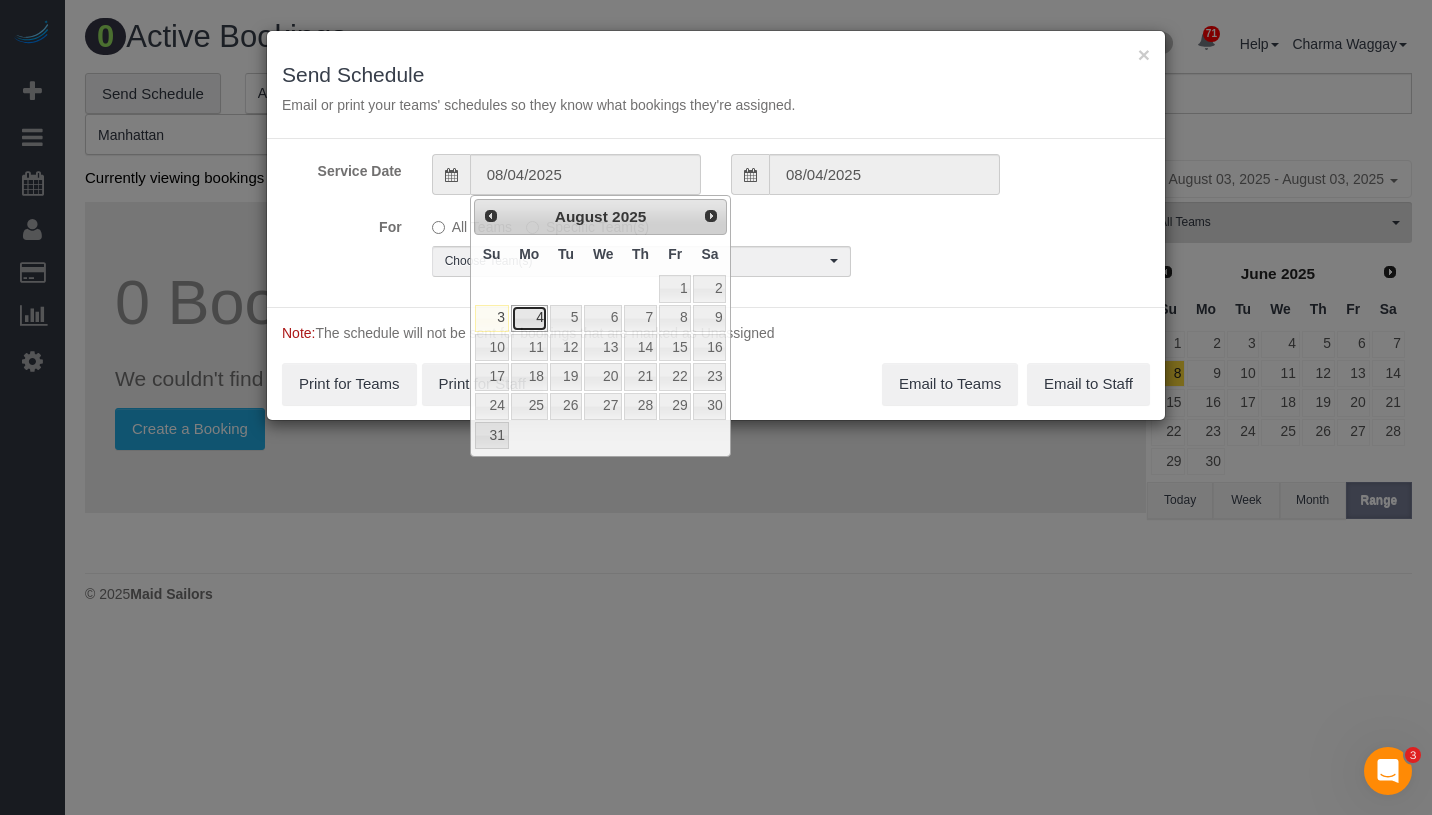 click on "4" at bounding box center [529, 318] 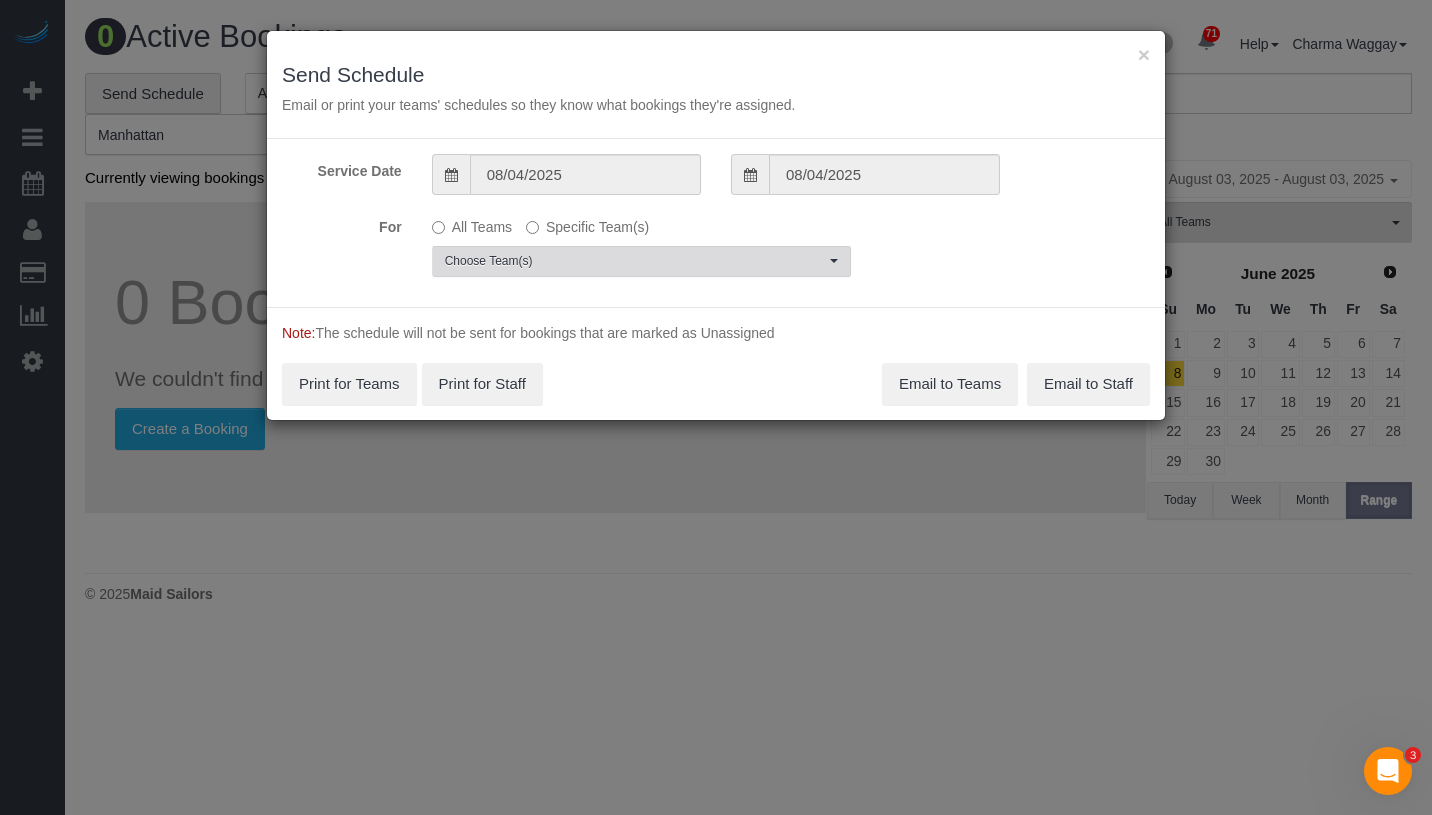 click on "All Teams
Specific Team(s)
Choose Team(s)
* - K.J.
*Irene Flores - Test
0 - Abdoulaye Sow
0 - Andreina Carolina Manrique Lopez
0 - Benewende Marie Therese Kiema
0 - Chrisdarline Gedeus Cineas
0 - Clarens J. Louis" at bounding box center (641, 243) 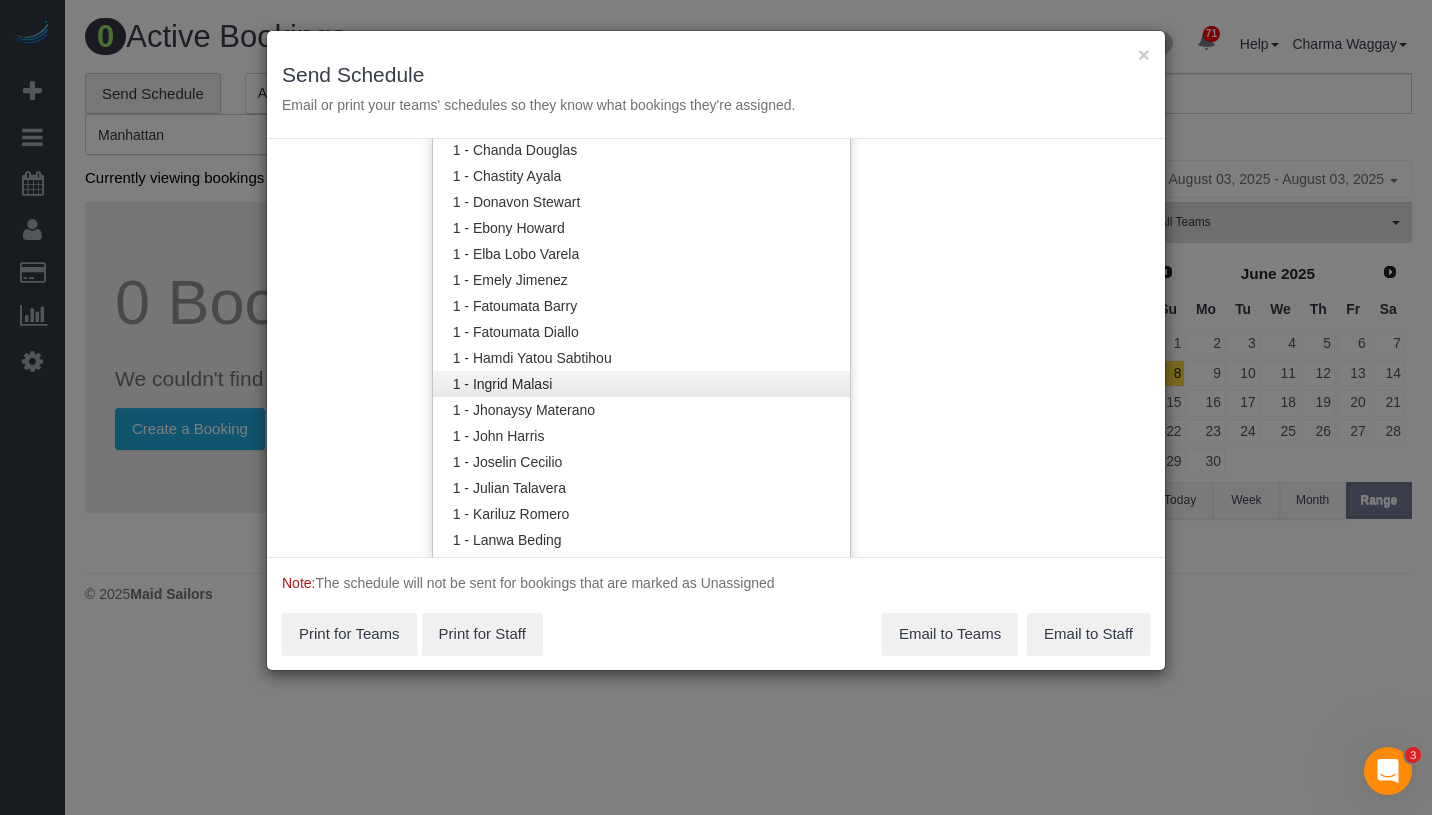 scroll, scrollTop: 766, scrollLeft: 0, axis: vertical 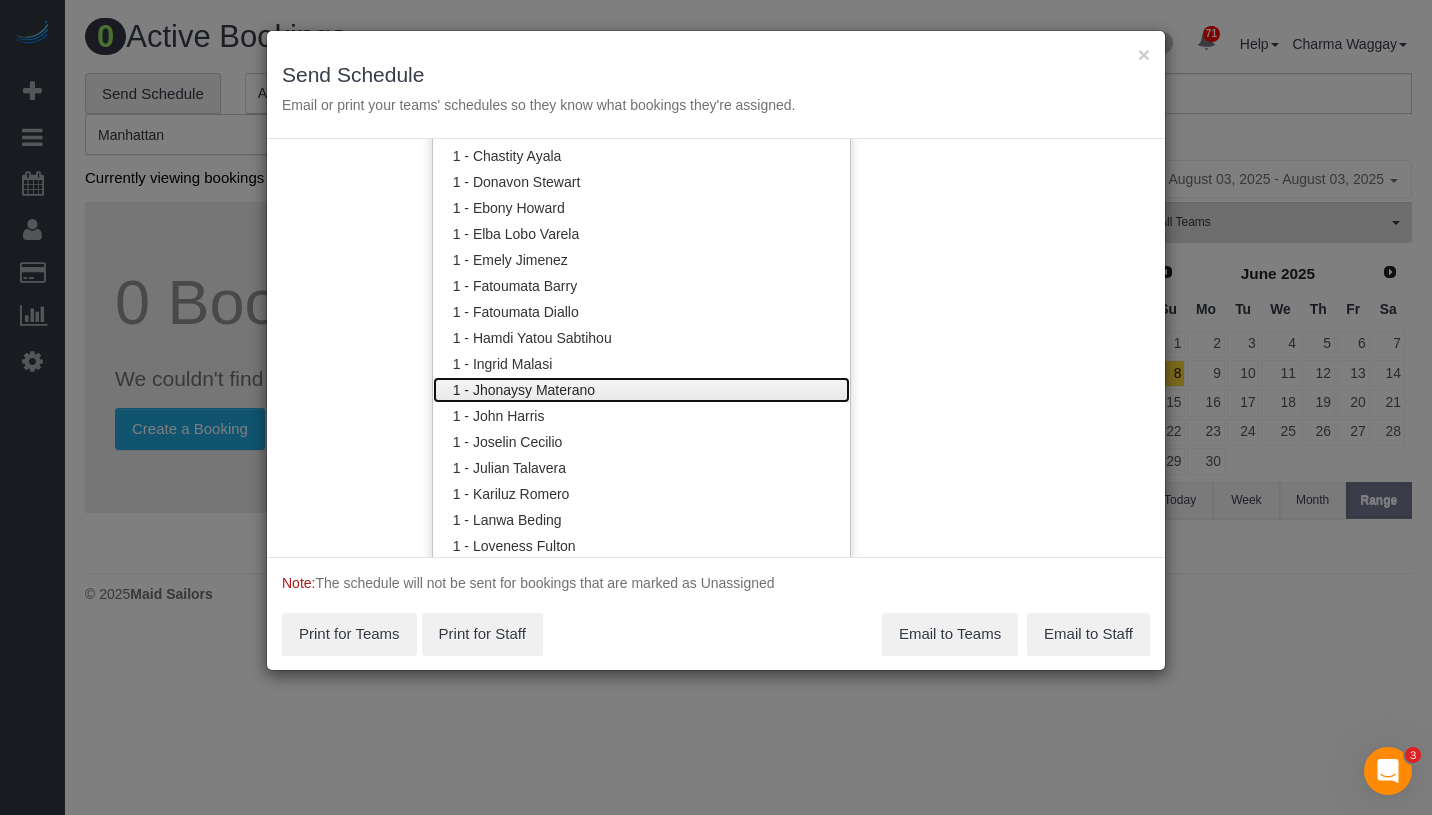 click on "1 - Jhonaysy Materano" at bounding box center [641, 390] 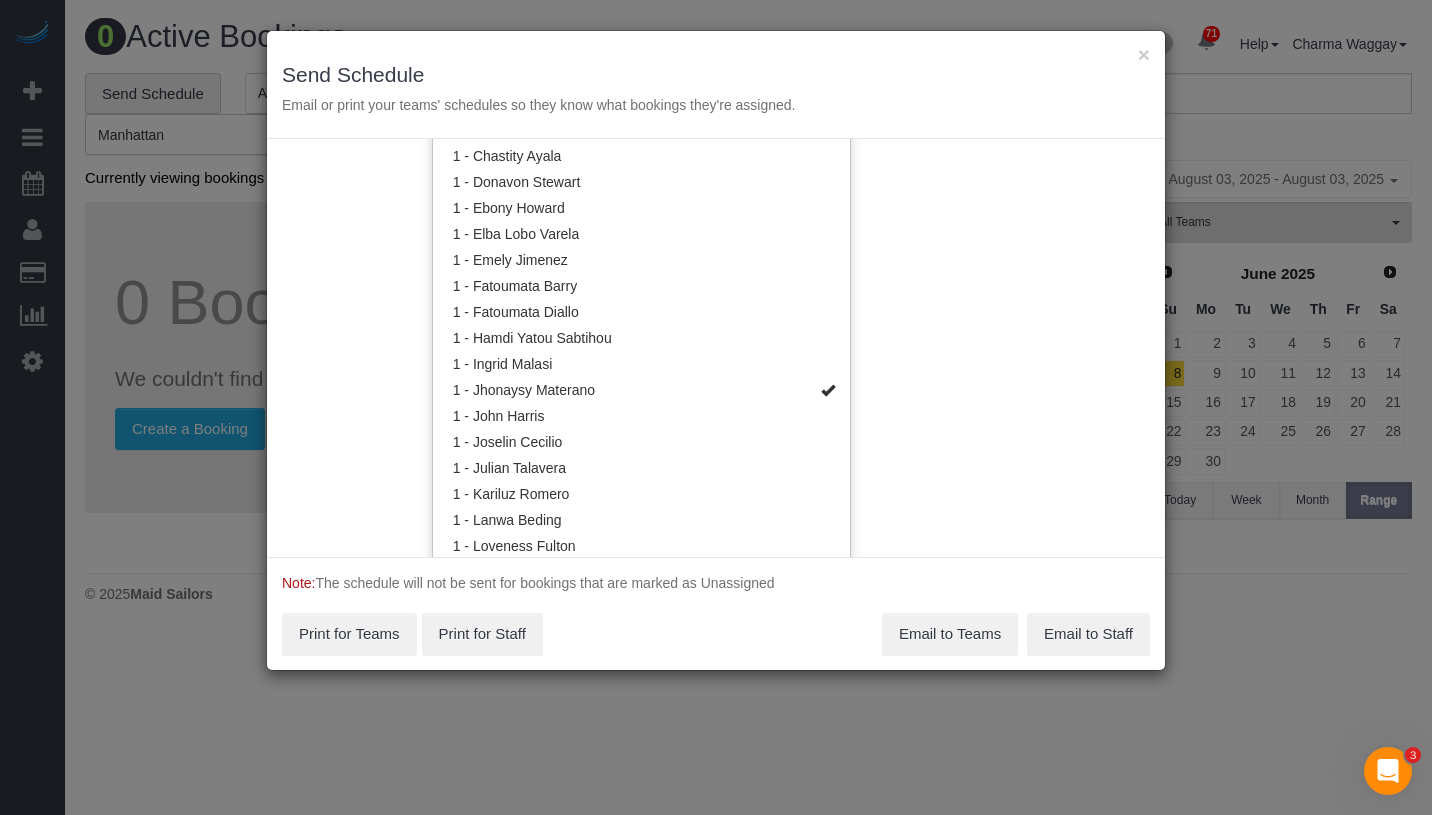 click on "Service Date
08/04/2025
08/04/2025
For
All Teams
Specific Team(s)
1 - Jhonaysy Materano
Choose Team(s)
* - K.J.
*Irene Flores - Test
0 - Abdoulaye Sow
0 - Andreina Carolina Manrique Lopez" at bounding box center (716, 348) 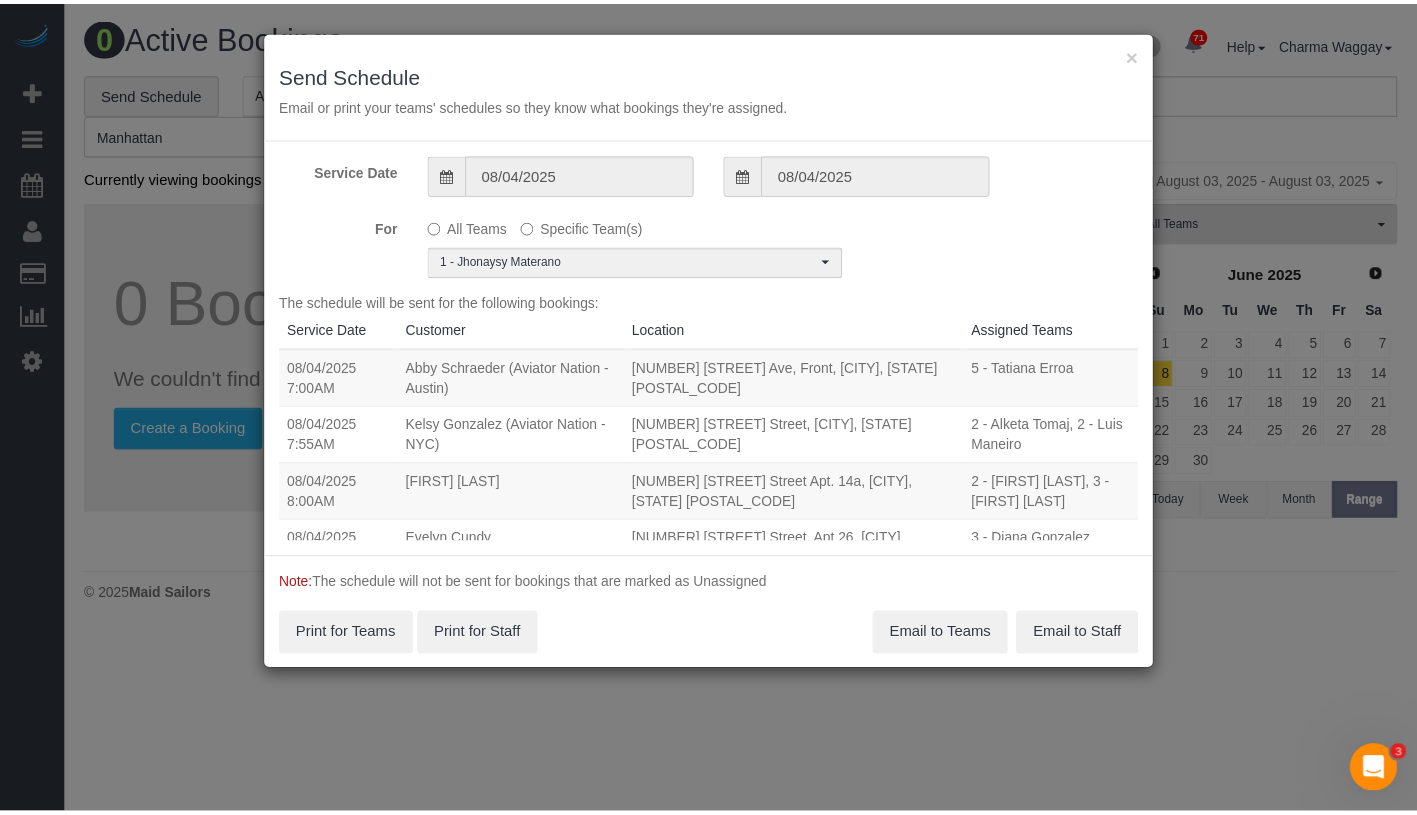 scroll, scrollTop: 0, scrollLeft: 0, axis: both 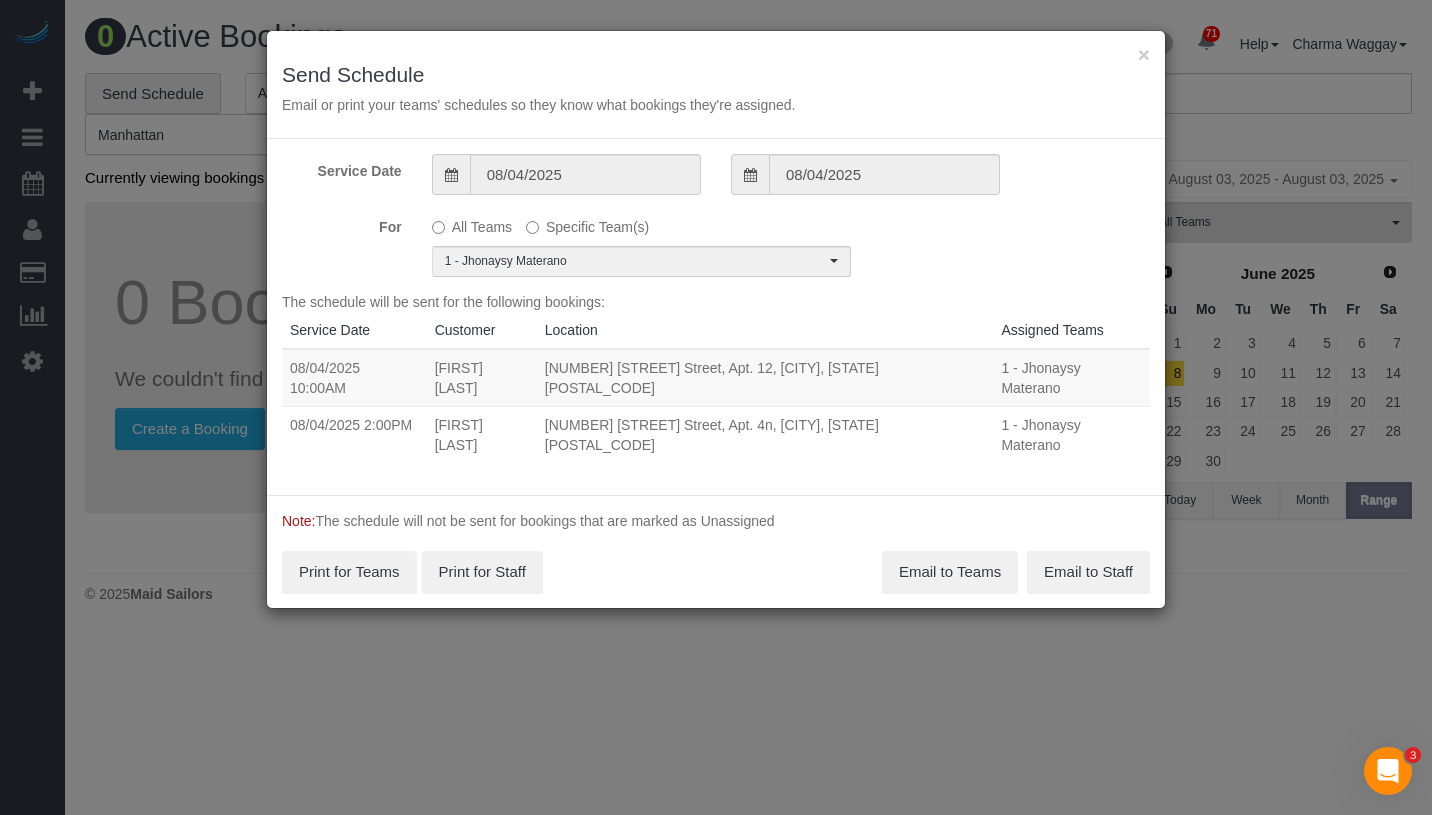 drag, startPoint x: 334, startPoint y: 368, endPoint x: 603, endPoint y: 375, distance: 269.09106 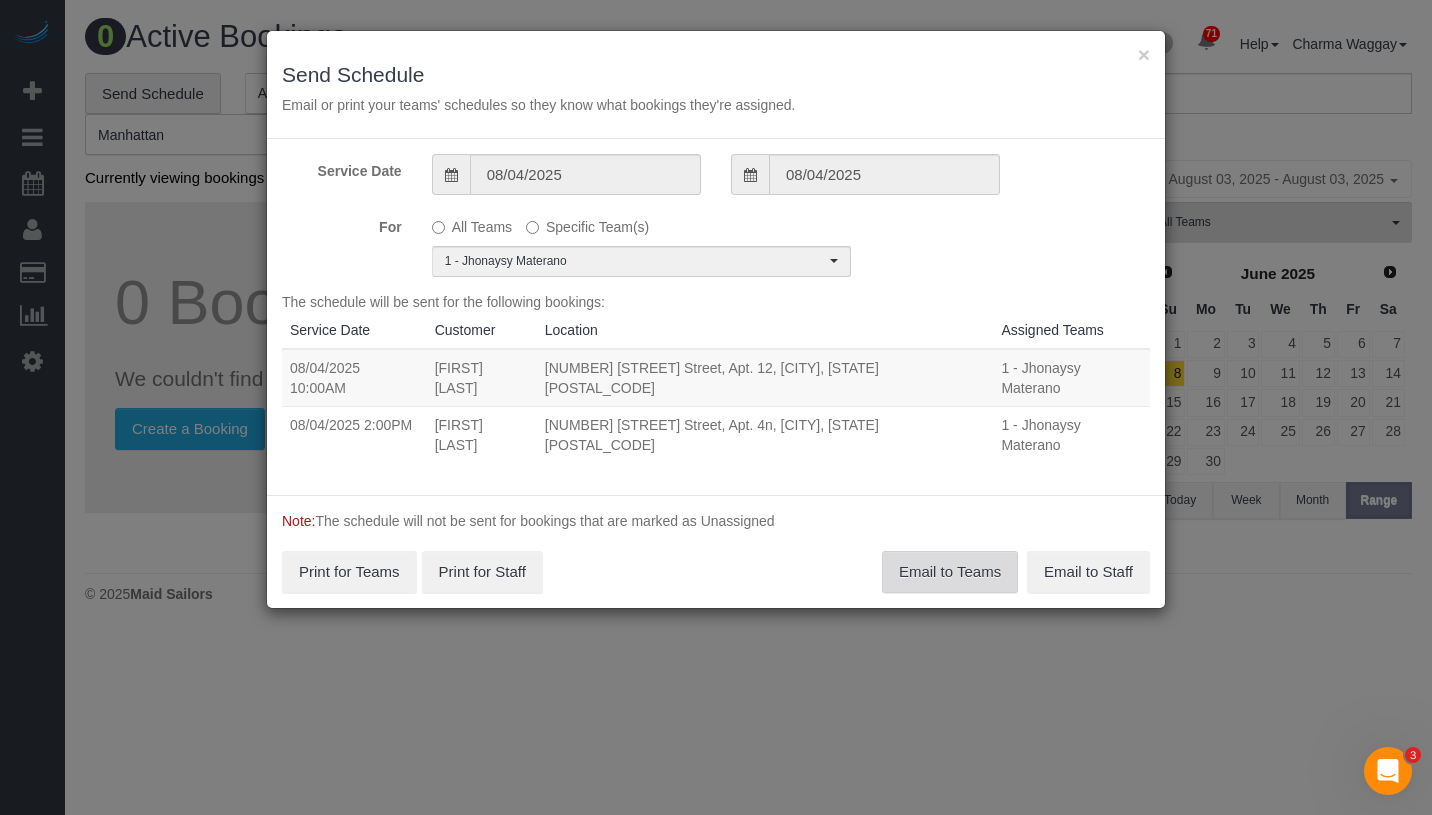 click on "Email to Teams" at bounding box center (950, 572) 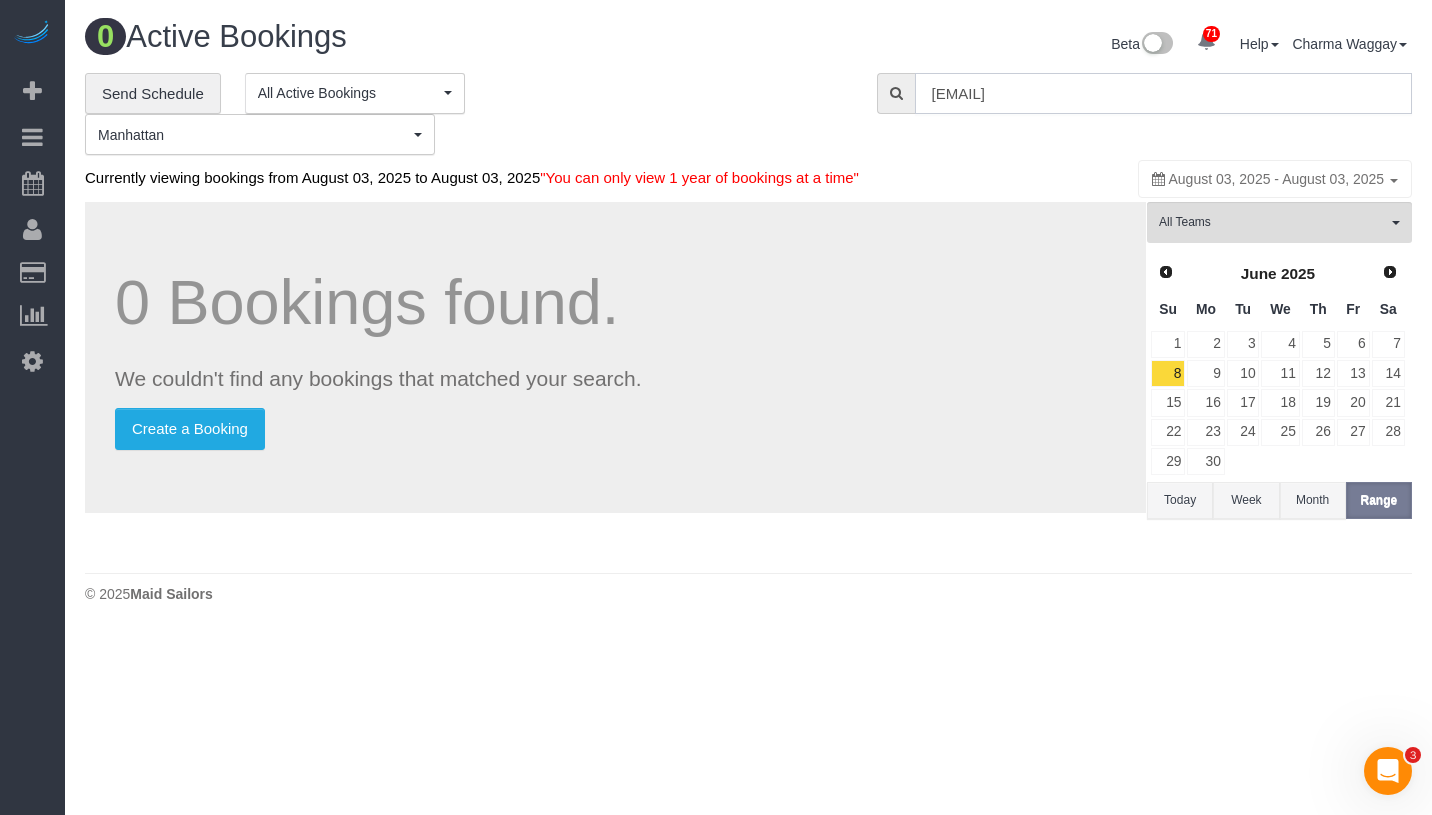 click on "5747stllc@gmail.com" at bounding box center (1163, 93) 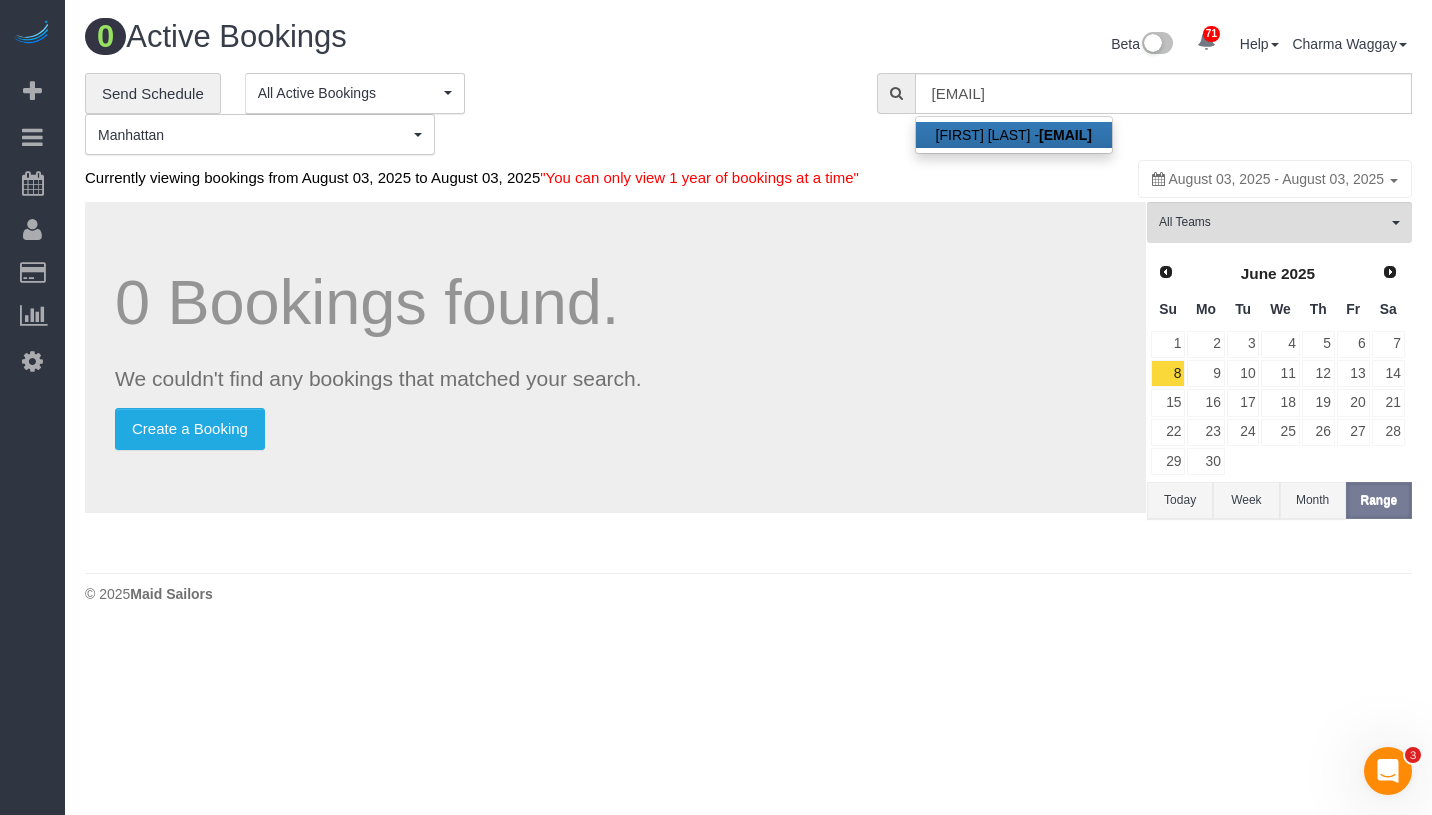 click on "Andrew Baranetsky -  5747stllc@gmail.com" at bounding box center [1014, 135] 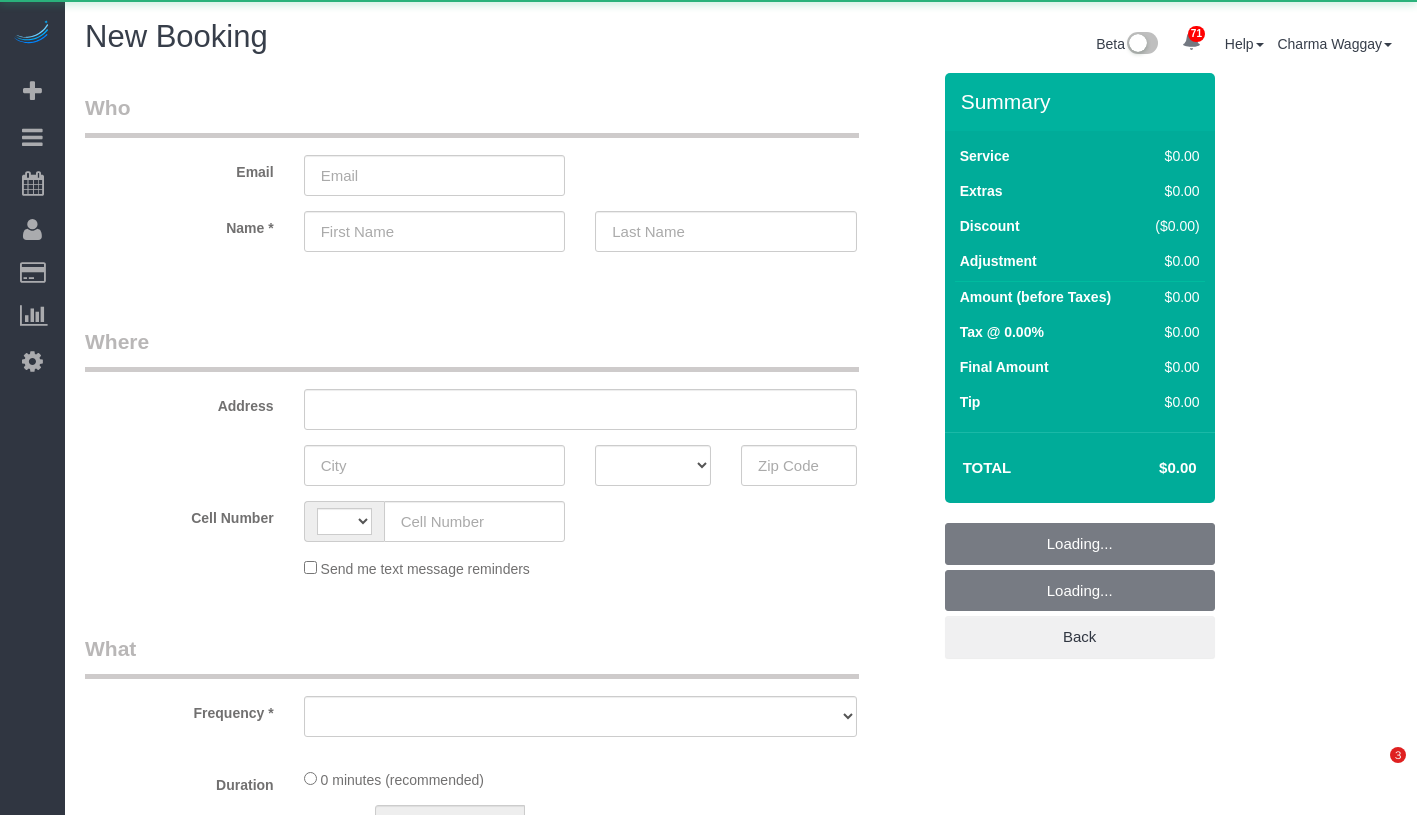 scroll, scrollTop: 0, scrollLeft: 0, axis: both 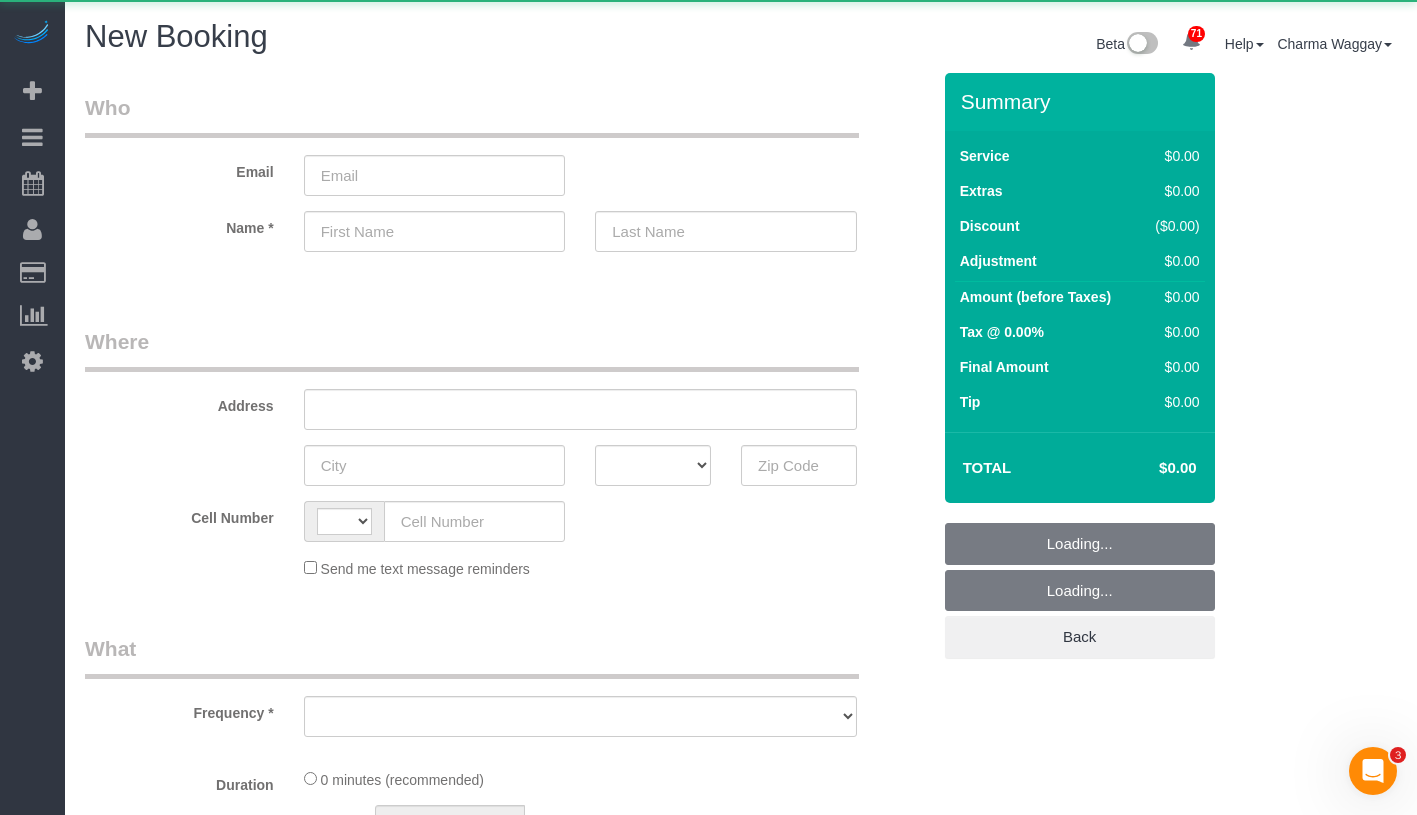 select on "string:US" 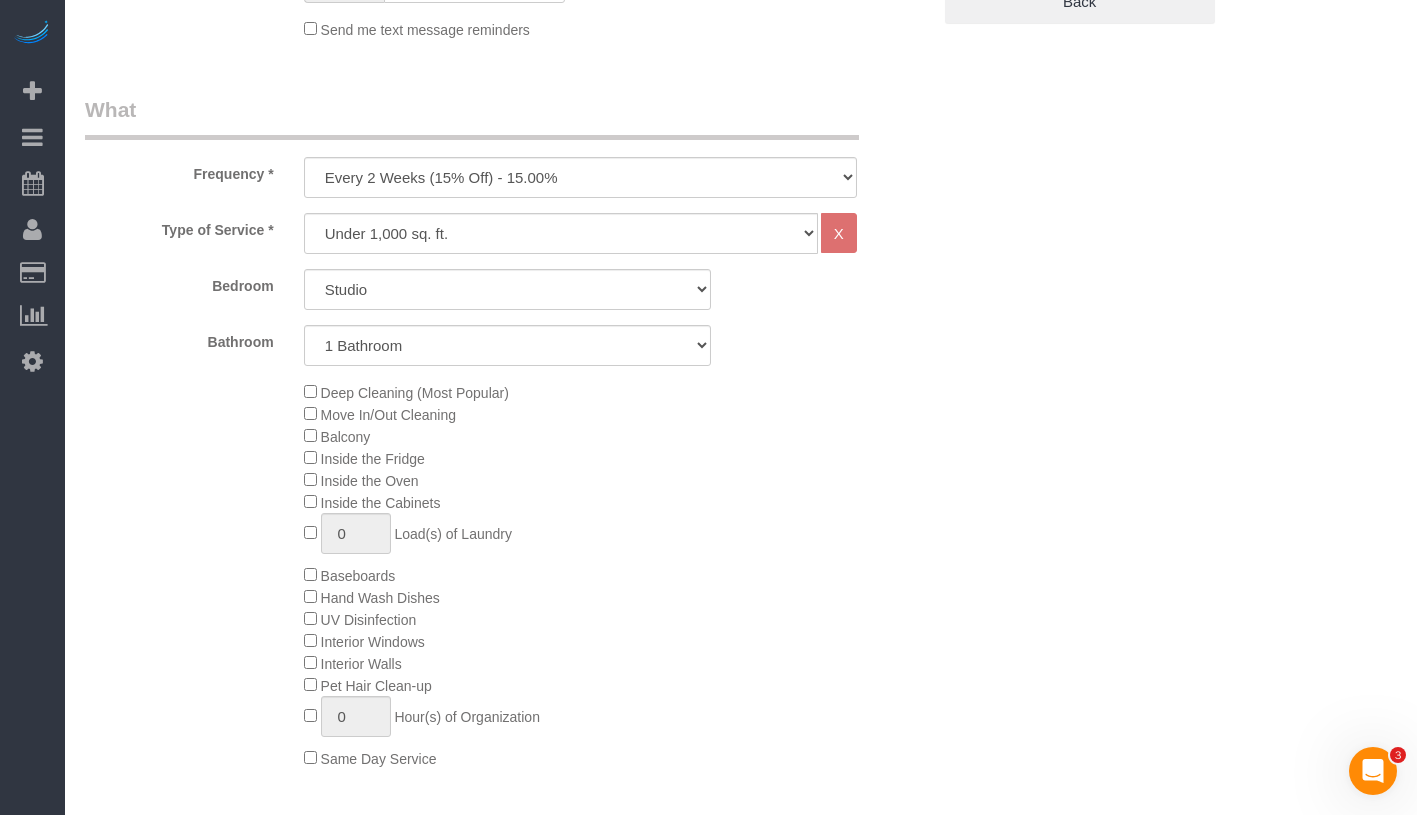 scroll, scrollTop: 687, scrollLeft: 0, axis: vertical 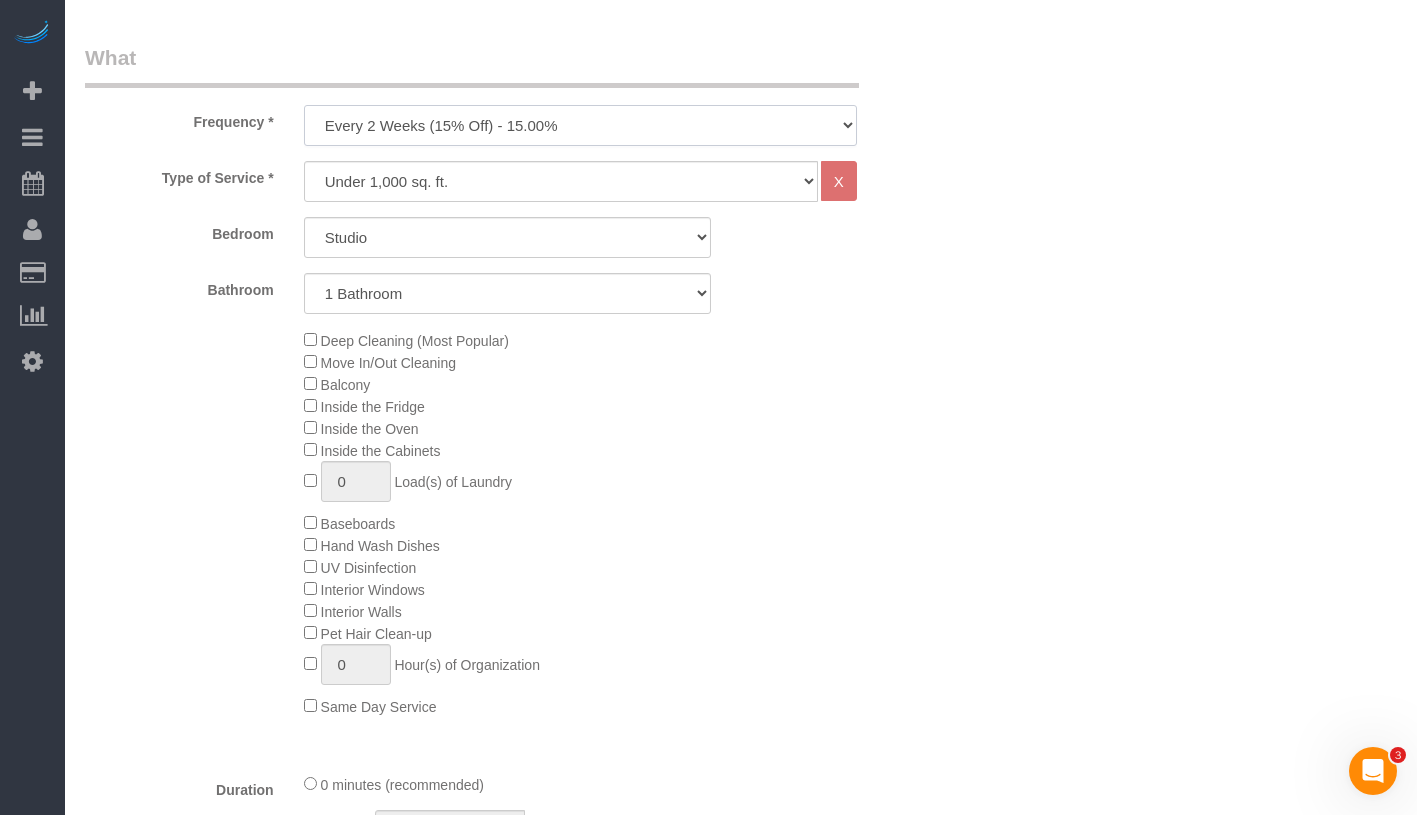 click on "One Time Weekly (20% Off) - 20.00% Every 2 Weeks (15% Off) - 15.00% Every 4 Weeks (10% Off) - 10.00%" at bounding box center (580, 125) 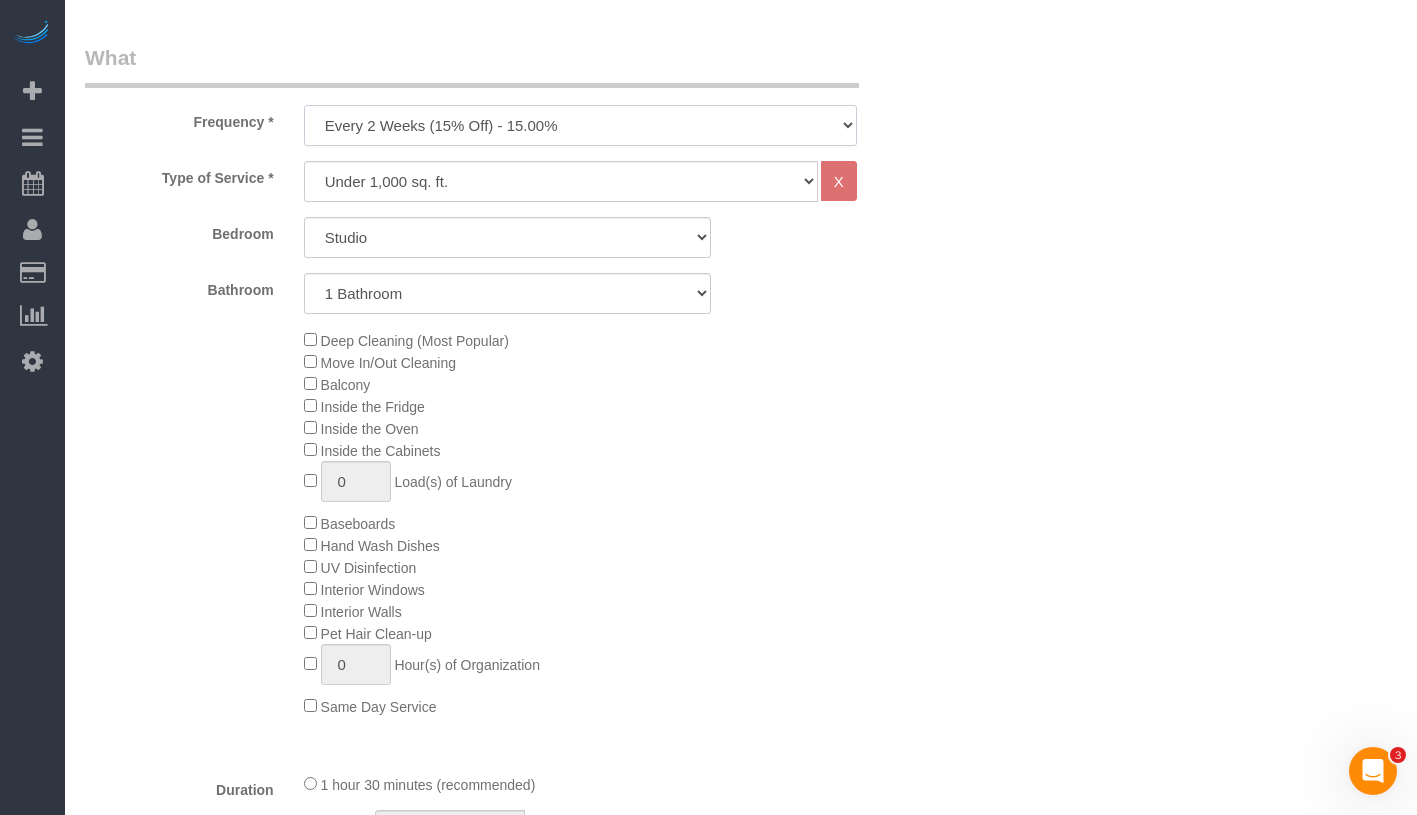 select on "object:1652" 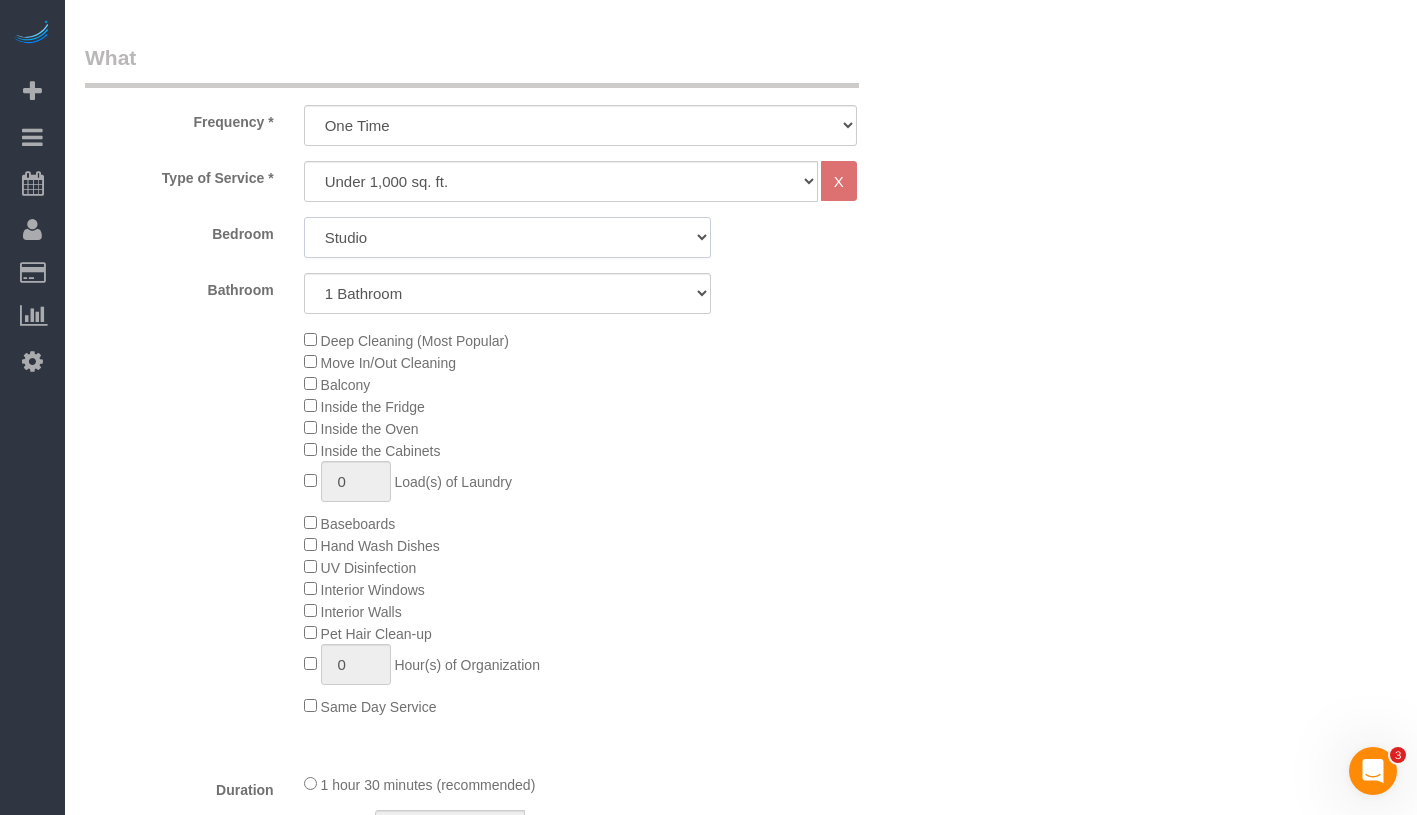 click on "Studio
1 Bedroom
2 Bedrooms
3 Bedrooms" 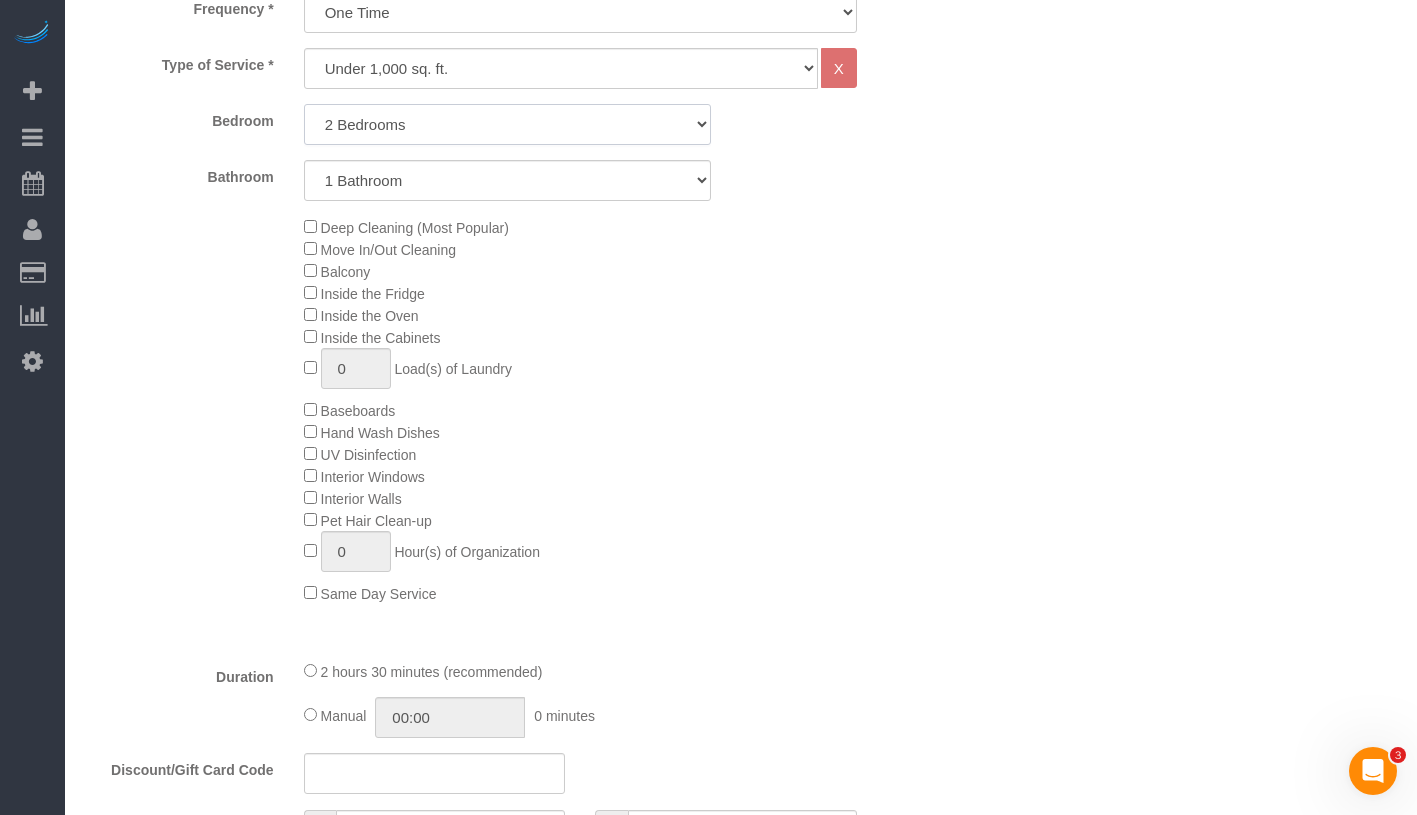 scroll, scrollTop: 831, scrollLeft: 0, axis: vertical 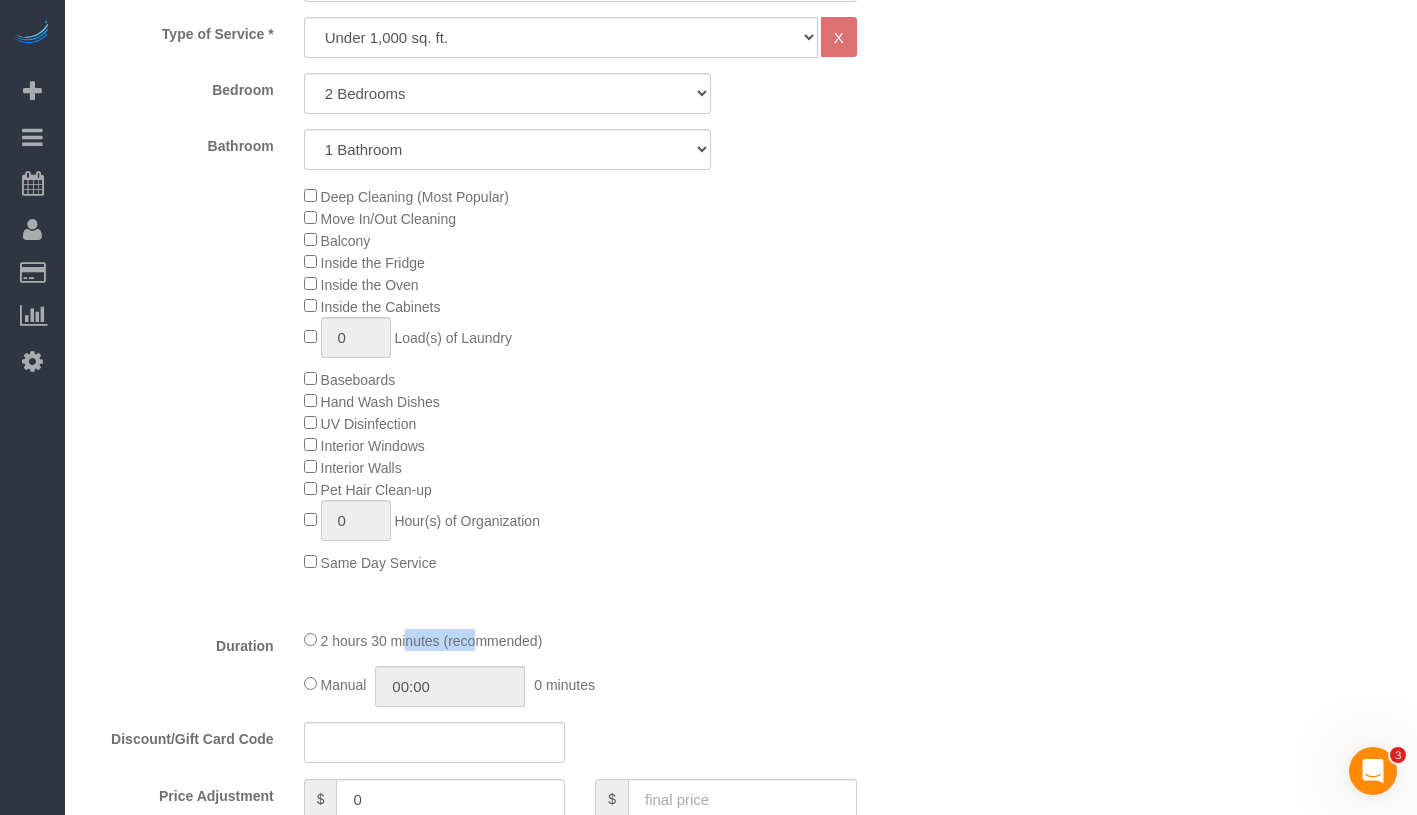 drag, startPoint x: 326, startPoint y: 640, endPoint x: 397, endPoint y: 637, distance: 71.063354 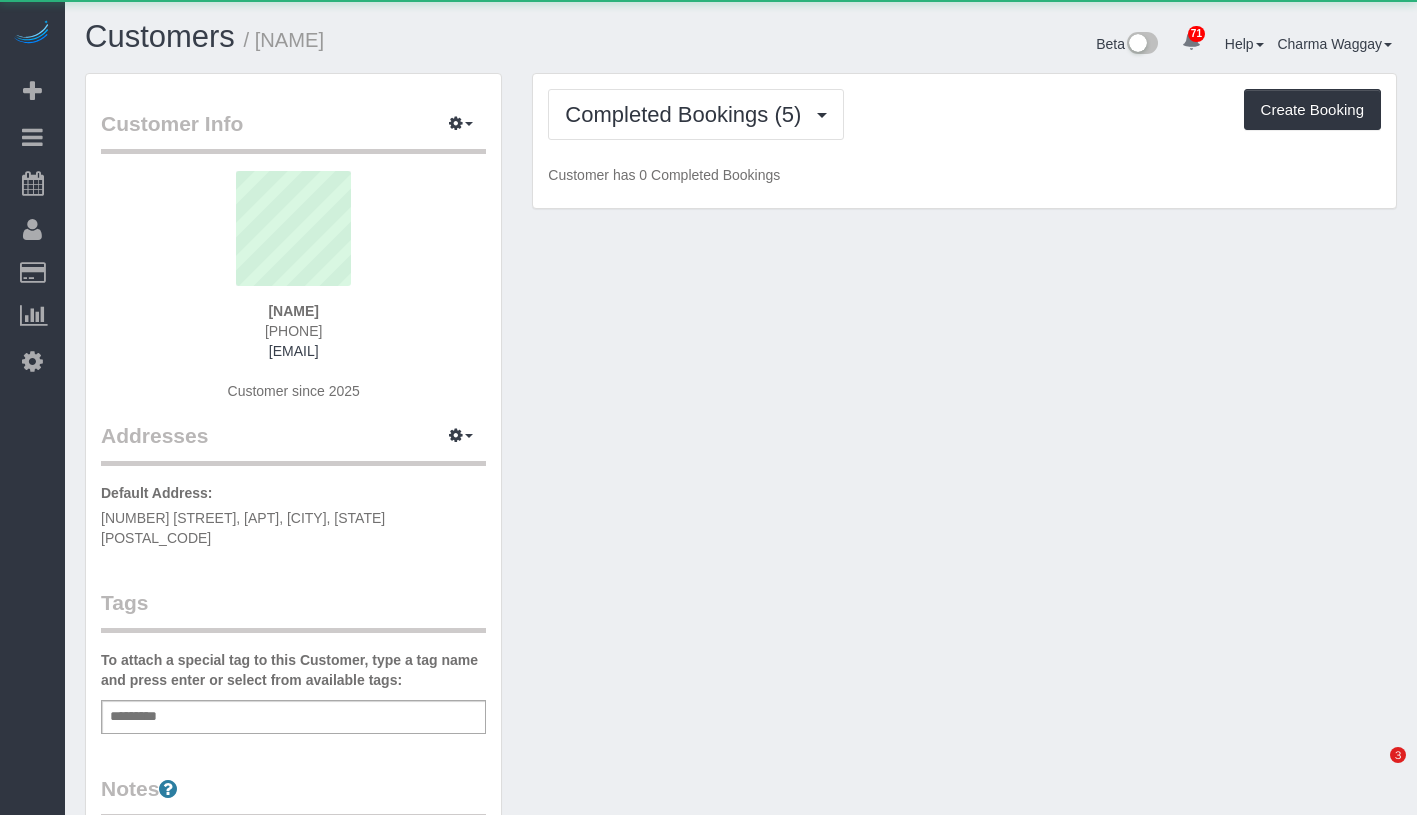 scroll, scrollTop: 0, scrollLeft: 0, axis: both 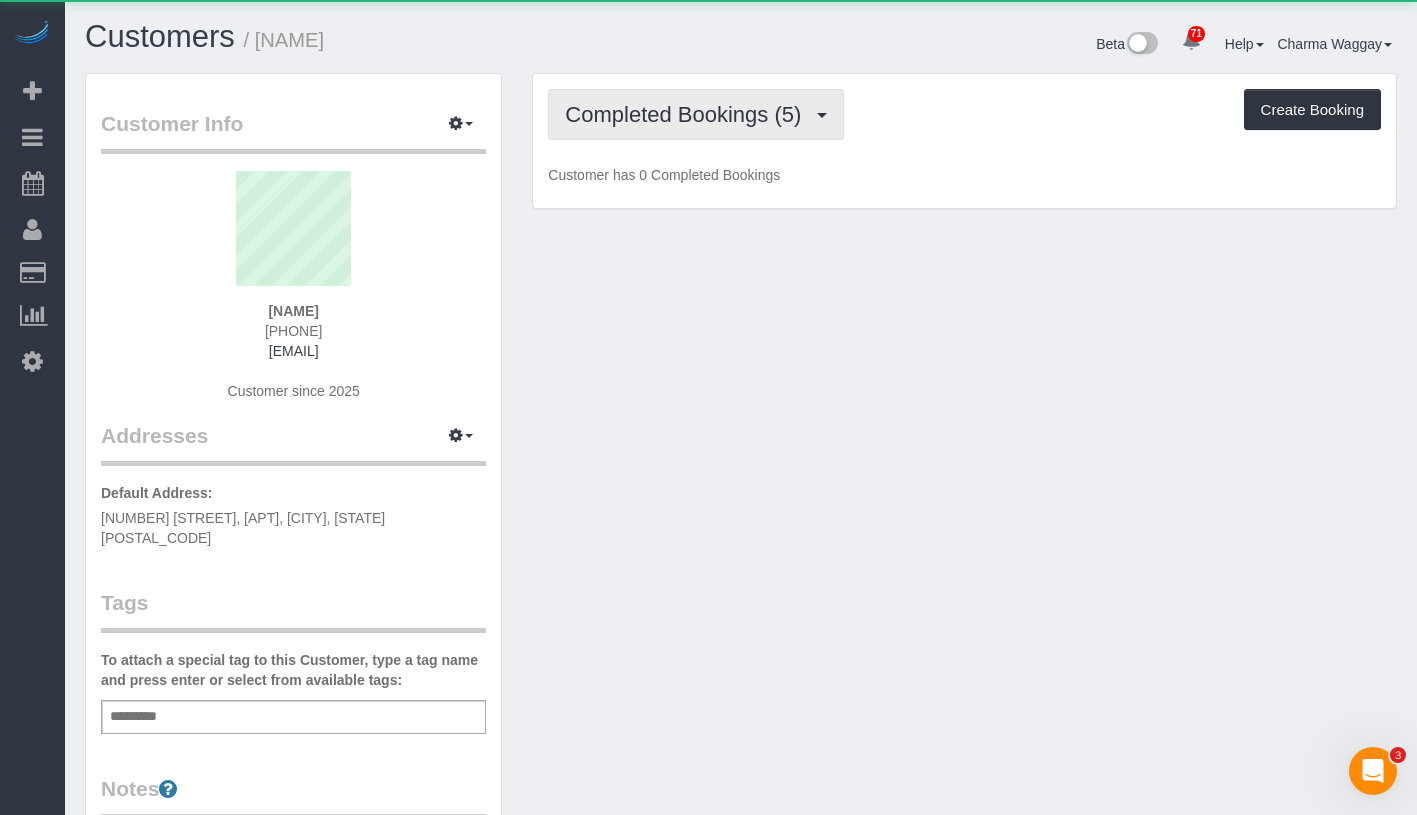 click on "Completed Bookings (5)" at bounding box center (688, 114) 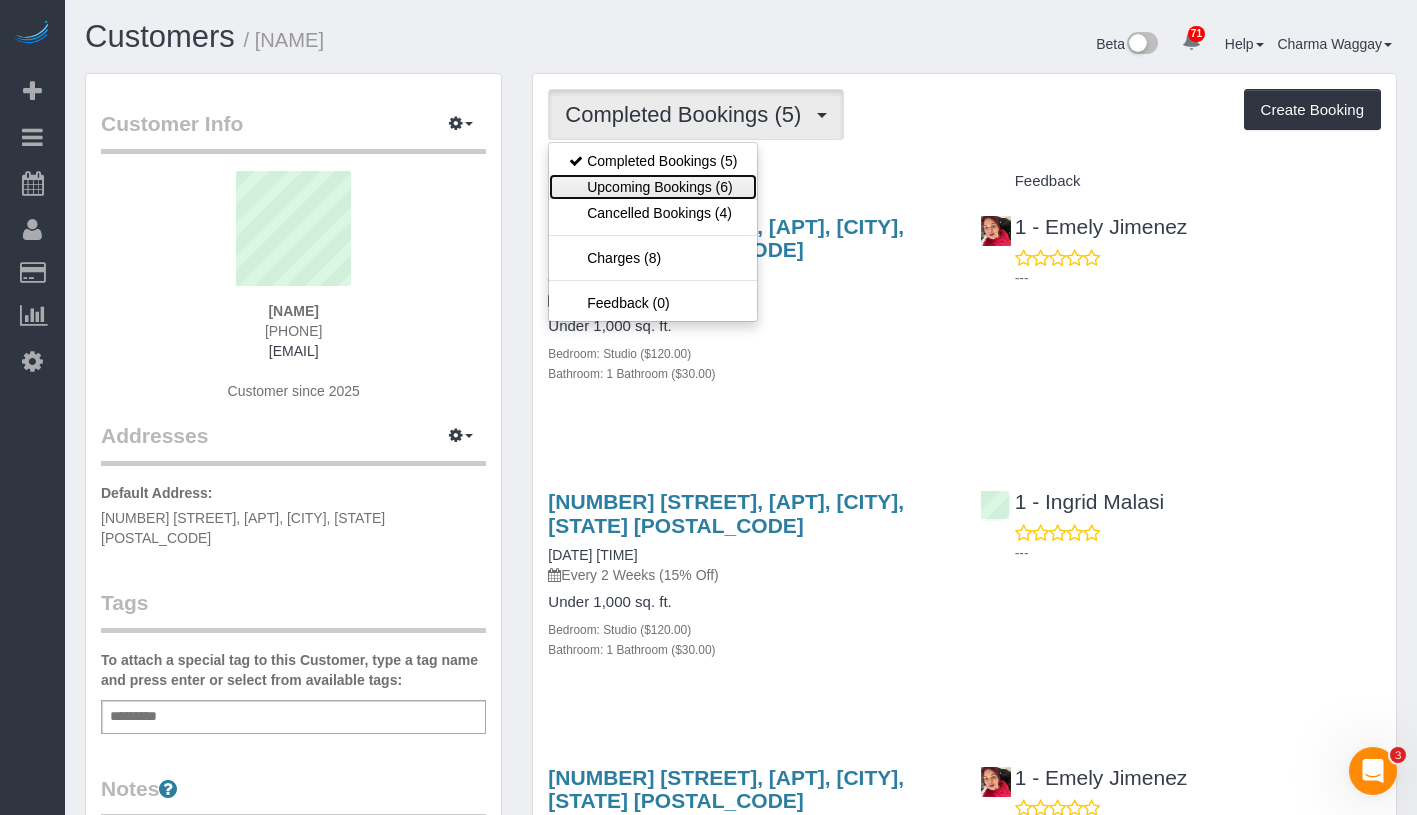 click on "Upcoming Bookings (6)" at bounding box center (653, 187) 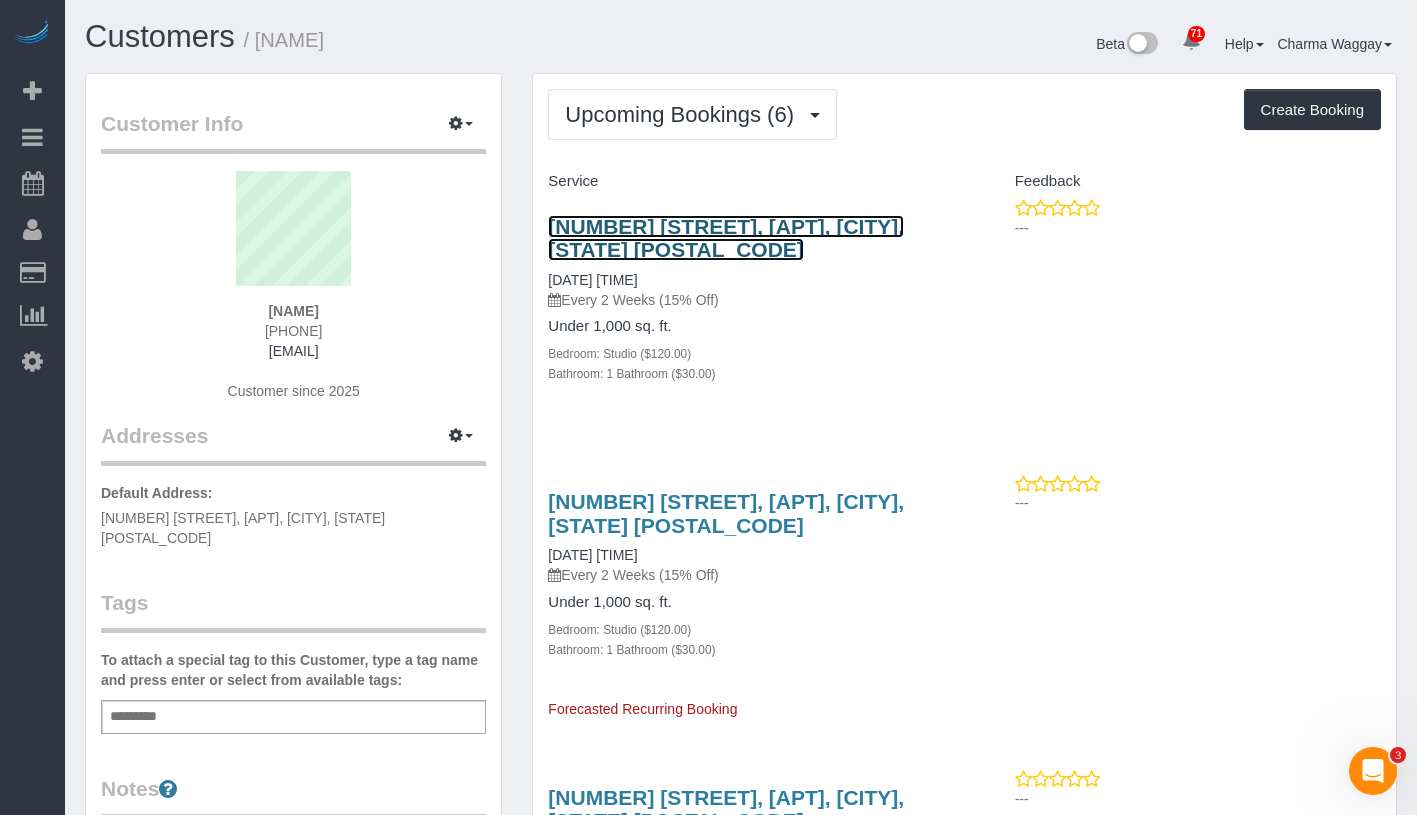 click on "[NUMBER] [STREET], [APT], [CITY], [STATE] [POSTAL_CODE]" at bounding box center (726, 238) 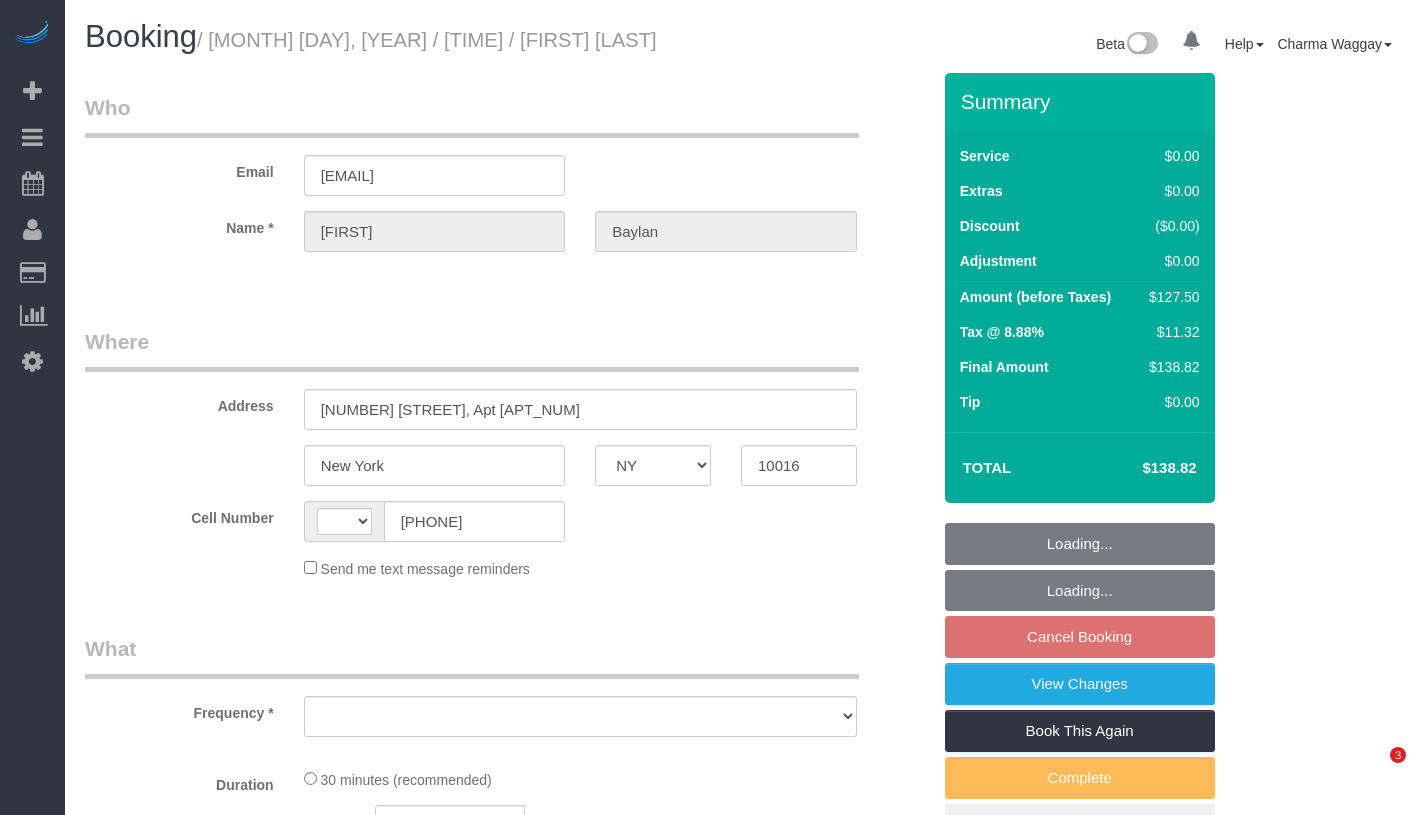 select on "NY" 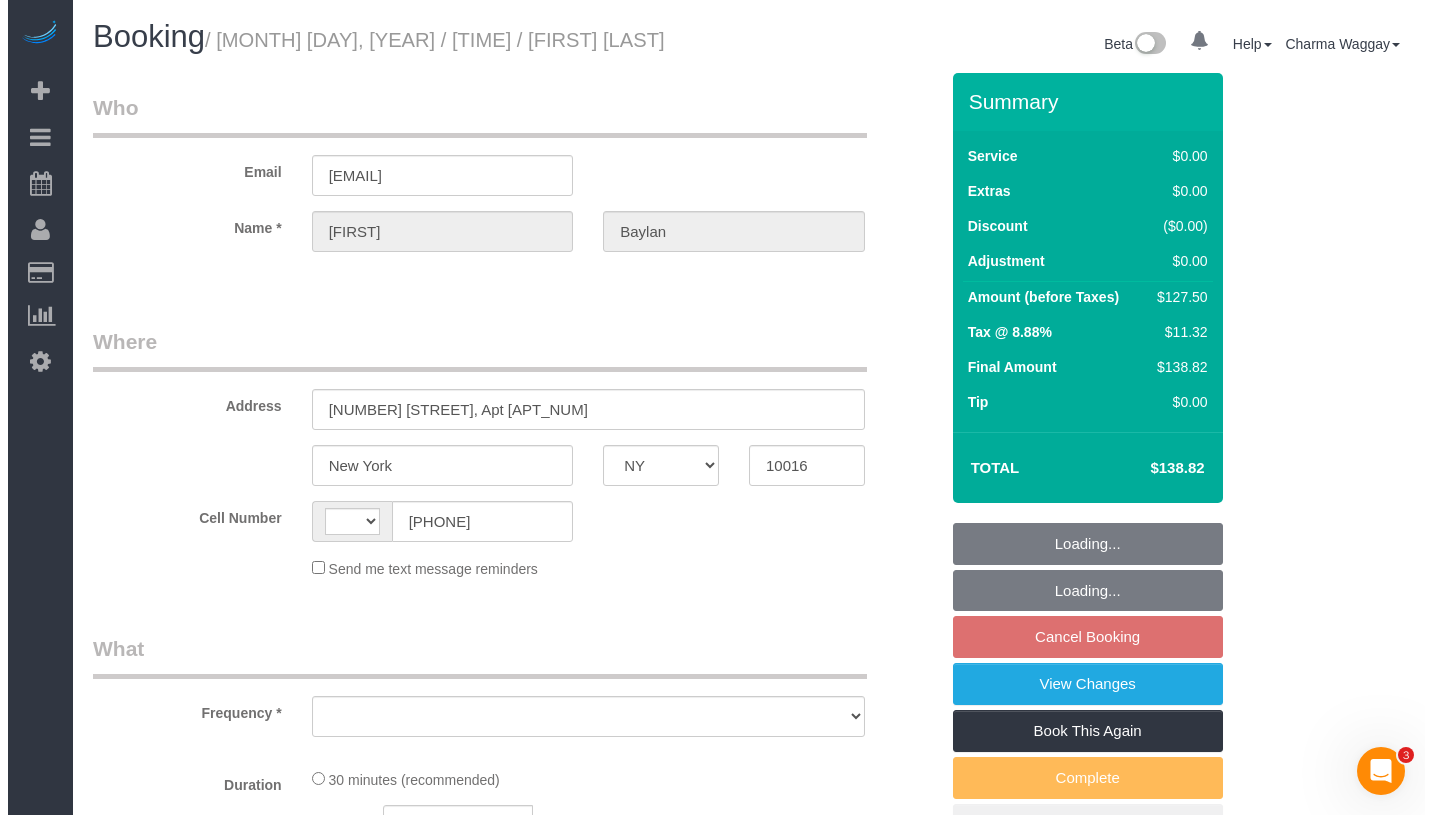 scroll, scrollTop: 0, scrollLeft: 0, axis: both 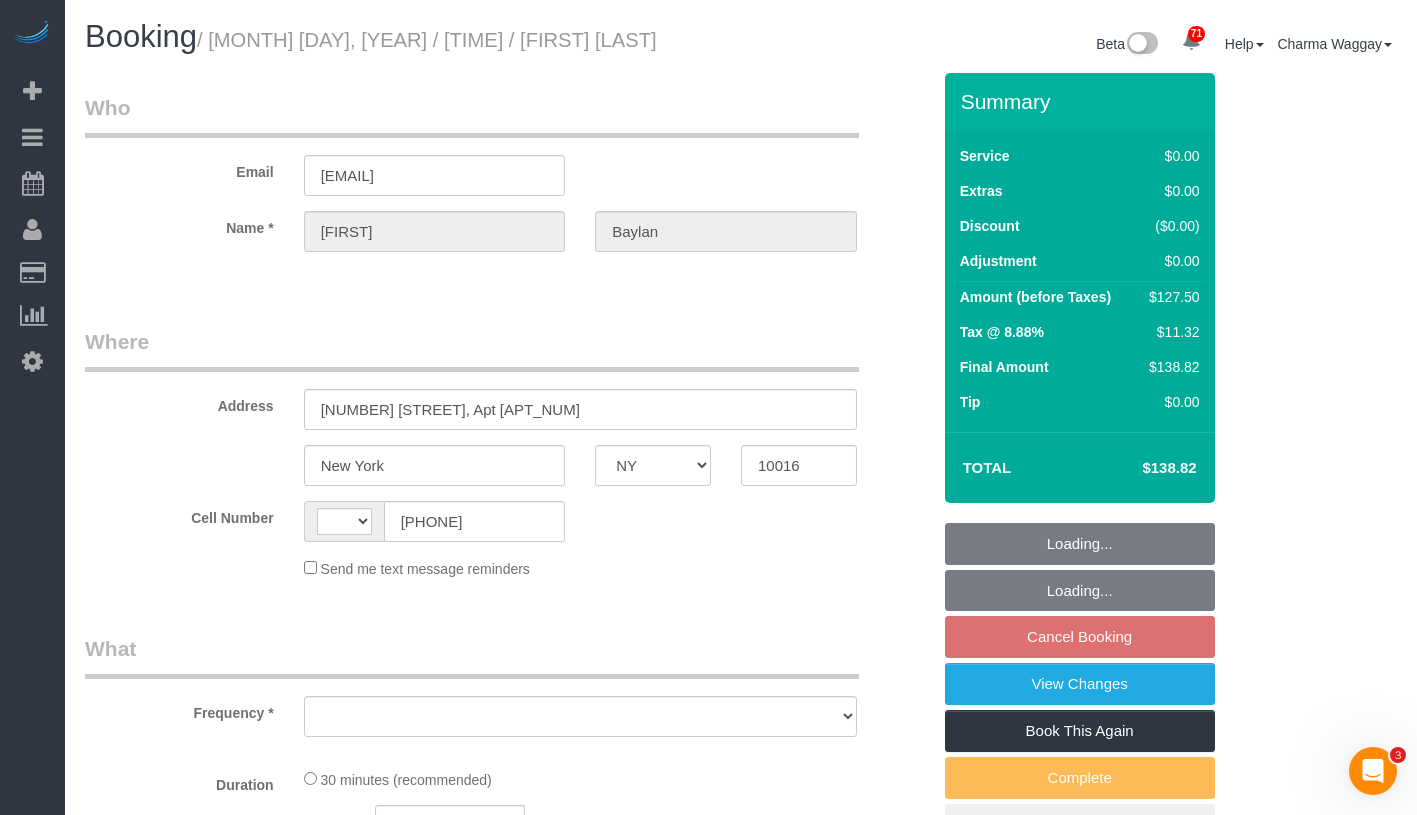 select on "string:US" 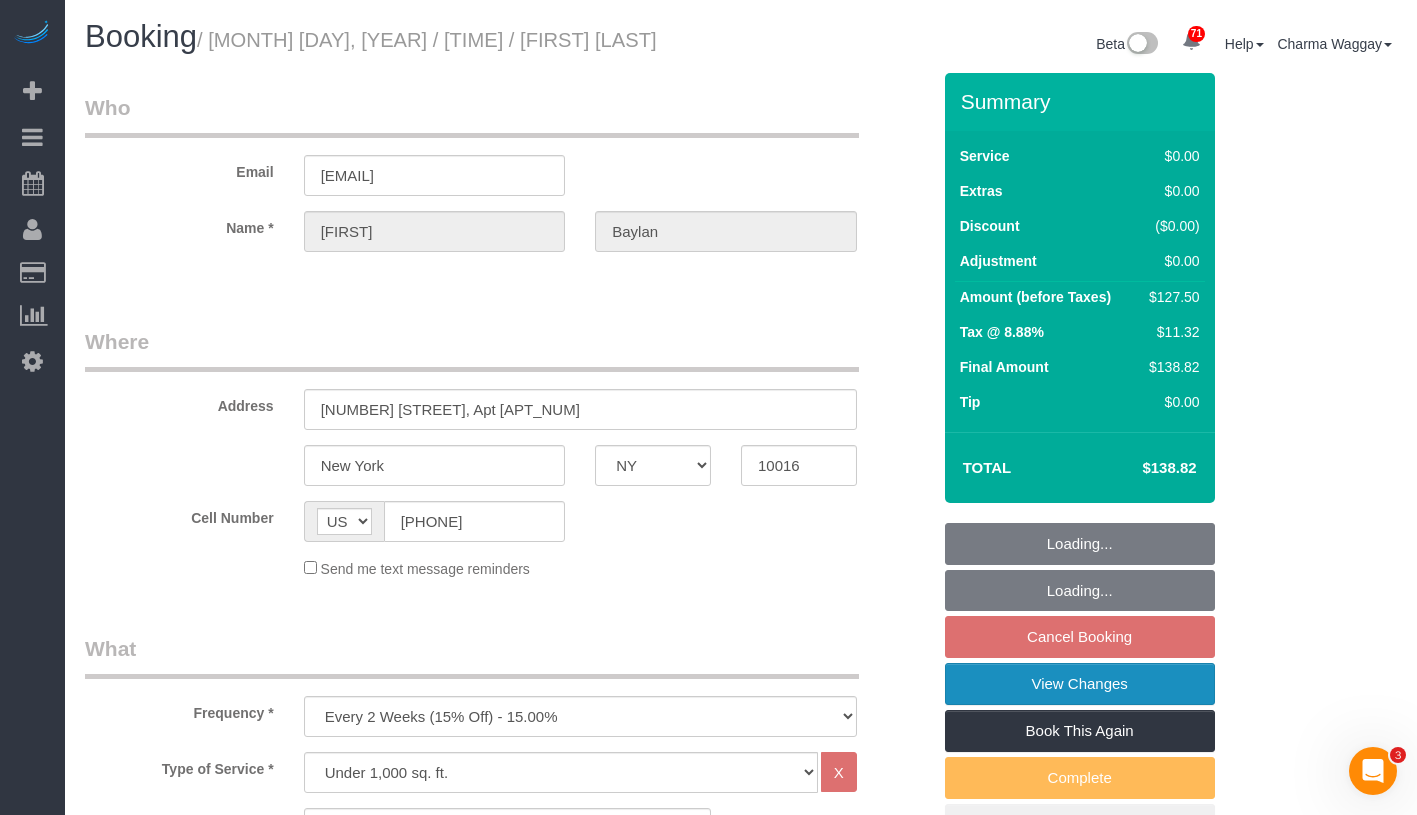 select on "spot8" 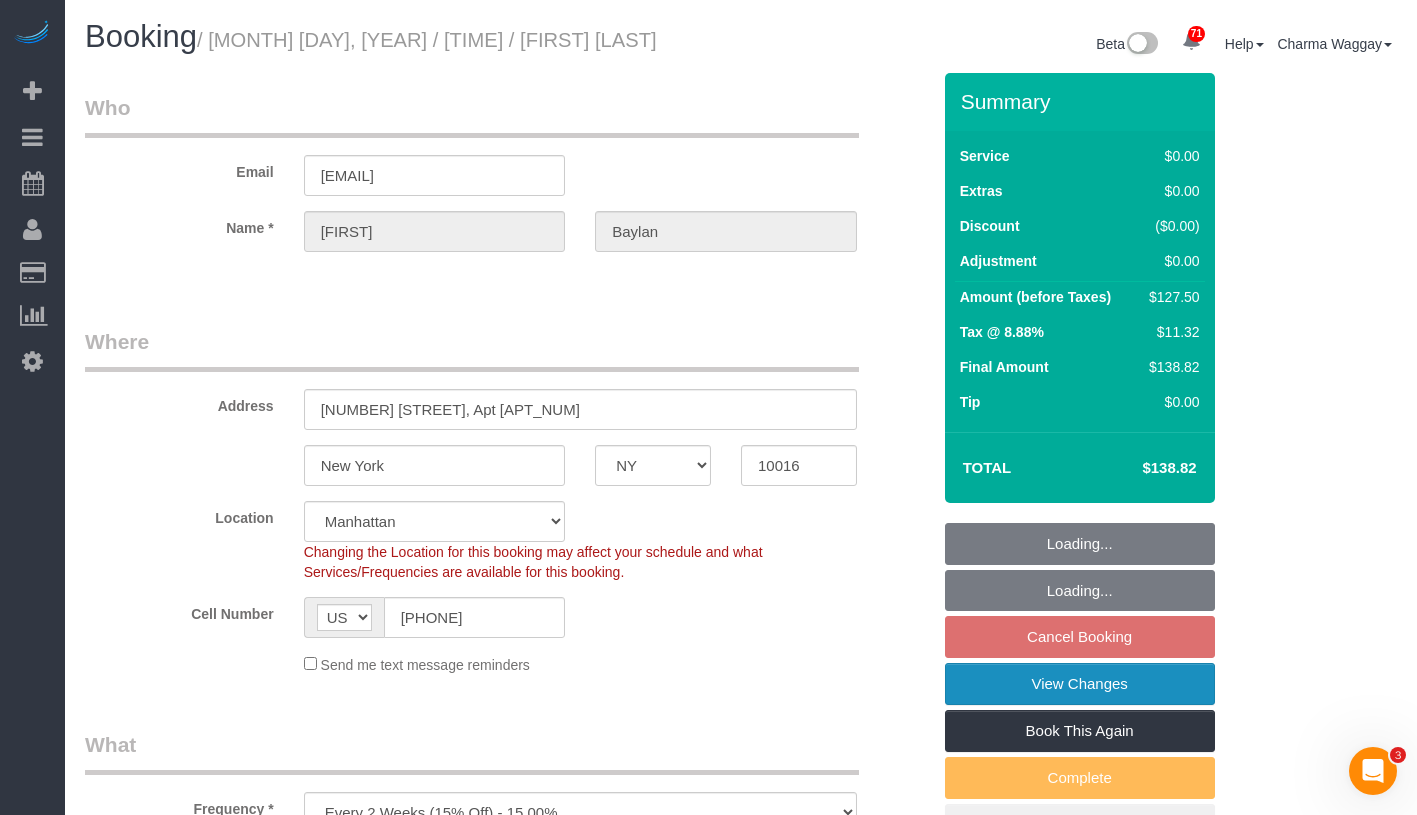 select on "object:1480" 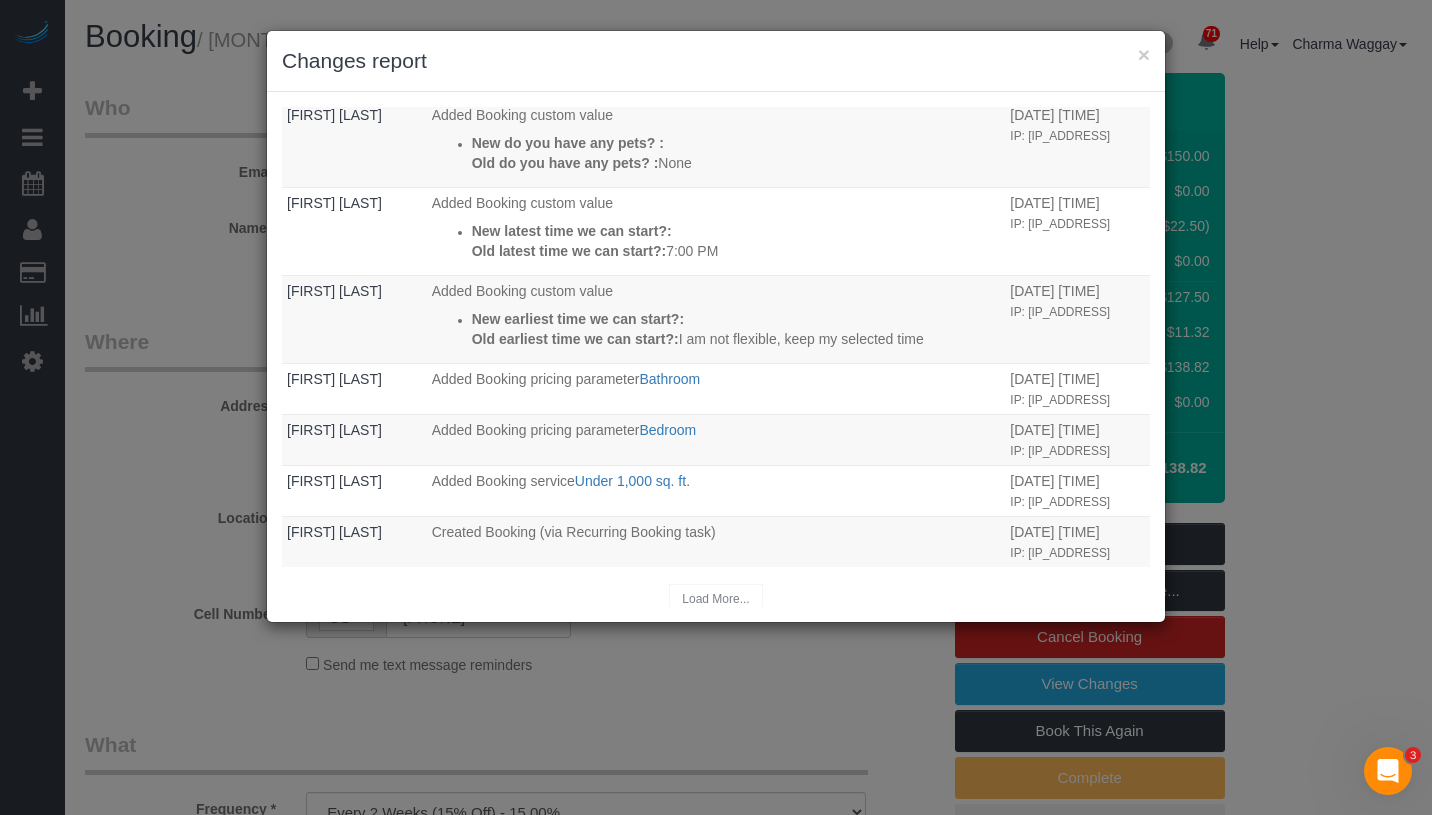 scroll, scrollTop: 125, scrollLeft: 0, axis: vertical 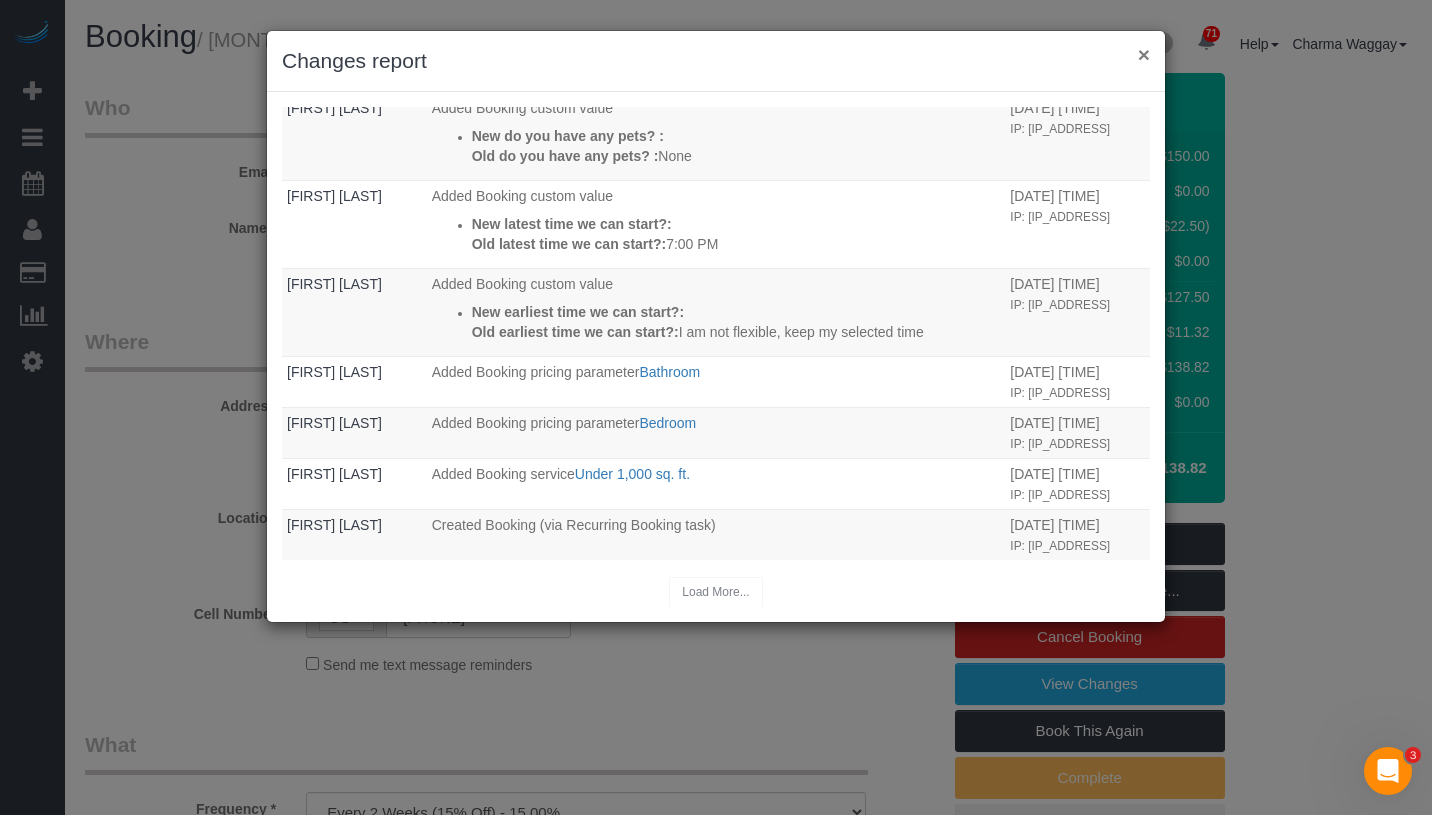 click on "×" at bounding box center (1144, 54) 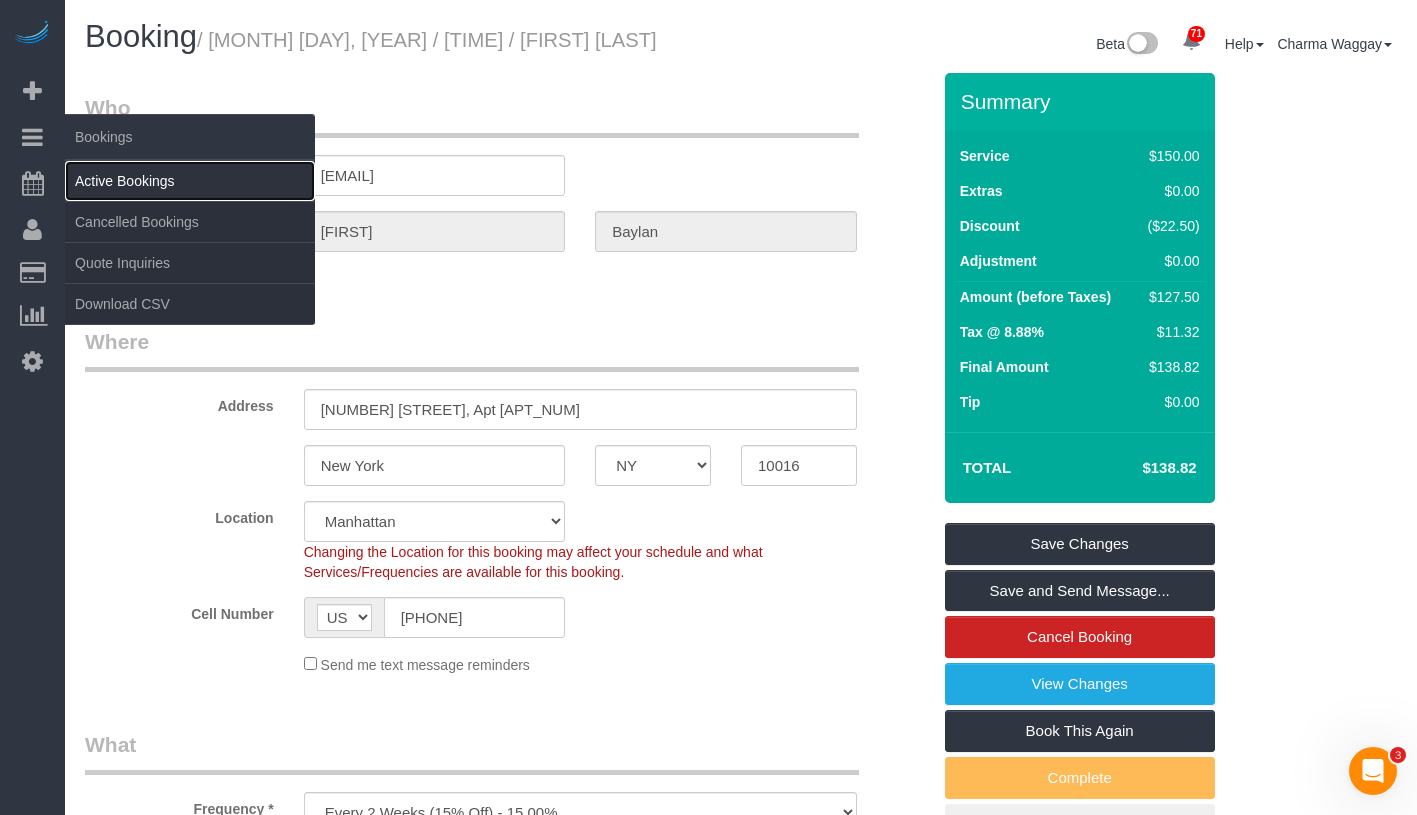 click on "Active Bookings" at bounding box center (190, 181) 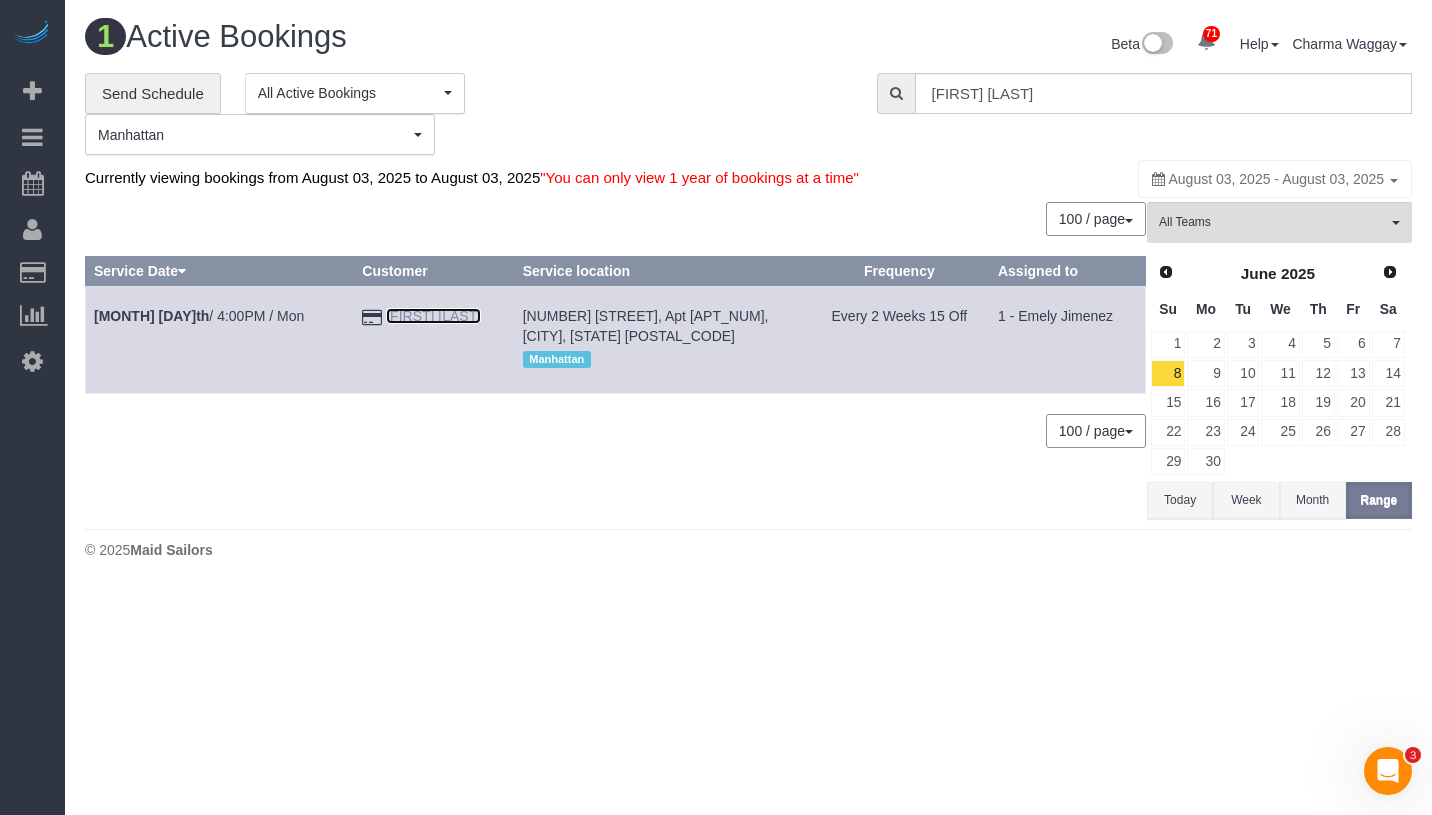 click on "Jessica Baylan" at bounding box center (433, 316) 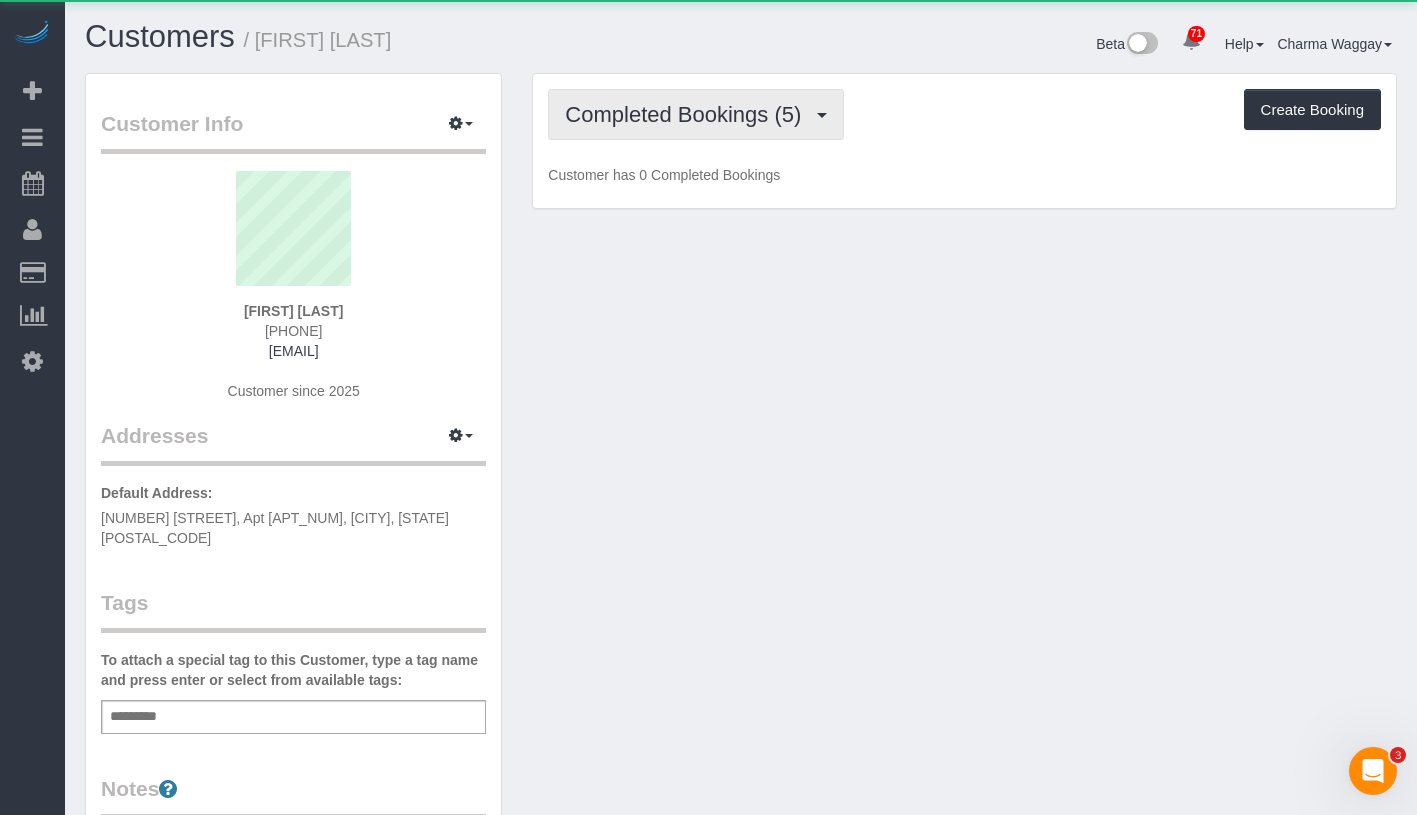 click on "Completed Bookings (5)" at bounding box center (688, 114) 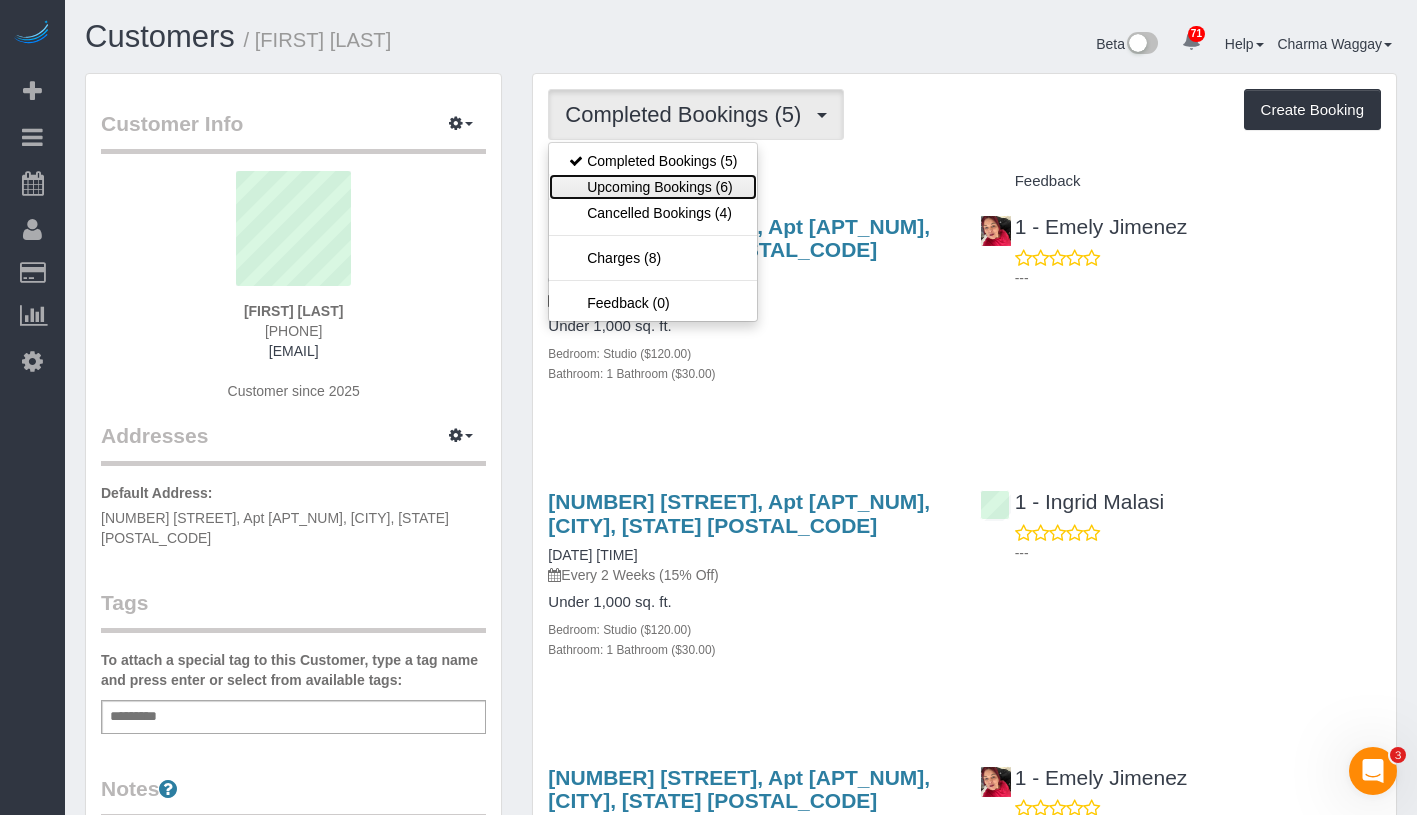 click on "Upcoming Bookings (6)" at bounding box center [653, 187] 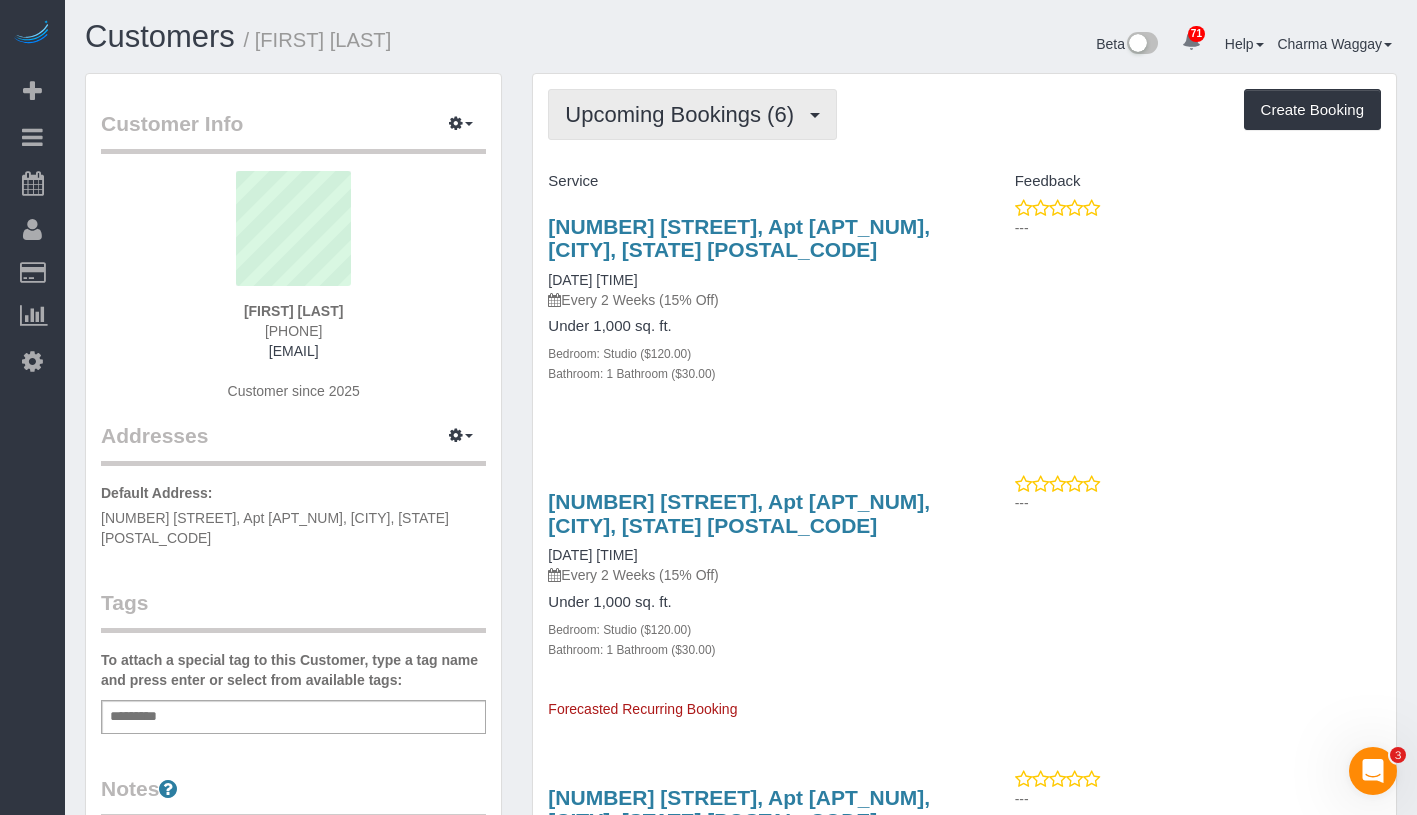 click on "Upcoming Bookings (6)" at bounding box center (692, 114) 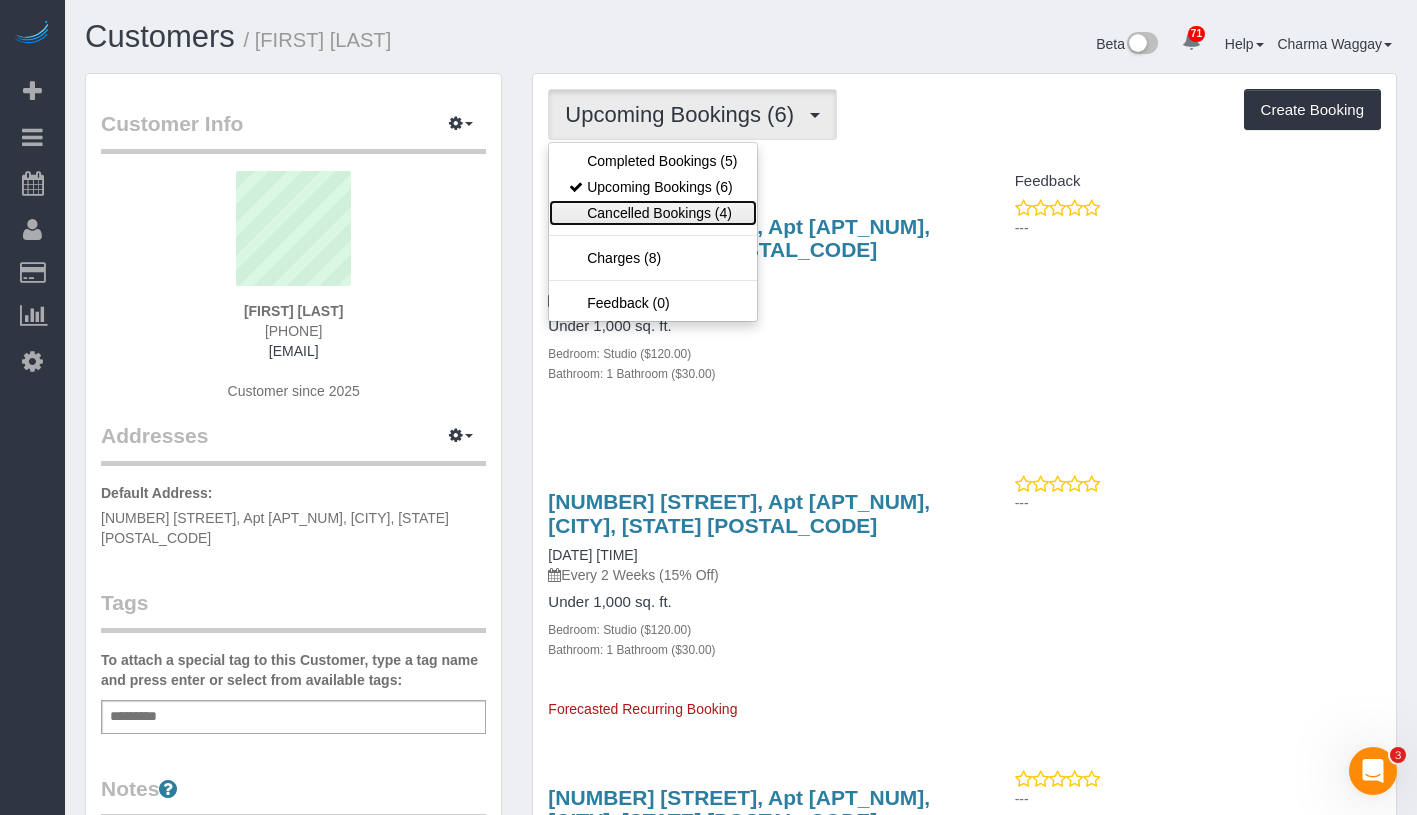 click on "Cancelled Bookings (4)" at bounding box center [653, 213] 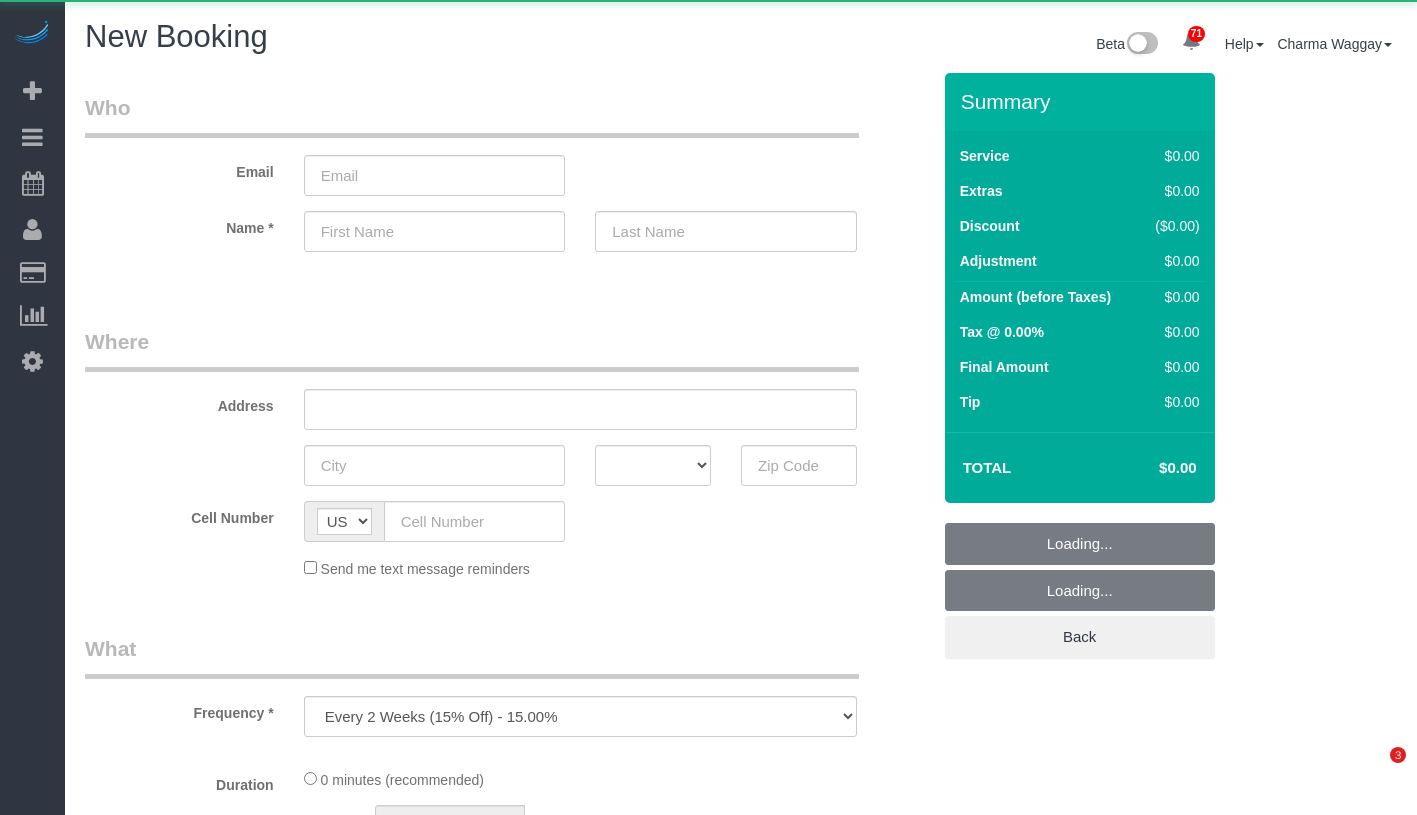 select on "number:89" 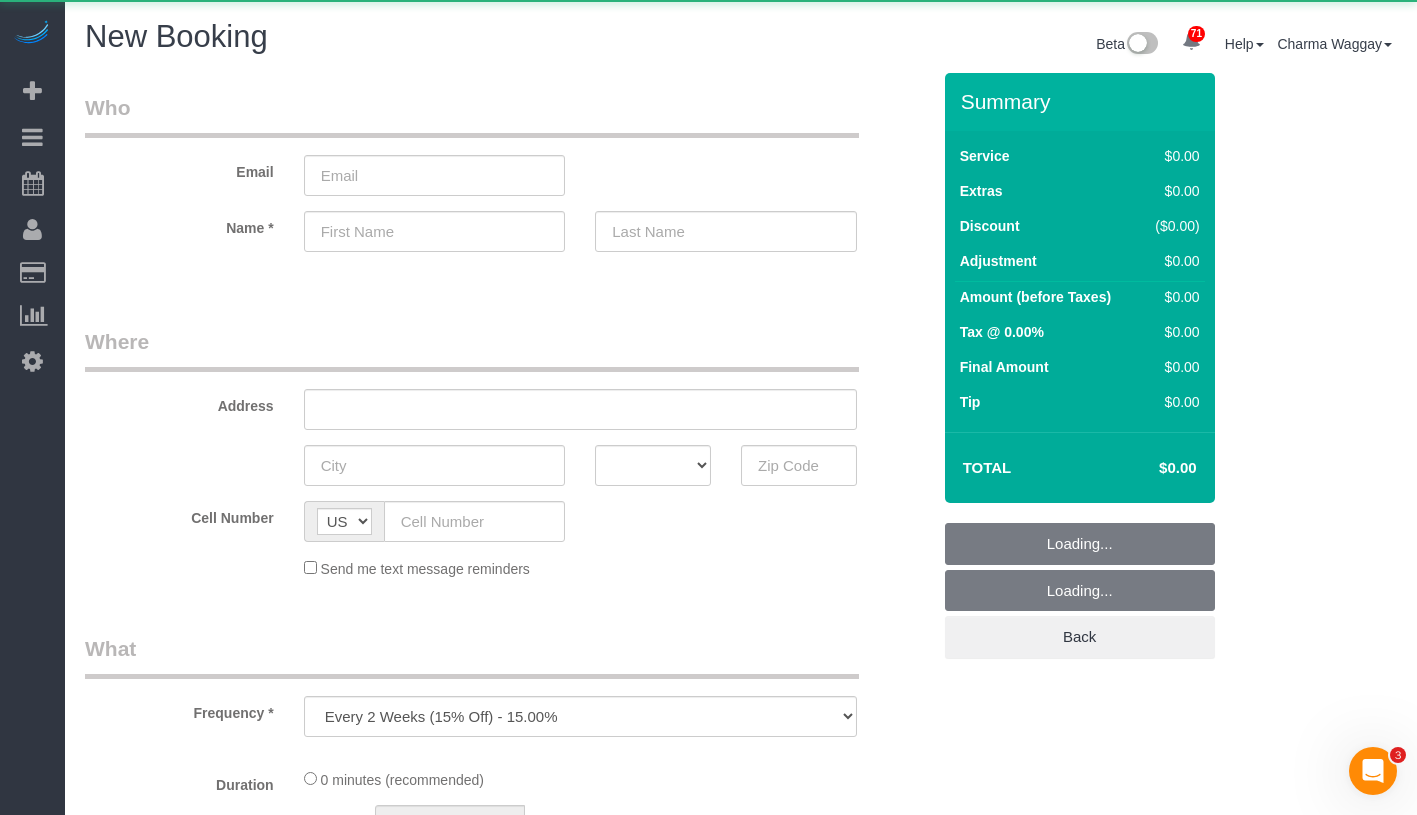 scroll, scrollTop: 0, scrollLeft: 0, axis: both 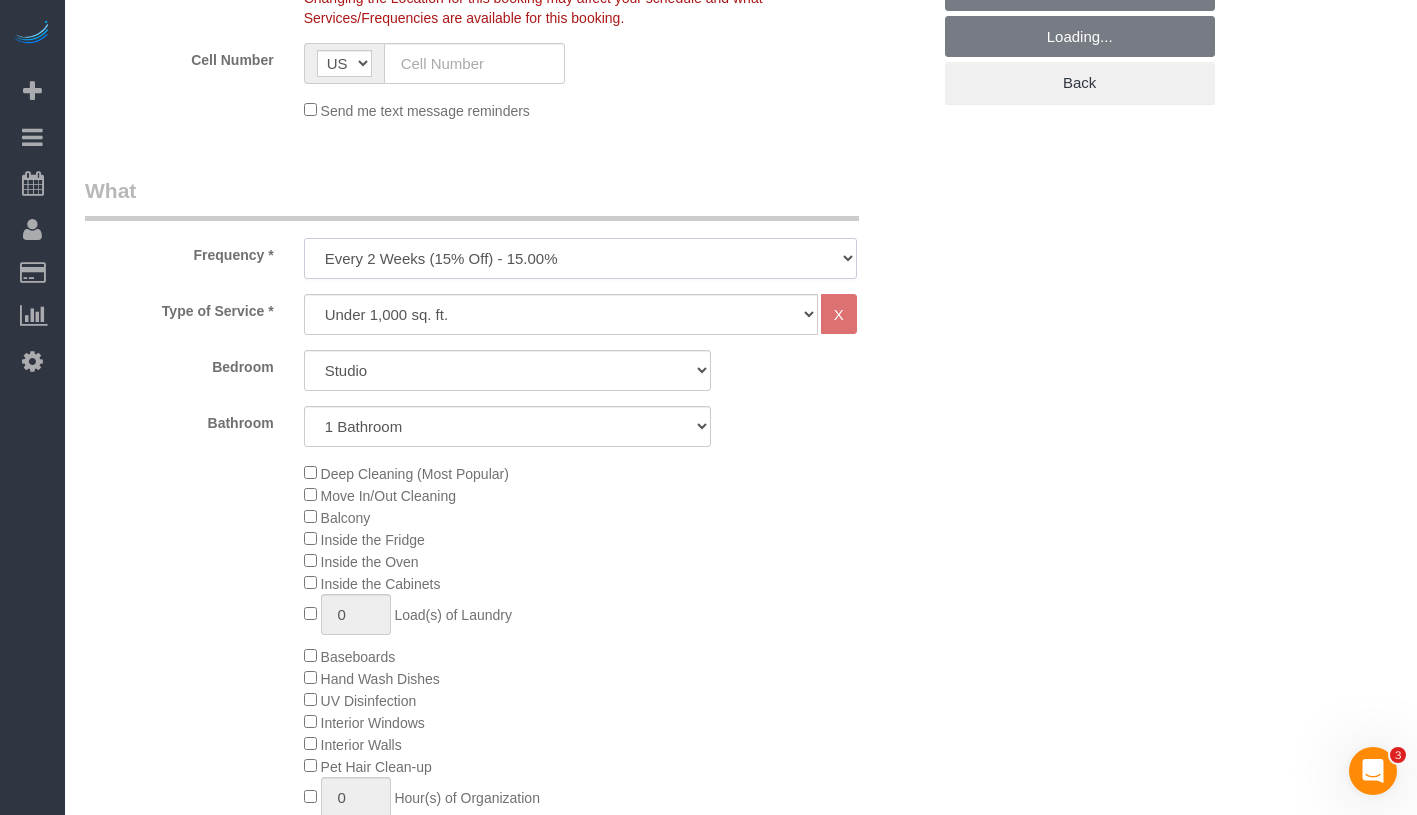 click on "One Time Weekly (20% Off) - 20.00% Every 2 Weeks (15% Off) - 15.00% Every 4 Weeks (10% Off) - 10.00%" at bounding box center [580, 258] 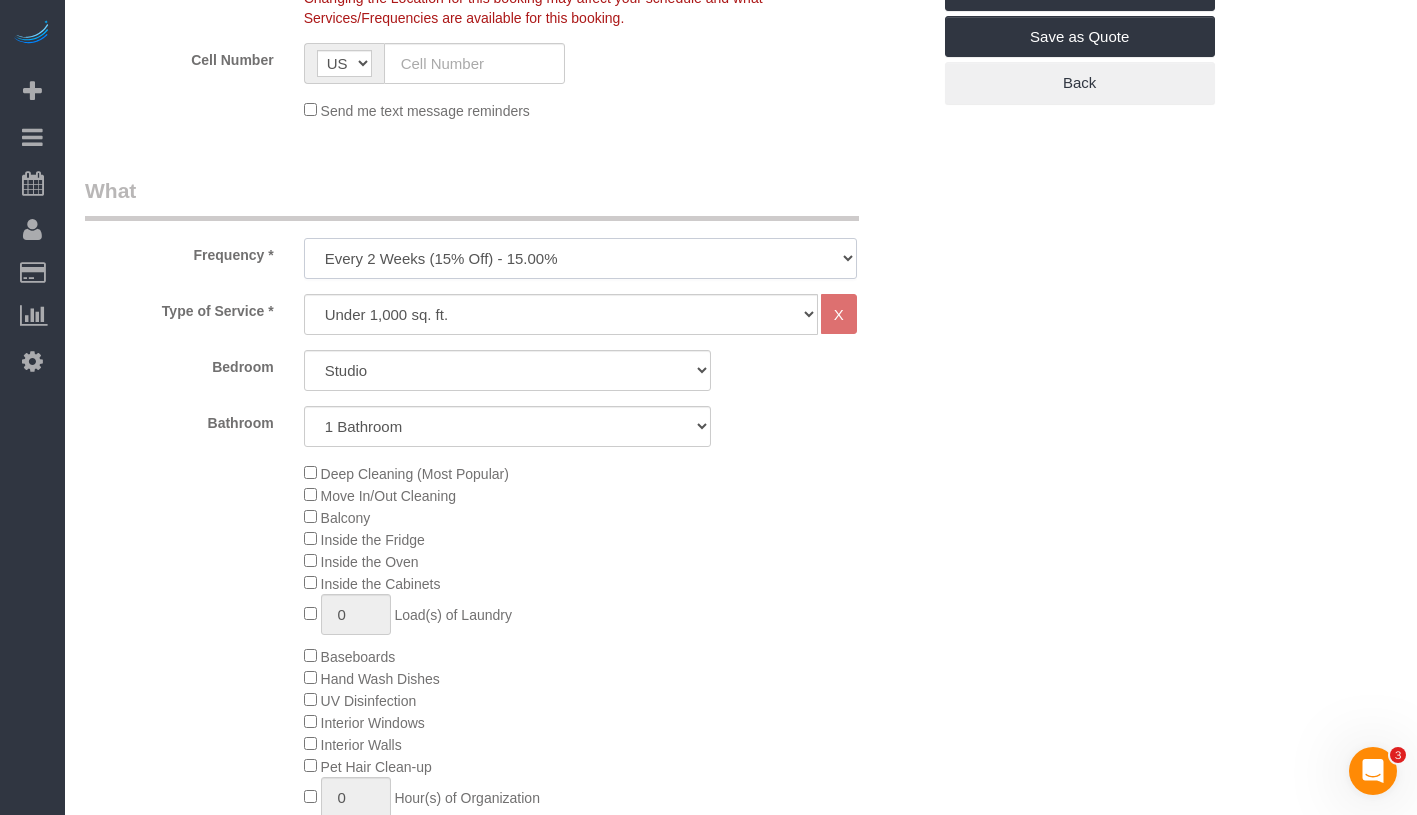 select on "object:1272" 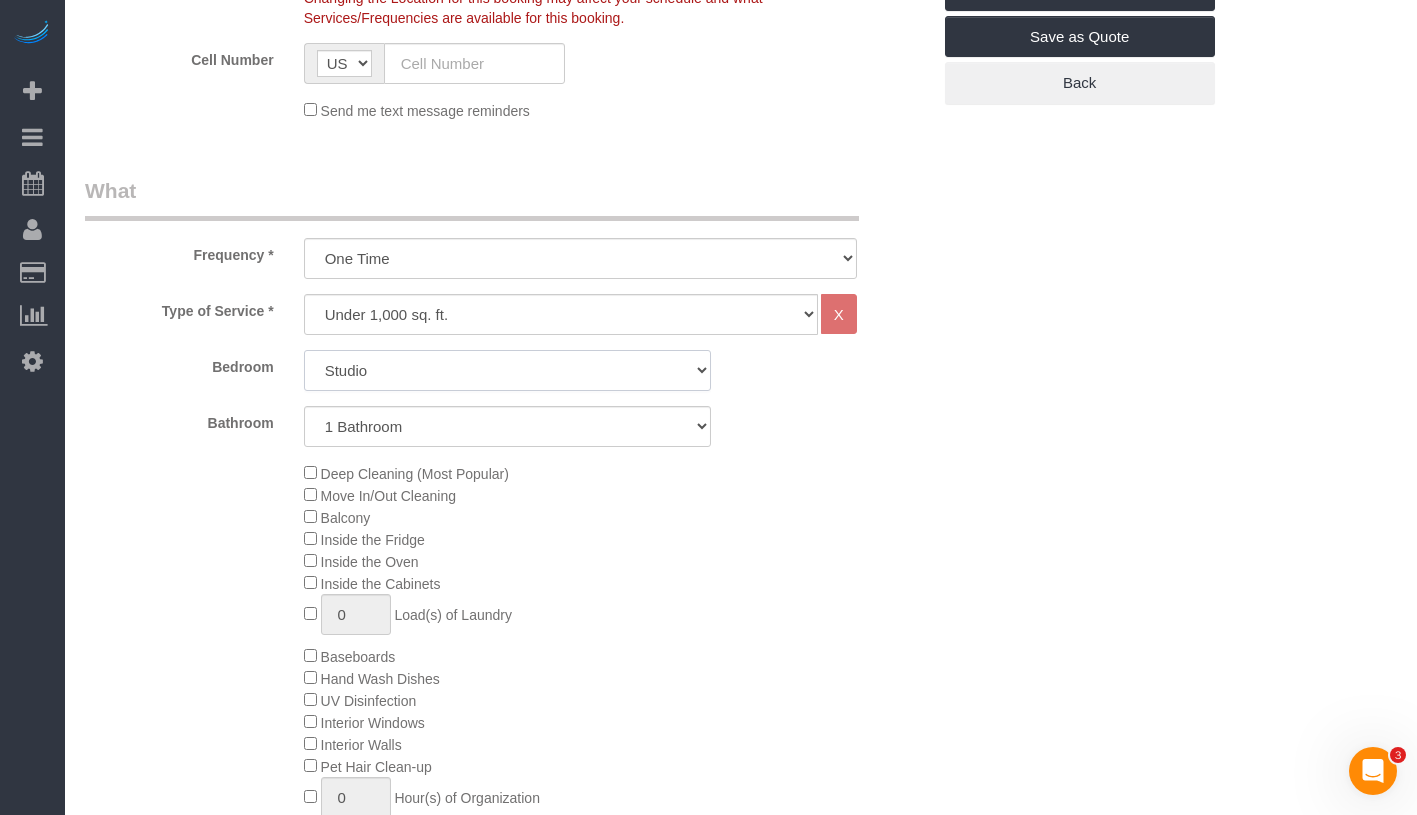 click on "Studio
1 Bedroom
2 Bedrooms
3 Bedrooms" 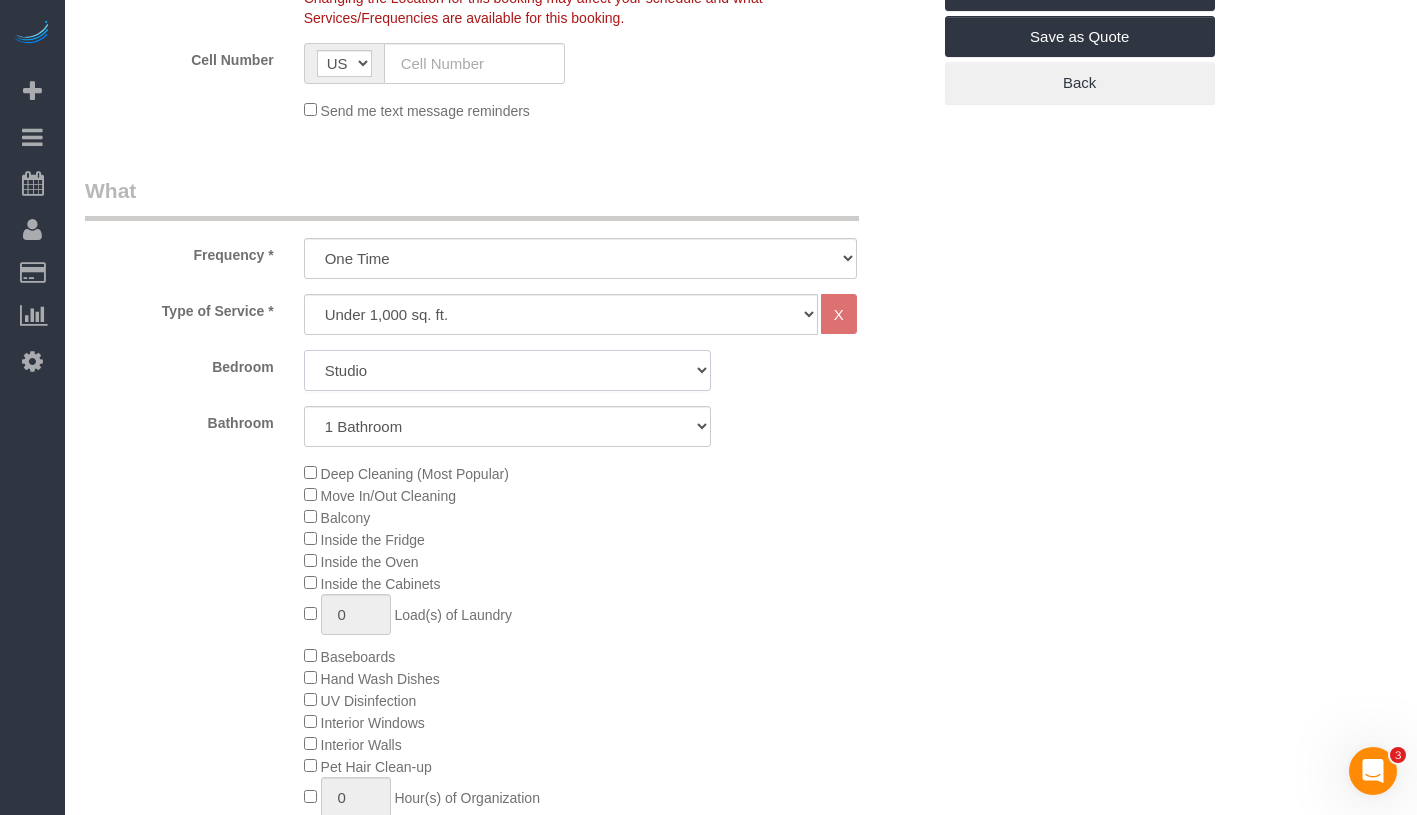 select on "2" 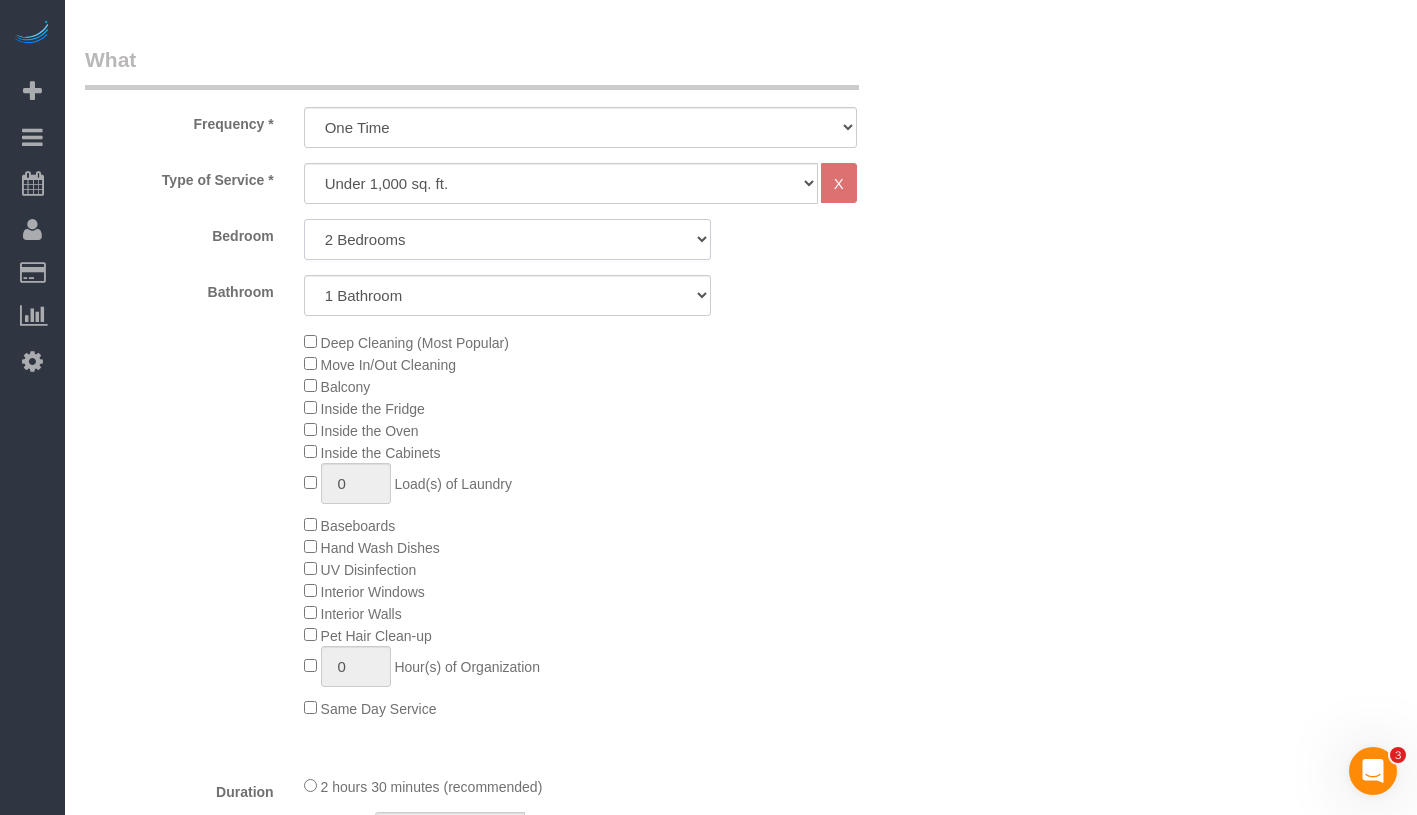 scroll, scrollTop: 907, scrollLeft: 0, axis: vertical 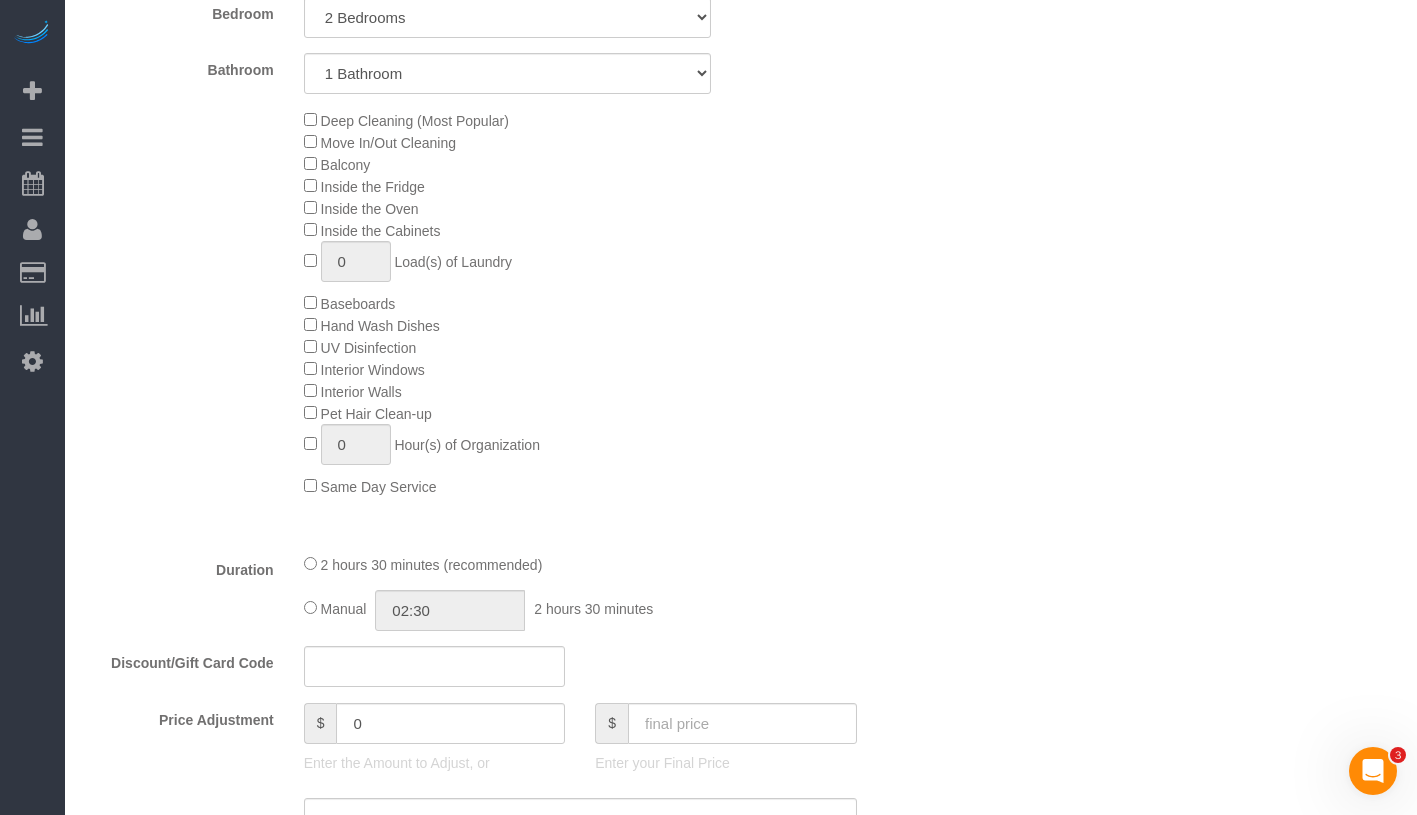 click on "Manual
02:30
2 hours 30 minutes" 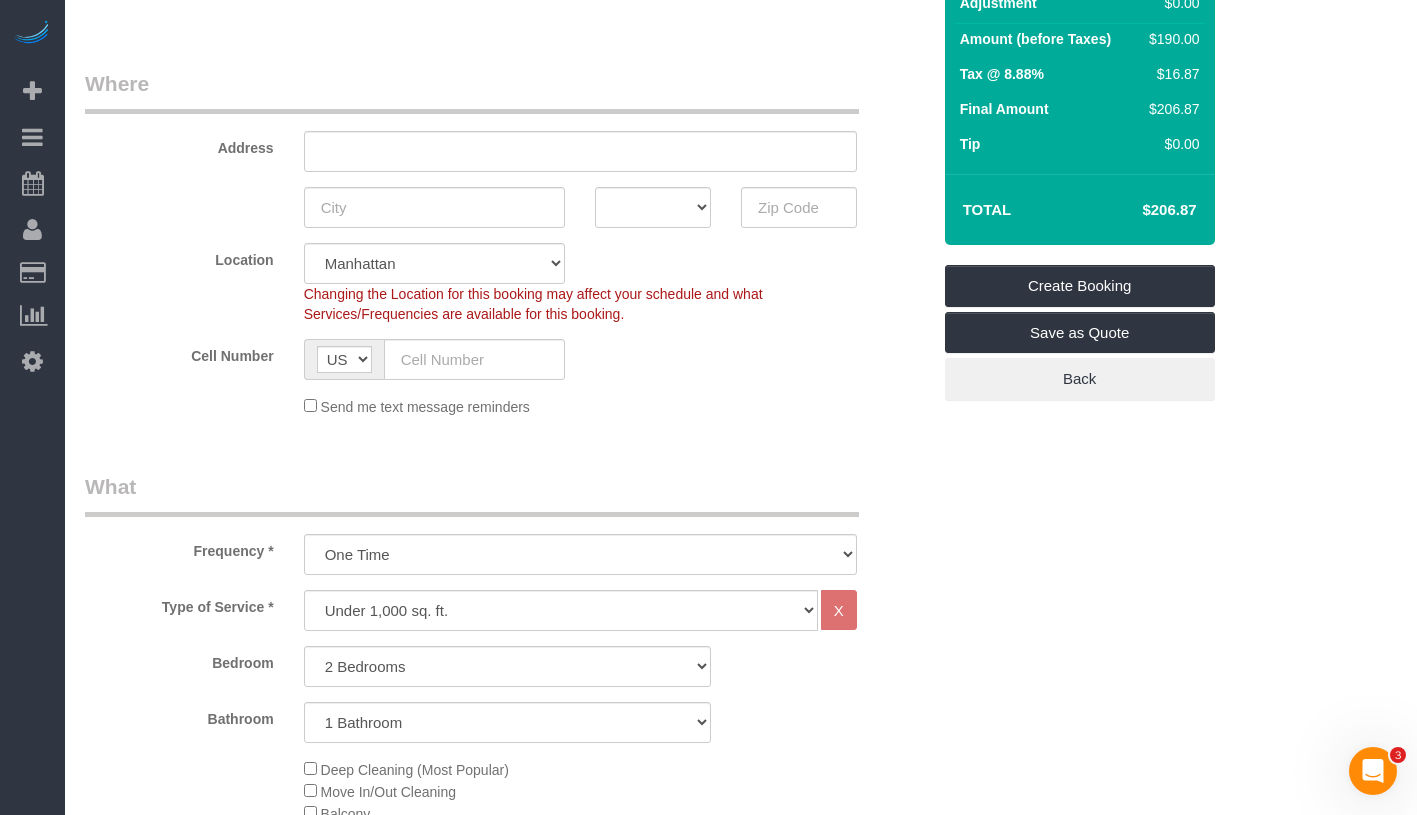 scroll, scrollTop: 256, scrollLeft: 0, axis: vertical 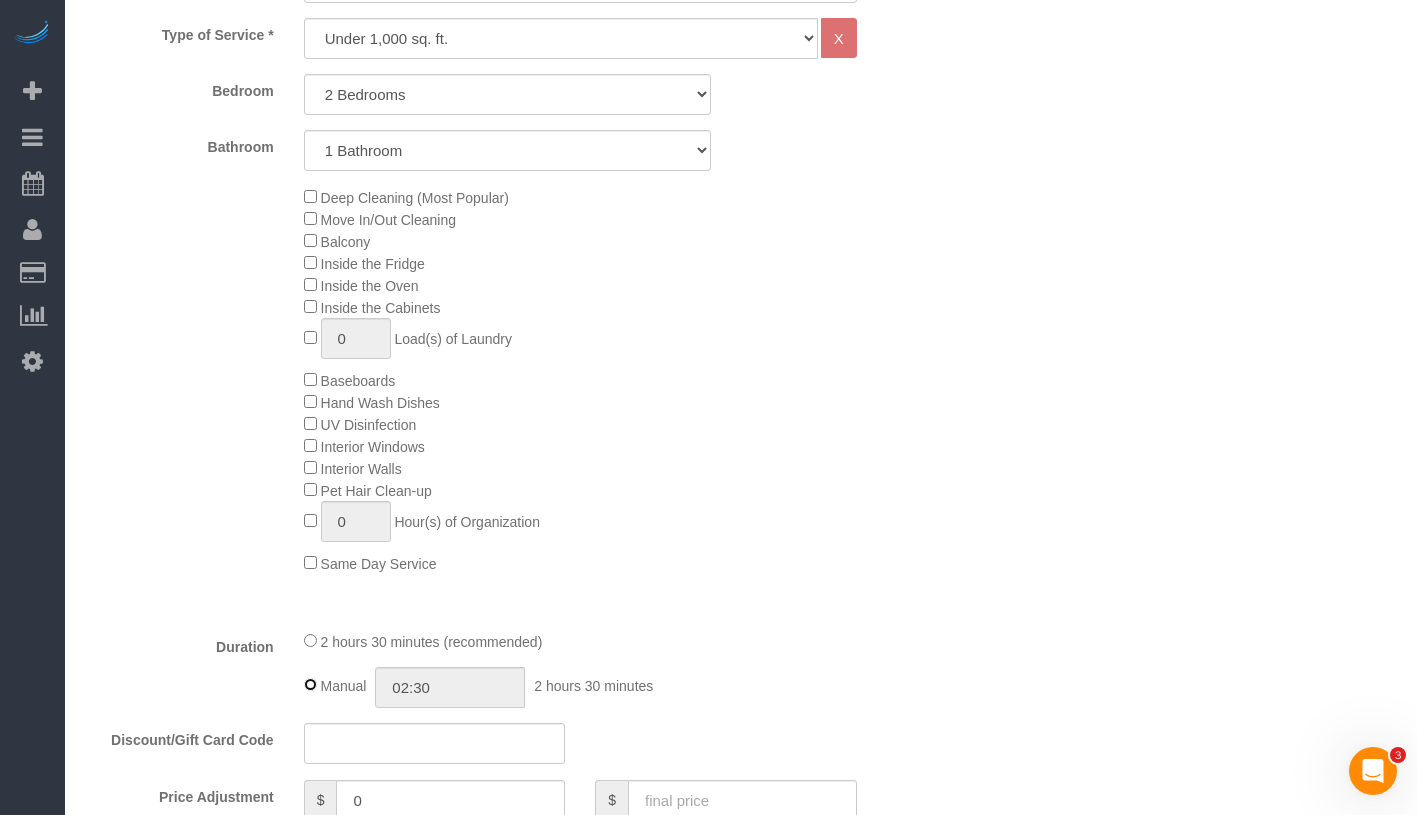 type on "04:00" 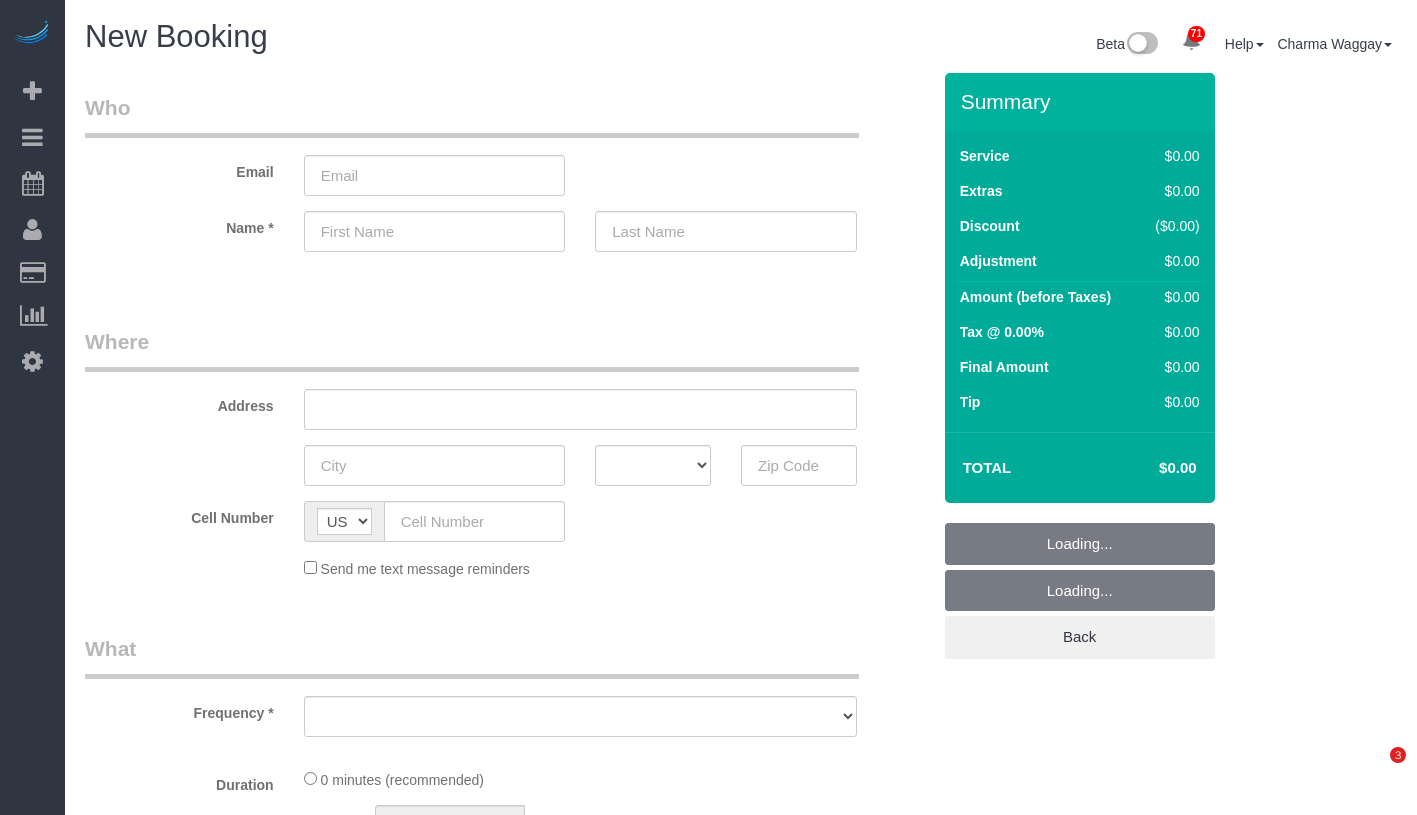 select on "number:89" 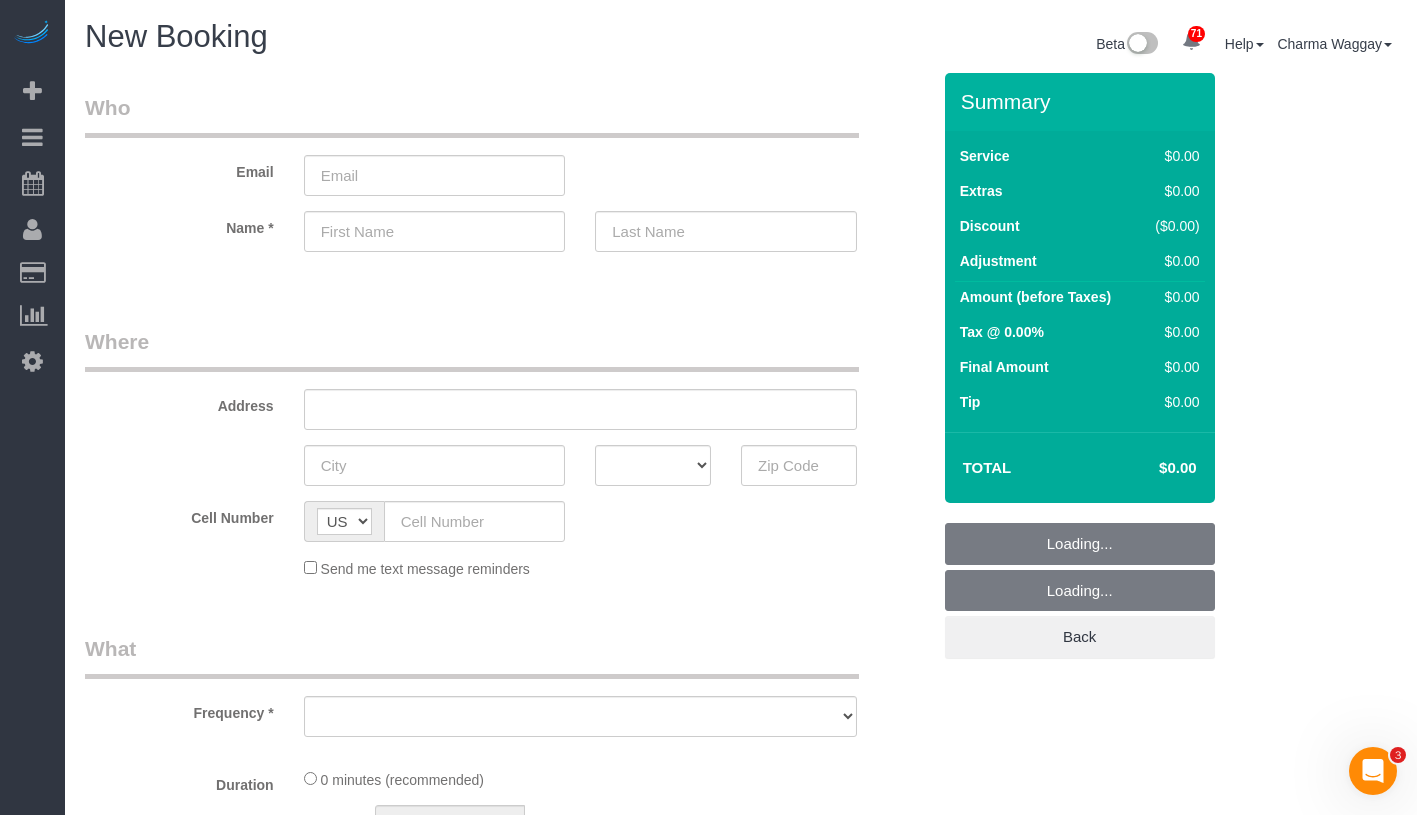 scroll, scrollTop: 0, scrollLeft: 0, axis: both 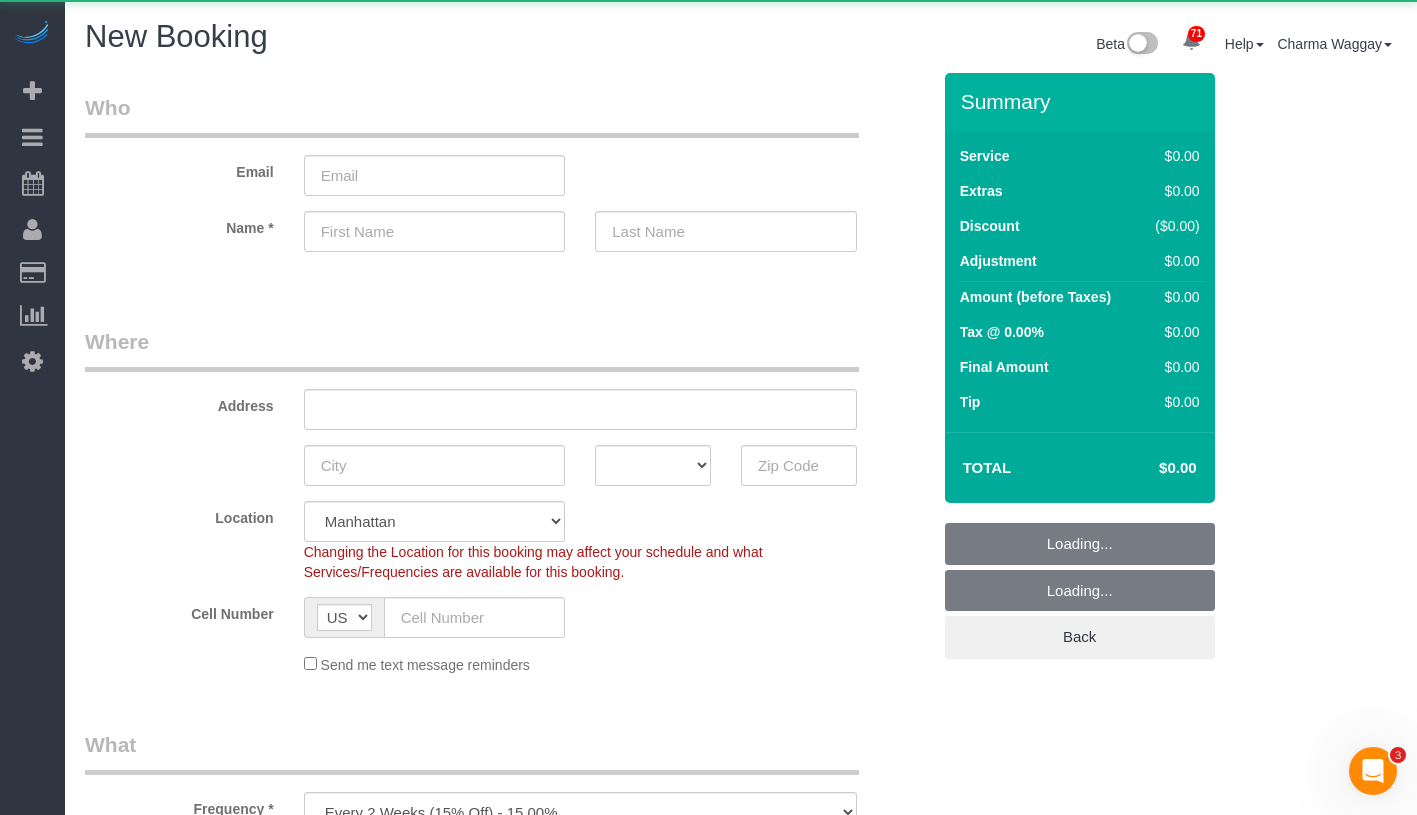 select on "object:1284" 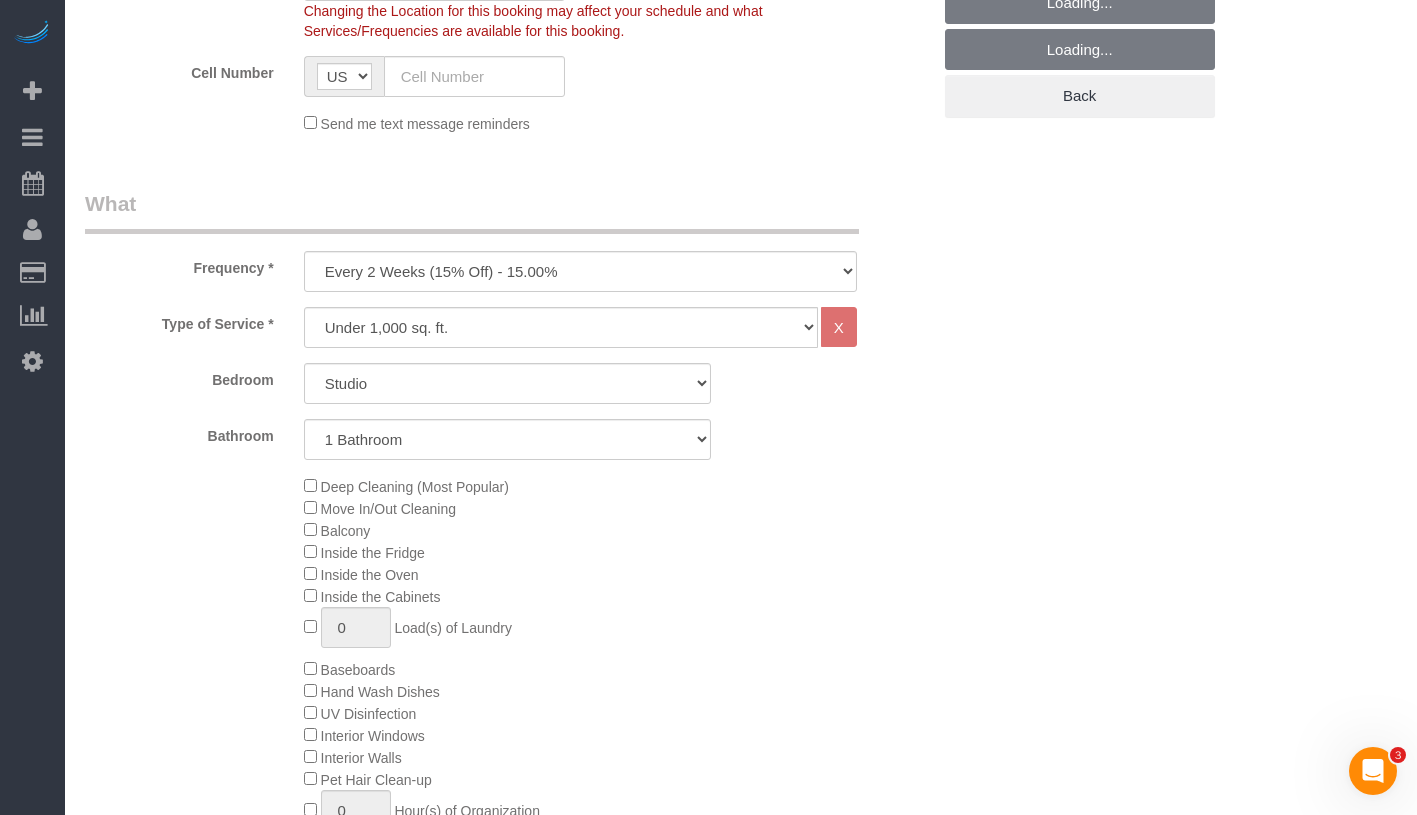 scroll, scrollTop: 584, scrollLeft: 0, axis: vertical 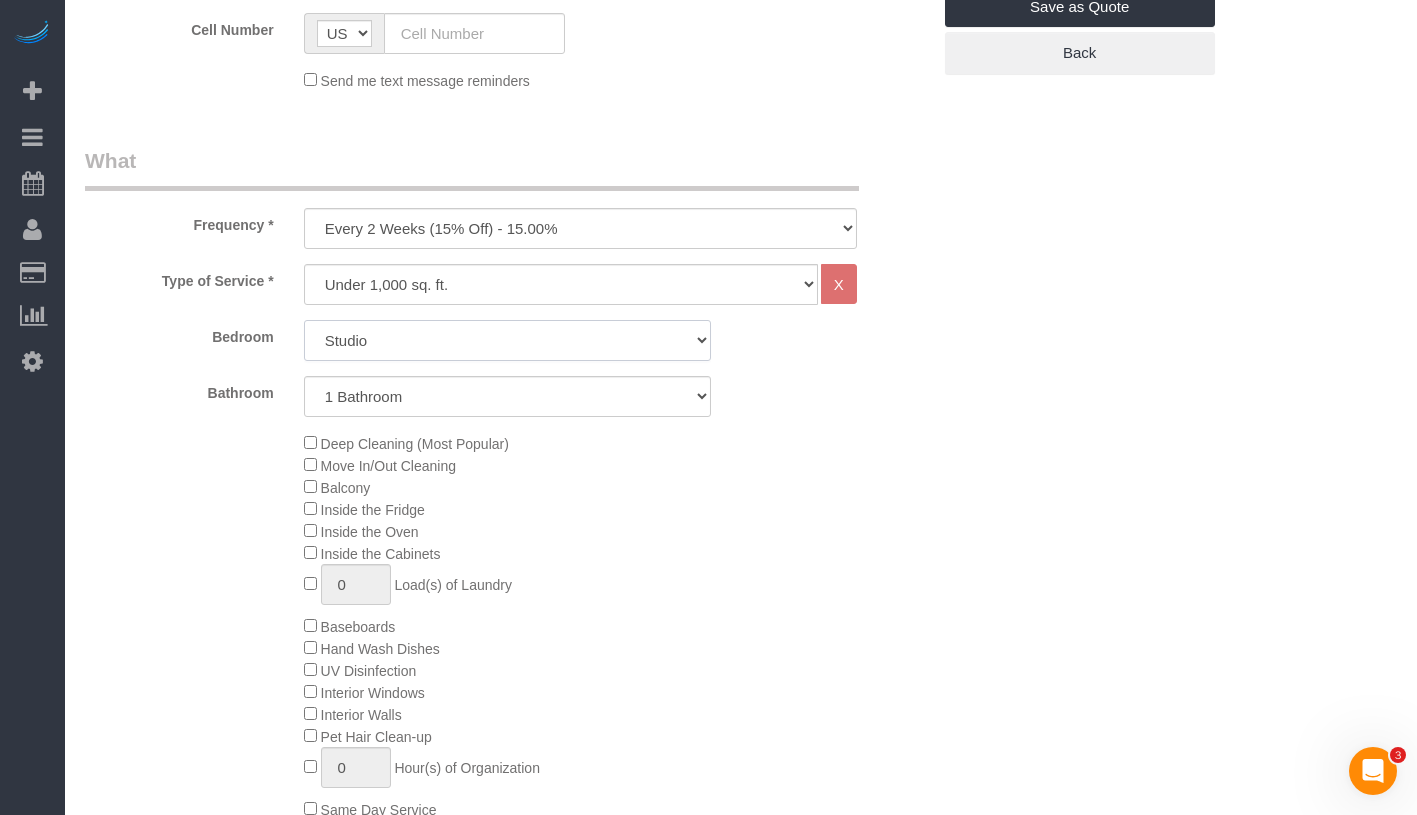 click on "Studio
1 Bedroom
2 Bedrooms
3 Bedrooms" 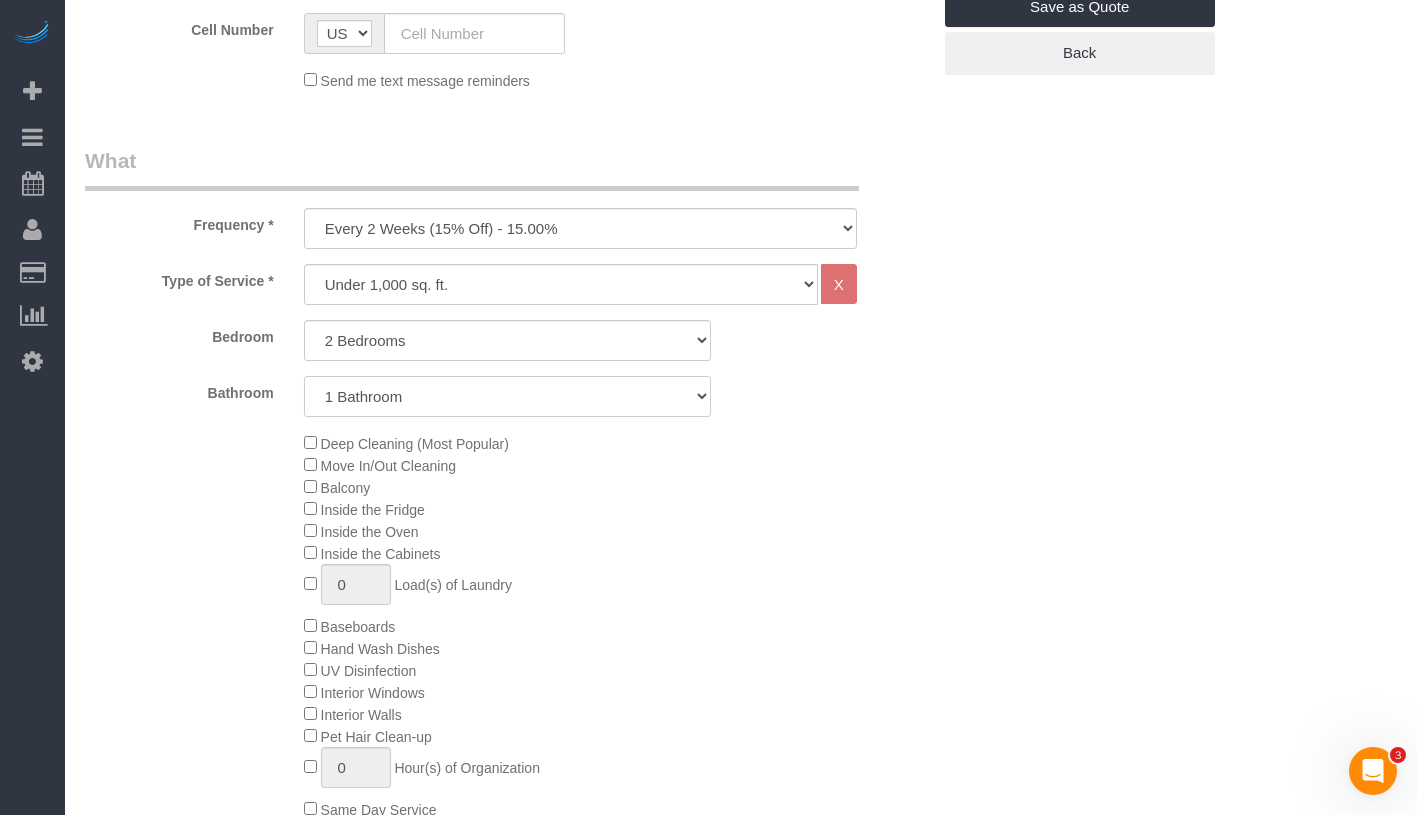 click on "1 Bathroom
2 Bathrooms" 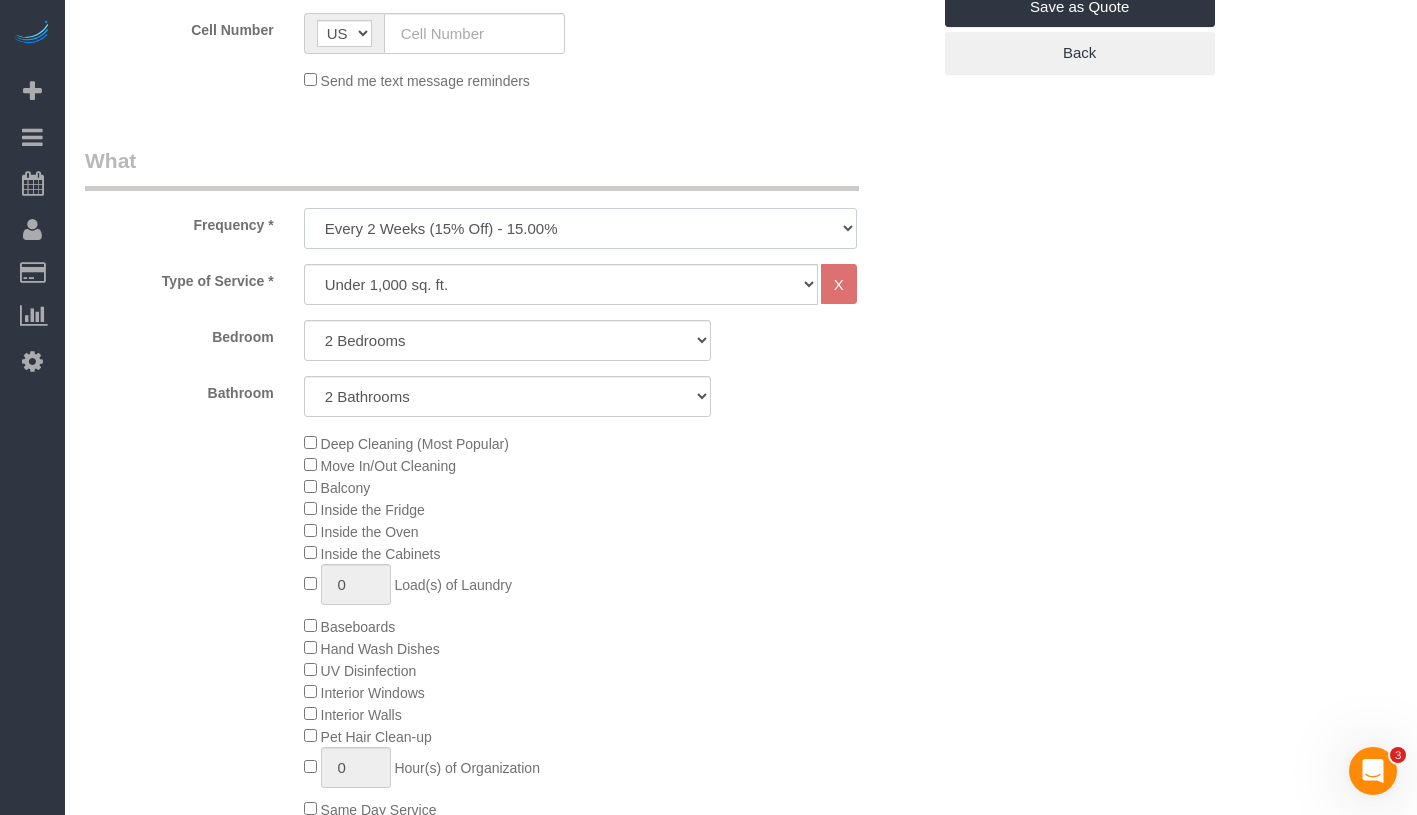 click on "One Time Weekly (20% Off) - 20.00% Every 2 Weeks (15% Off) - 15.00% Every 4 Weeks (10% Off) - 10.00%" at bounding box center [580, 228] 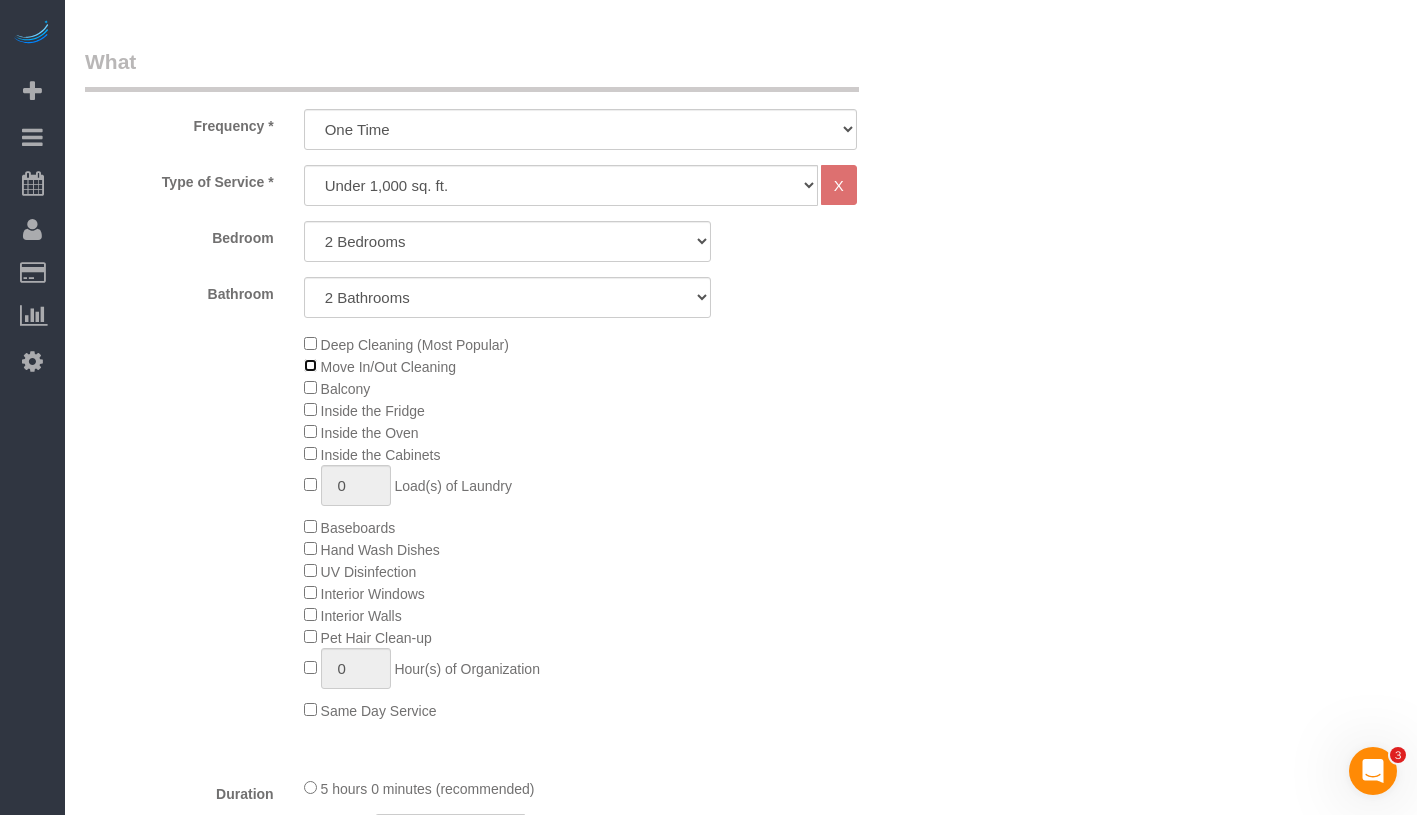 scroll, scrollTop: 686, scrollLeft: 0, axis: vertical 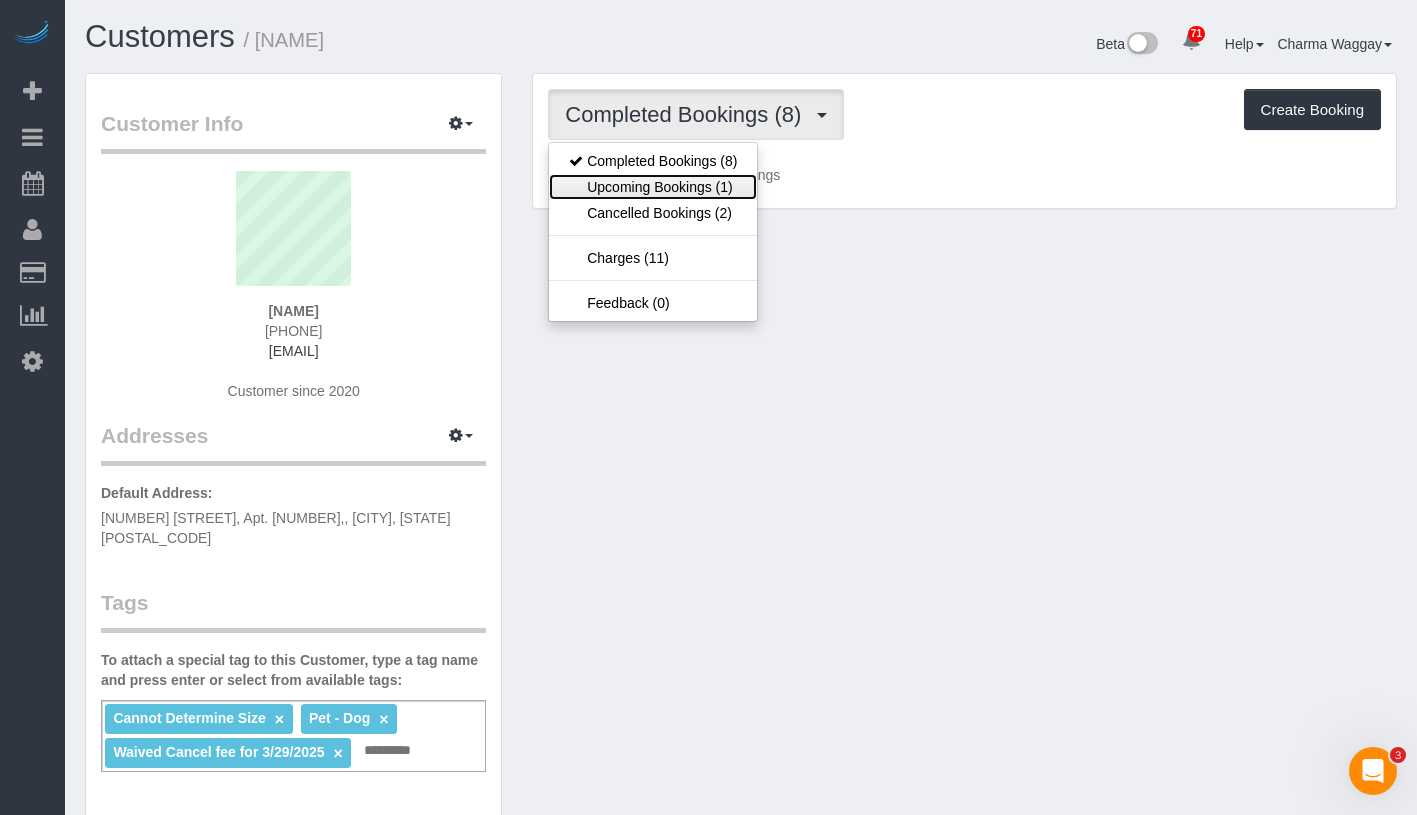 click on "Upcoming Bookings (1)" at bounding box center [653, 187] 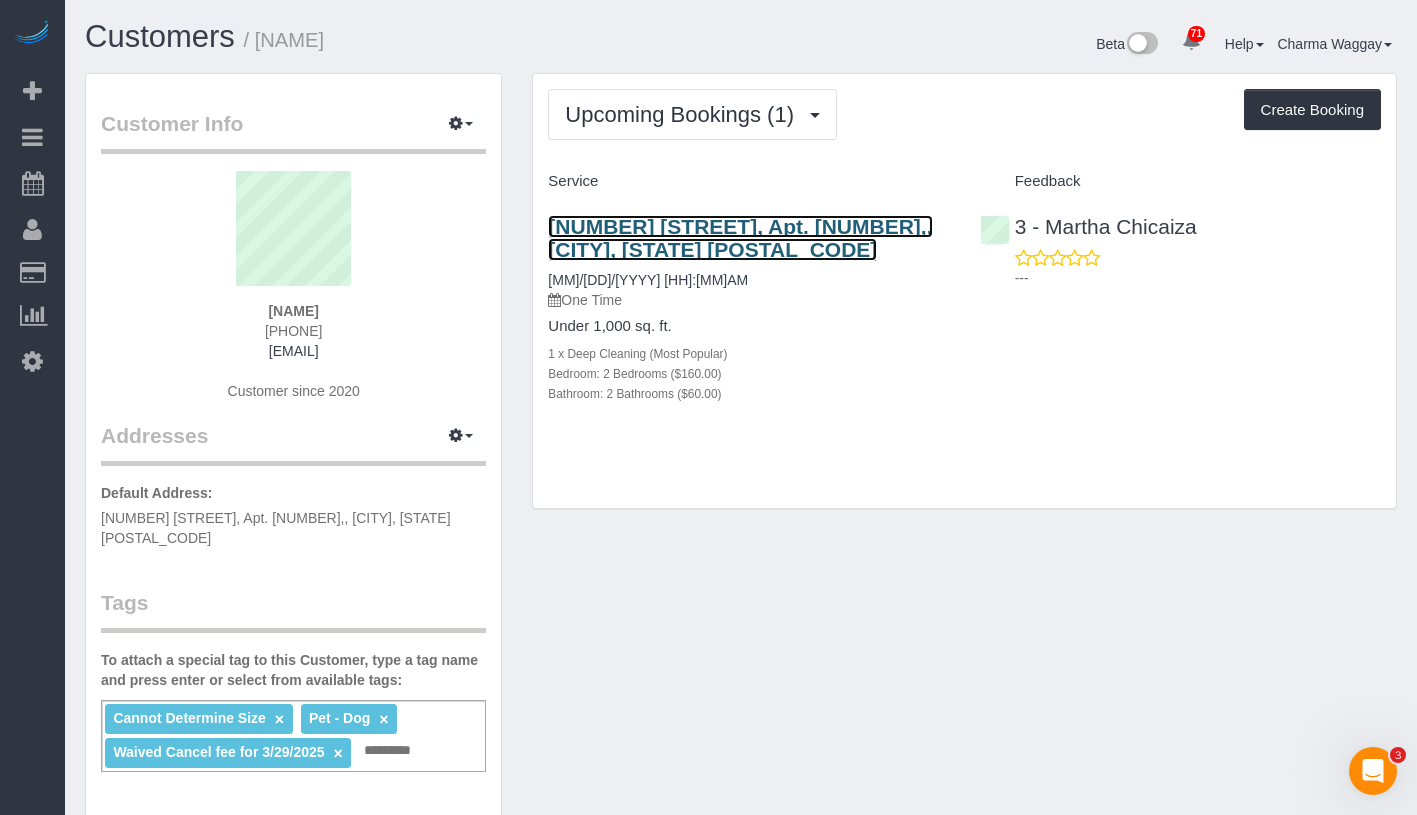 click on "5203 Center Boulevard, Apt. 1713,, Long Island City, NY 11101" at bounding box center [740, 238] 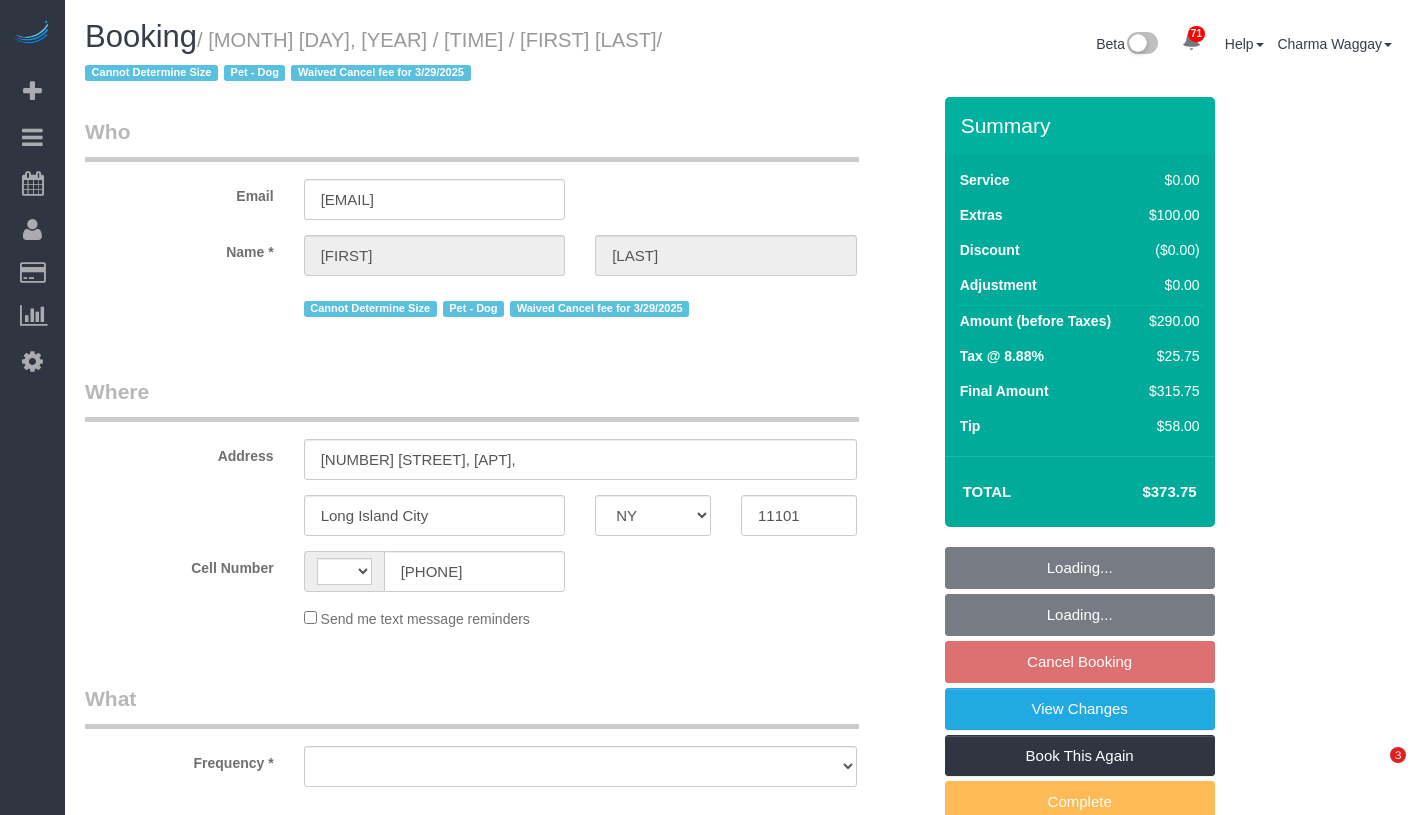 select on "NY" 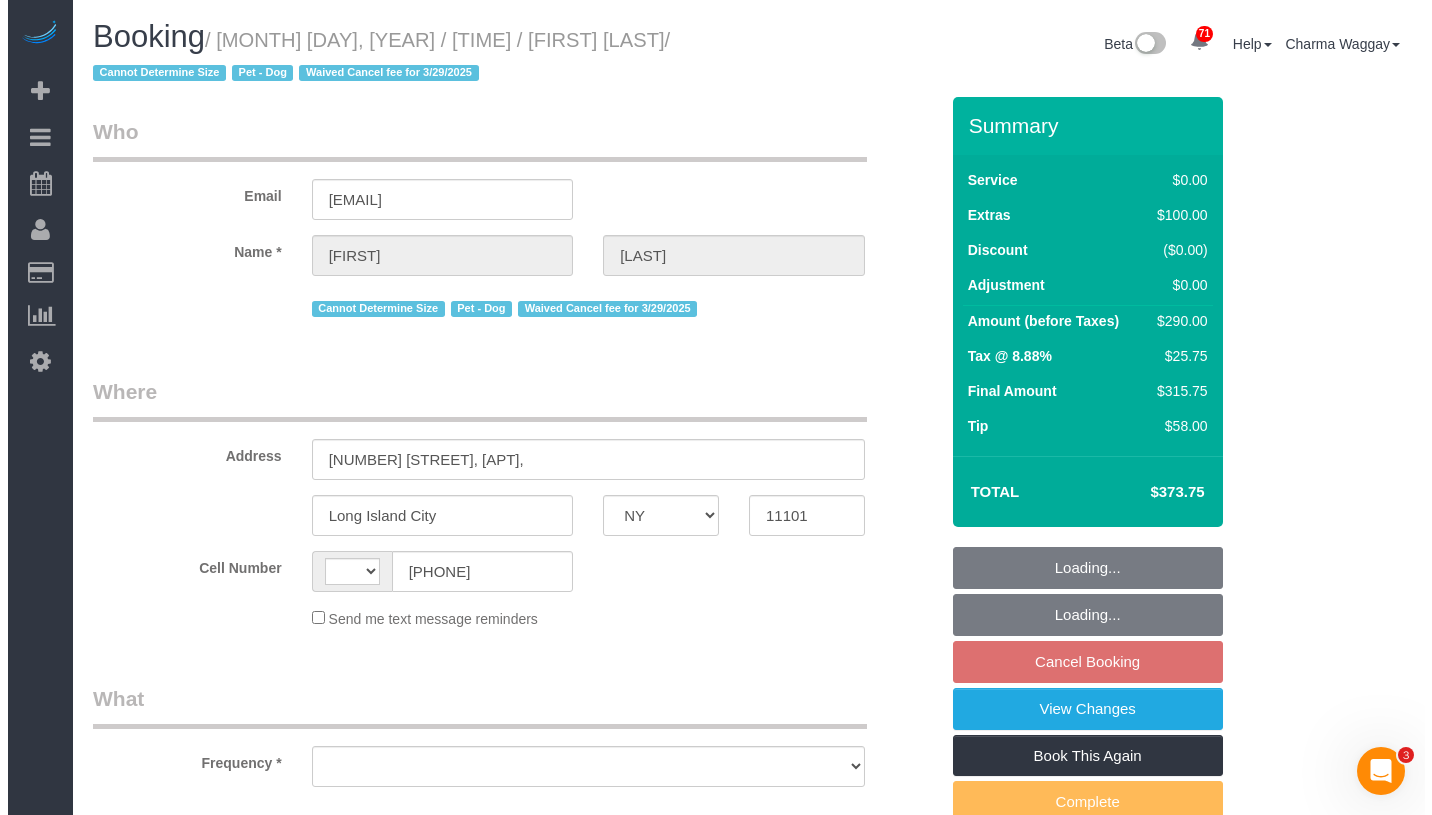 scroll, scrollTop: 0, scrollLeft: 0, axis: both 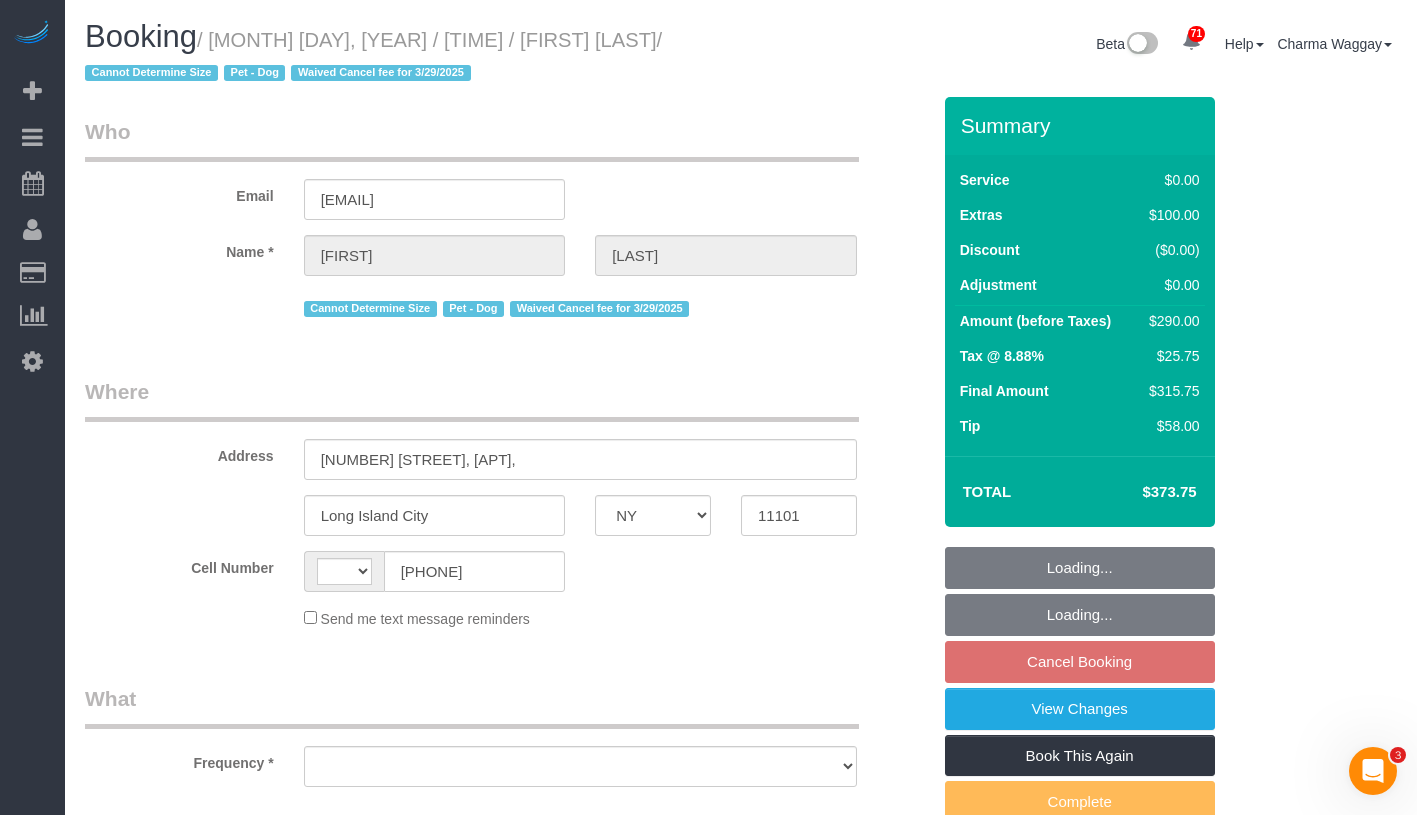 select on "object:501" 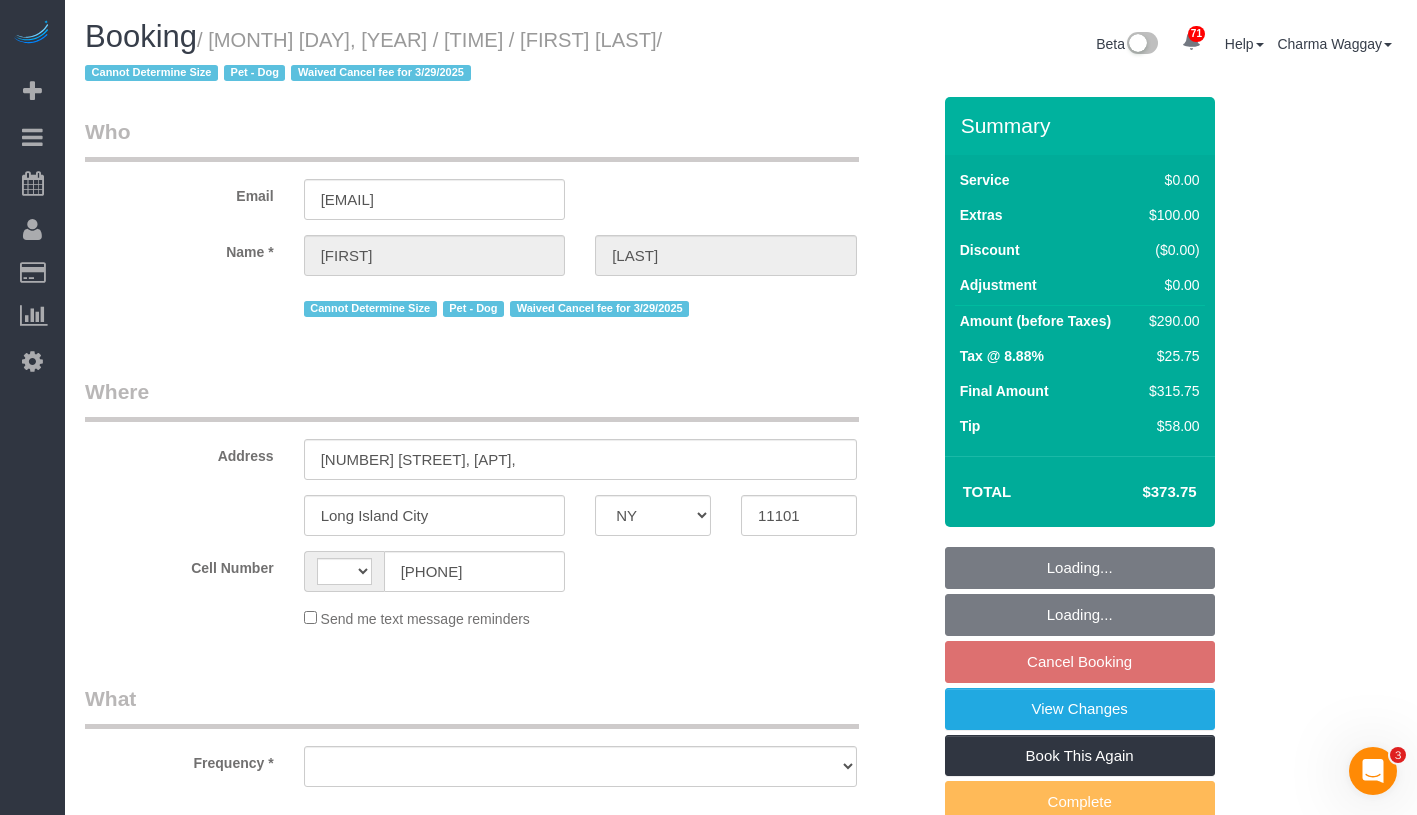 select on "number:89" 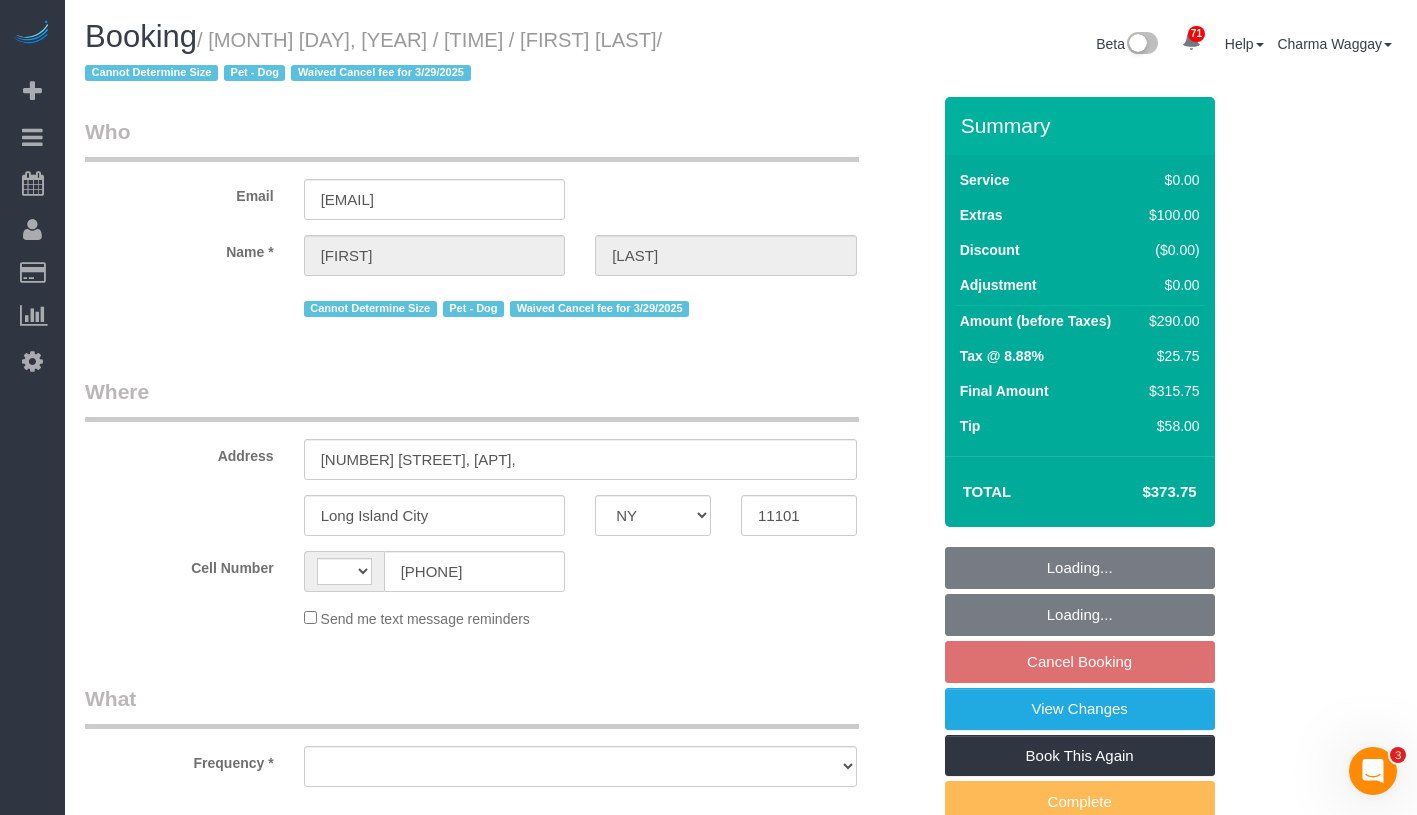 select on "number:72" 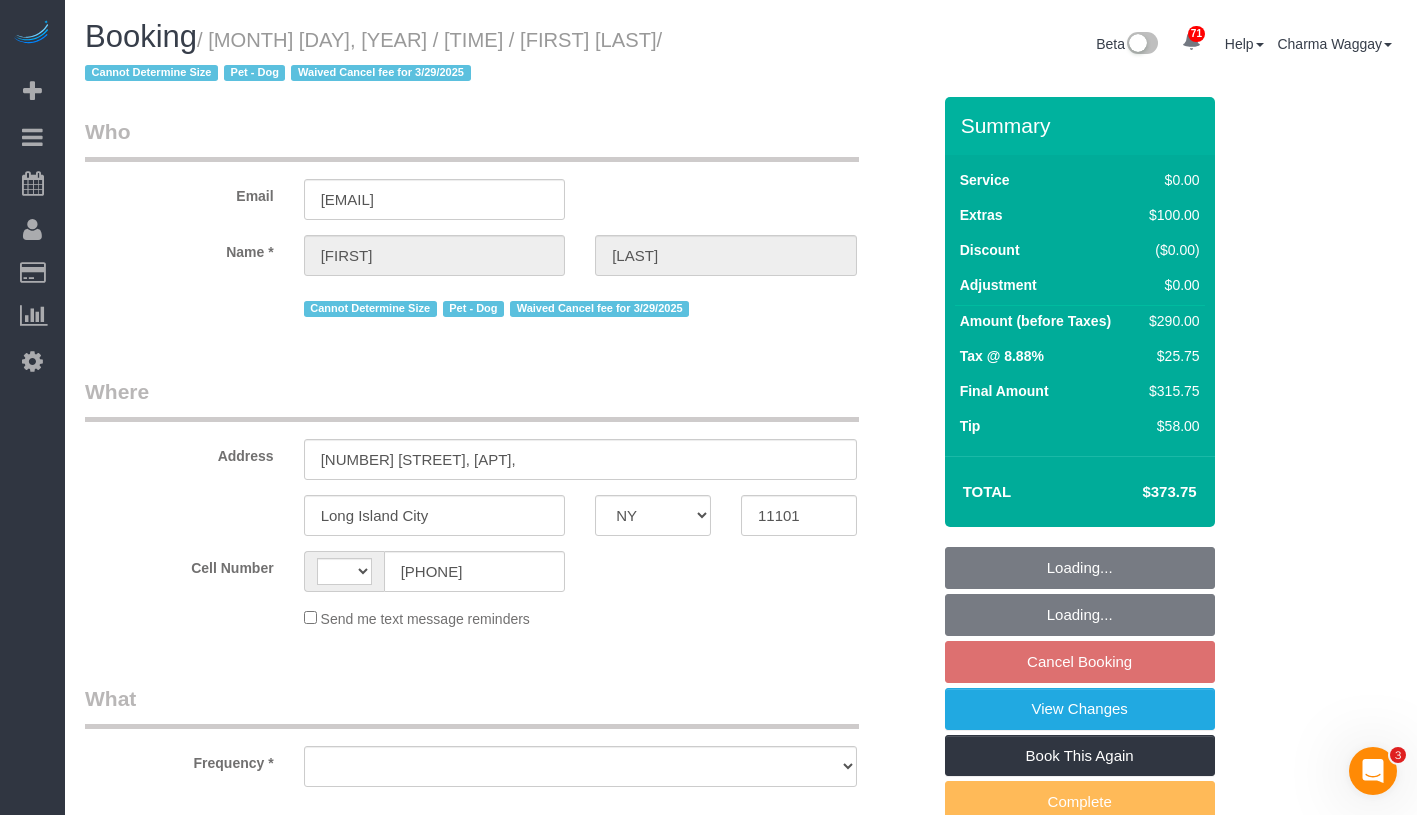 select on "number:13" 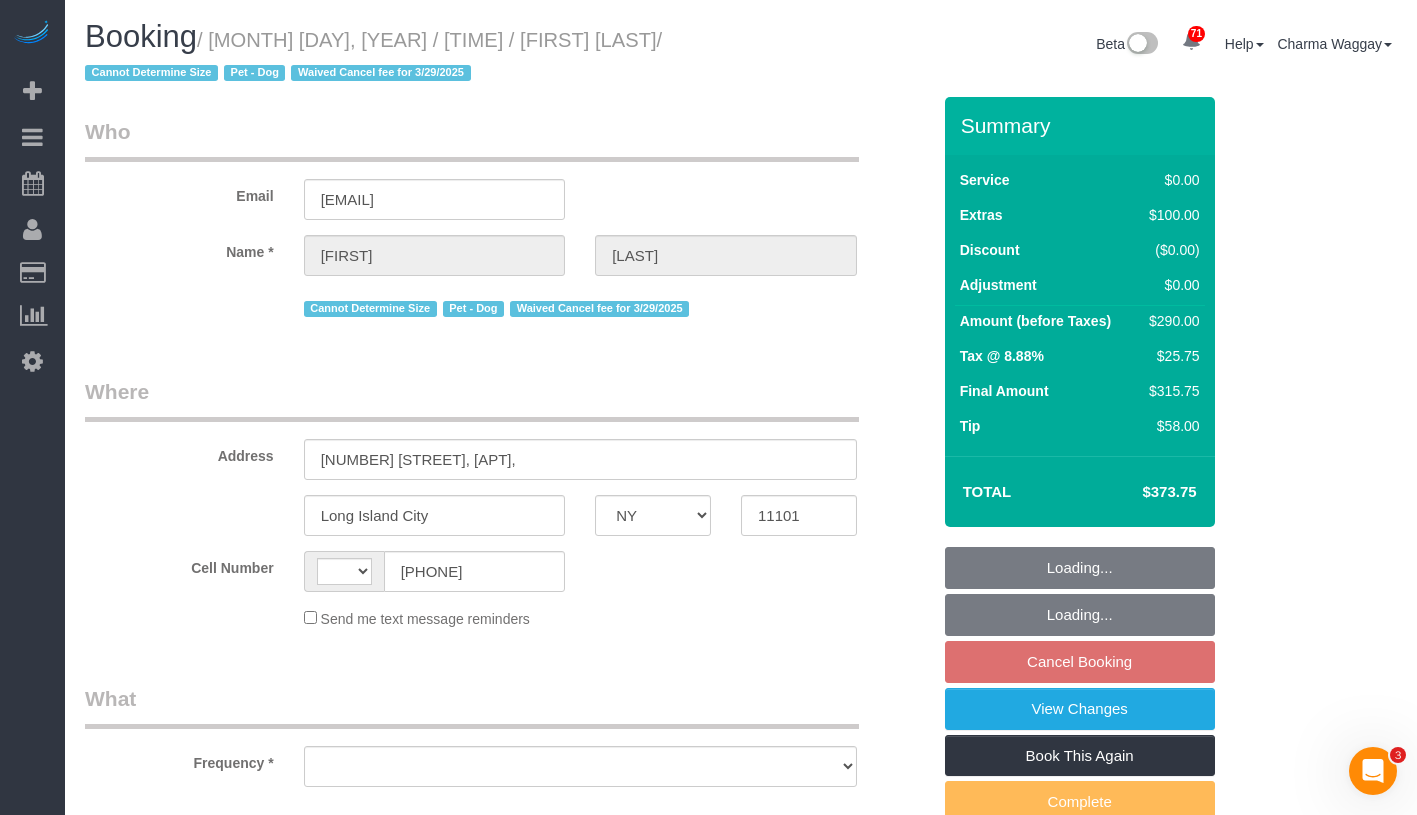 select on "number:6" 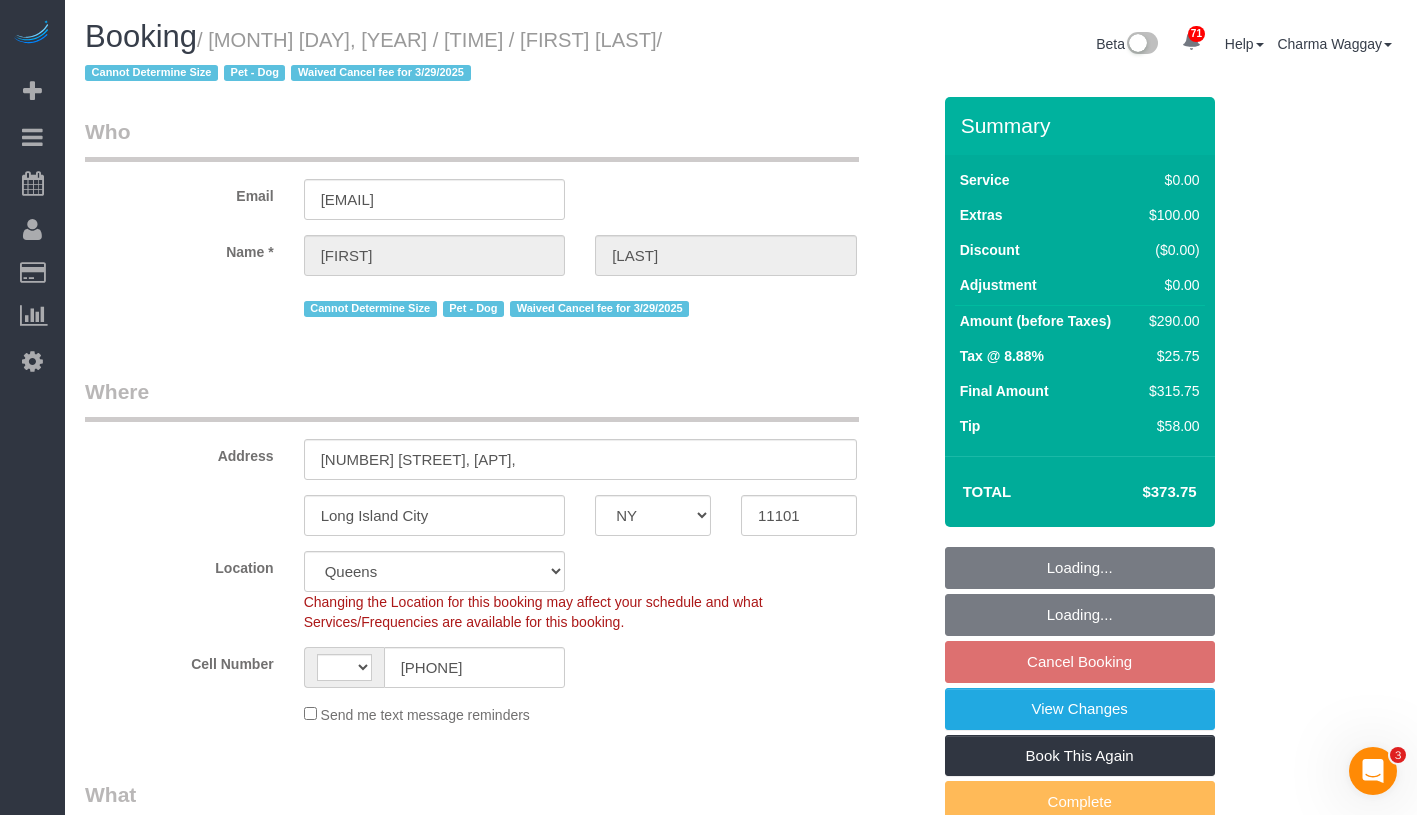select on "object:732" 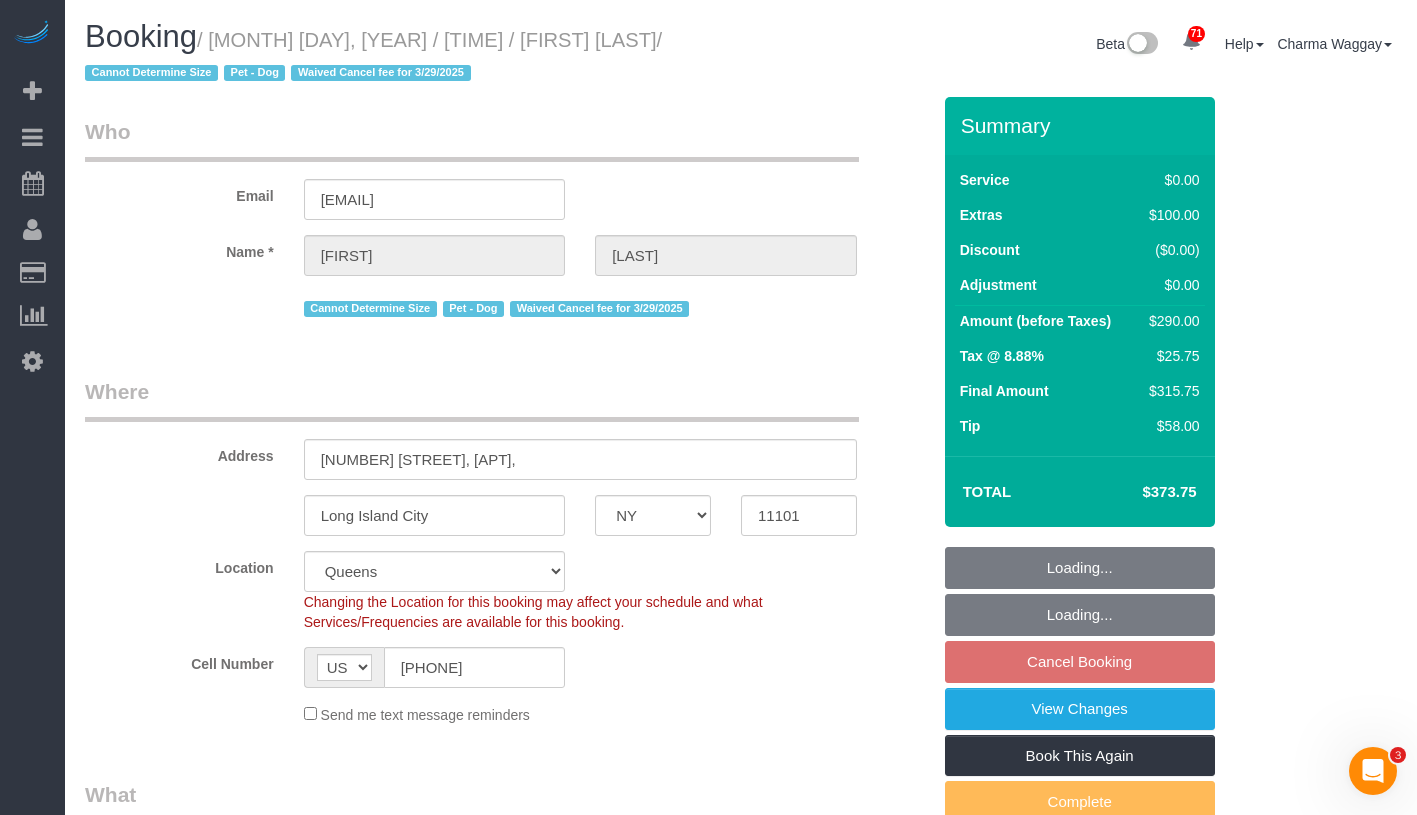 select on "string:stripe-pm_1RQ6JD4VGloSiKo7RgOZHVBj" 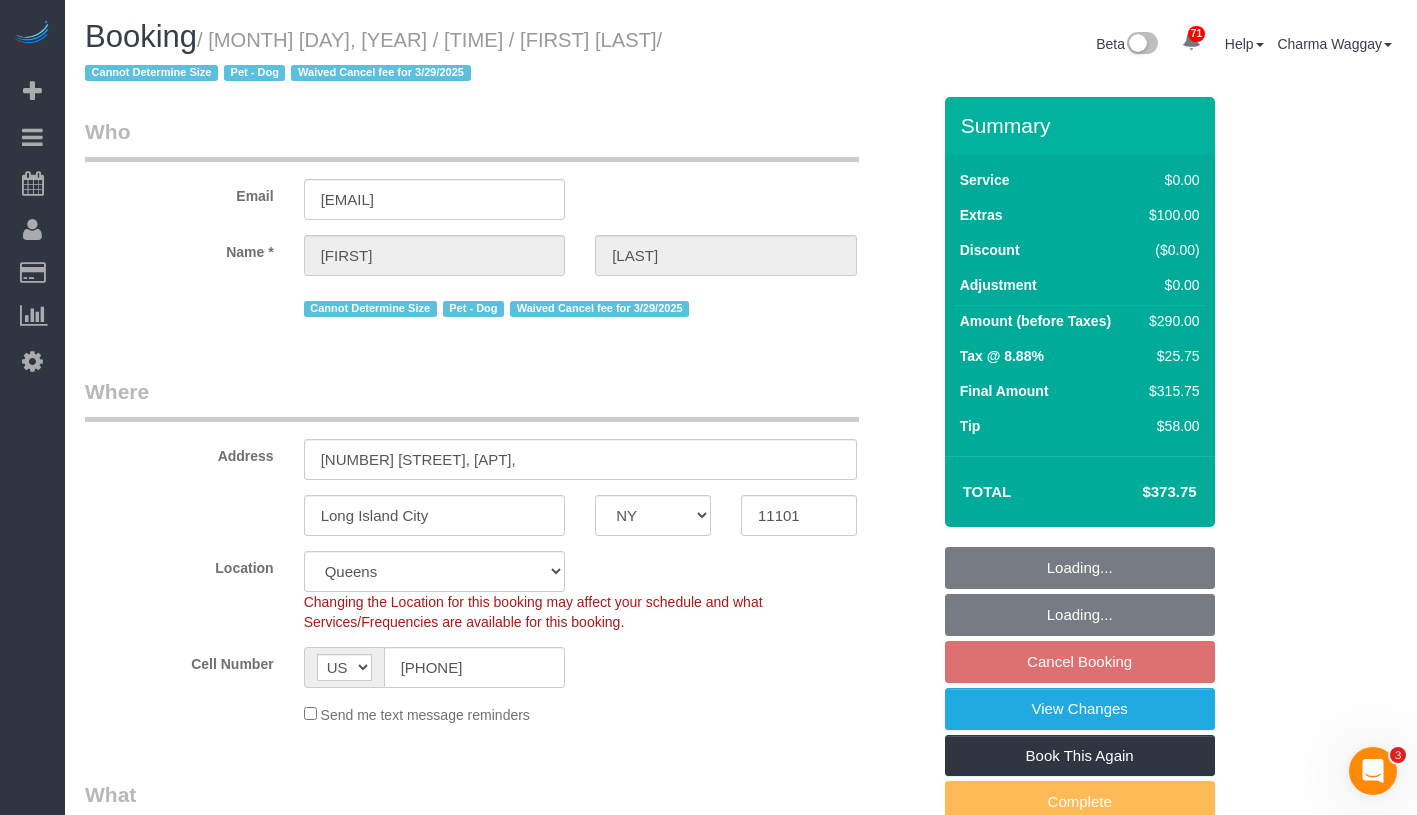 select on "2" 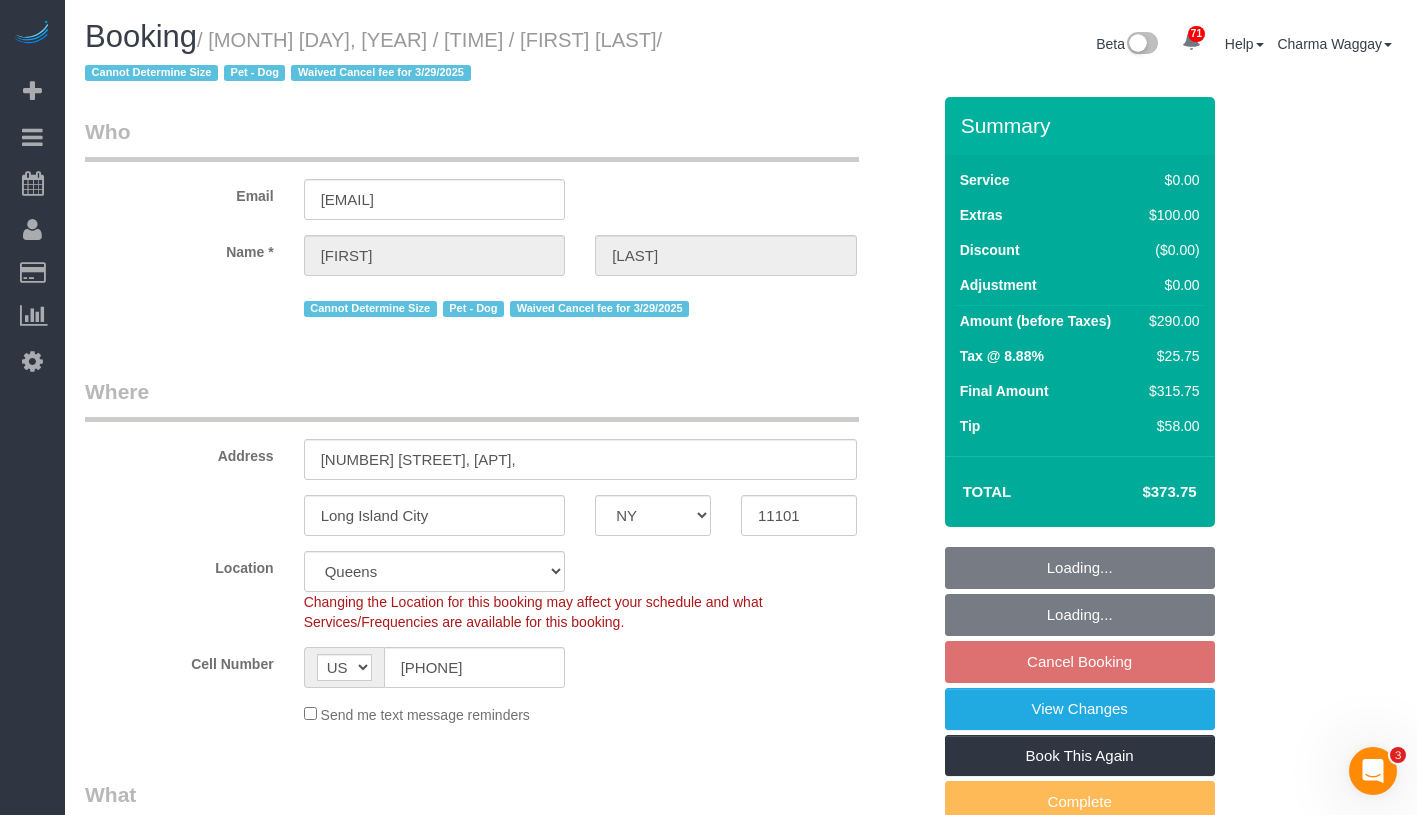 select on "2" 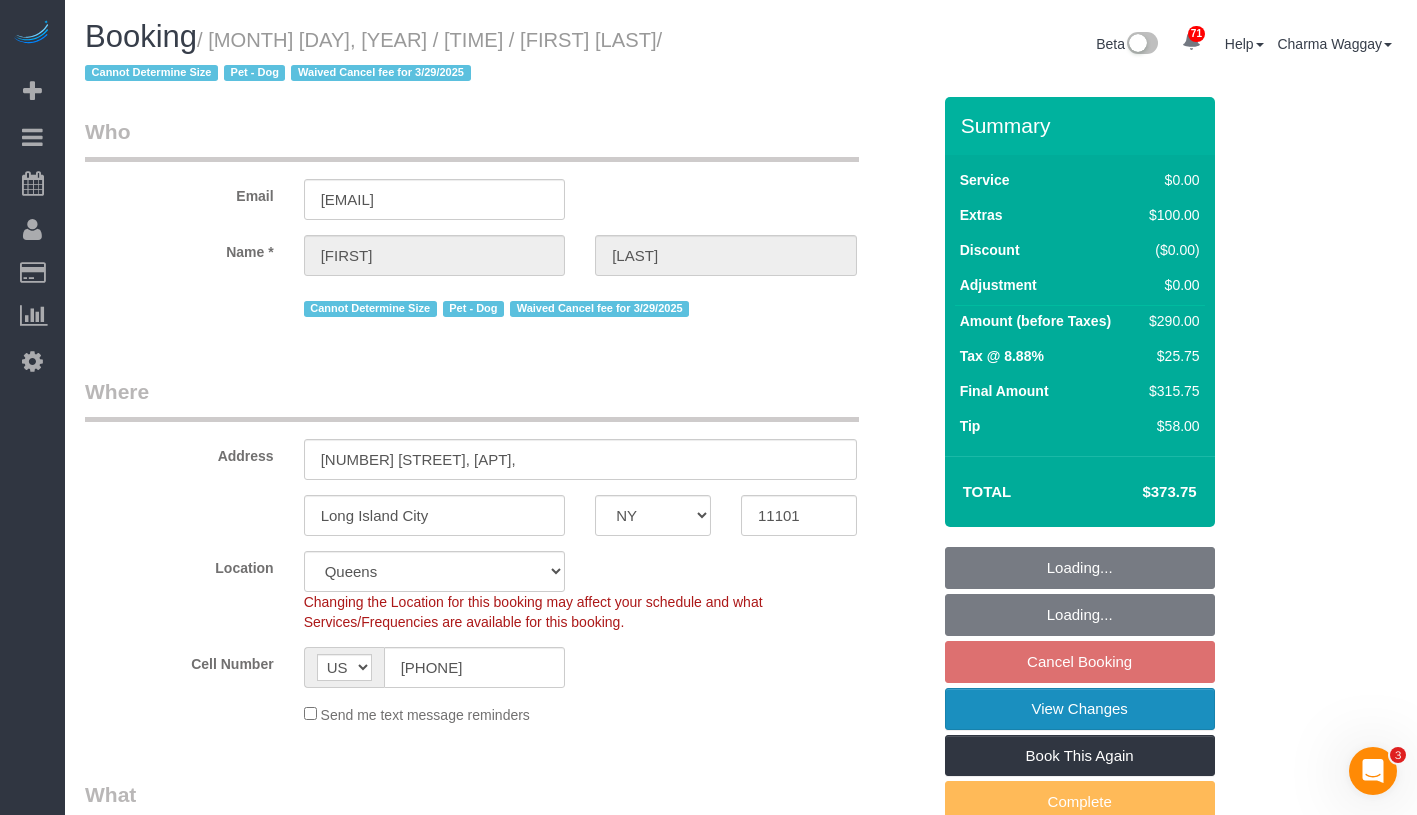 click on "View Changes" at bounding box center [1080, 709] 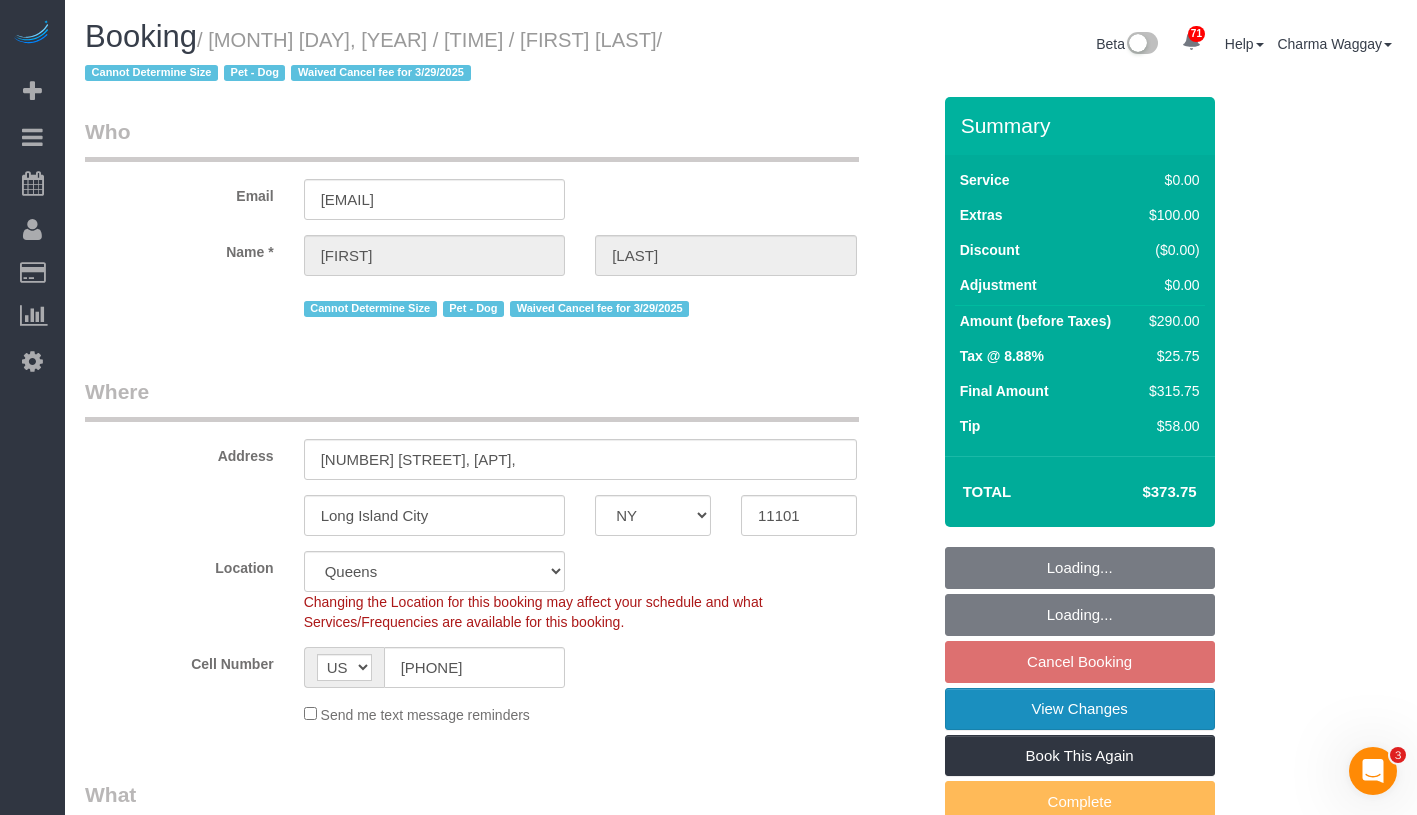 select on "2" 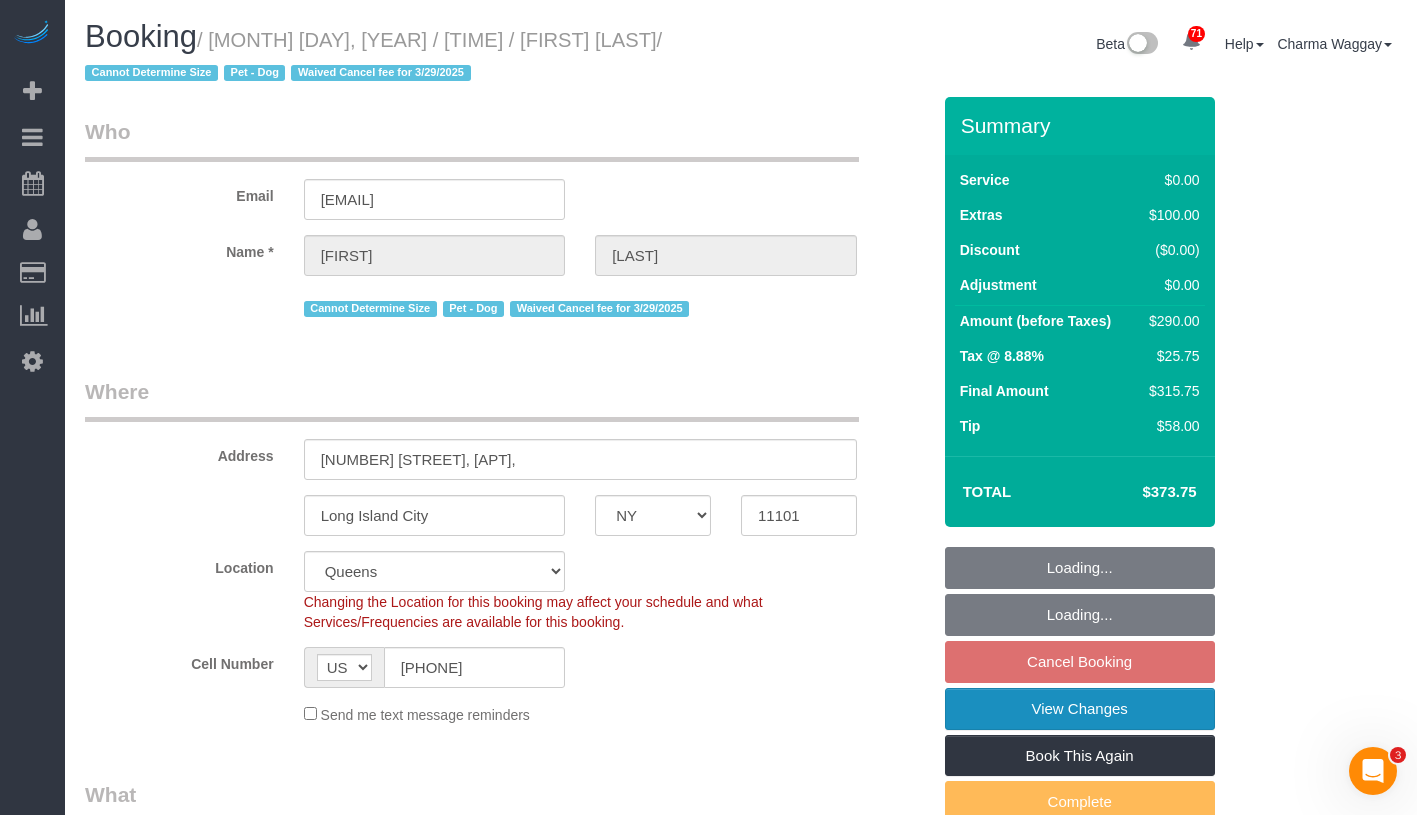 select on "2" 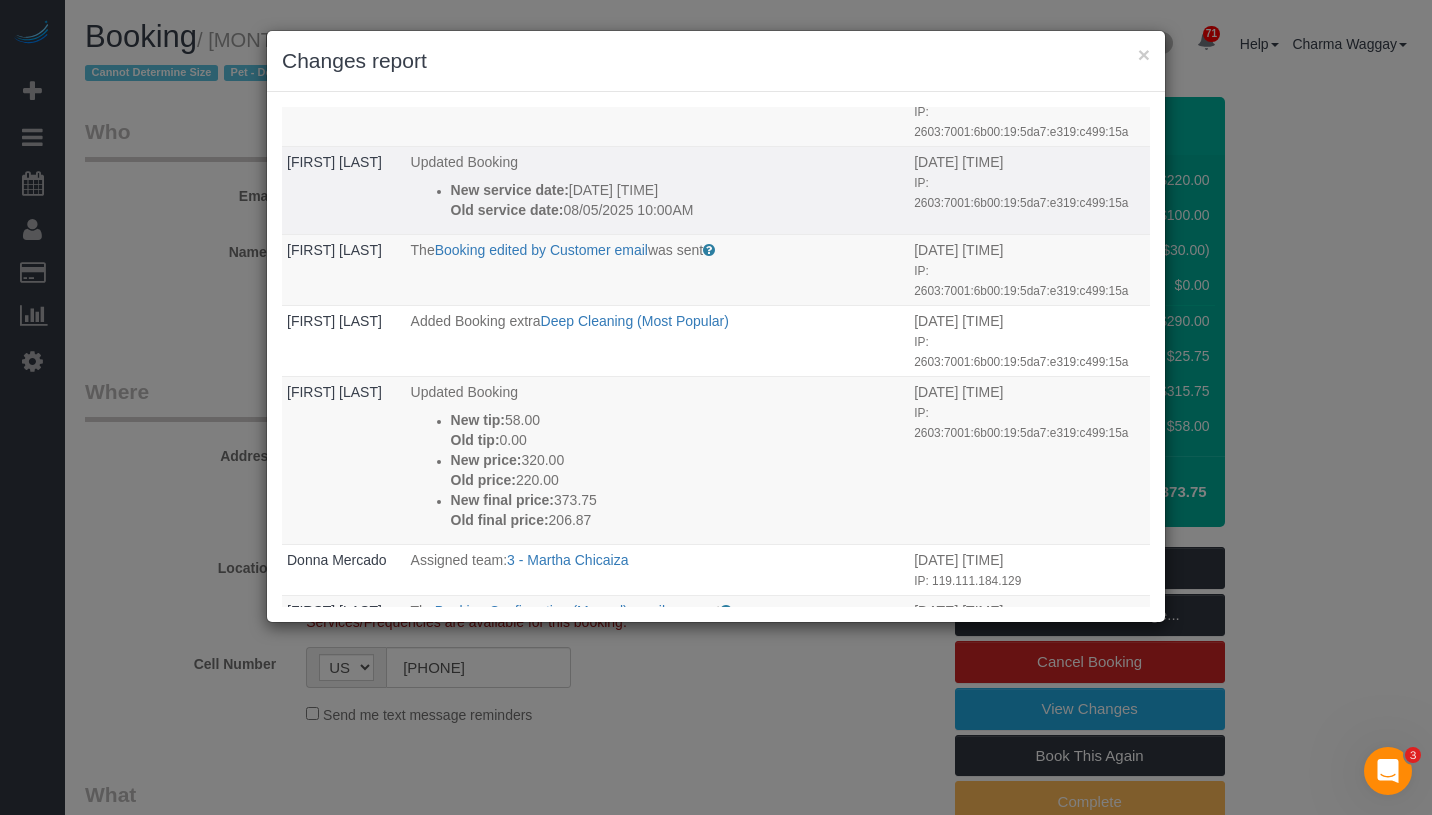 scroll, scrollTop: 210, scrollLeft: 0, axis: vertical 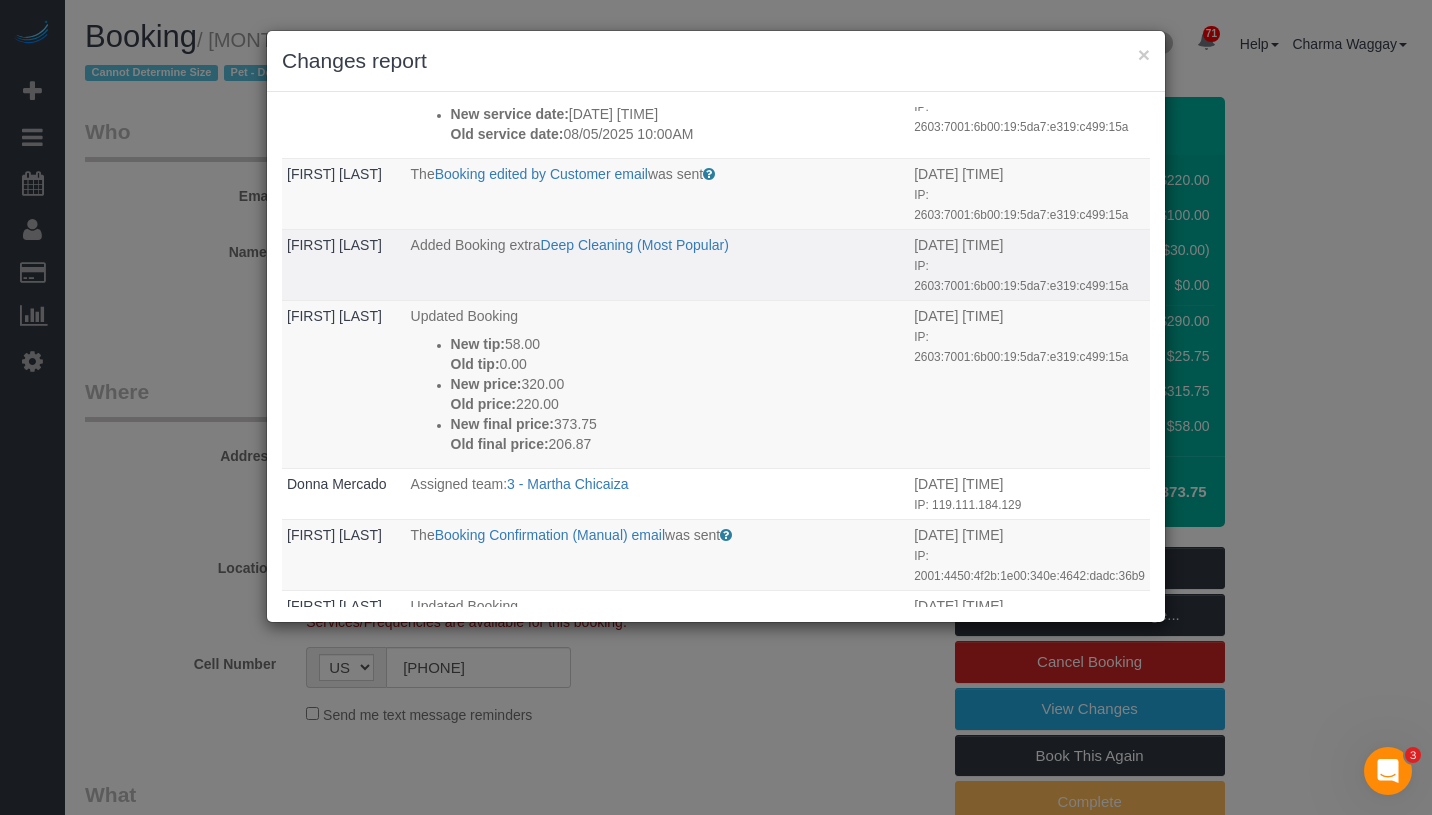 drag, startPoint x: 668, startPoint y: 374, endPoint x: 408, endPoint y: 179, distance: 325 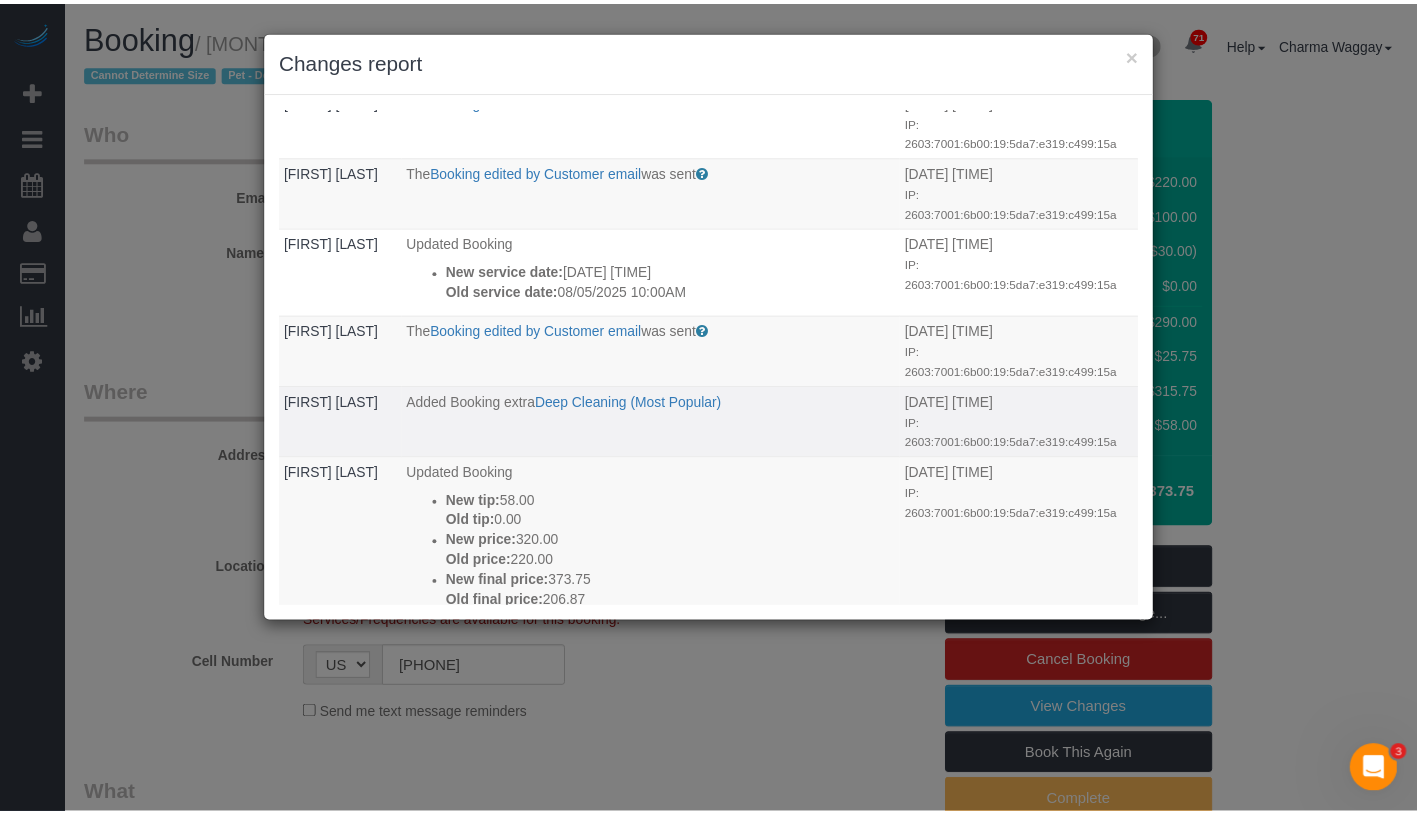 scroll, scrollTop: 20, scrollLeft: 0, axis: vertical 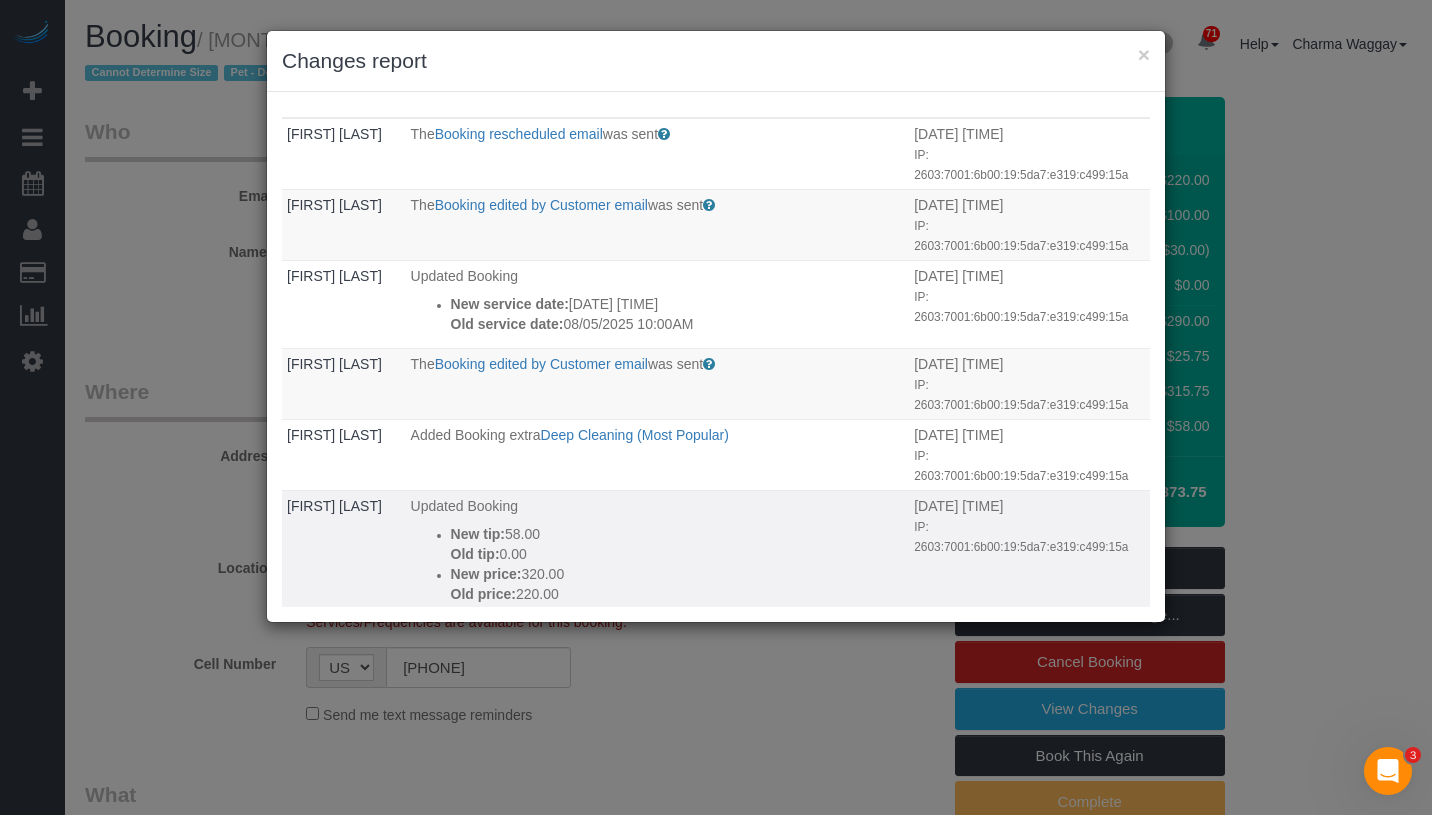 click on "New price:
320.00" at bounding box center [678, 574] 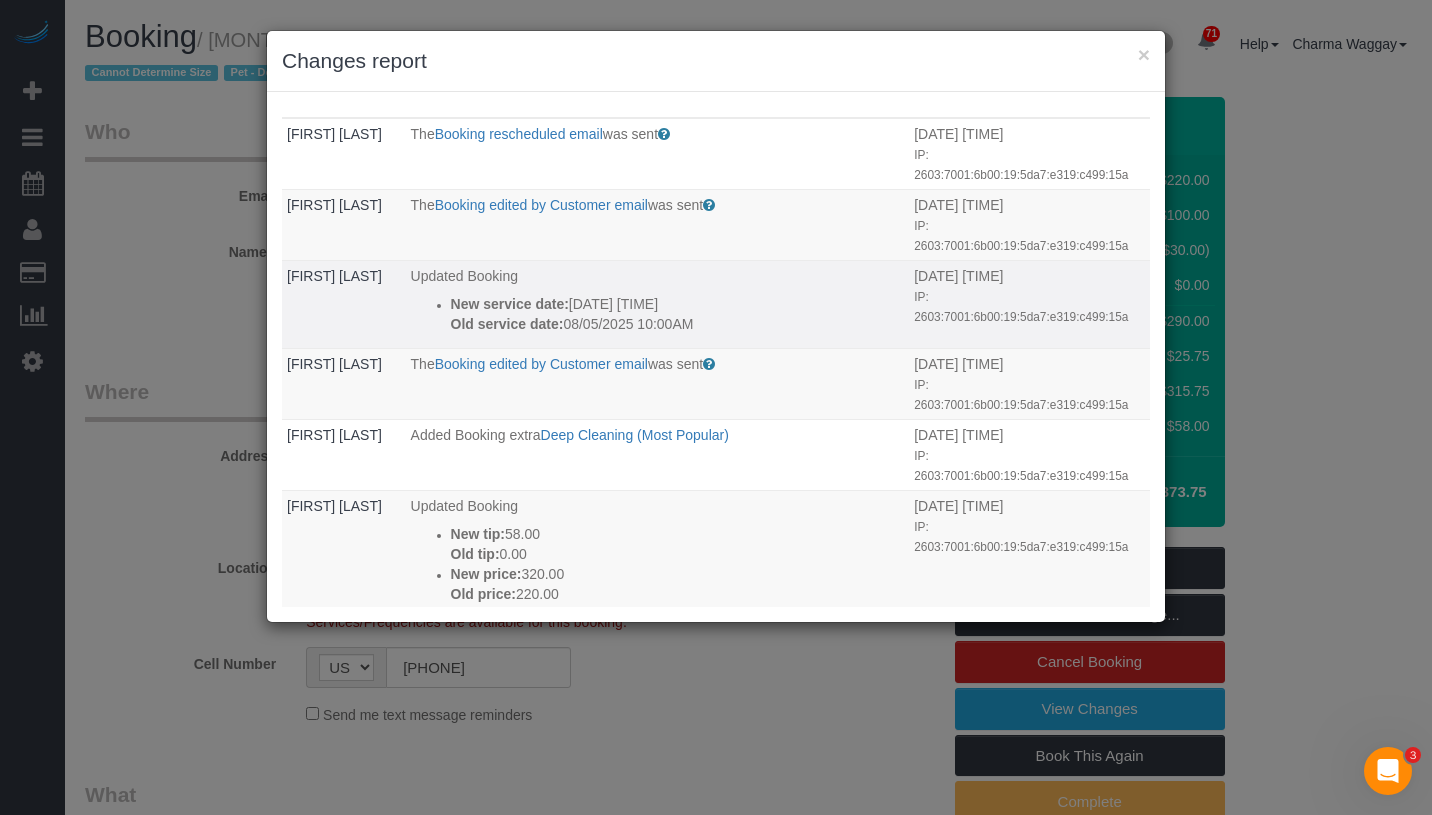 drag, startPoint x: 636, startPoint y: 558, endPoint x: 397, endPoint y: 254, distance: 386.70013 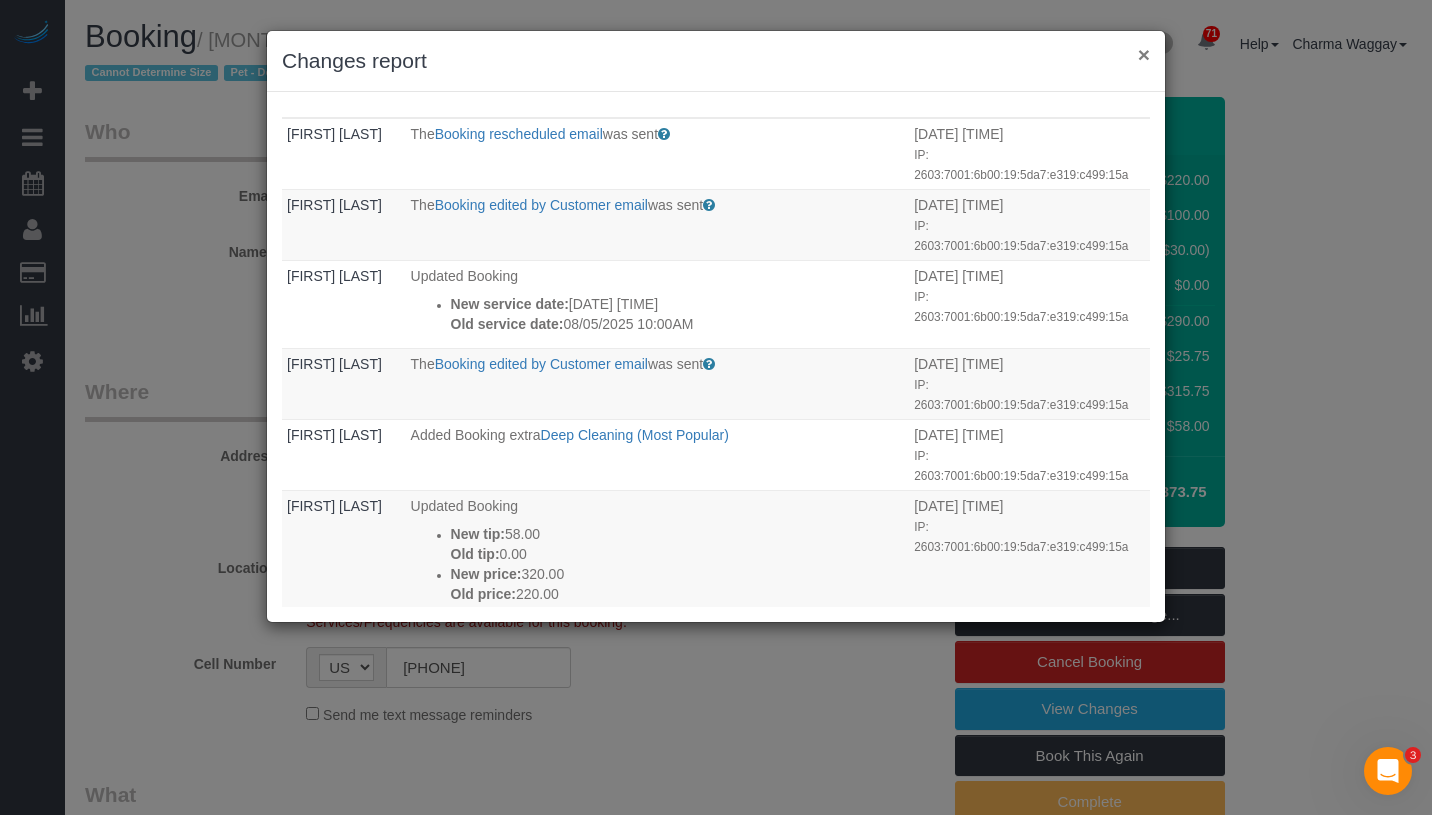 click on "×" at bounding box center [1144, 54] 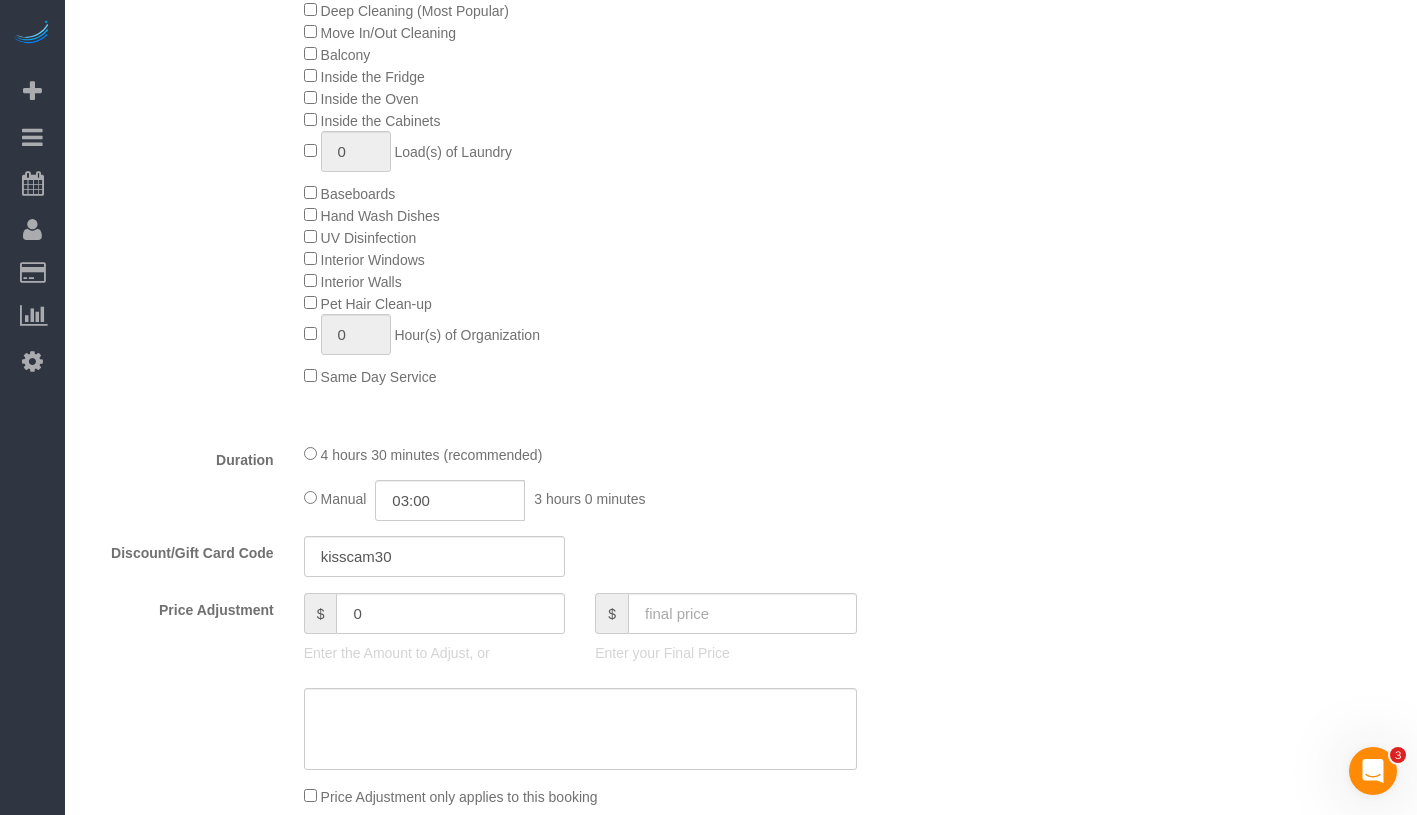 scroll, scrollTop: 1067, scrollLeft: 0, axis: vertical 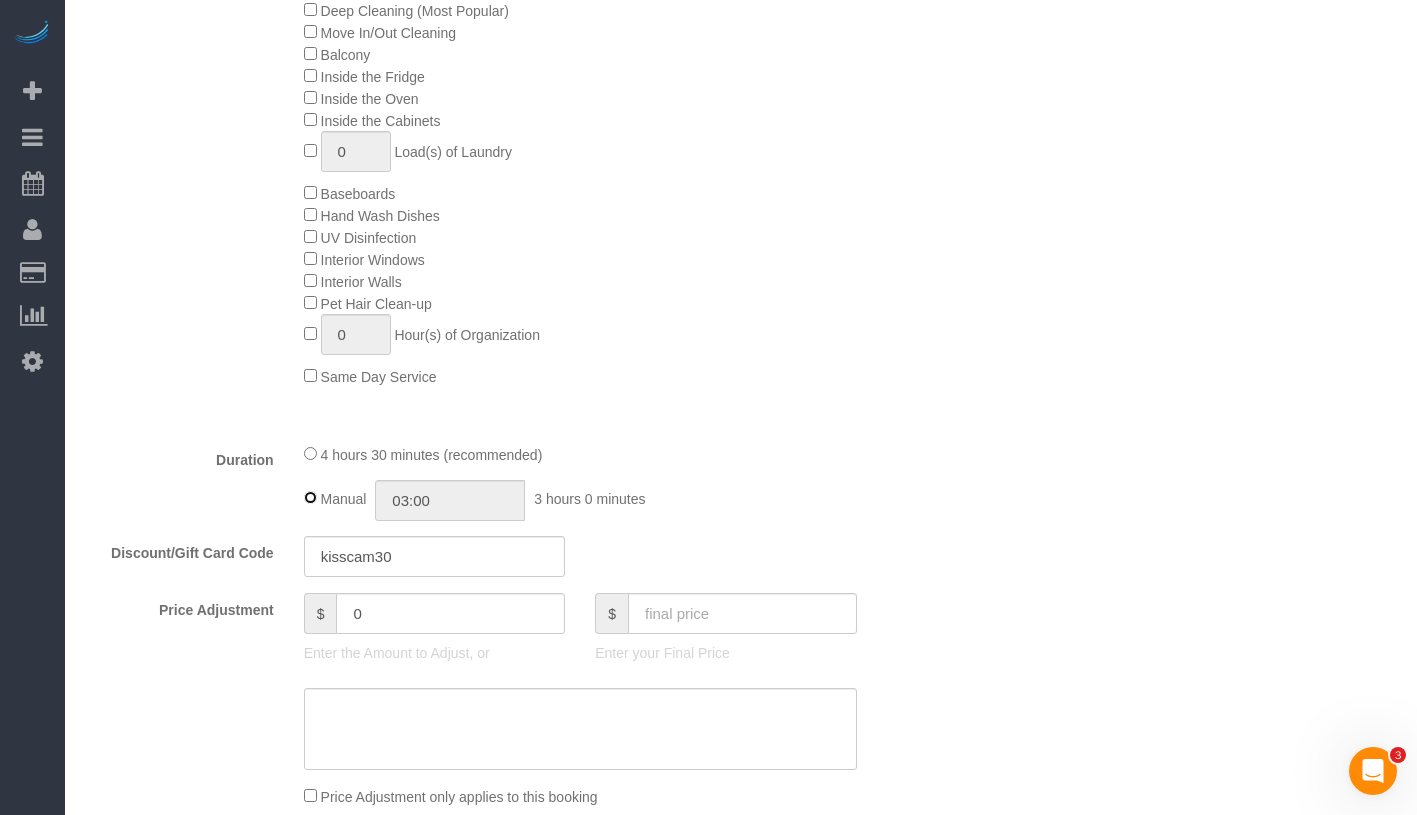 type on "04:30" 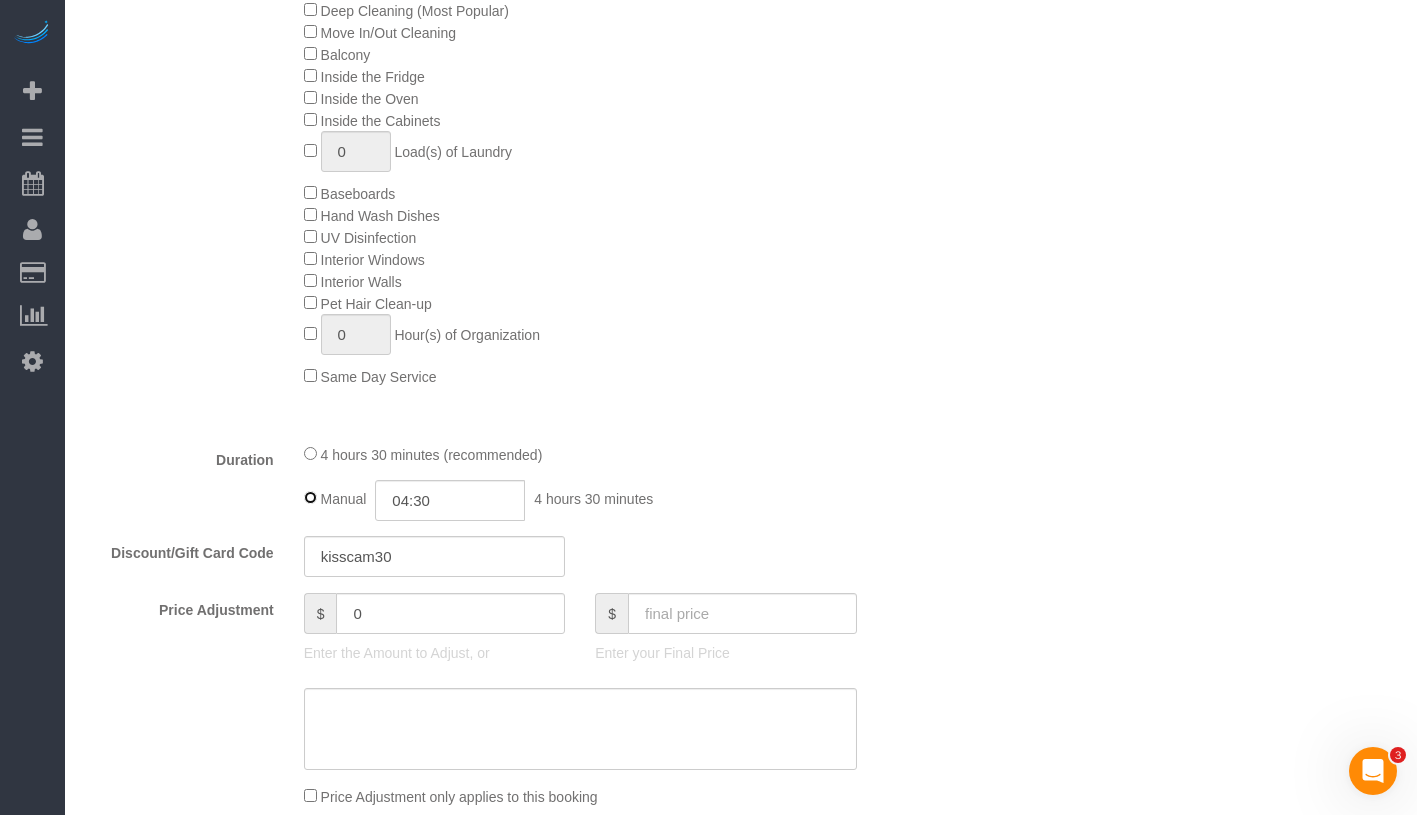 select on "spot58" 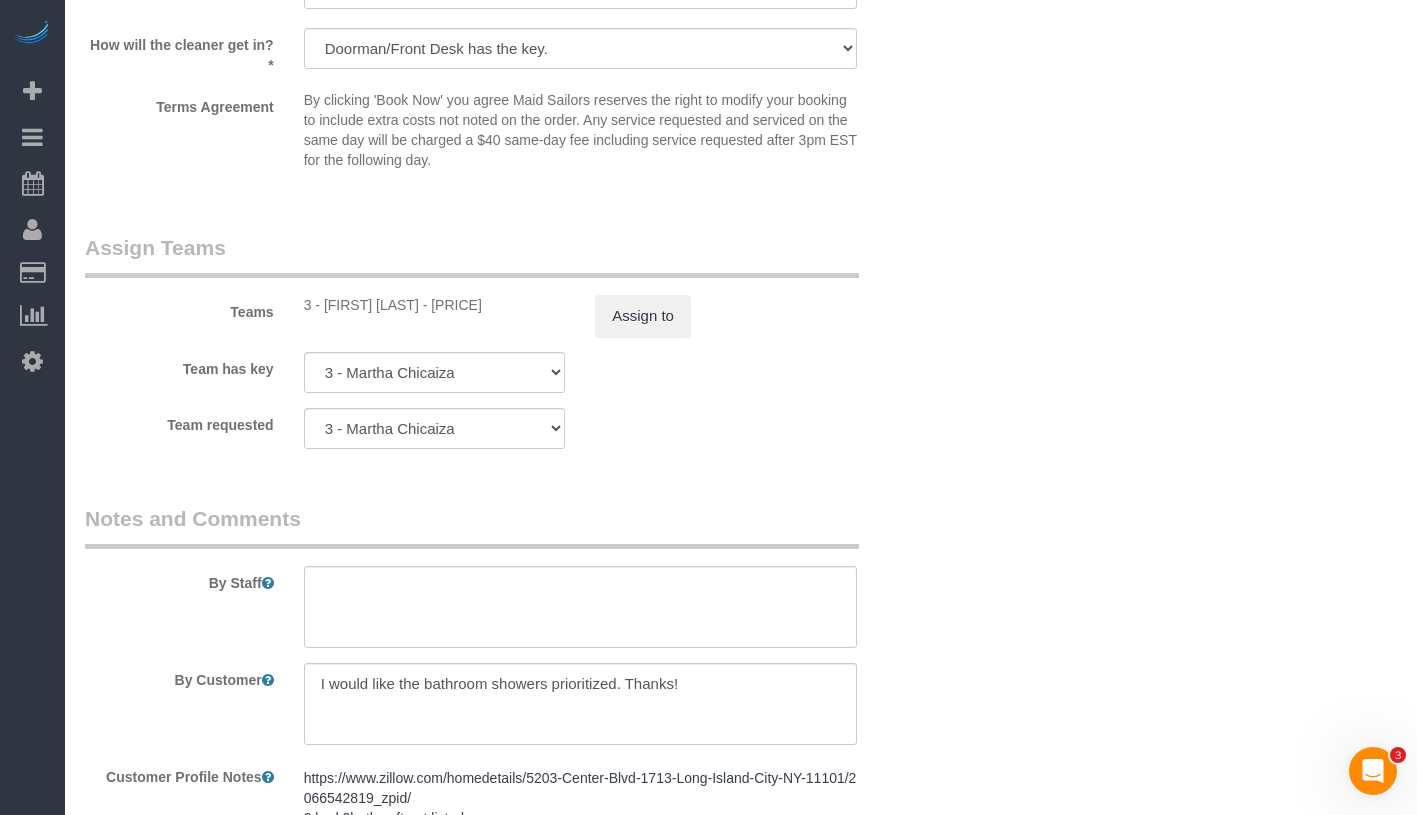 scroll, scrollTop: 2544, scrollLeft: 0, axis: vertical 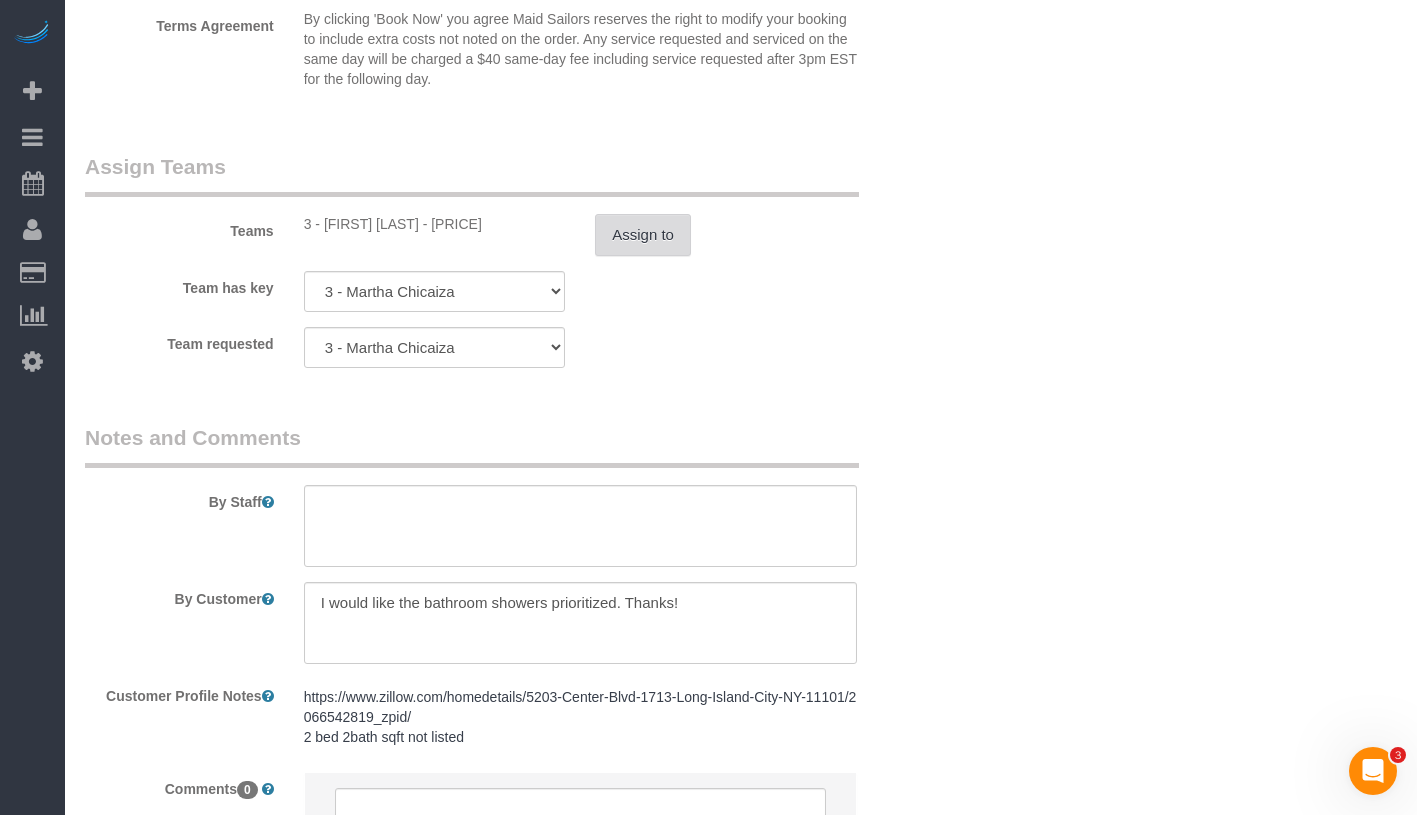 click on "Assign to" at bounding box center (643, 235) 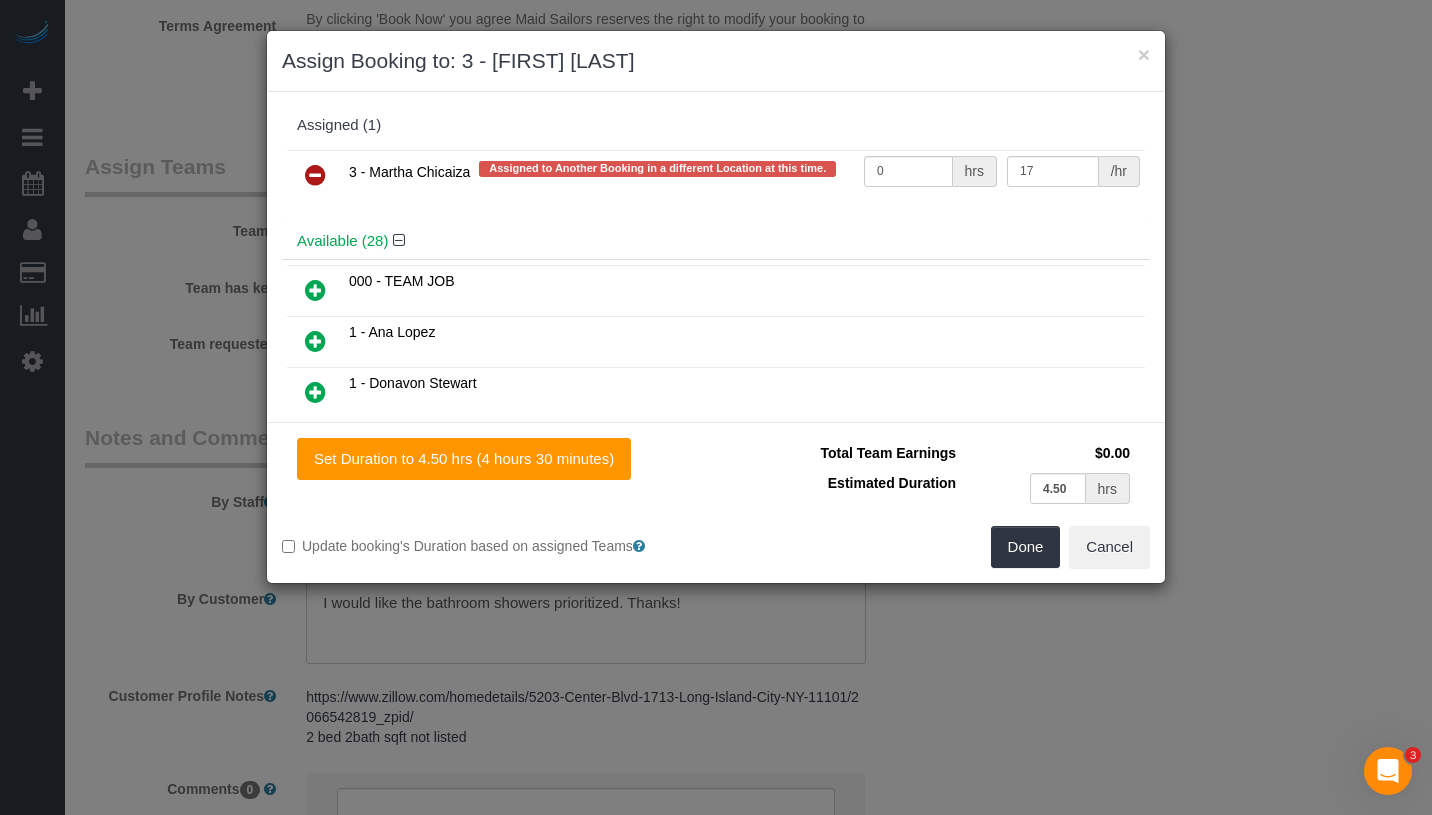click at bounding box center (315, 175) 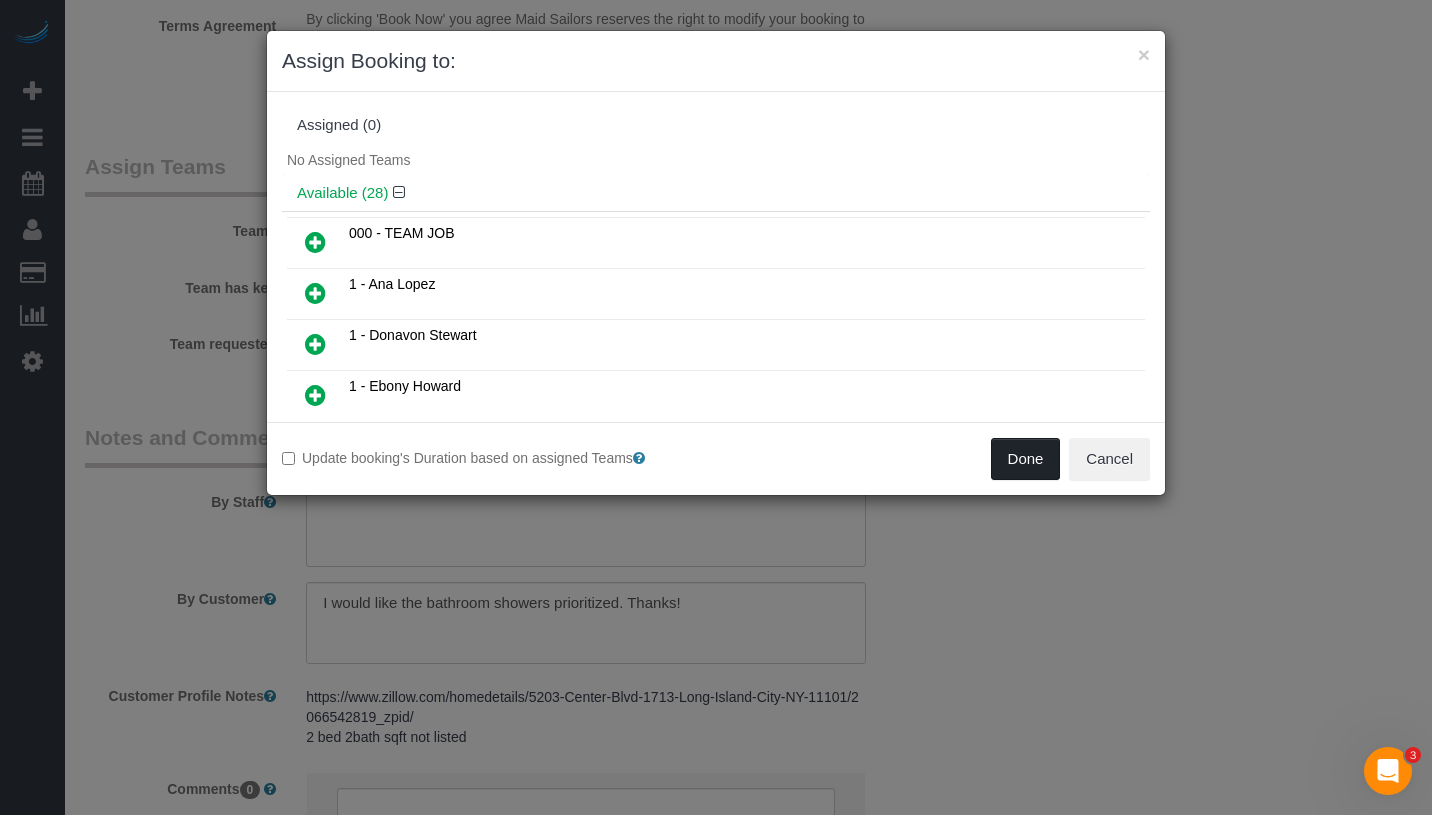 click on "Done" at bounding box center [1026, 459] 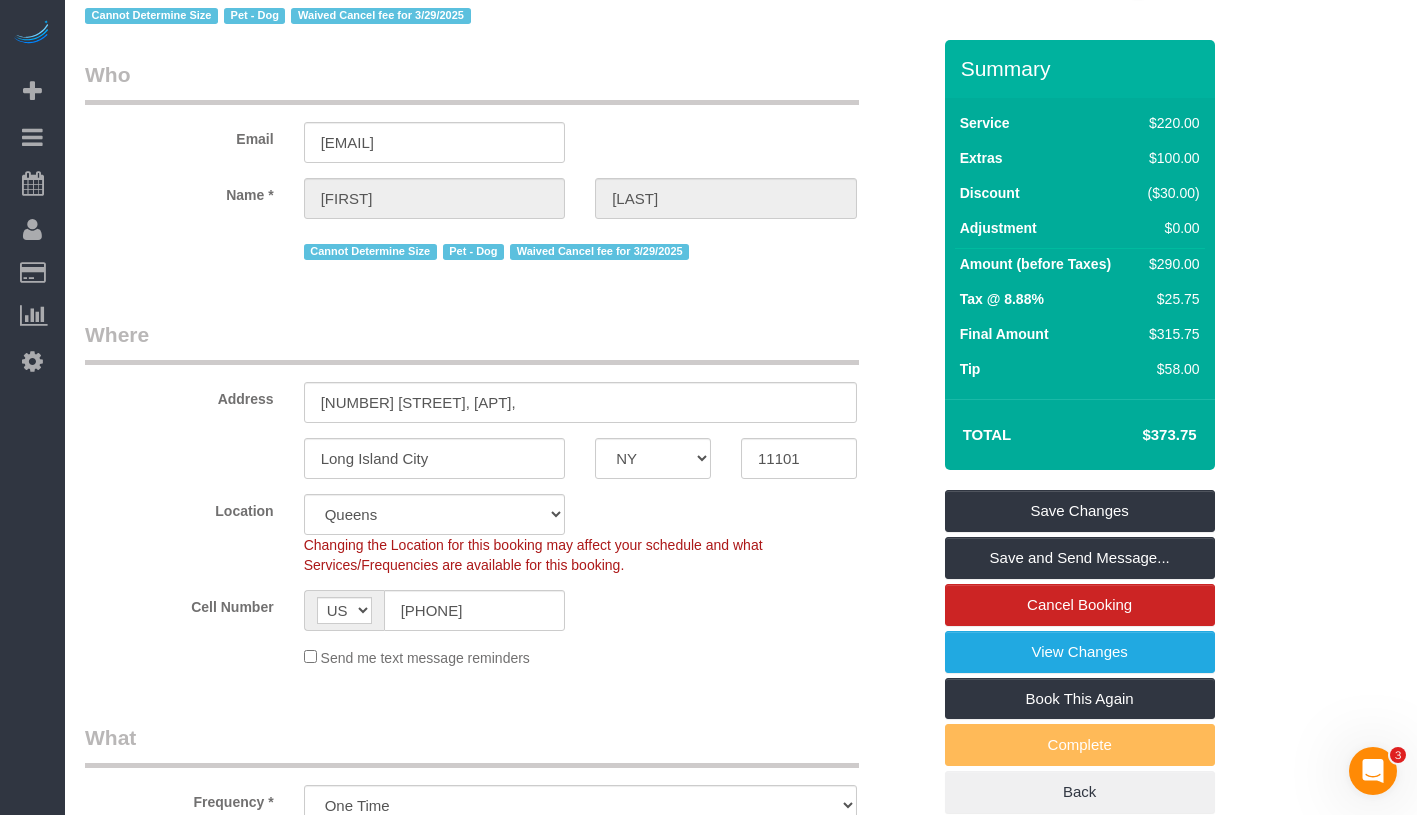 scroll, scrollTop: 0, scrollLeft: 0, axis: both 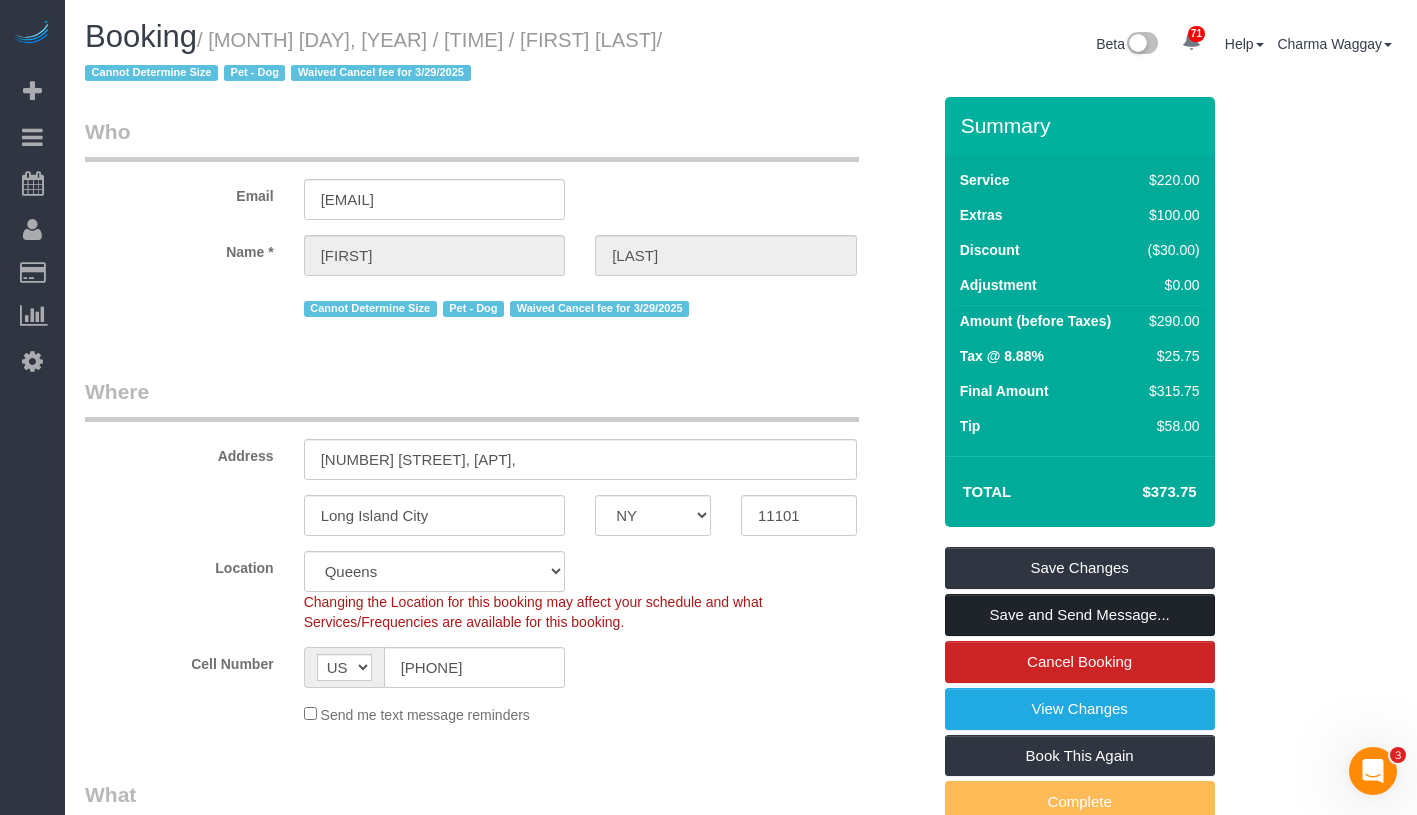 click on "Save and Send Message..." at bounding box center [1080, 615] 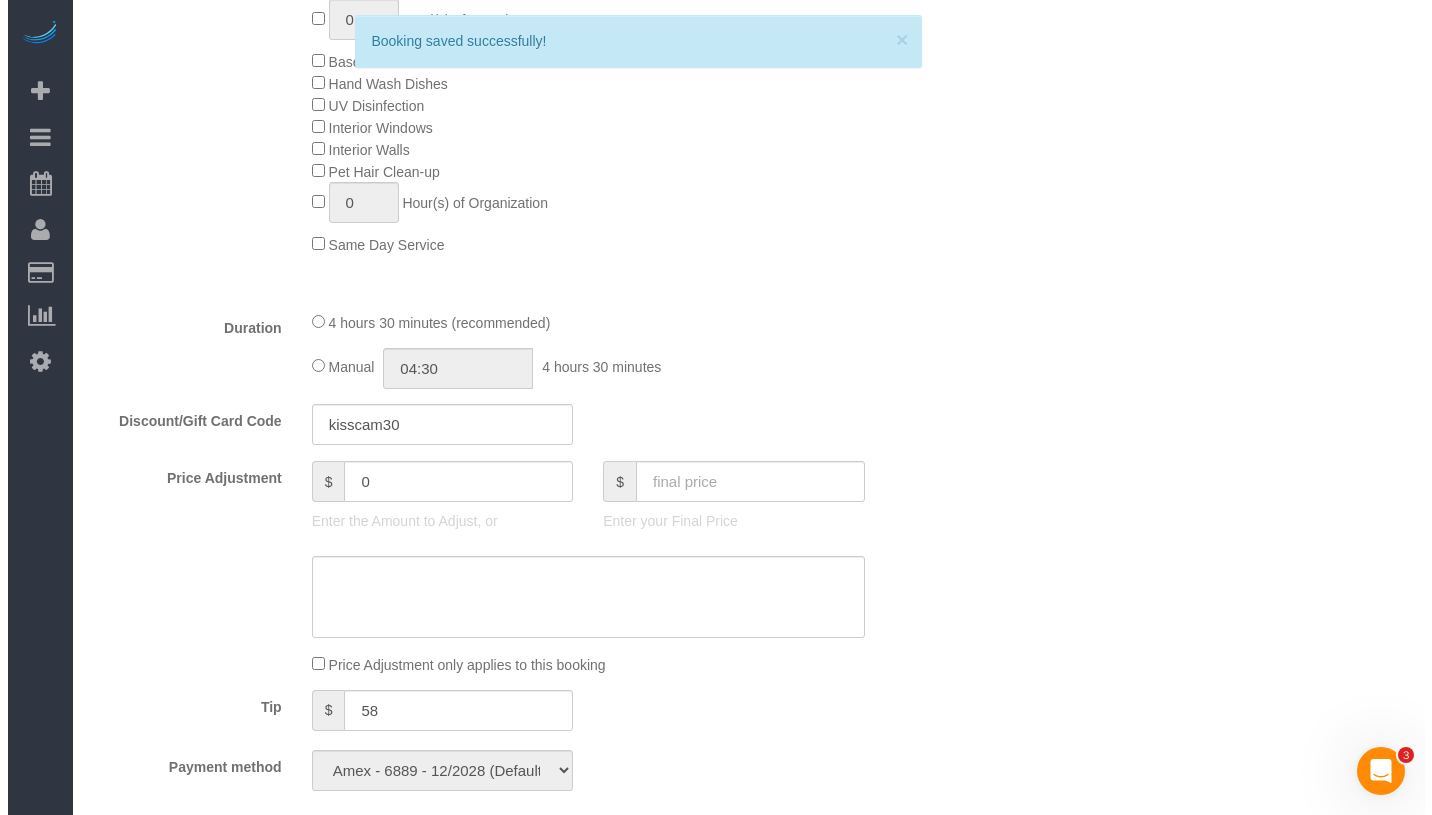 scroll, scrollTop: 1384, scrollLeft: 0, axis: vertical 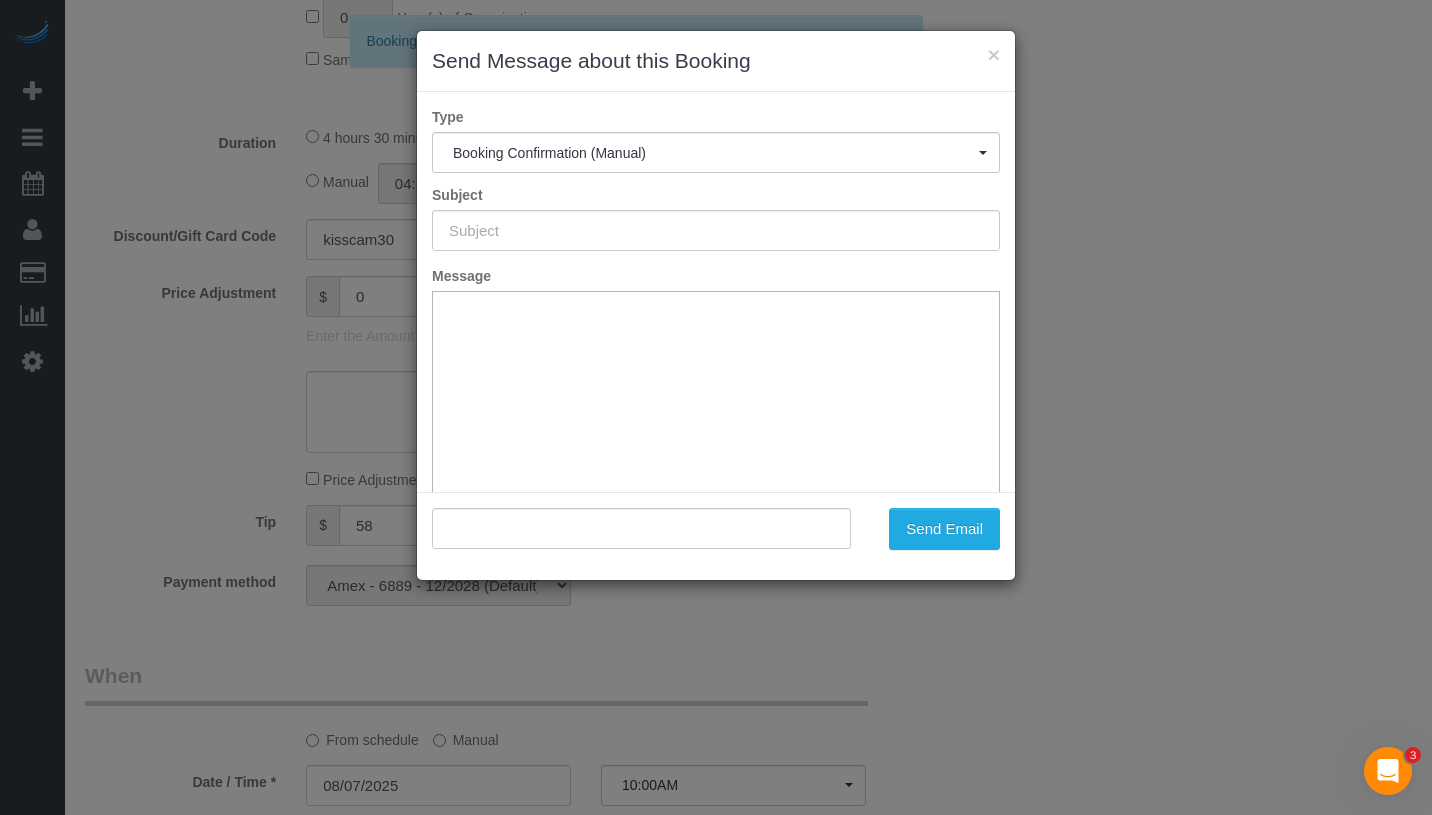 type on "Cleaning Confirmed for 08/07/2025 at 10:00am" 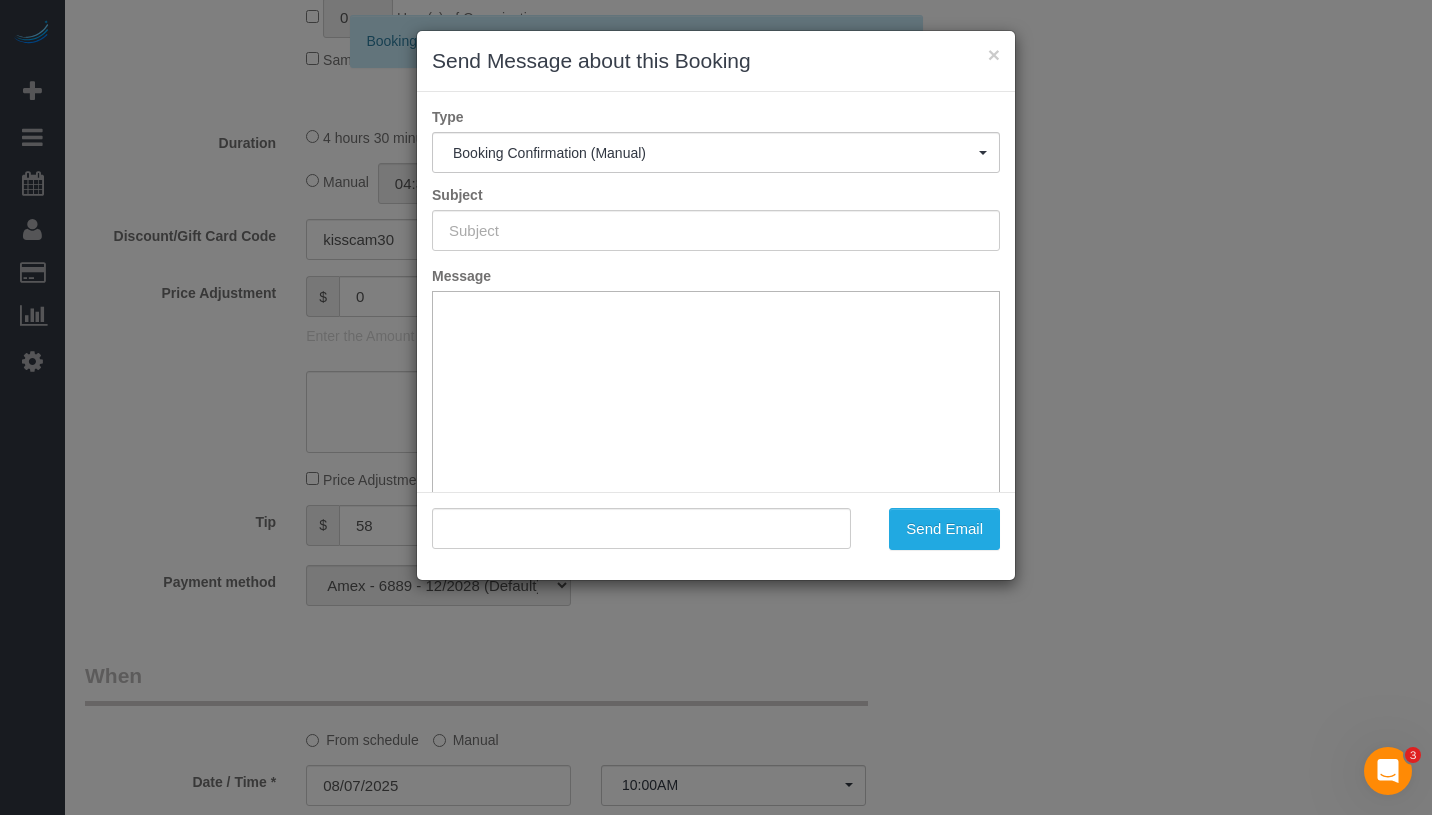 type on ""Katlyn Catubig" <kcatubig1@gmail.com>" 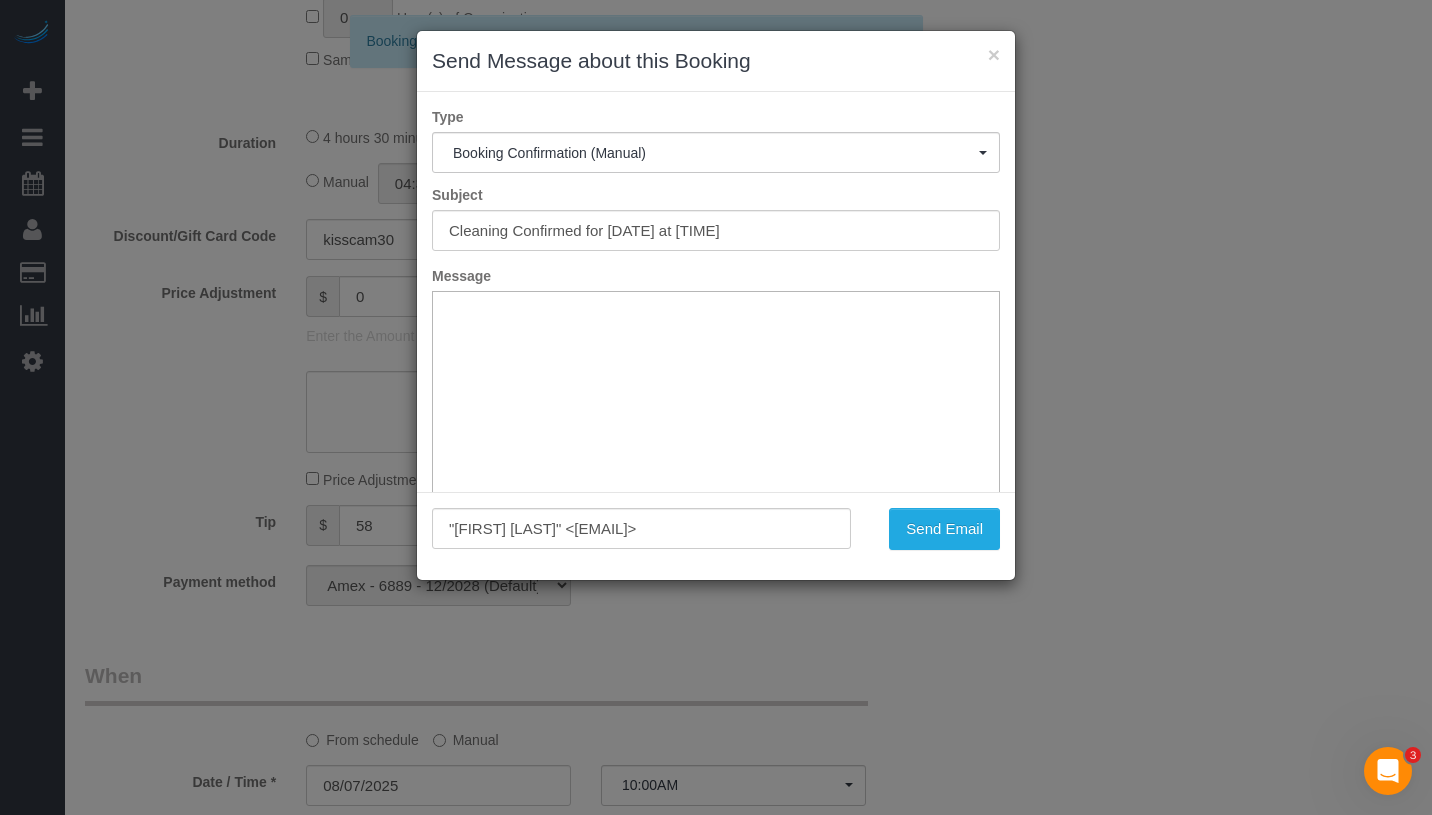 scroll, scrollTop: 0, scrollLeft: 0, axis: both 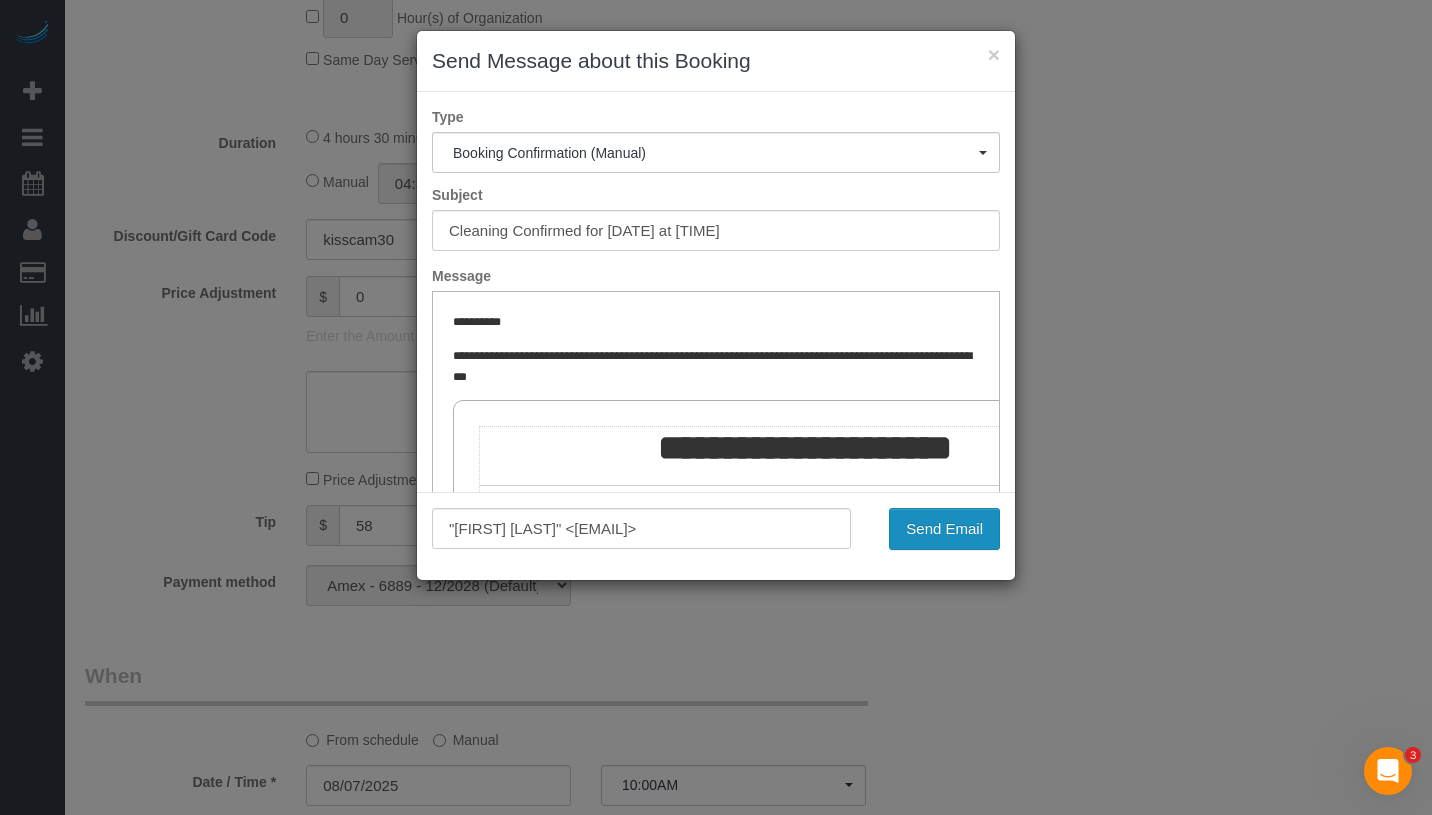 click on "Send Email" at bounding box center (944, 529) 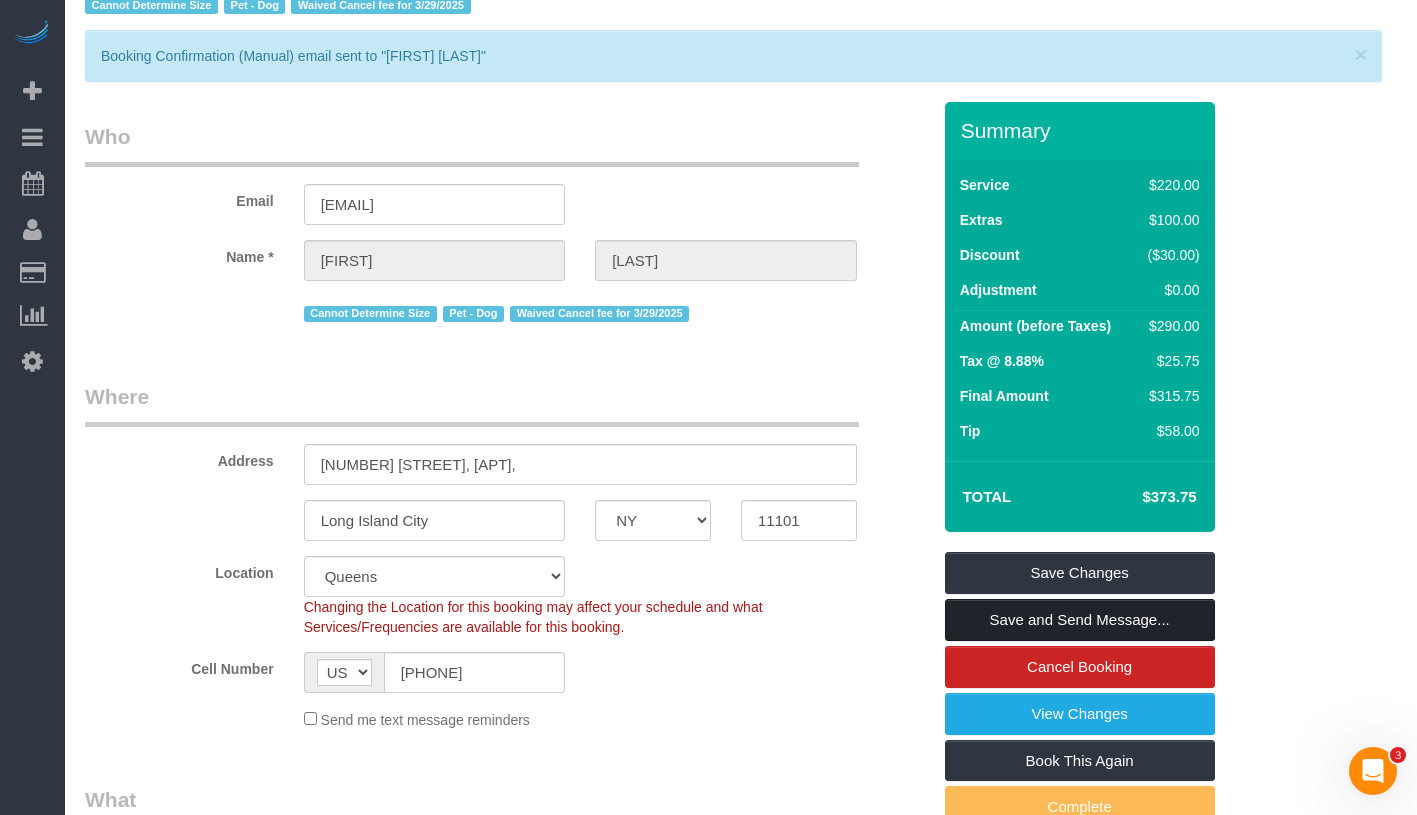 scroll, scrollTop: 0, scrollLeft: 0, axis: both 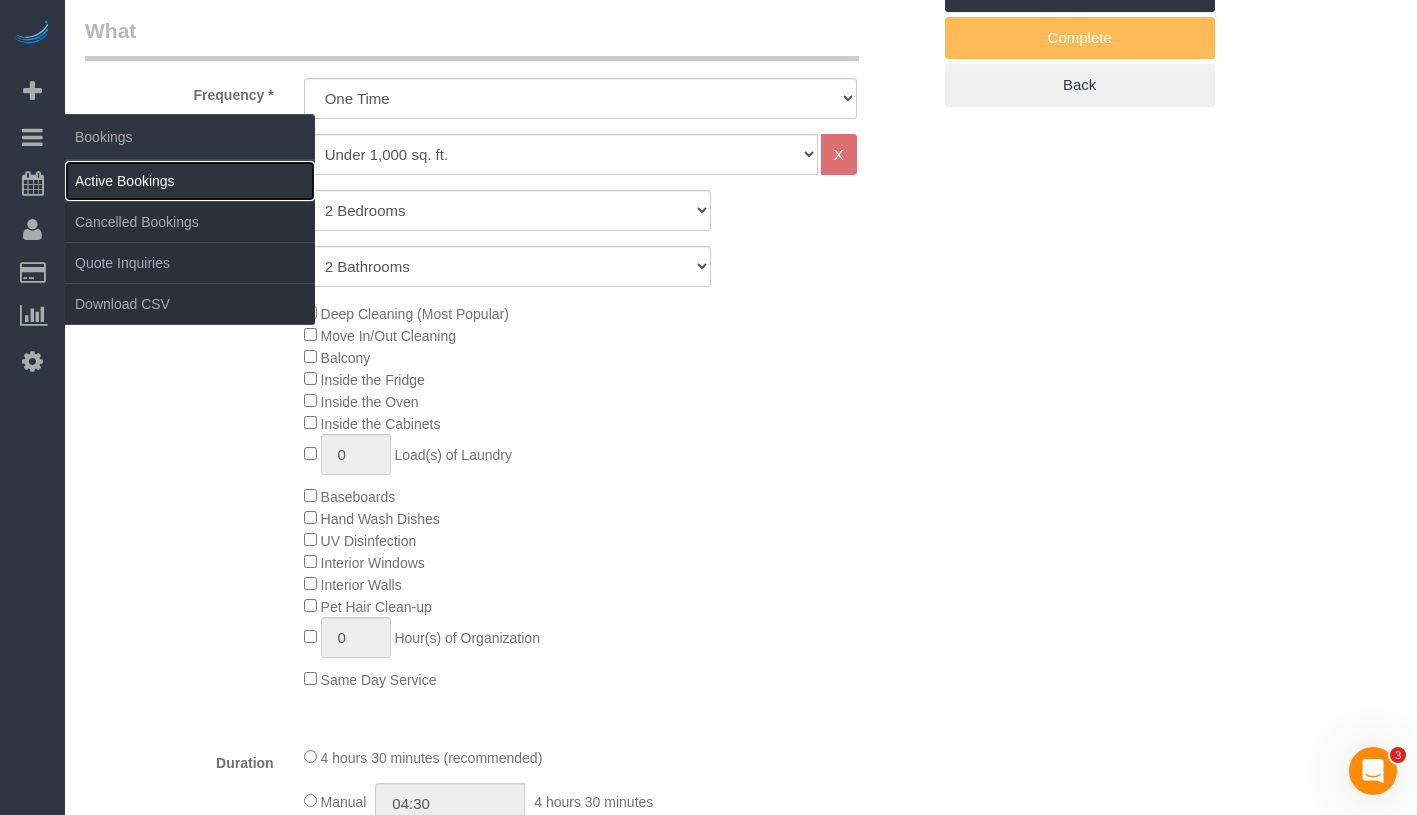 click on "Active Bookings" at bounding box center [190, 181] 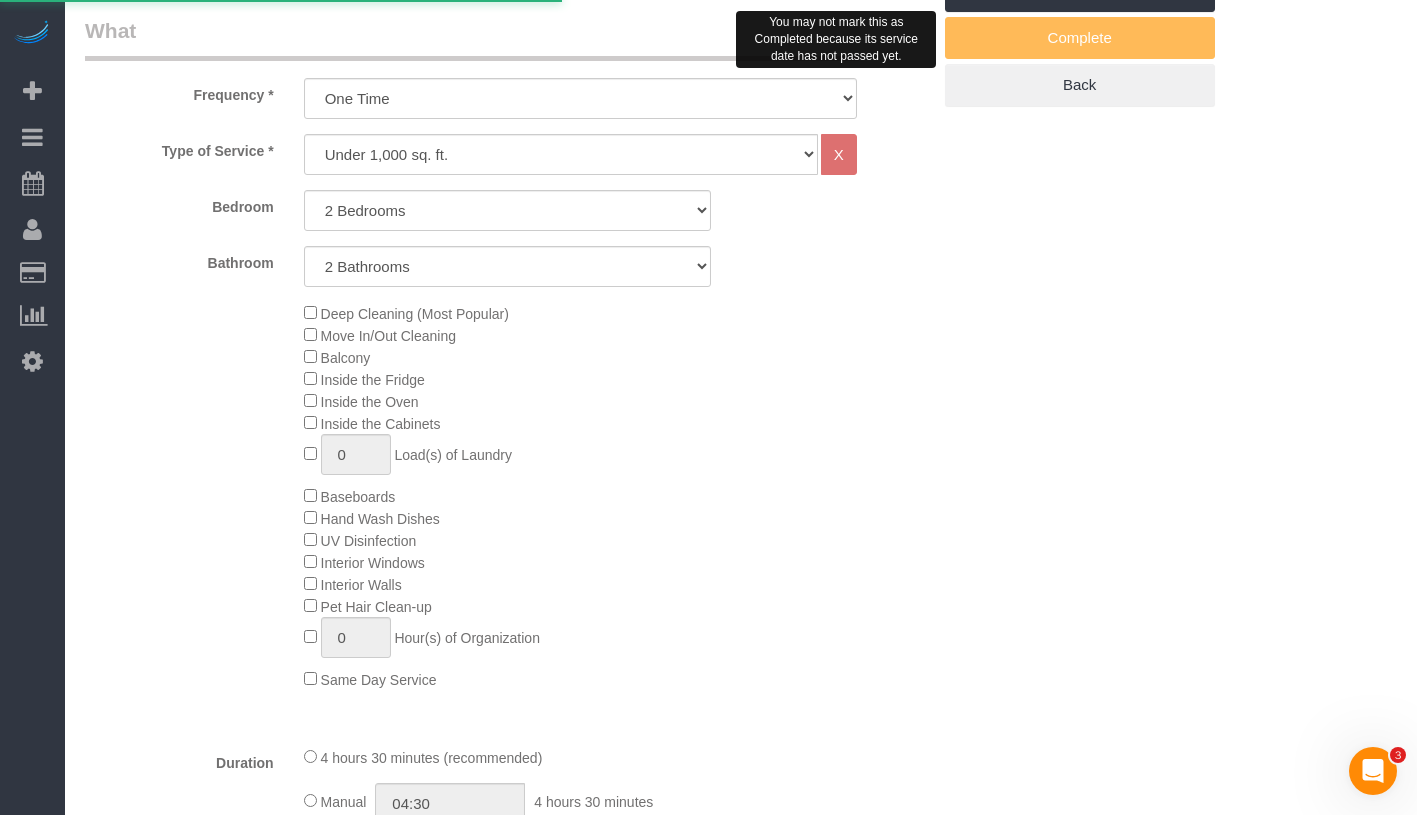 scroll, scrollTop: 0, scrollLeft: 0, axis: both 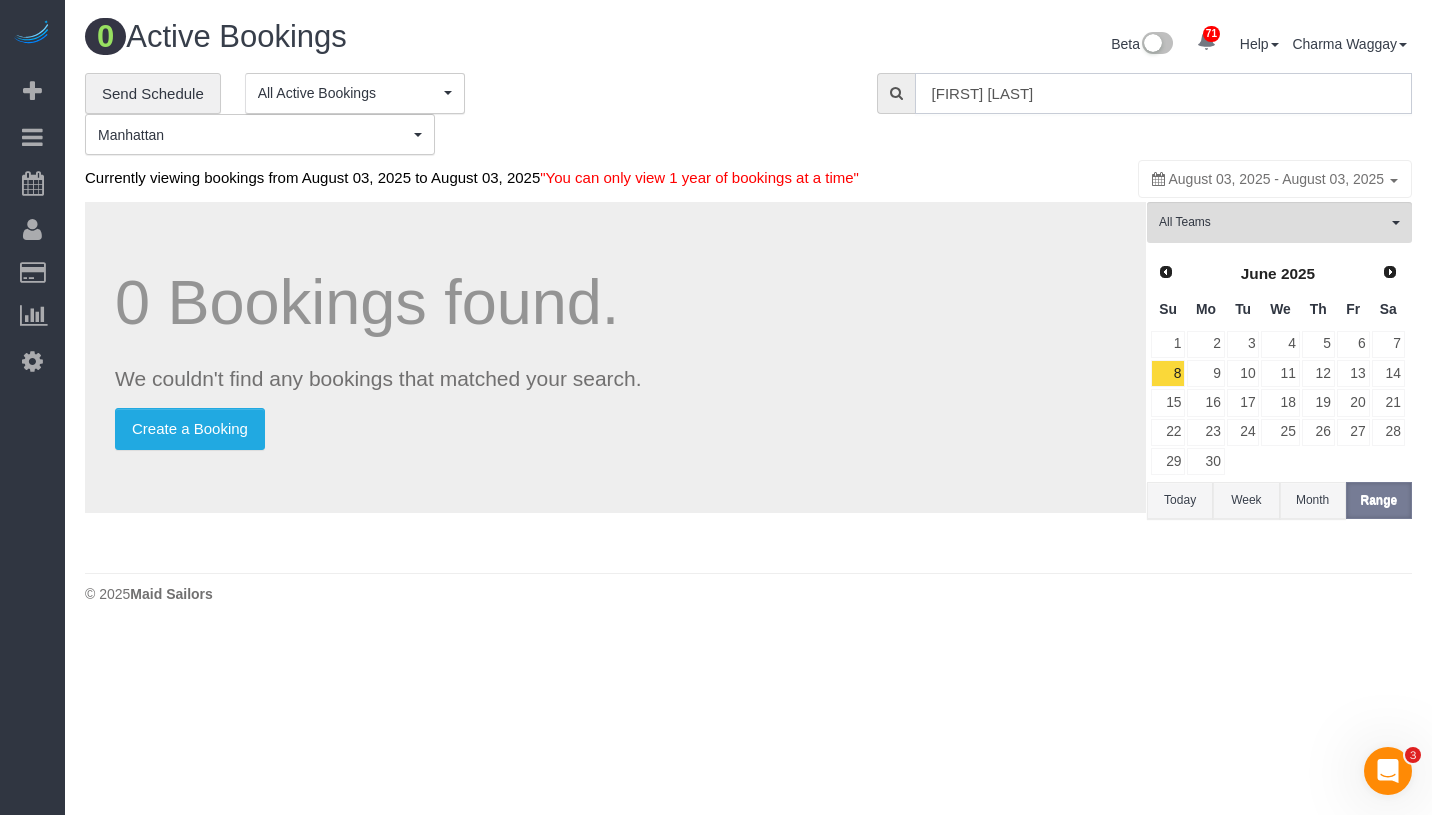 click on "Katlyn Catubig" at bounding box center (1163, 93) 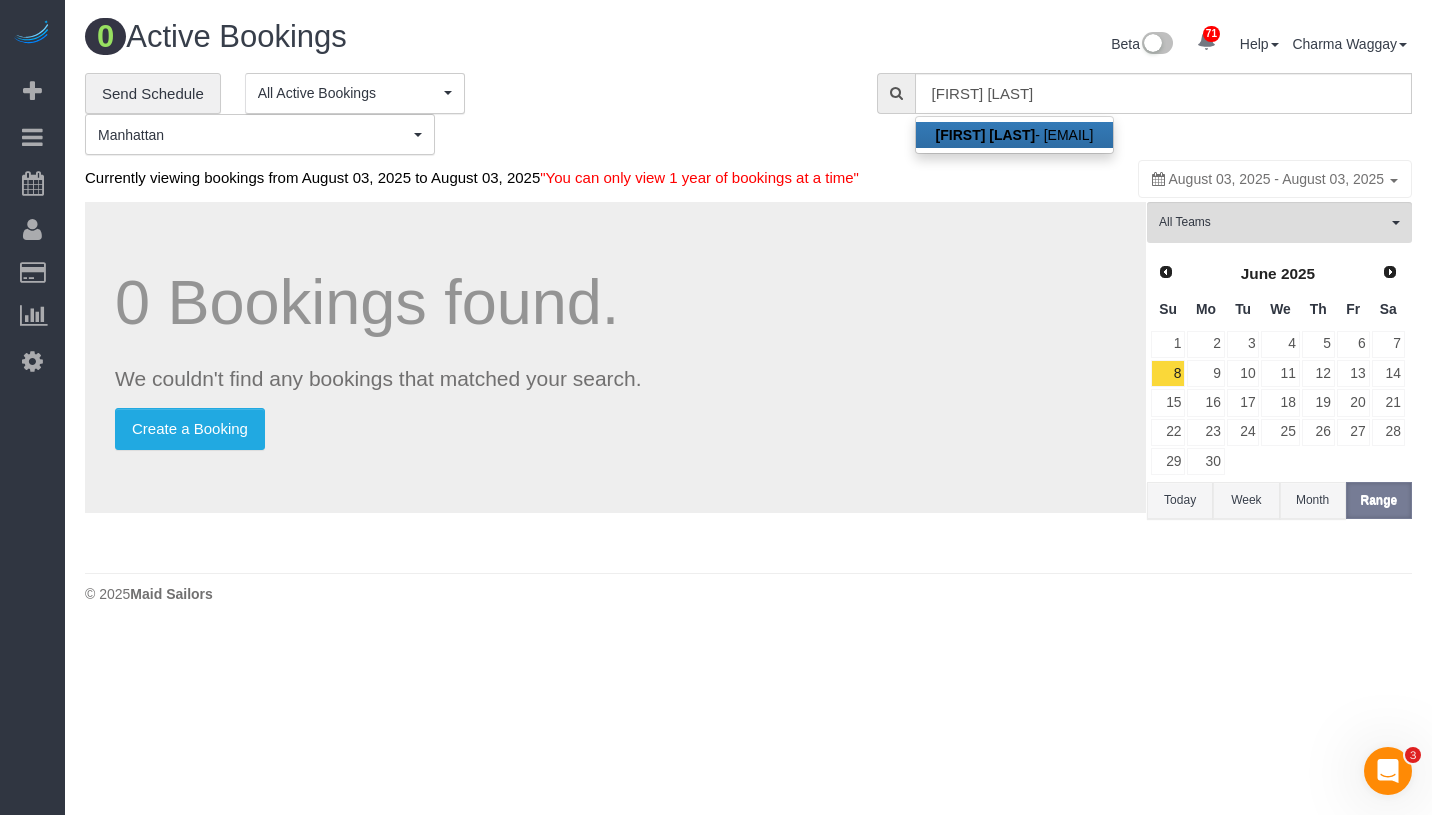 click on "Carolyn Lengel  - lengelcj@gmail.com" at bounding box center [1015, 135] 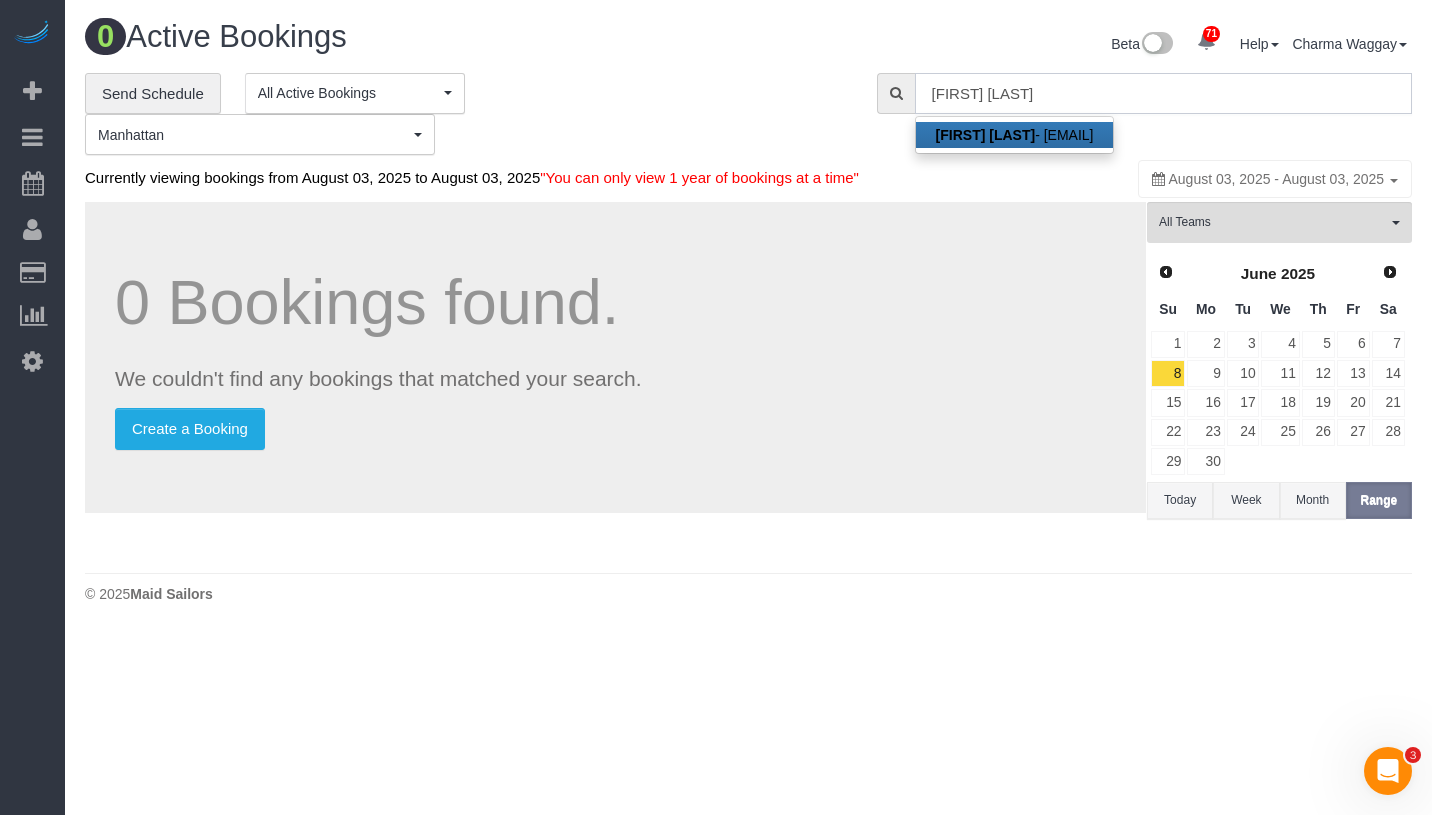 type on "lengelcj@gmail.com" 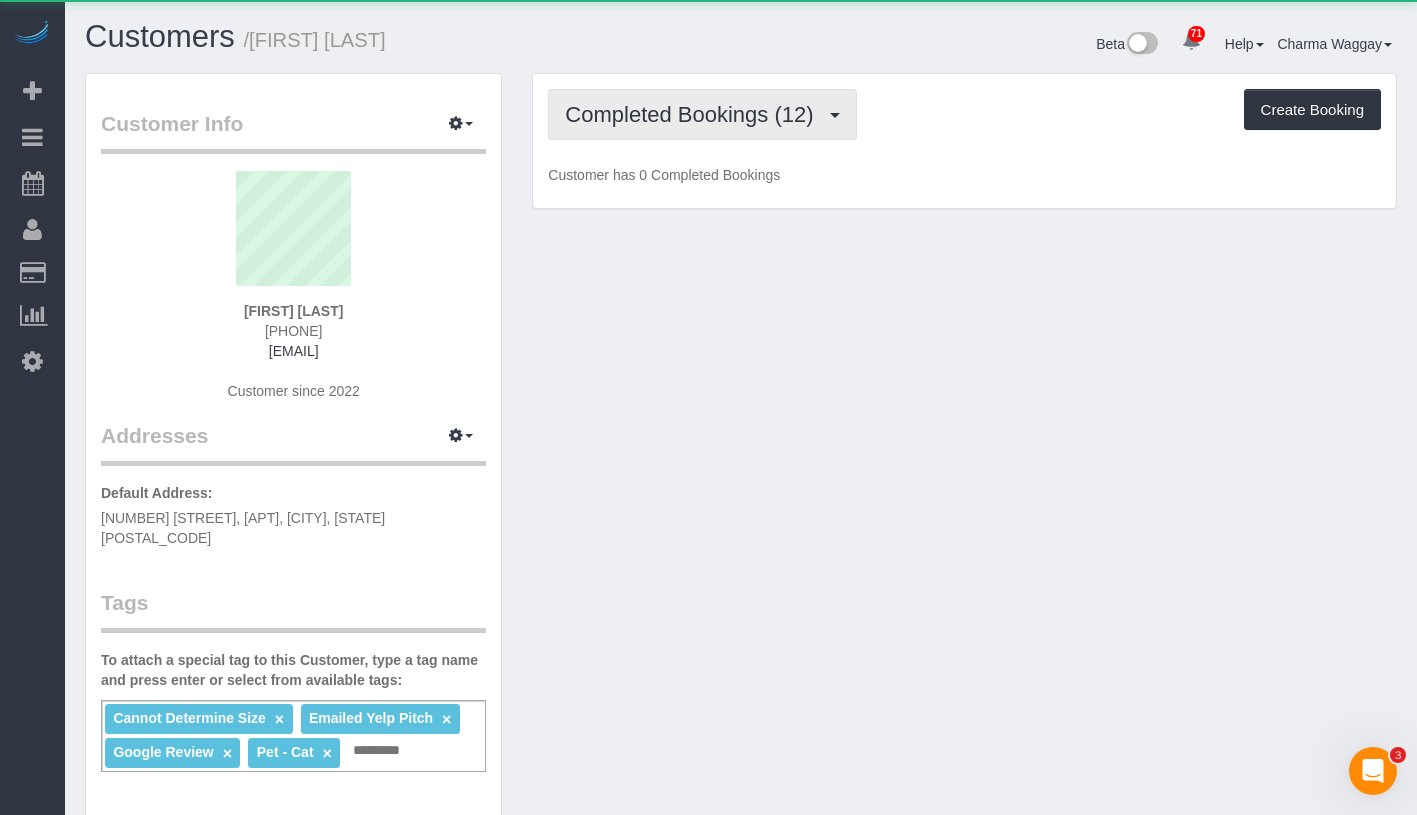 click on "Completed Bookings (12)" at bounding box center (694, 114) 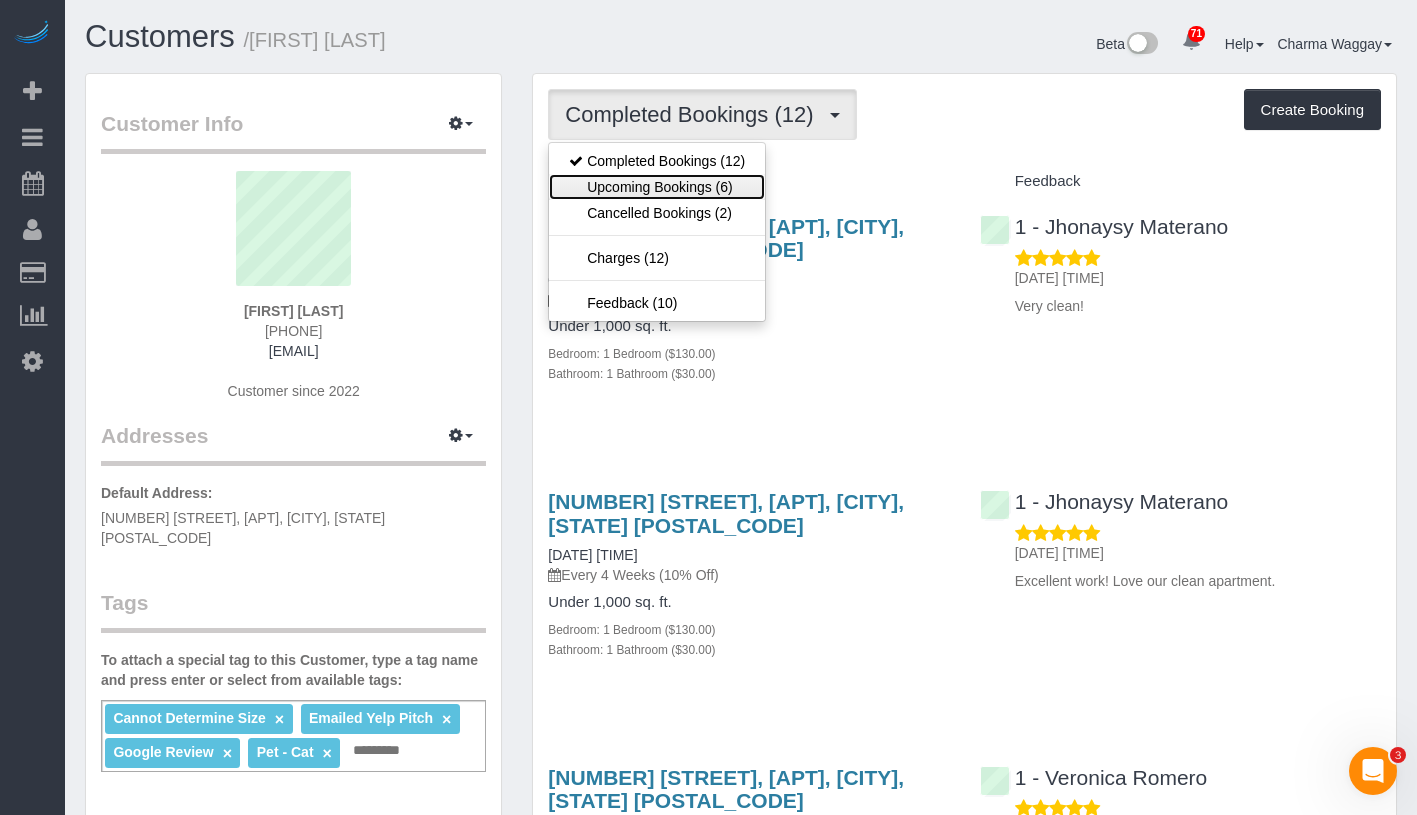 click on "Upcoming Bookings (6)" at bounding box center (657, 187) 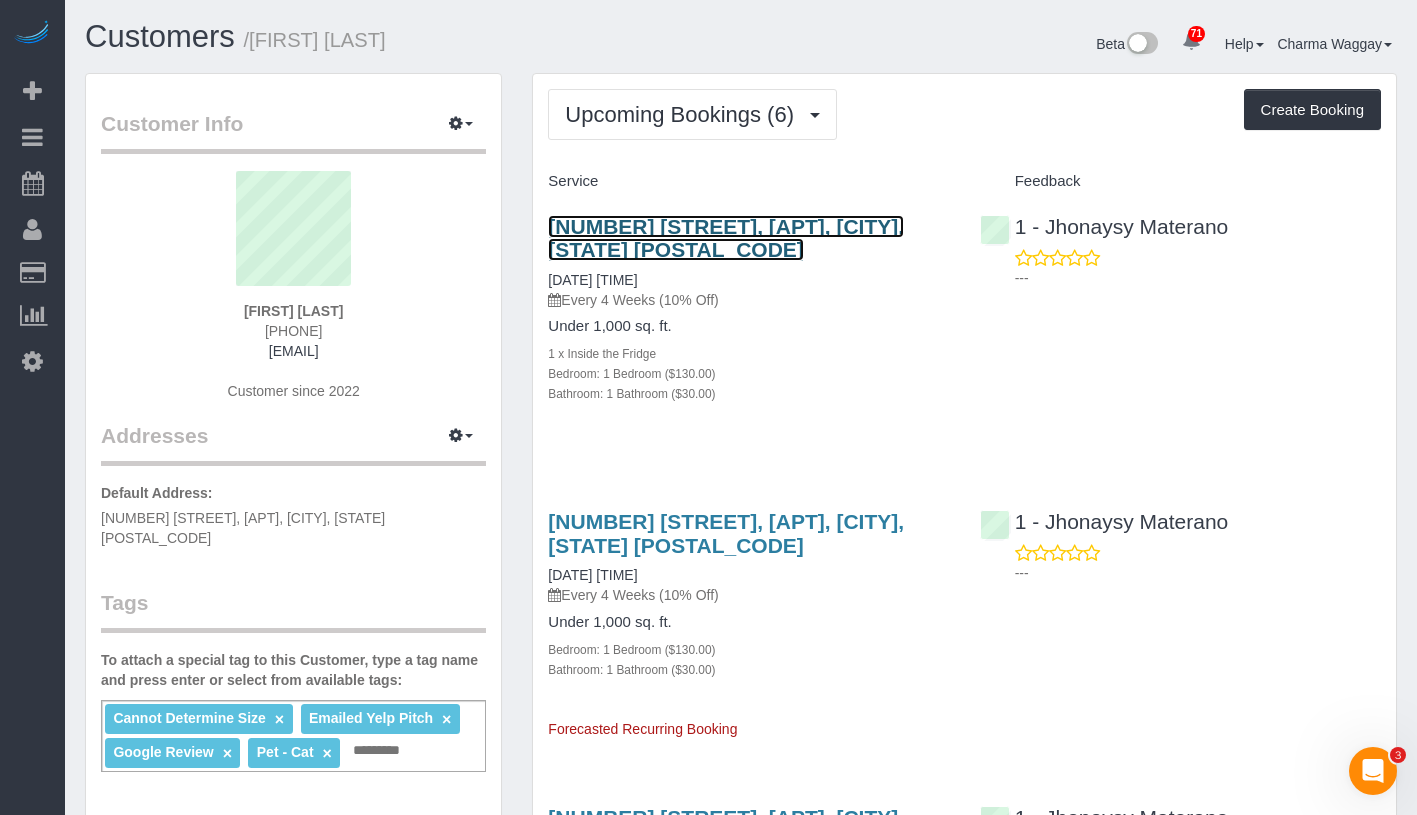 click on "66 Overlook Terrace, Apt 6g, New York, NY 10040" at bounding box center [726, 238] 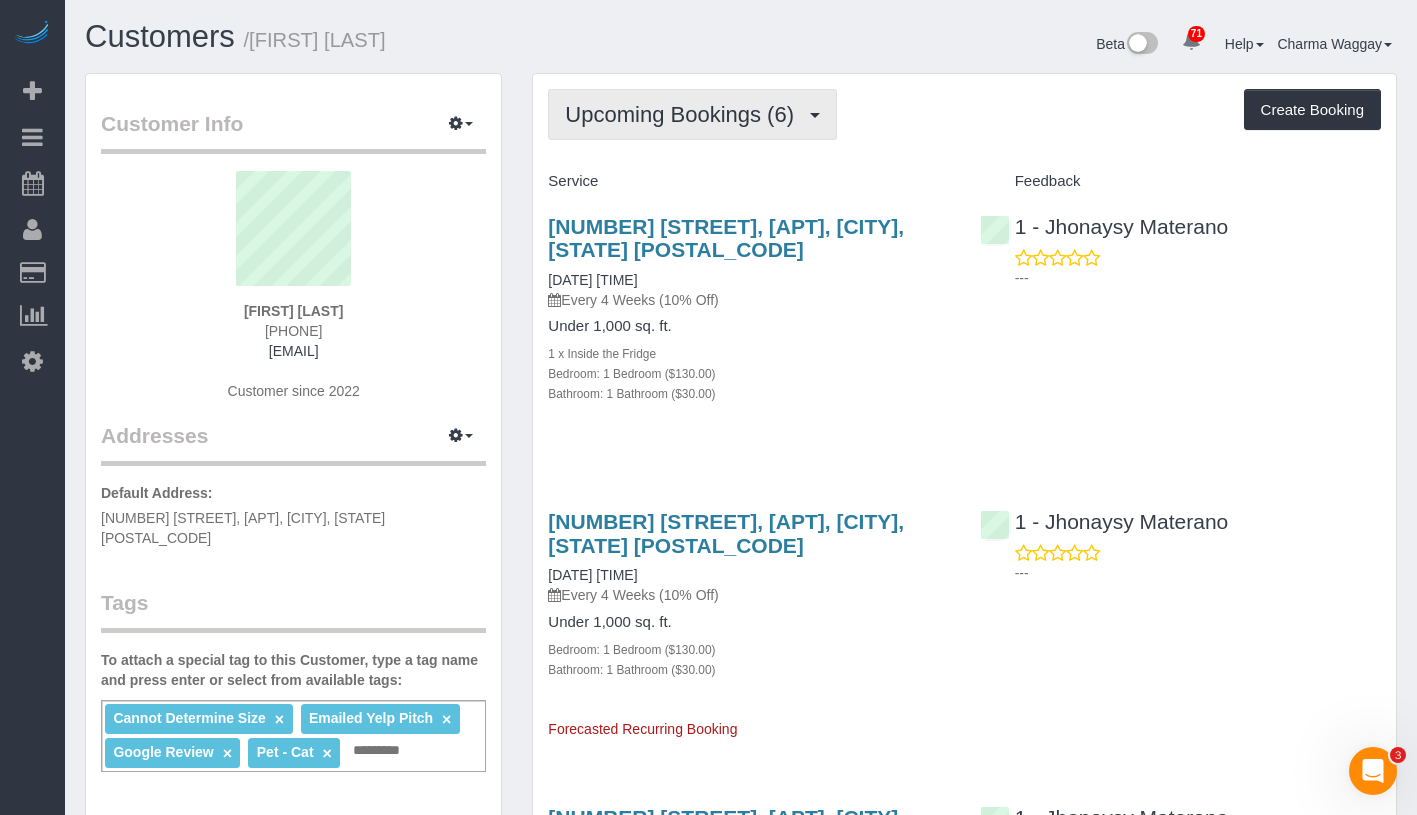 click on "Upcoming Bookings (6)" at bounding box center [692, 114] 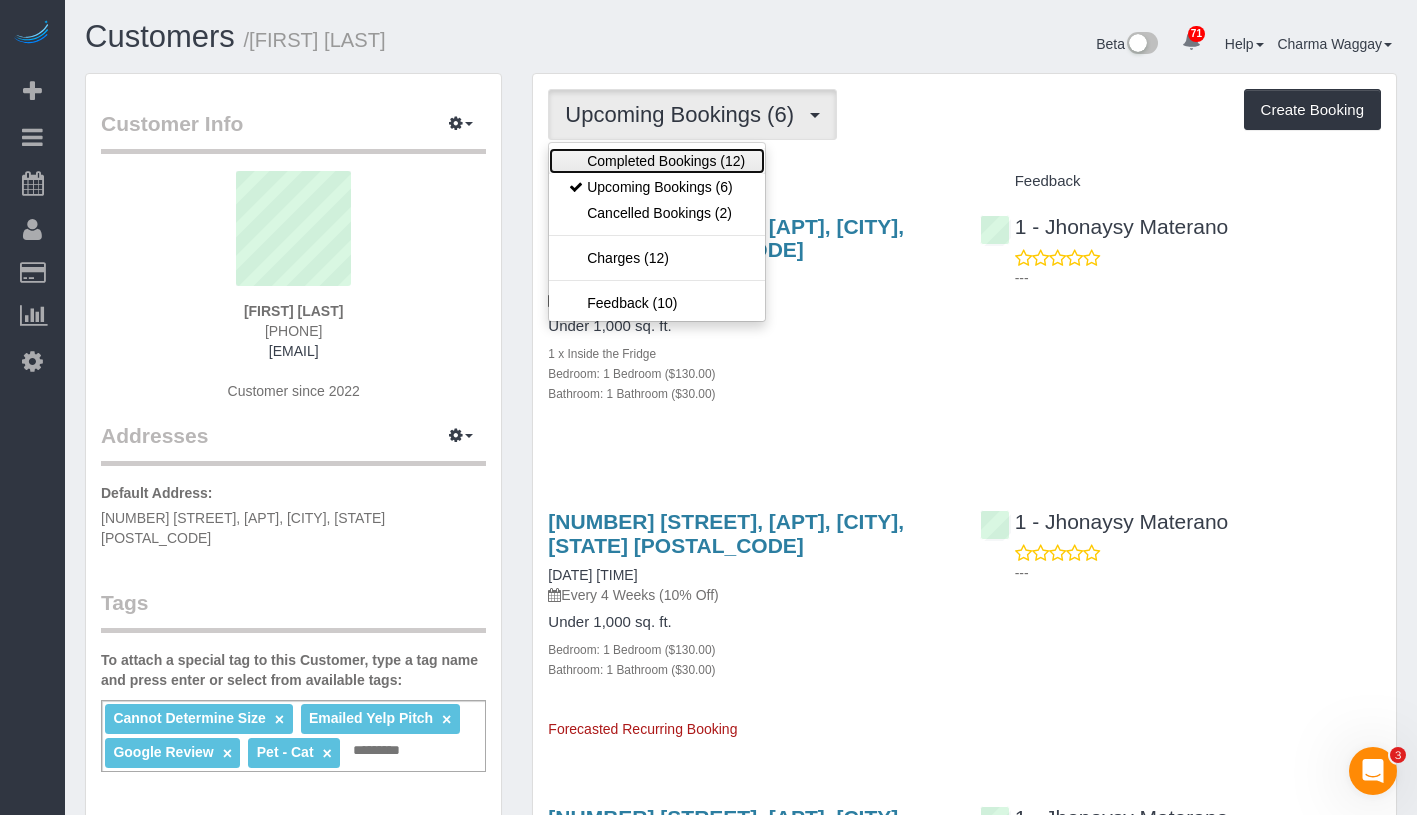 click on "Completed Bookings (12)" at bounding box center (657, 161) 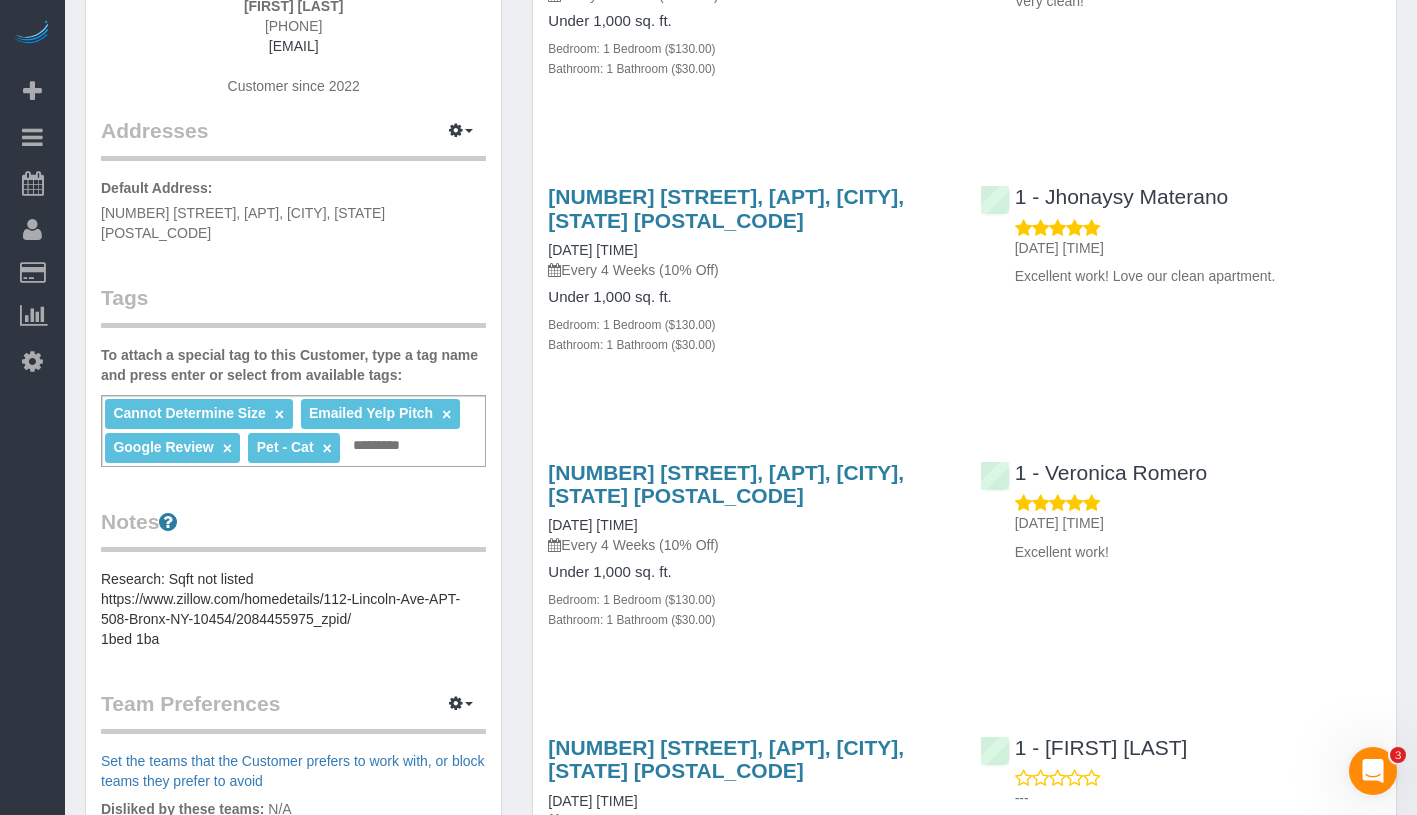 scroll, scrollTop: 0, scrollLeft: 0, axis: both 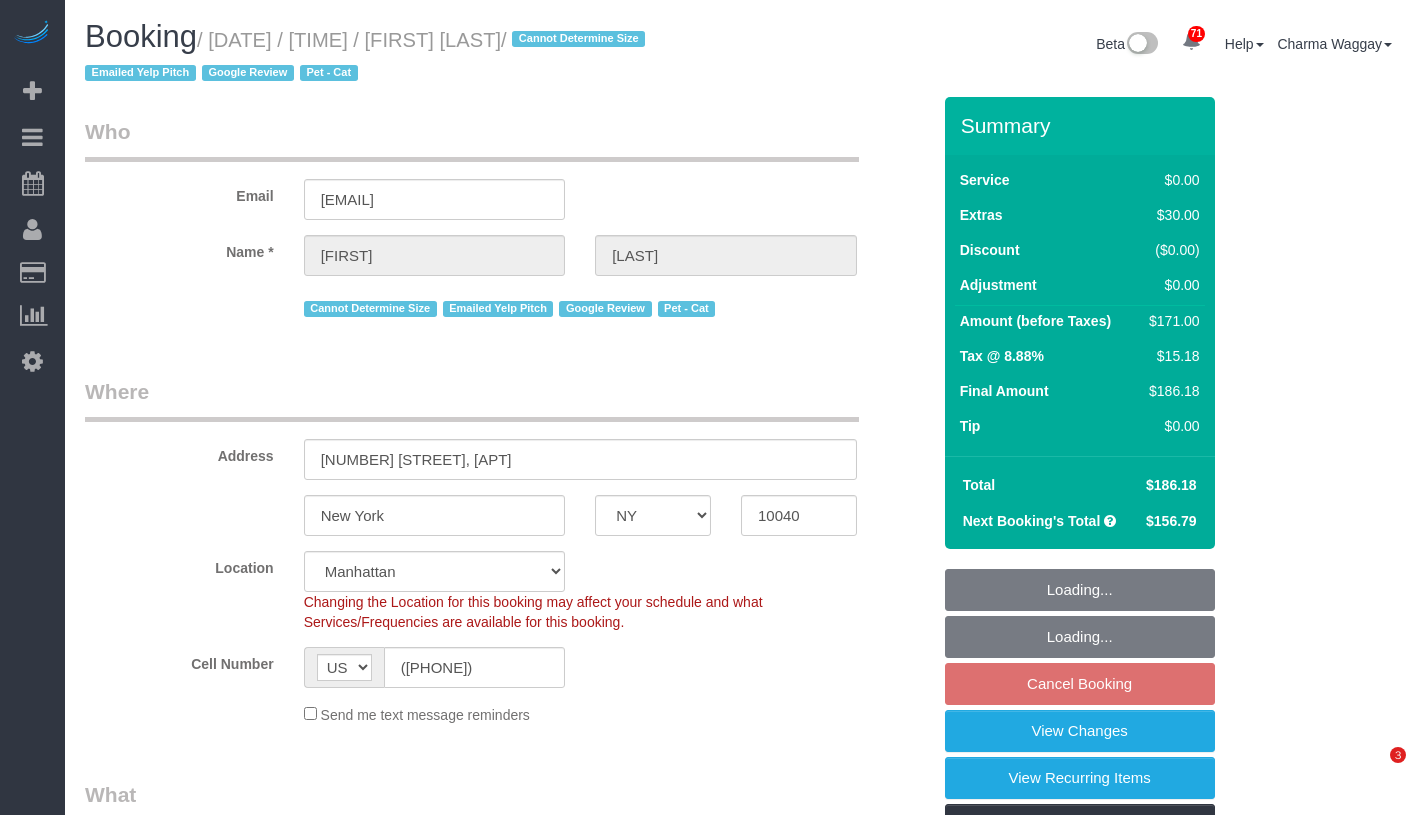 select on "NY" 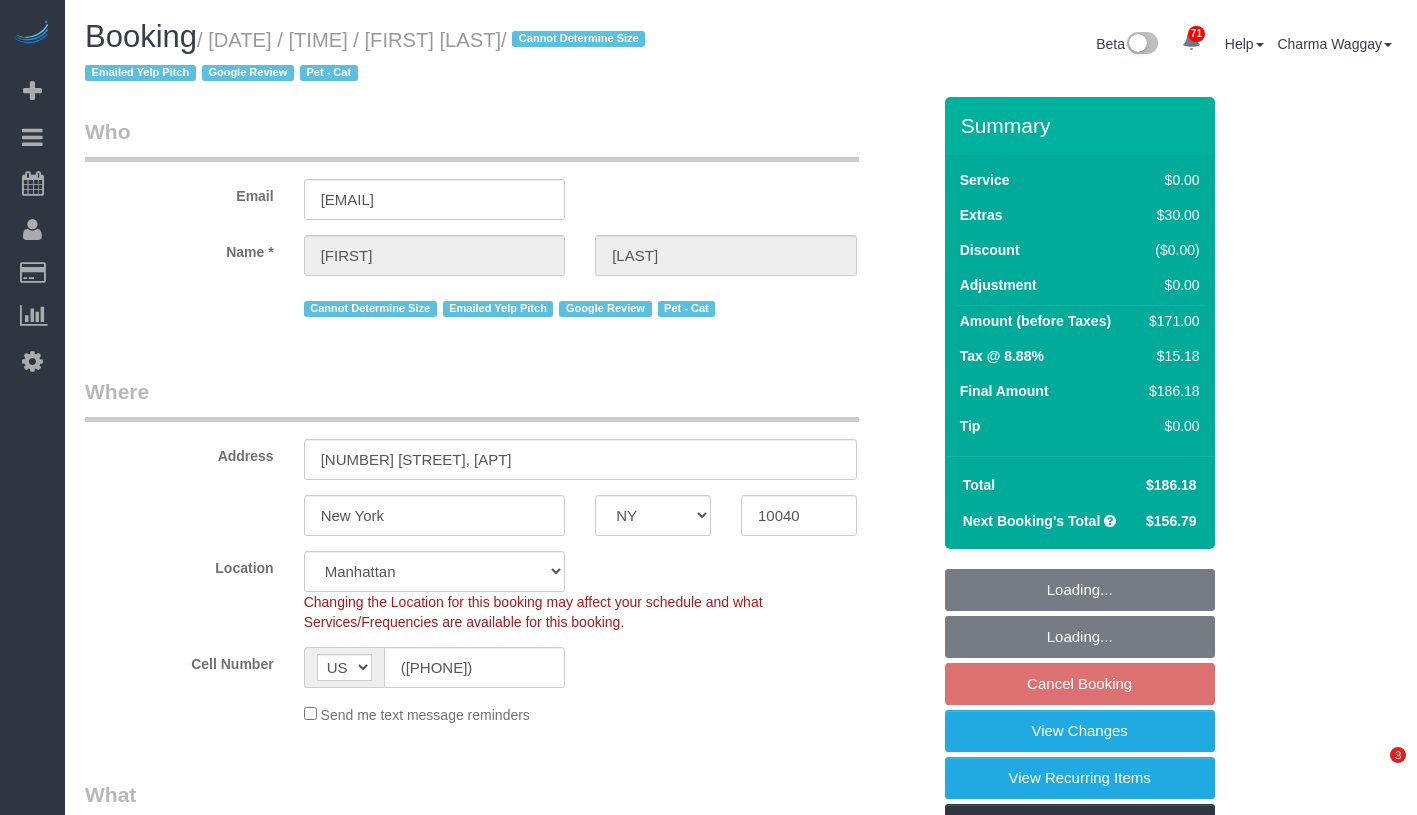 scroll, scrollTop: 0, scrollLeft: 0, axis: both 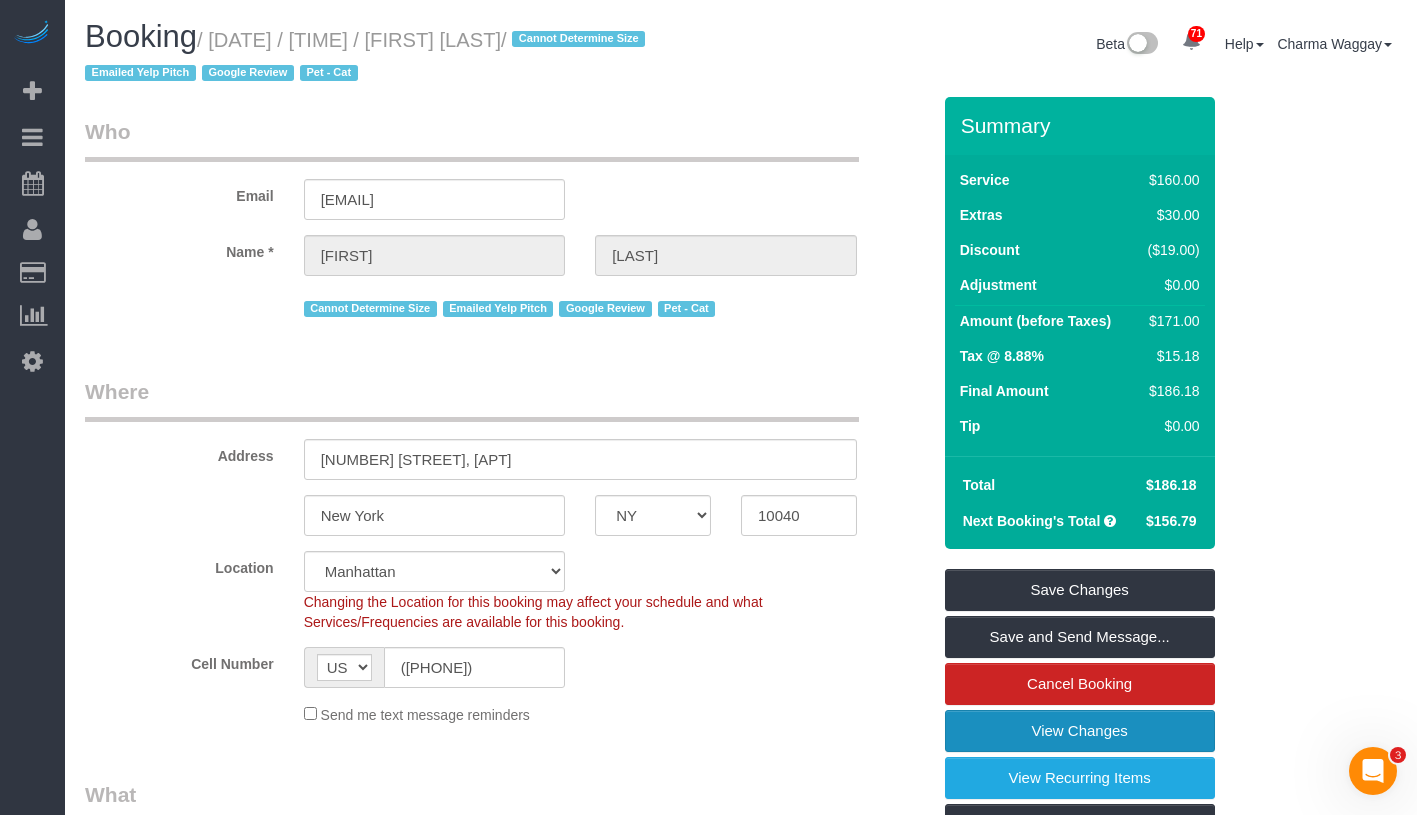 click on "View Changes" at bounding box center (1080, 731) 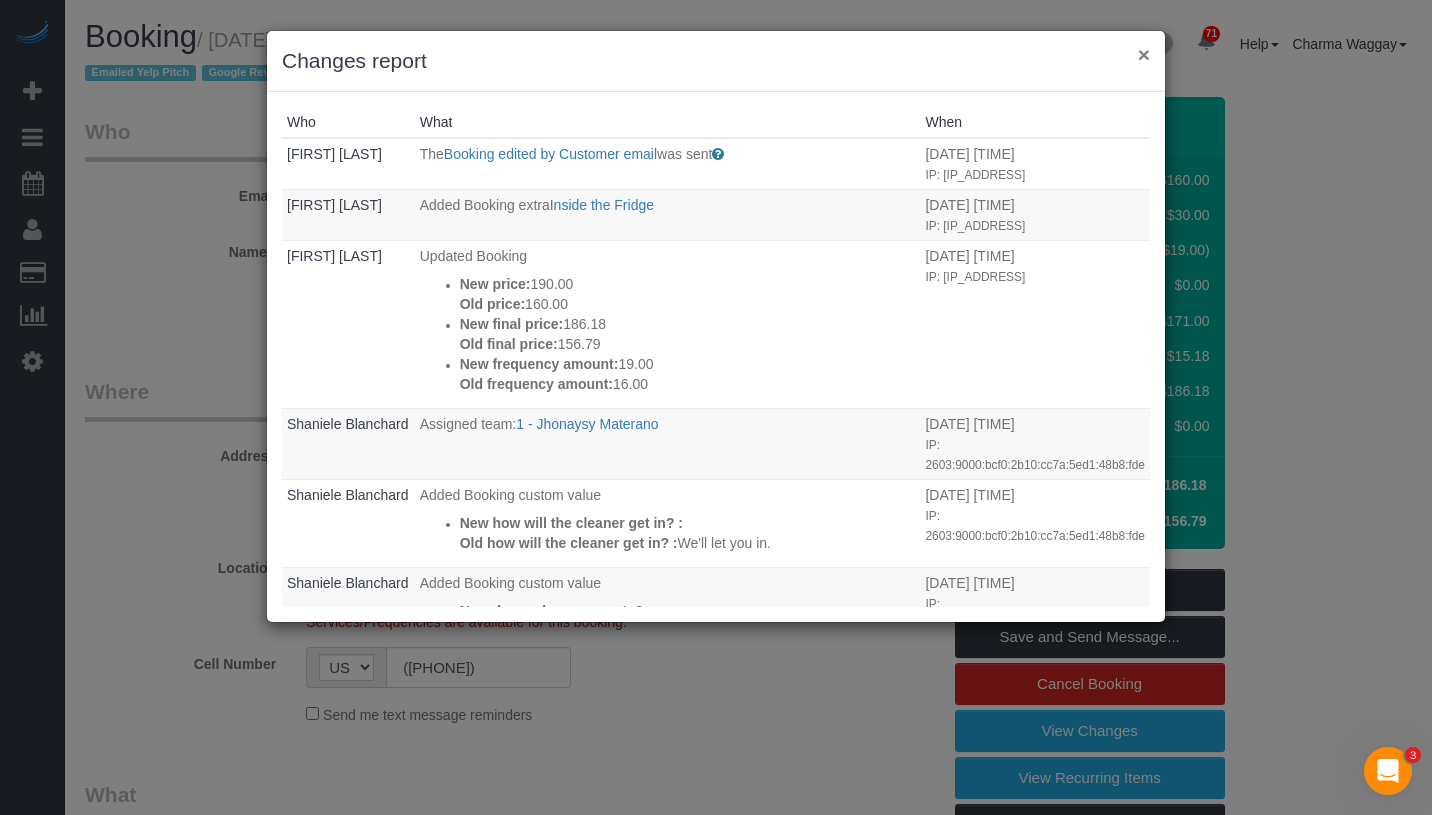 click on "×" at bounding box center [1144, 54] 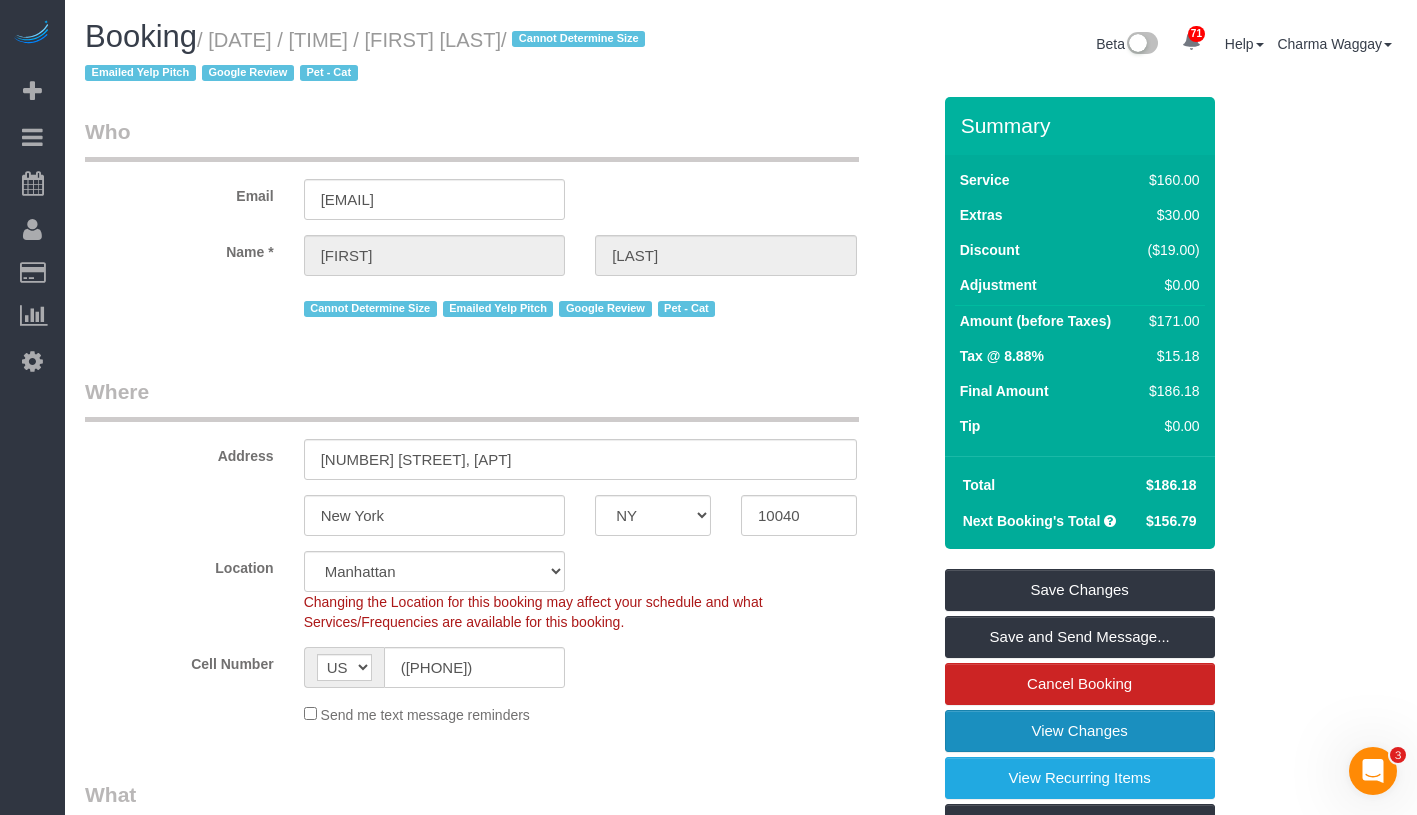 click on "View Changes" at bounding box center [1080, 731] 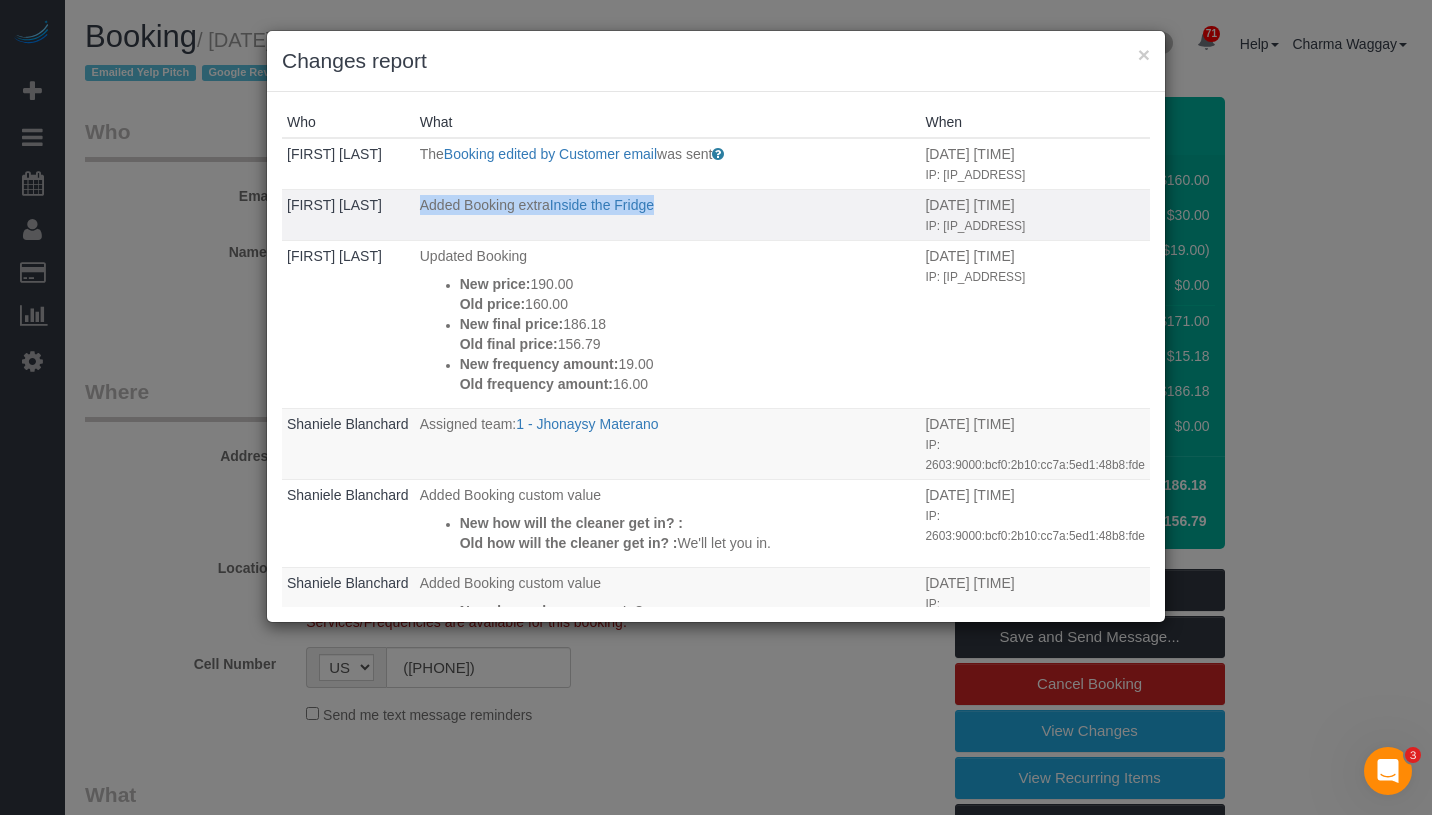 drag, startPoint x: 668, startPoint y: 222, endPoint x: 414, endPoint y: 229, distance: 254.09644 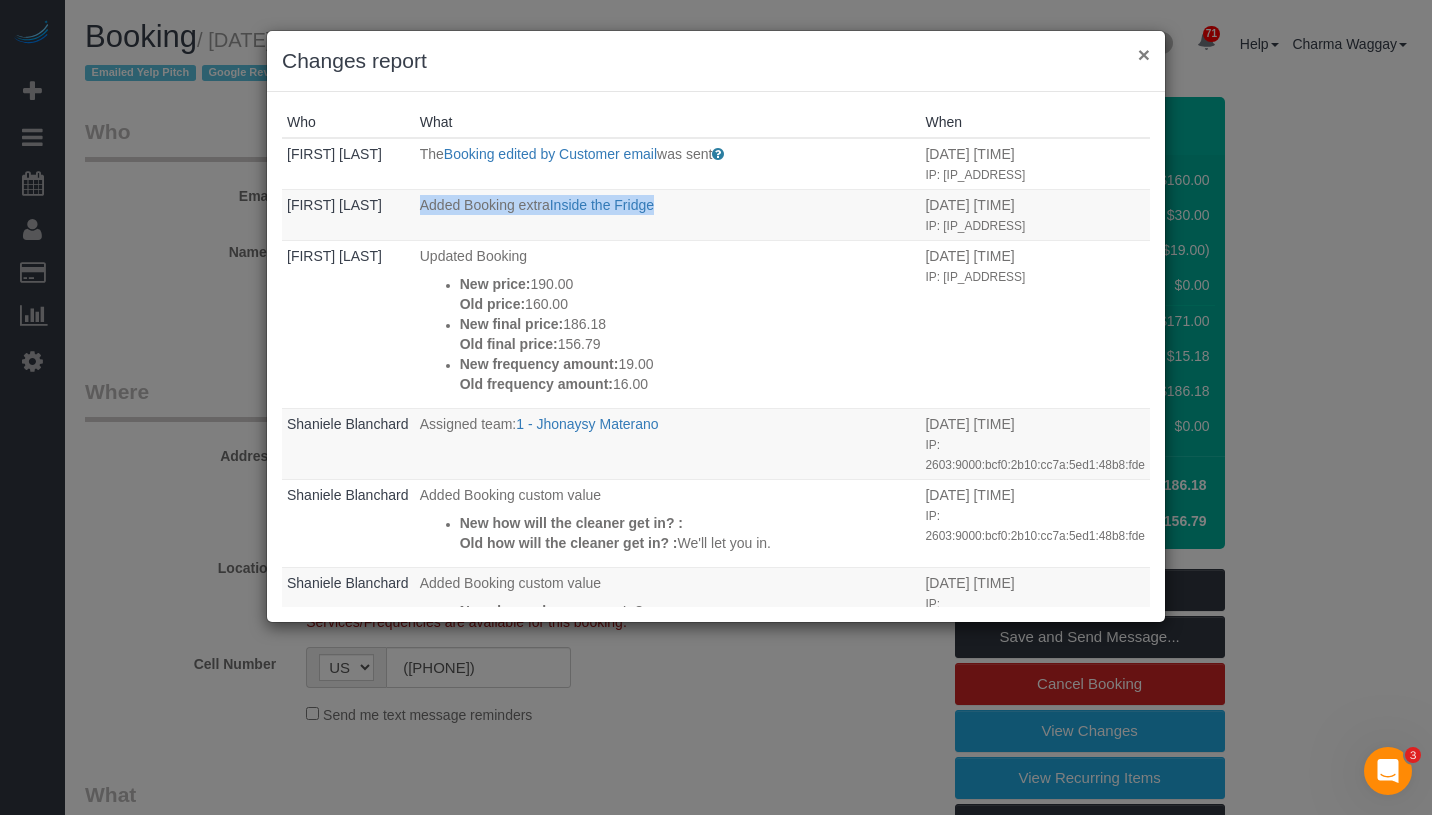 click on "×" at bounding box center (1144, 54) 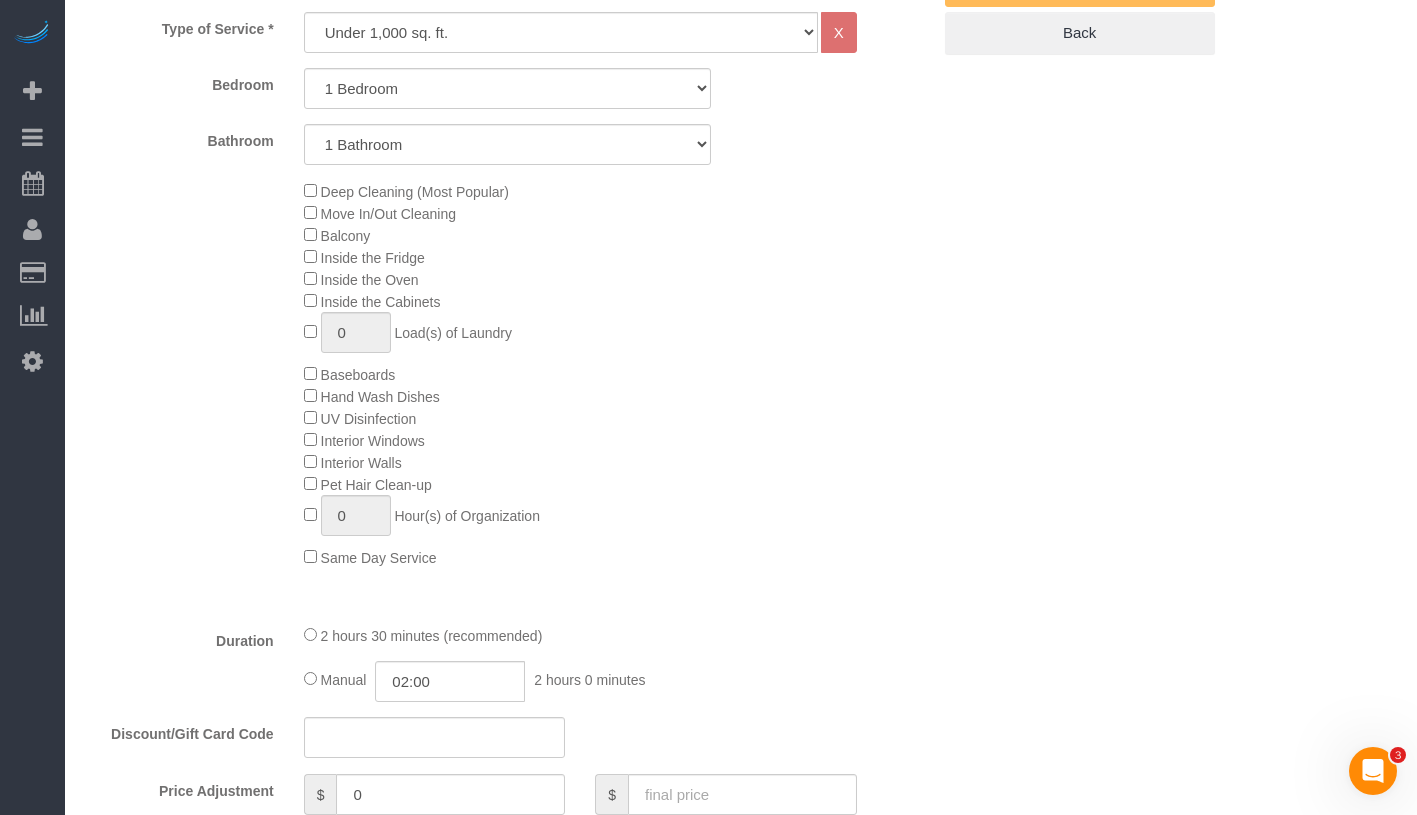 scroll, scrollTop: 985, scrollLeft: 0, axis: vertical 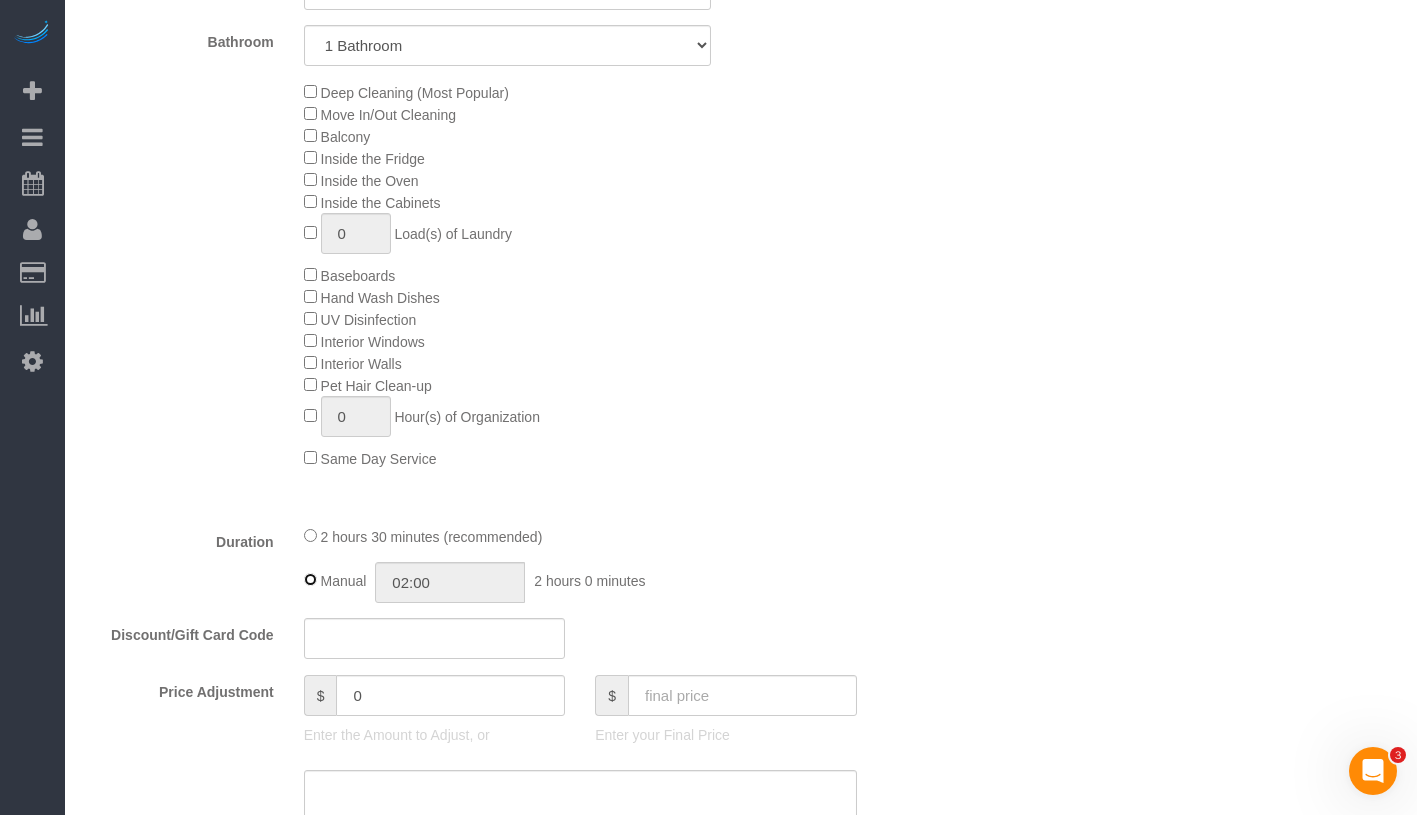 type on "02:30" 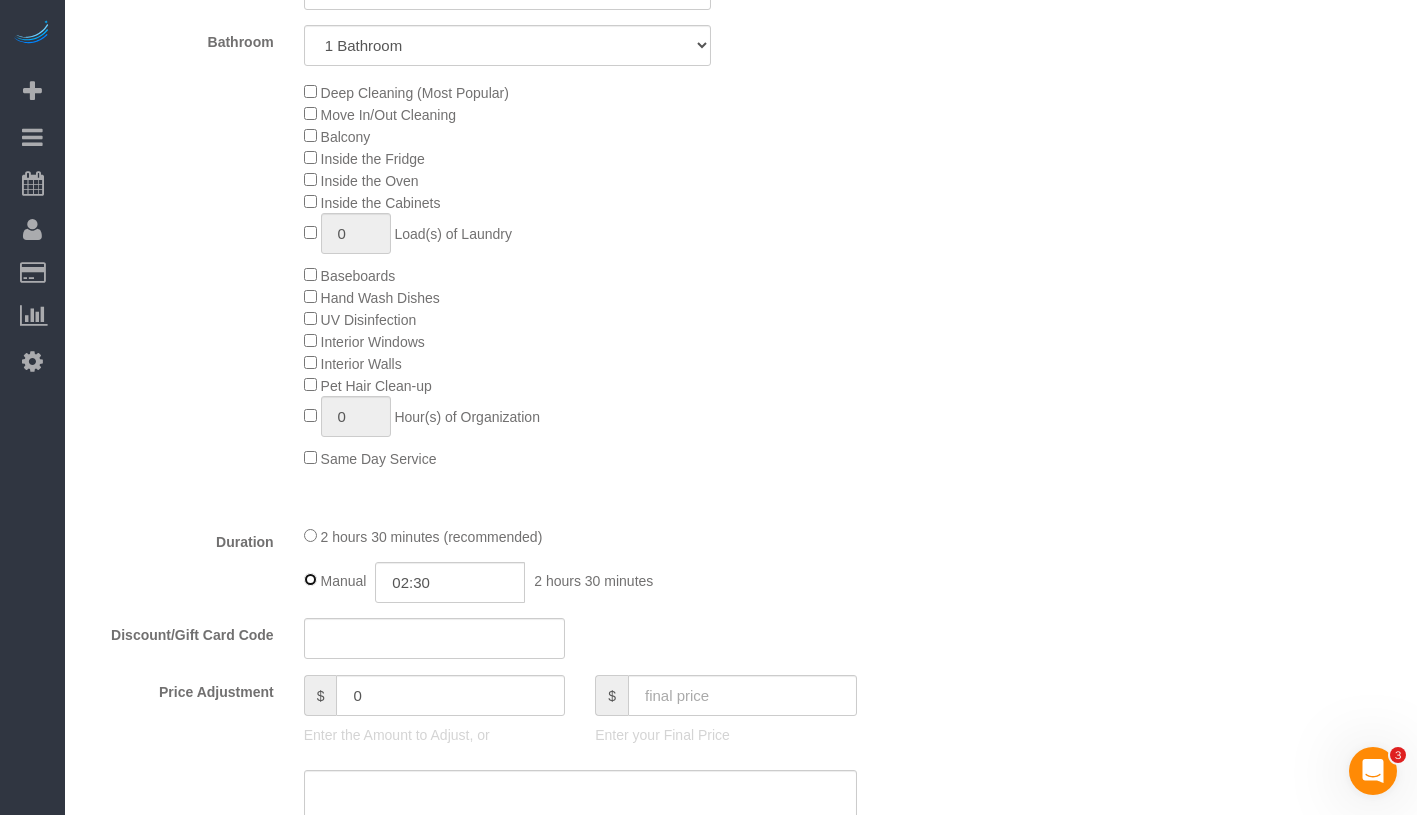 select on "spot62" 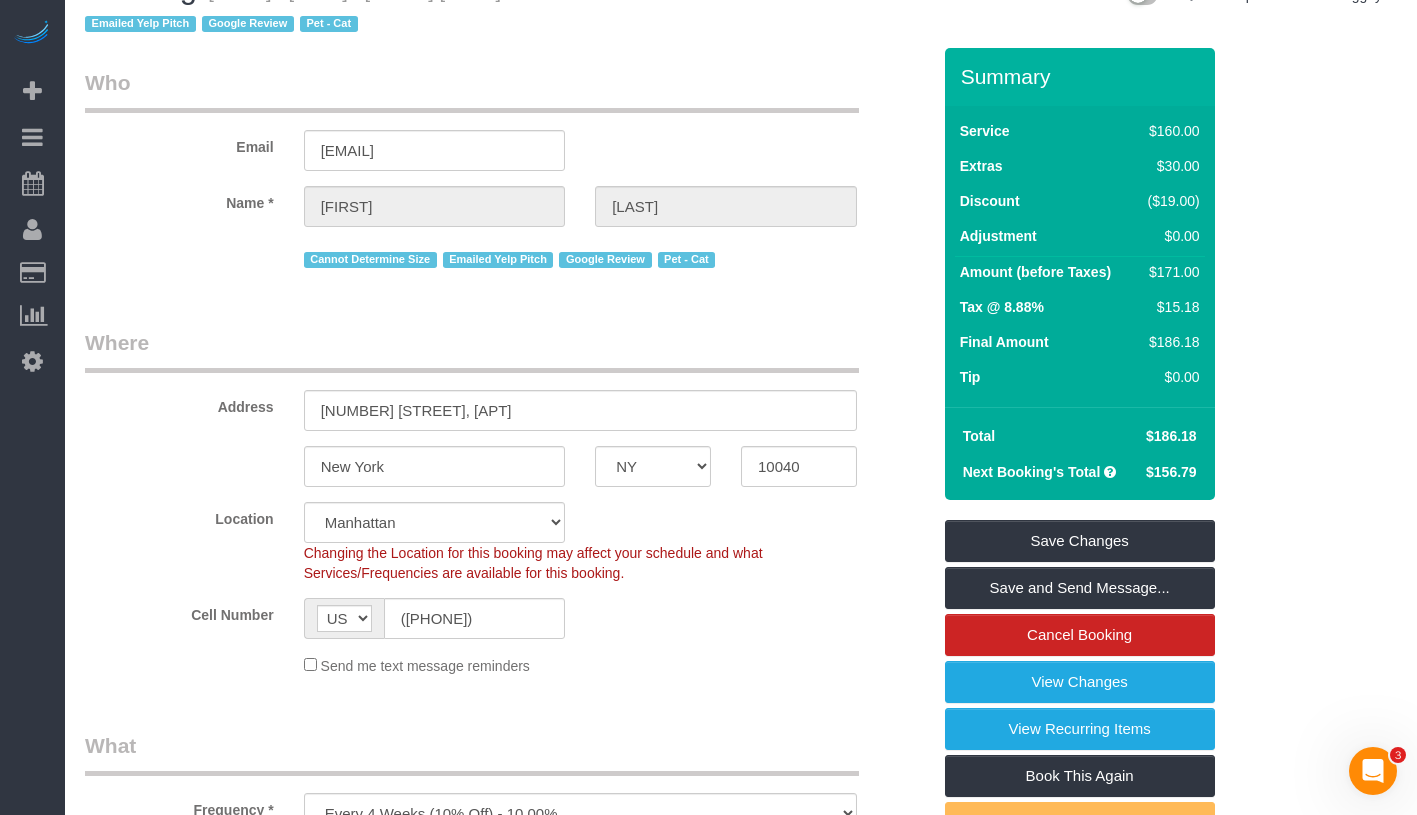 scroll, scrollTop: 0, scrollLeft: 0, axis: both 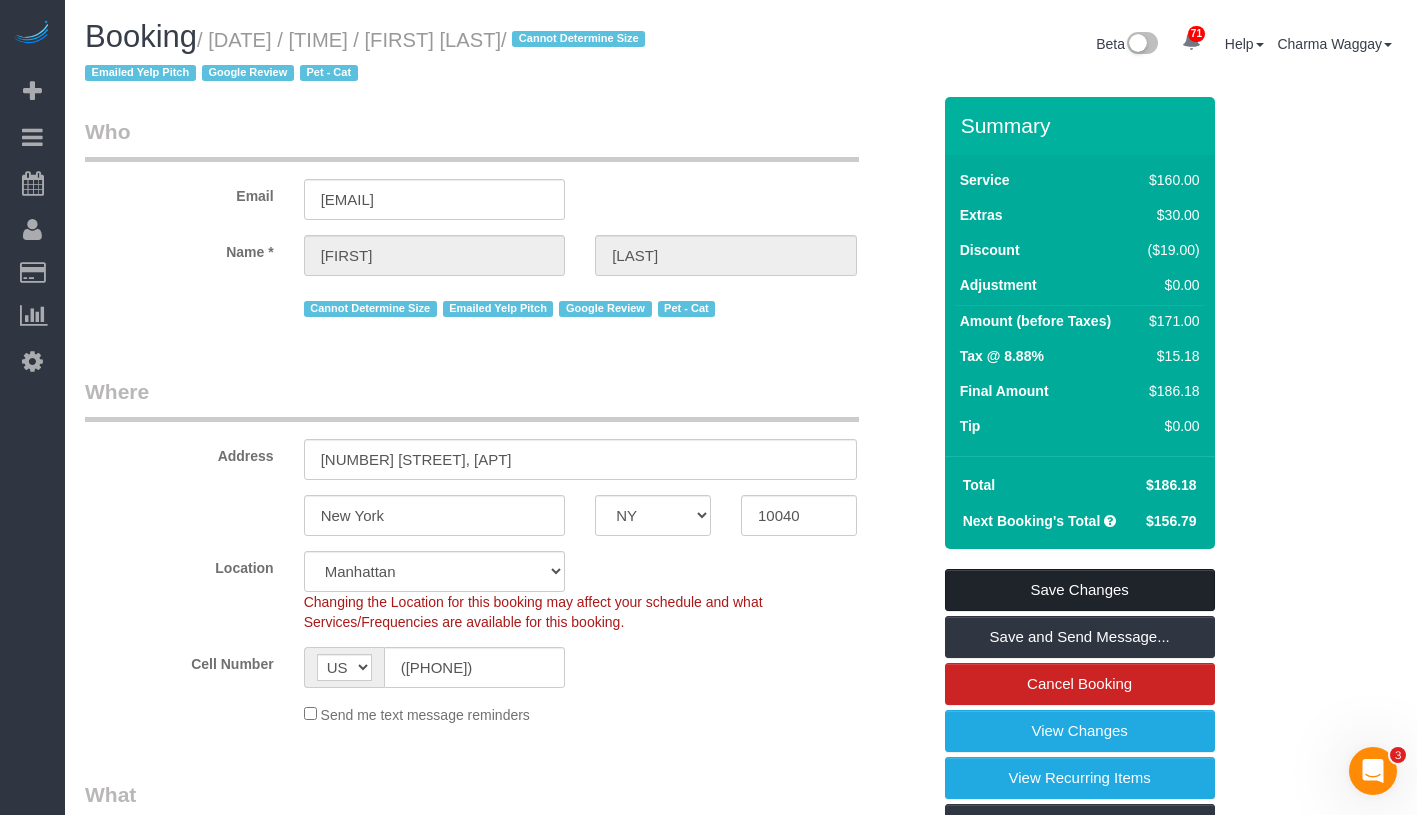 click on "Save Changes" at bounding box center (1080, 590) 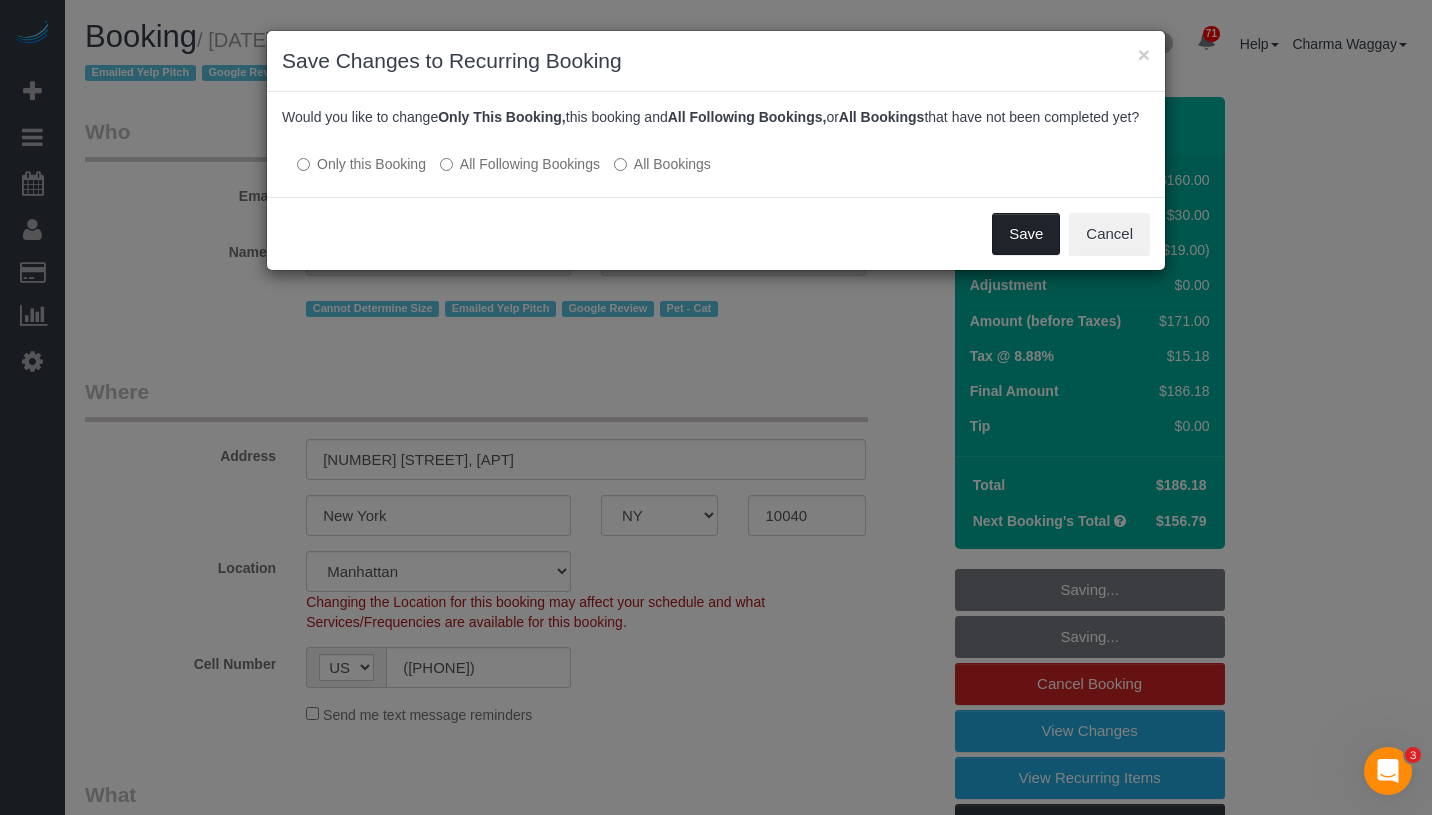 click on "Save" at bounding box center [1026, 234] 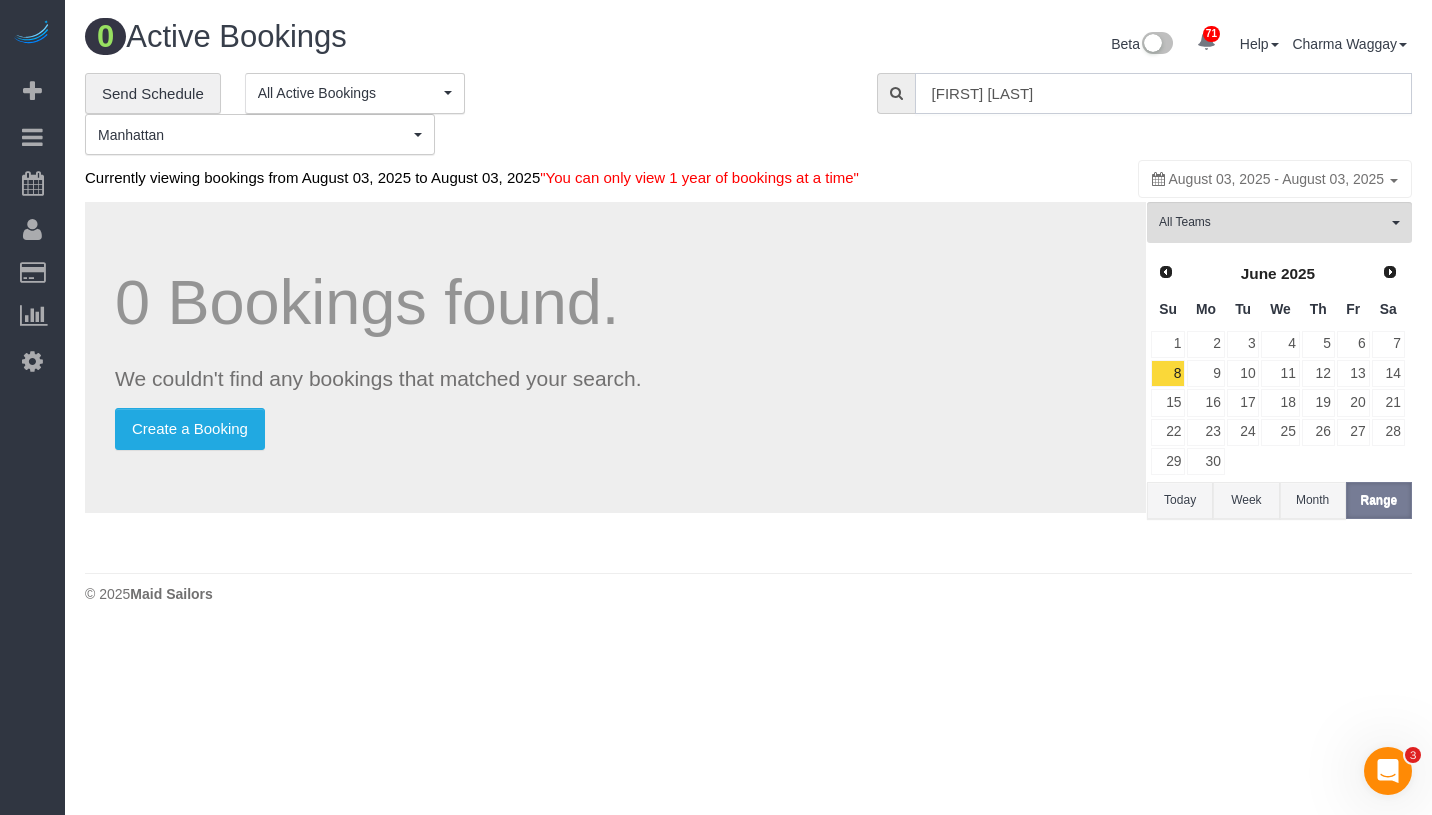 click on "[NAME]" at bounding box center [1163, 93] 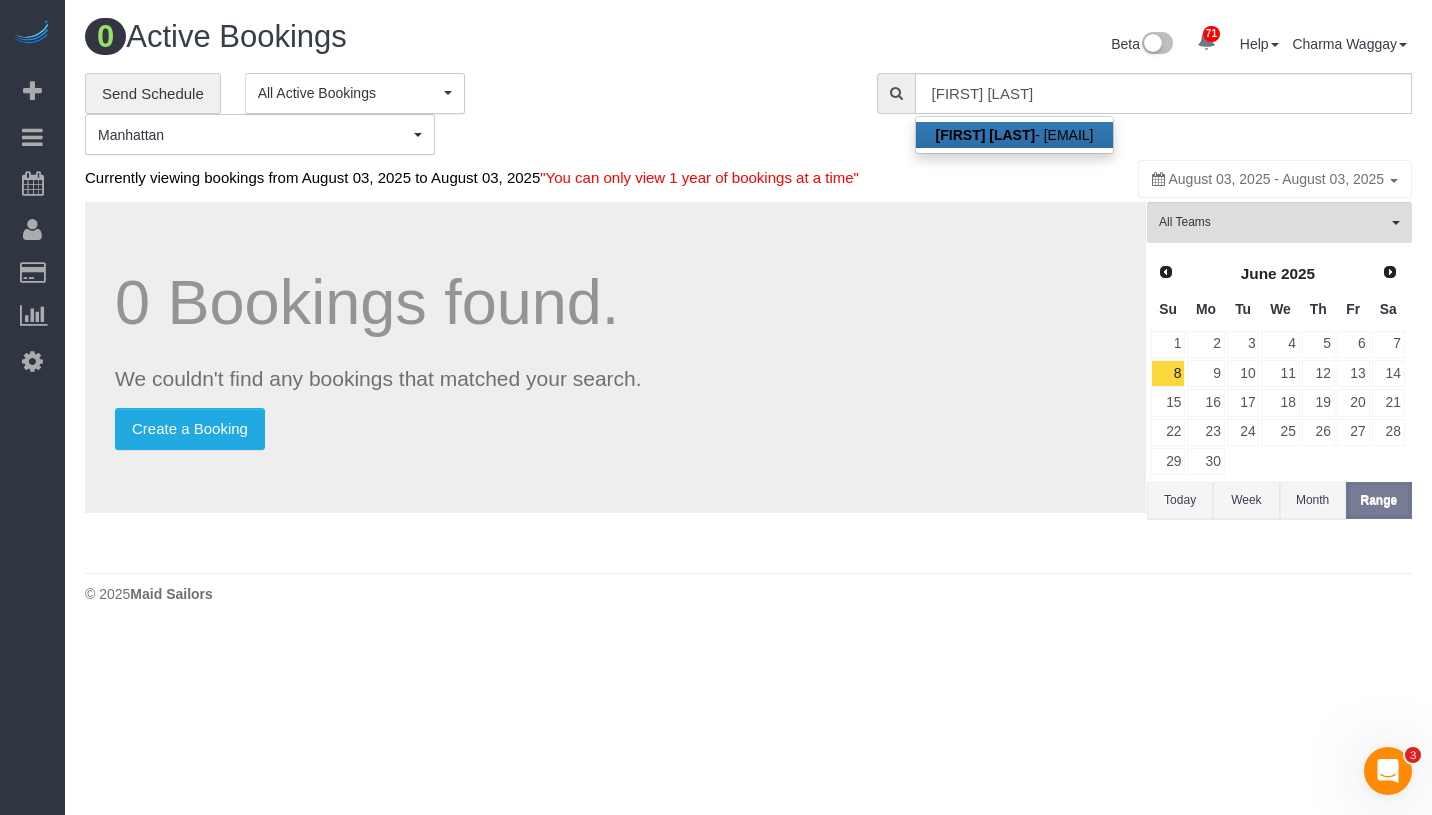 click on "Carolyn Lengel  - lengelcj@gmail.com" at bounding box center (1015, 135) 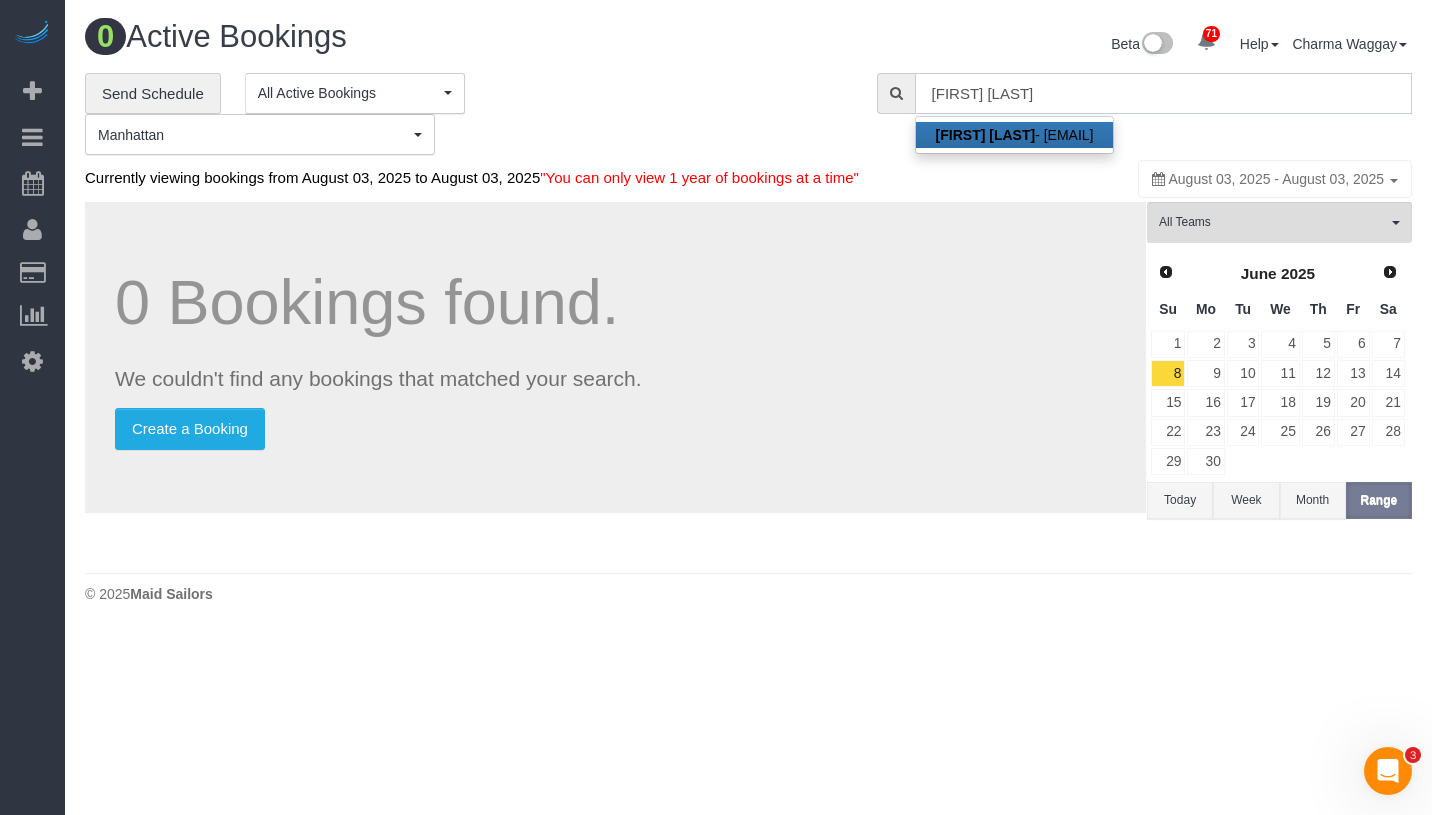 type on "lengelcj@gmail.com" 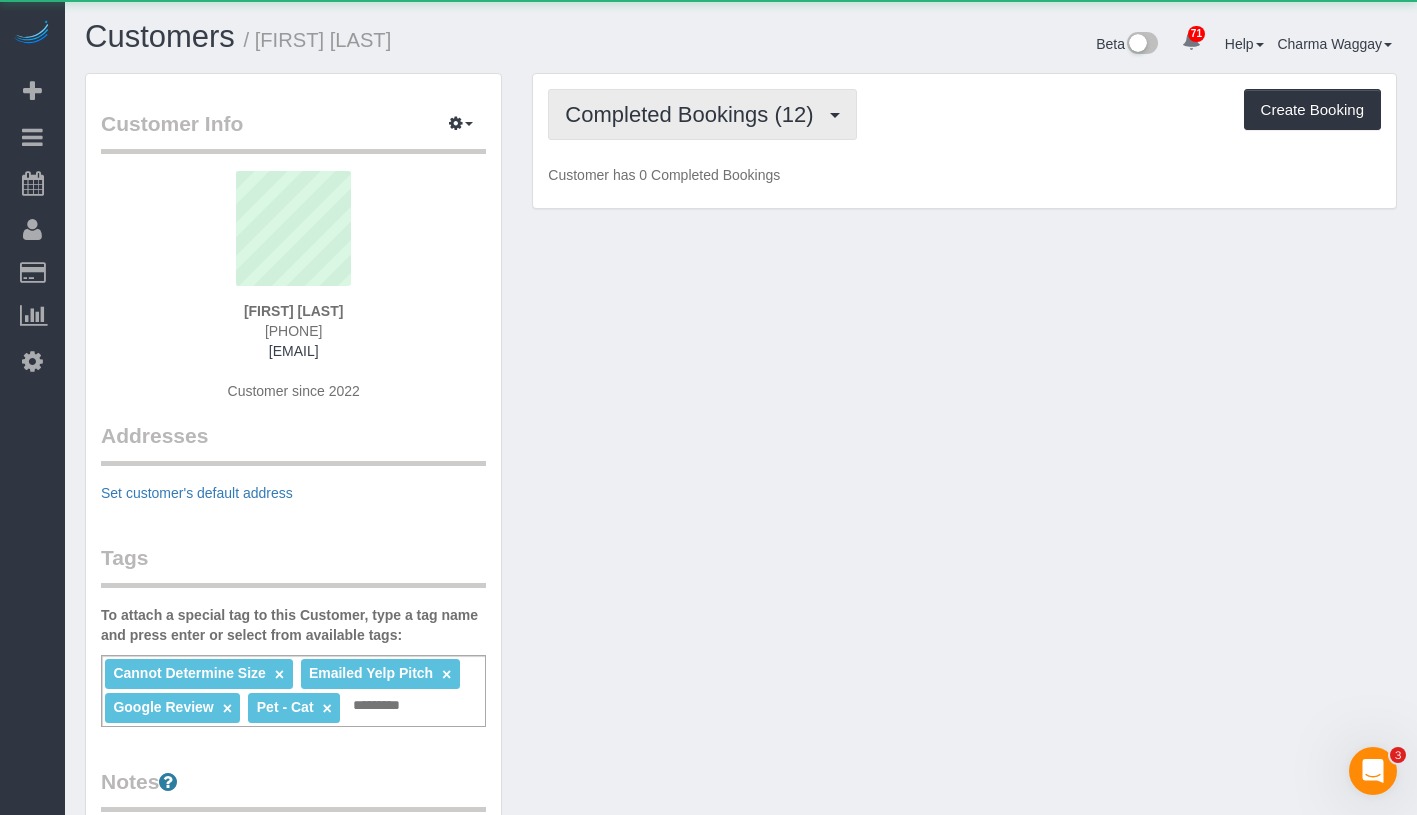 click on "Completed Bookings (12)" at bounding box center (694, 114) 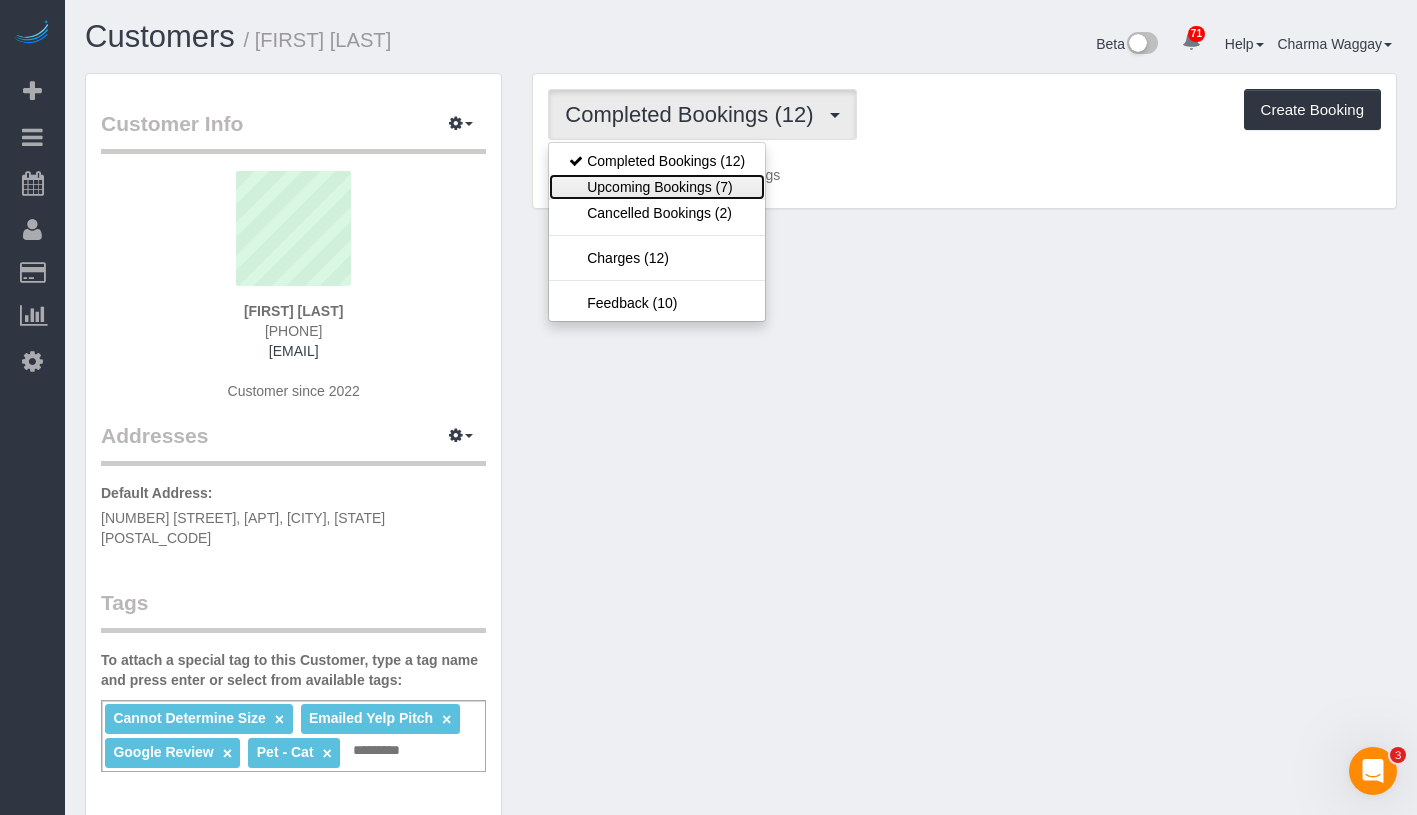 click on "Upcoming Bookings (7)" at bounding box center (657, 187) 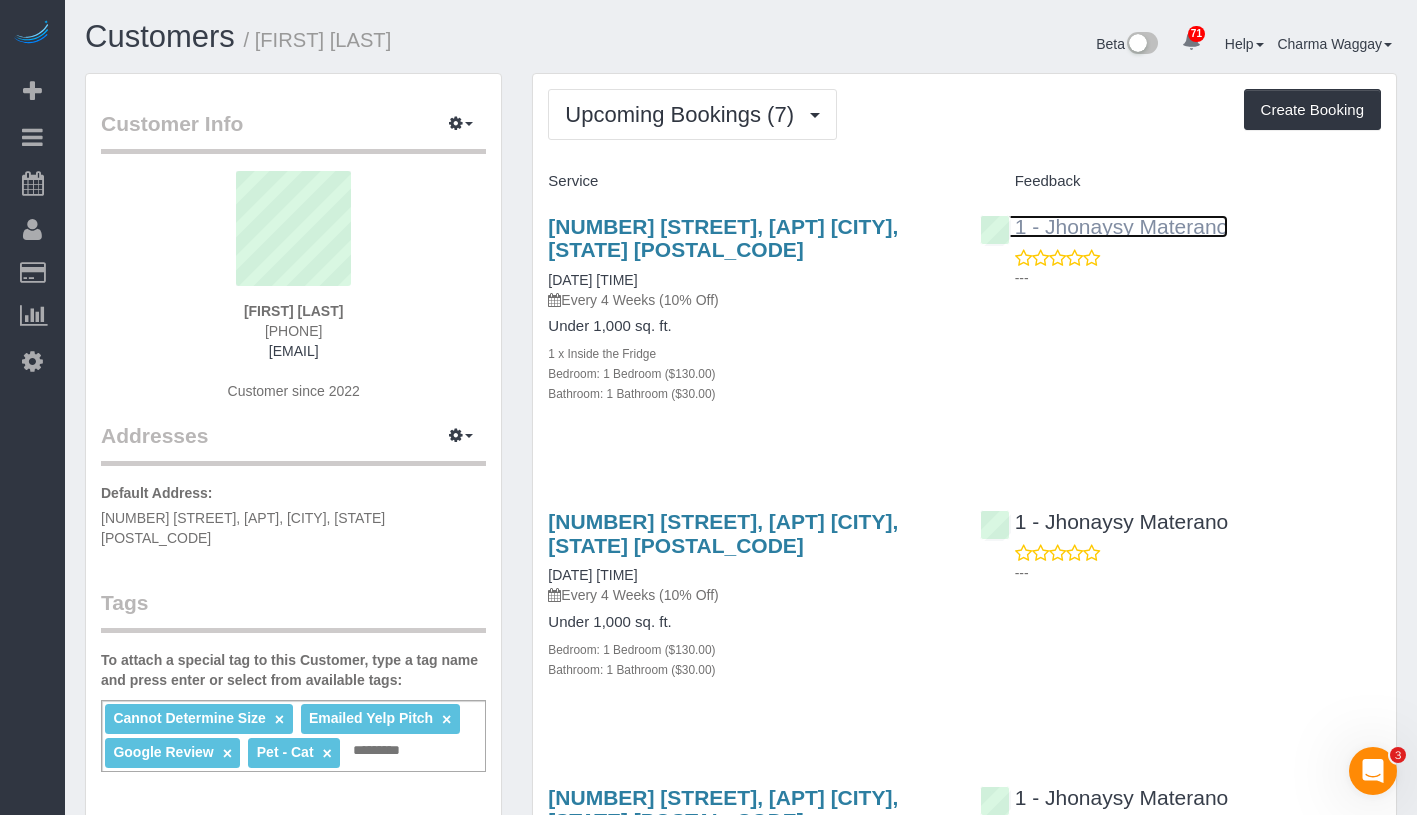 drag, startPoint x: 1140, startPoint y: 220, endPoint x: 1128, endPoint y: 222, distance: 12.165525 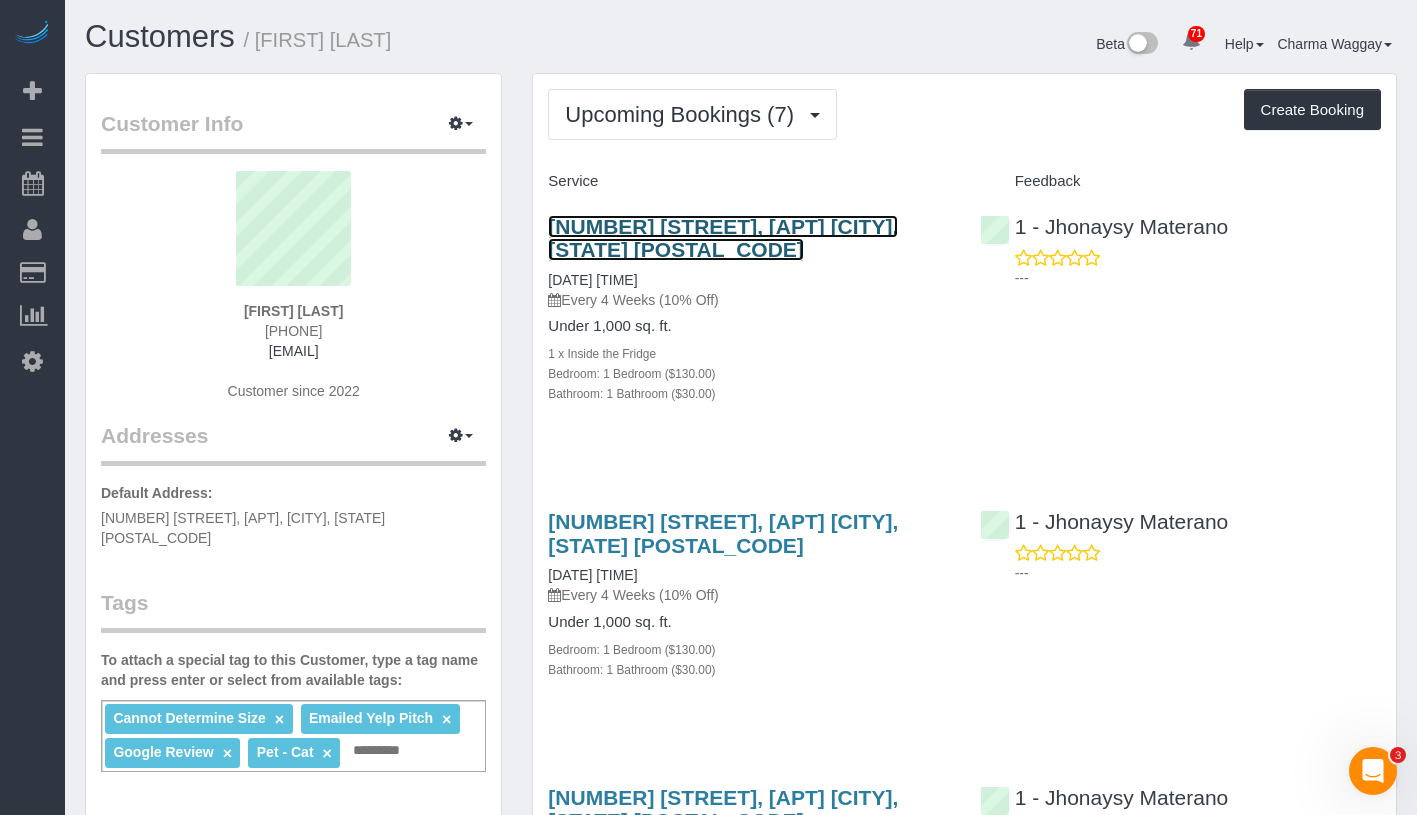 click on "66 Overlook Terrace, Apt 6g, New York, NY 10040" at bounding box center (723, 238) 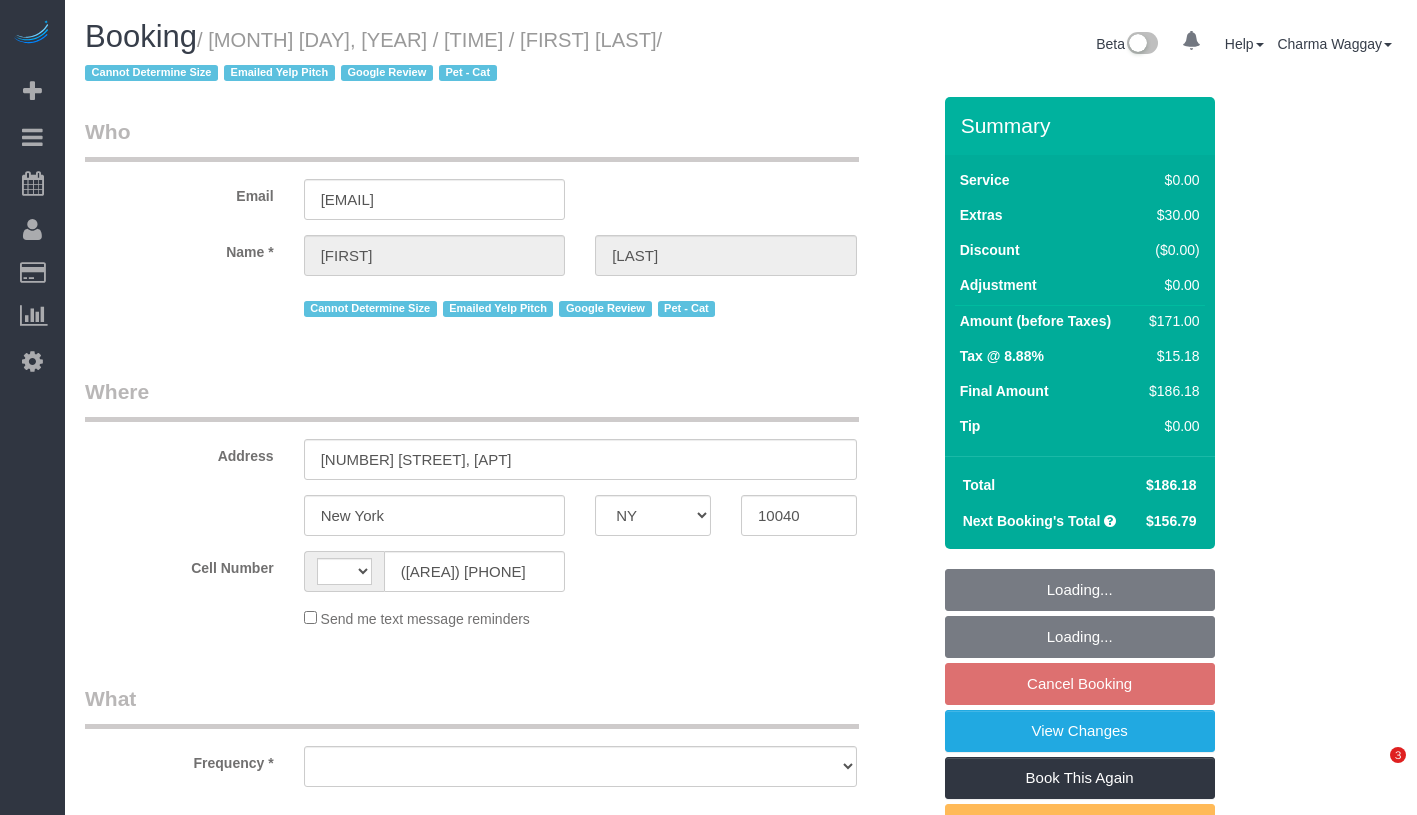 select on "NY" 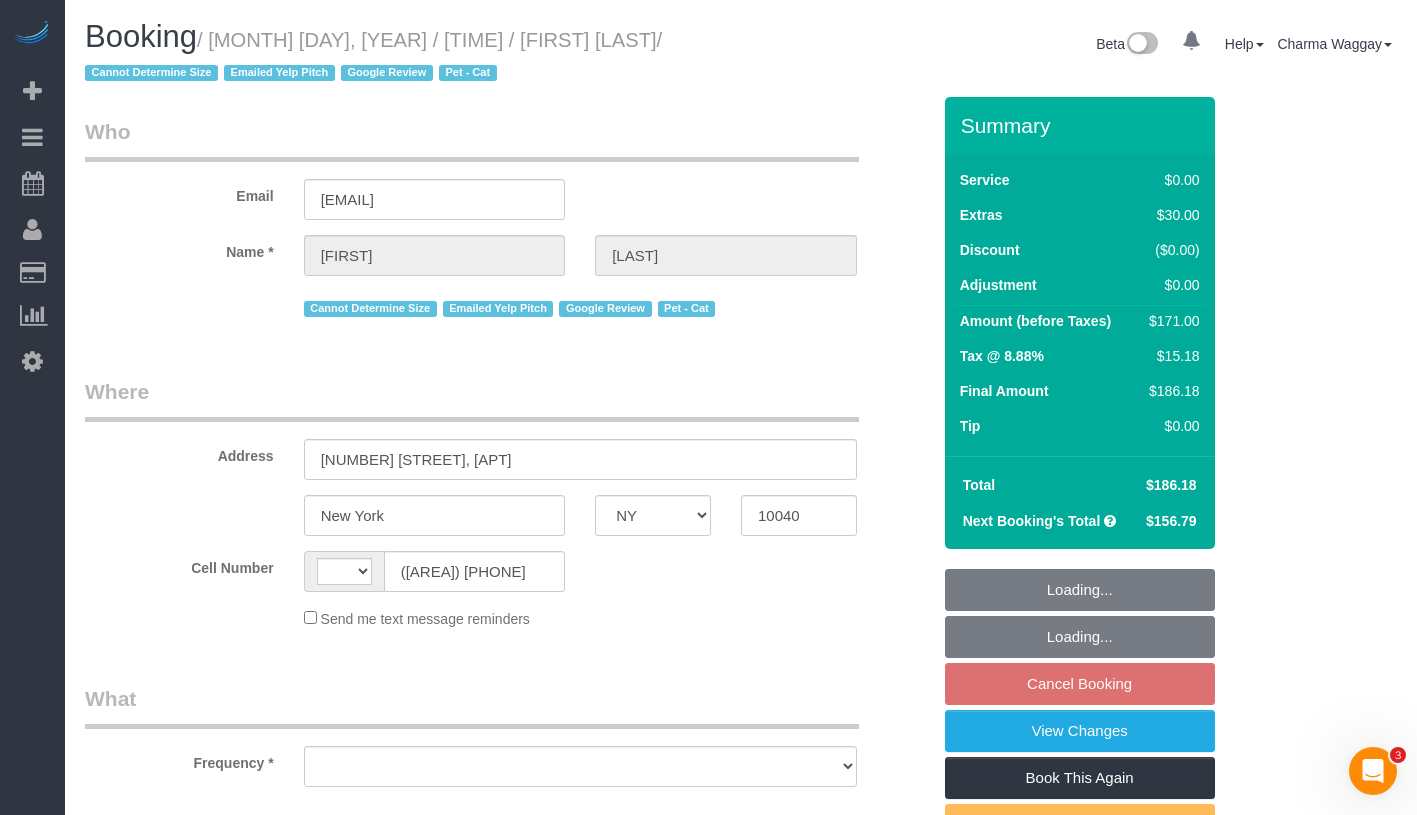 scroll, scrollTop: 0, scrollLeft: 0, axis: both 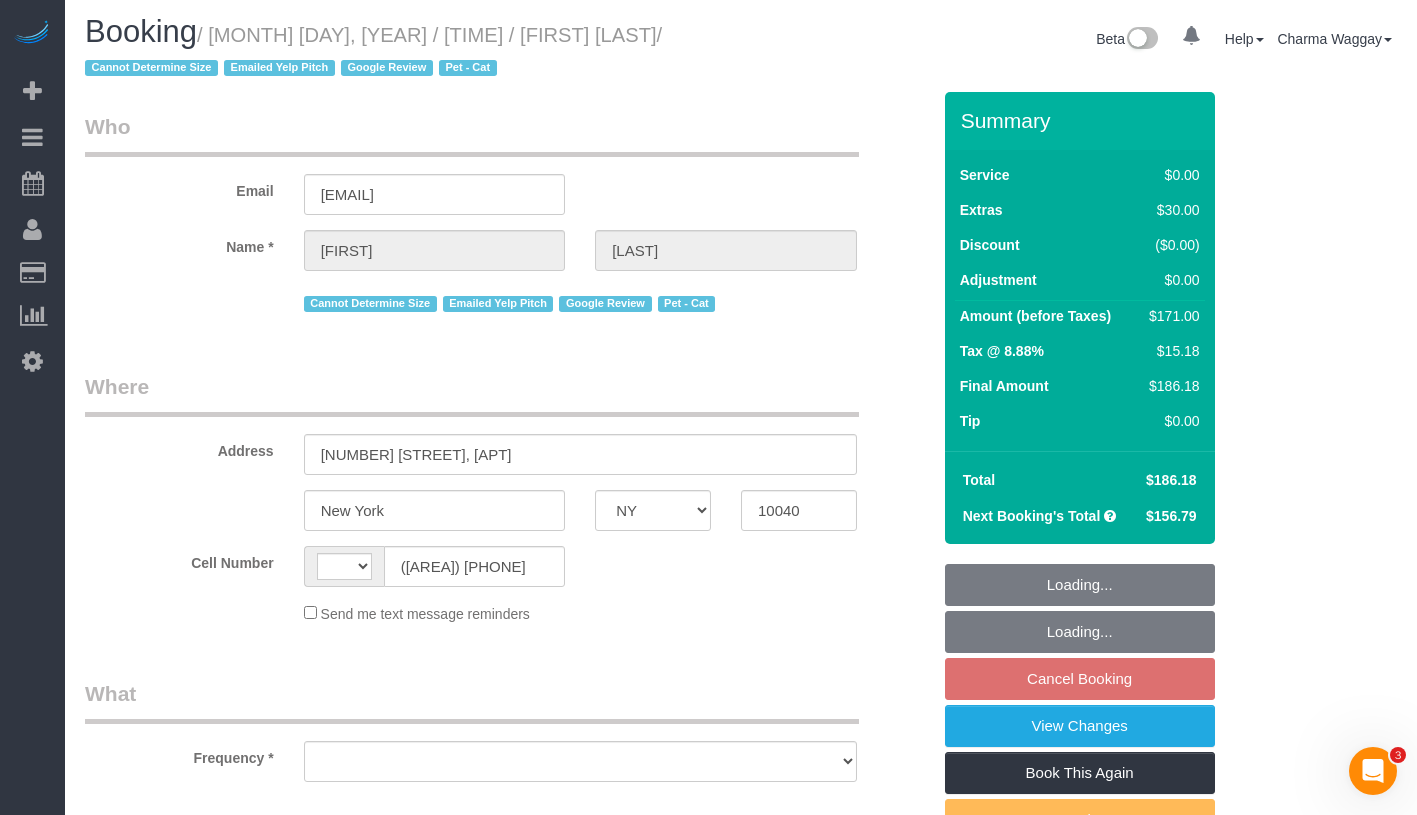 select on "number:59" 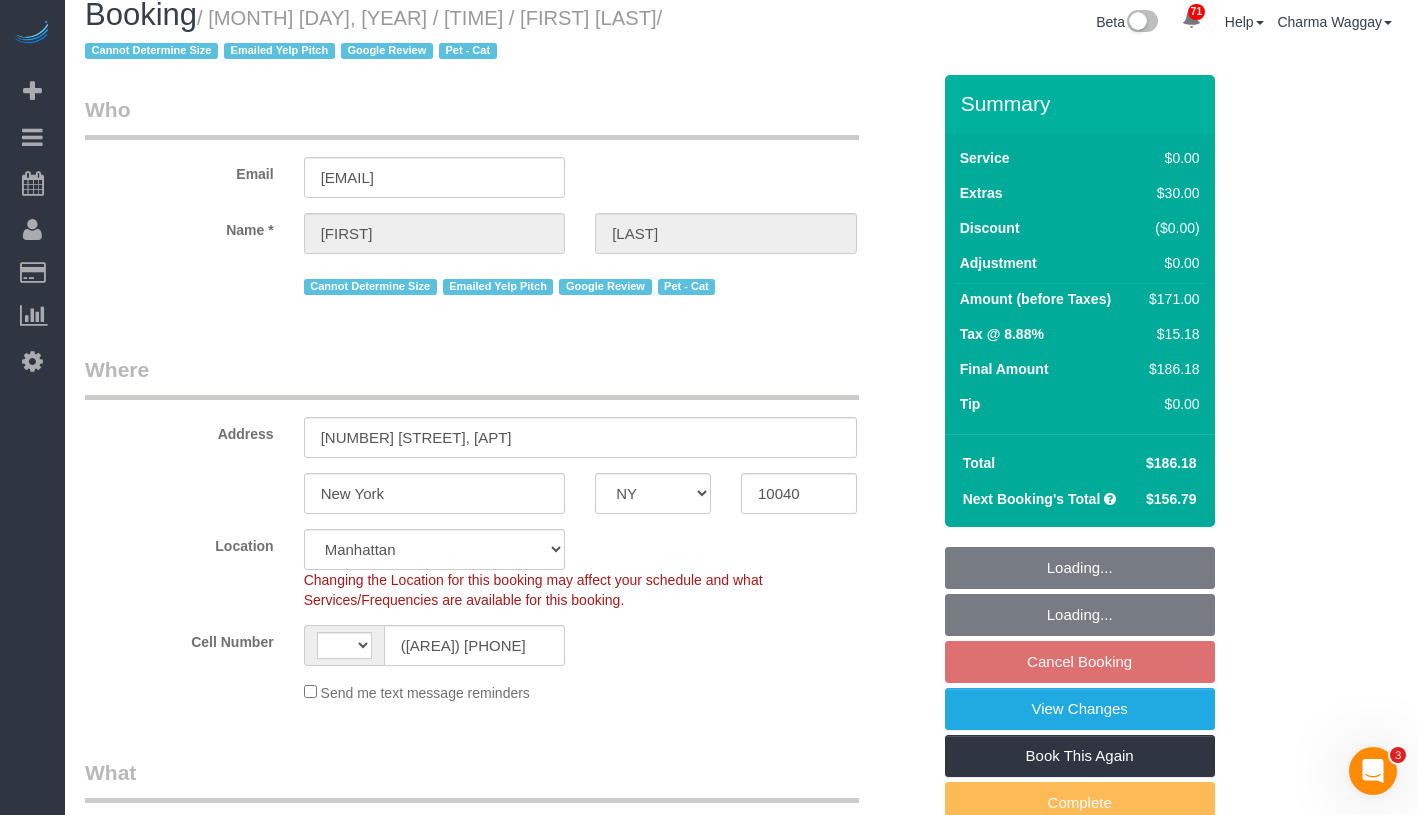 select on "string:US" 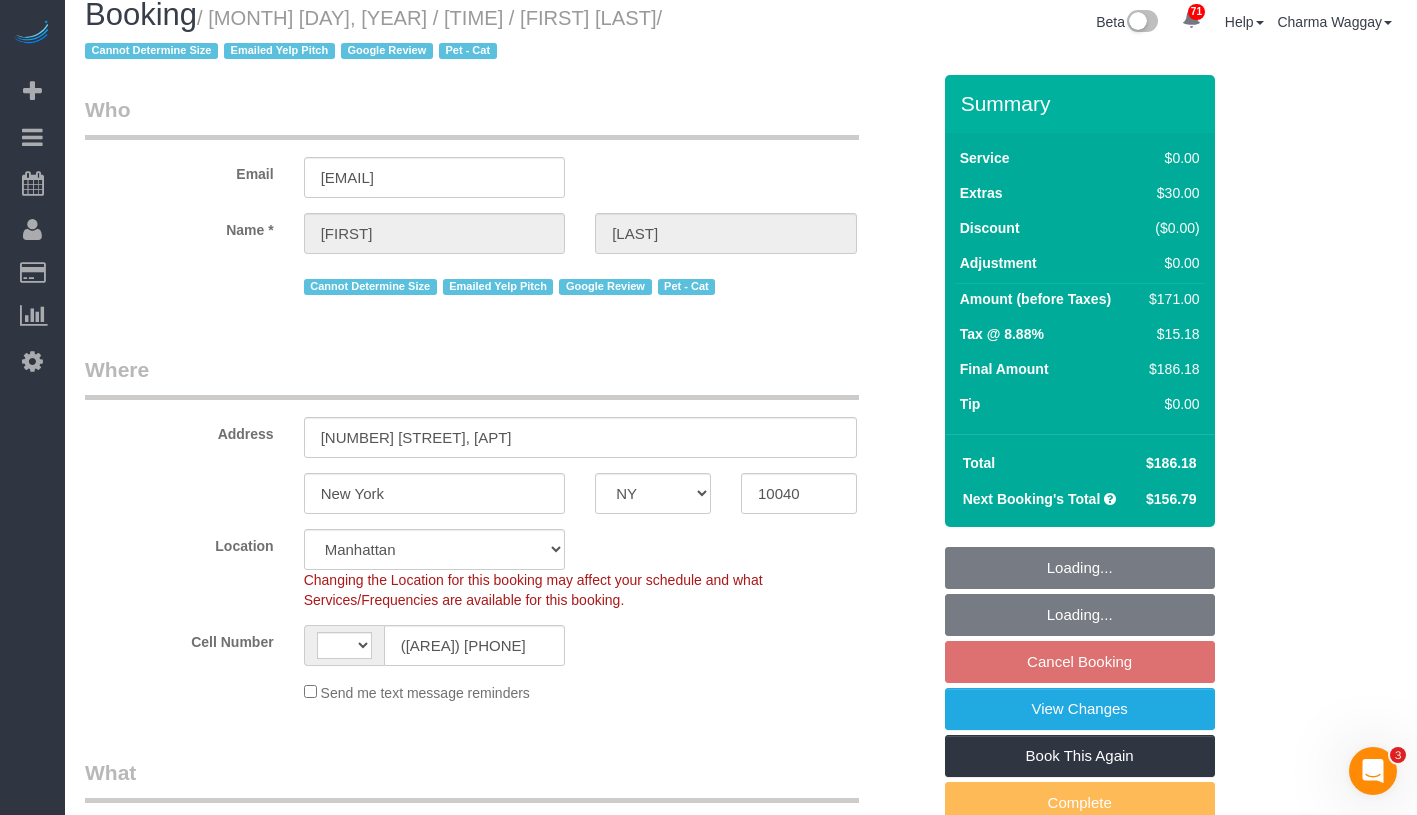 select on "string:stripe-pm_1QuRgR4VGloSiKo7ytunWo7w" 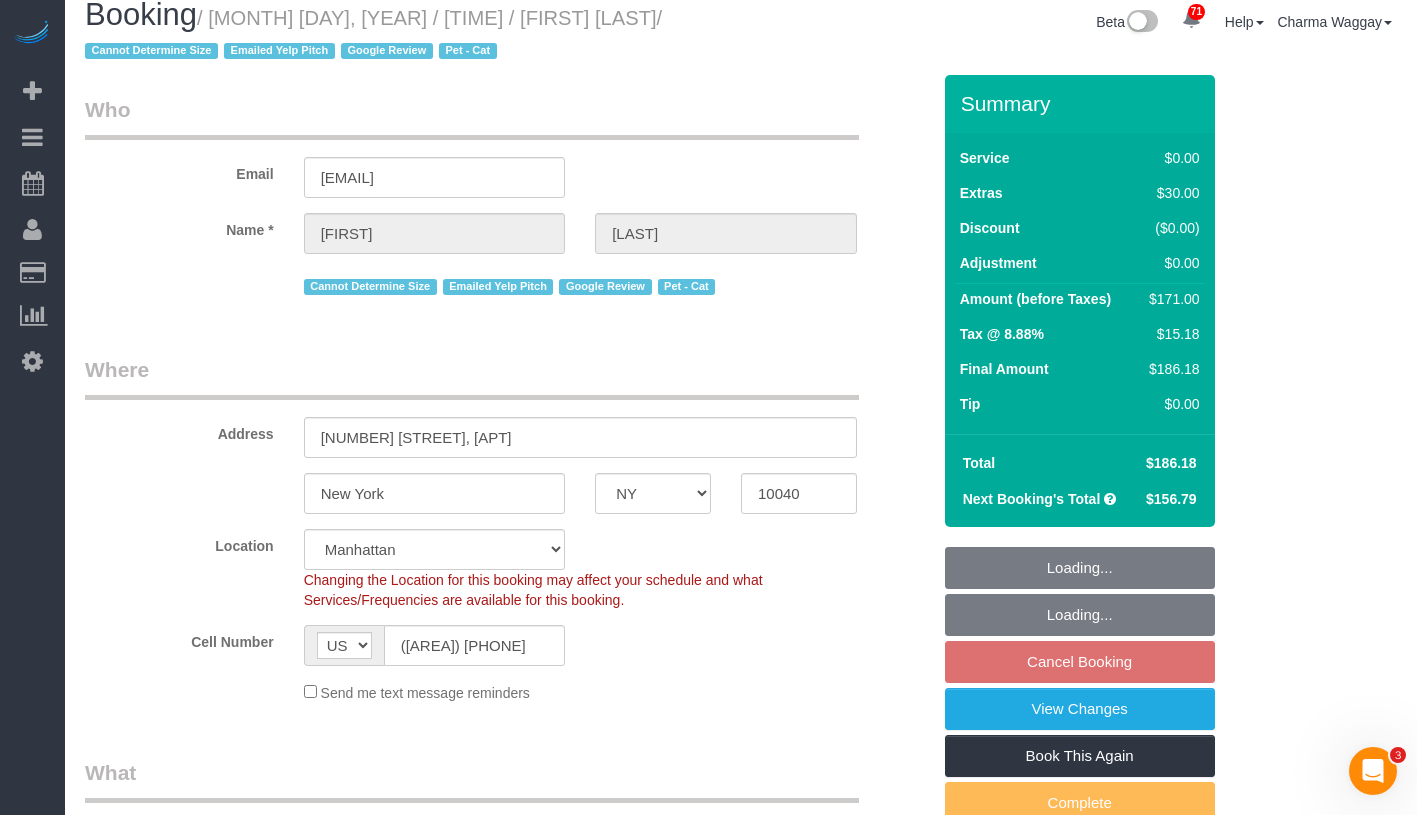 select on "object:1404" 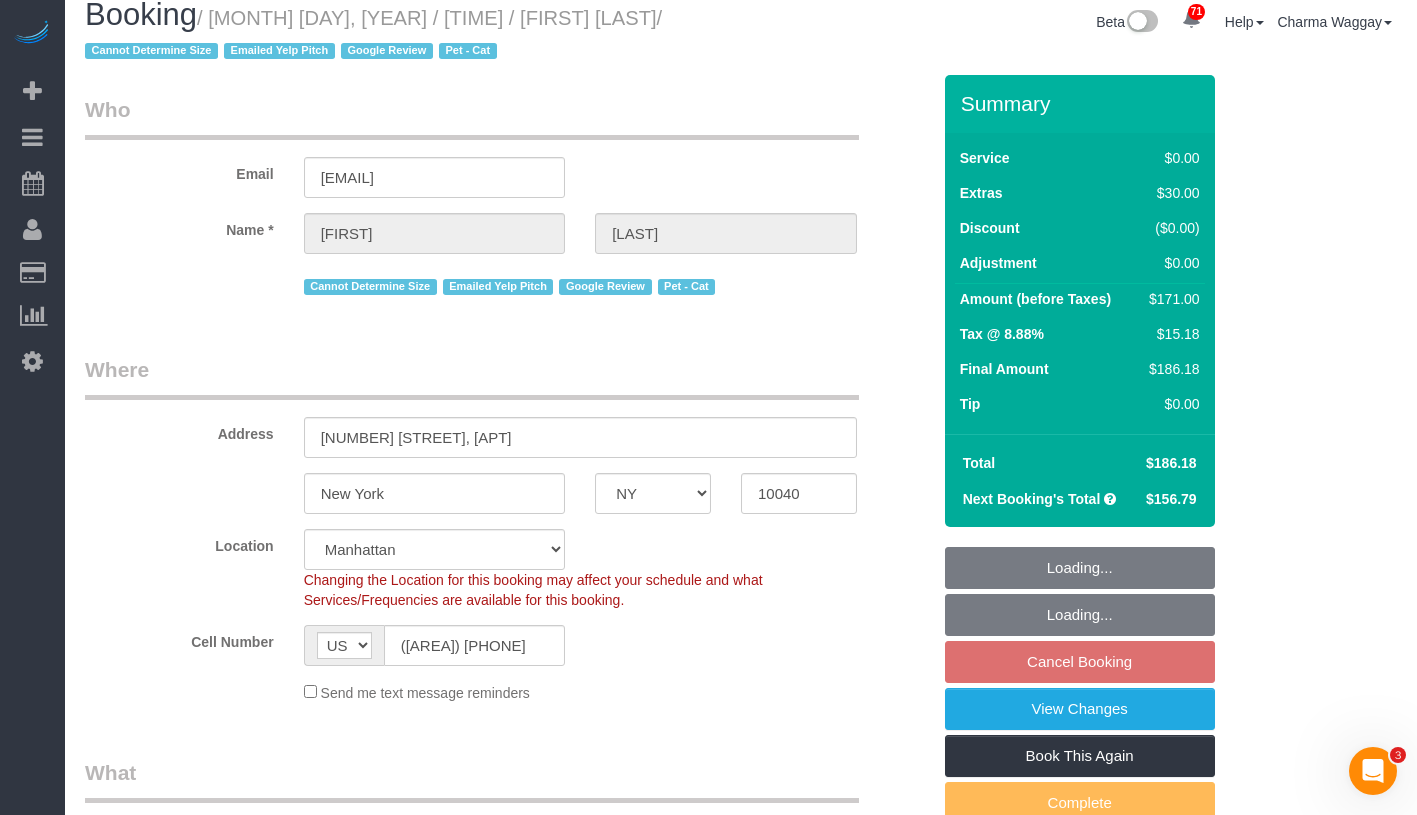 select on "spot4" 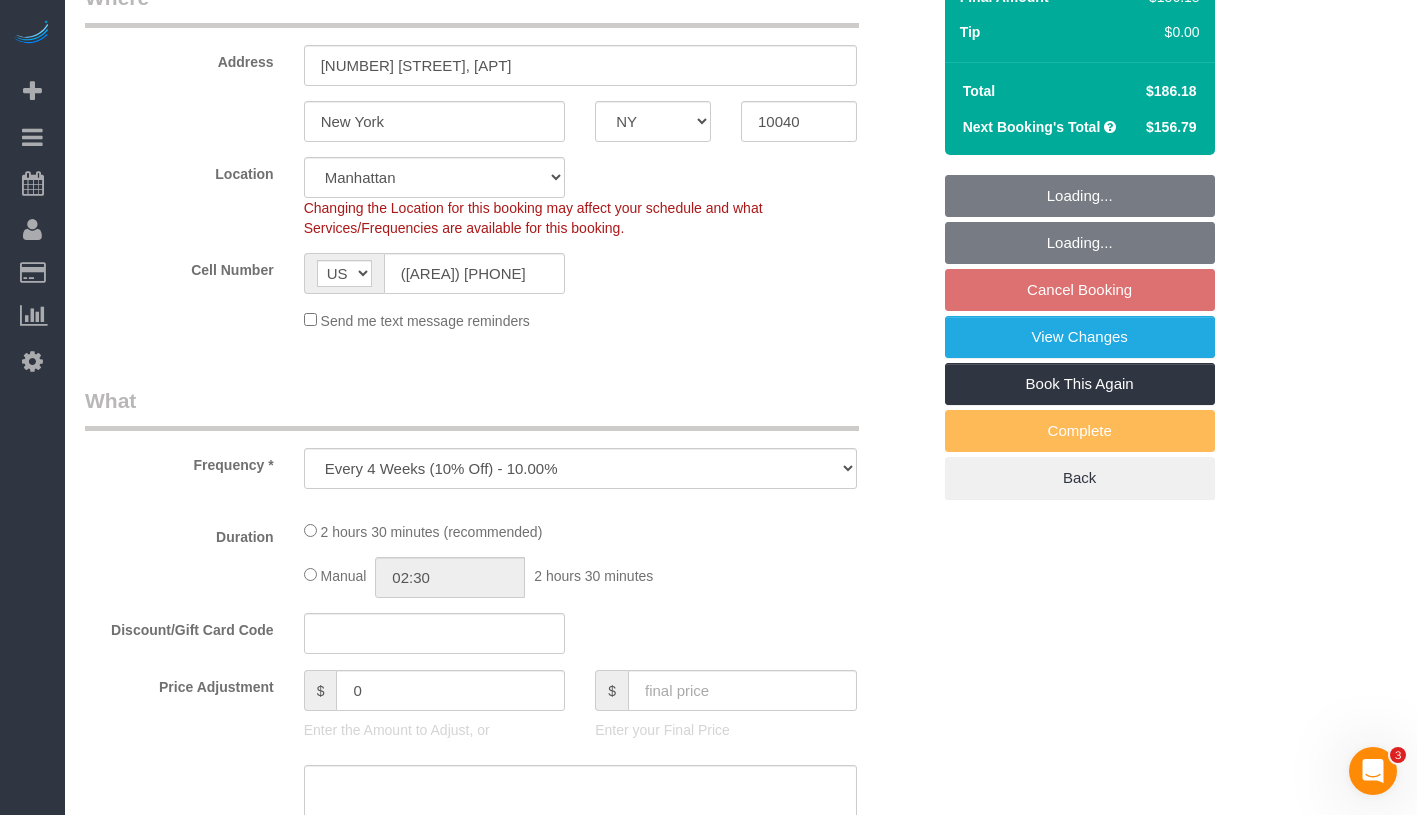 select on "object:1517" 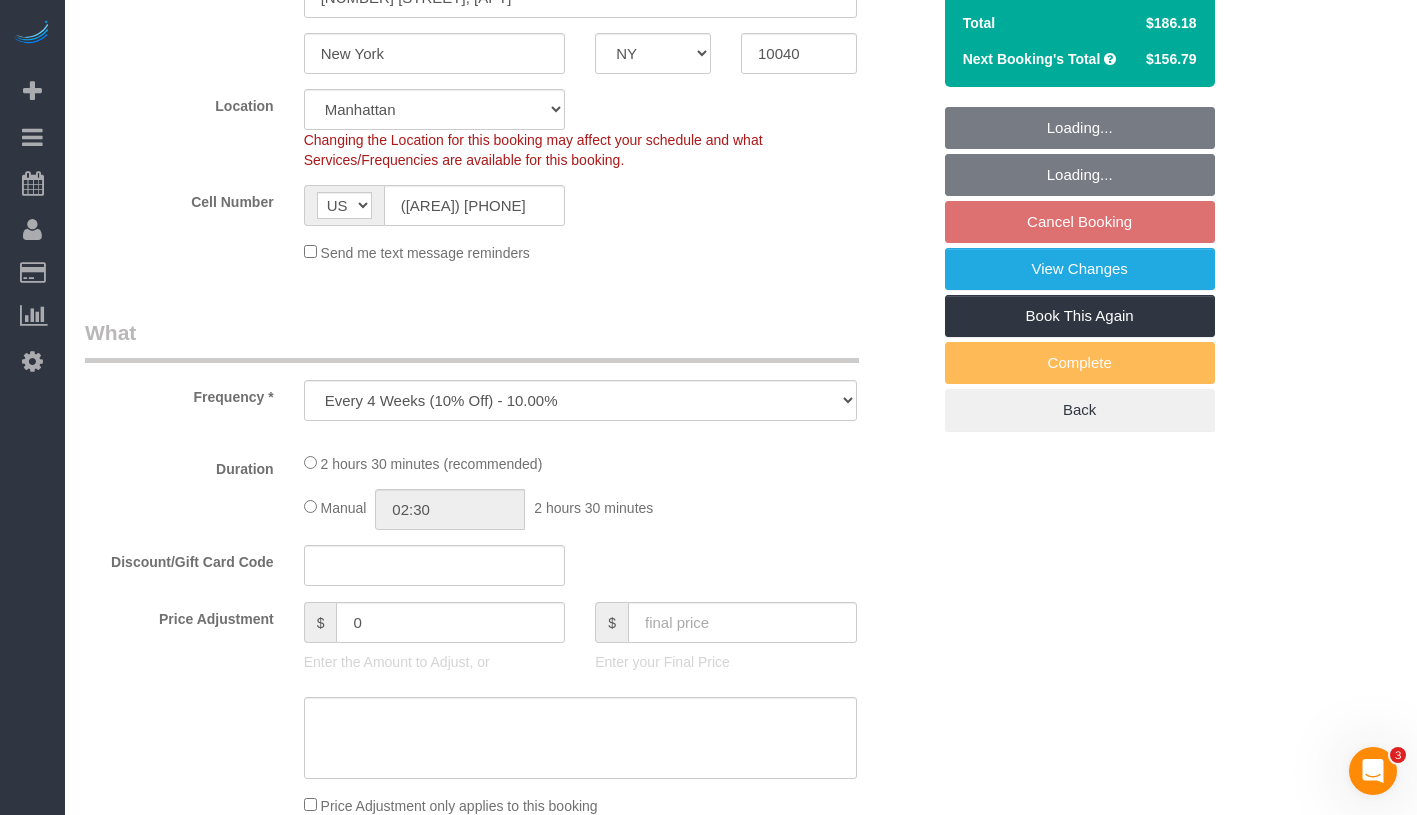 select on "1" 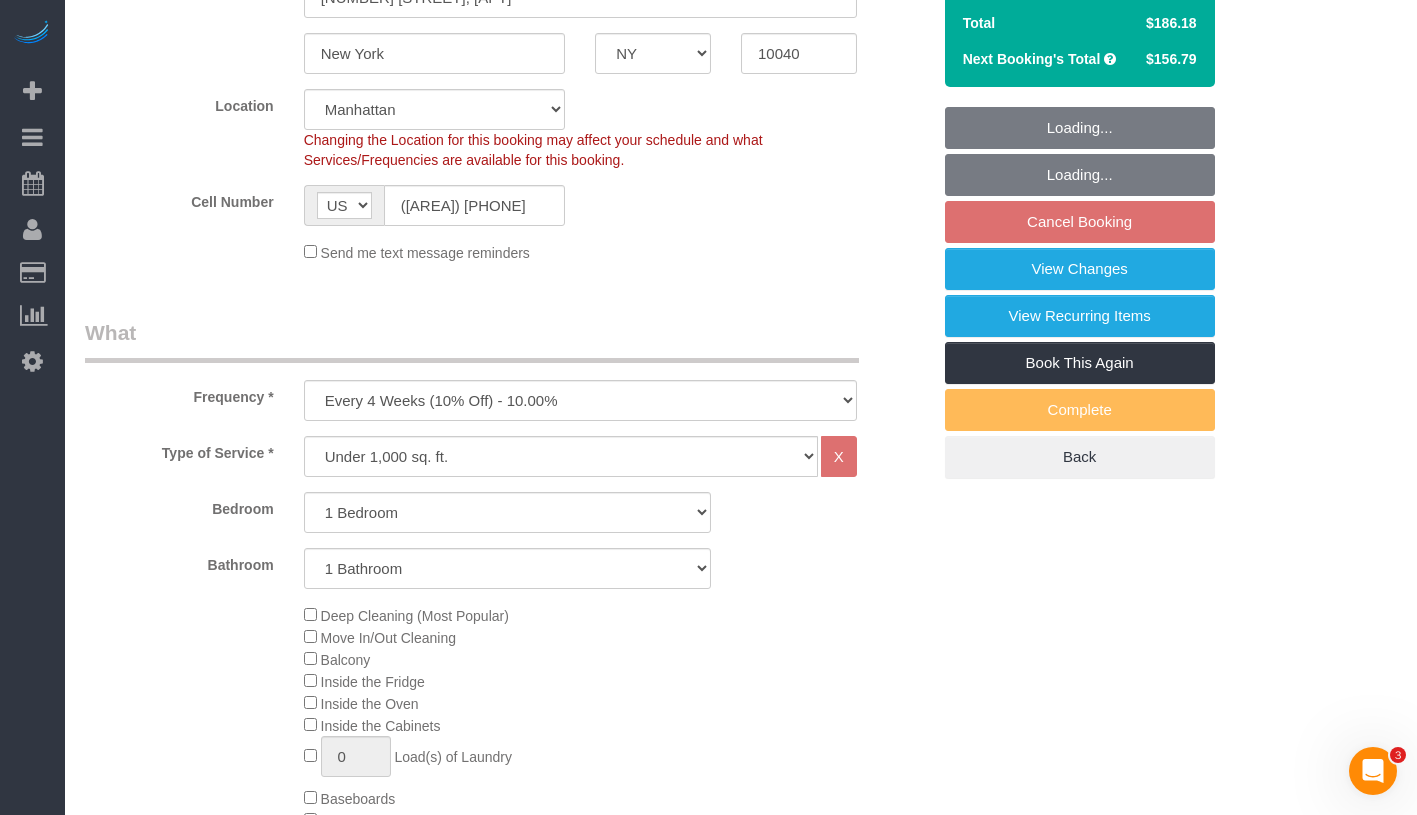 select on "1" 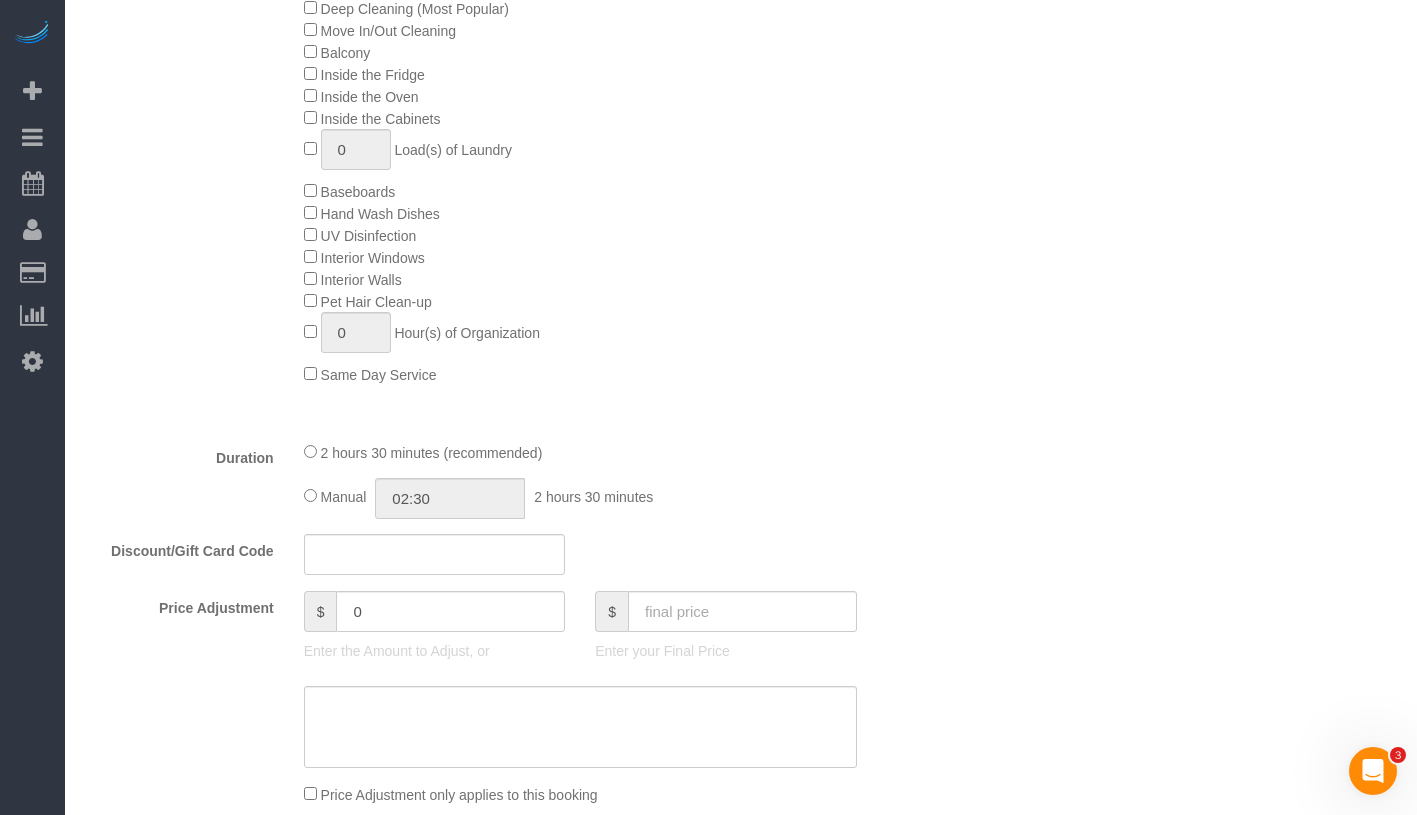 scroll, scrollTop: 1084, scrollLeft: 0, axis: vertical 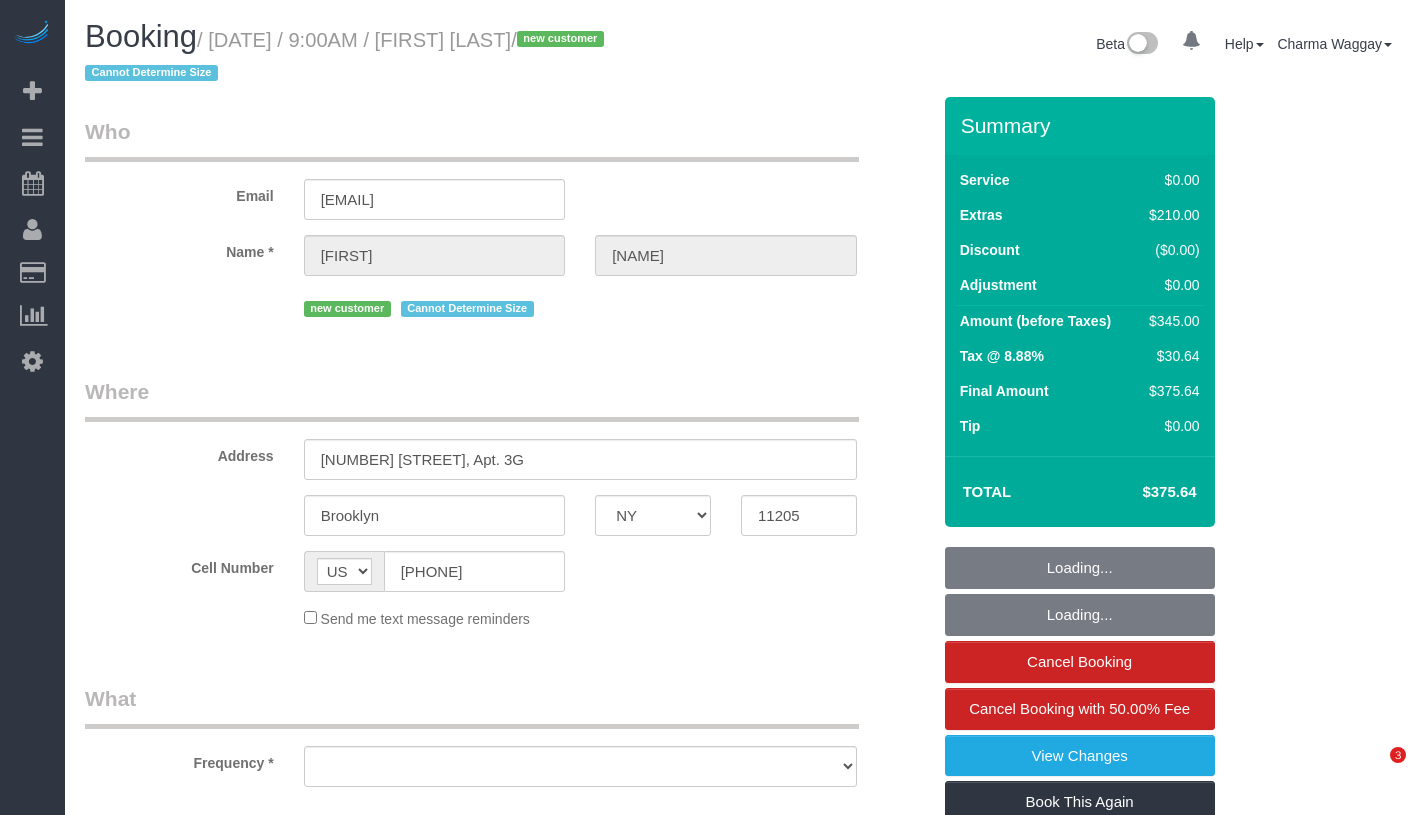 select on "NY" 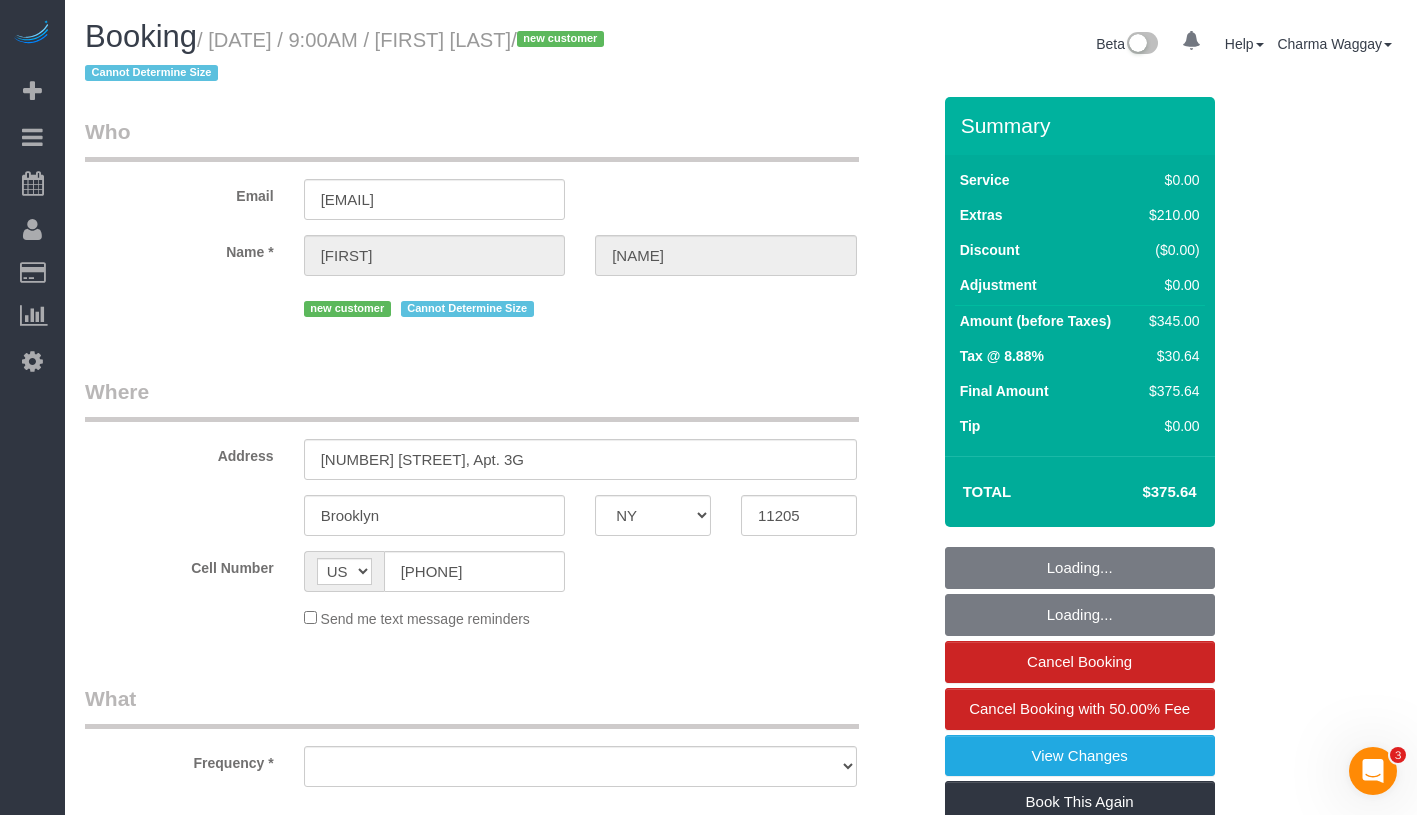 scroll, scrollTop: 0, scrollLeft: 0, axis: both 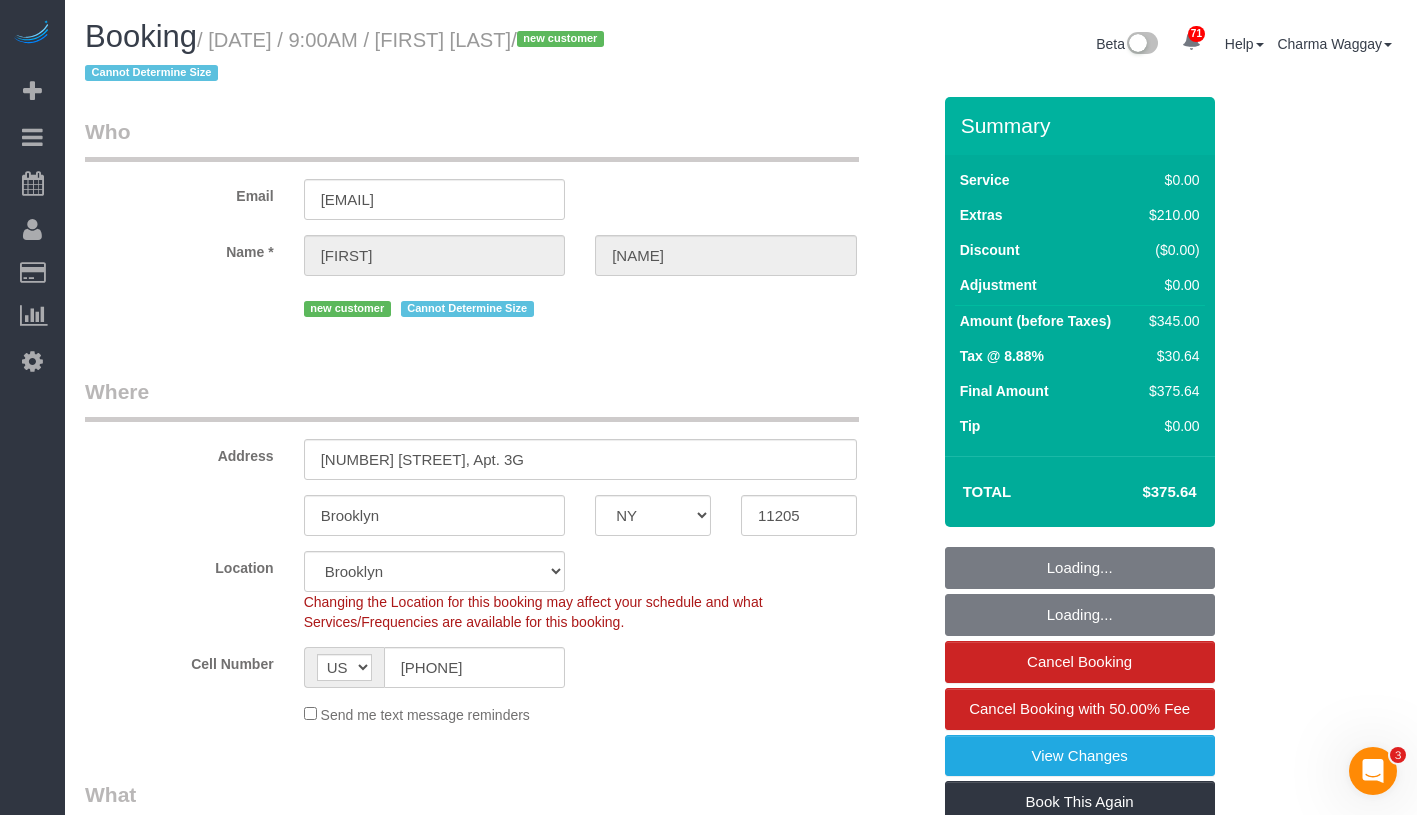 select on "string:stripe-pm_1RrCHp4VGloSiKo7IrfFdy4D" 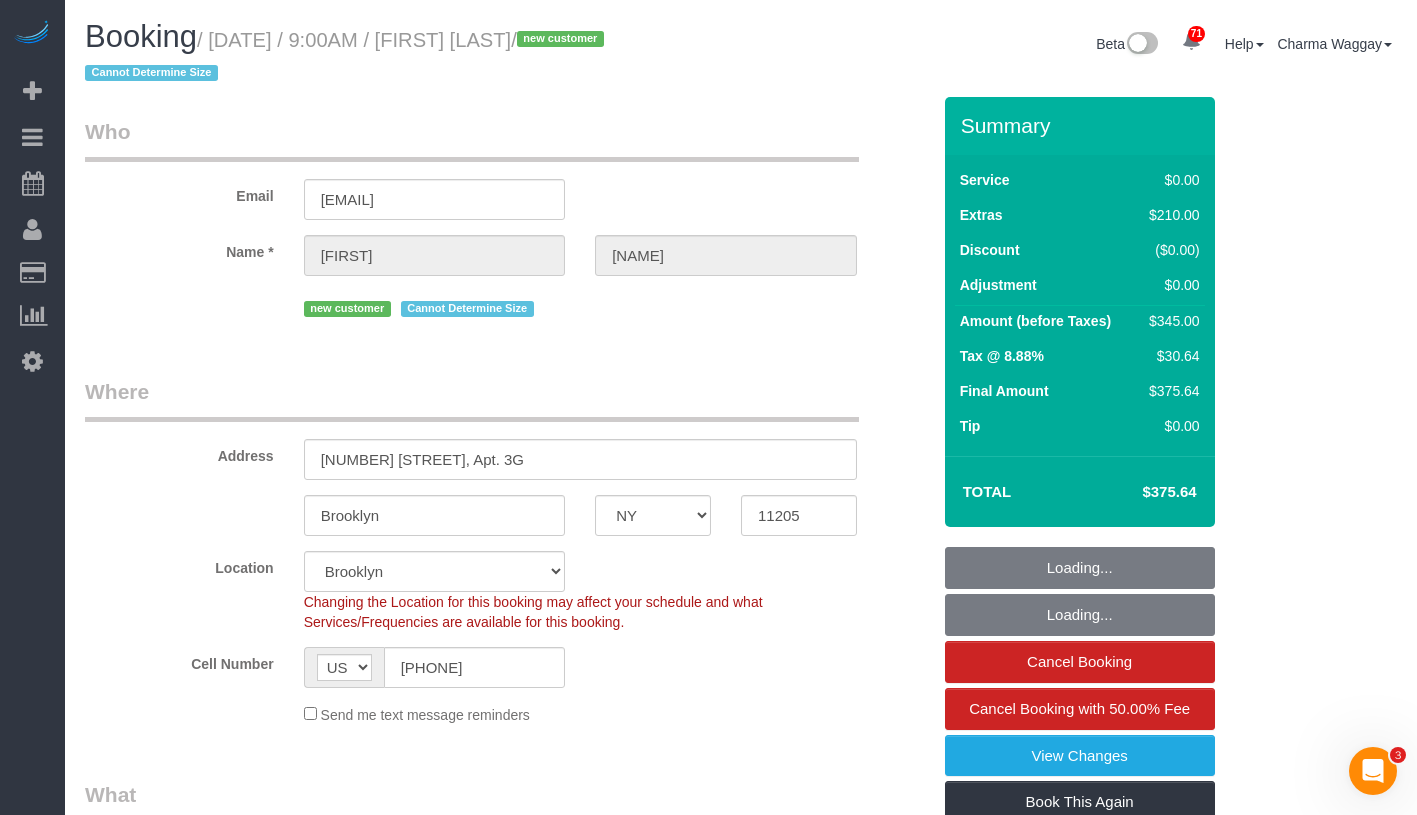 select on "spot1" 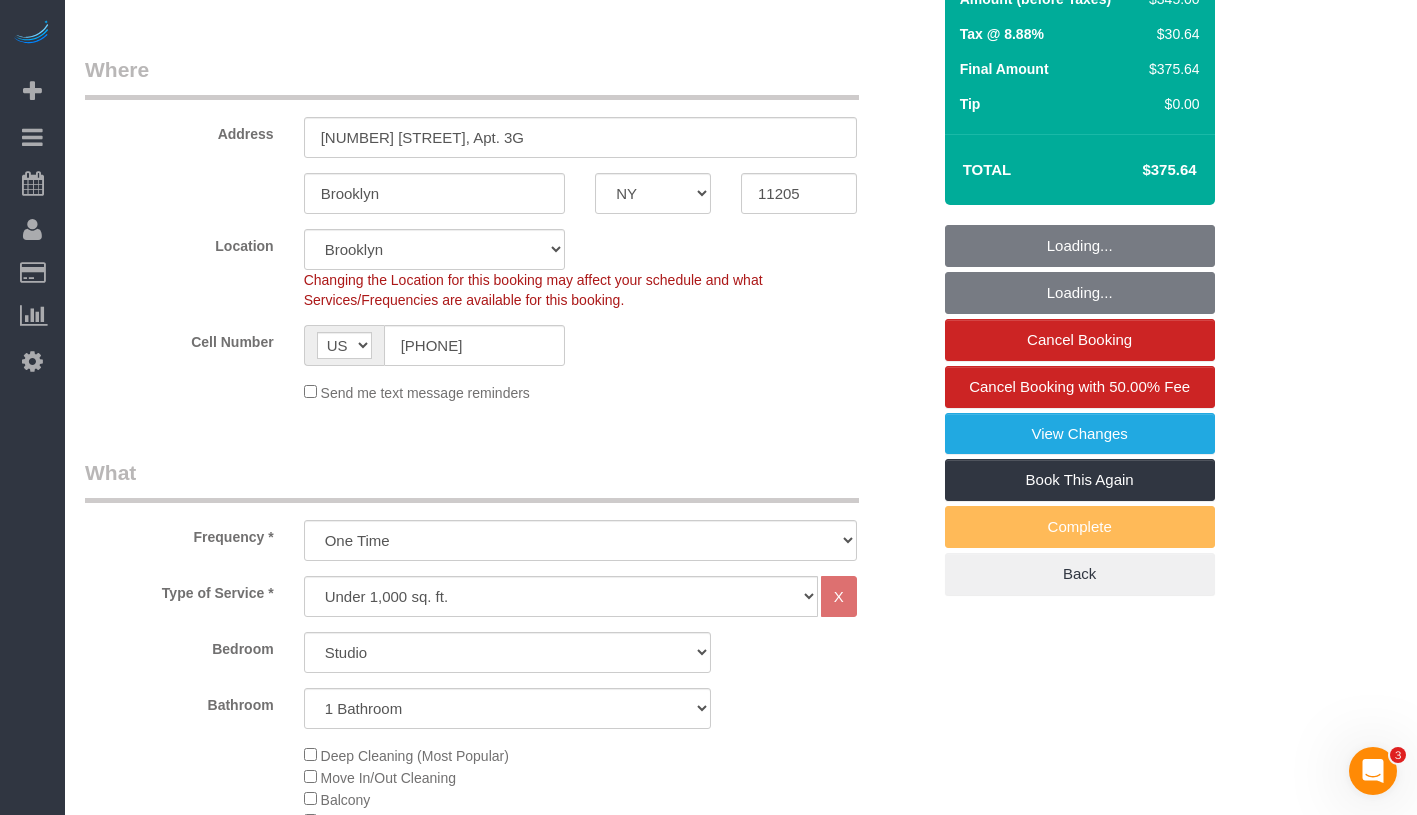 select on "object:1485" 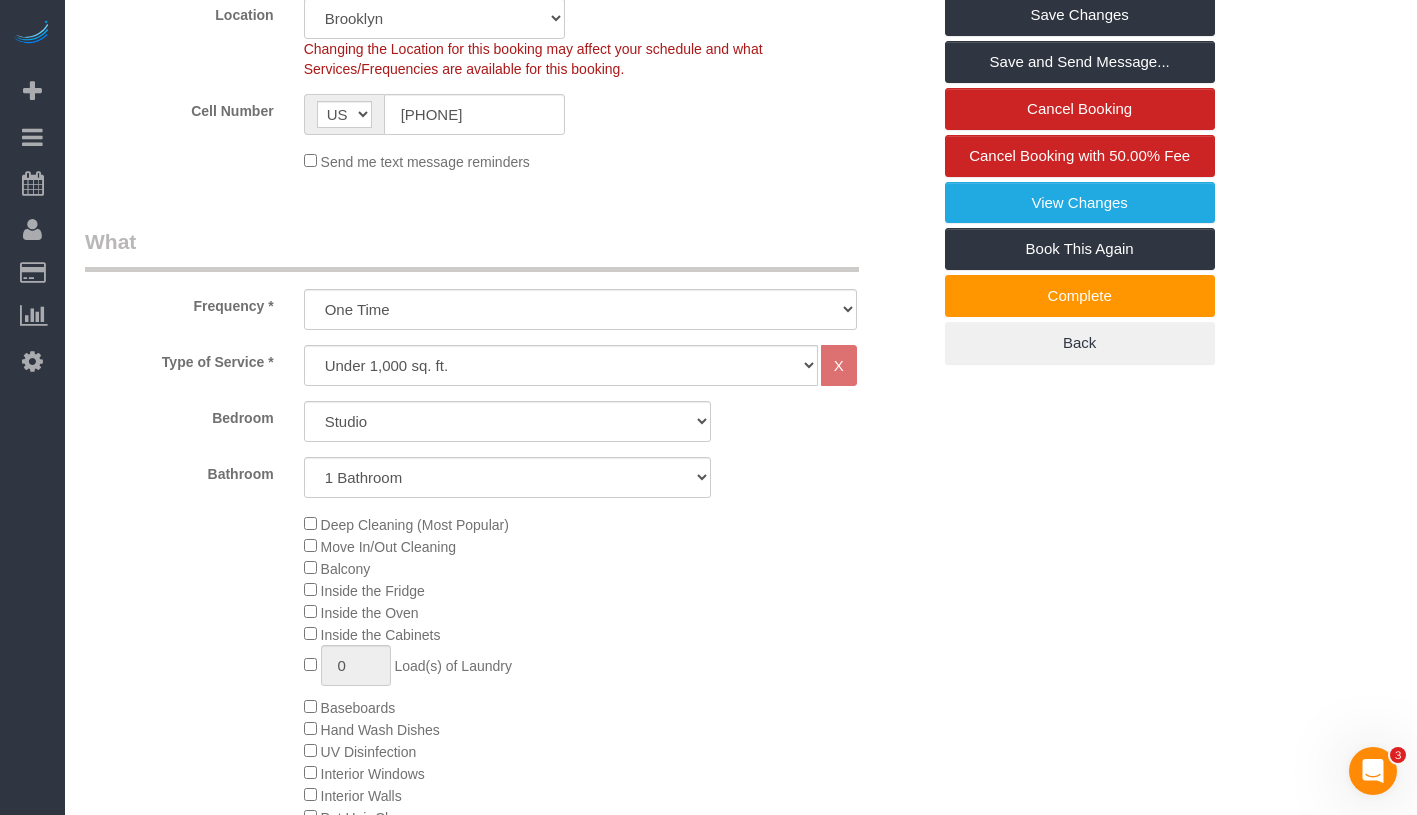scroll, scrollTop: 230, scrollLeft: 0, axis: vertical 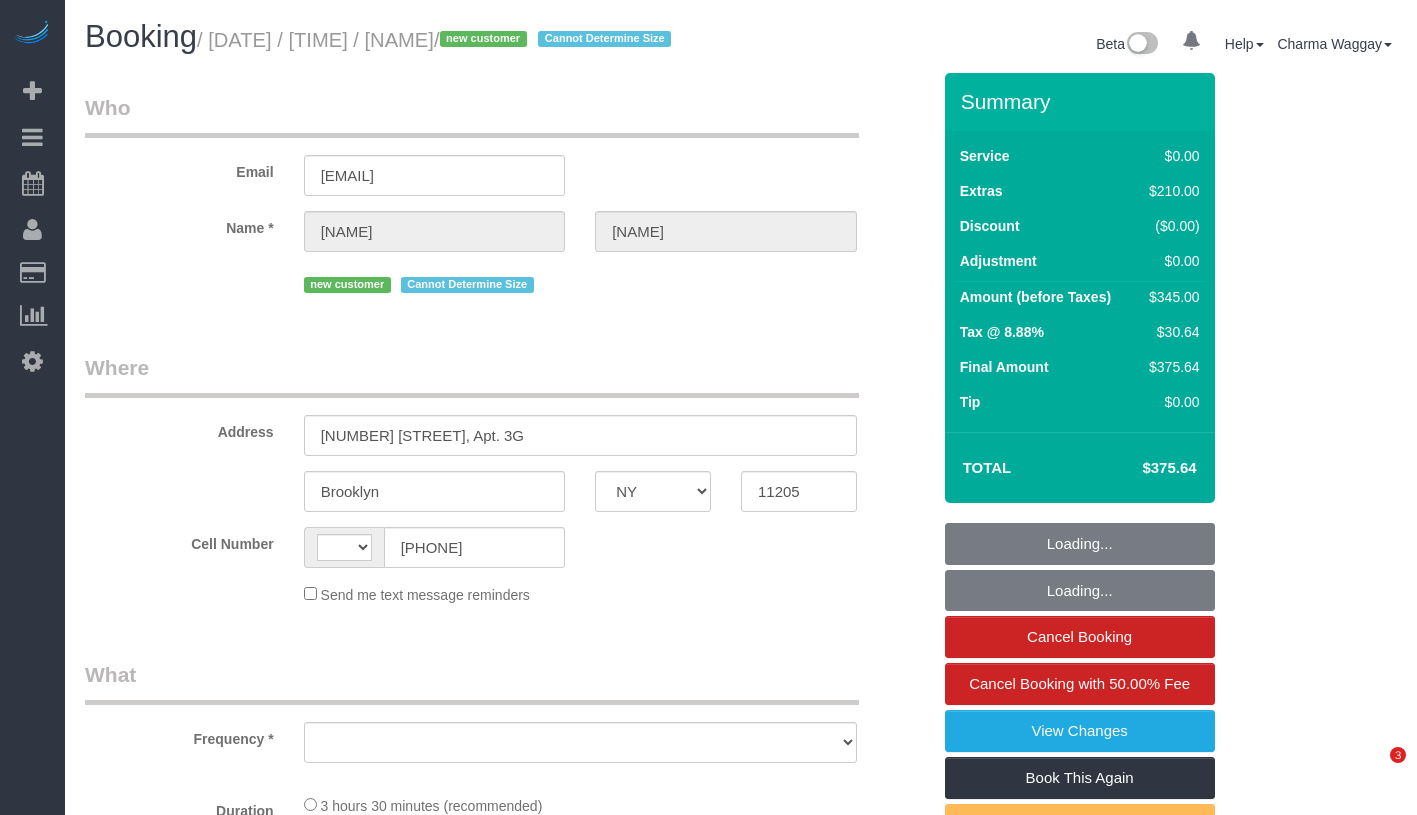 select on "NY" 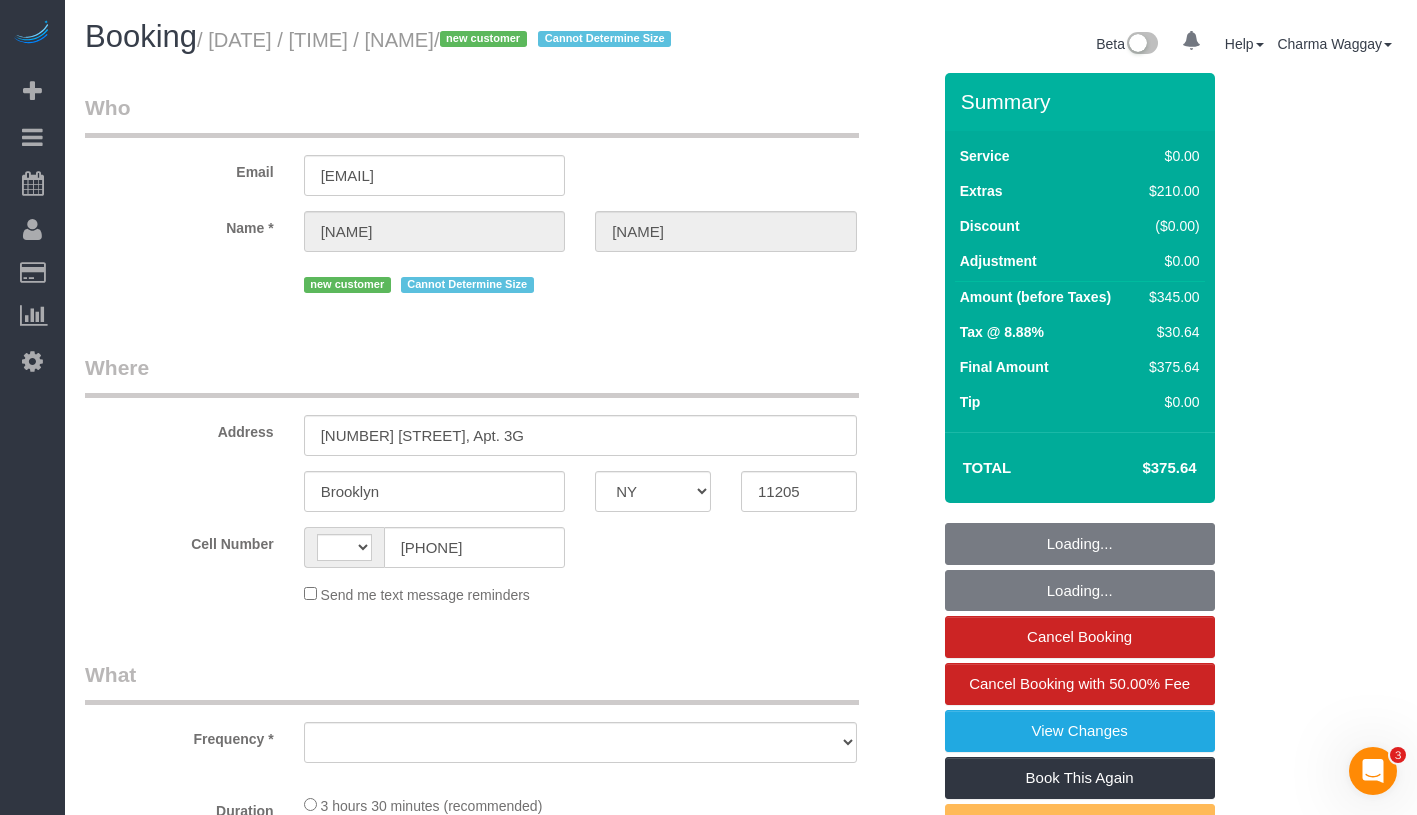 scroll, scrollTop: 0, scrollLeft: 0, axis: both 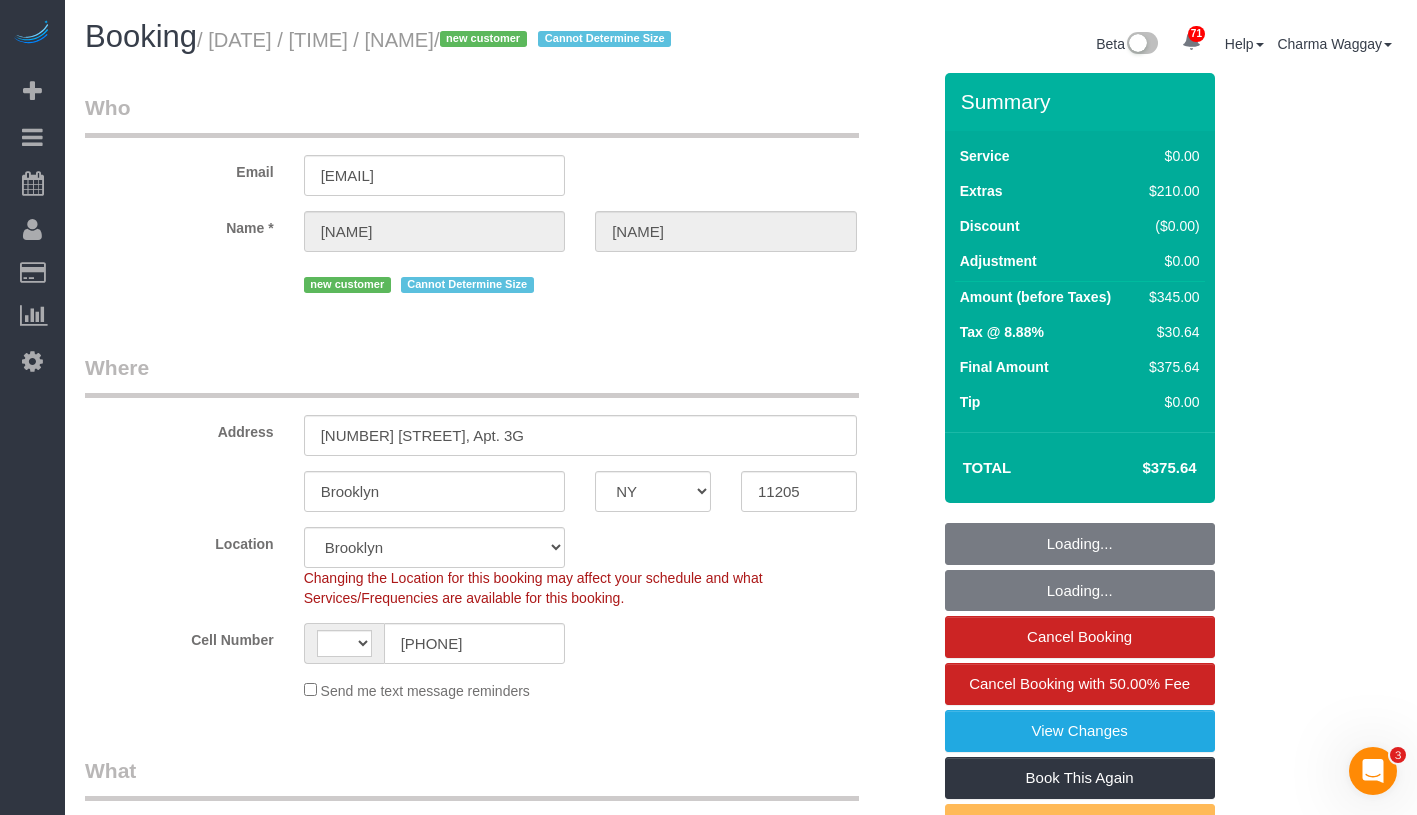 select on "object:685" 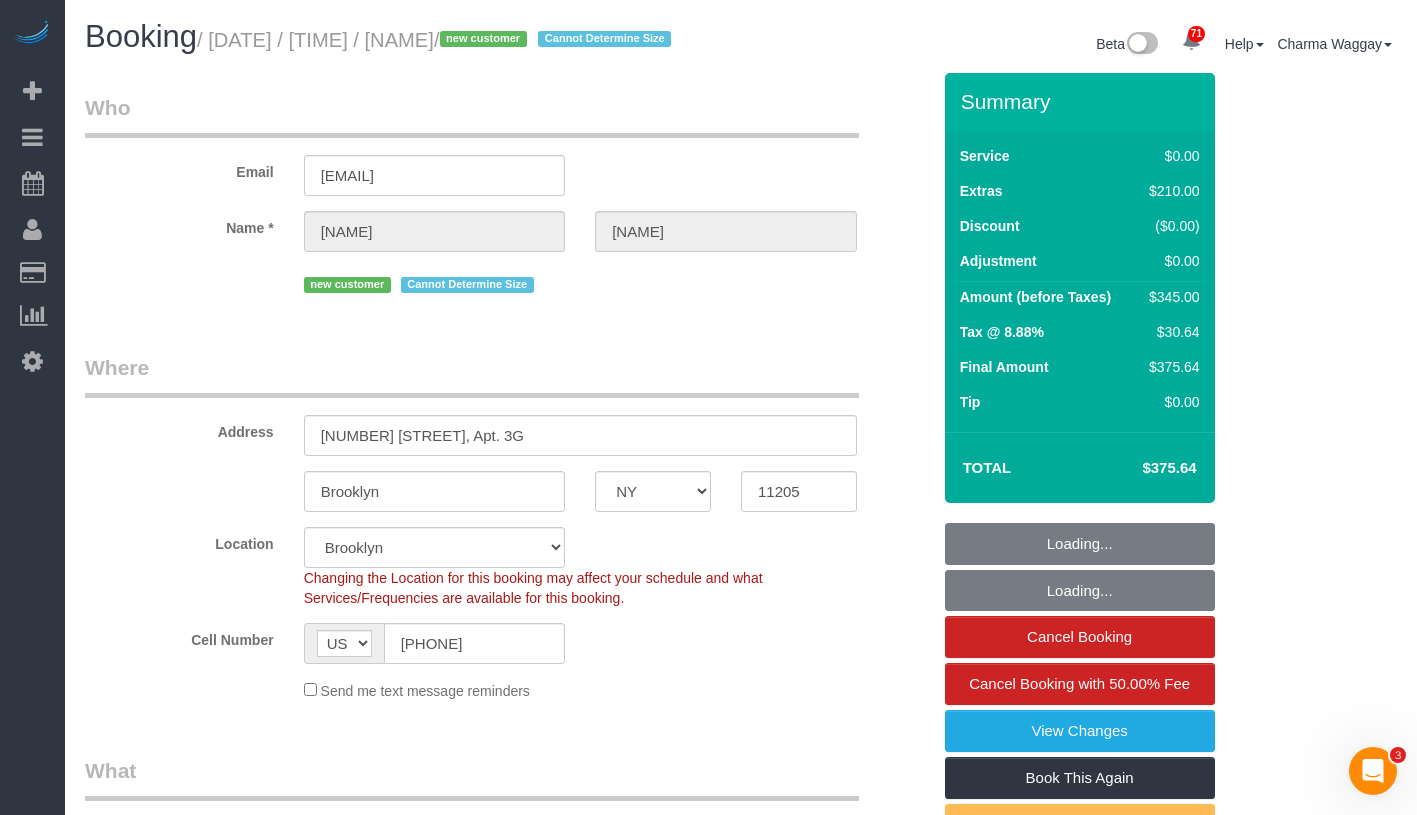 select on "number:57" 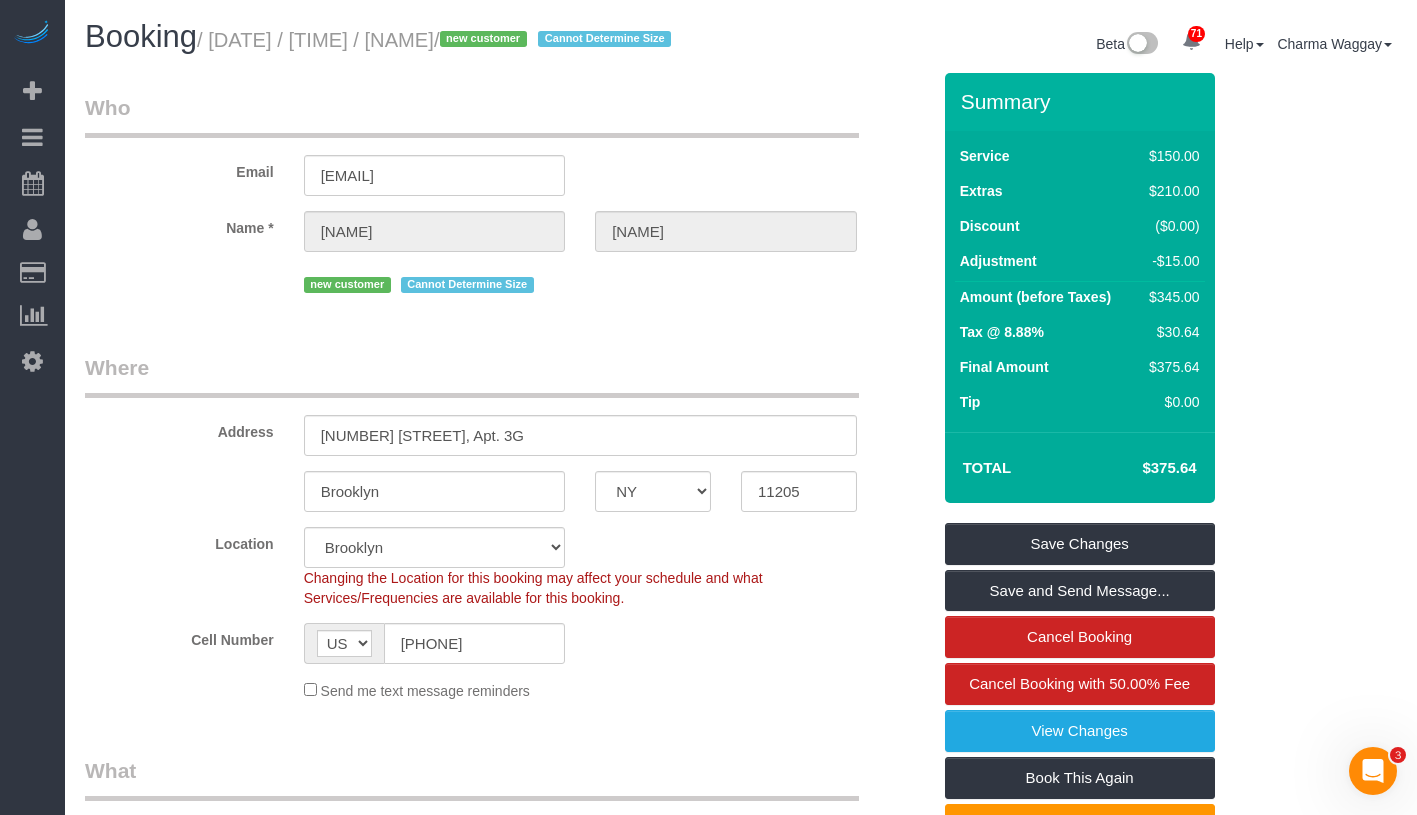 copy on "[NAME]" 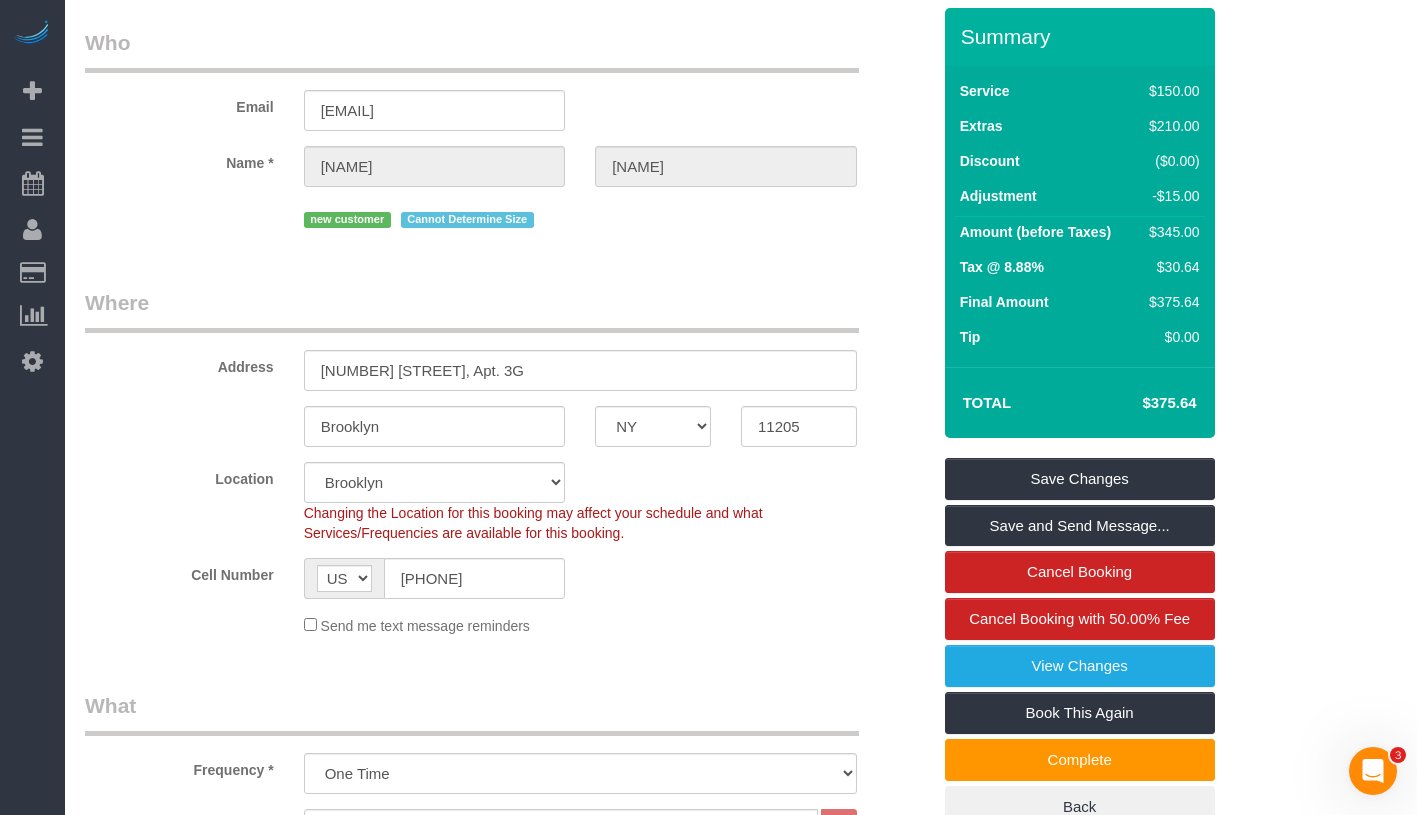 scroll, scrollTop: 216, scrollLeft: 0, axis: vertical 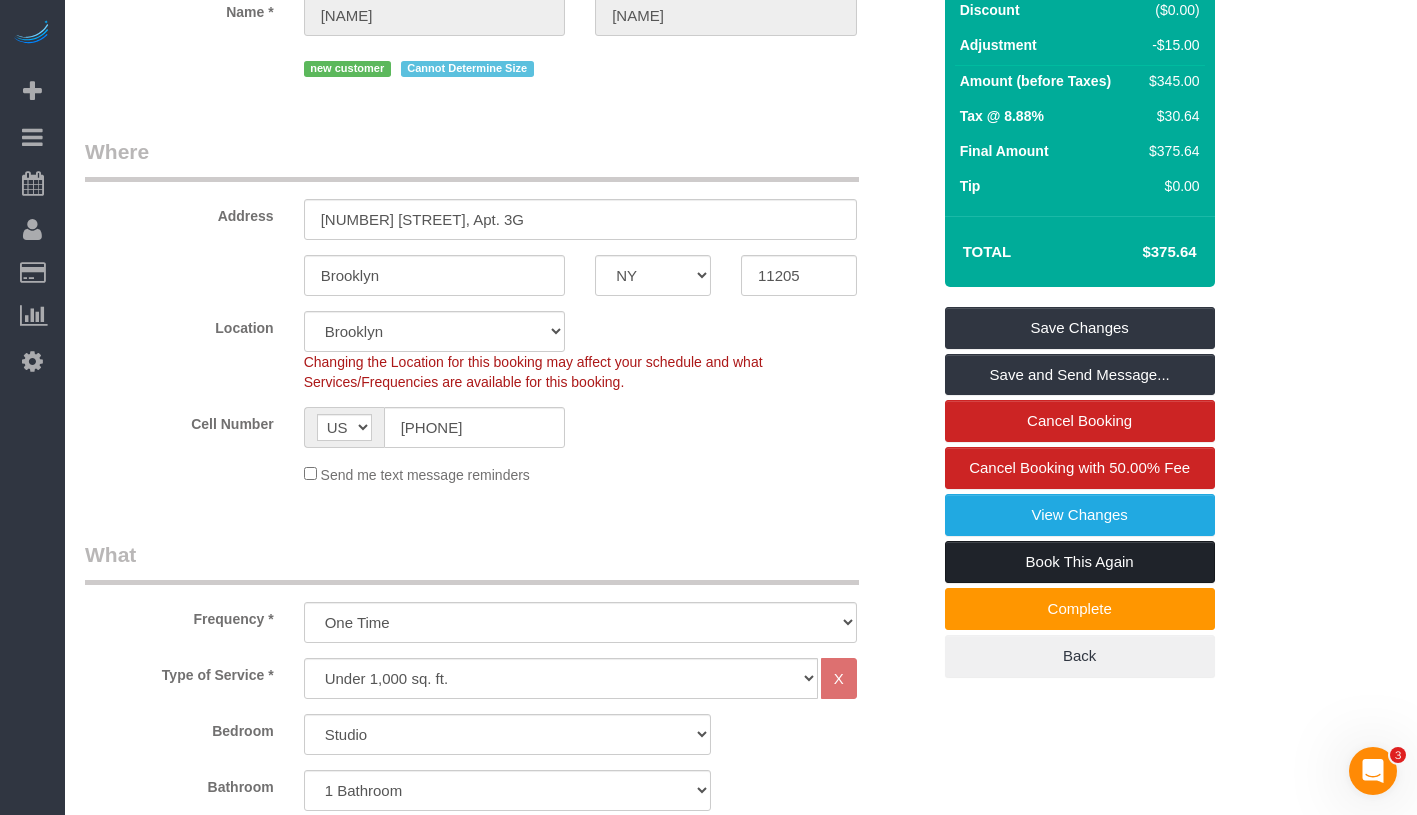 click on "Book This Again" at bounding box center [1080, 562] 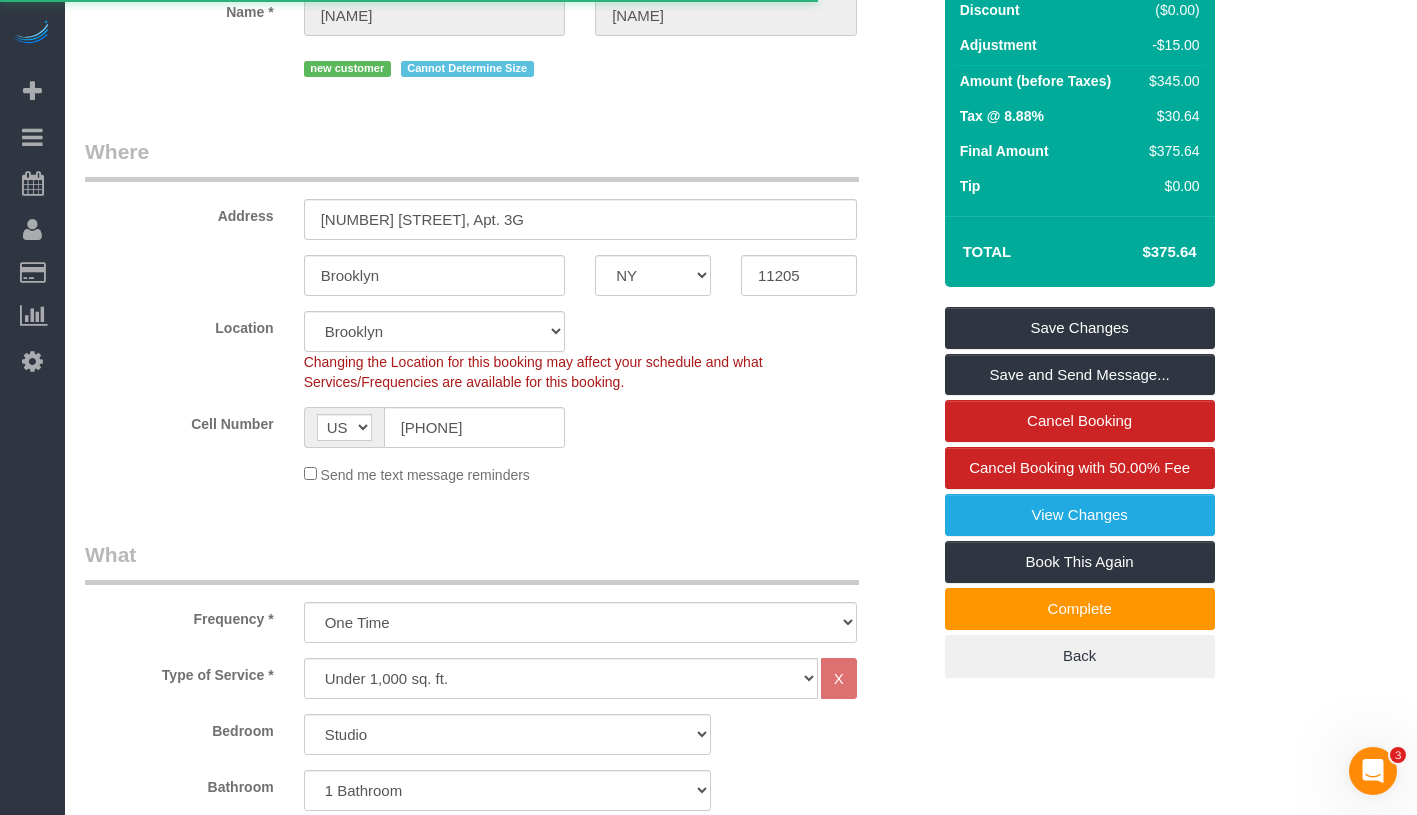 select on "NY" 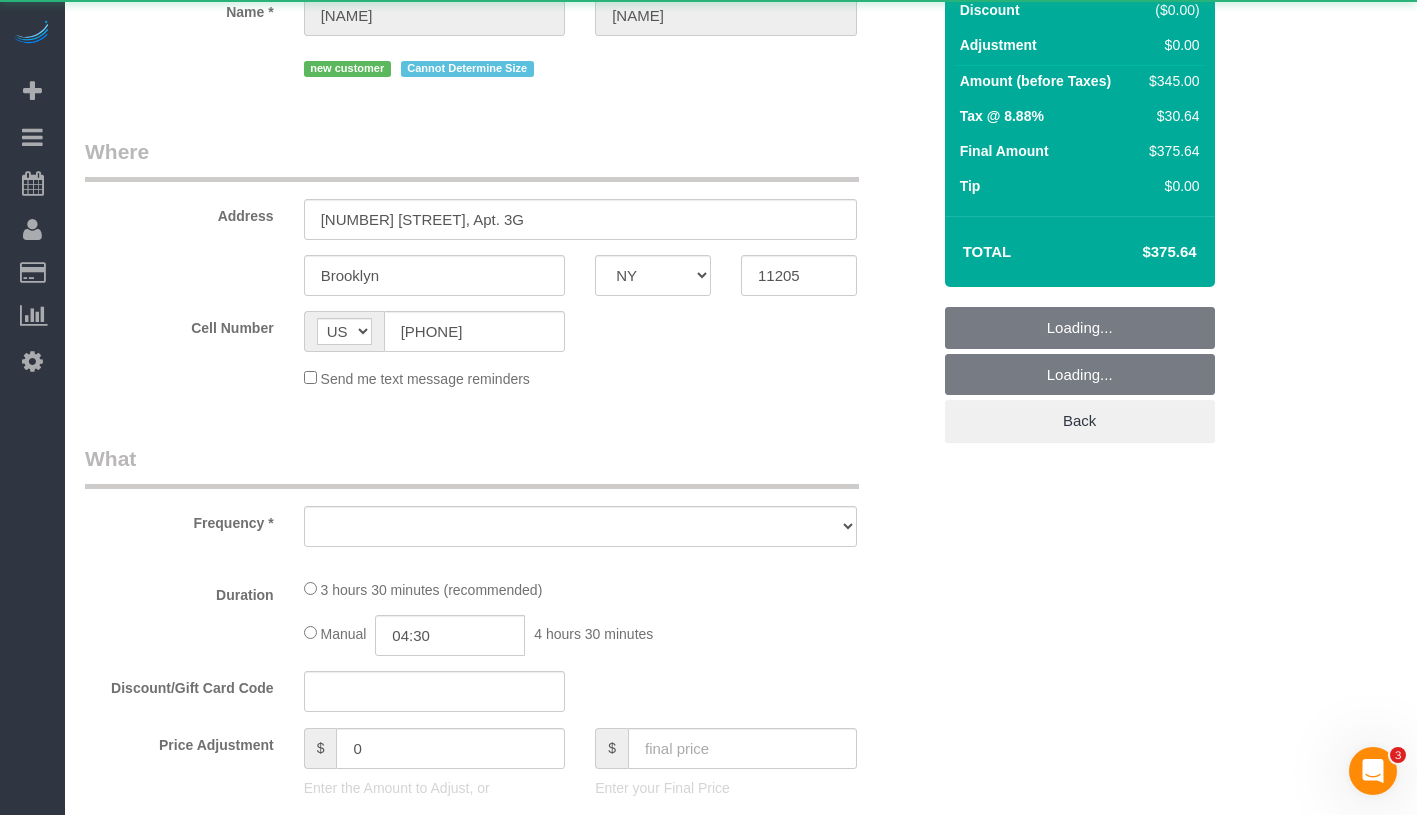 scroll, scrollTop: 0, scrollLeft: 0, axis: both 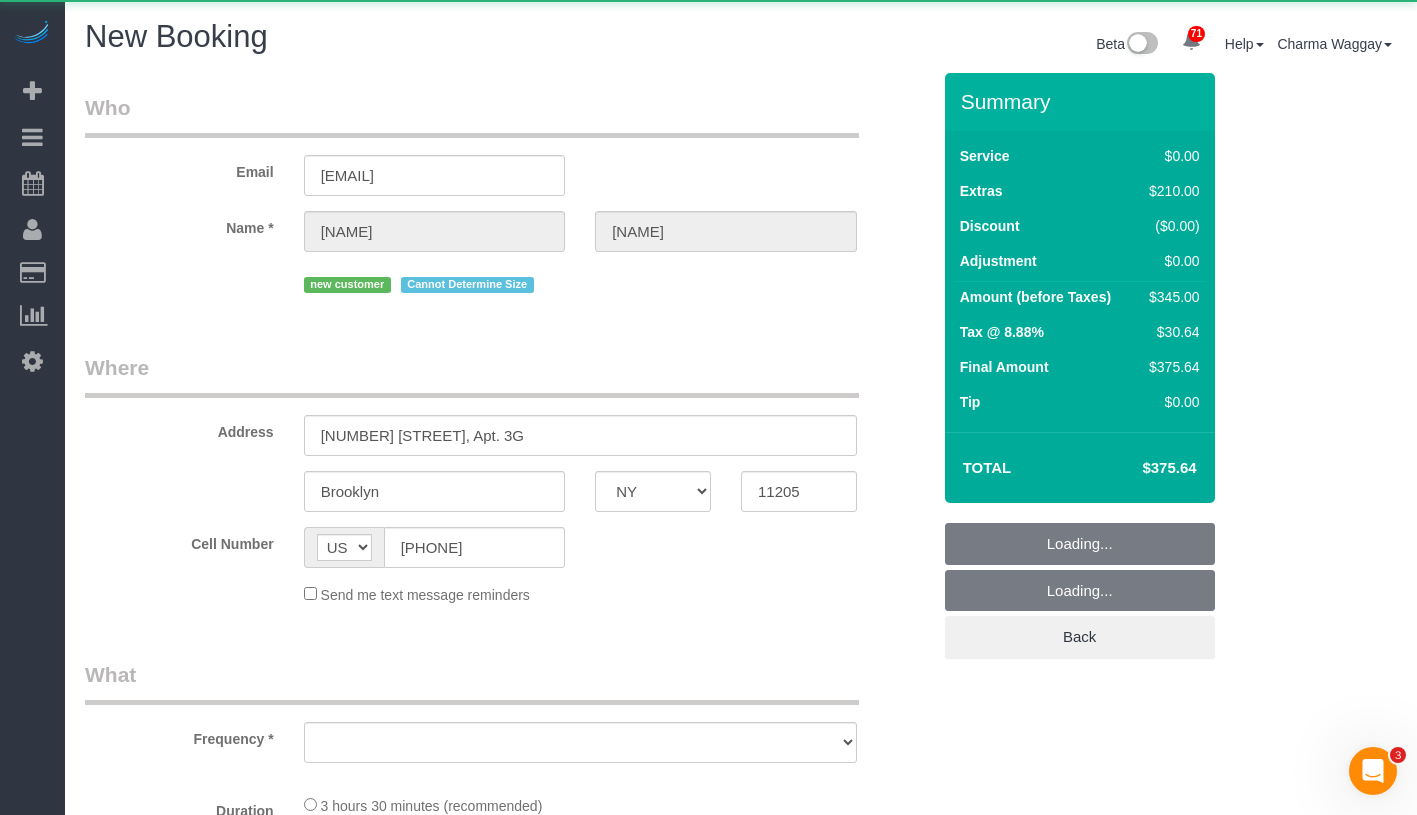select on "string:stripe-pm_1RrCHp4VGloSiKo7IrfFdy4D" 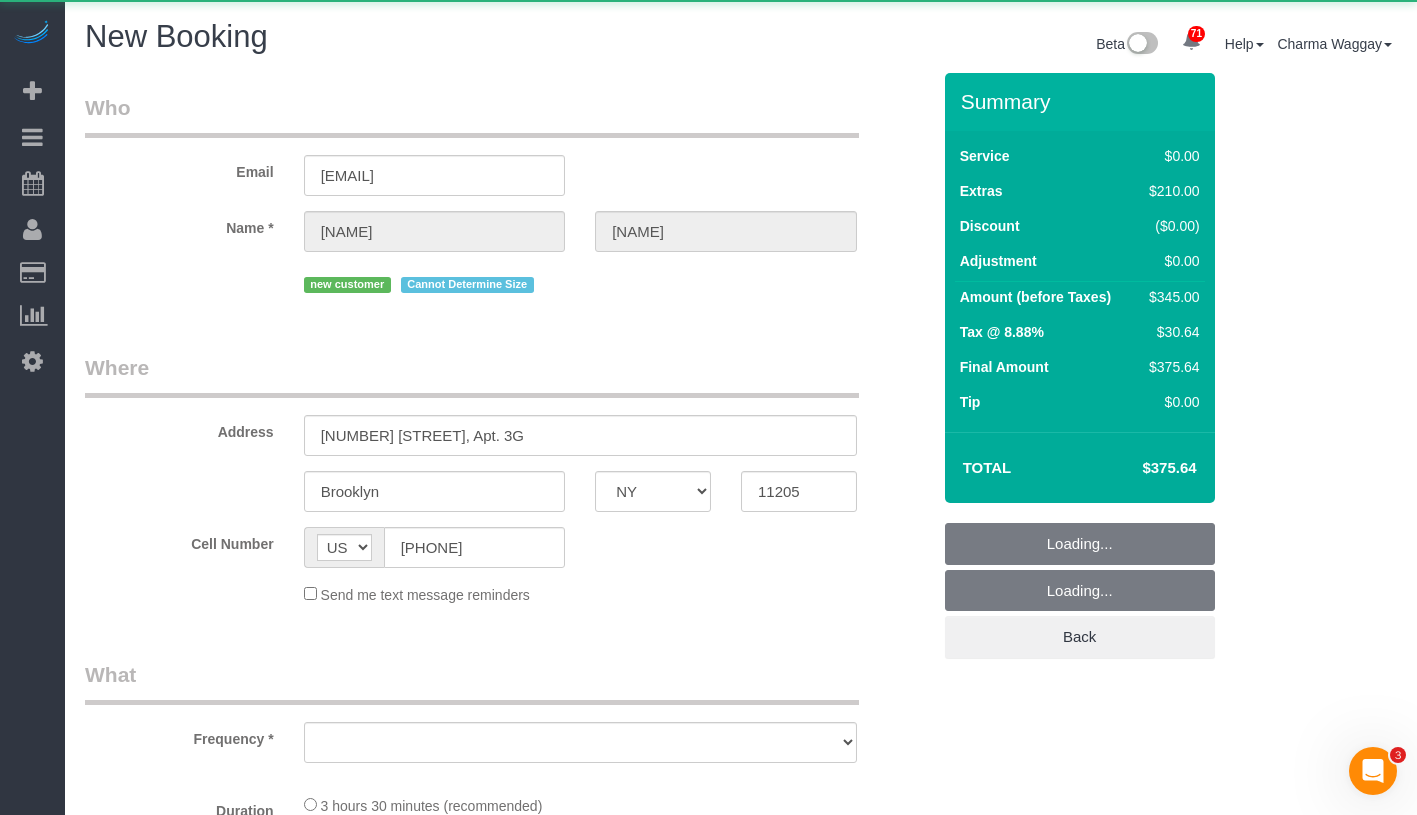 select on "object:2747" 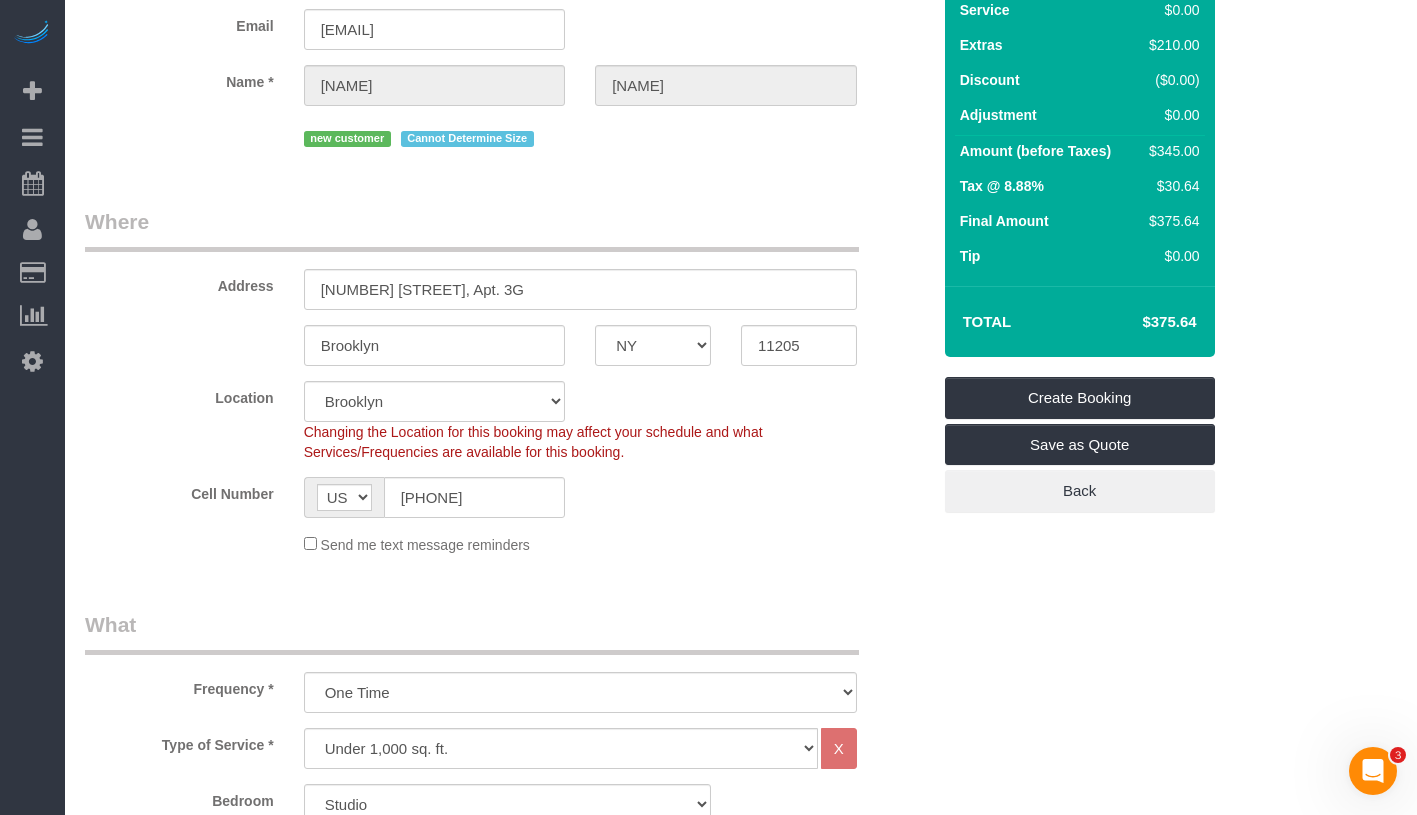 scroll, scrollTop: 0, scrollLeft: 0, axis: both 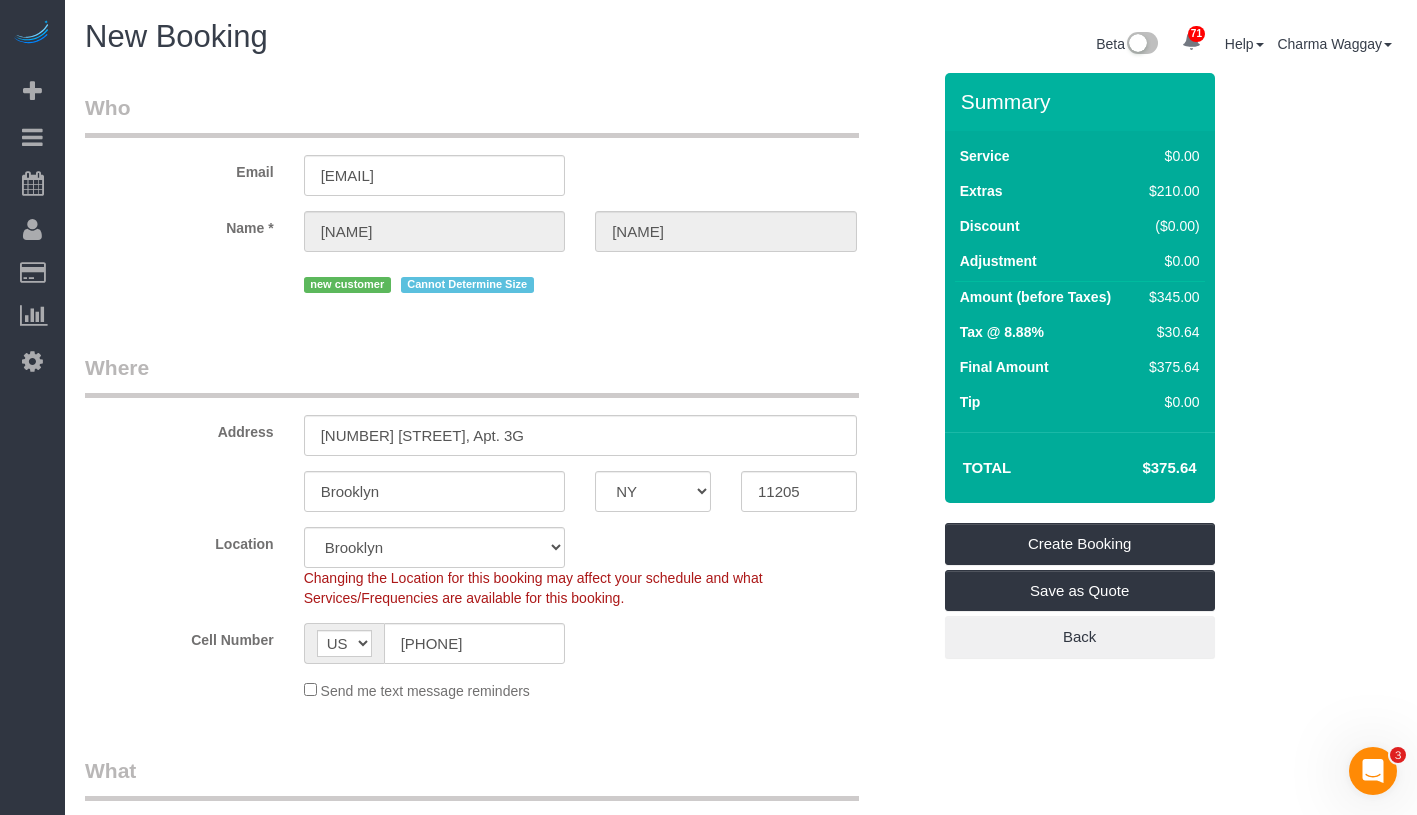 select on "object:2894" 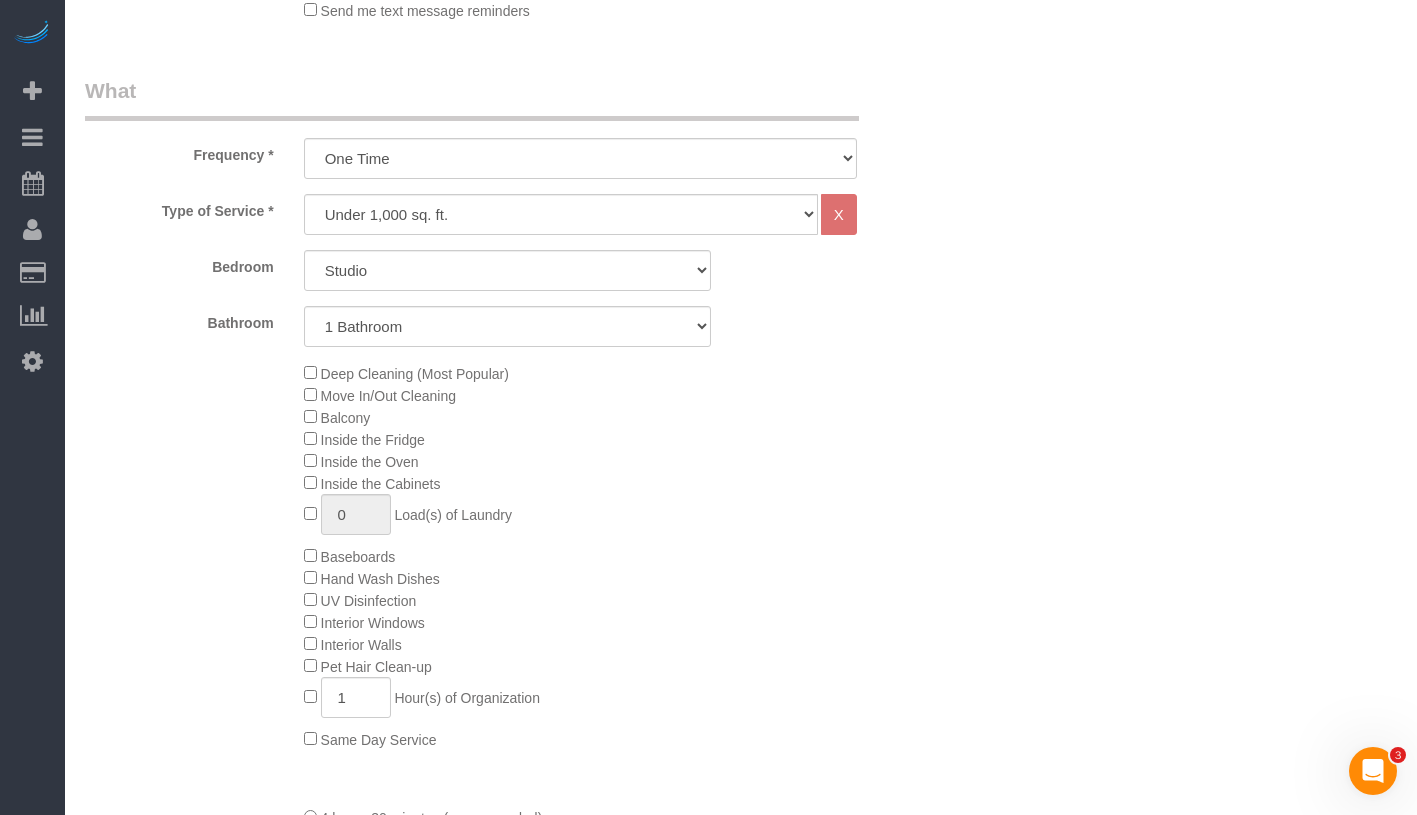 scroll, scrollTop: 667, scrollLeft: 0, axis: vertical 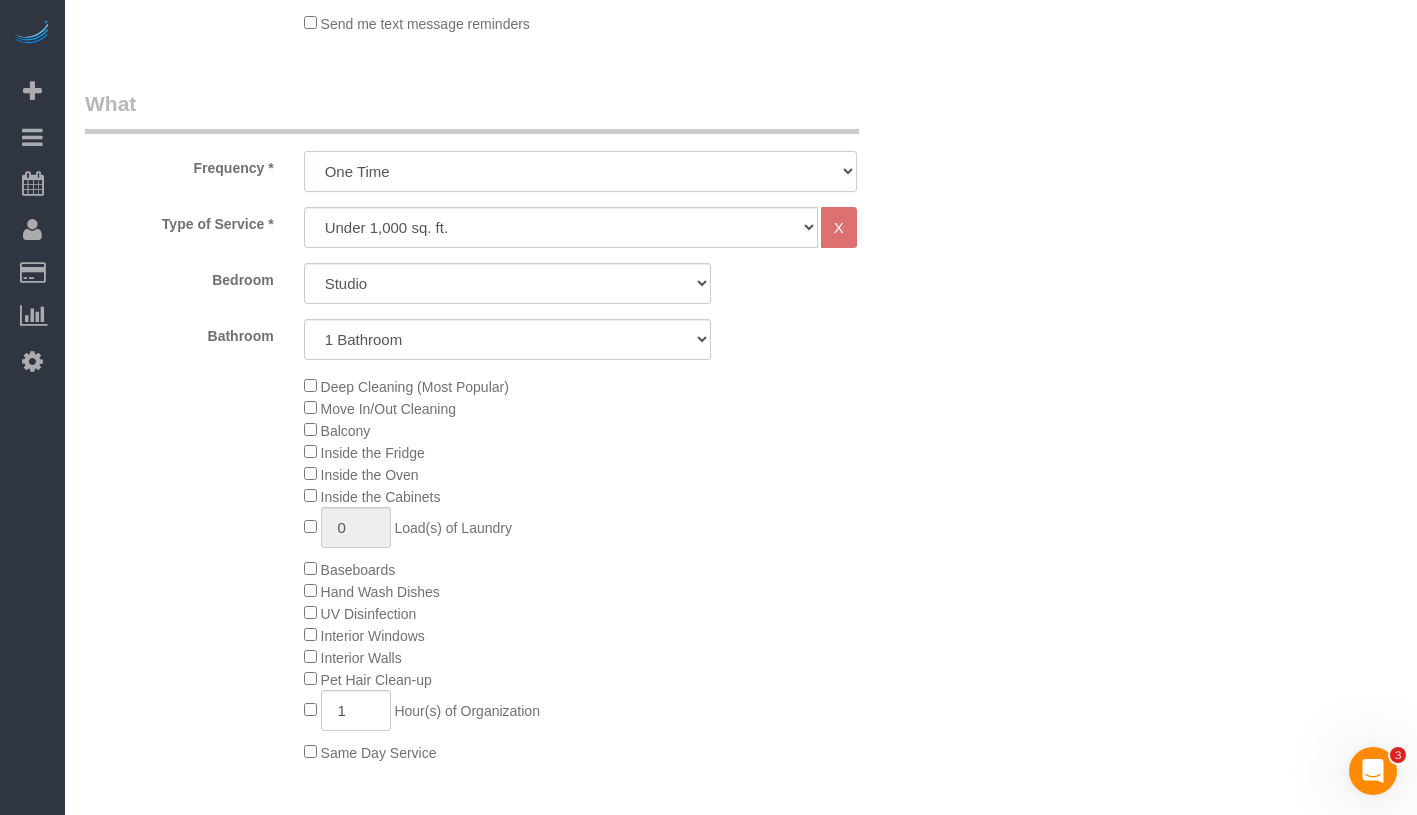 click on "One Time Weekly (20% Off) - 20.00% Every 2 Weeks (15% Off) - 15.00% Every 4 Weeks (10% Off) - 10.00%" at bounding box center [580, 171] 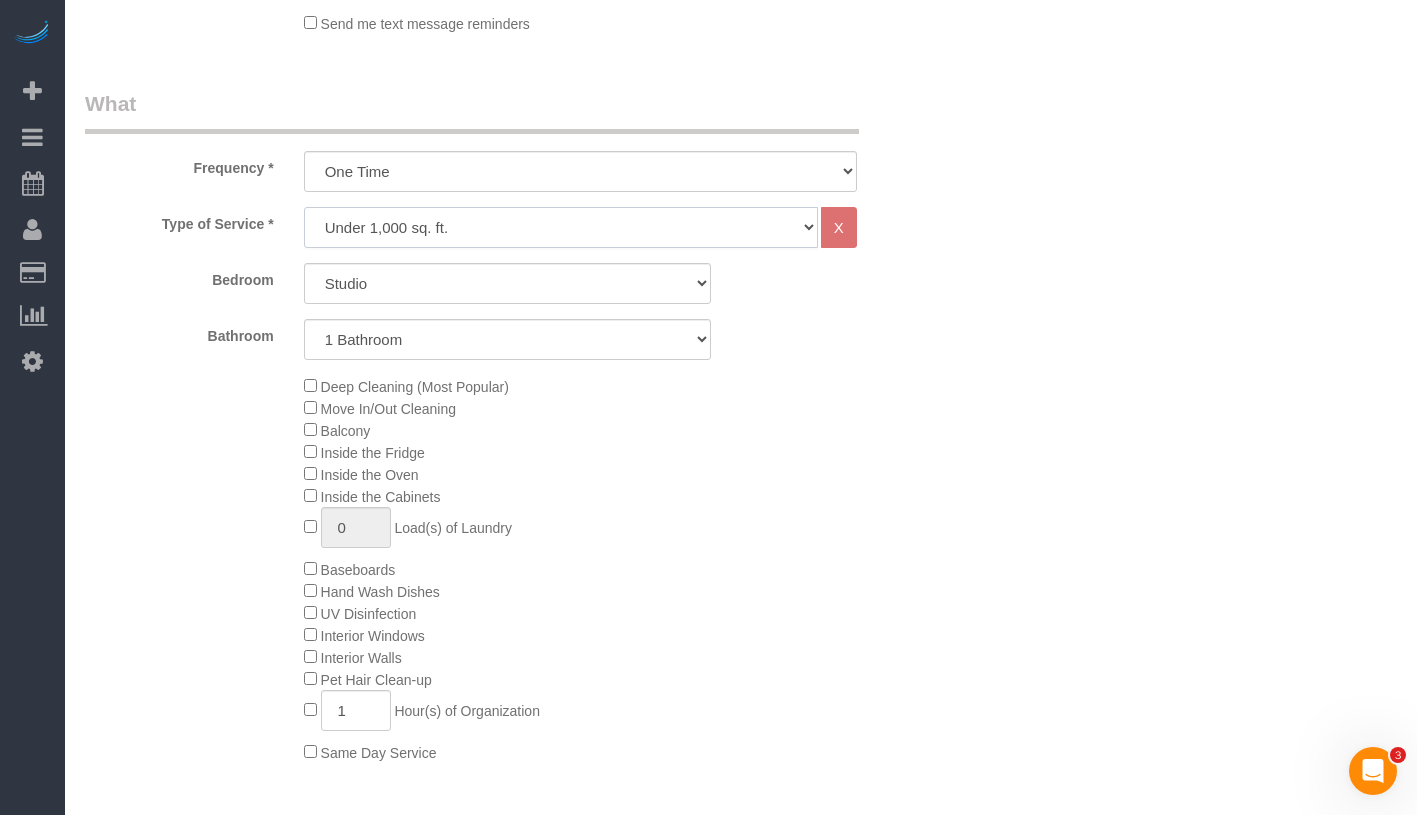 click on "Under 1,000 sq. ft. 1,001 - 1,500 sq. ft. 1,500+ sq. ft. Custom Cleaning Office Cleaning Airbnb Cleaning Post Construction Cleaning RE-CLEAN Hourly Rate - 8.0 Hourly Rate - 7.5 Late Cancellation - Invoice Purposes Hourly Rate (30% OFF) Bungalow Living Hello Alfred - Standard Cleaning Hello Alfred - Hourly Rate TULU - Standard Cleaning TULU - Hourly Rate Hourly Rate (15% OFF) Hourly Rate (20% OFF) Hourly Rate (25% OFF) Hourly Rate (22.5% OFF) Charity Clean Outsite - Hourly Rate Floor Cleaning 100/hr 140/hr Upholstery Cleaning Hourly Rate (Comped Cleaning) Power Washing Carpet/Rug Cleaning Floor Cleaning - 25% OFF Couch Cleaning Partnership Flat Rate Pricing Partnership Hourly Rate Staff Office Hours" 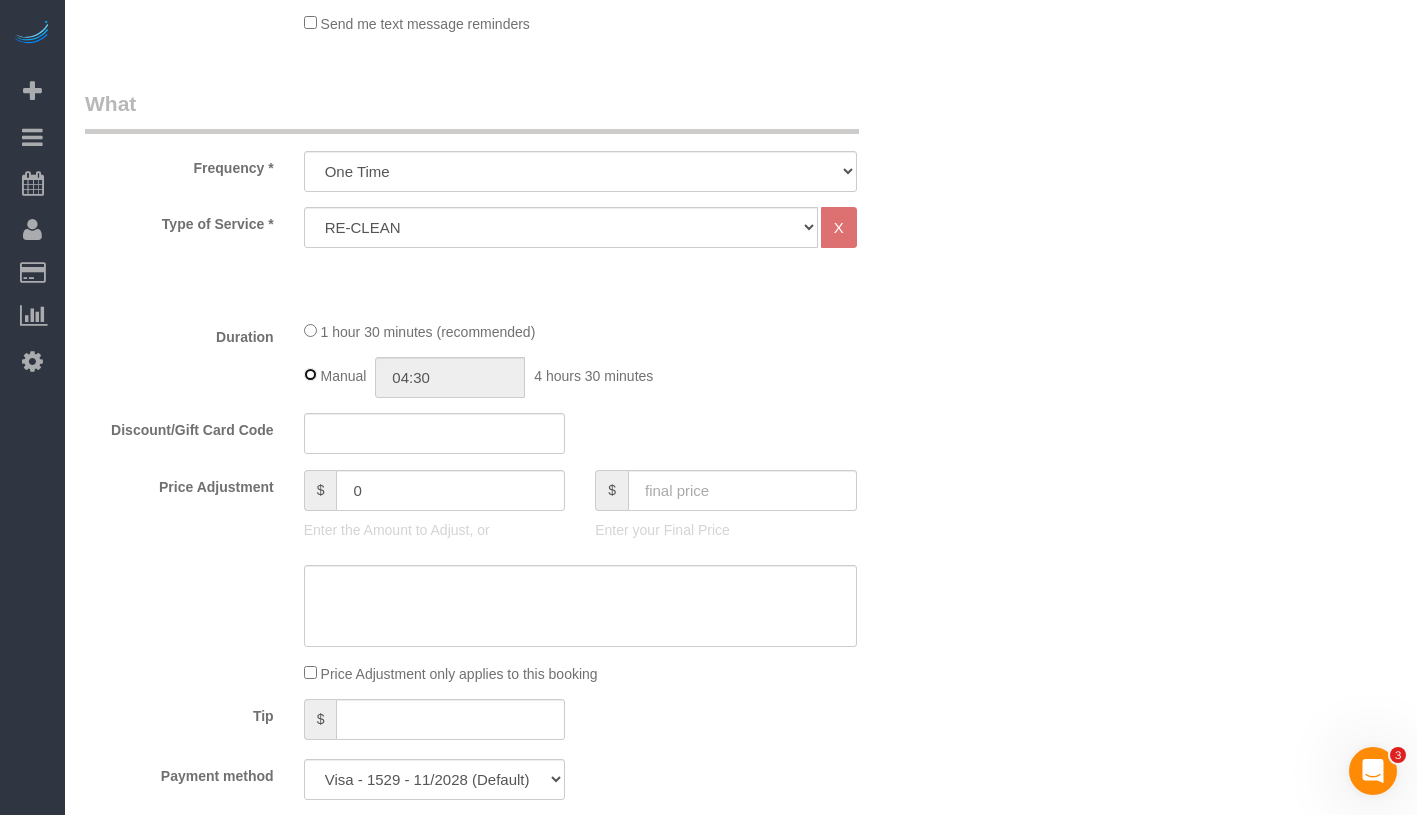 type on "01:30" 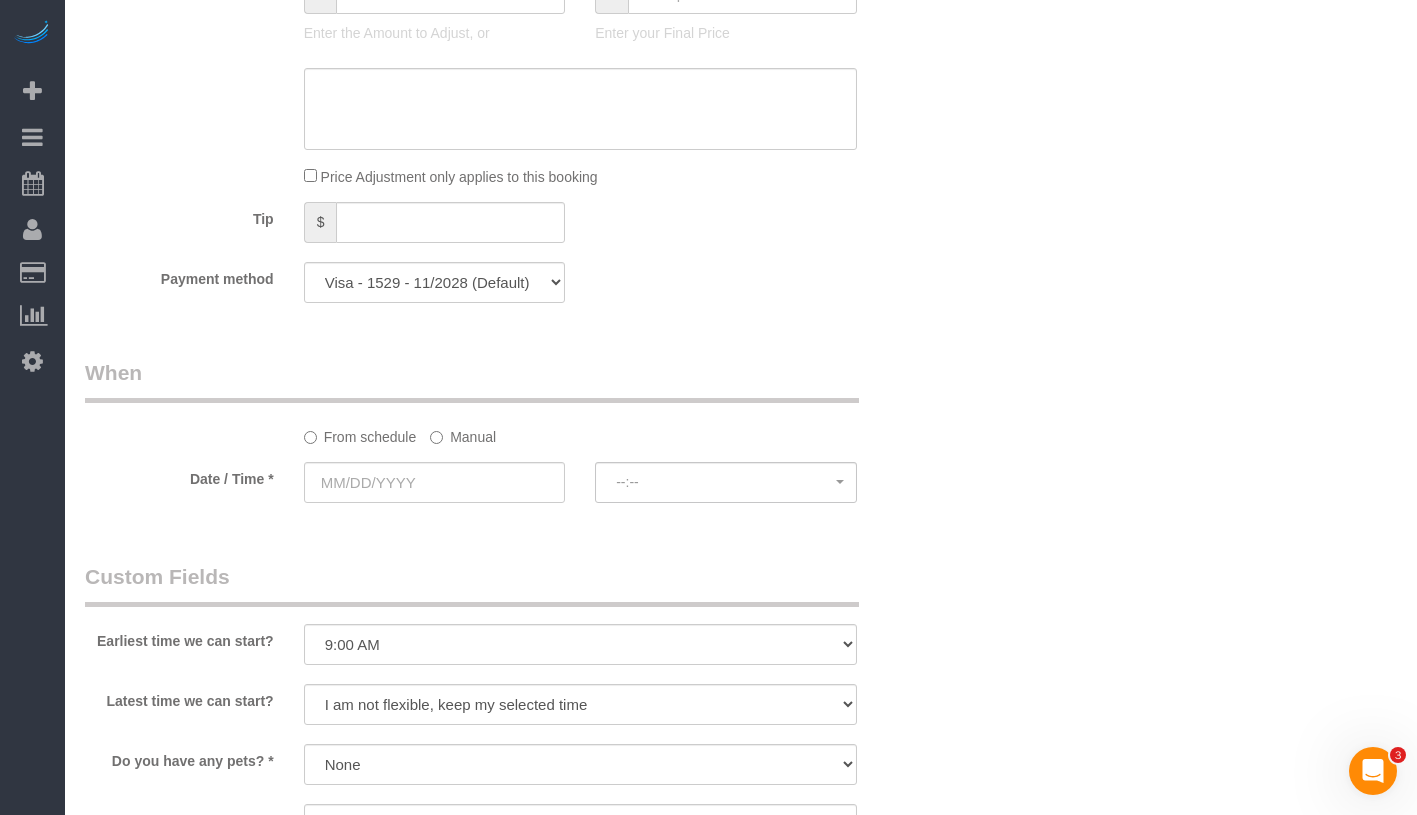 scroll, scrollTop: 1197, scrollLeft: 0, axis: vertical 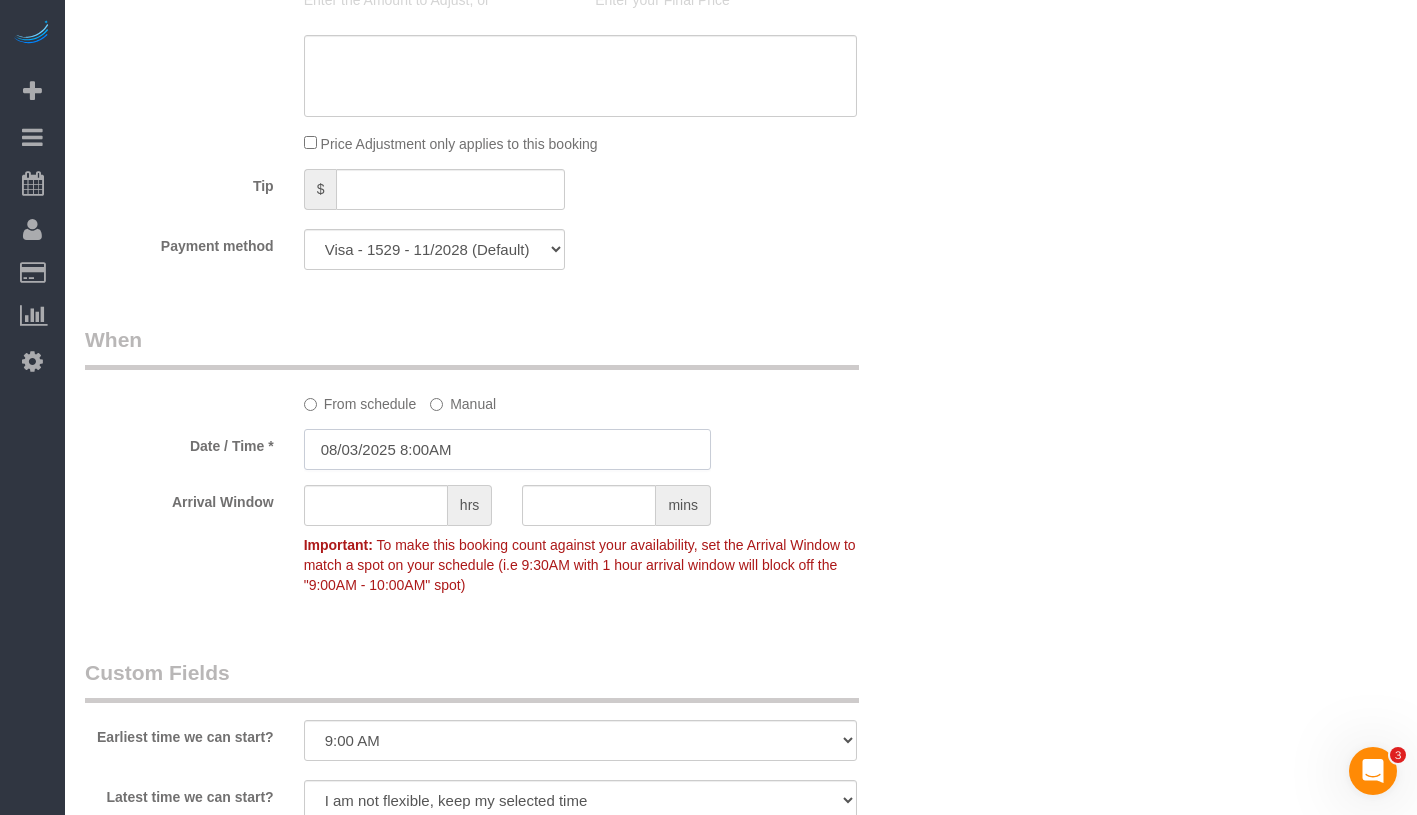 click on "08/03/2025 8:00AM" at bounding box center (507, 449) 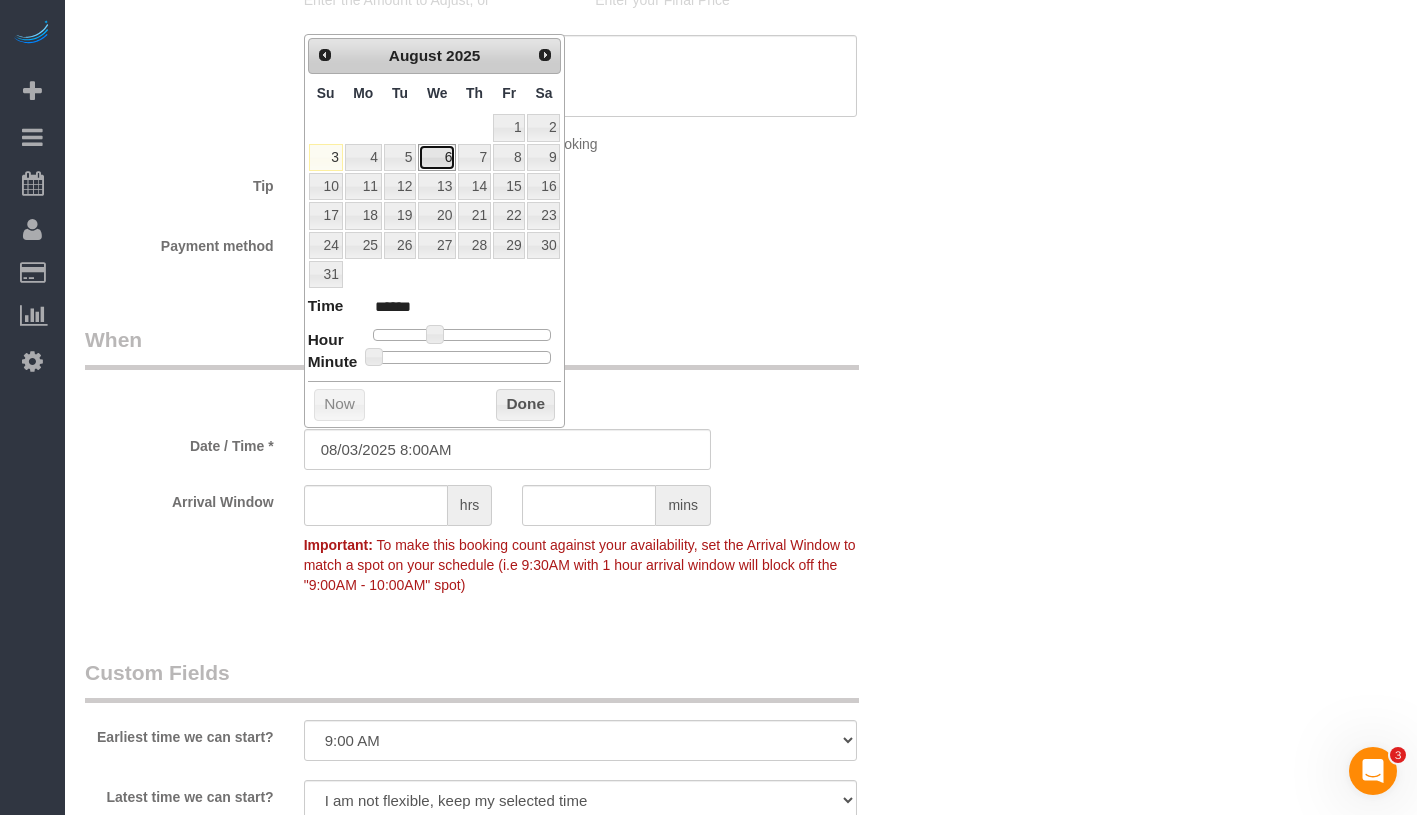 click on "6" at bounding box center [437, 157] 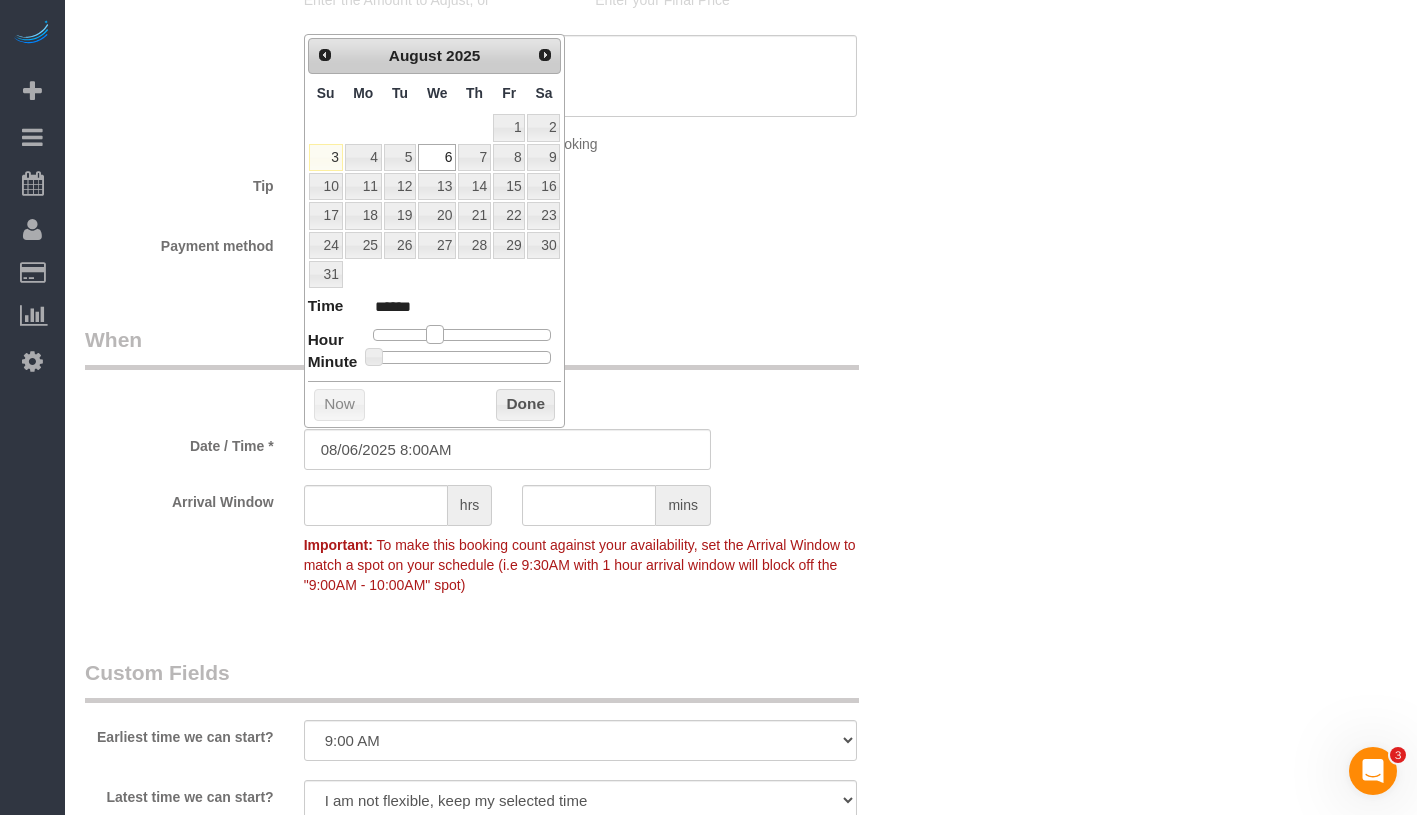 type on "08/06/2025 10:00AM" 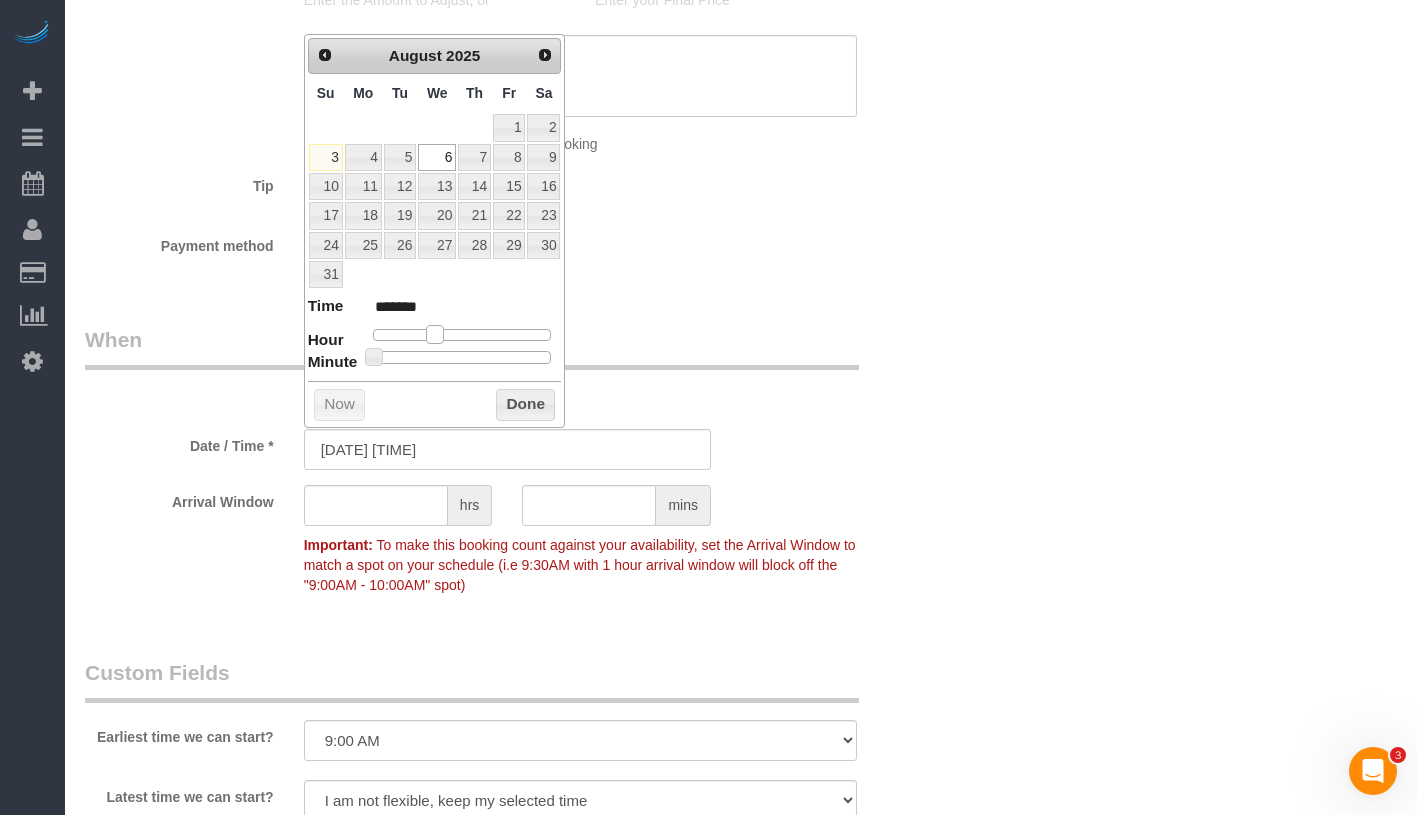type on "08/06/2025 11:00AM" 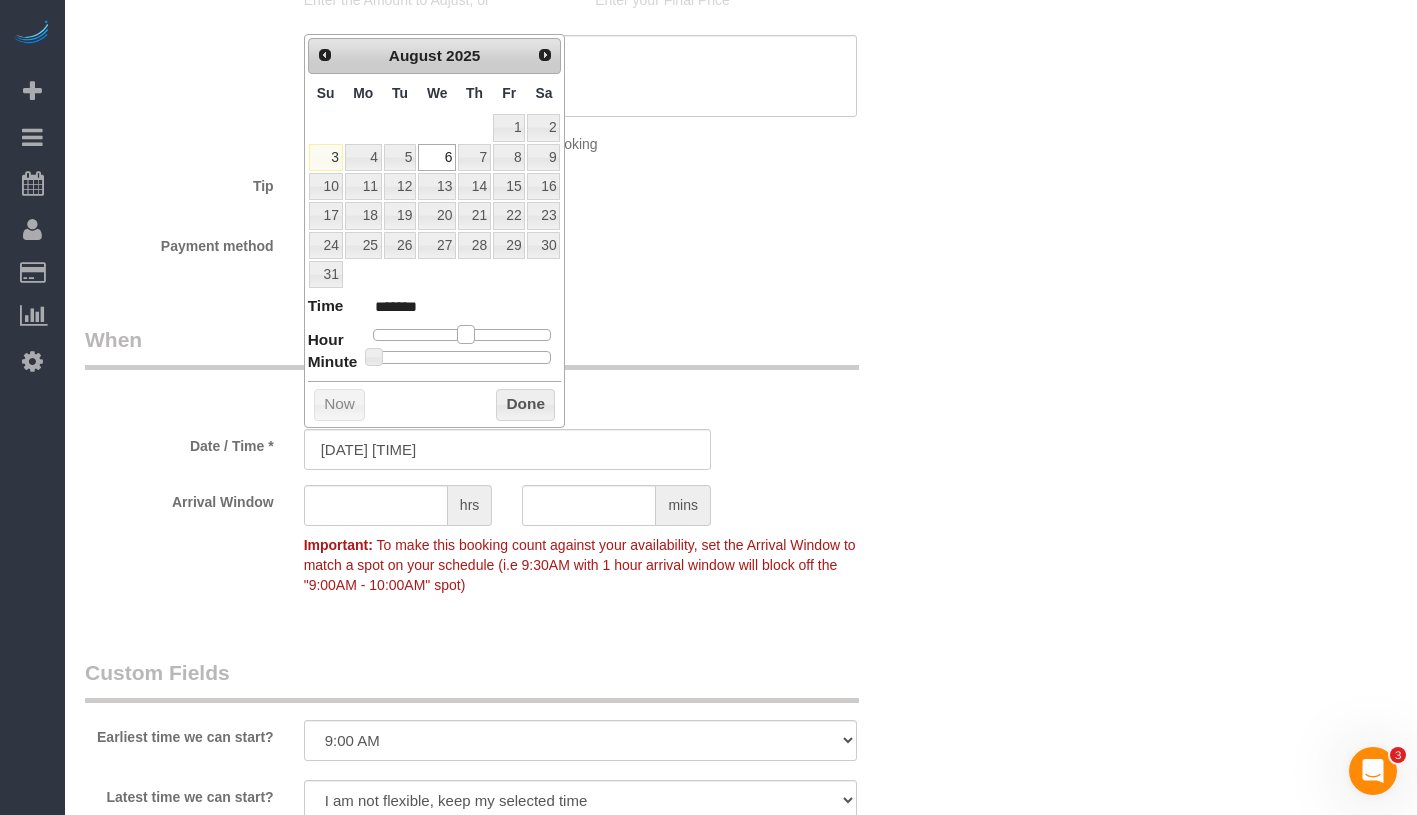 type on "08/06/2025 1:00PM" 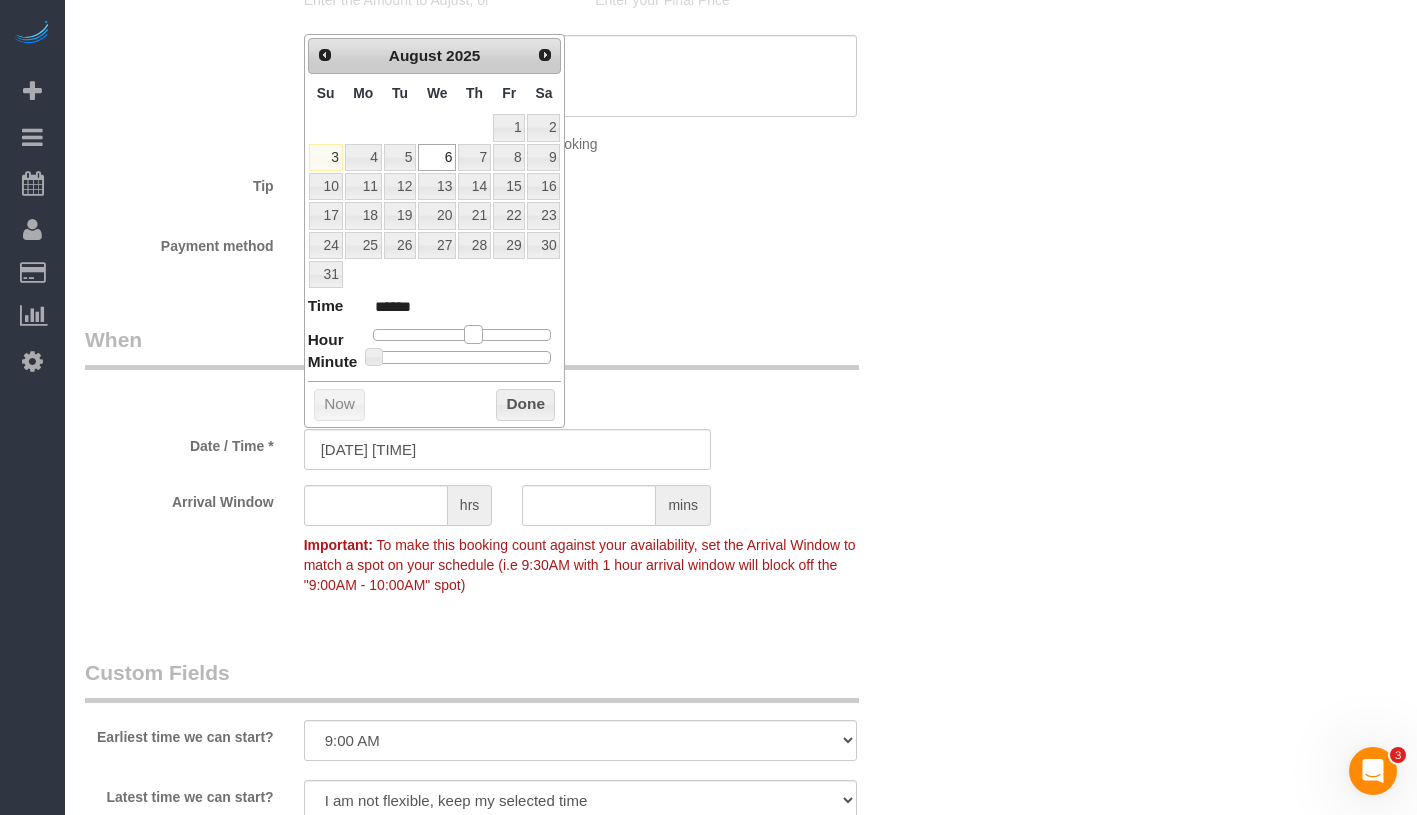 drag, startPoint x: 436, startPoint y: 335, endPoint x: 475, endPoint y: 337, distance: 39.051247 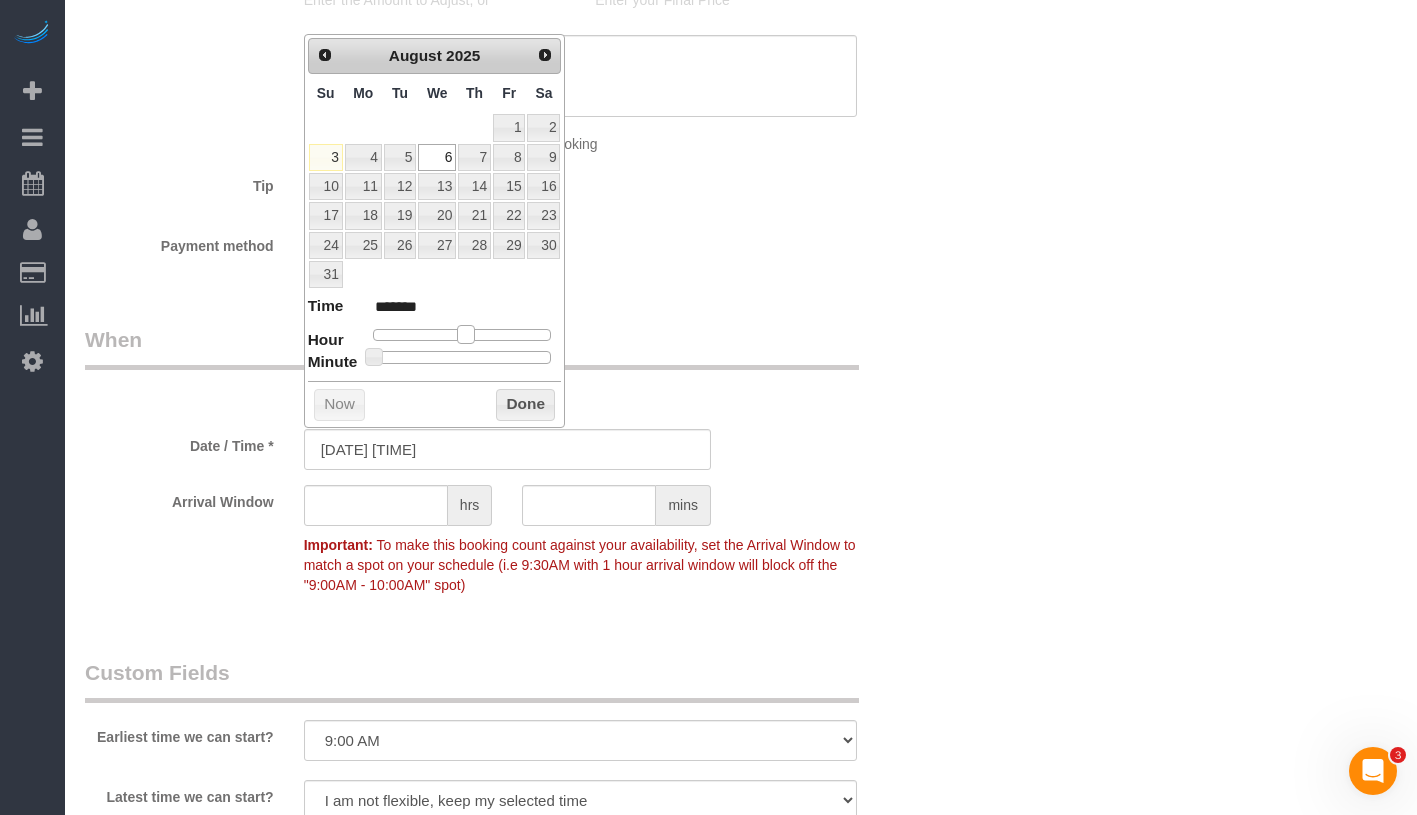 type on "08/06/2025 11:00AM" 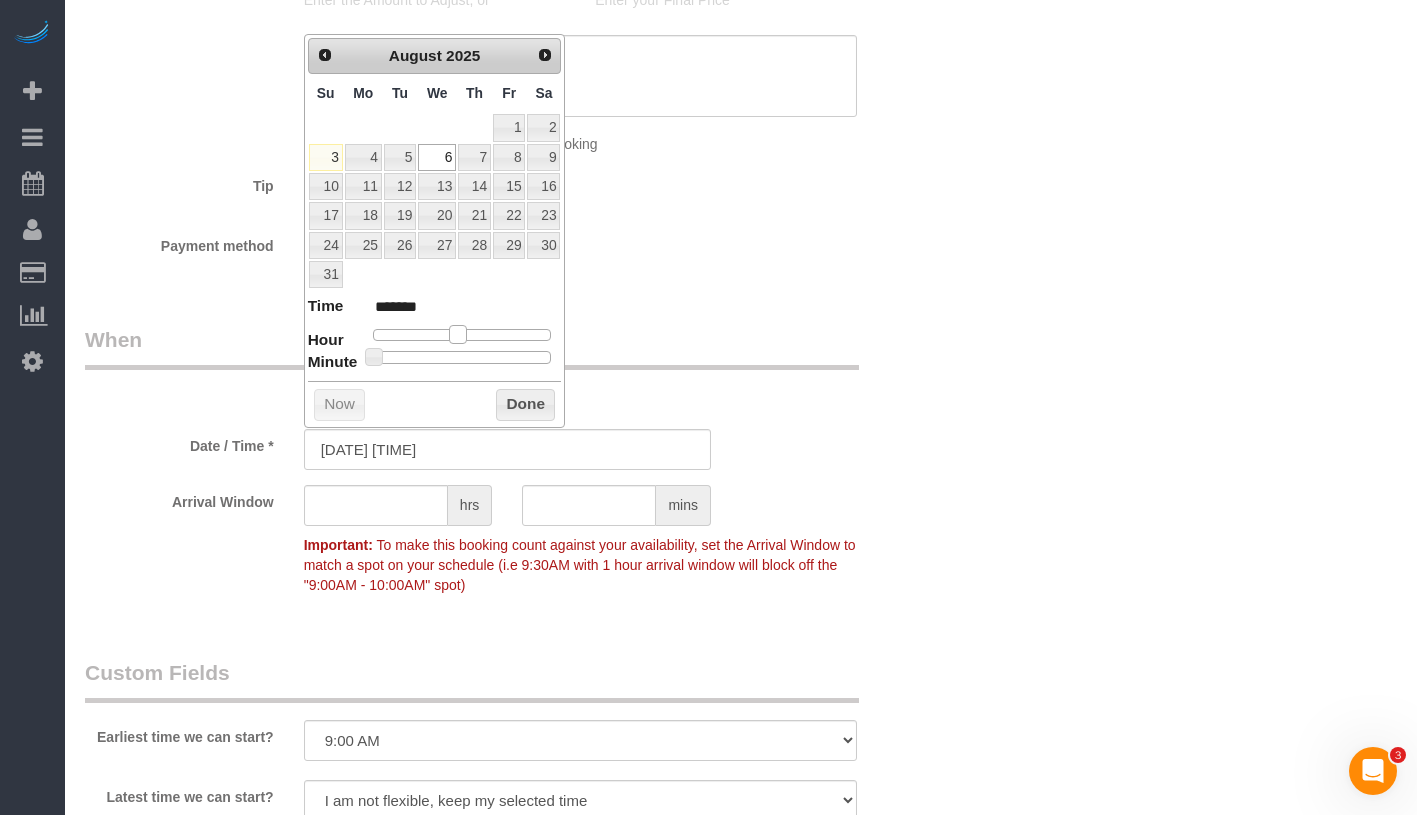 drag, startPoint x: 474, startPoint y: 337, endPoint x: 458, endPoint y: 338, distance: 16.03122 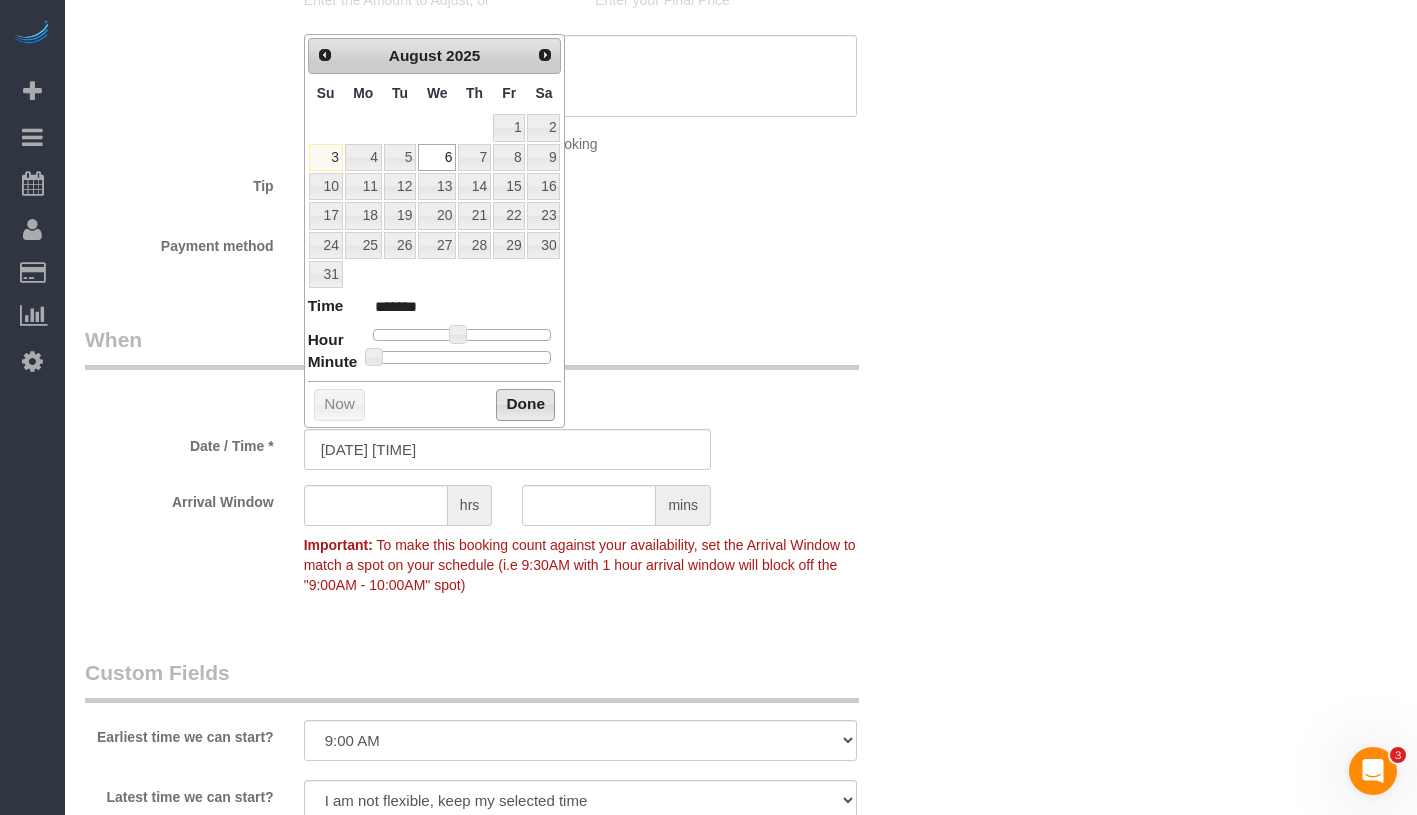 click on "Done" at bounding box center (525, 405) 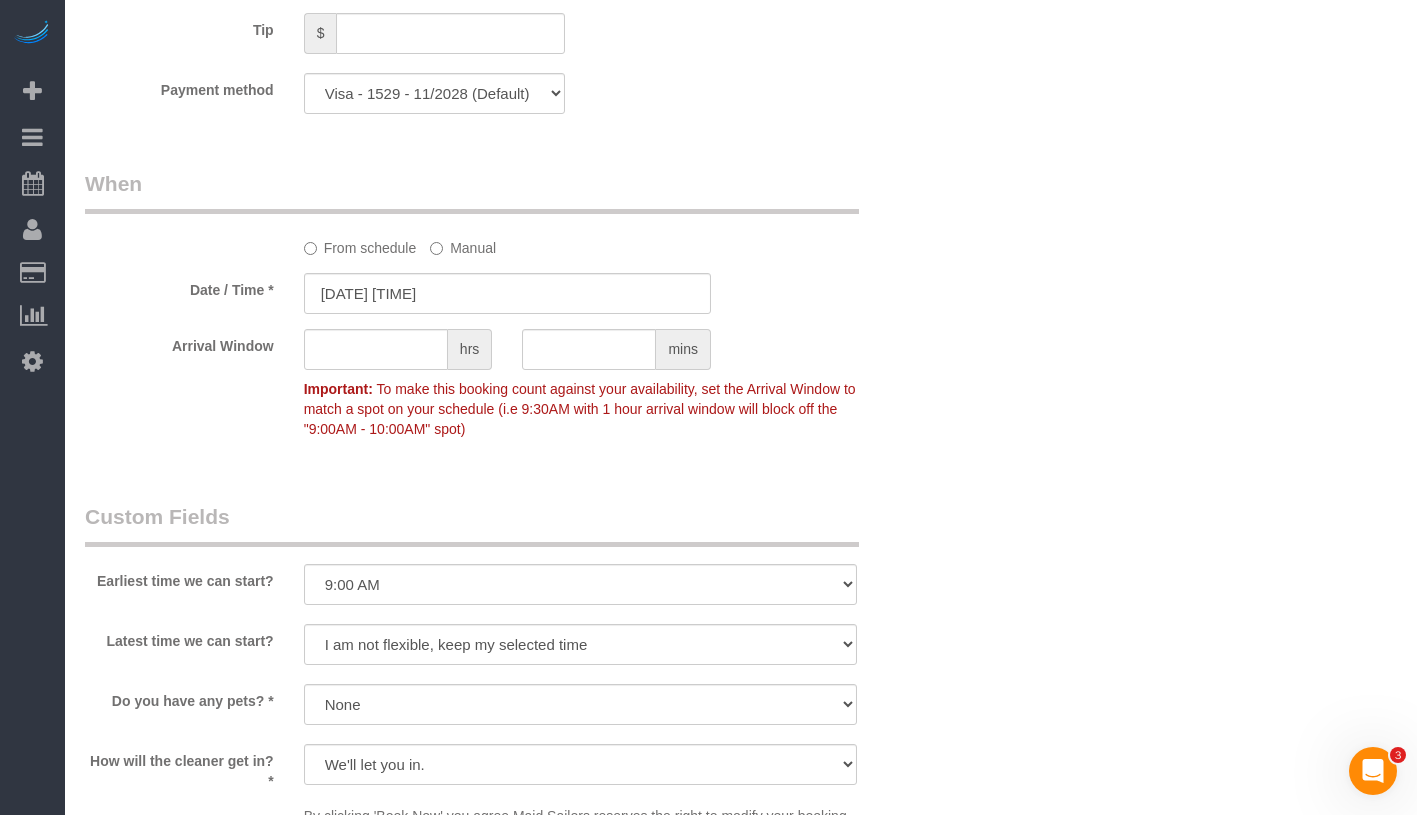 scroll, scrollTop: 1576, scrollLeft: 0, axis: vertical 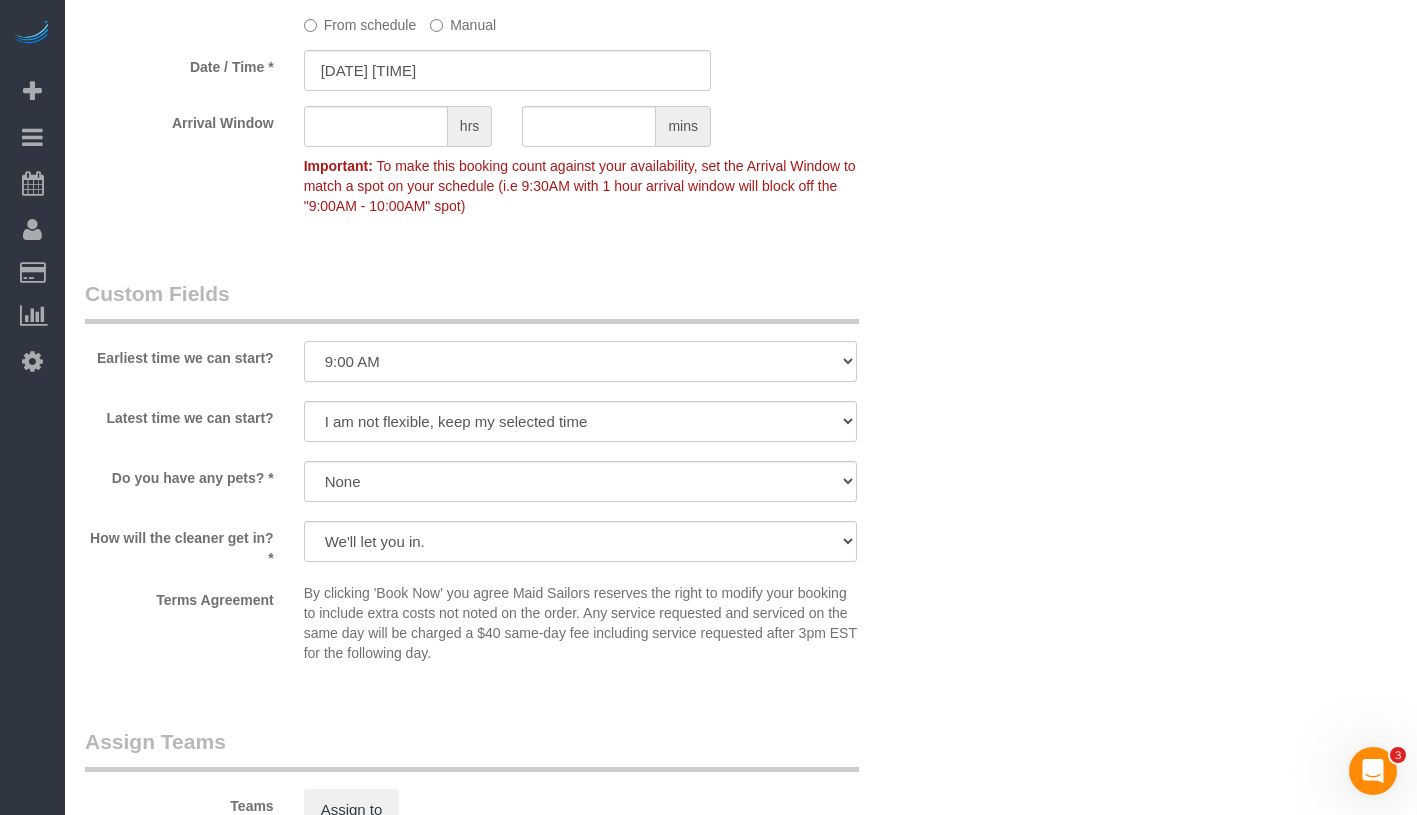 click on "I am not flexible, keep my selected time 8:00 AM 9:00 AM 10:00 AM 11:00 AM 12:00 PM 1:00 PM 2:00 PM 3:00 PM 4:00 PM 5:00 PM 6:00 PM 7:00 PM" at bounding box center [580, 361] 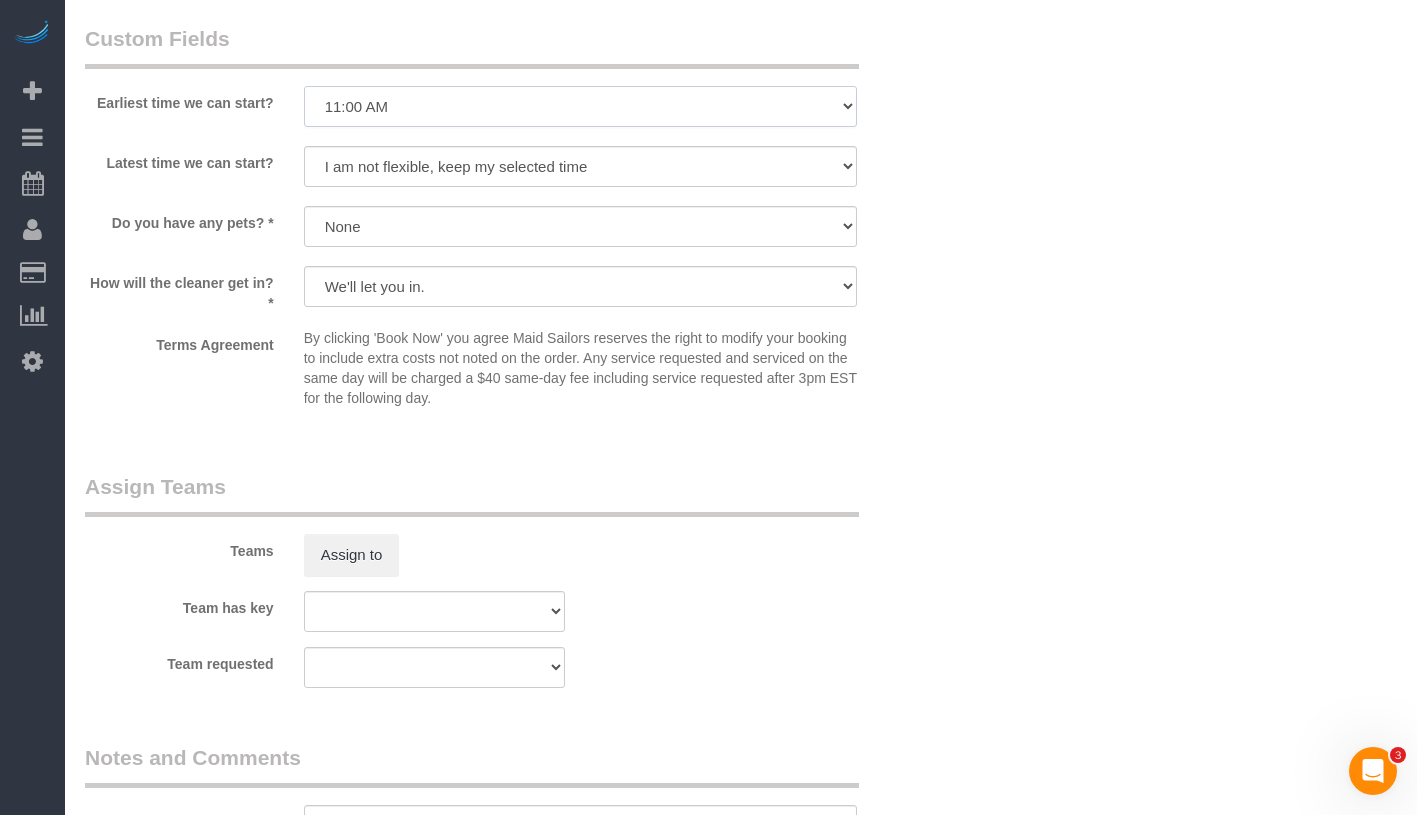 scroll, scrollTop: 2167, scrollLeft: 0, axis: vertical 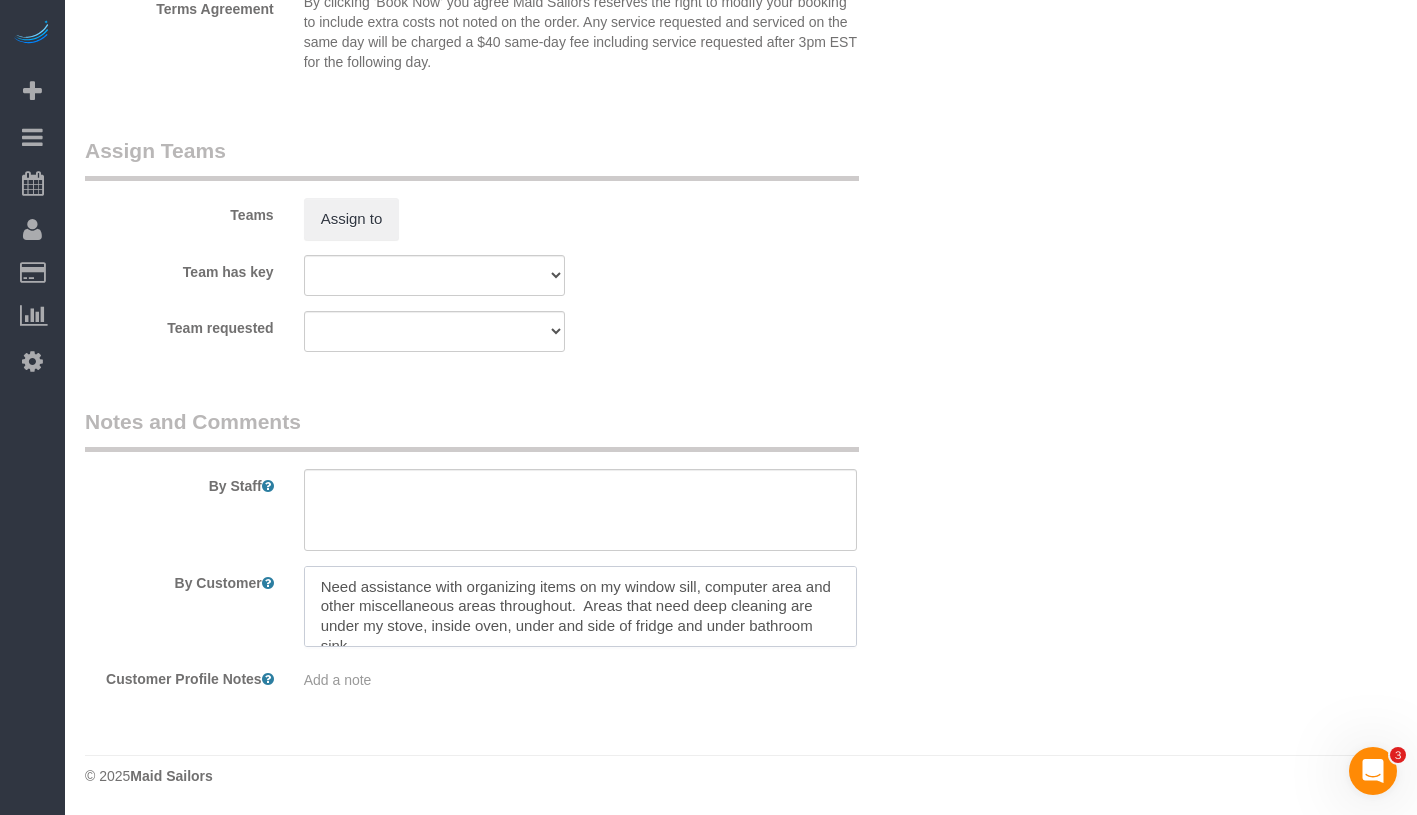drag, startPoint x: 402, startPoint y: 611, endPoint x: 316, endPoint y: 564, distance: 98.005104 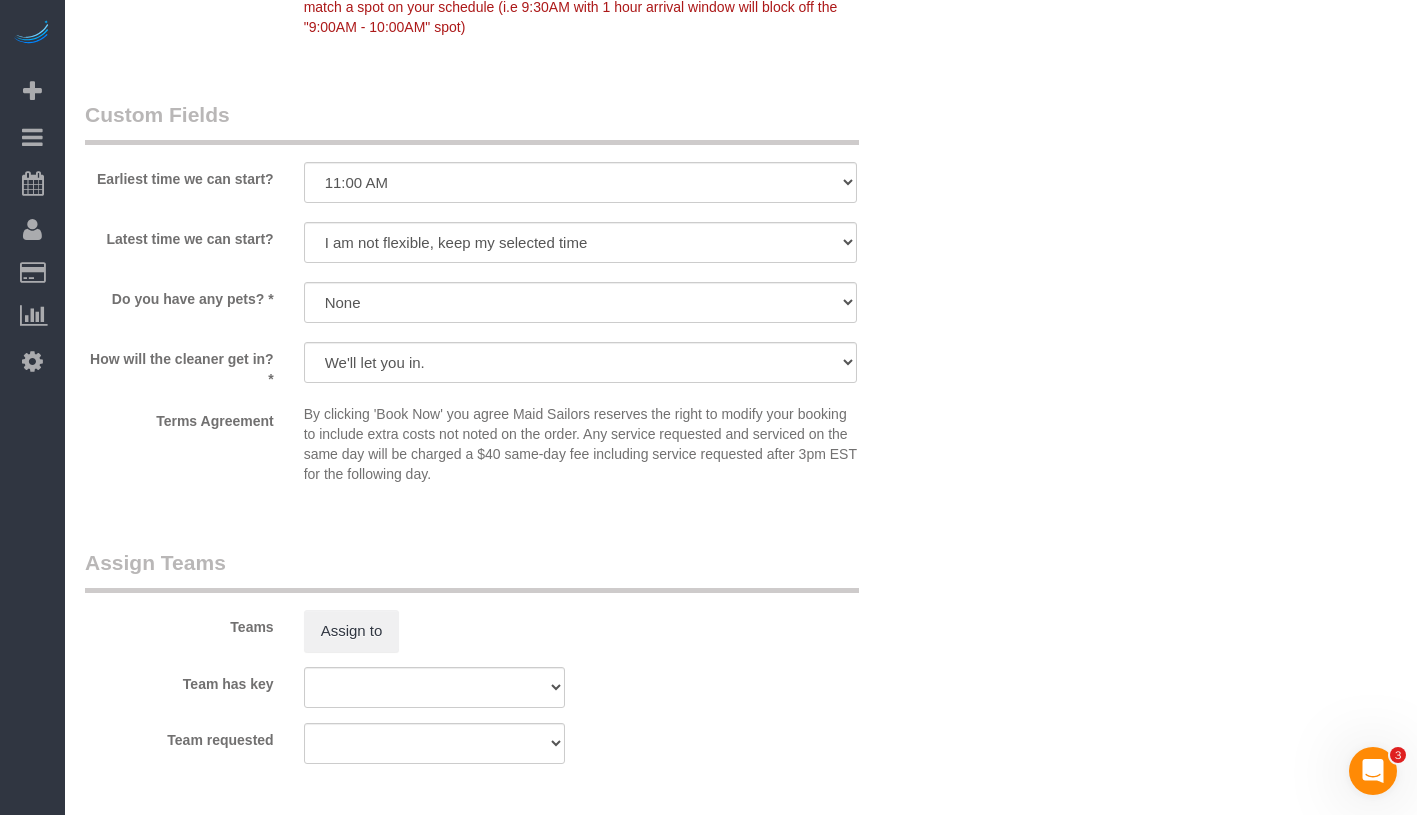 scroll, scrollTop: 1717, scrollLeft: 0, axis: vertical 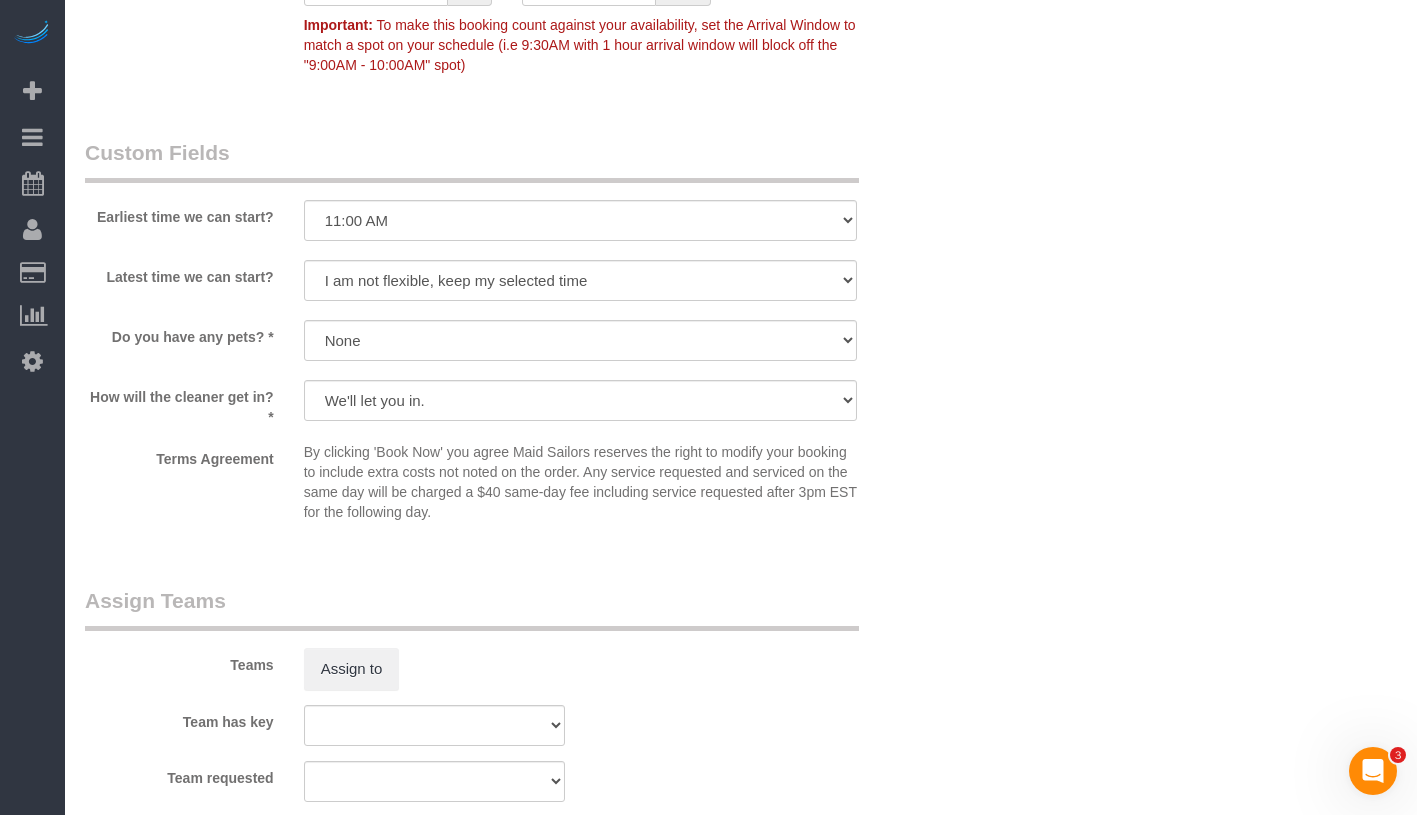 type 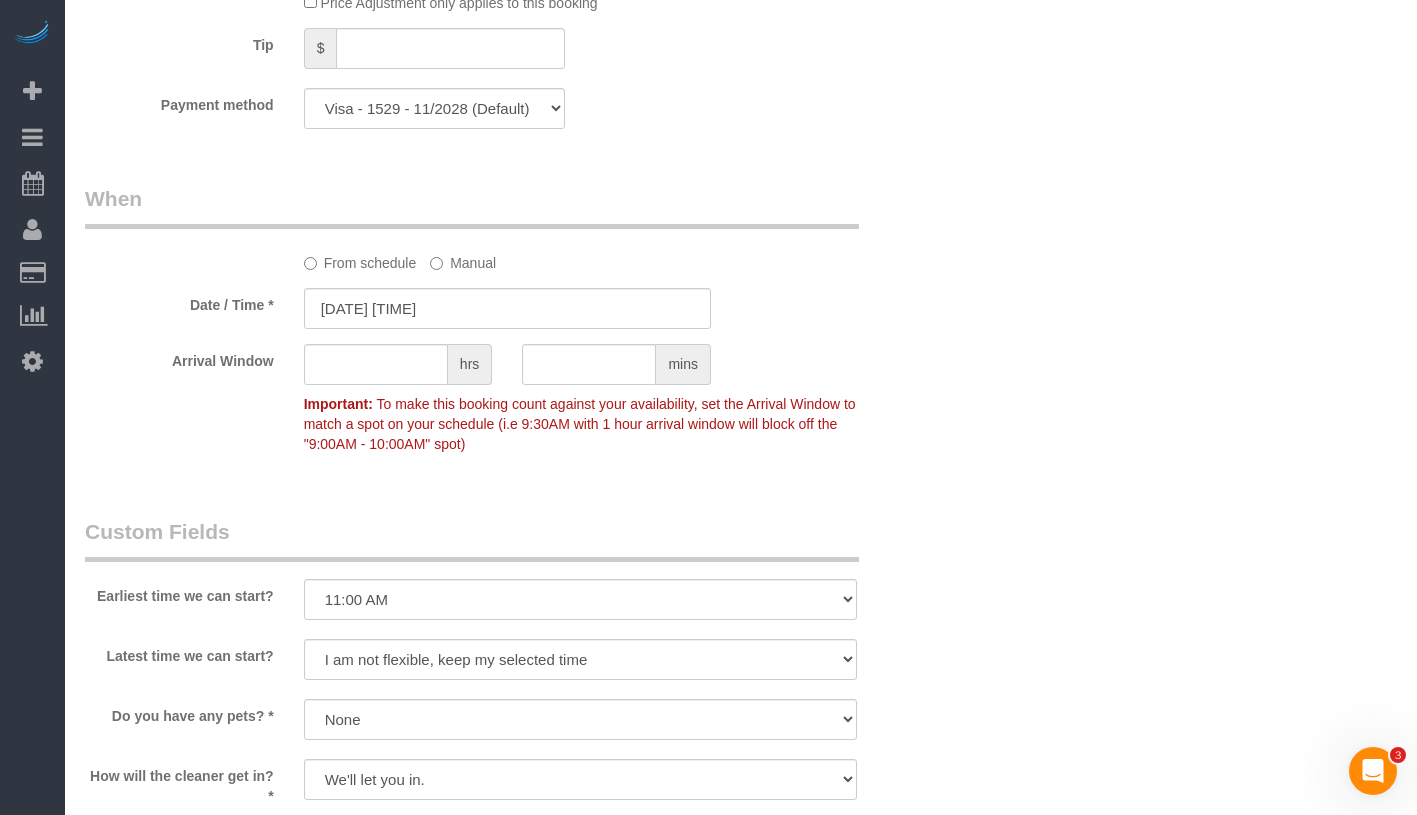 scroll, scrollTop: 1337, scrollLeft: 0, axis: vertical 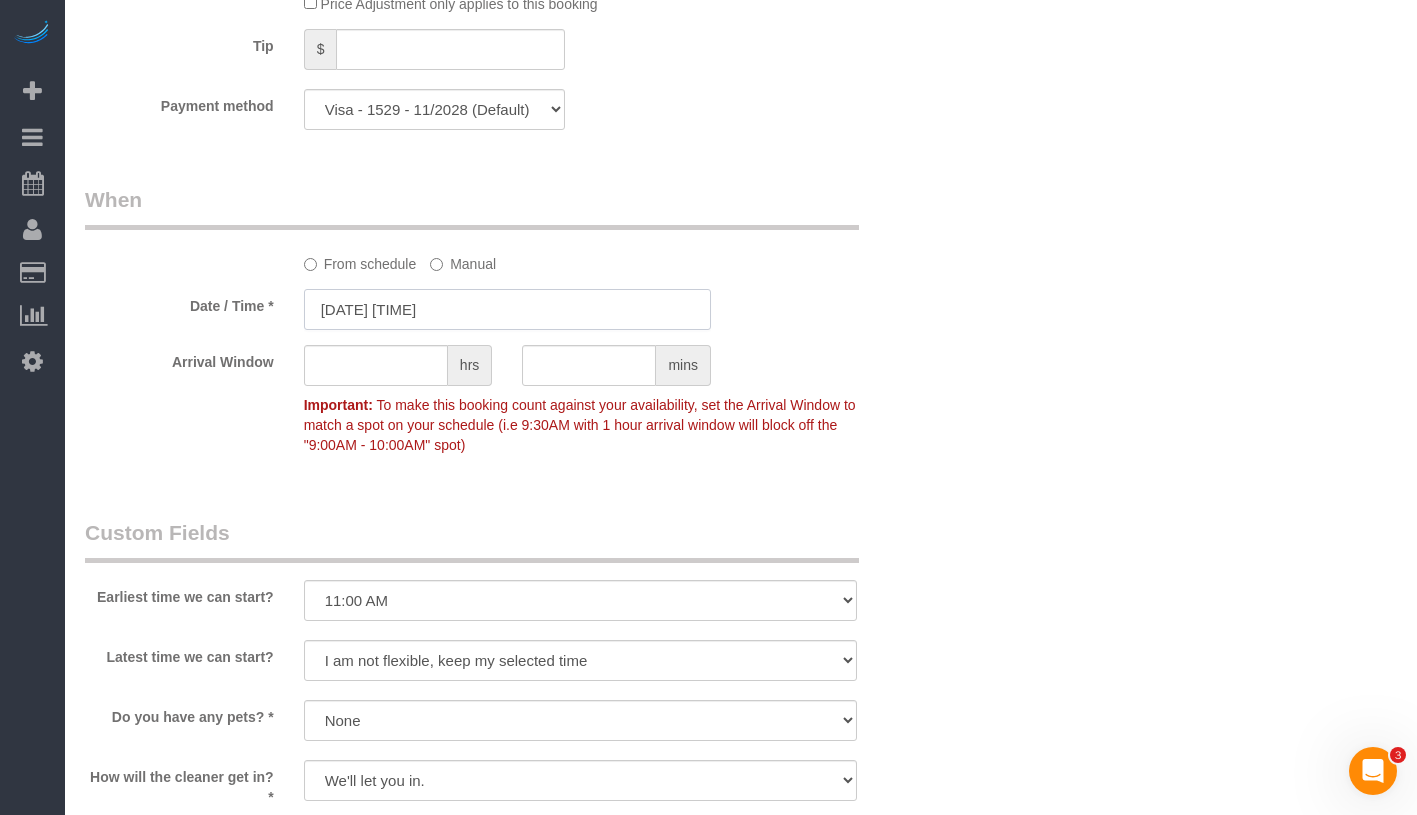 click on "08/06/2025 11:00AM" at bounding box center (507, 309) 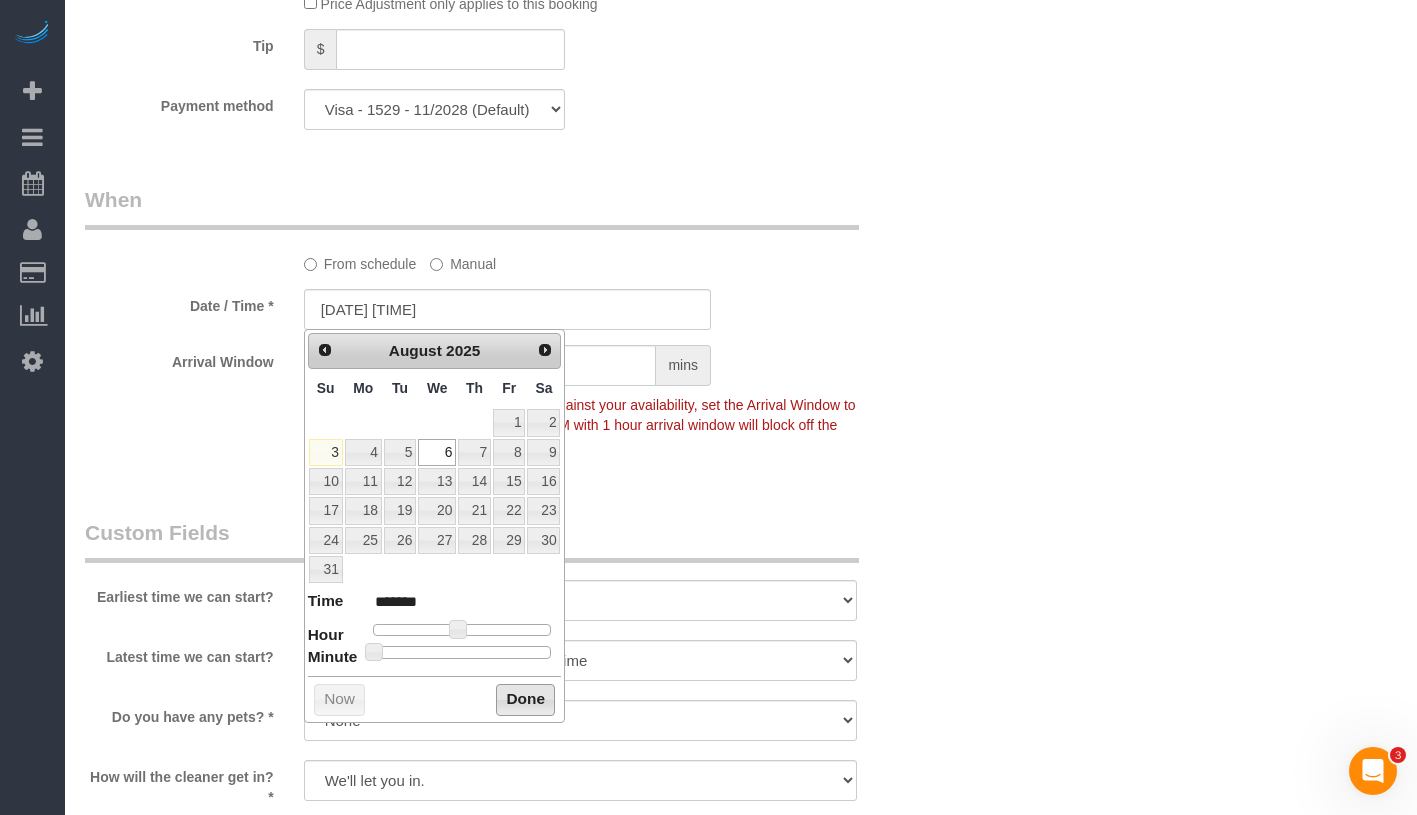 click on "Done" at bounding box center (525, 700) 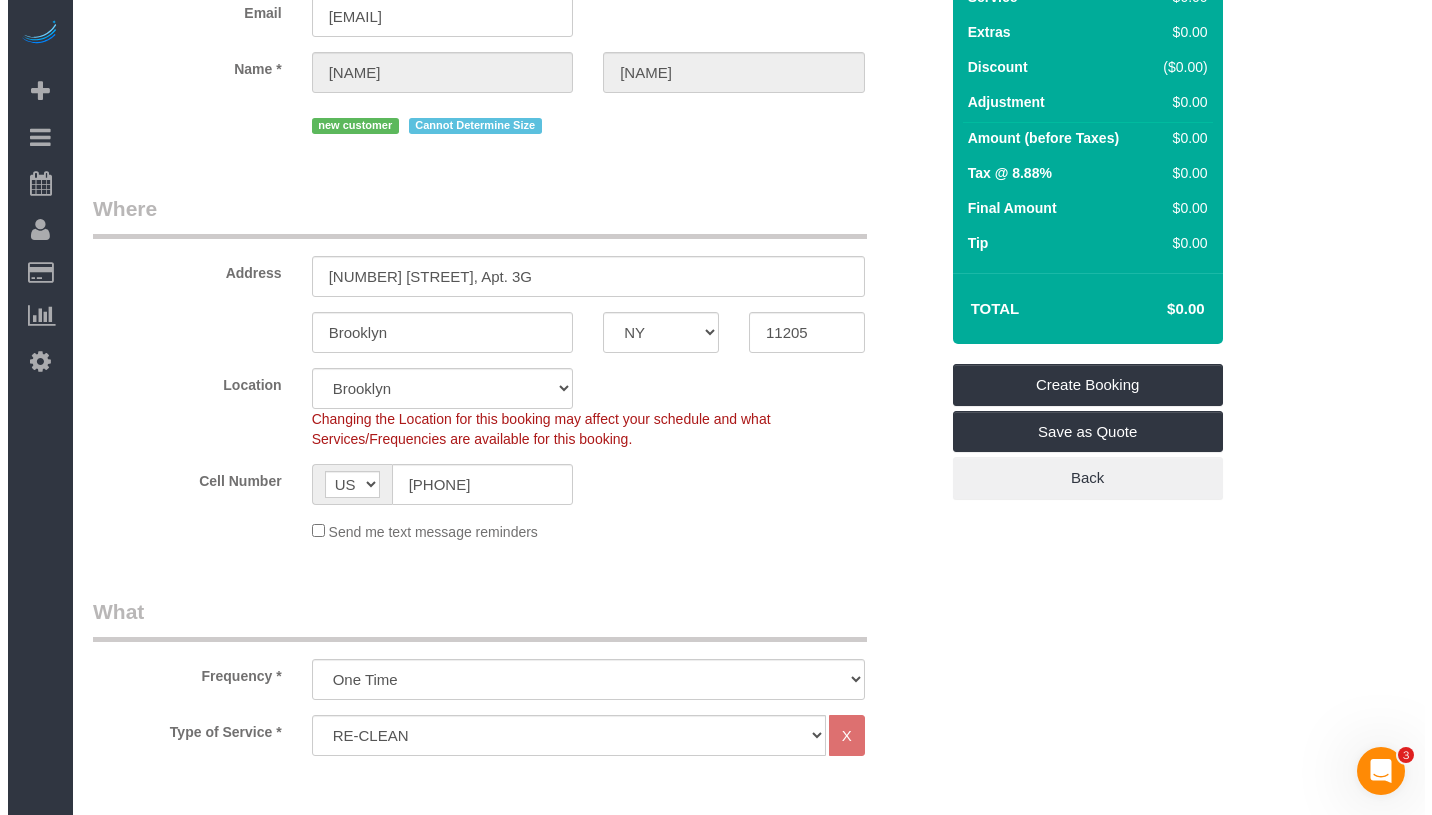 scroll, scrollTop: 0, scrollLeft: 0, axis: both 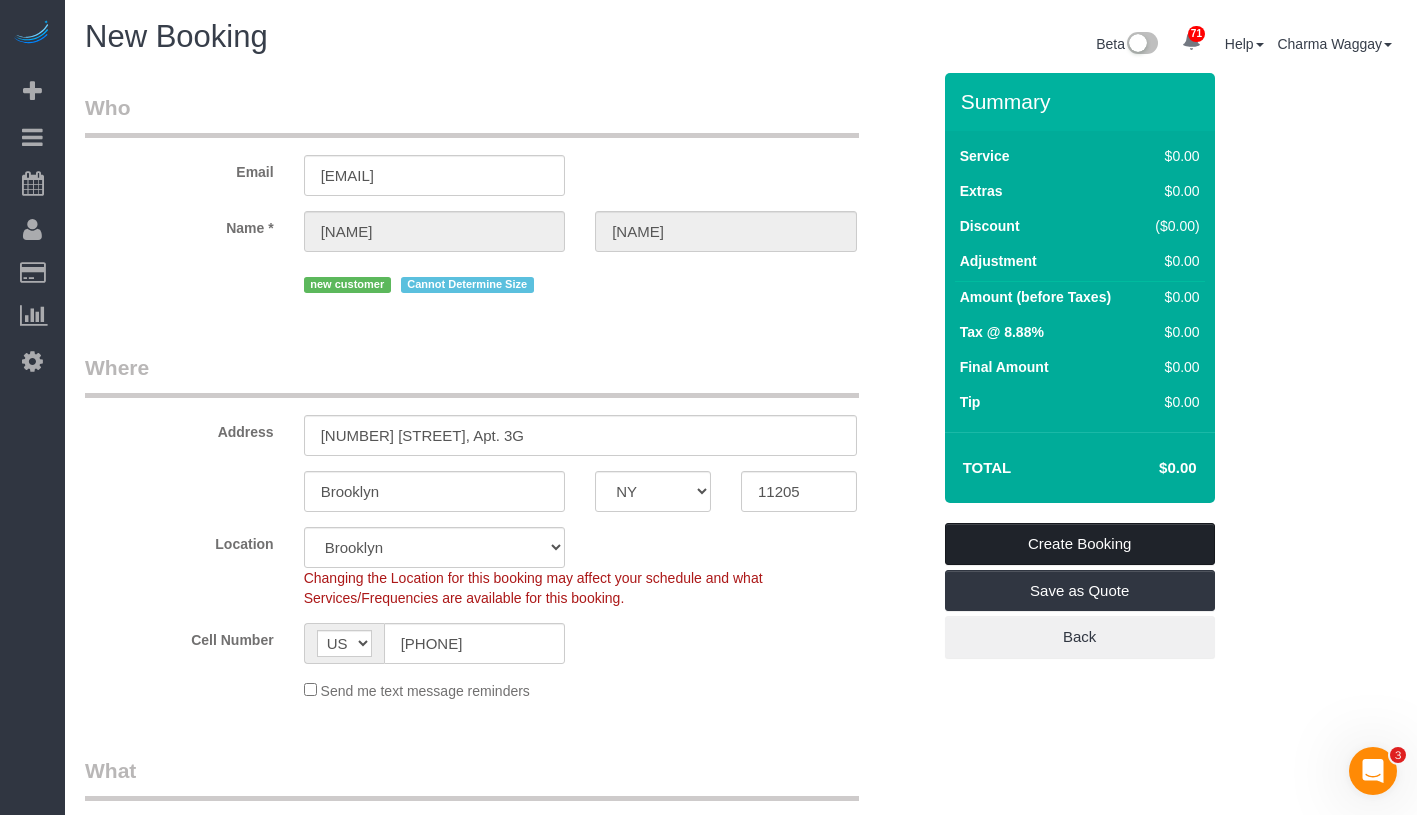 click on "Create Booking" at bounding box center (1080, 544) 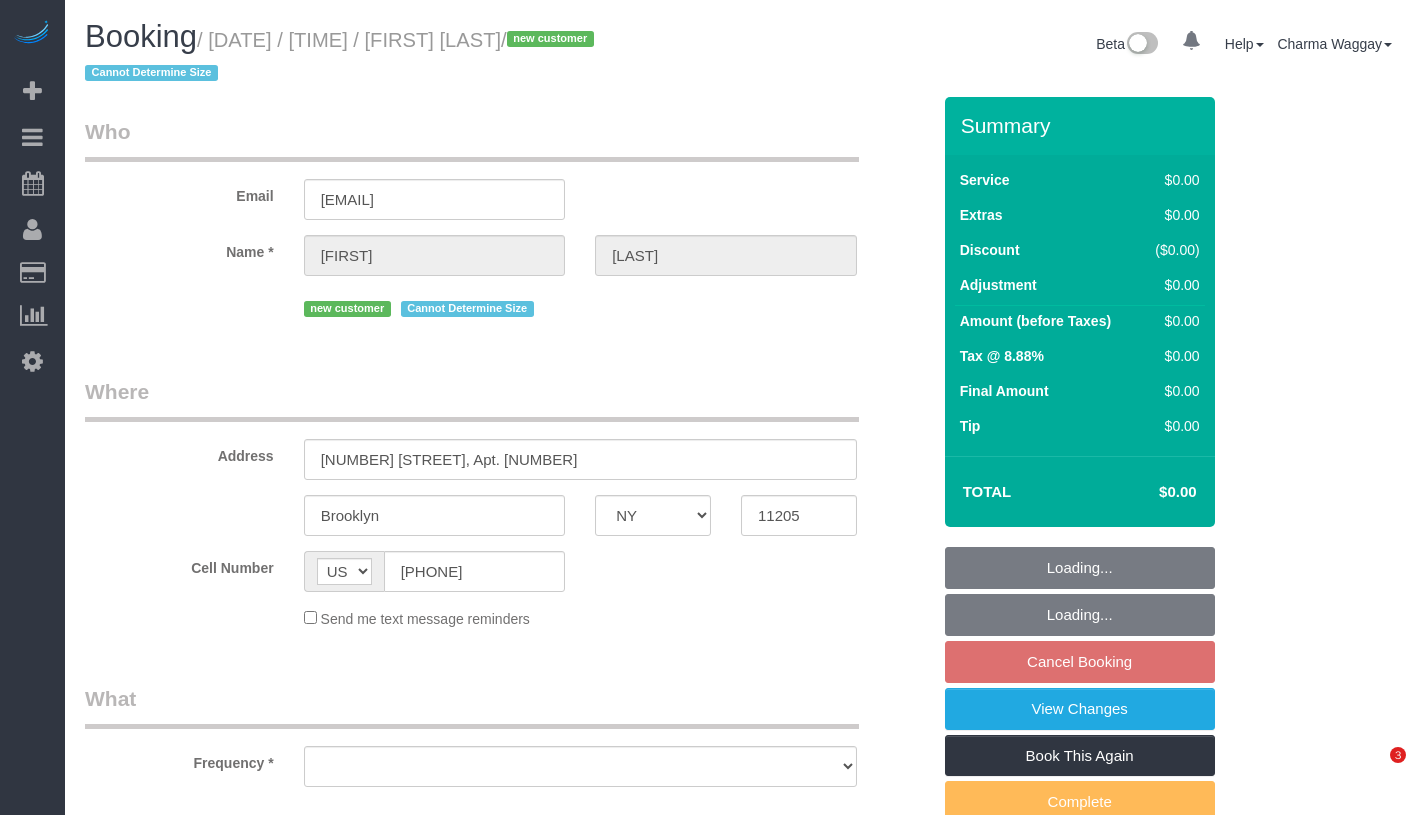 select on "NY" 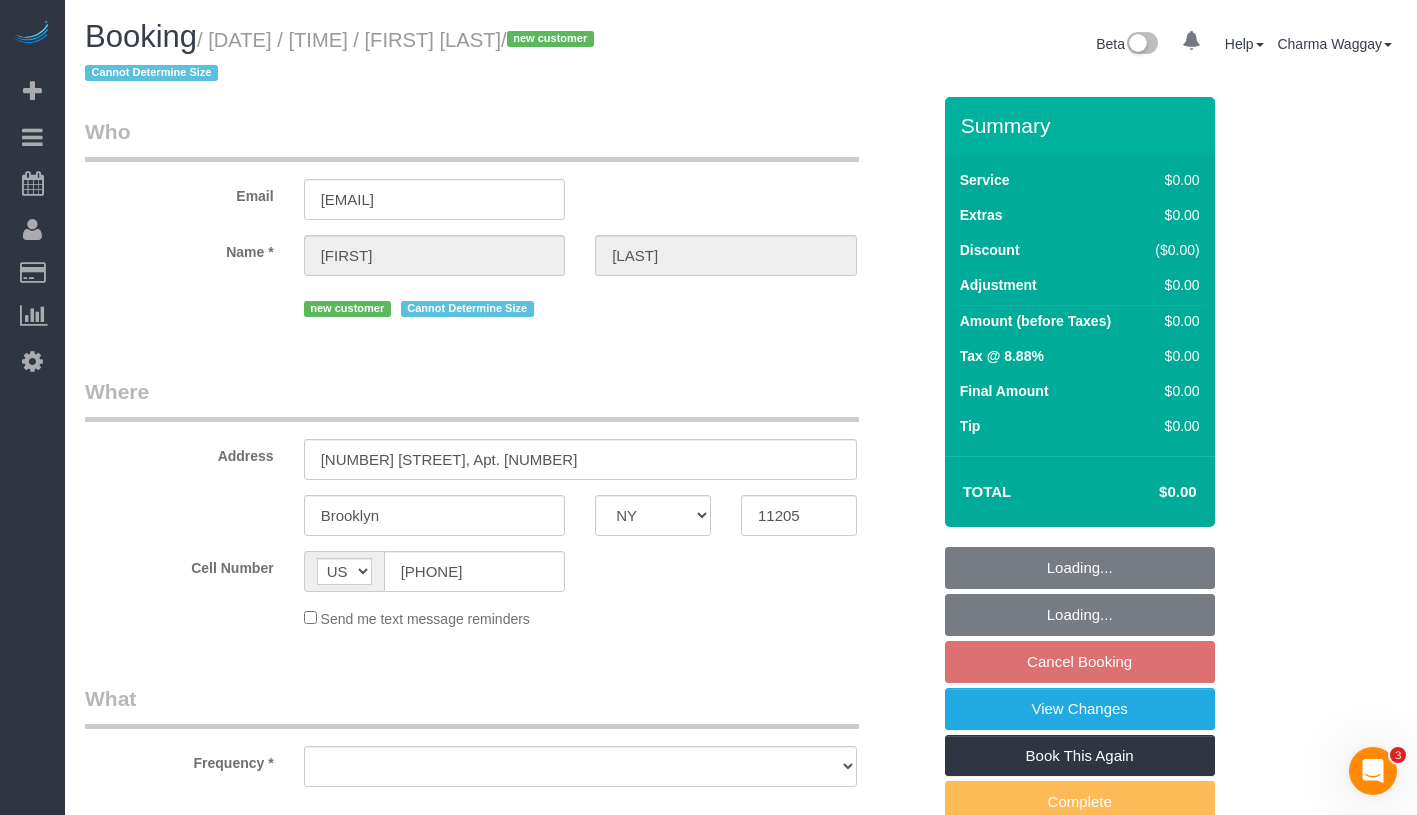 scroll, scrollTop: 0, scrollLeft: 0, axis: both 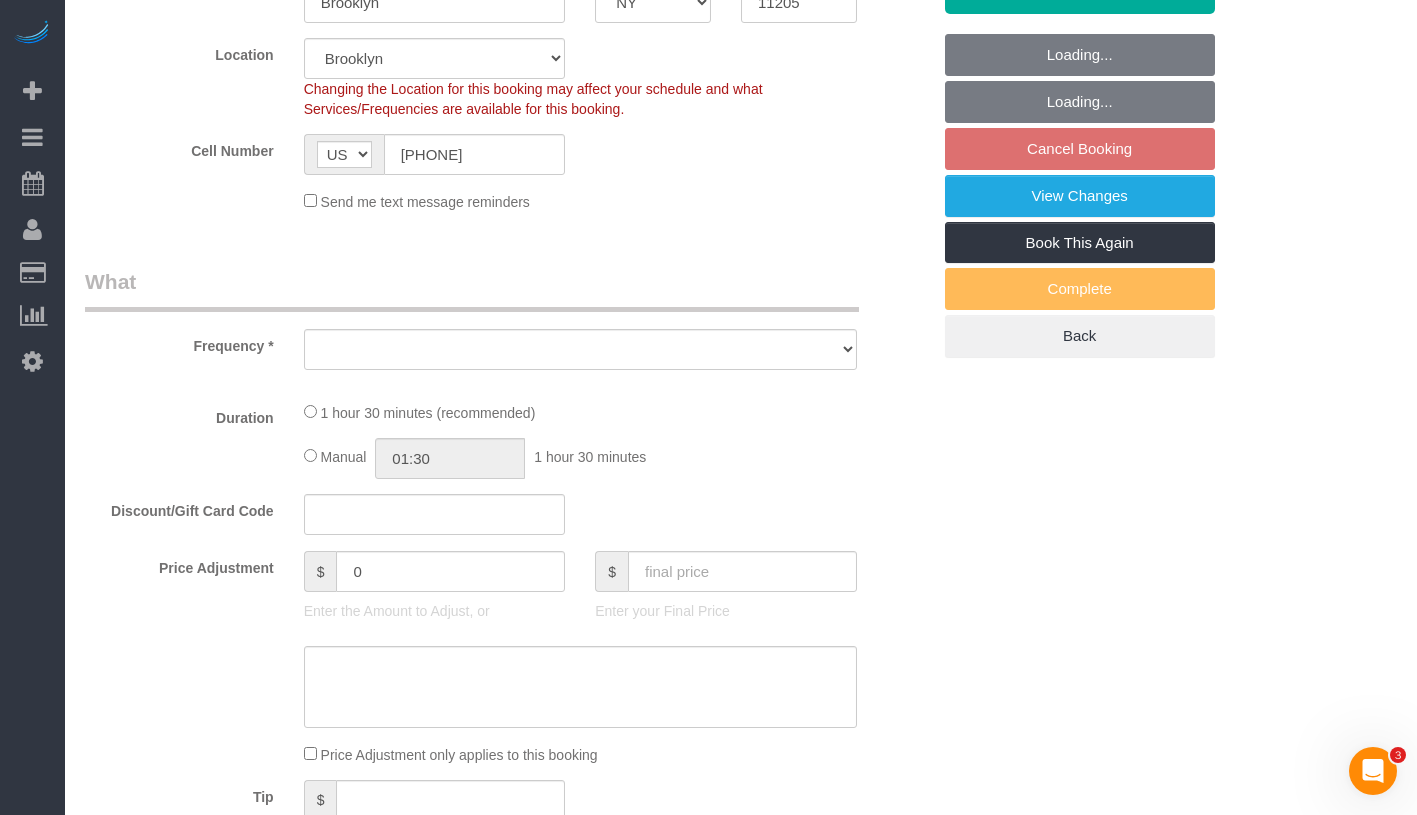 select on "object:815" 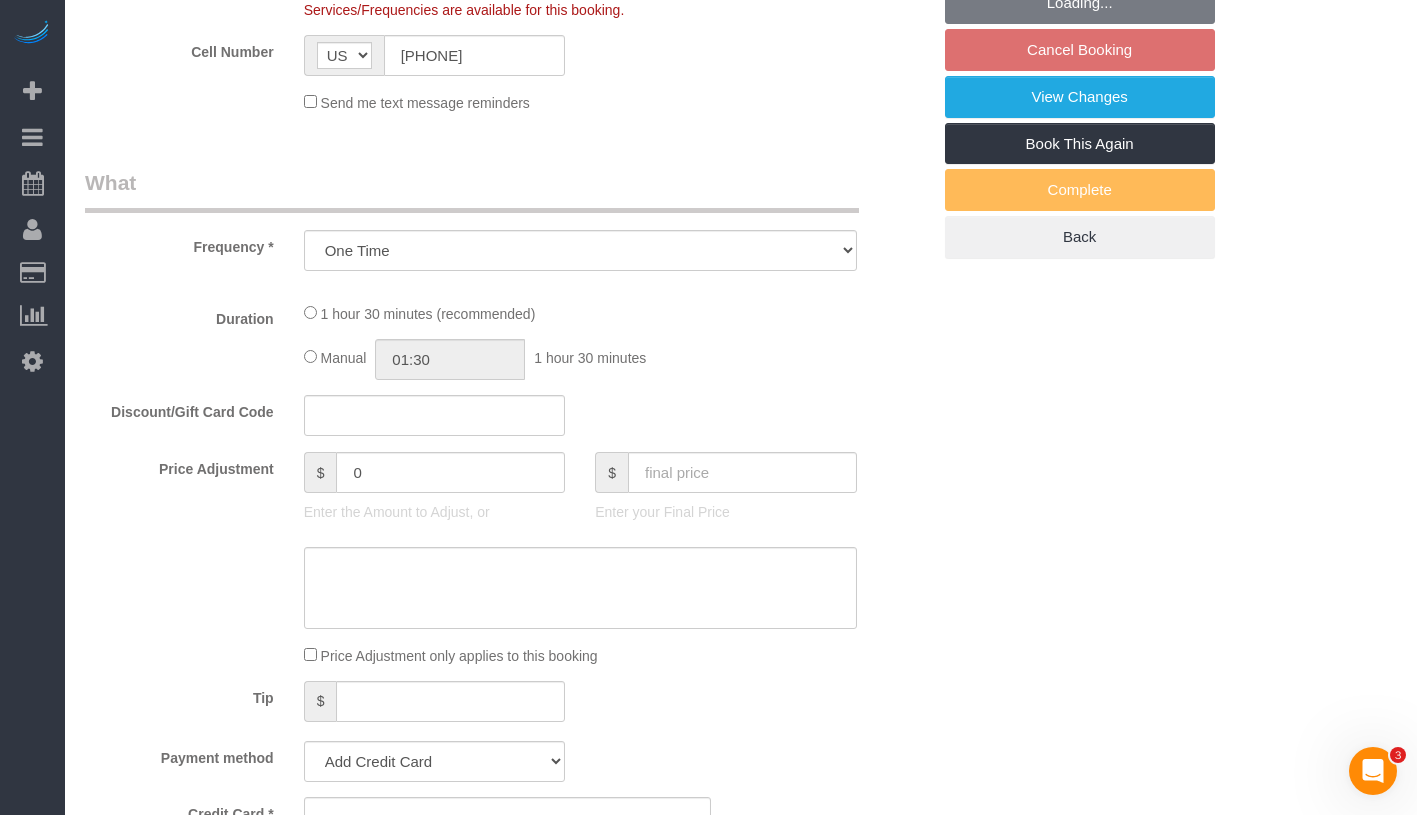 select on "string:stripe-pm_1RrCHp4VGloSiKo7IrfFdy4D" 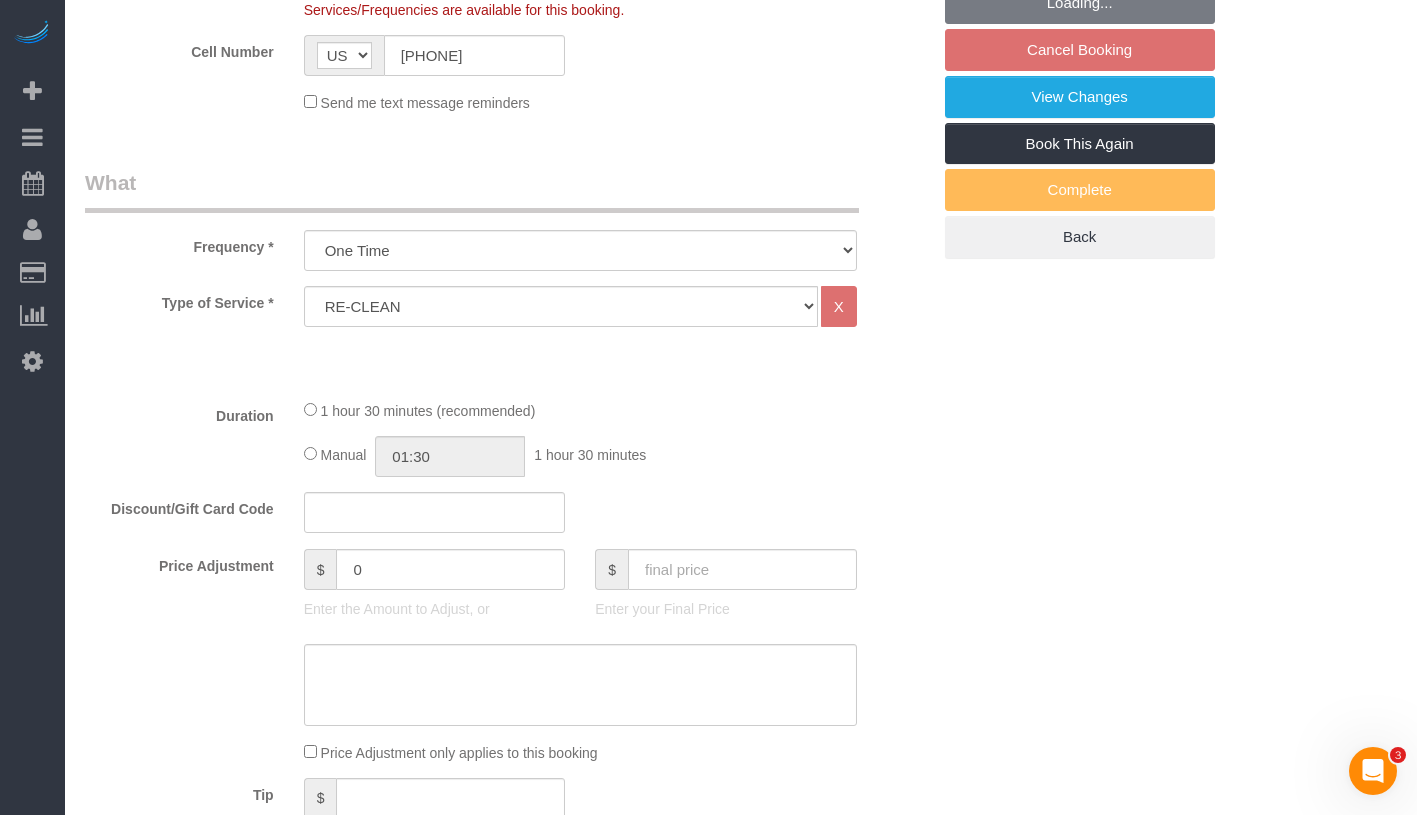 select on "object:1386" 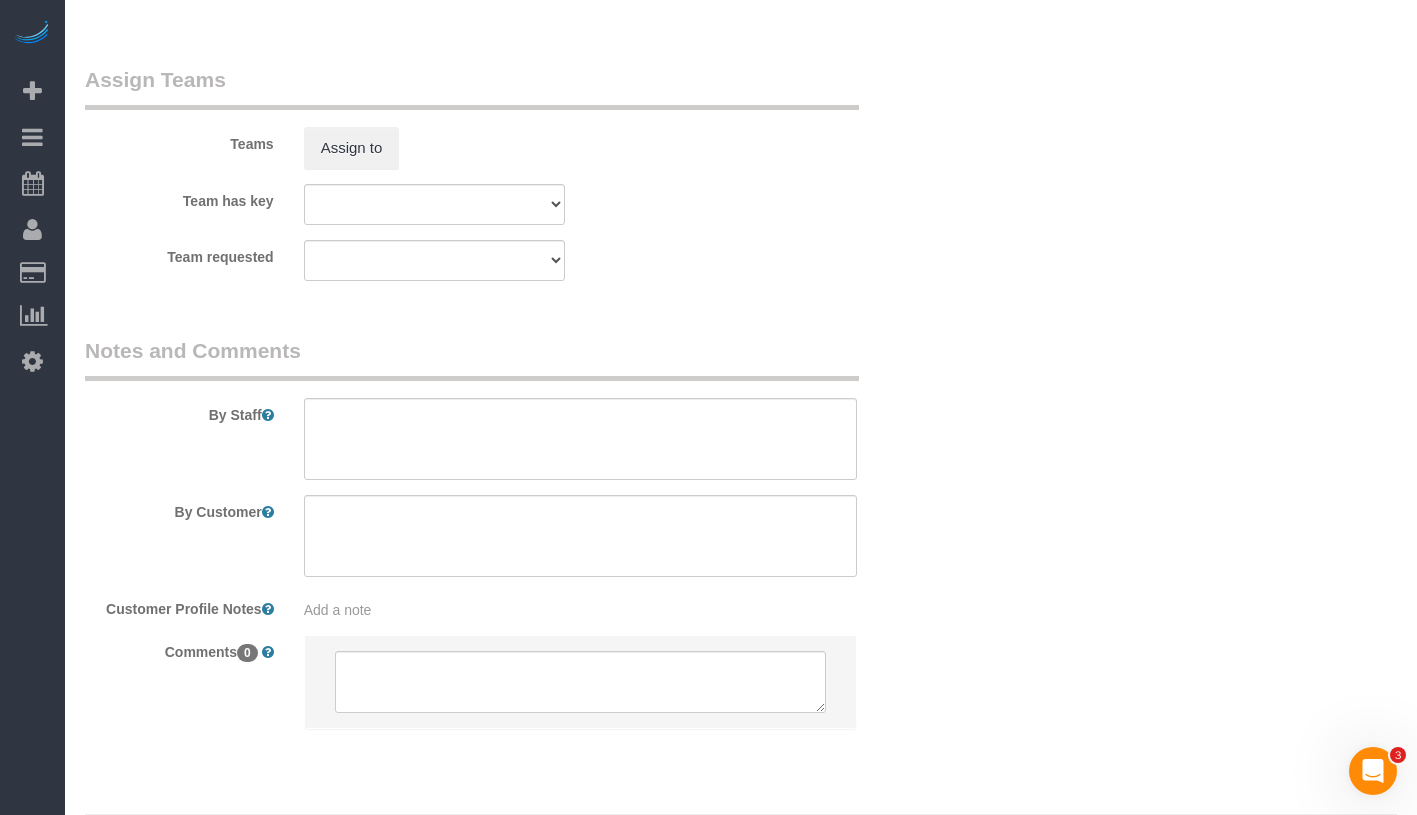 scroll, scrollTop: 2191, scrollLeft: 0, axis: vertical 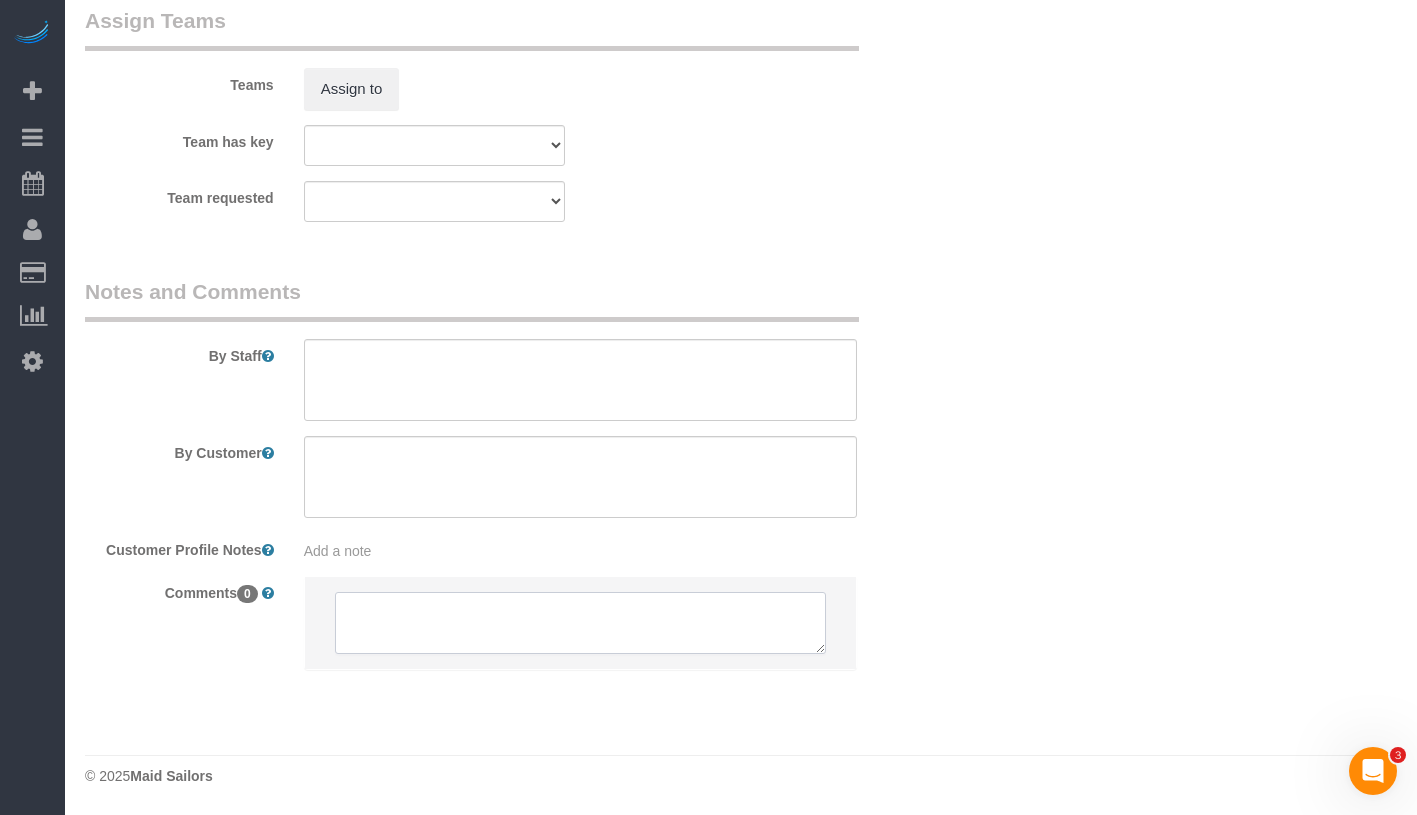 click at bounding box center [580, 623] 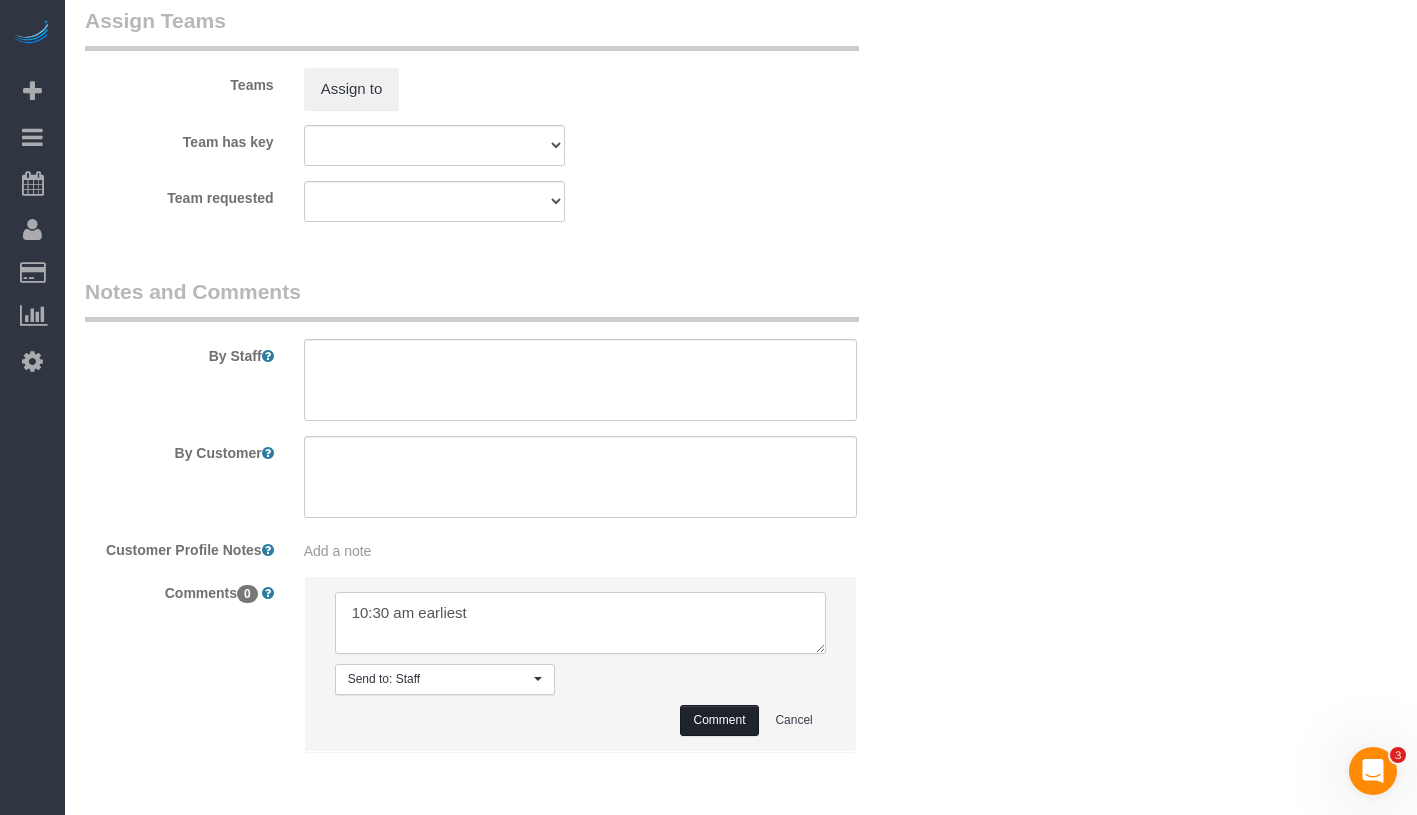 type on "10:30 am earliest" 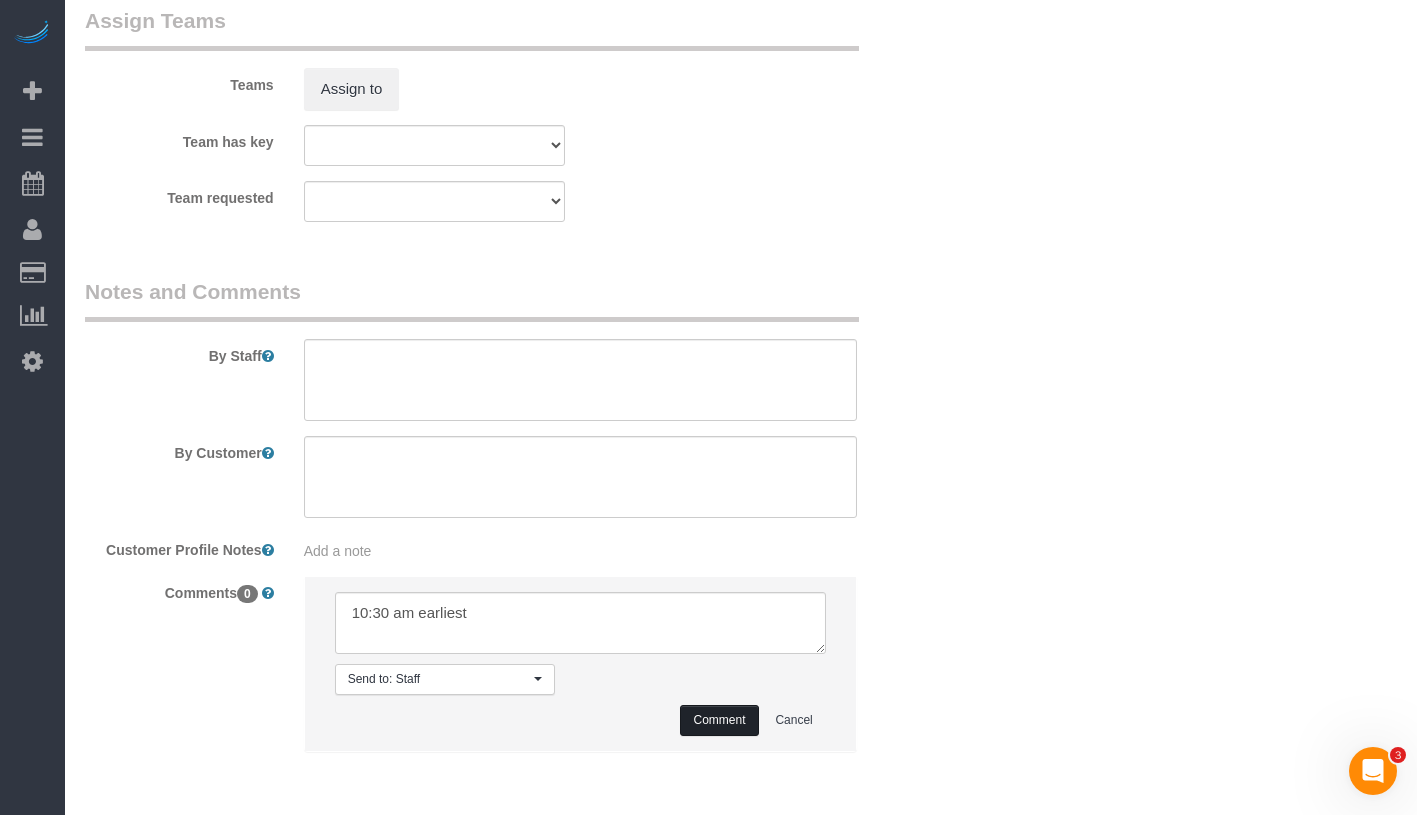 click on "Comment" at bounding box center [719, 720] 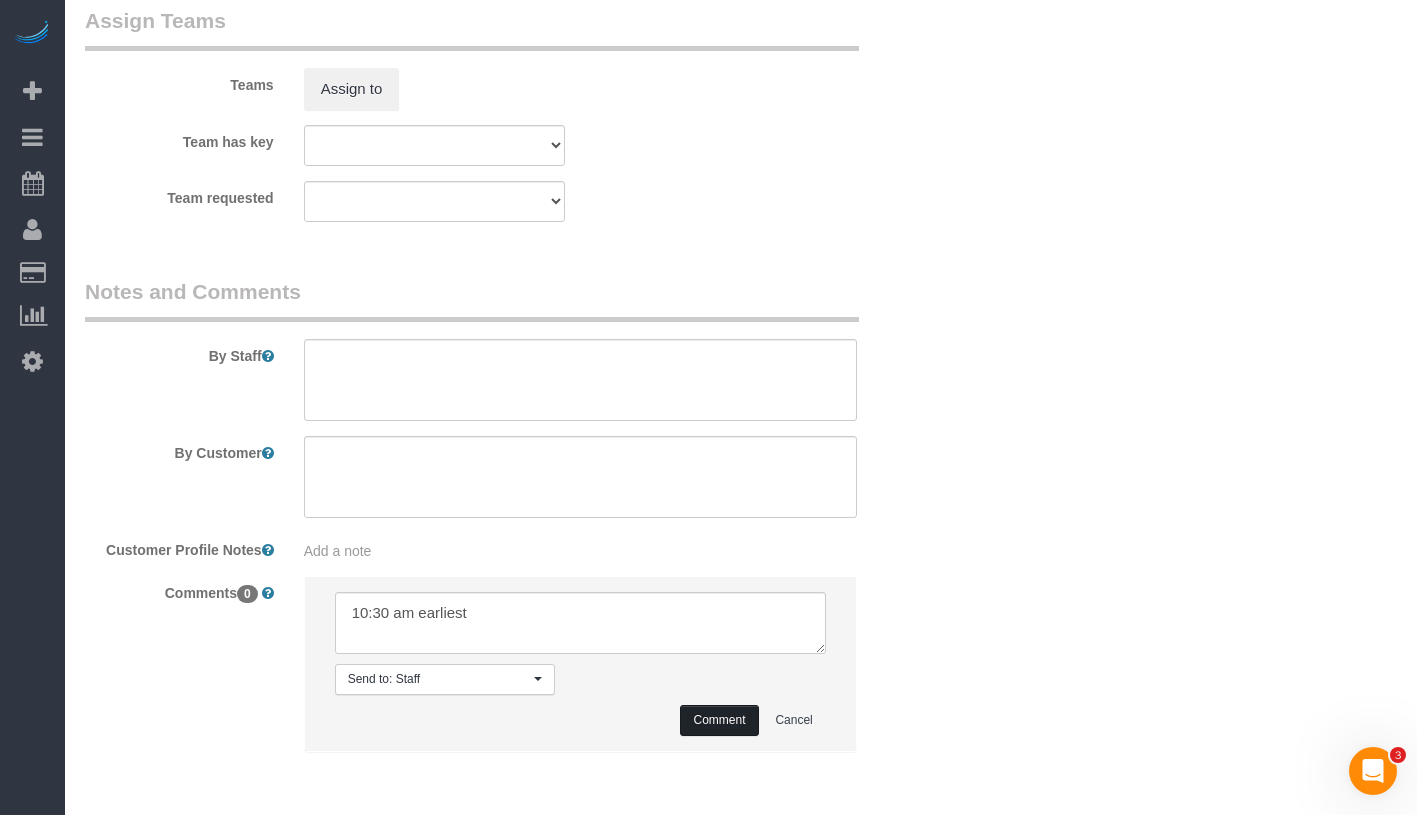 type 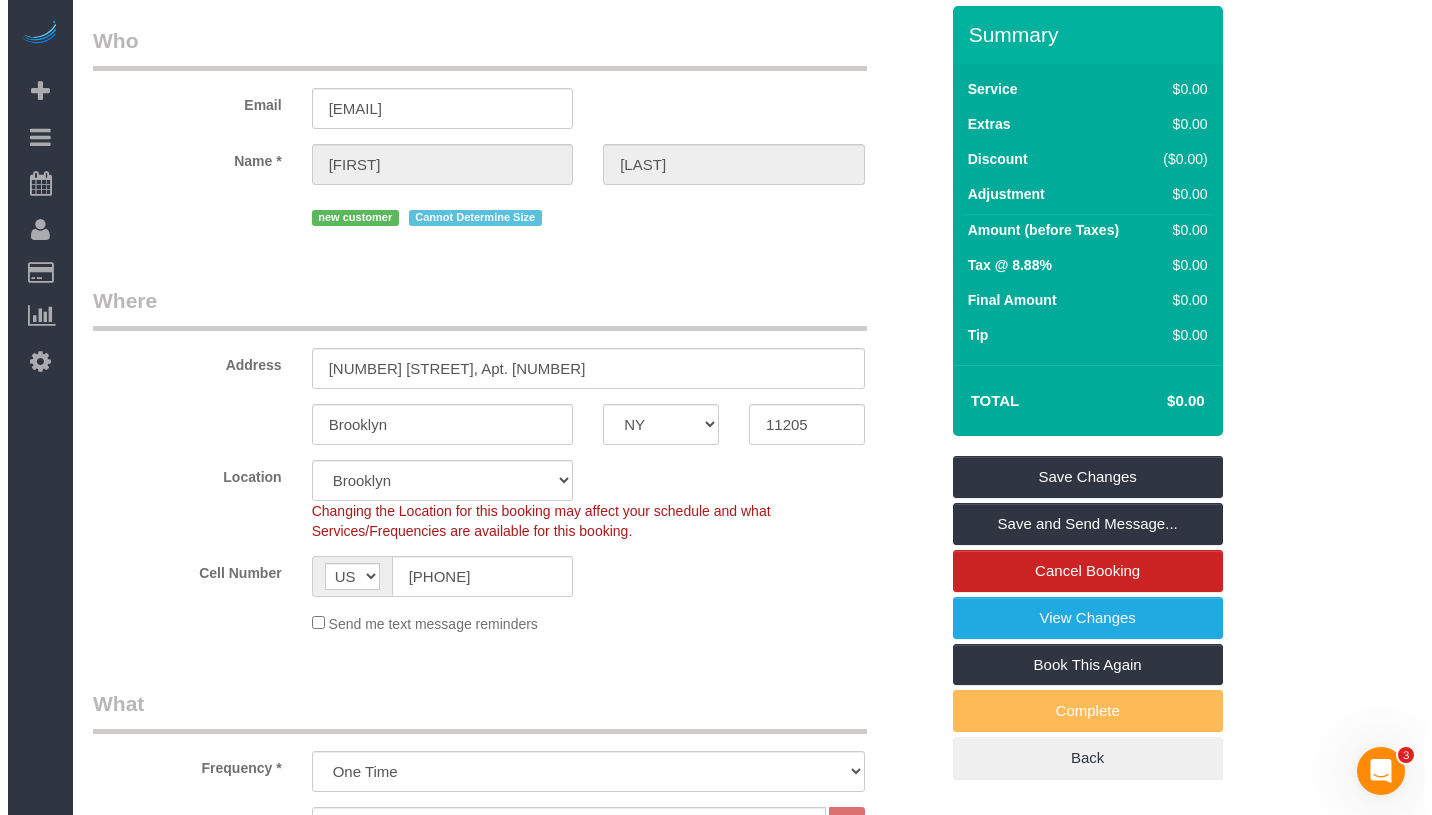 scroll, scrollTop: 0, scrollLeft: 0, axis: both 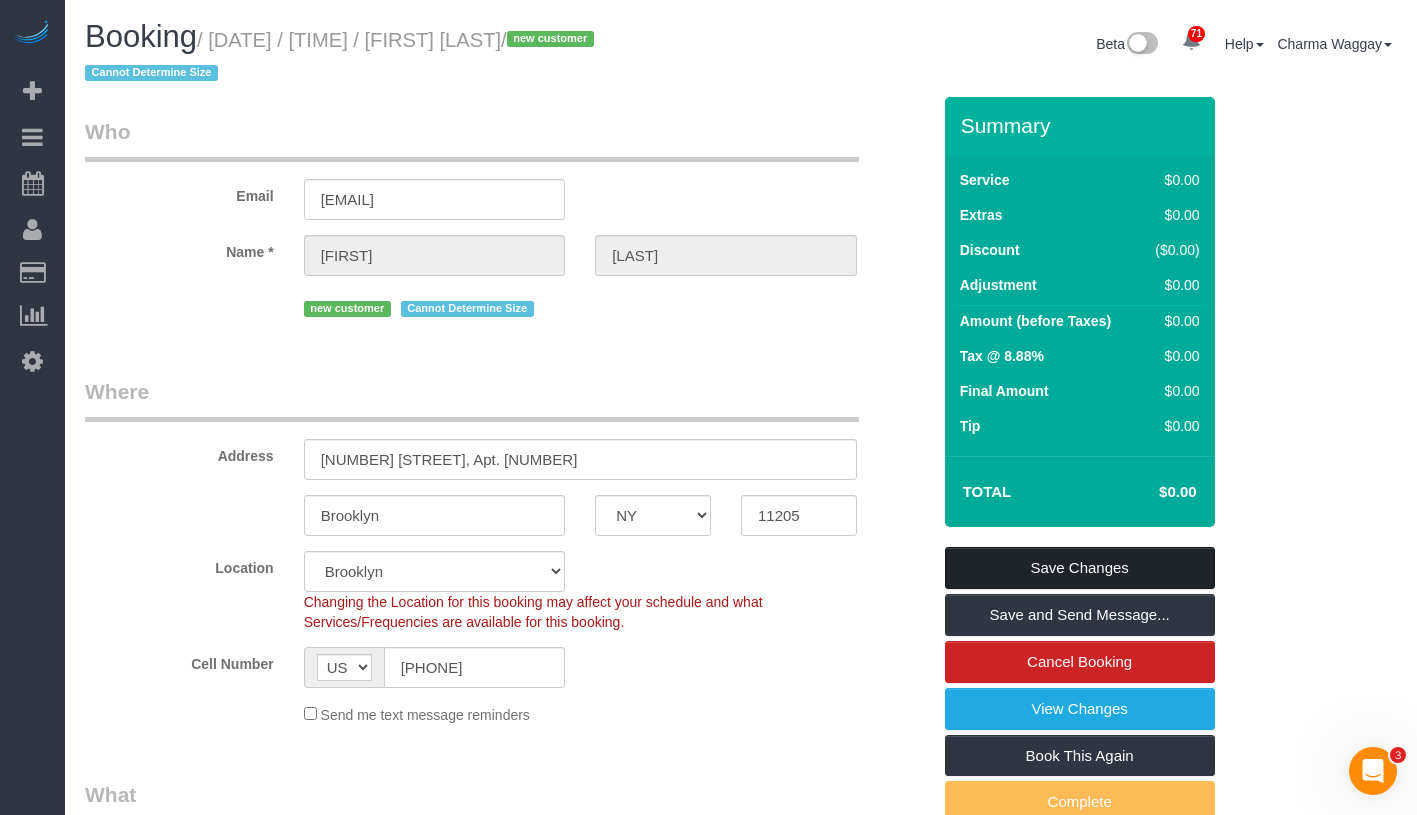 click on "Save Changes" at bounding box center [1080, 568] 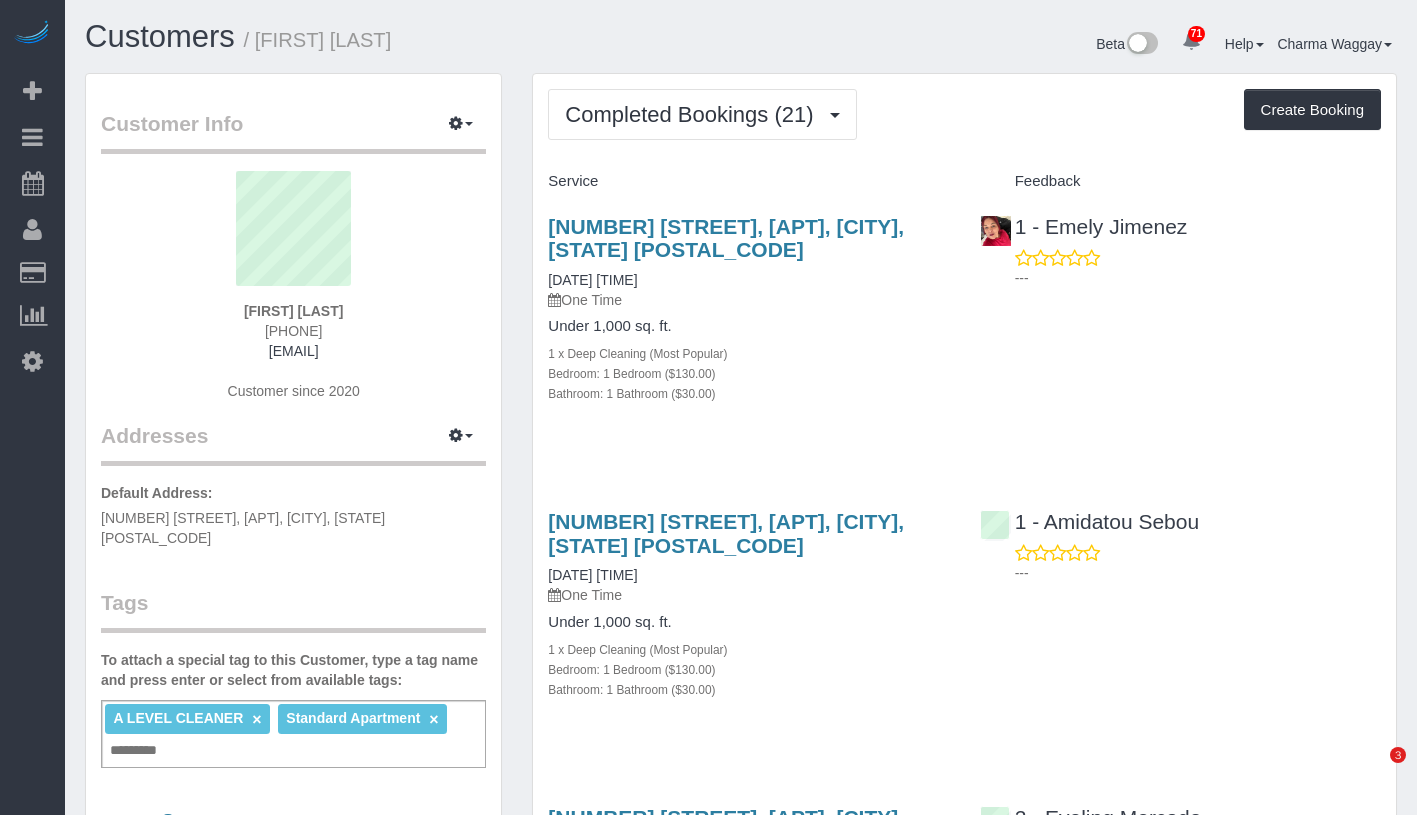 scroll, scrollTop: 0, scrollLeft: 0, axis: both 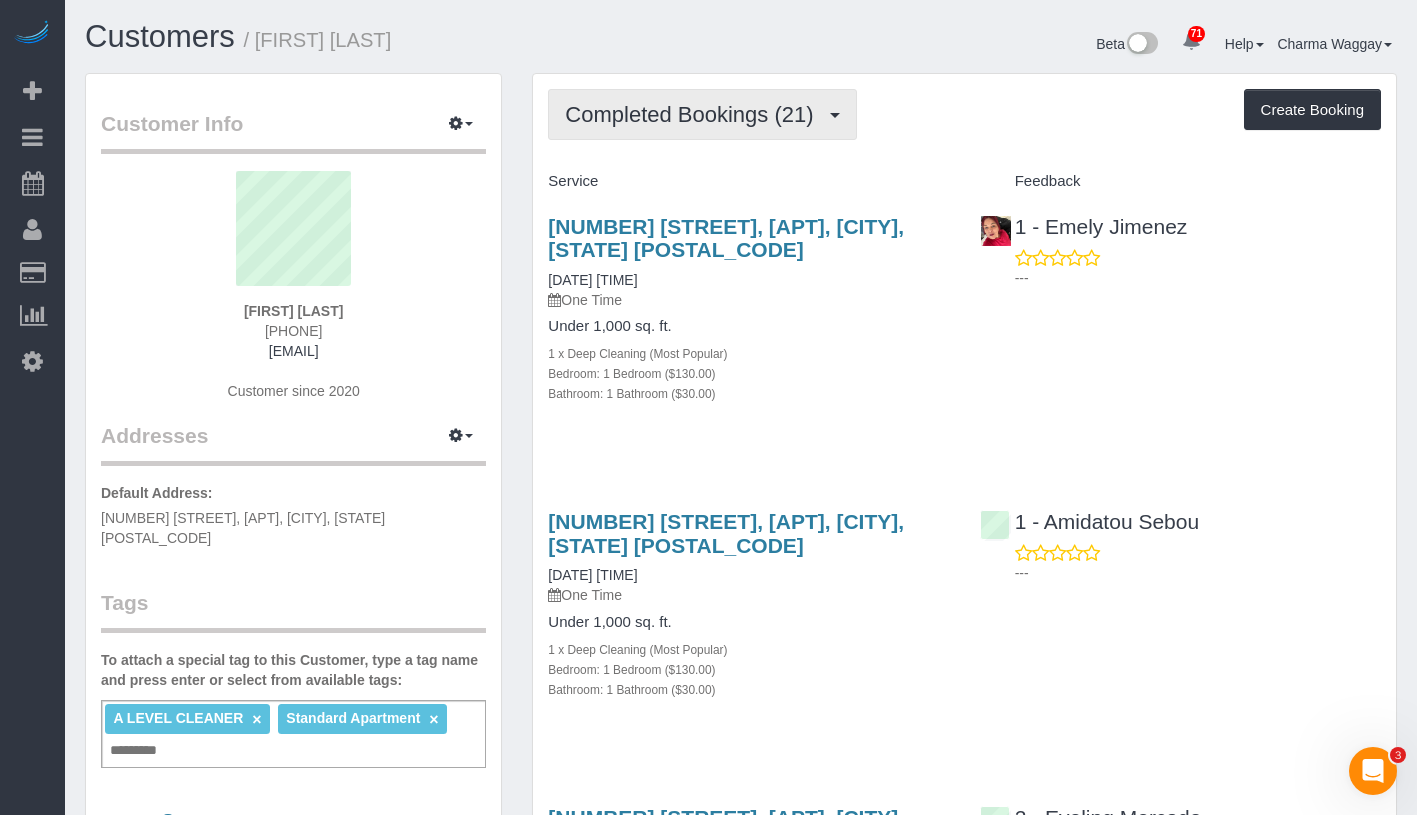 click on "Completed Bookings (21)" at bounding box center (694, 114) 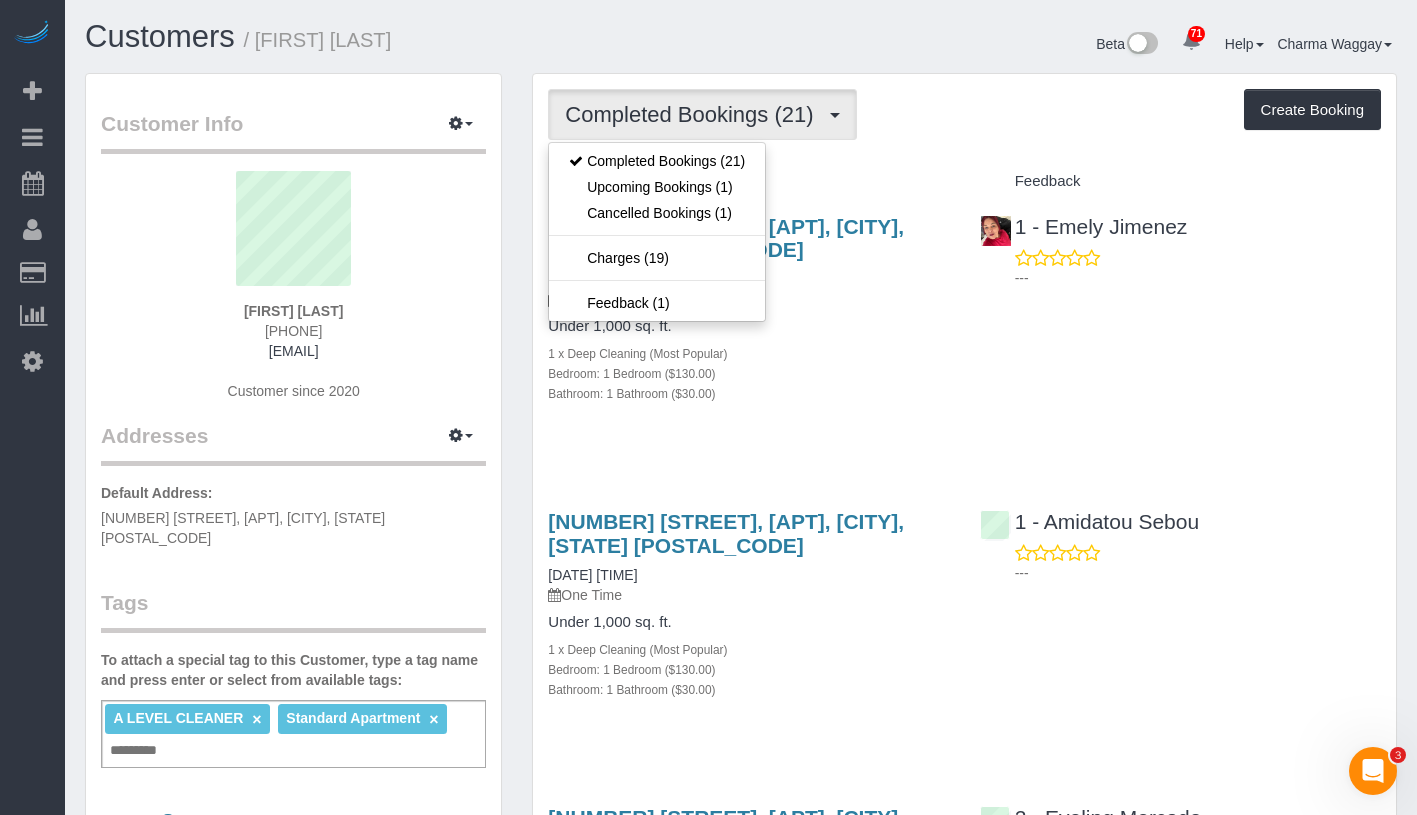 click on "Completed Bookings (21)
Completed Bookings (21)
Upcoming Bookings (1)
Cancelled Bookings (1)
Charges (19)
Feedback (1)
Create Booking" at bounding box center [964, 114] 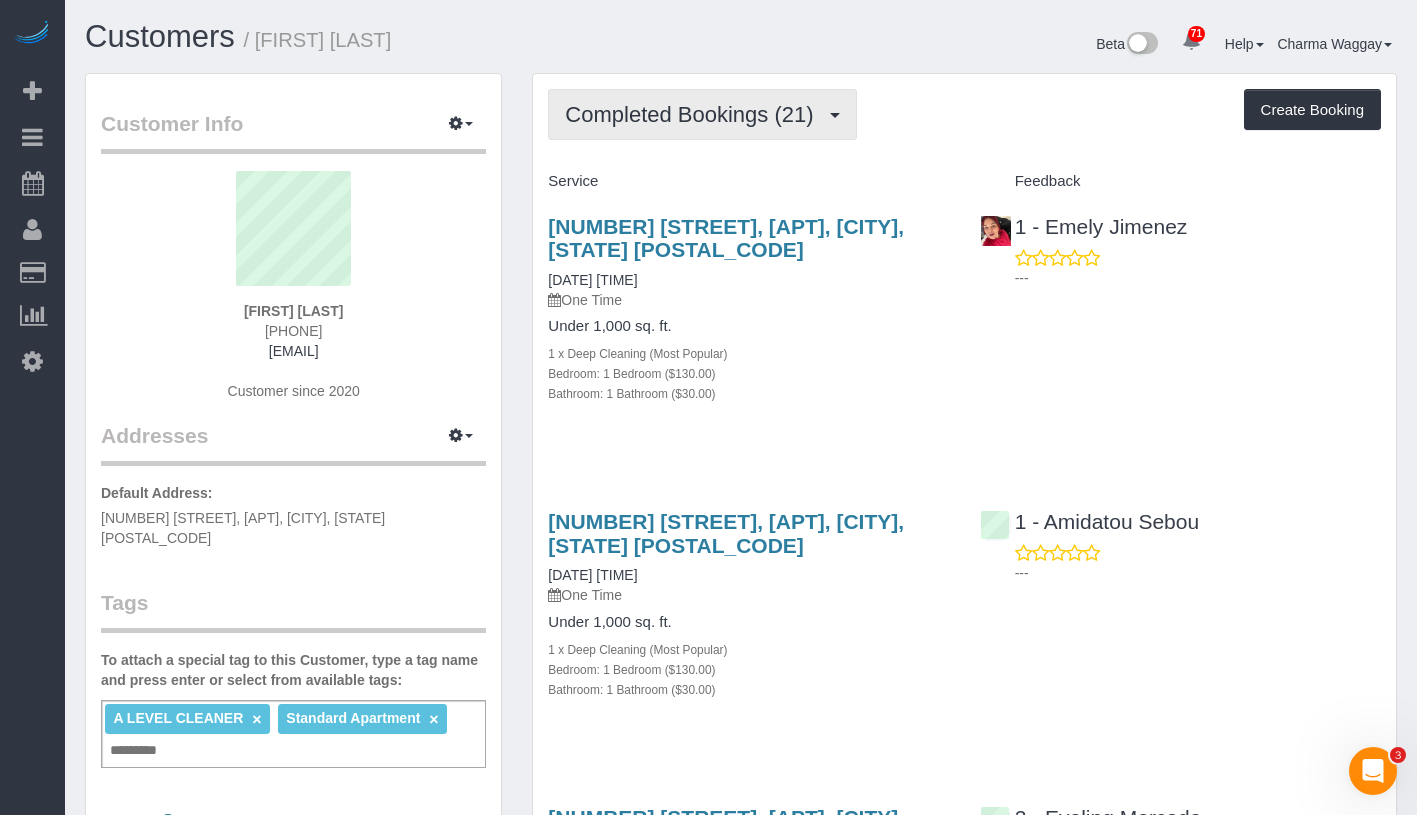 click on "Completed Bookings (21)" at bounding box center [694, 114] 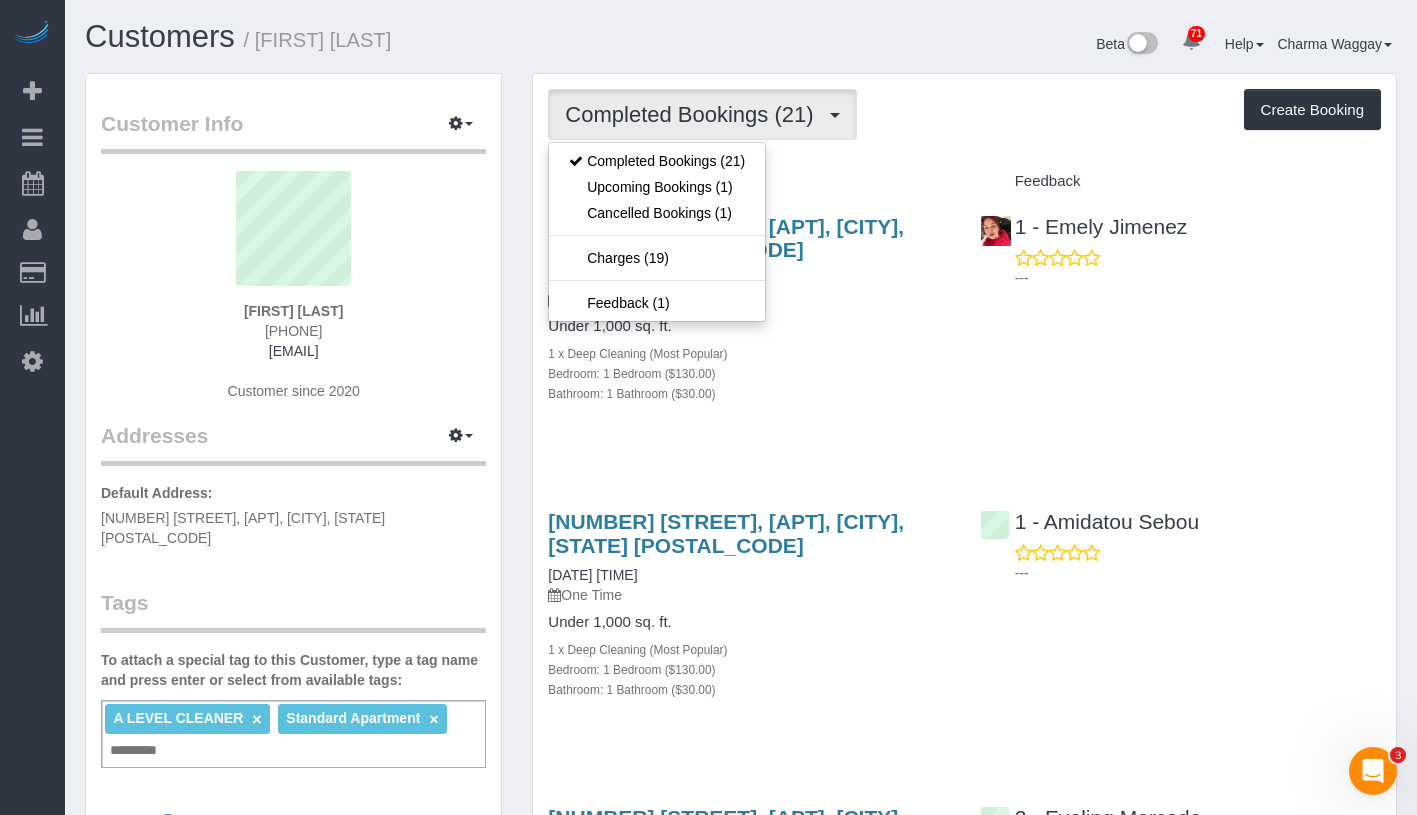 click on "Completed Bookings (21)
Completed Bookings (21)
Upcoming Bookings (1)
Cancelled Bookings (1)
Charges (19)
Feedback (1)
Create Booking
Service
Feedback" at bounding box center (964, 3165) 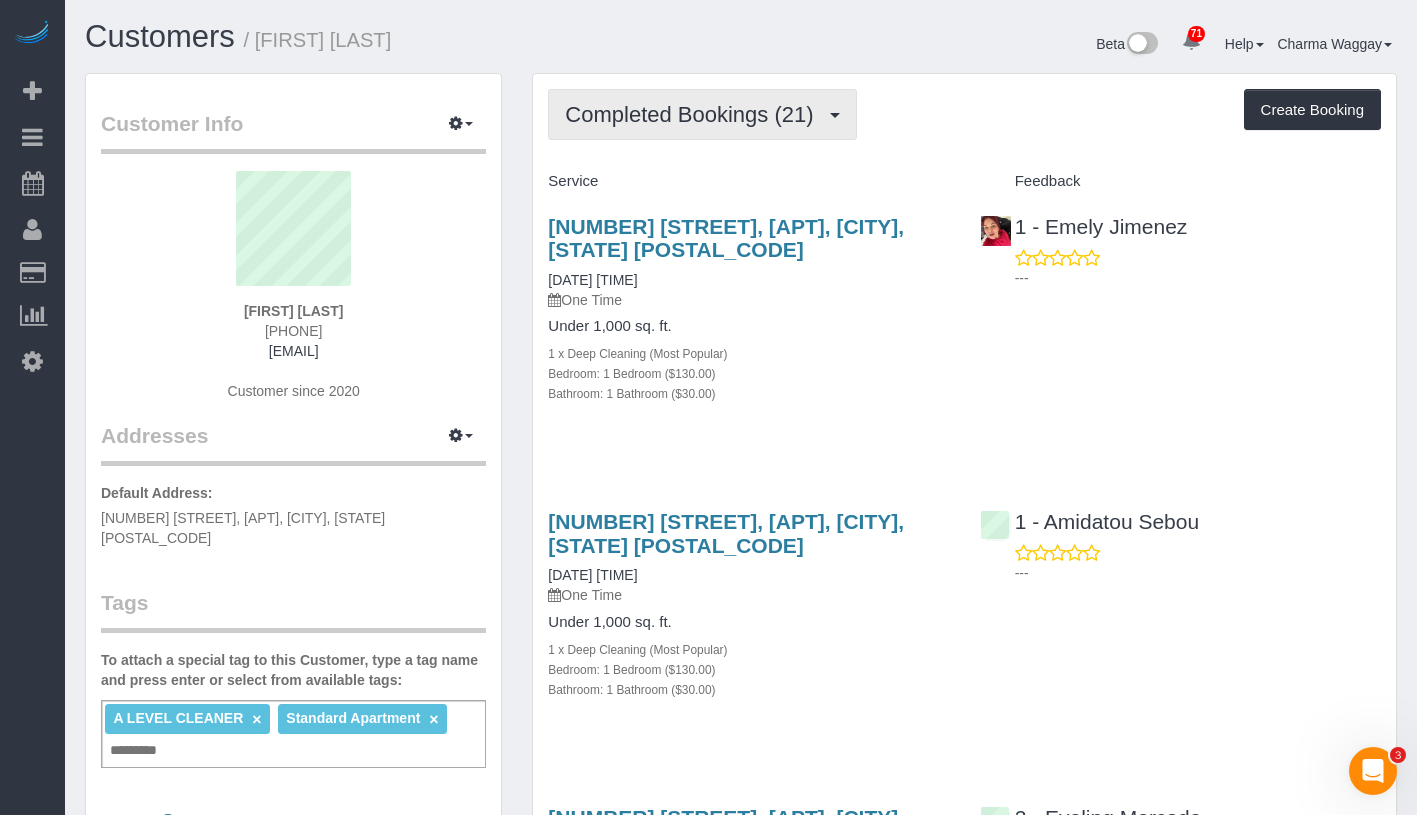 click on "Completed Bookings (21)" at bounding box center [694, 114] 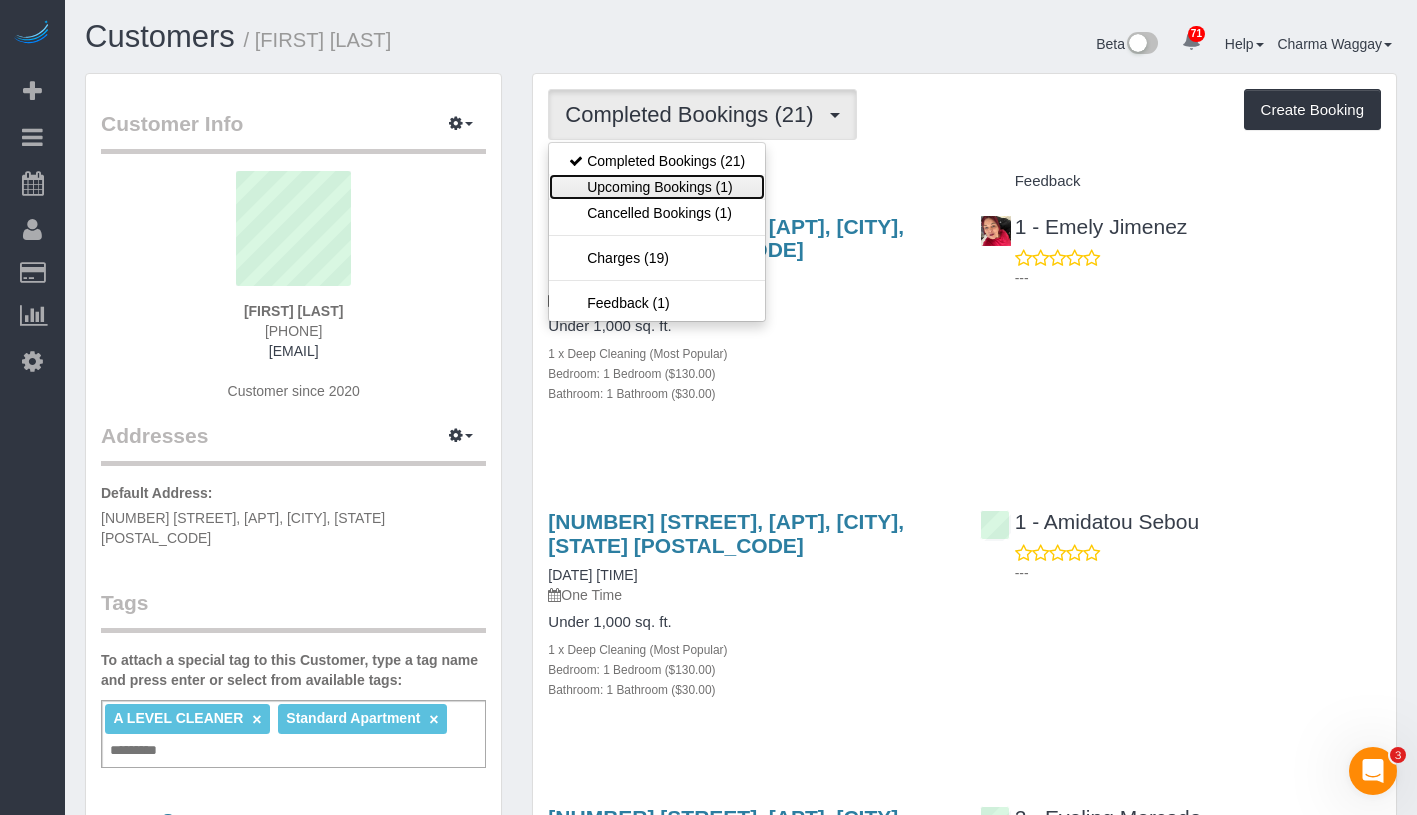 click on "Upcoming Bookings (1)" at bounding box center [657, 187] 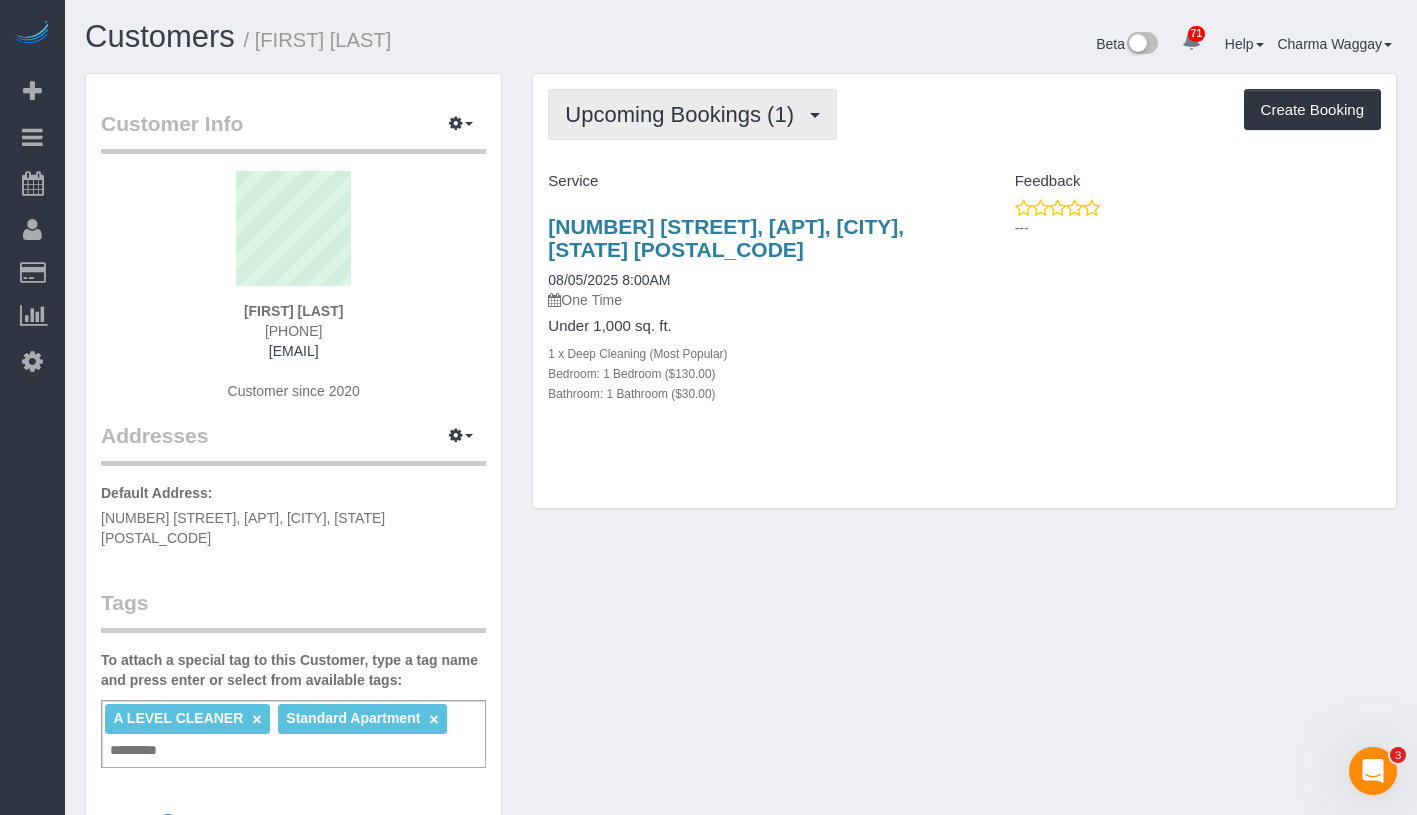 click on "Upcoming Bookings (1)" at bounding box center [684, 114] 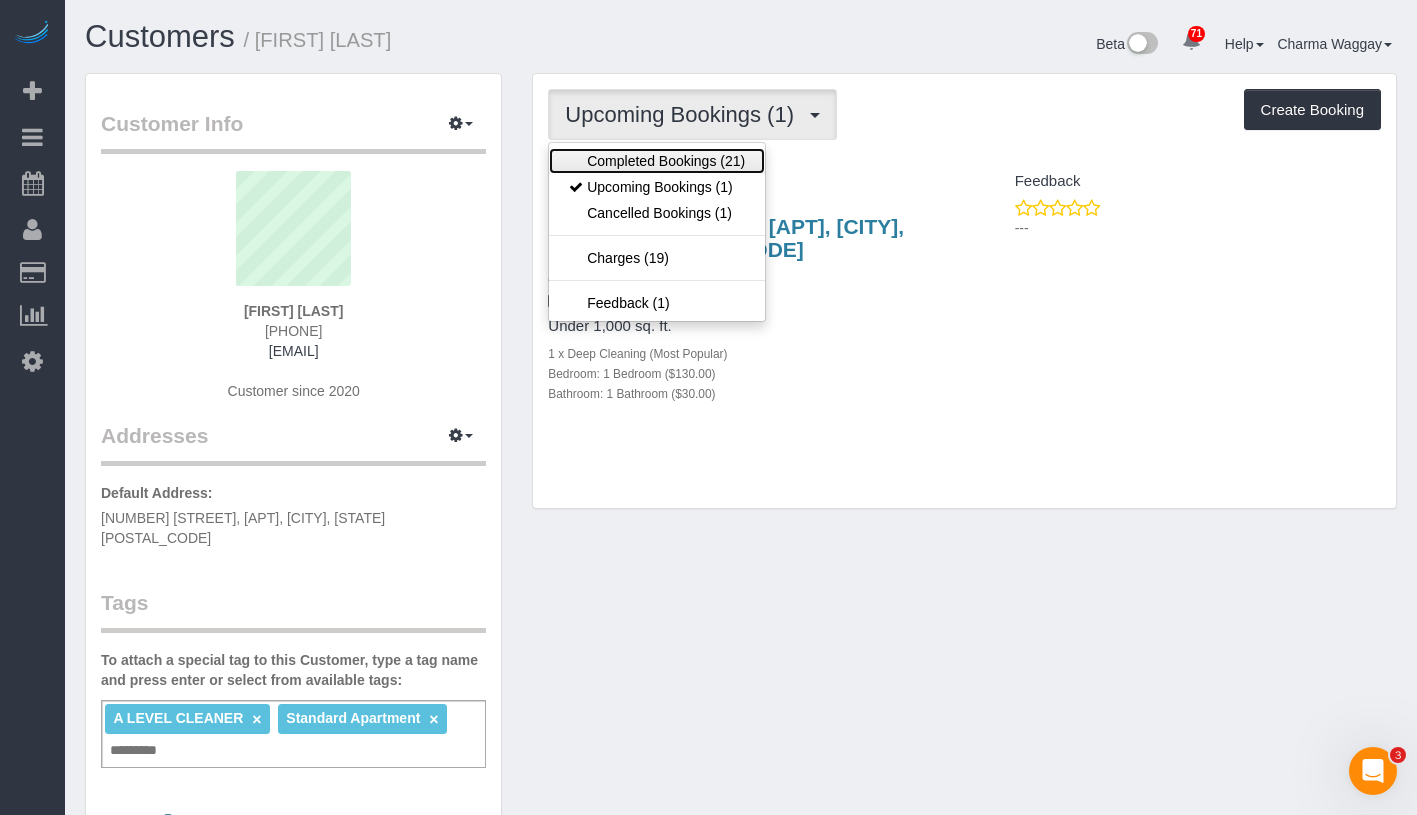 click on "Completed Bookings (21)" at bounding box center (657, 161) 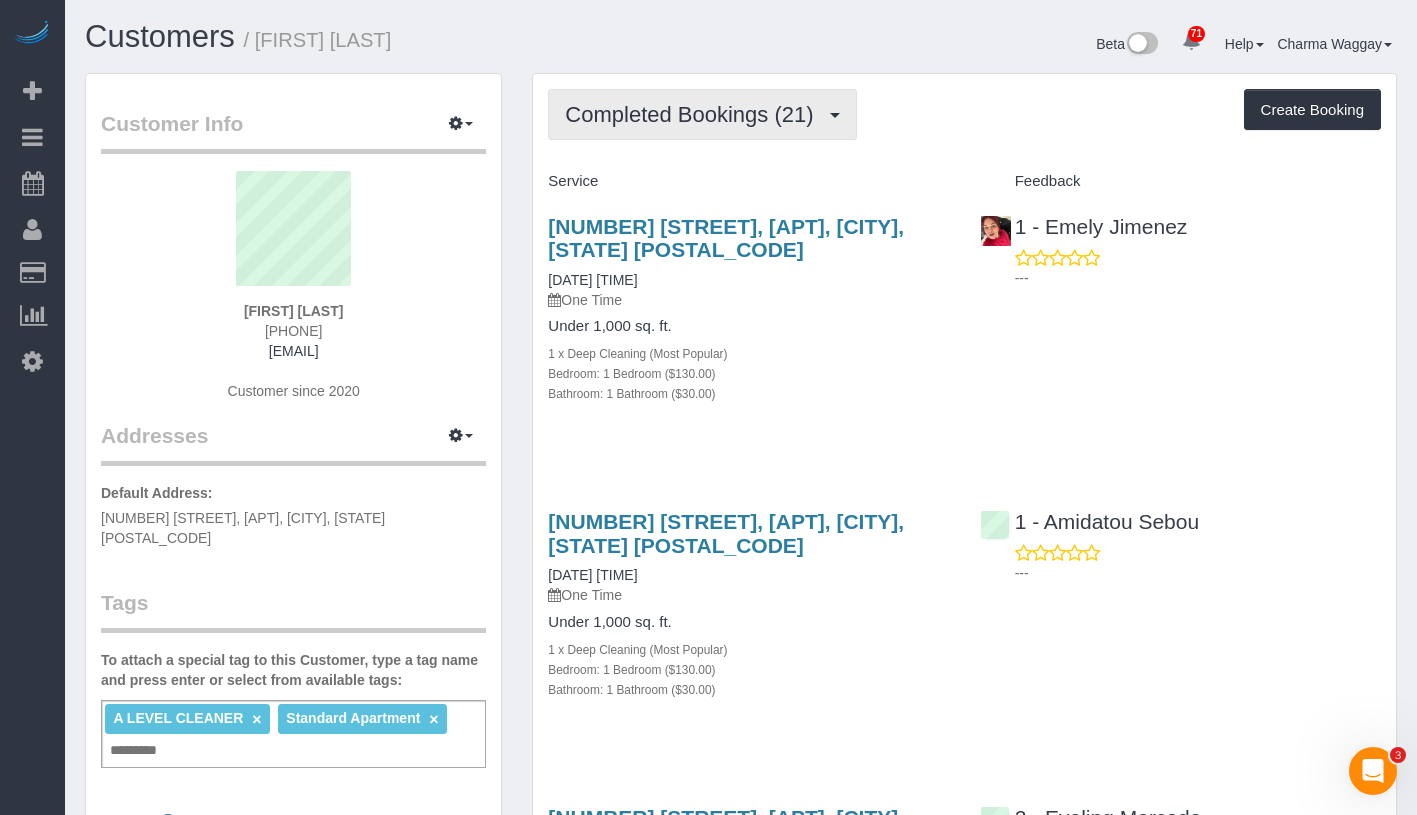 click on "Completed Bookings (21)" at bounding box center [694, 114] 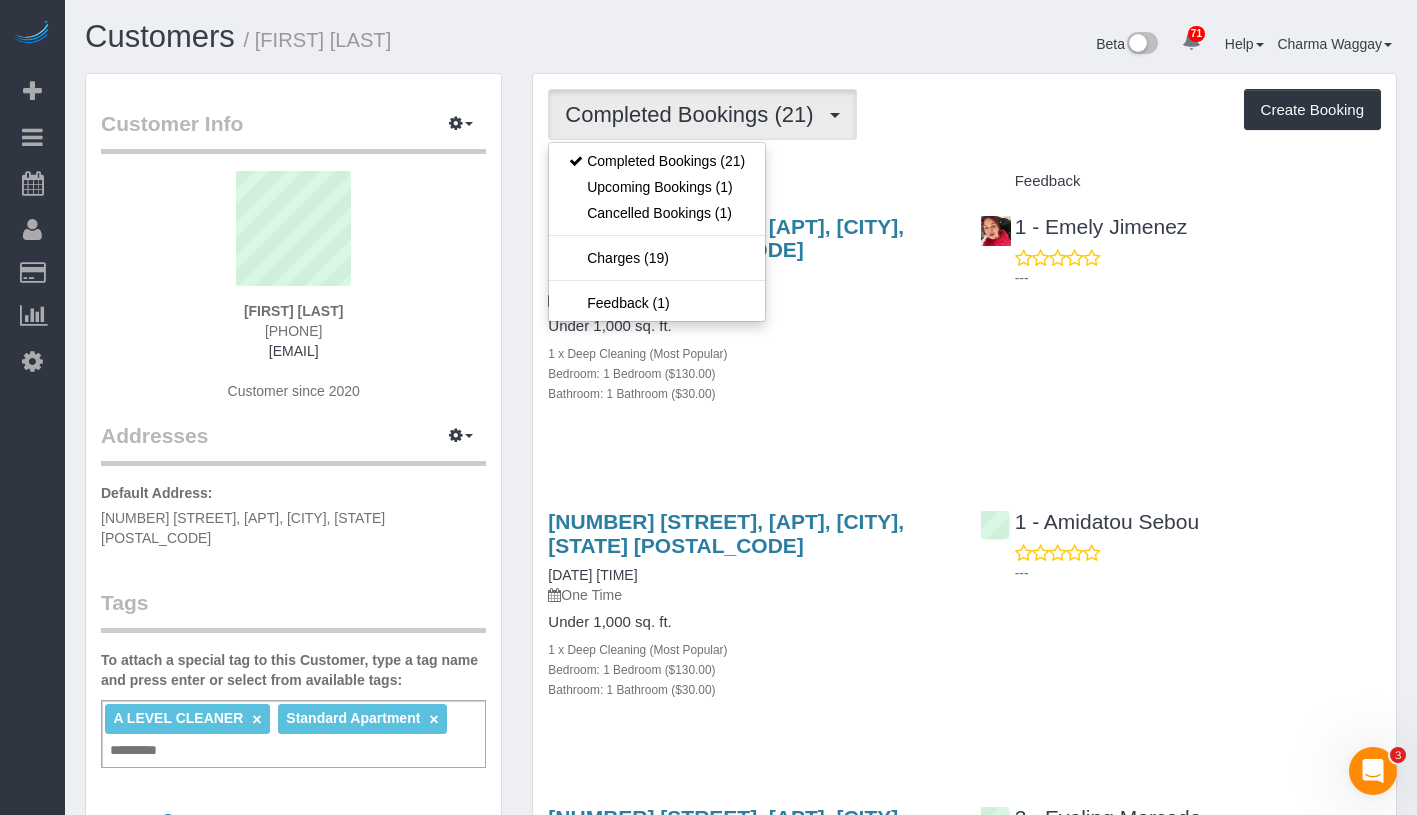 click on "Completed Bookings (21)" at bounding box center (694, 114) 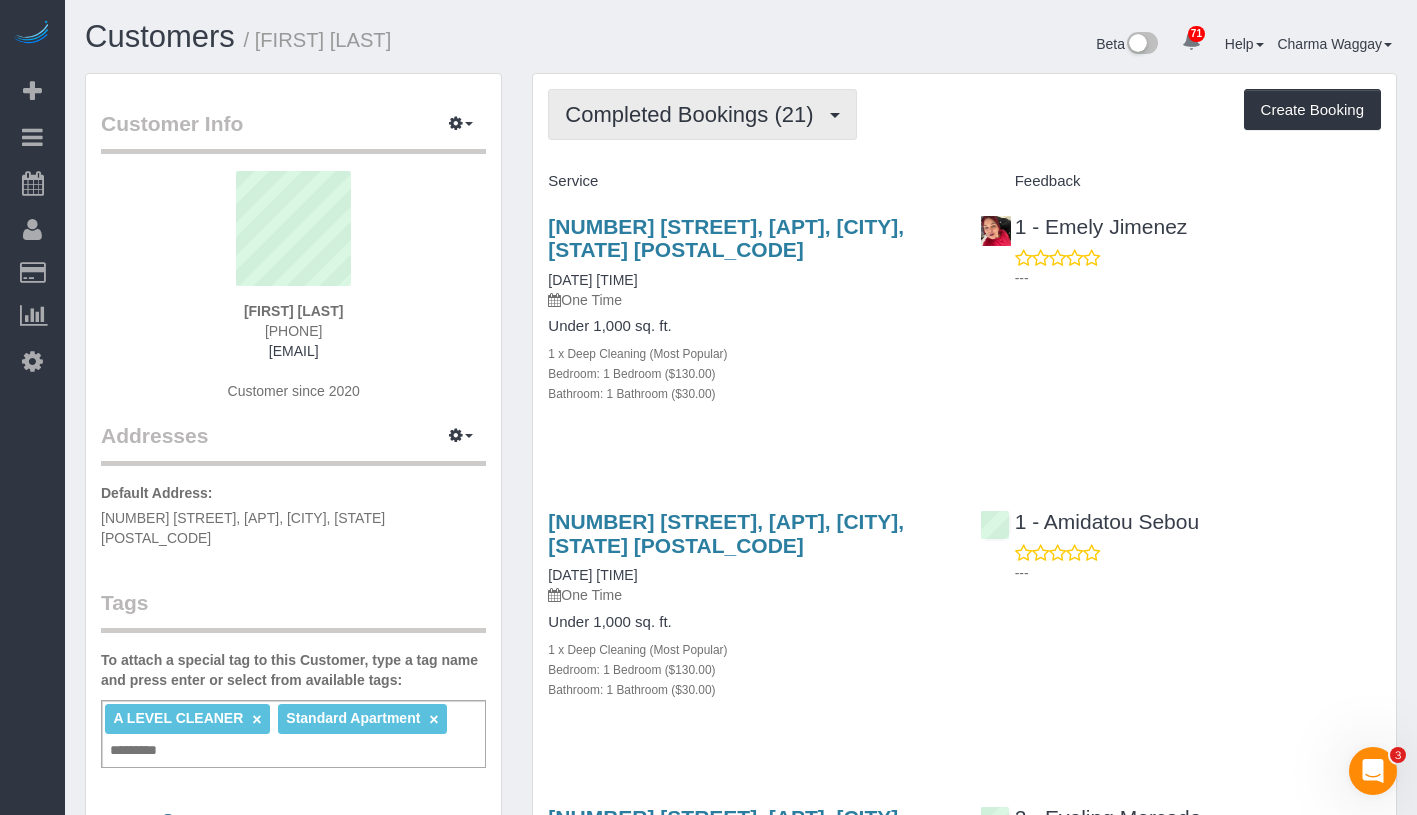 click on "Completed Bookings (21)" at bounding box center [694, 114] 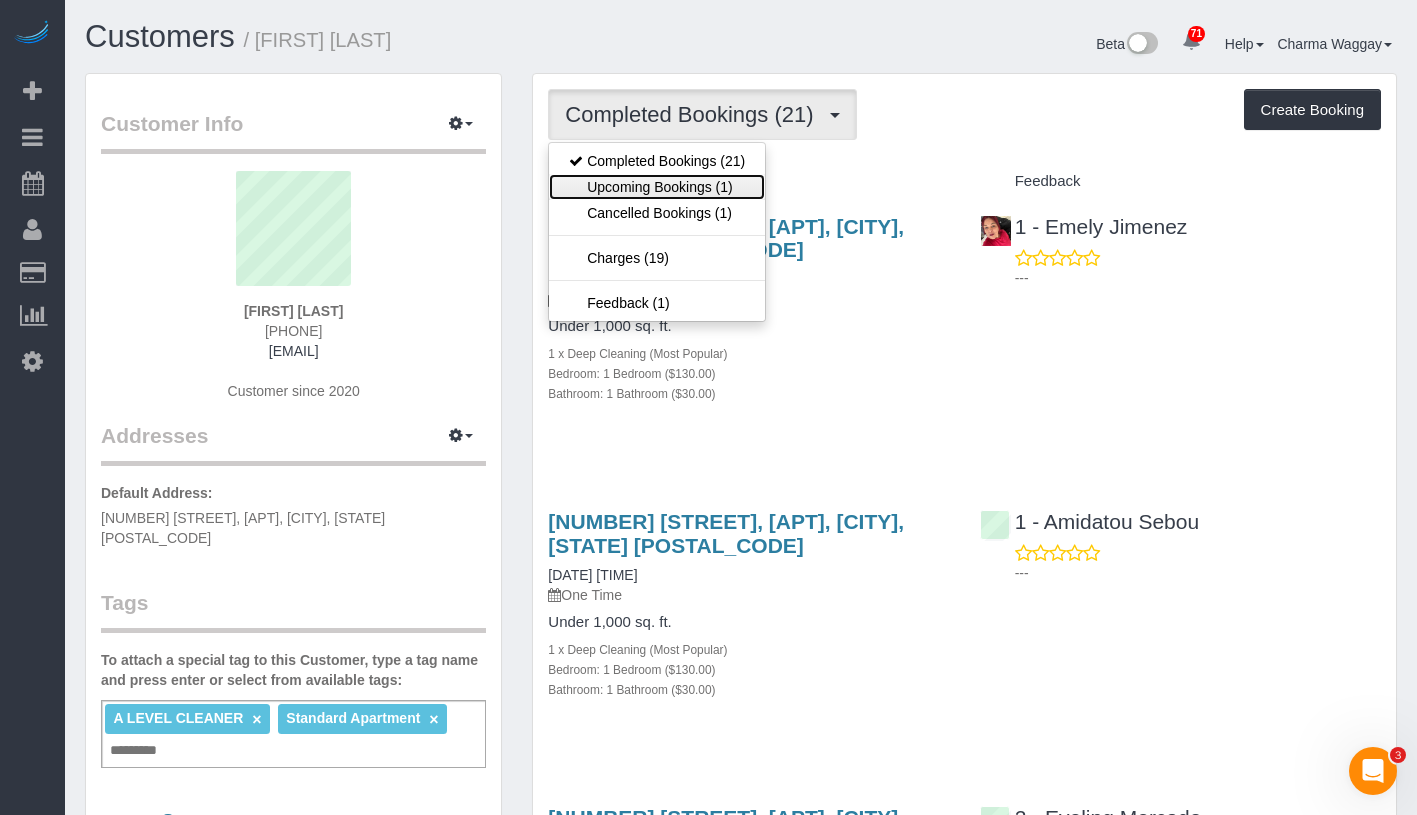 click on "Upcoming Bookings (1)" at bounding box center (657, 187) 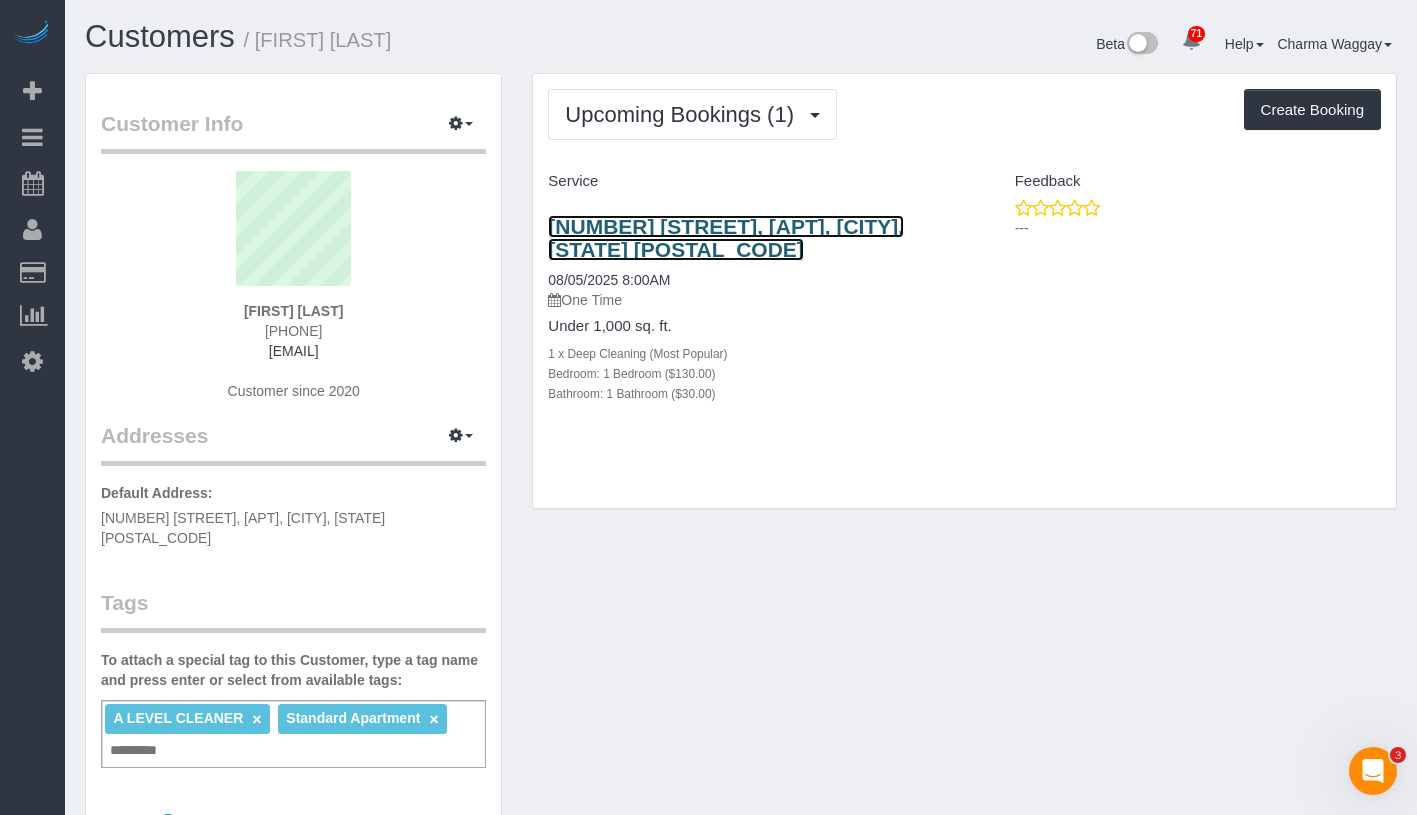 click on "201 E 69th St, Apt 8n, New York, NY 10021" at bounding box center [726, 238] 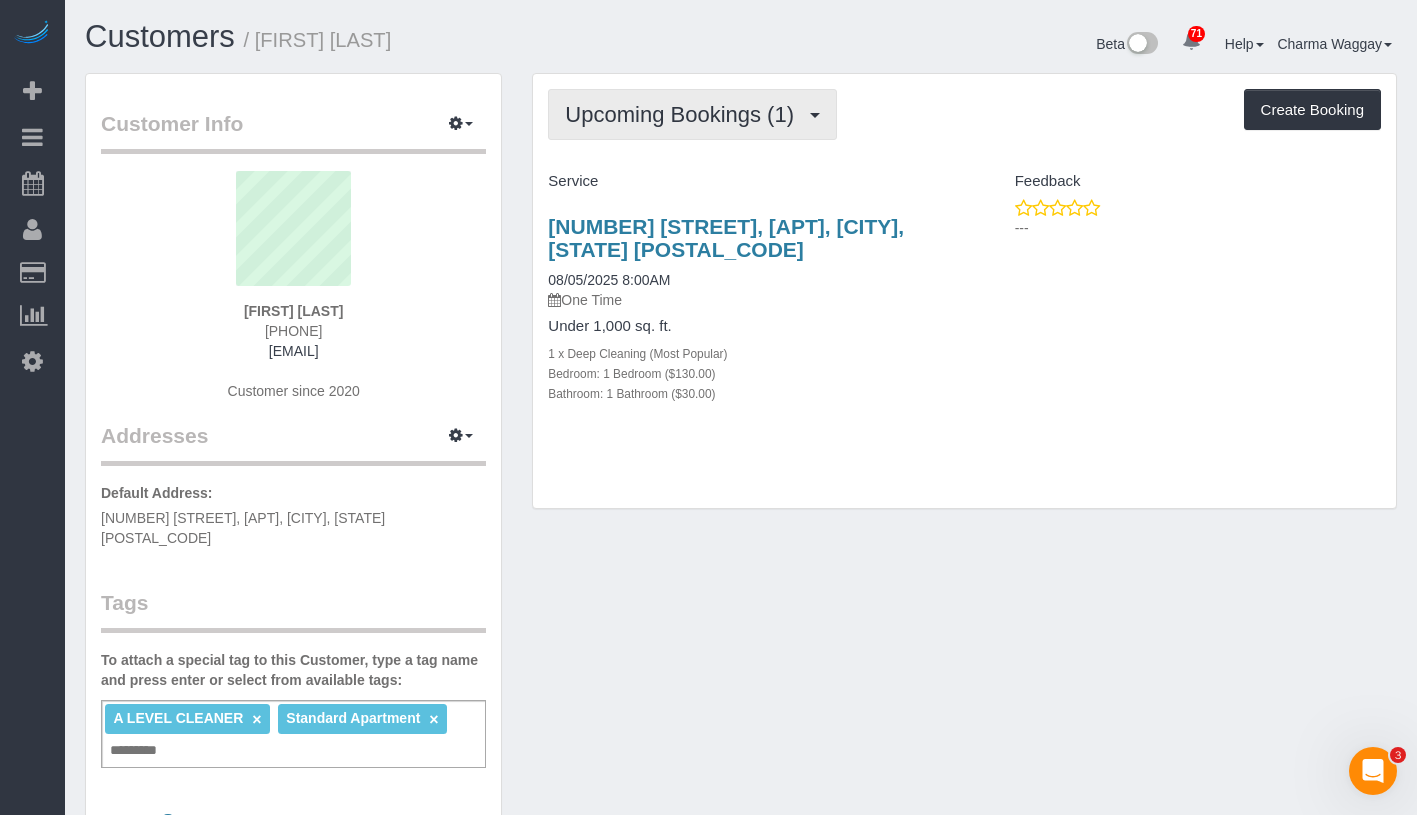 click on "Upcoming Bookings (1)" at bounding box center (684, 114) 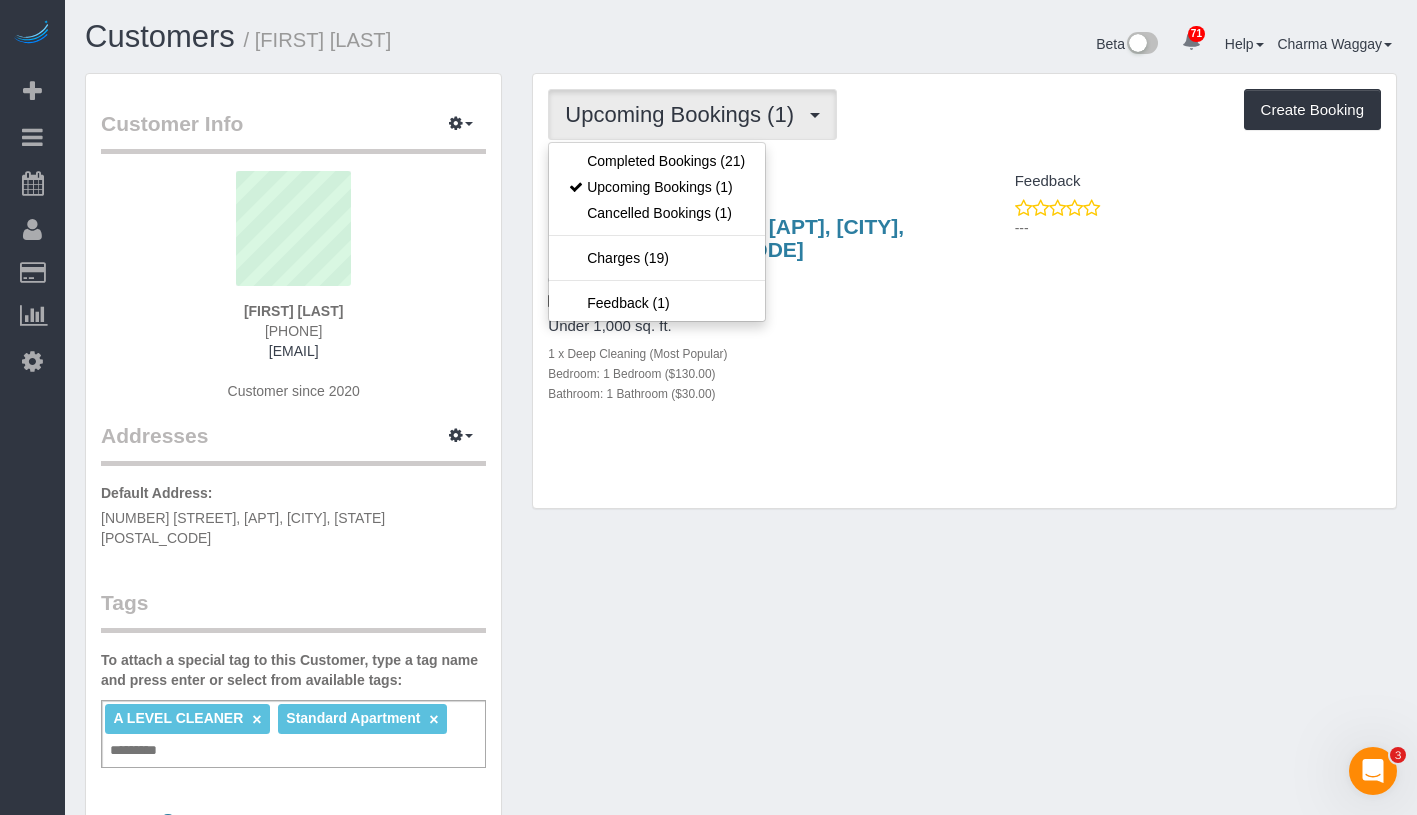 click on "Feedback" at bounding box center [1180, 181] 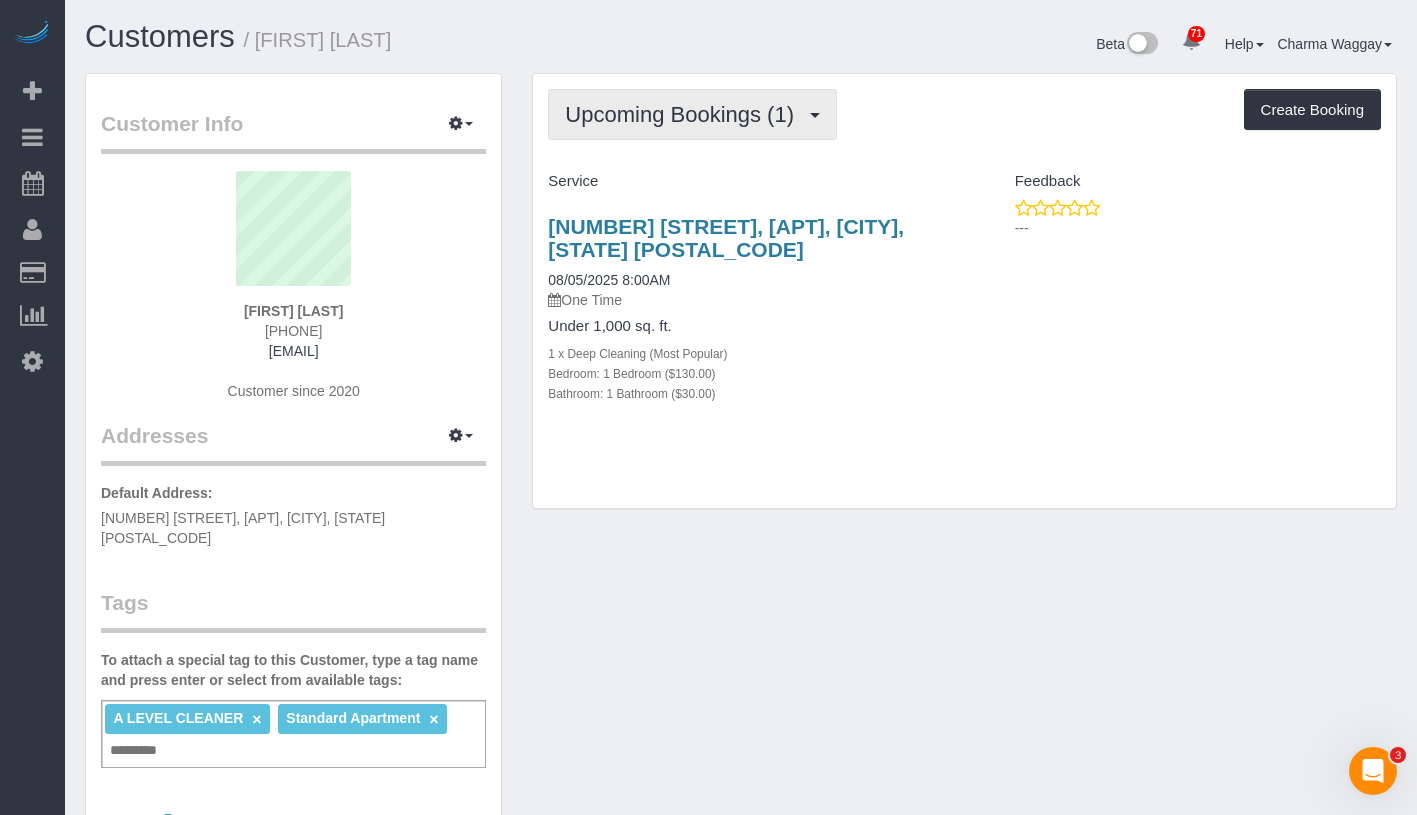 click on "Upcoming Bookings (1)" at bounding box center (684, 114) 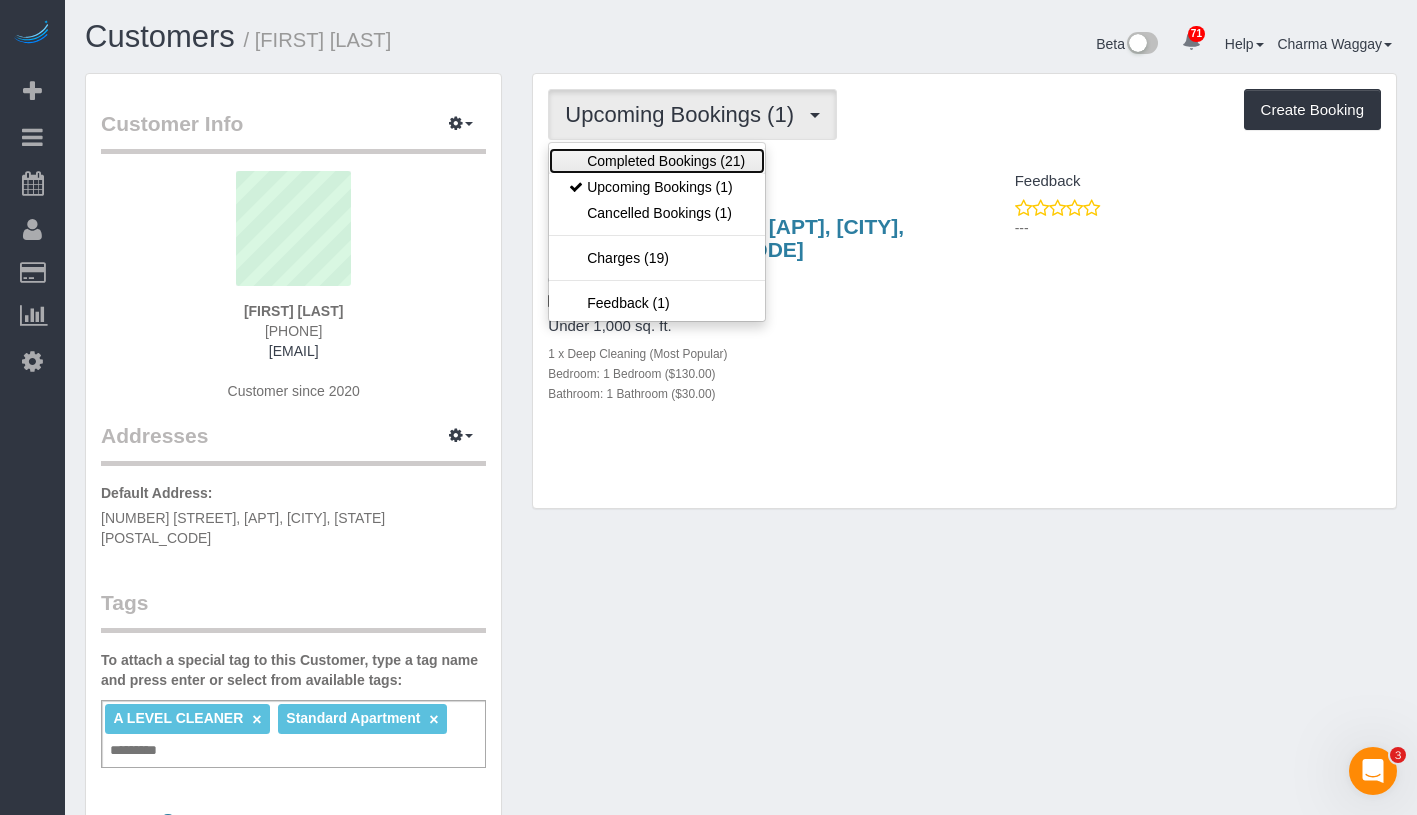 click on "Completed Bookings (21)" at bounding box center (657, 161) 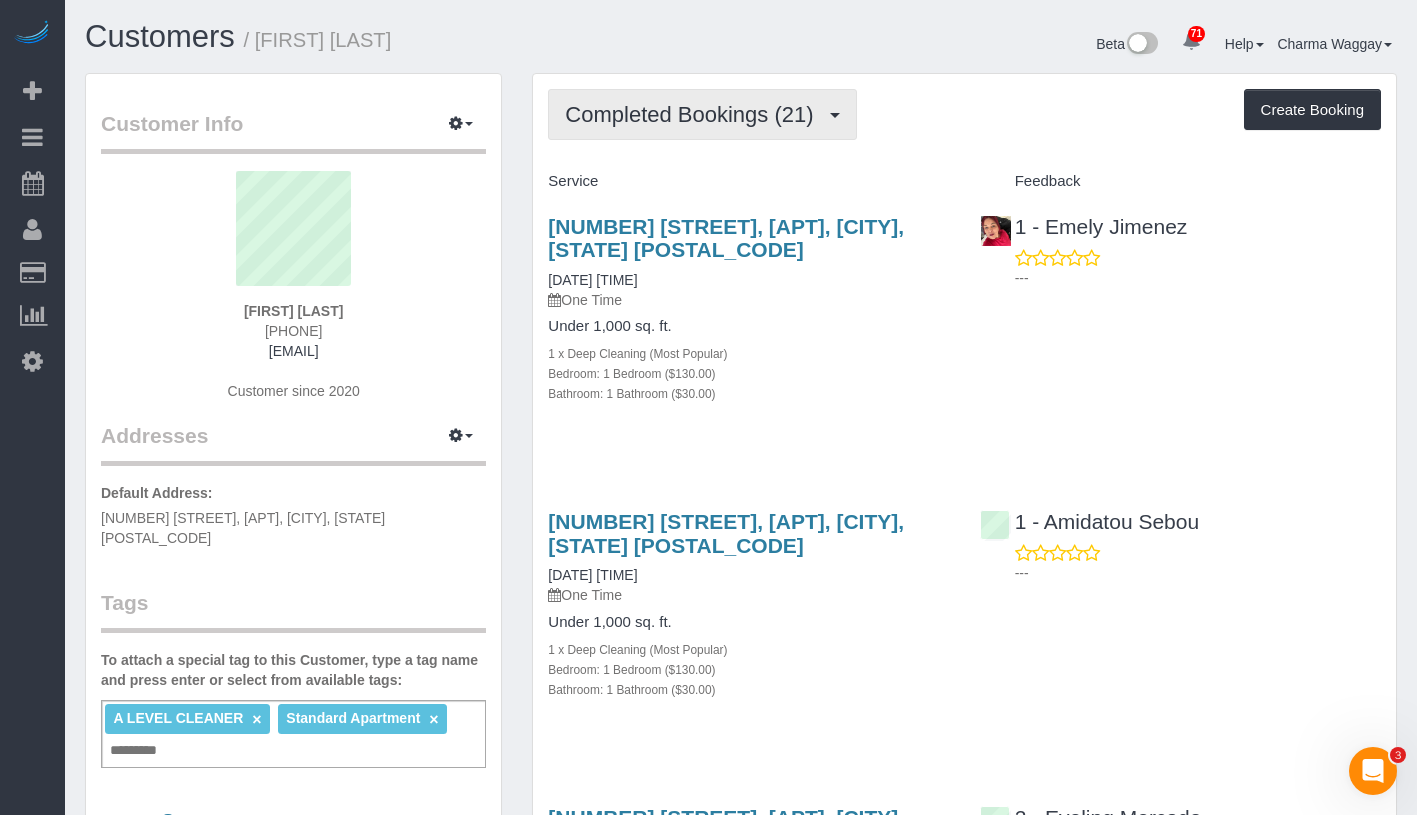 click on "Completed Bookings (21)" at bounding box center (694, 114) 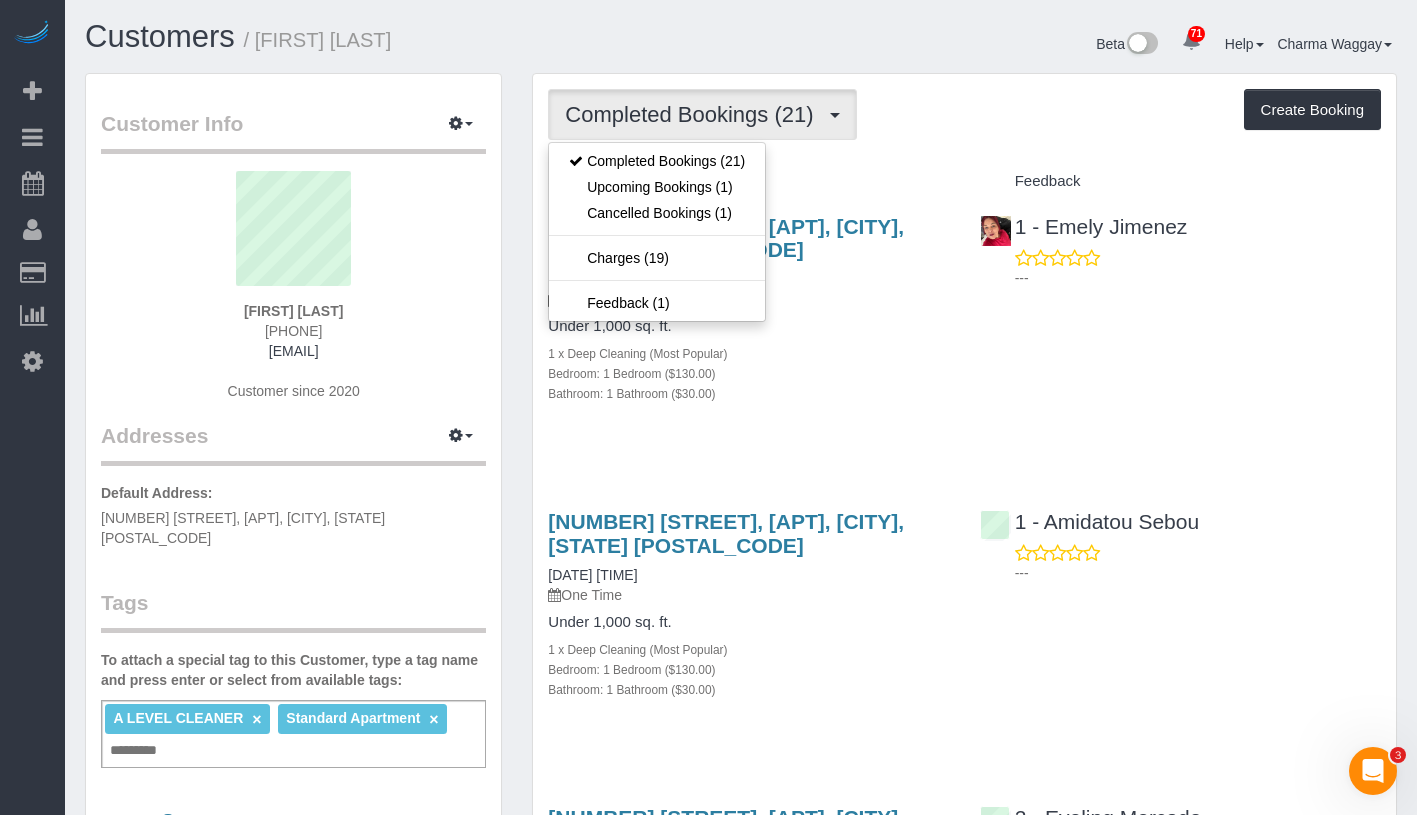 click on "Completed Bookings (21)
Completed Bookings (21)
Upcoming Bookings (1)
Cancelled Bookings (1)
Charges (19)
Feedback (1)
Create Booking
Service
Feedback" at bounding box center (964, 3165) 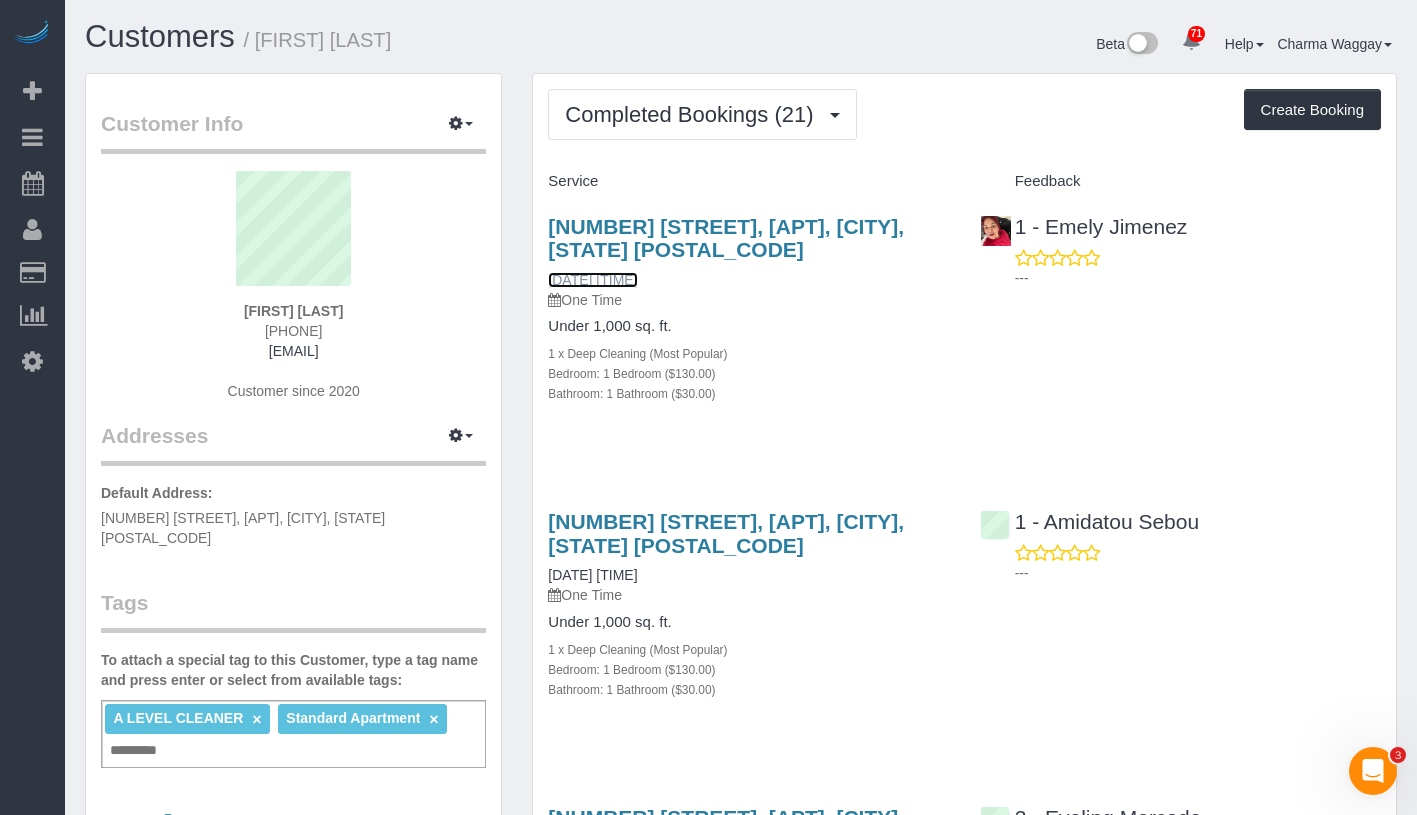 click on "06/24/2025 11:00AM" at bounding box center (592, 280) 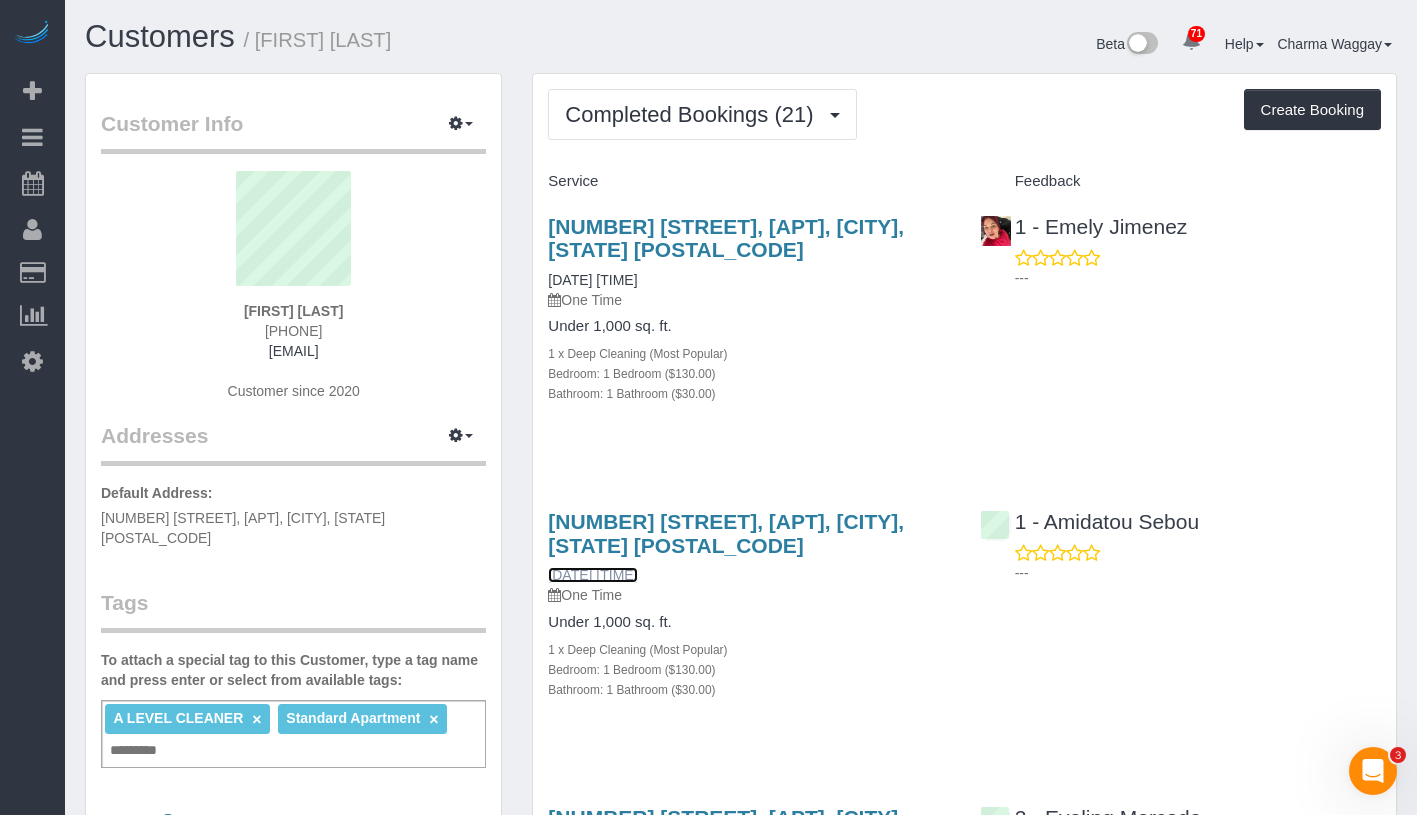 click on "05/07/2025 9:00AM" at bounding box center [592, 575] 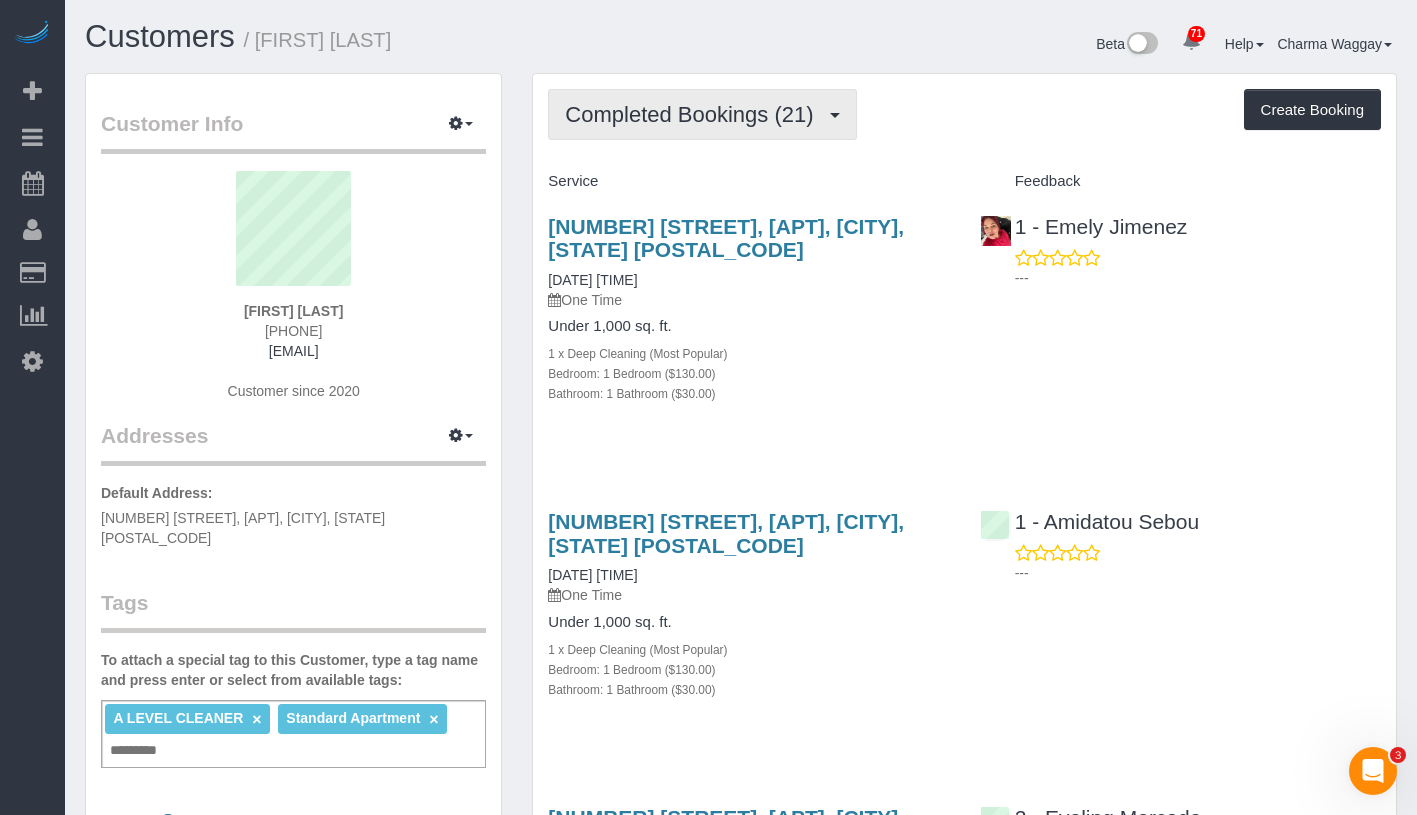 click on "Completed Bookings (21)" at bounding box center (694, 114) 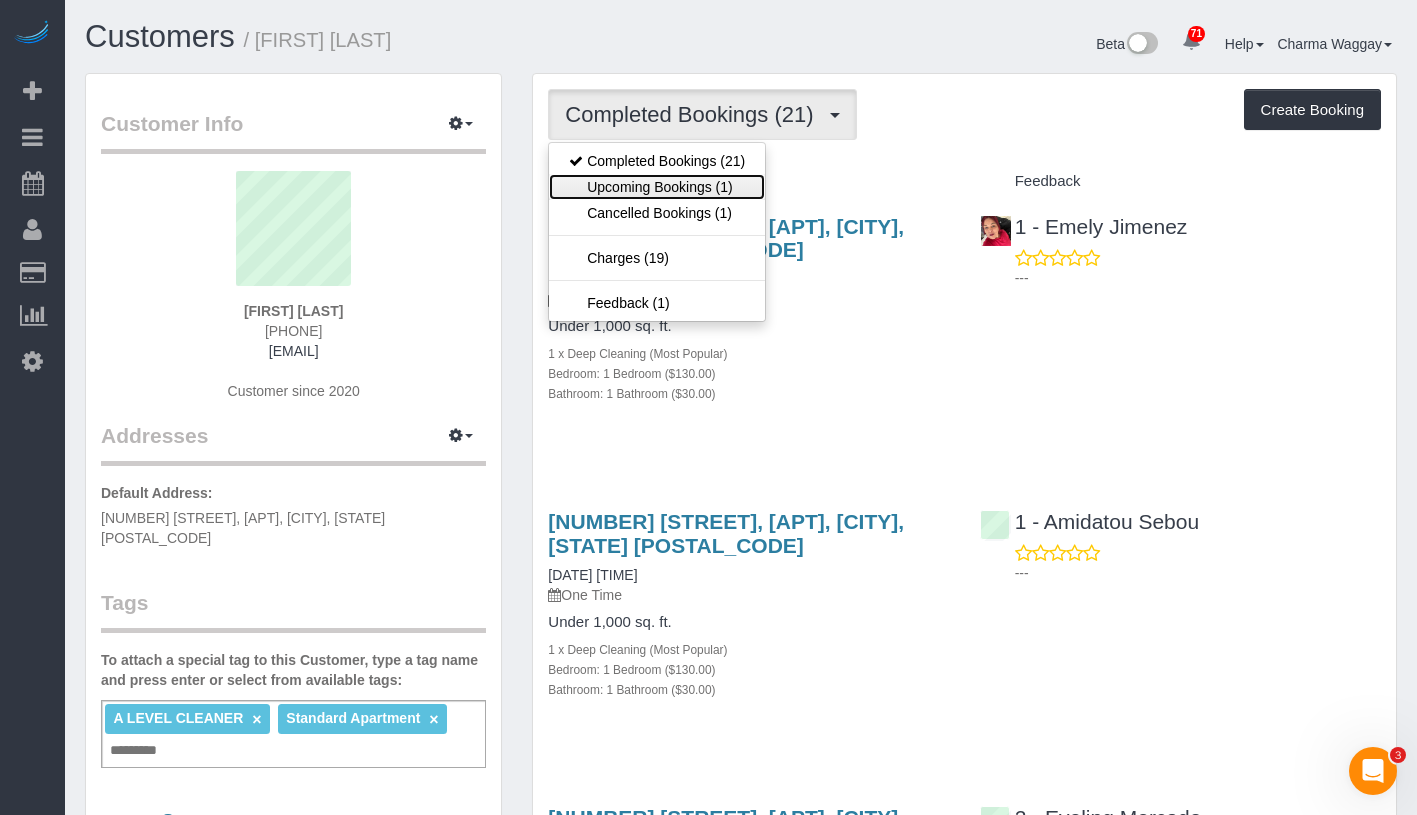 click on "Upcoming Bookings (1)" at bounding box center [657, 187] 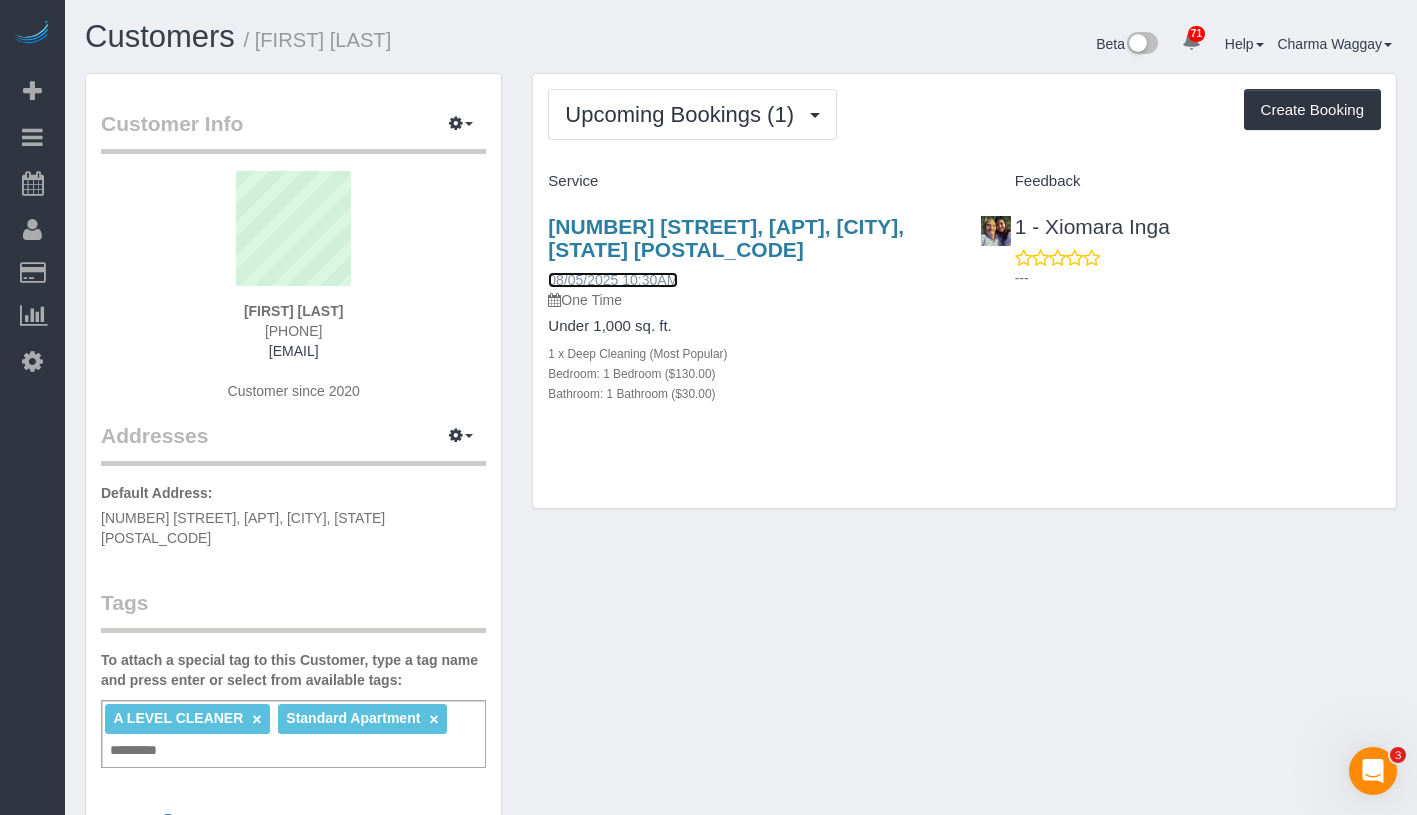 click on "08/05/2025 10:30AM" at bounding box center [613, 280] 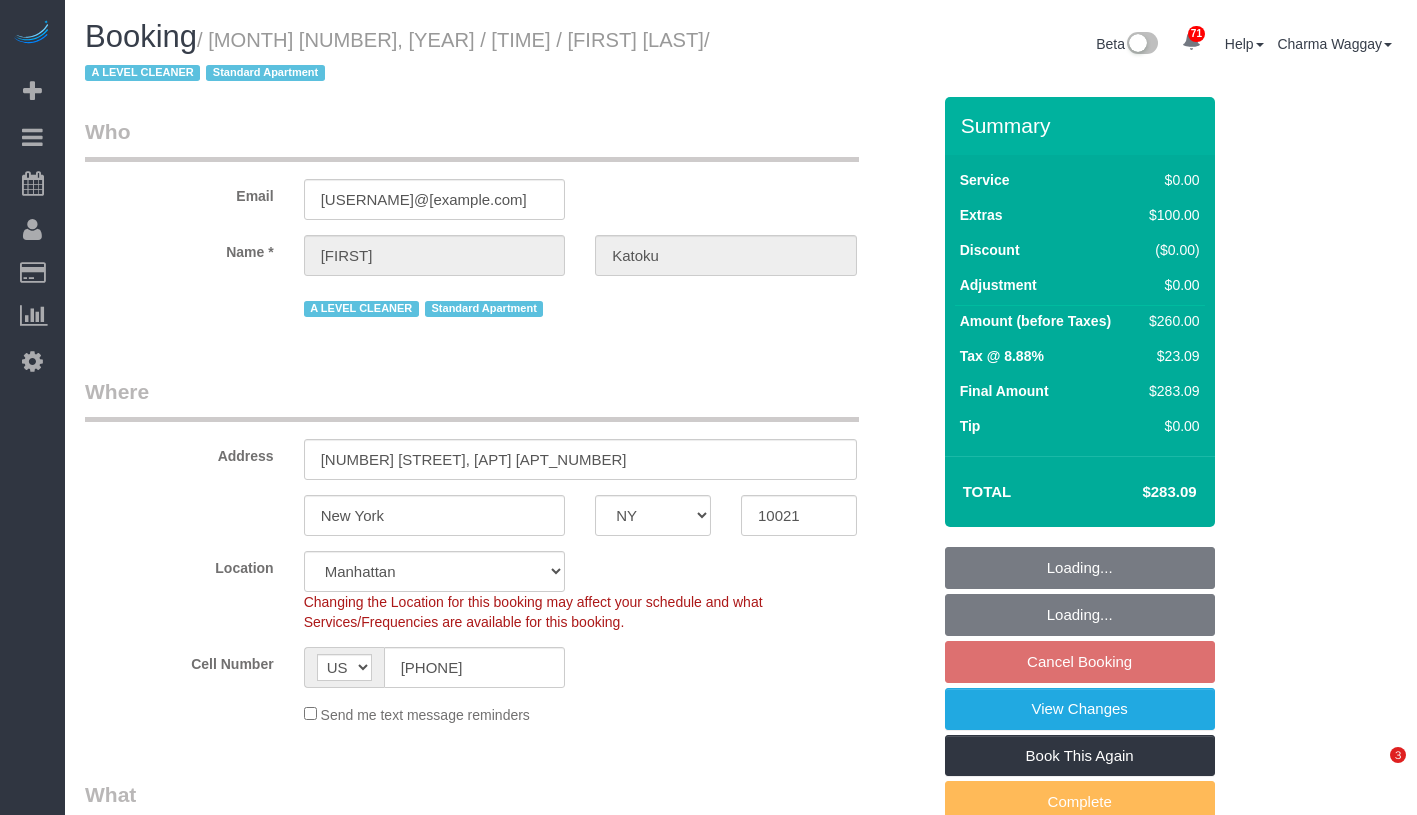 select on "NY" 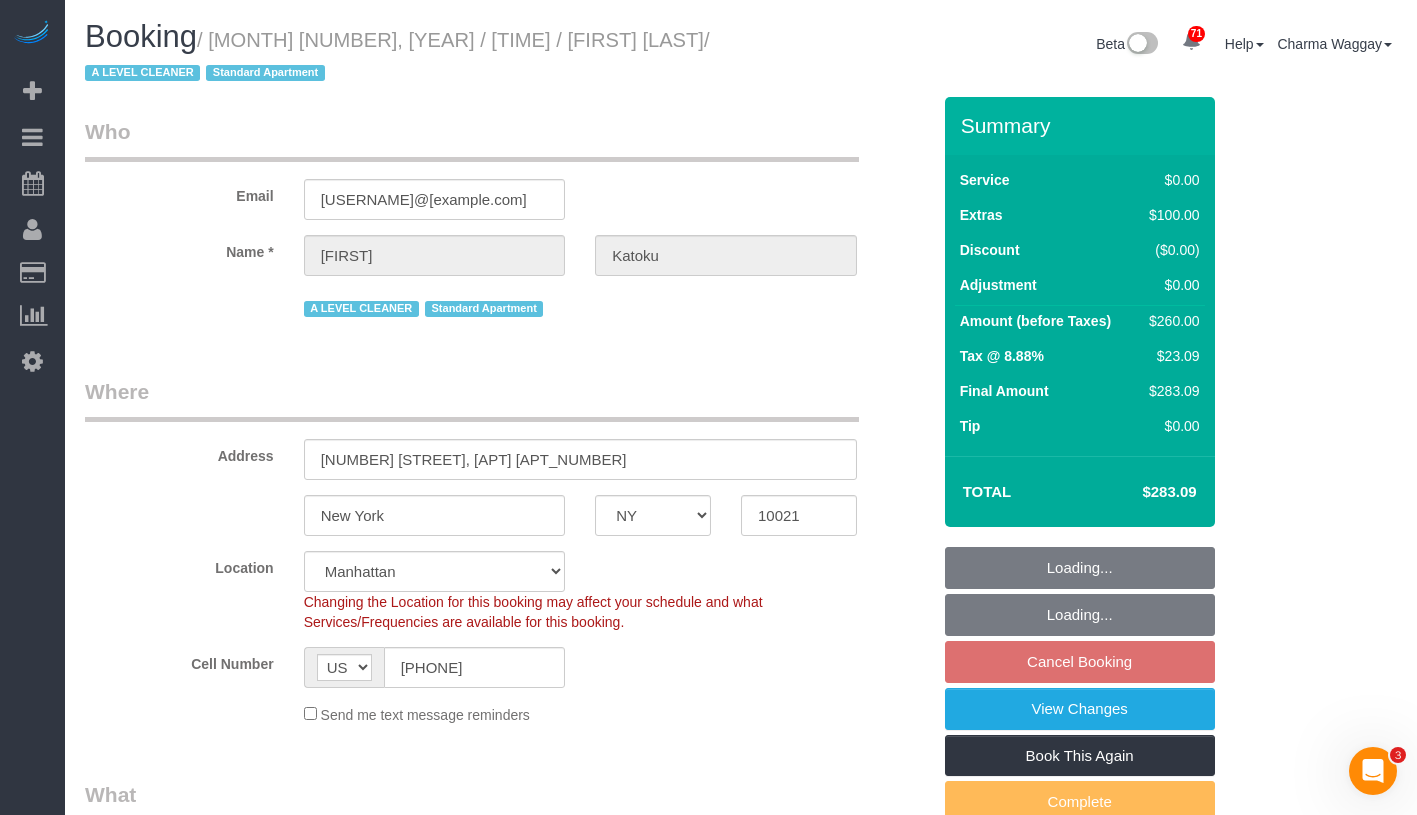 scroll, scrollTop: 0, scrollLeft: 0, axis: both 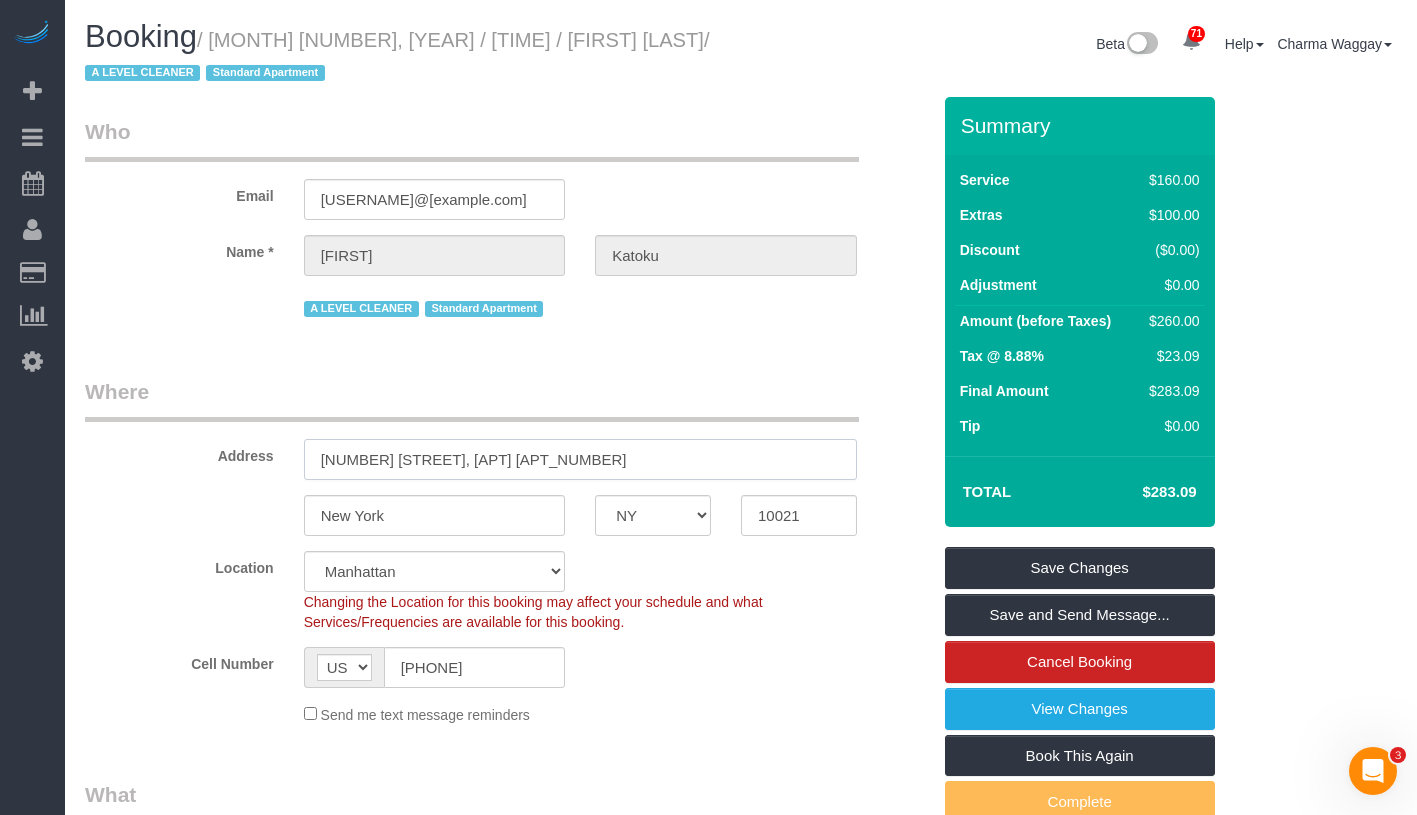 click on "[NUMBER] [STREET], [APT] [APT_NUMBER]" at bounding box center (580, 459) 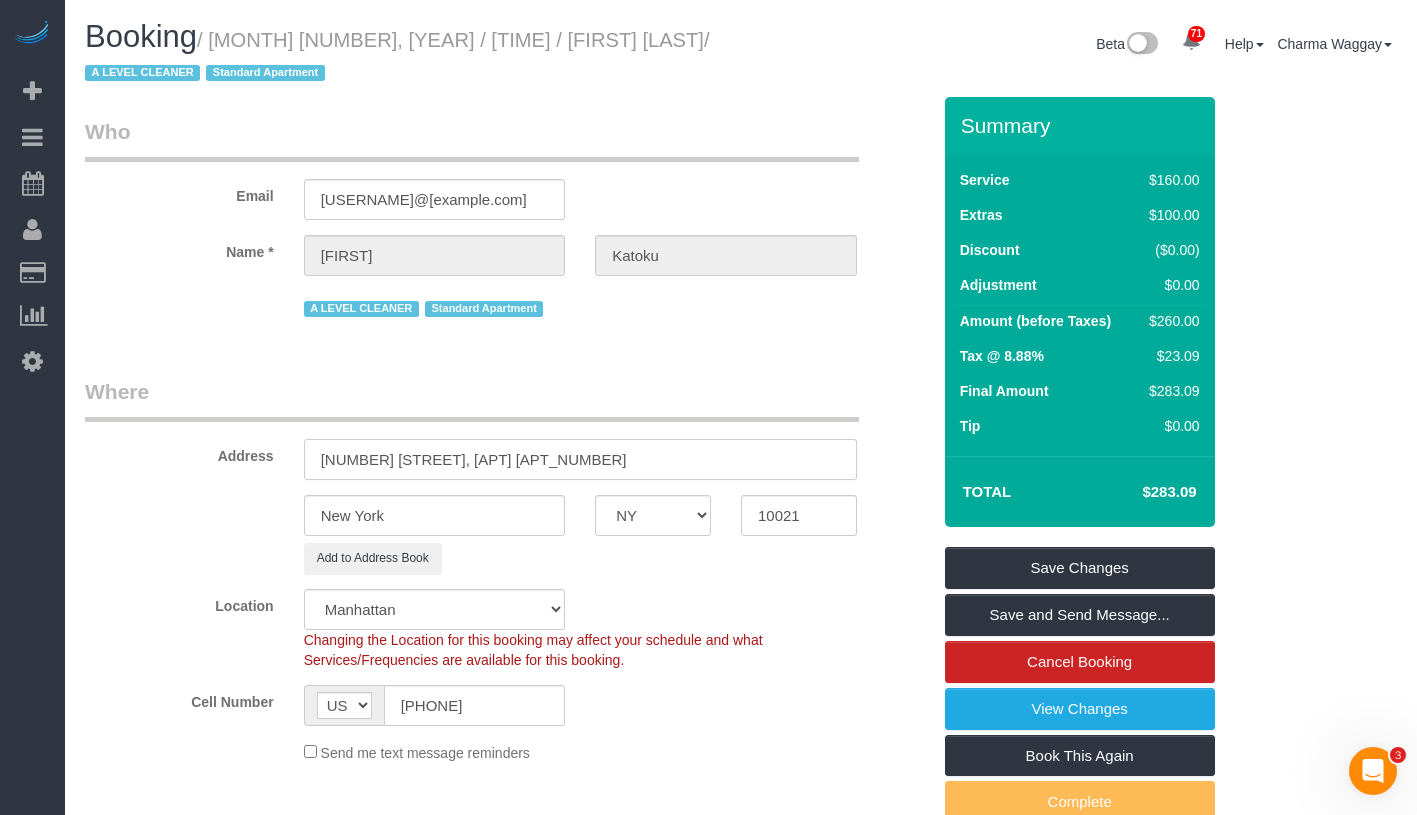 click on "[NUMBER] [STREET], [APT] [APT_NUMBER]" at bounding box center (580, 459) 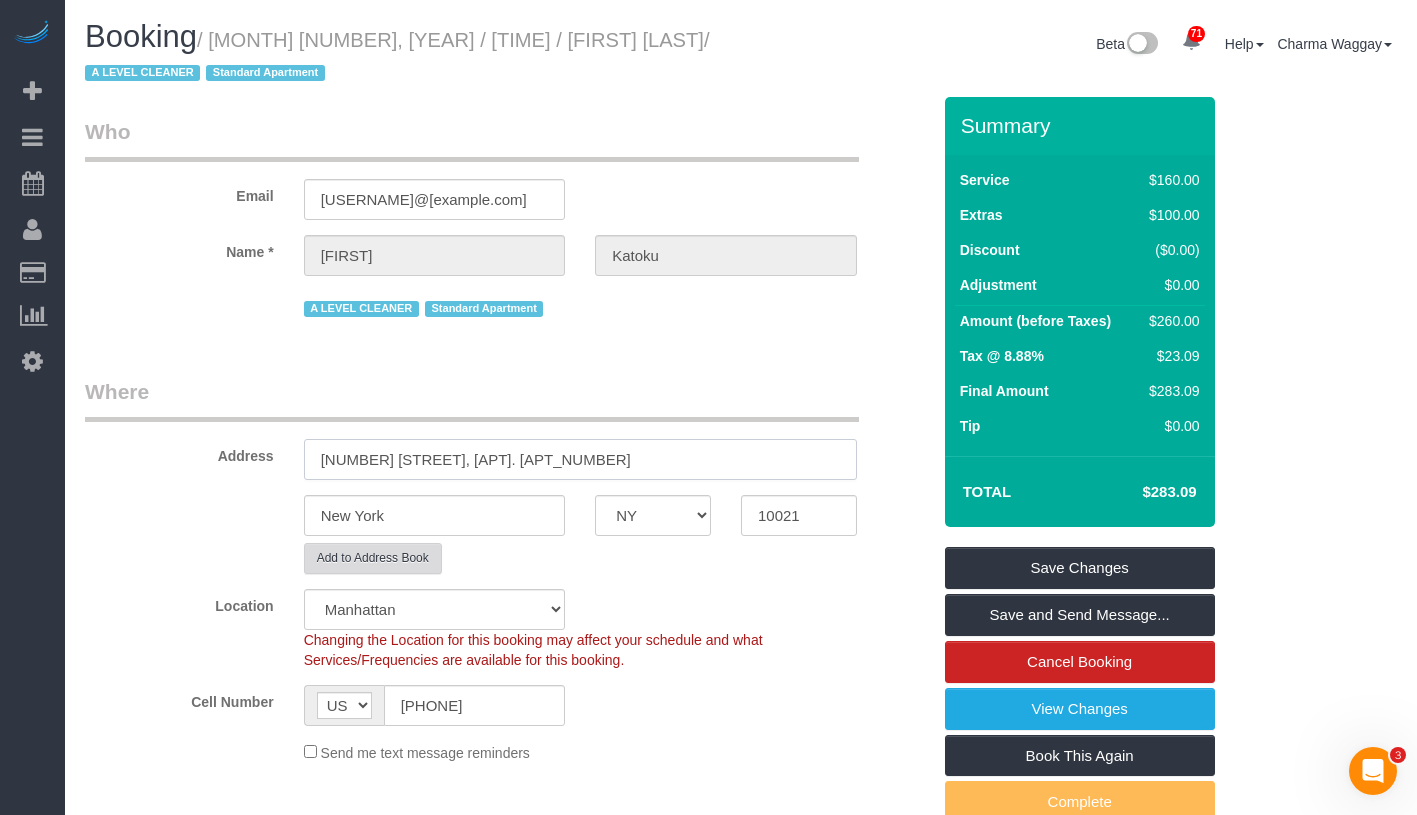 type on "201 East 69th Street, Apt. 8N" 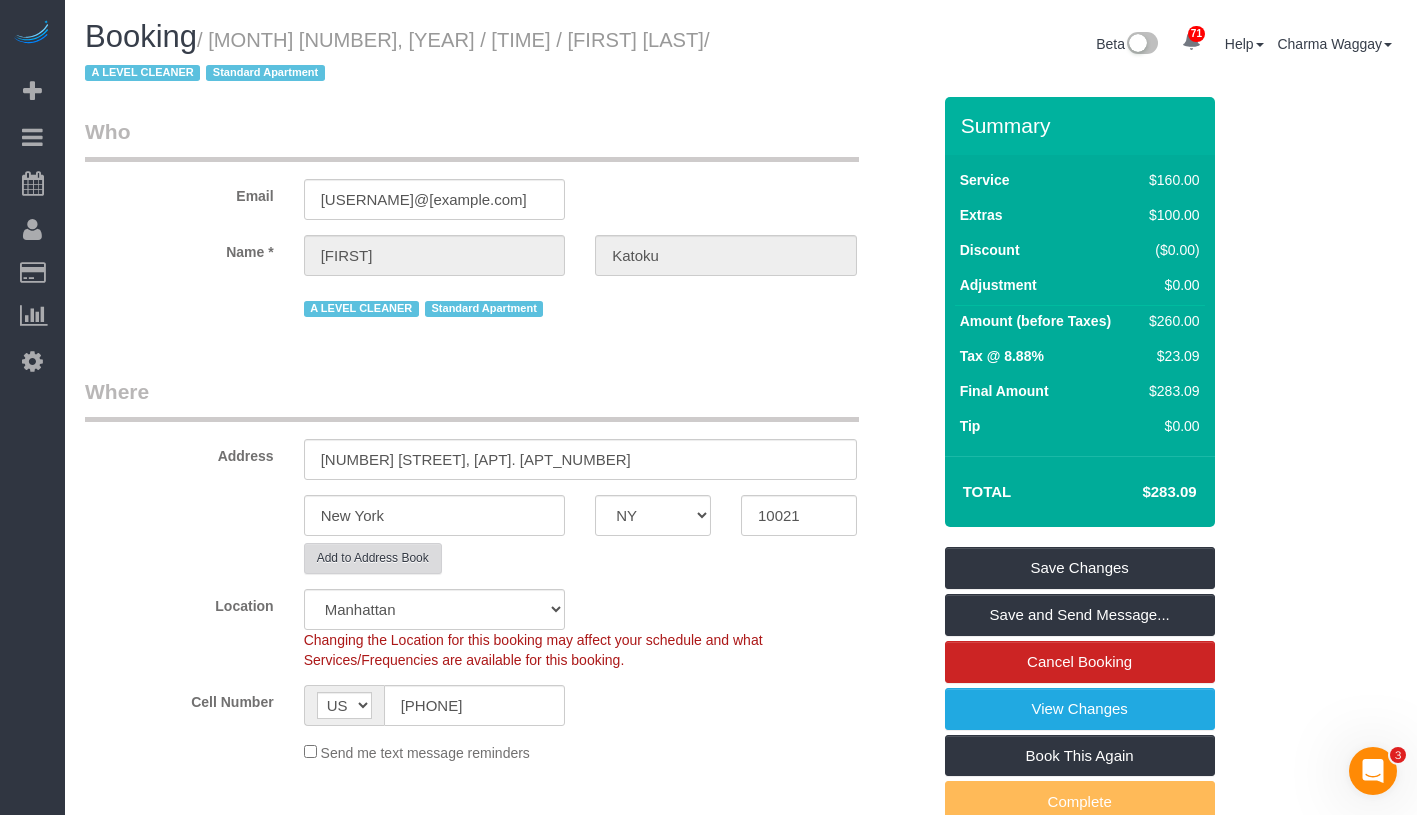click on "Add to Address Book" at bounding box center (373, 558) 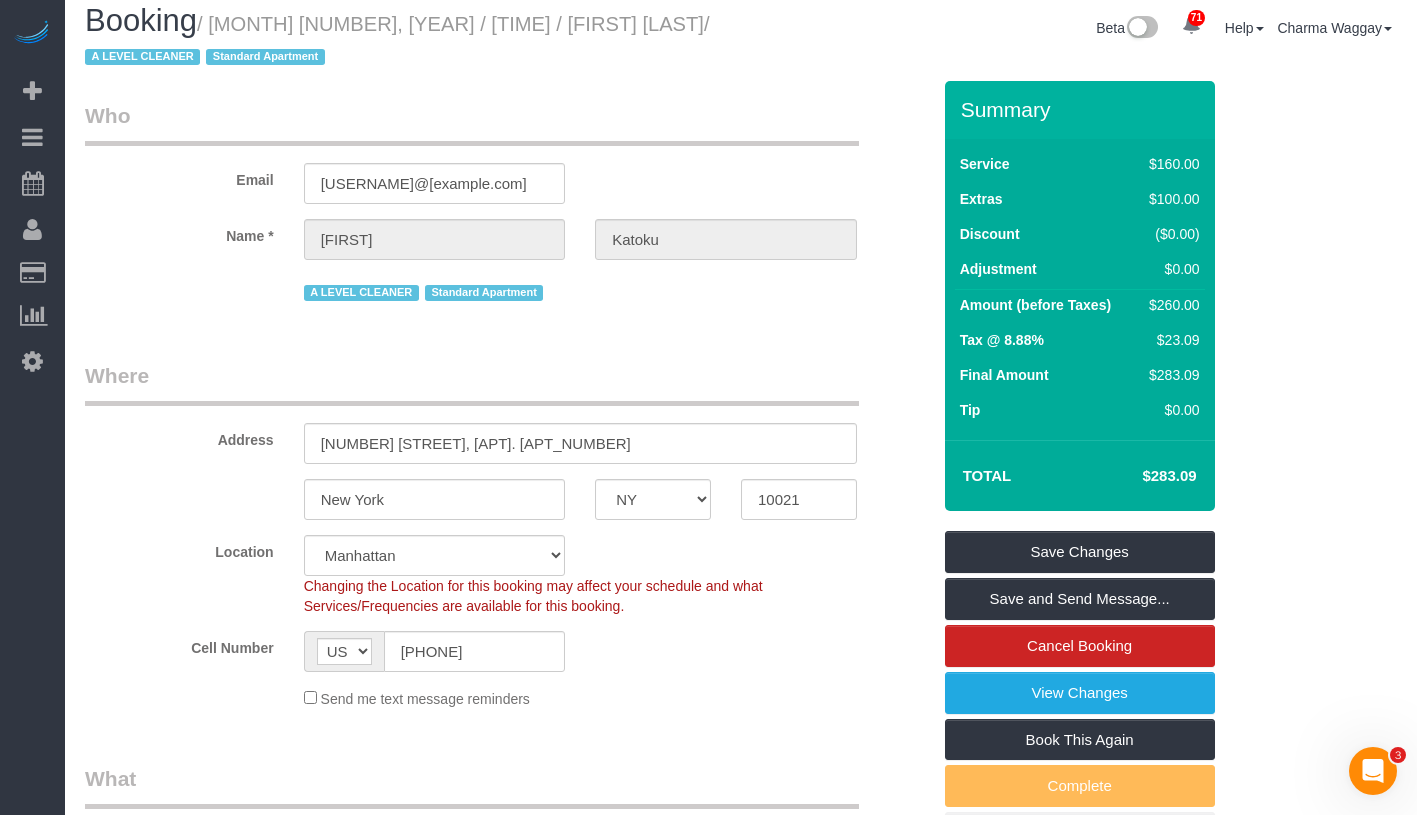 scroll, scrollTop: 0, scrollLeft: 0, axis: both 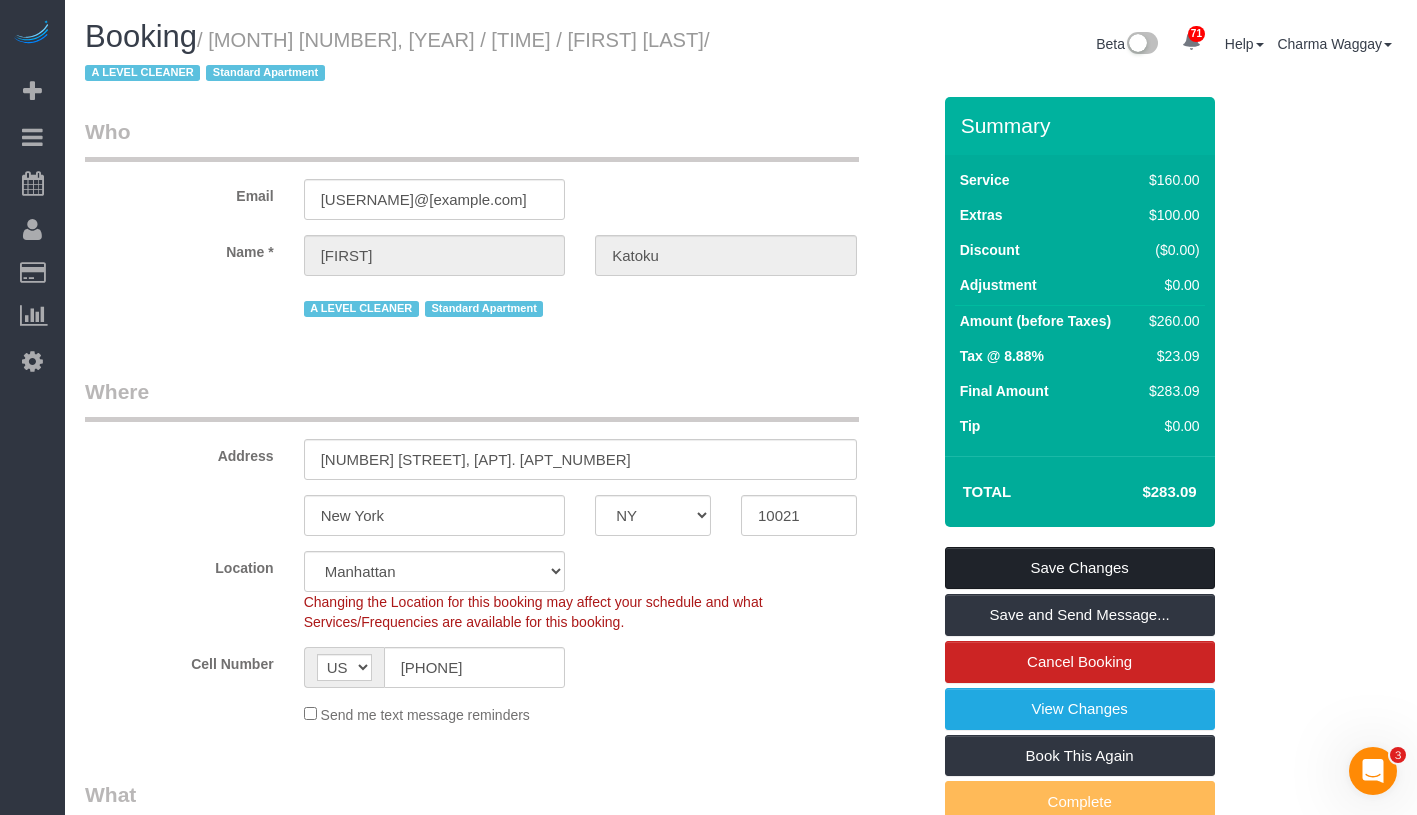 click on "Save Changes" at bounding box center [1080, 568] 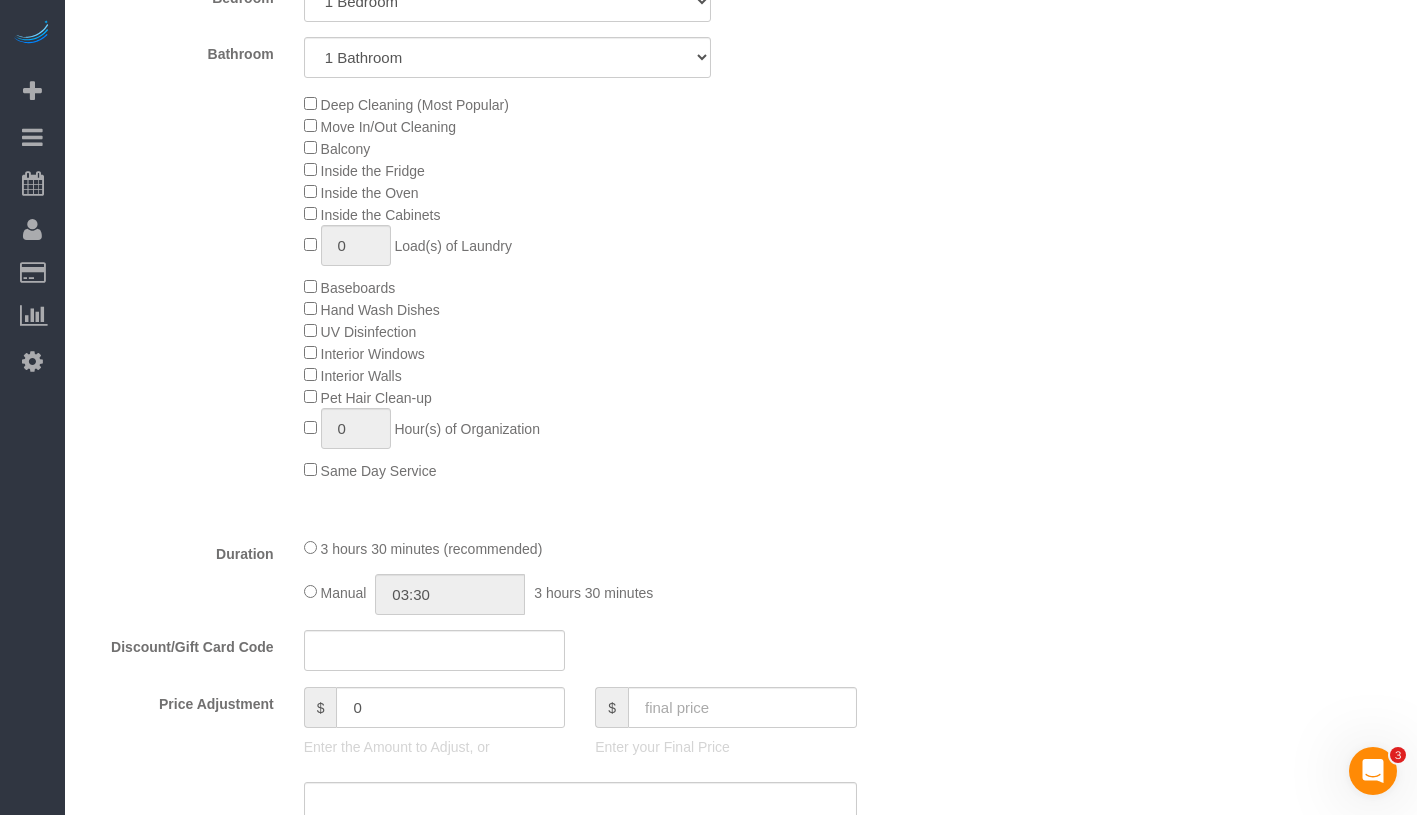 scroll, scrollTop: 1106, scrollLeft: 0, axis: vertical 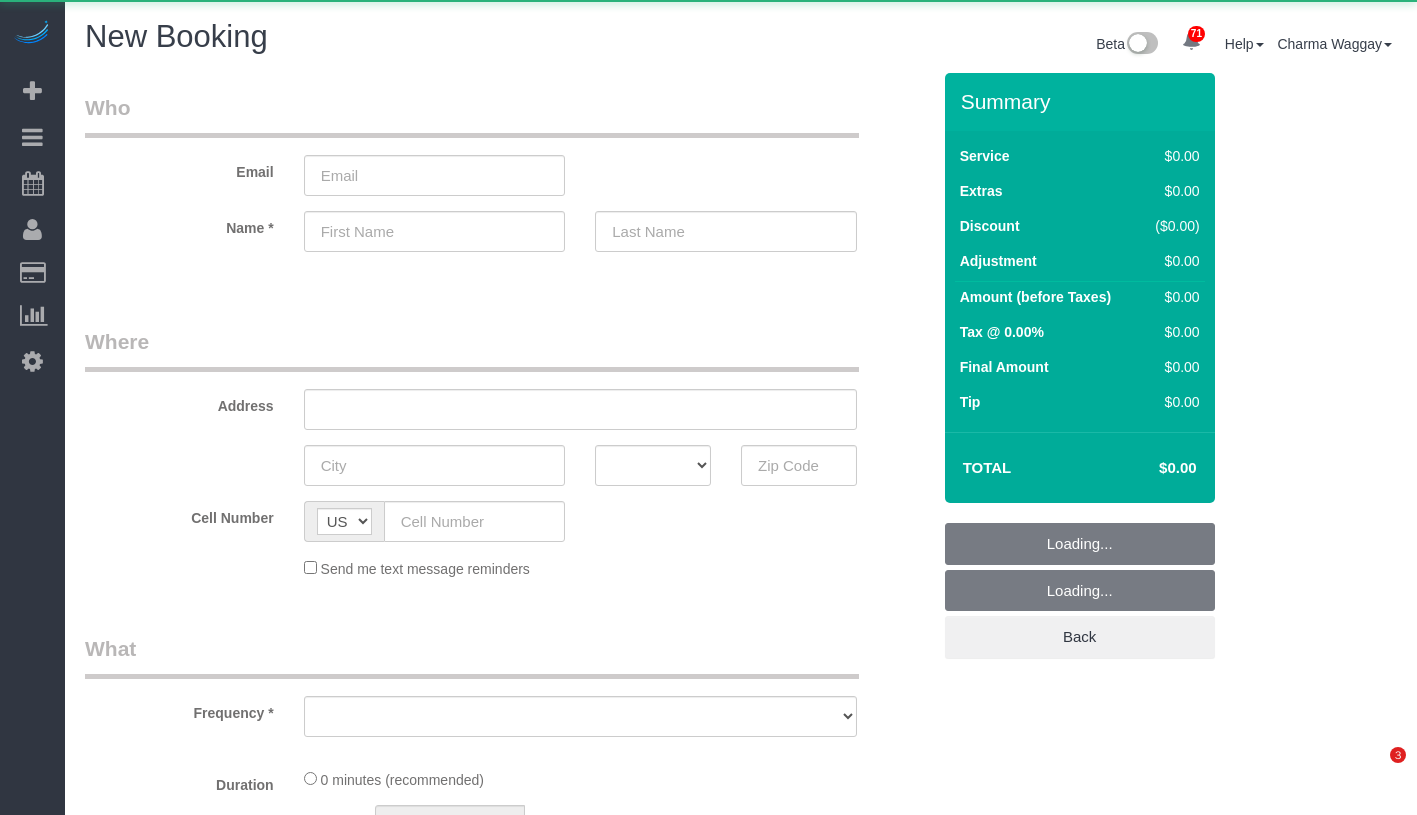 select on "number:89" 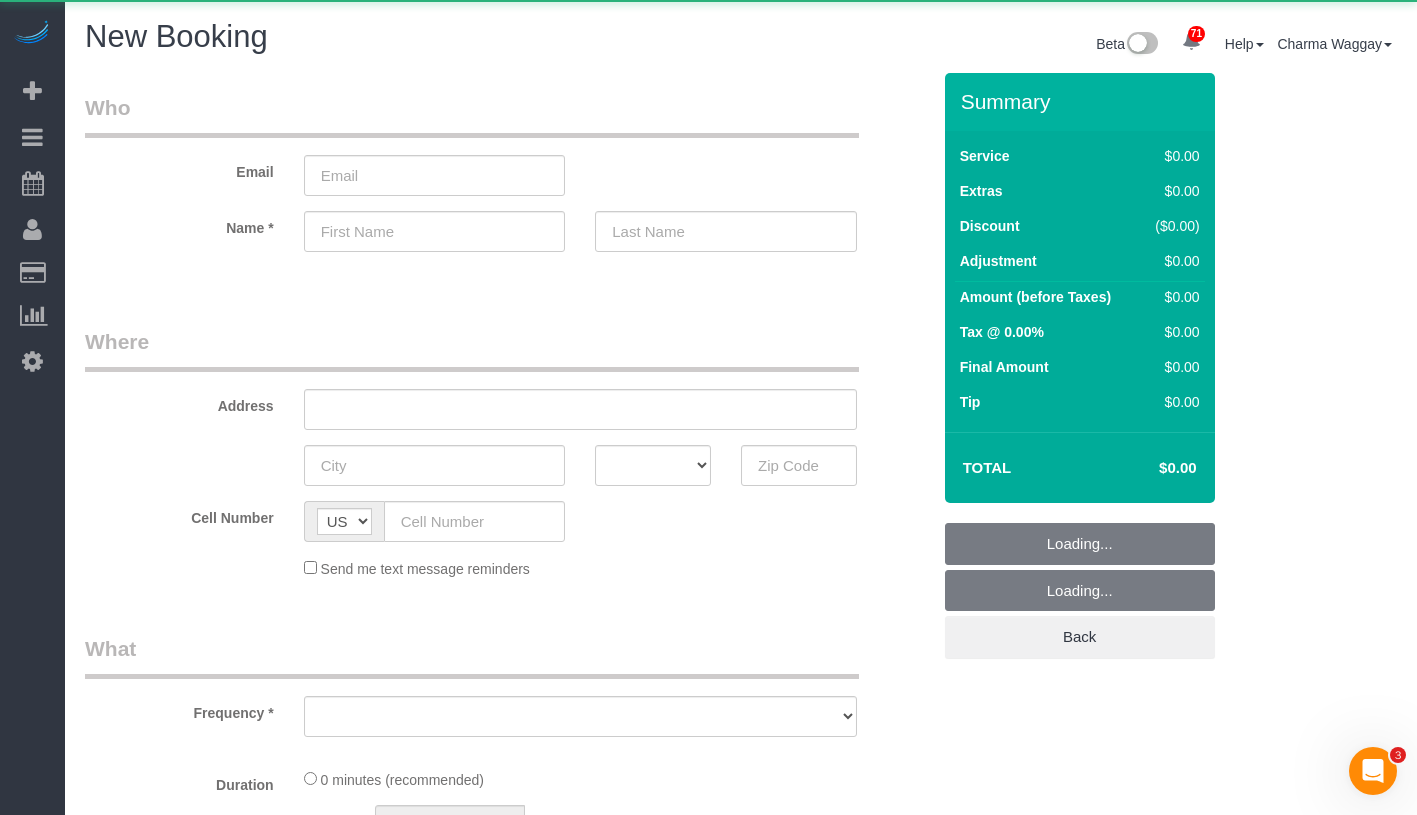 scroll, scrollTop: 0, scrollLeft: 0, axis: both 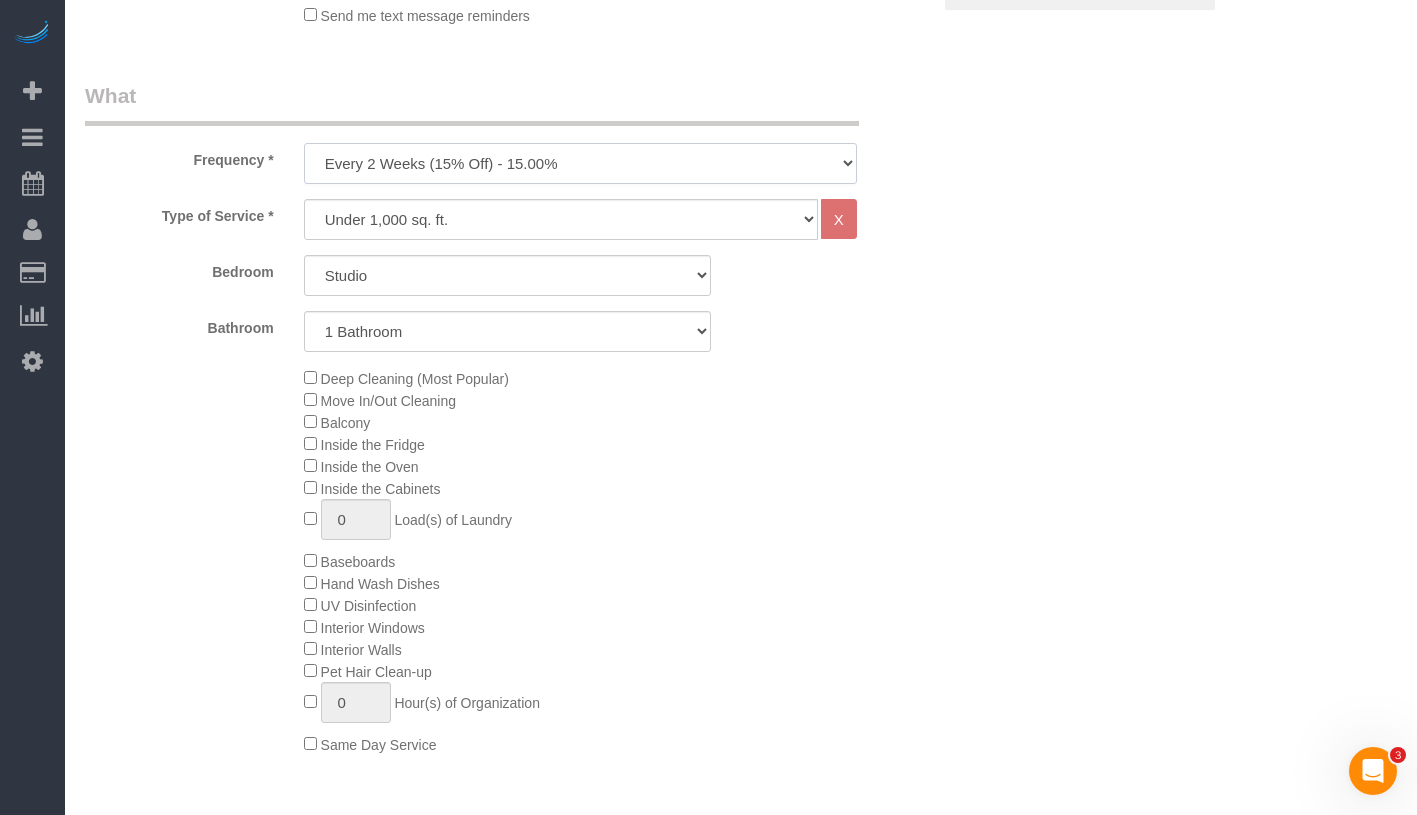 click on "One Time Weekly (20% Off) - 20.00% Every 2 Weeks (15% Off) - 15.00% Every 4 Weeks (10% Off) - 10.00%" at bounding box center (580, 163) 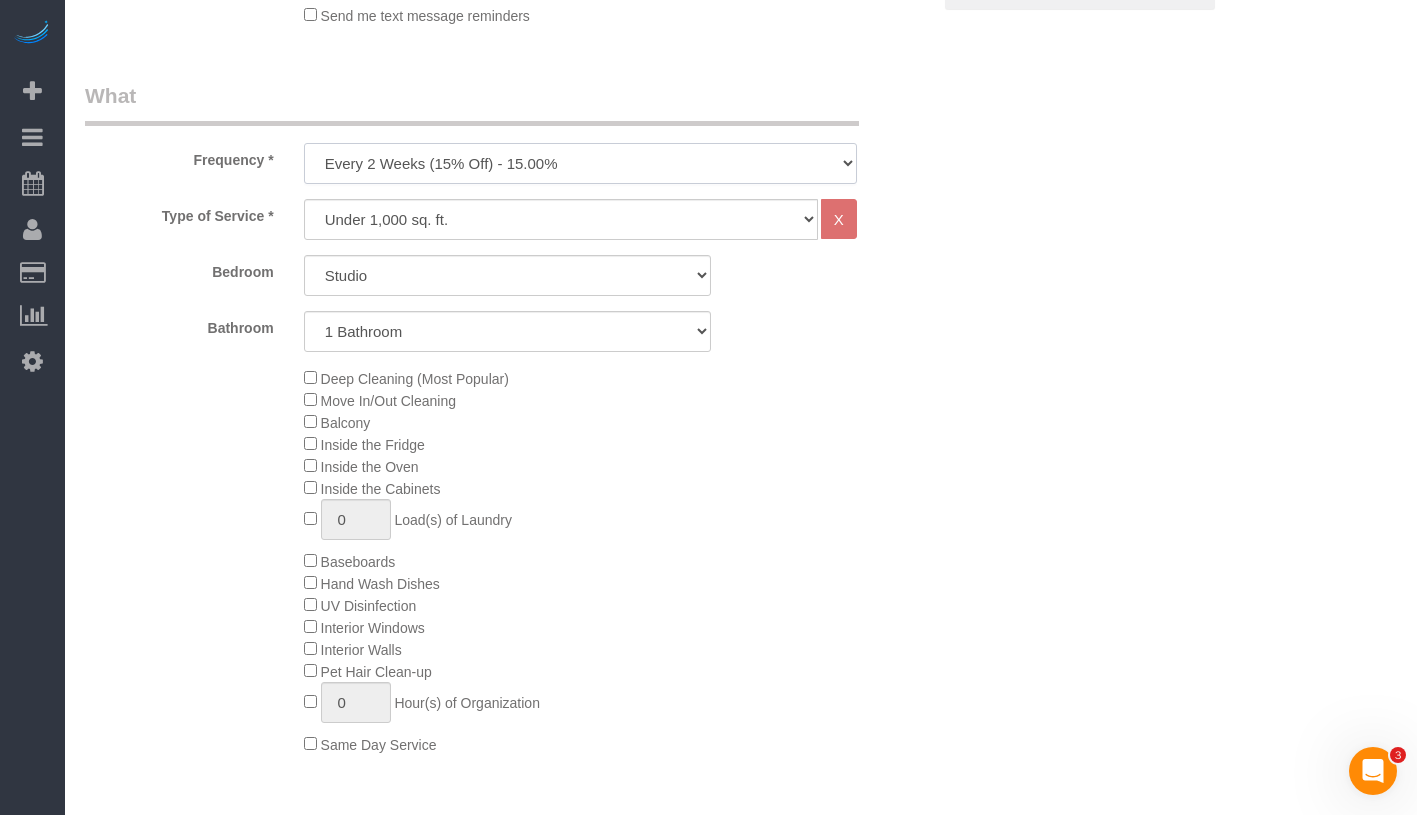 select on "object:1549" 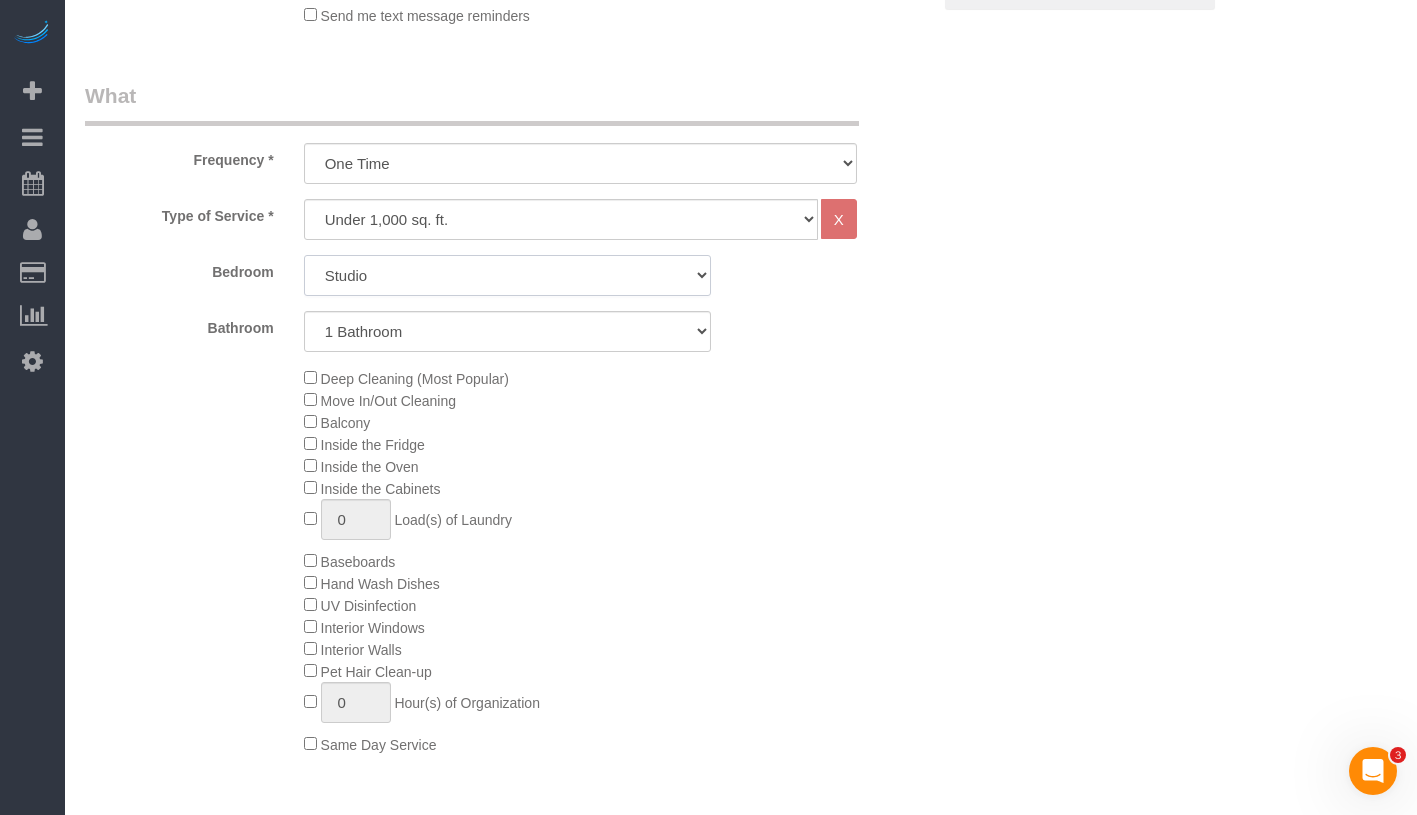 click on "Studio
1 Bedroom
2 Bedrooms
3 Bedrooms" 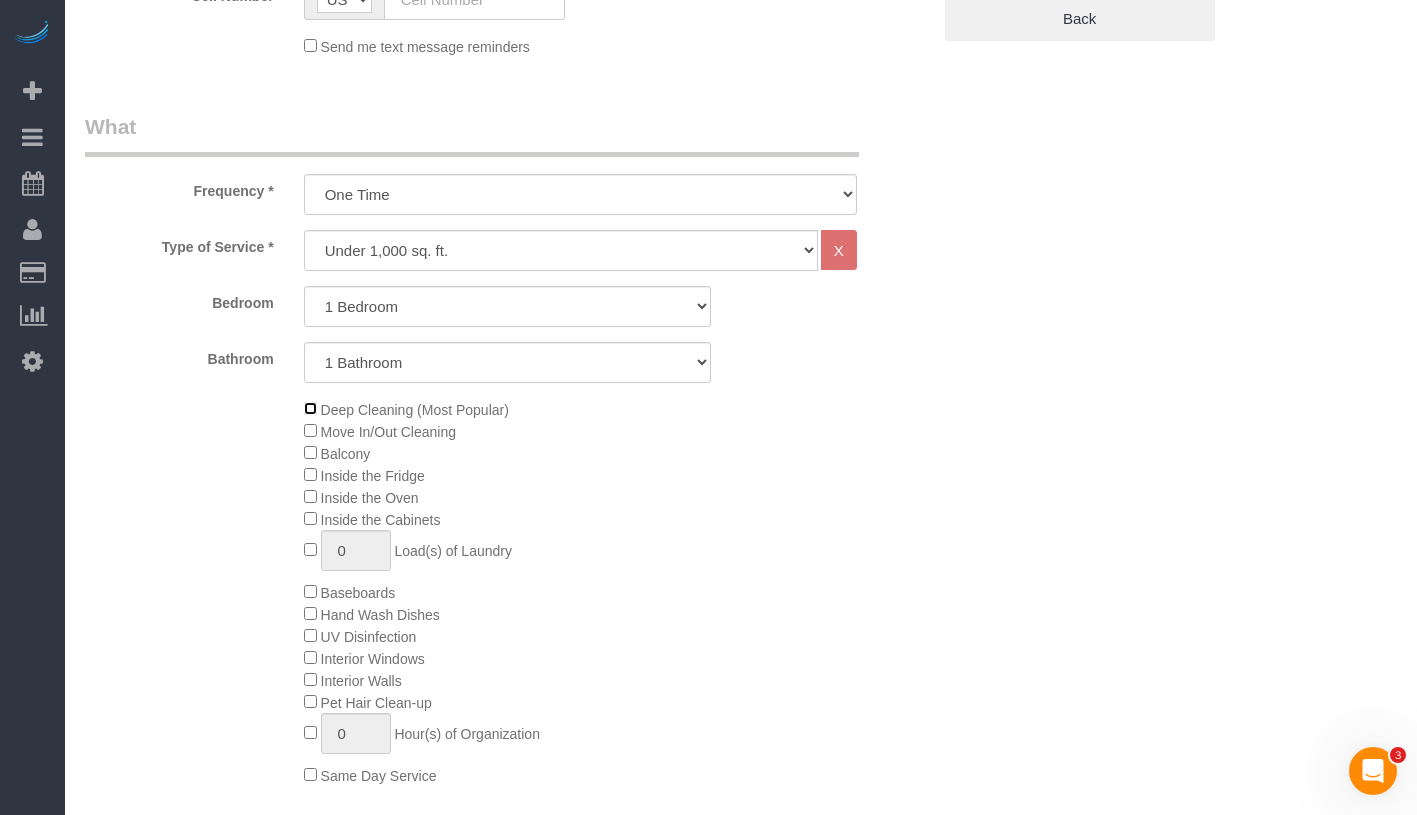 scroll, scrollTop: 889, scrollLeft: 0, axis: vertical 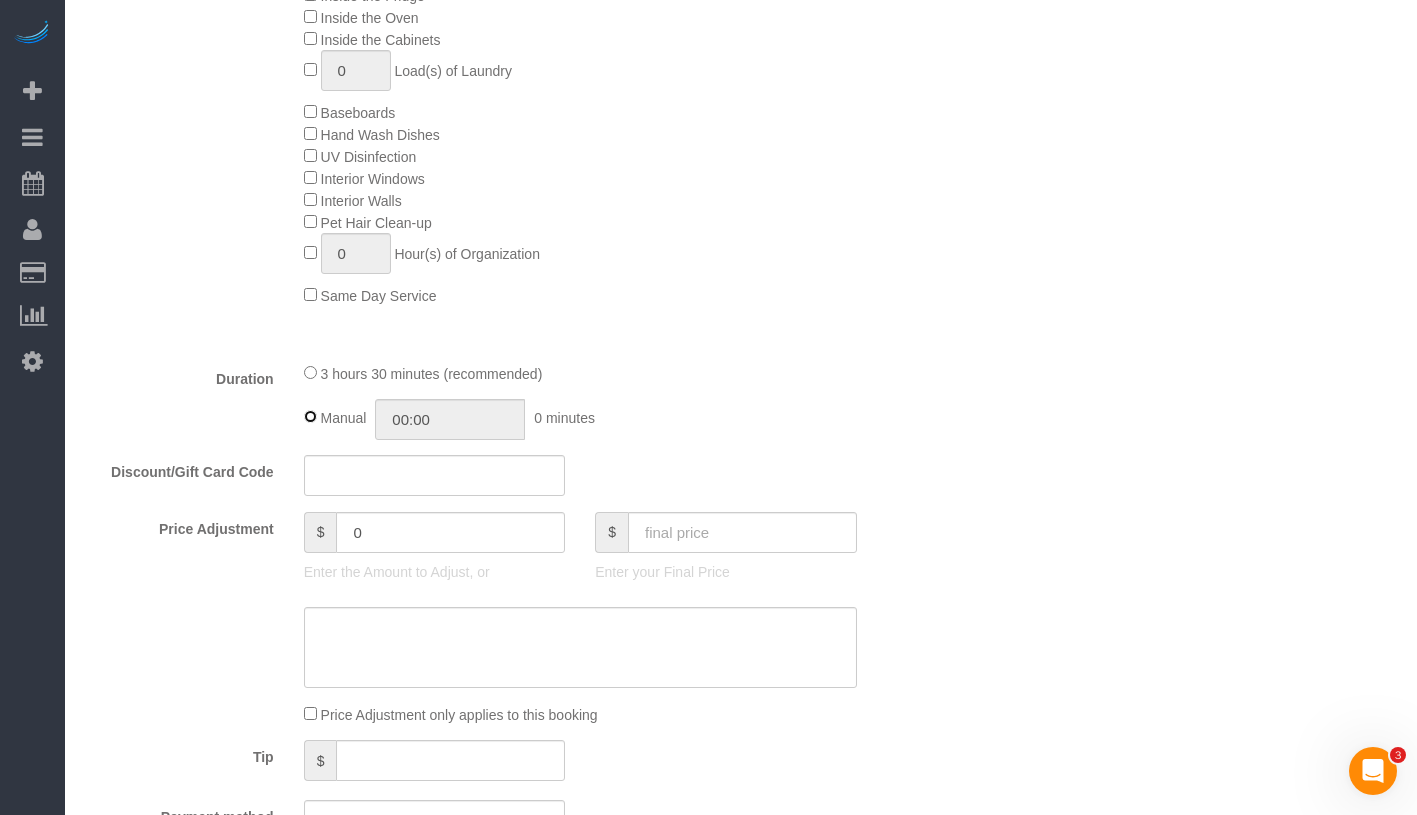 type on "03:30" 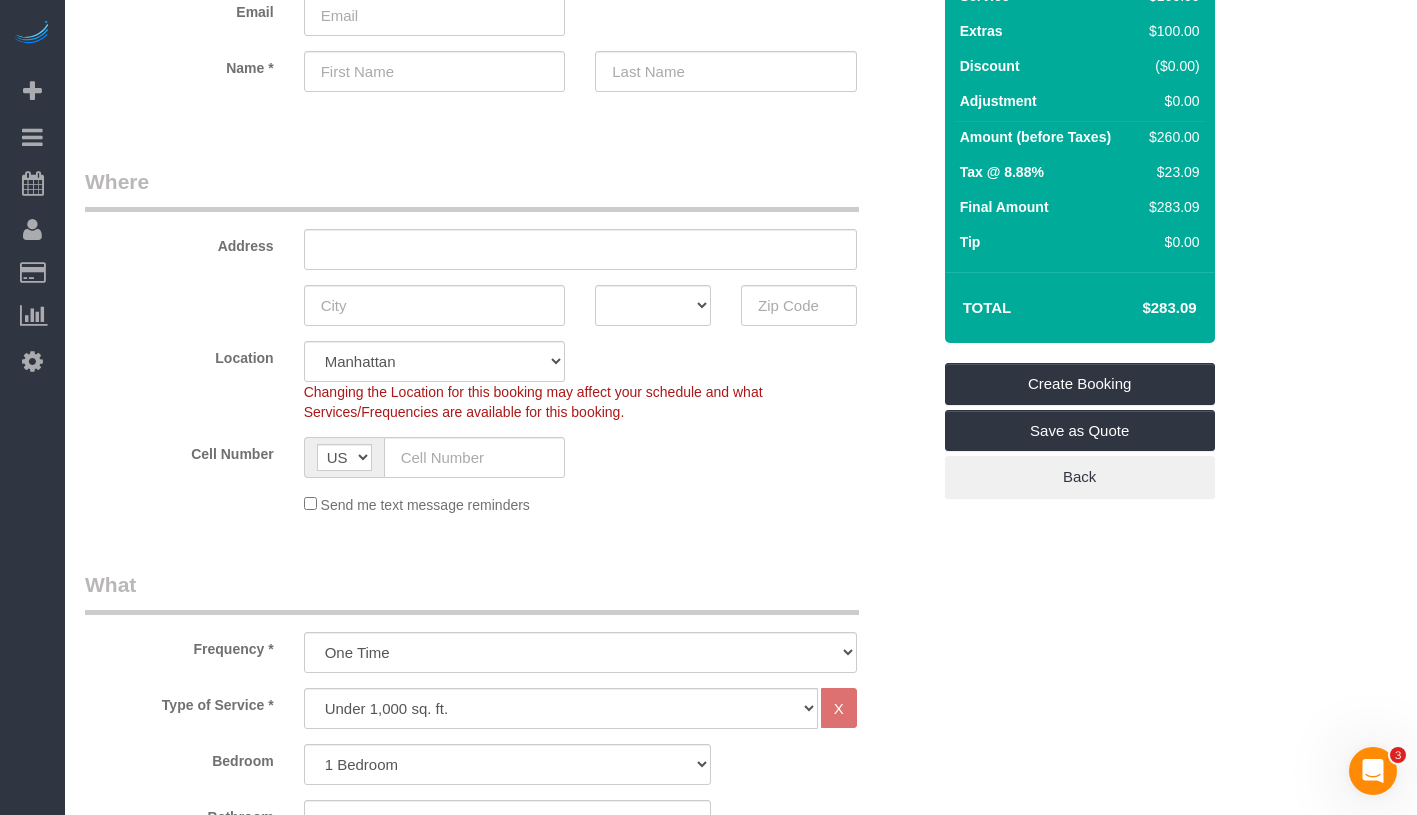 scroll, scrollTop: 0, scrollLeft: 0, axis: both 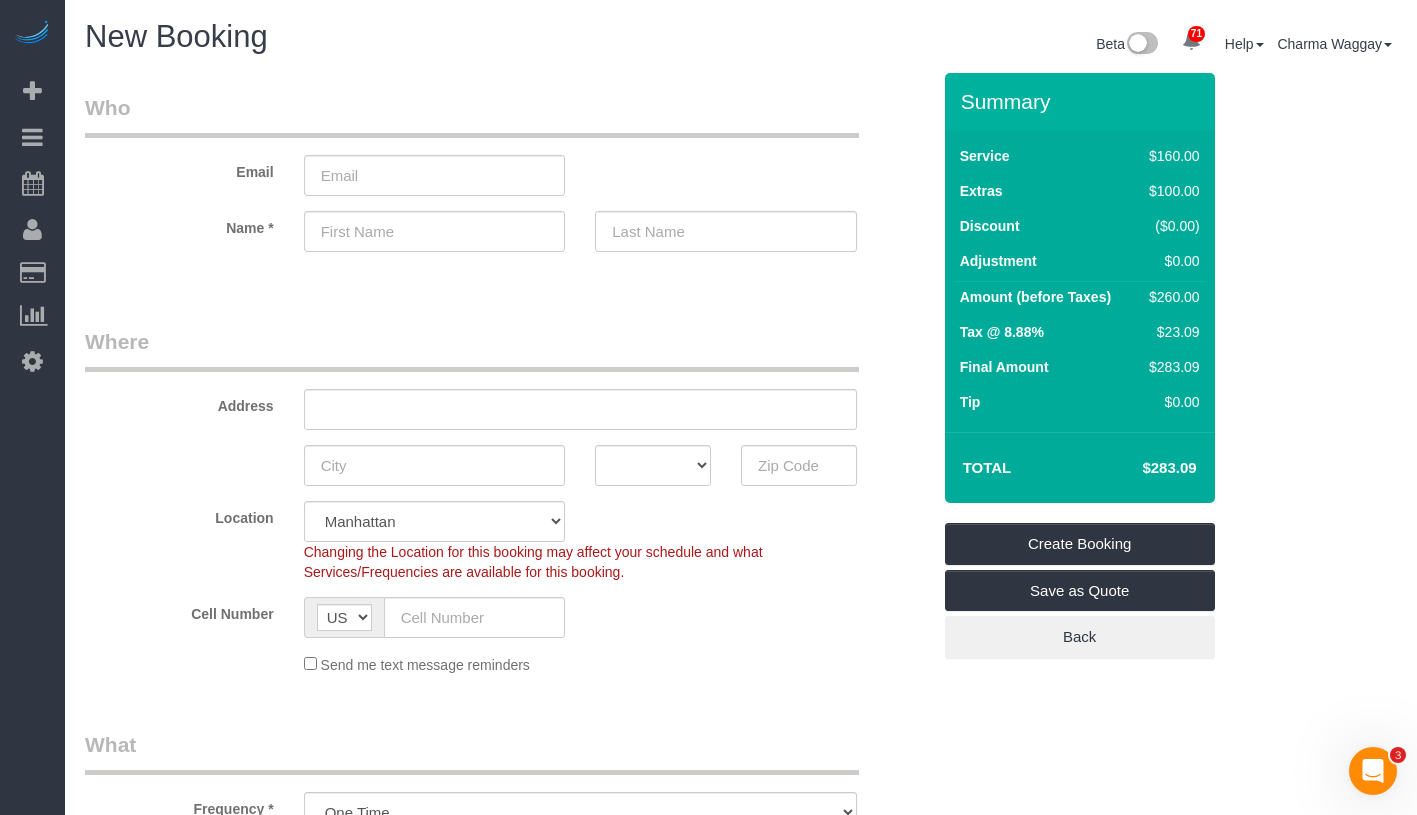 drag, startPoint x: 1139, startPoint y: 466, endPoint x: 1199, endPoint y: 466, distance: 60 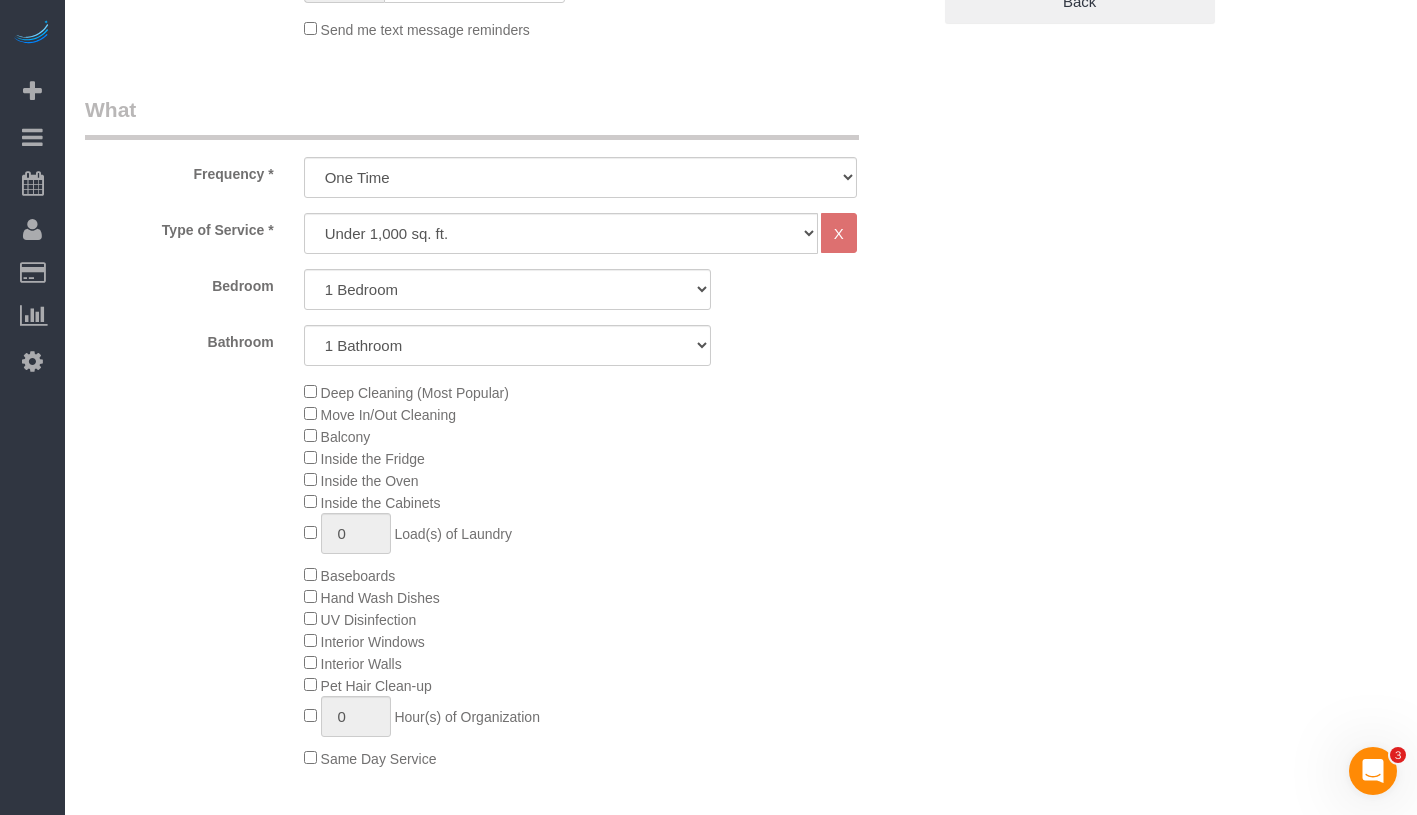 scroll, scrollTop: 737, scrollLeft: 0, axis: vertical 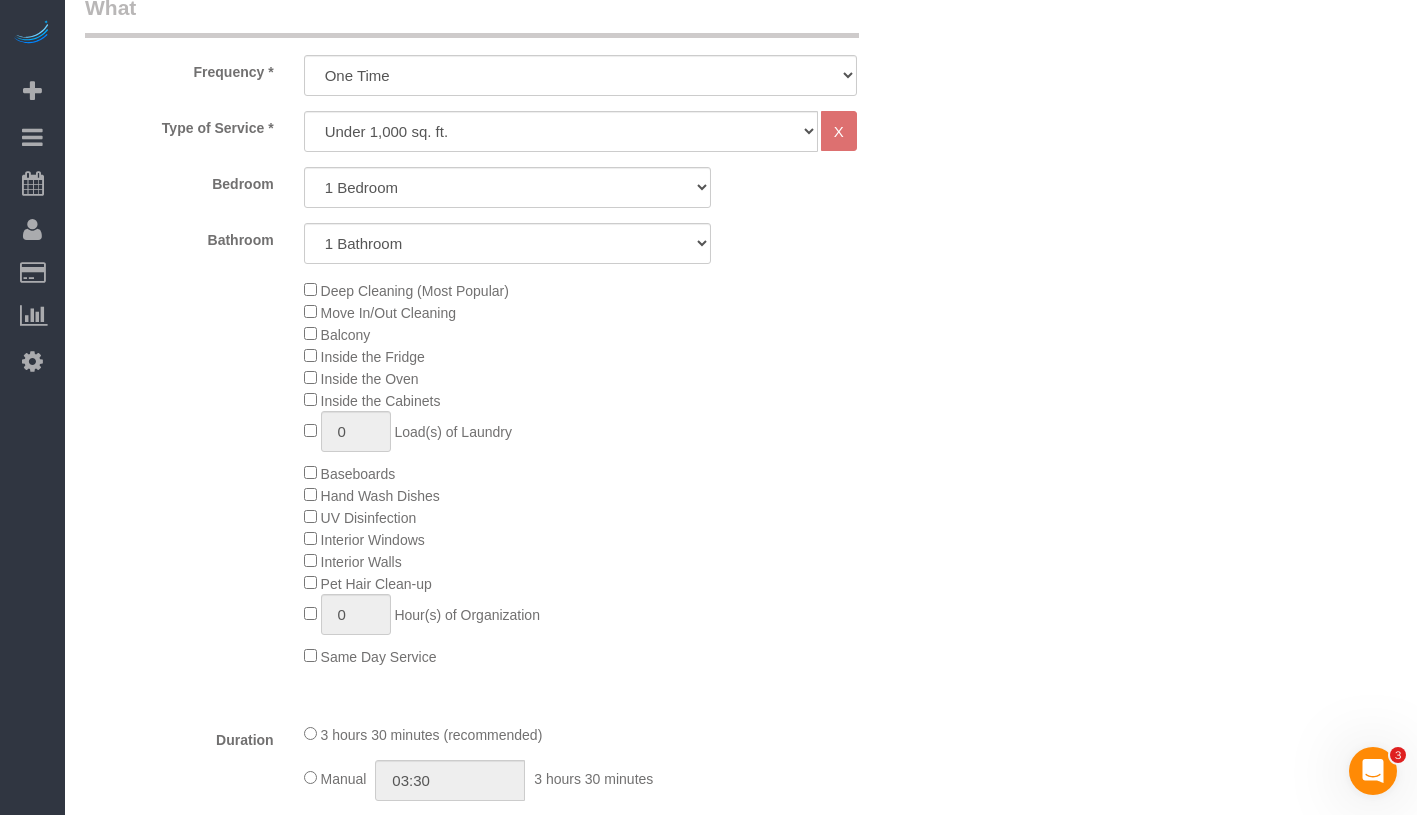 click on "Deep Cleaning (Most Popular)
Move In/Out Cleaning
Balcony
Inside the Fridge
Inside the Oven
Inside the Cabinets
0
Load(s) of Laundry
Baseboards
Hand Wash Dishes
0" 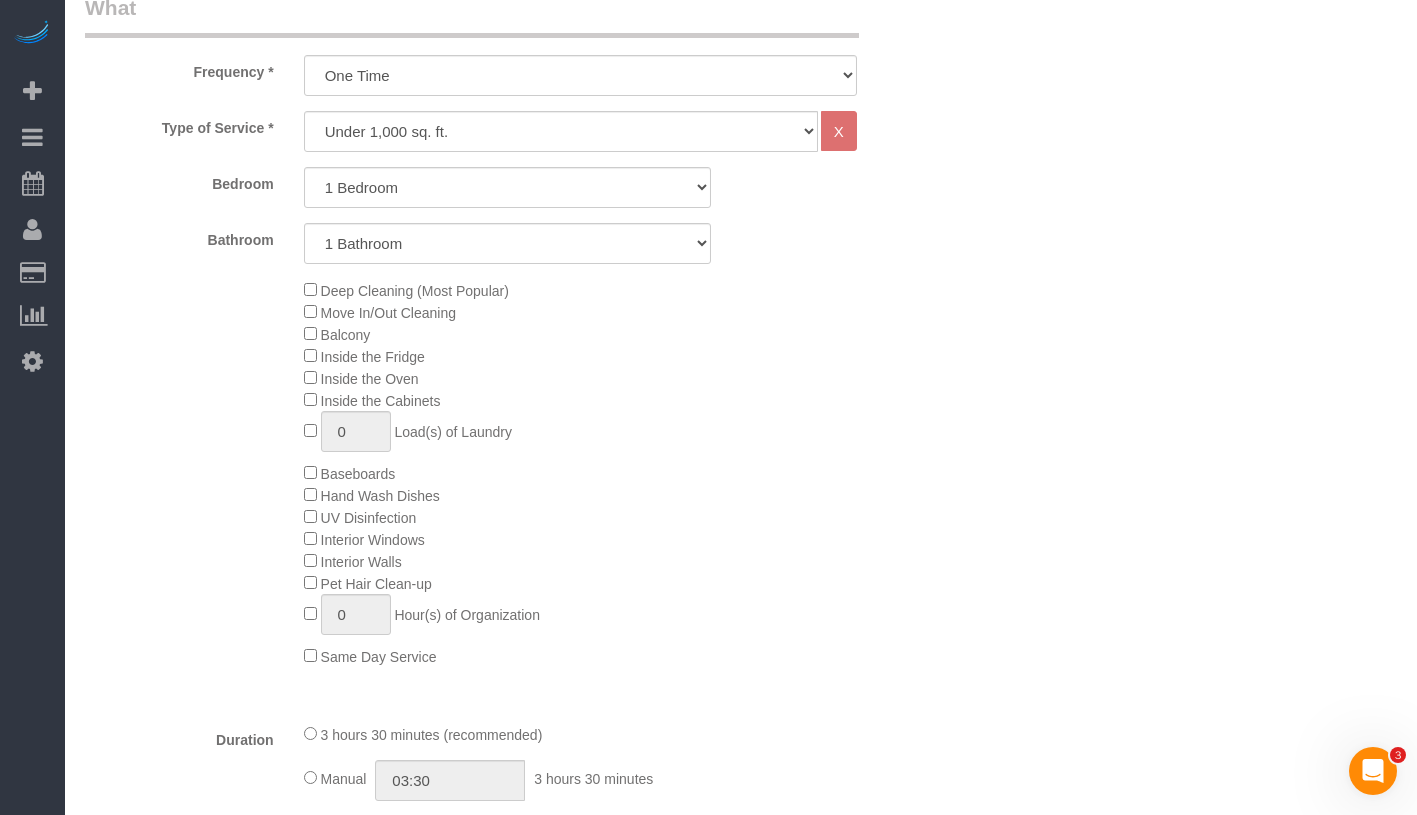 click on "Deep Cleaning (Most Popular)
Move In/Out Cleaning
Balcony
Inside the Fridge
Inside the Oven
Inside the Cabinets
0
Load(s) of Laundry
Baseboards
Hand Wash Dishes
0" 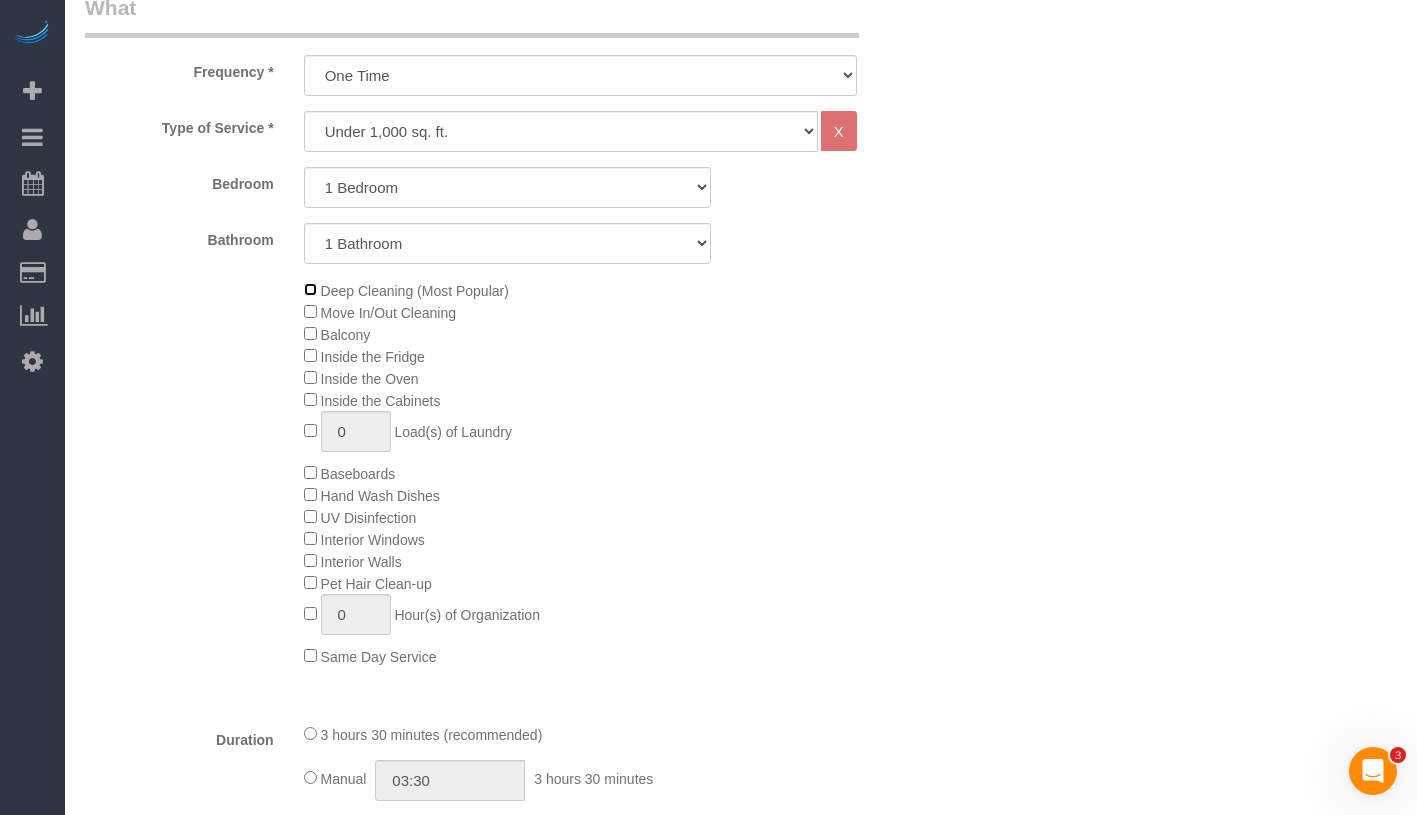 scroll, scrollTop: 0, scrollLeft: 0, axis: both 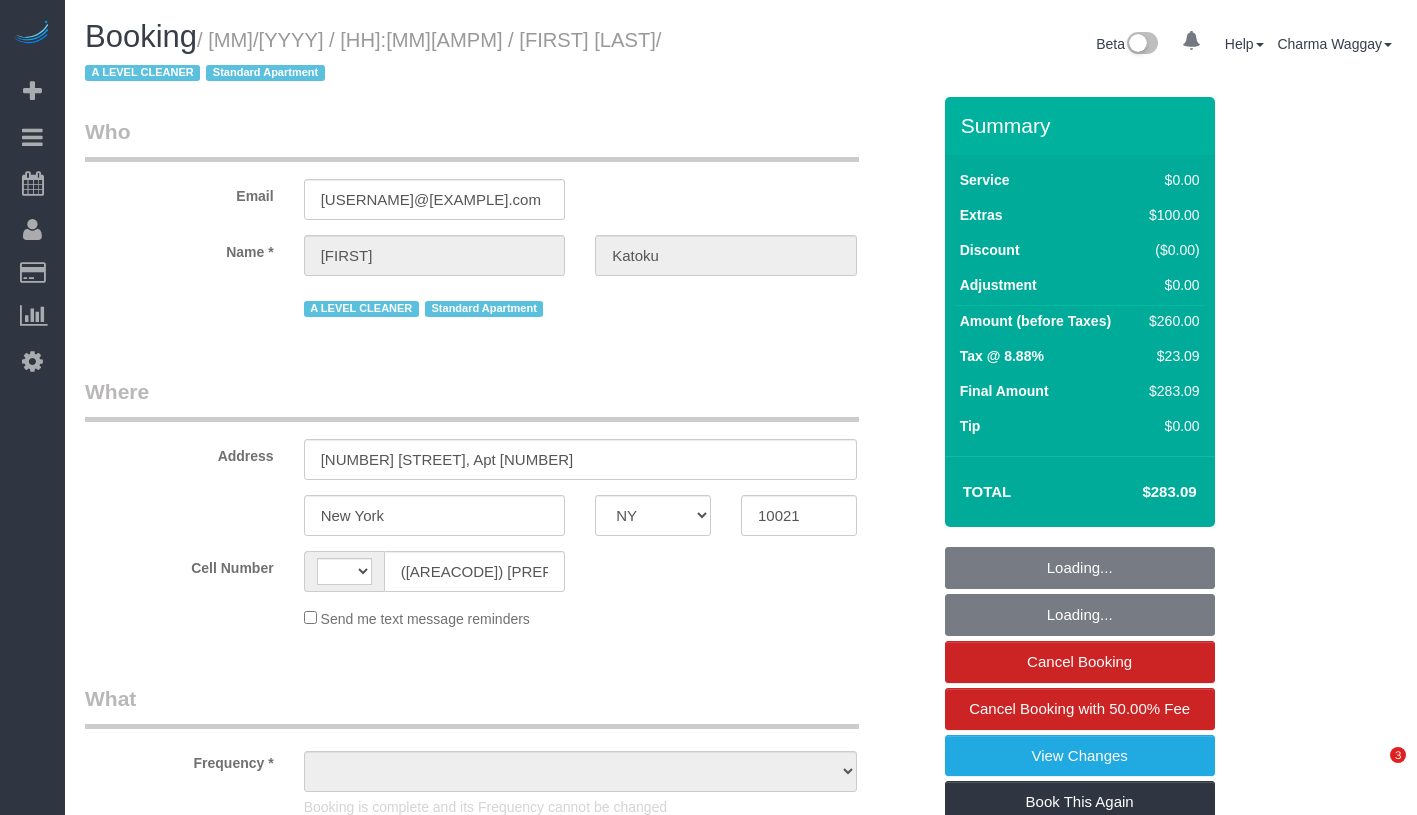 select on "NY" 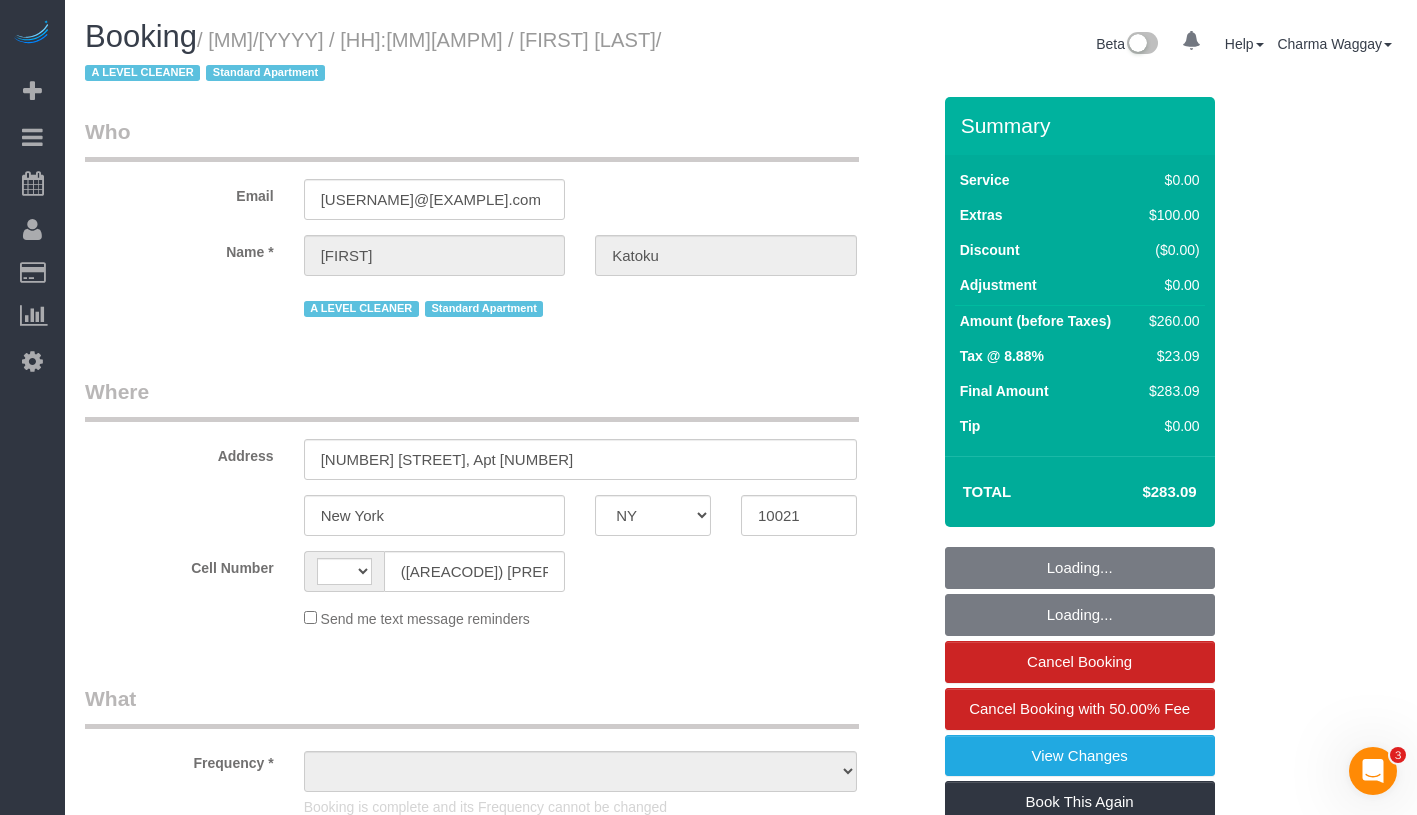 scroll, scrollTop: 0, scrollLeft: 0, axis: both 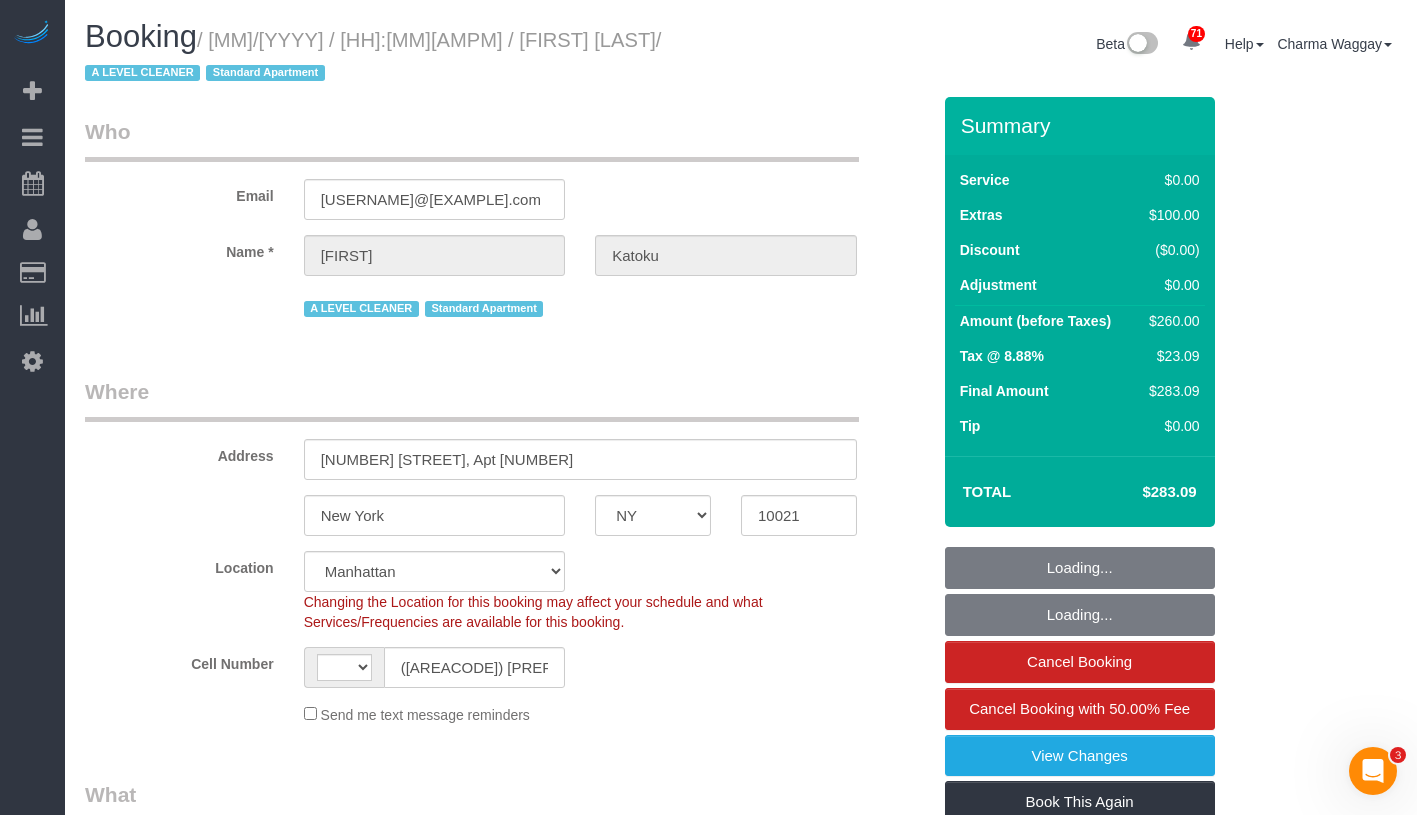 select on "string:US" 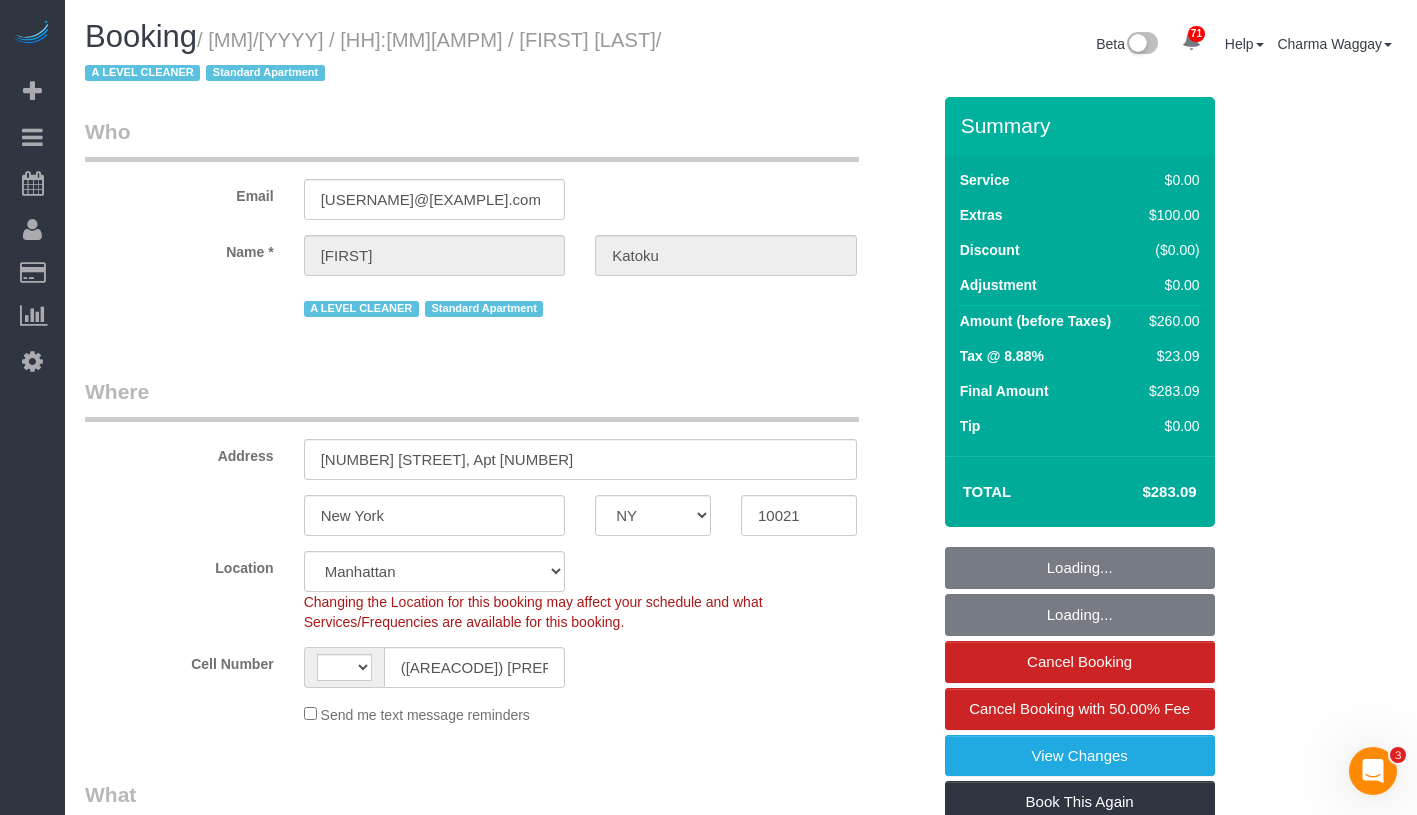 select on "object:1078" 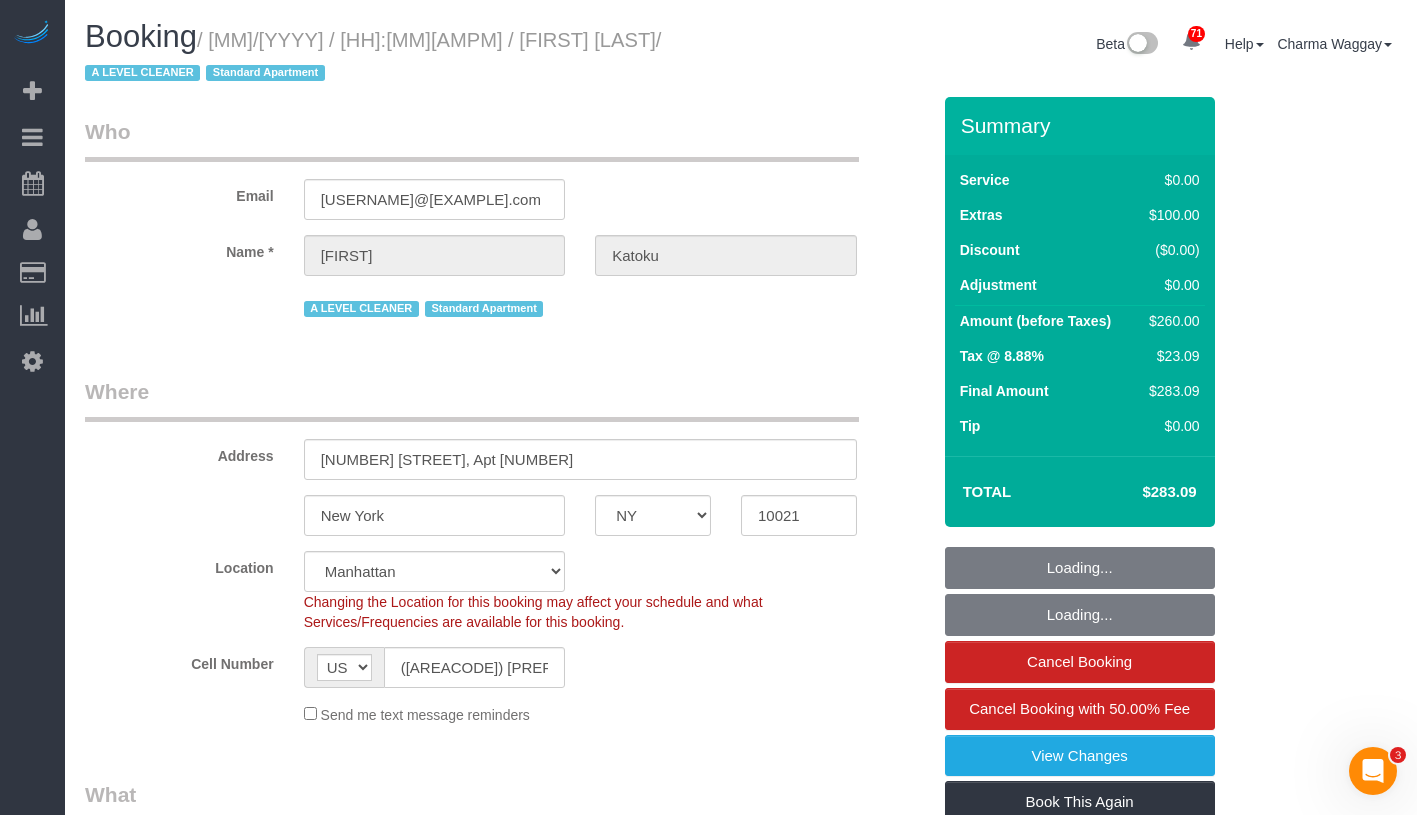 select on "spot1" 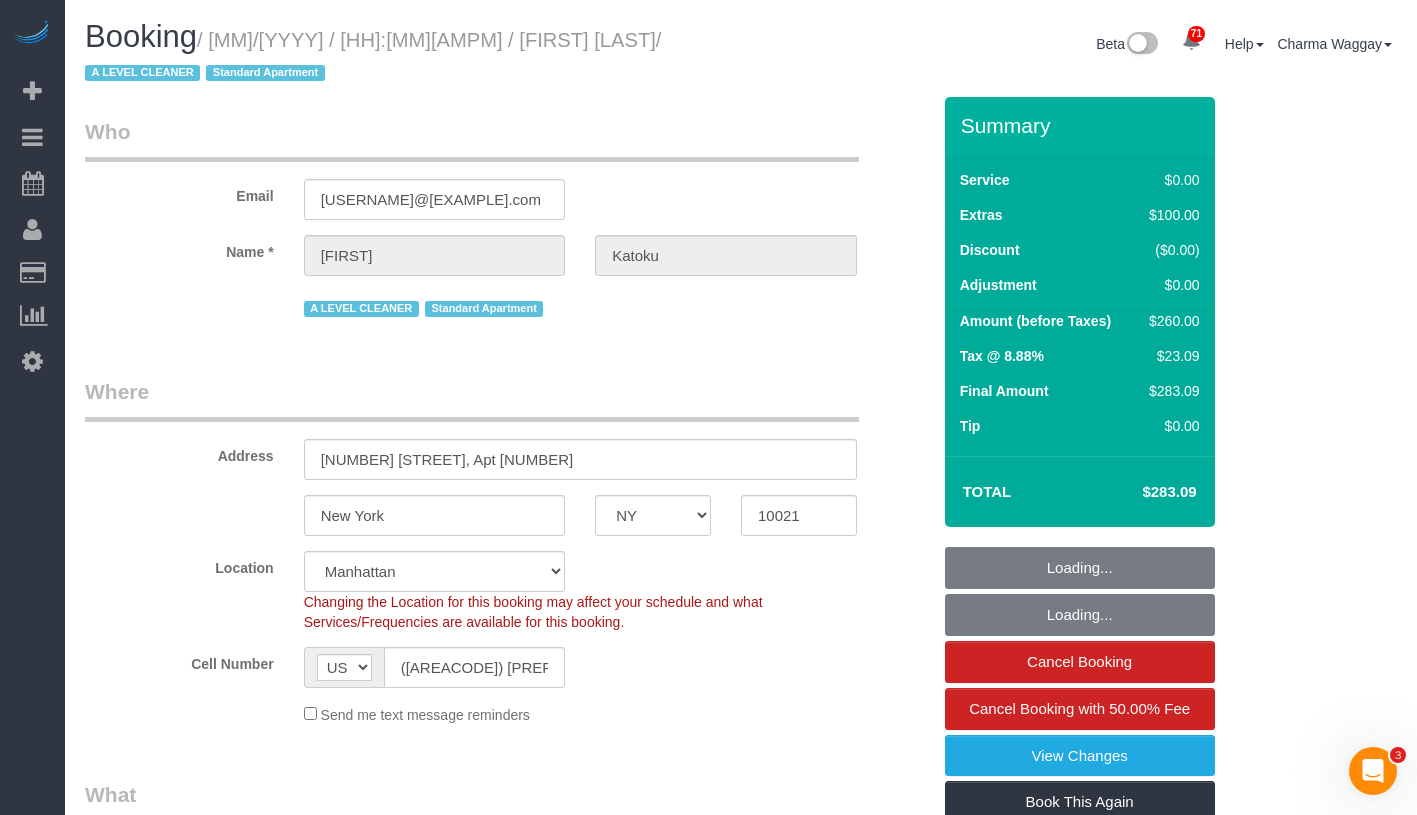 select on "1" 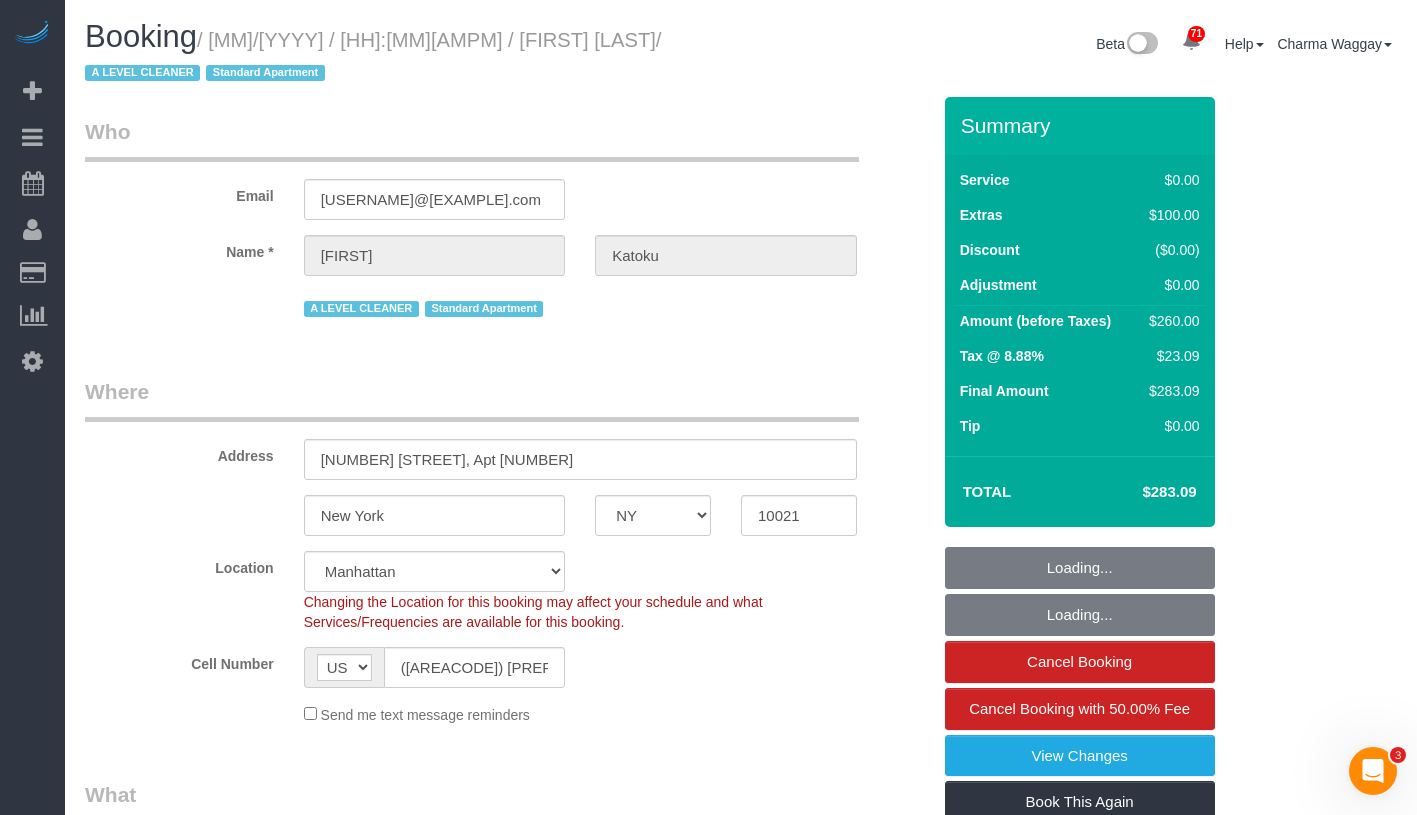 select on "object:1548" 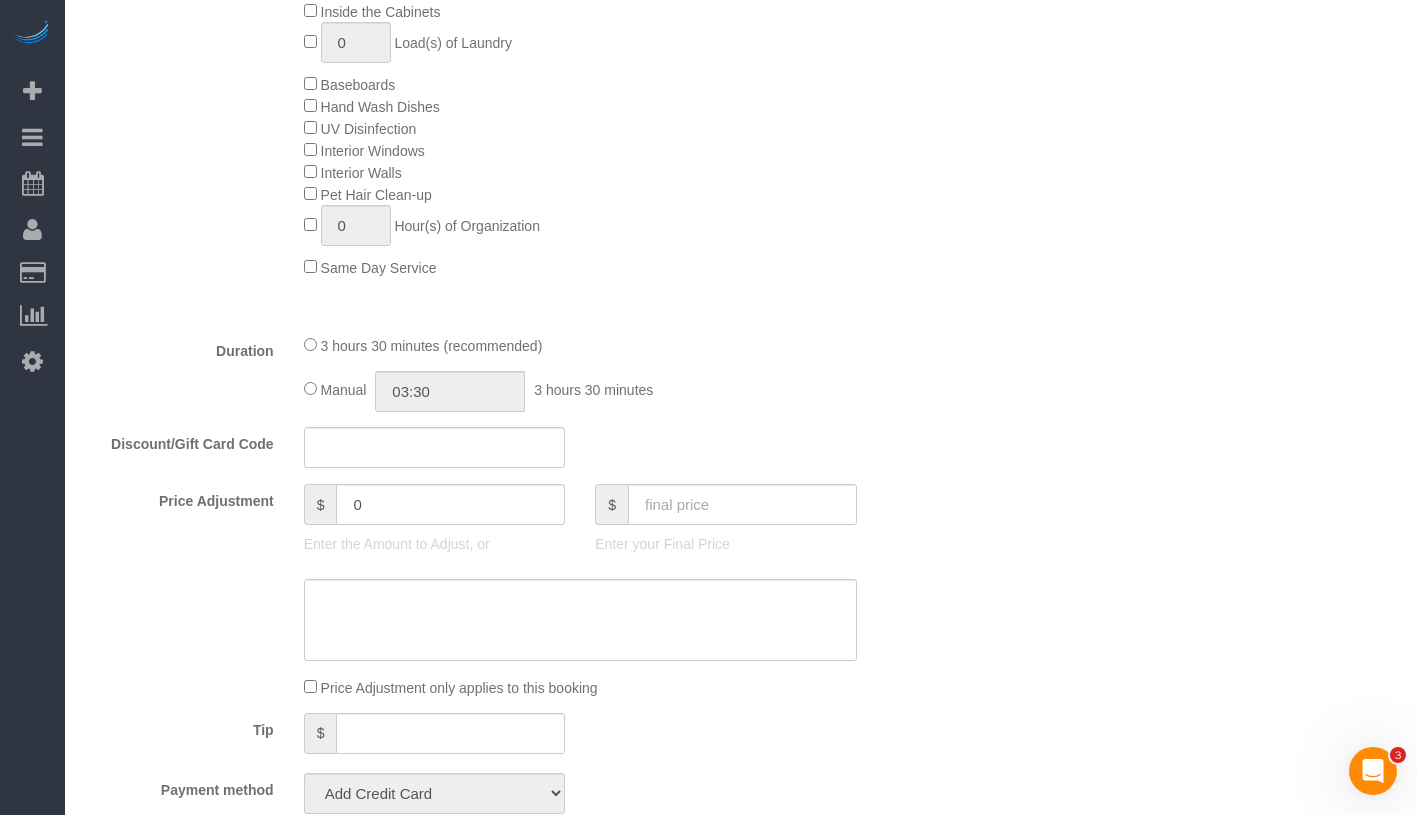 select on "string:stripe-pm_1RdJSE4VGloSiKo7dTICQu1f" 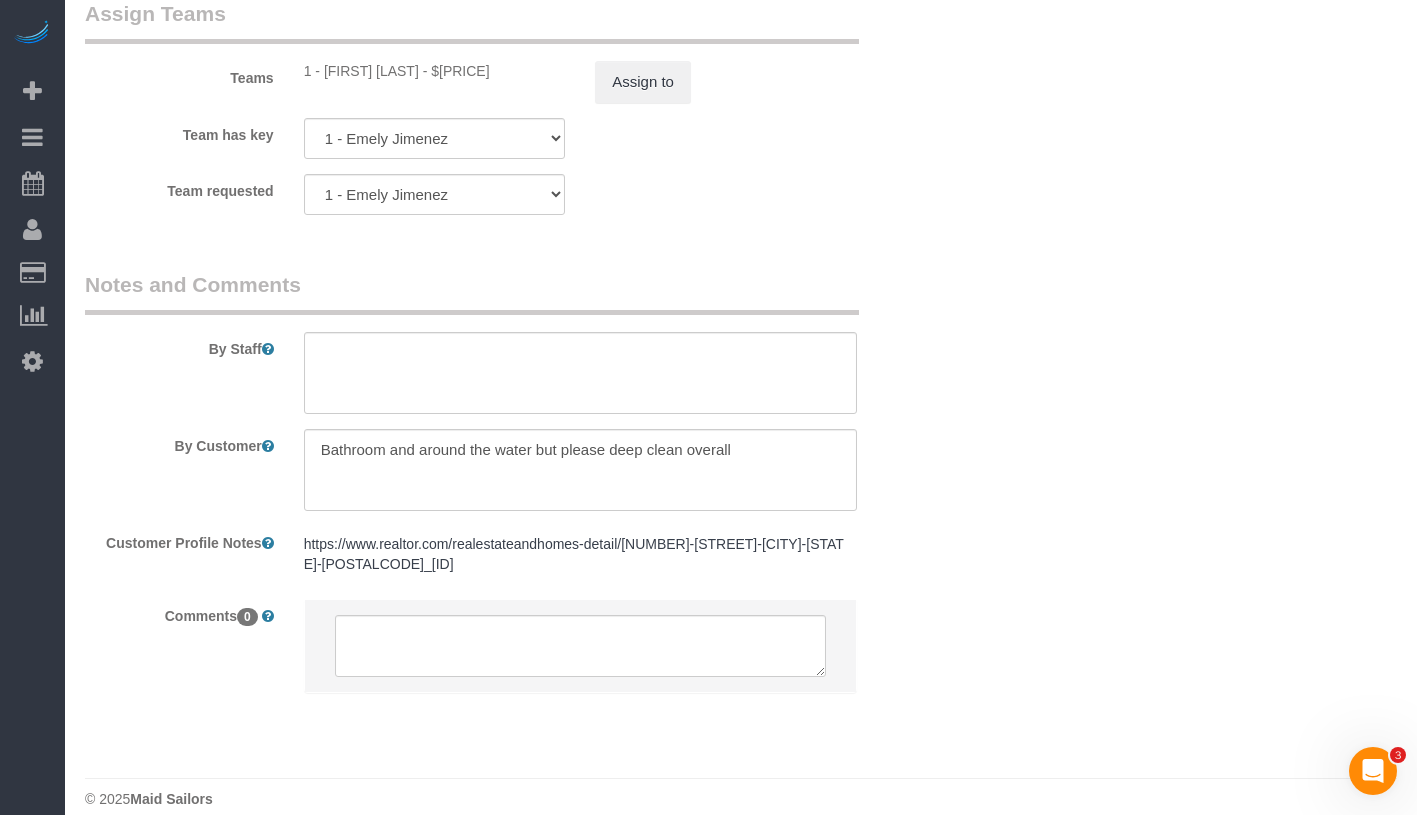 scroll, scrollTop: 2858, scrollLeft: 0, axis: vertical 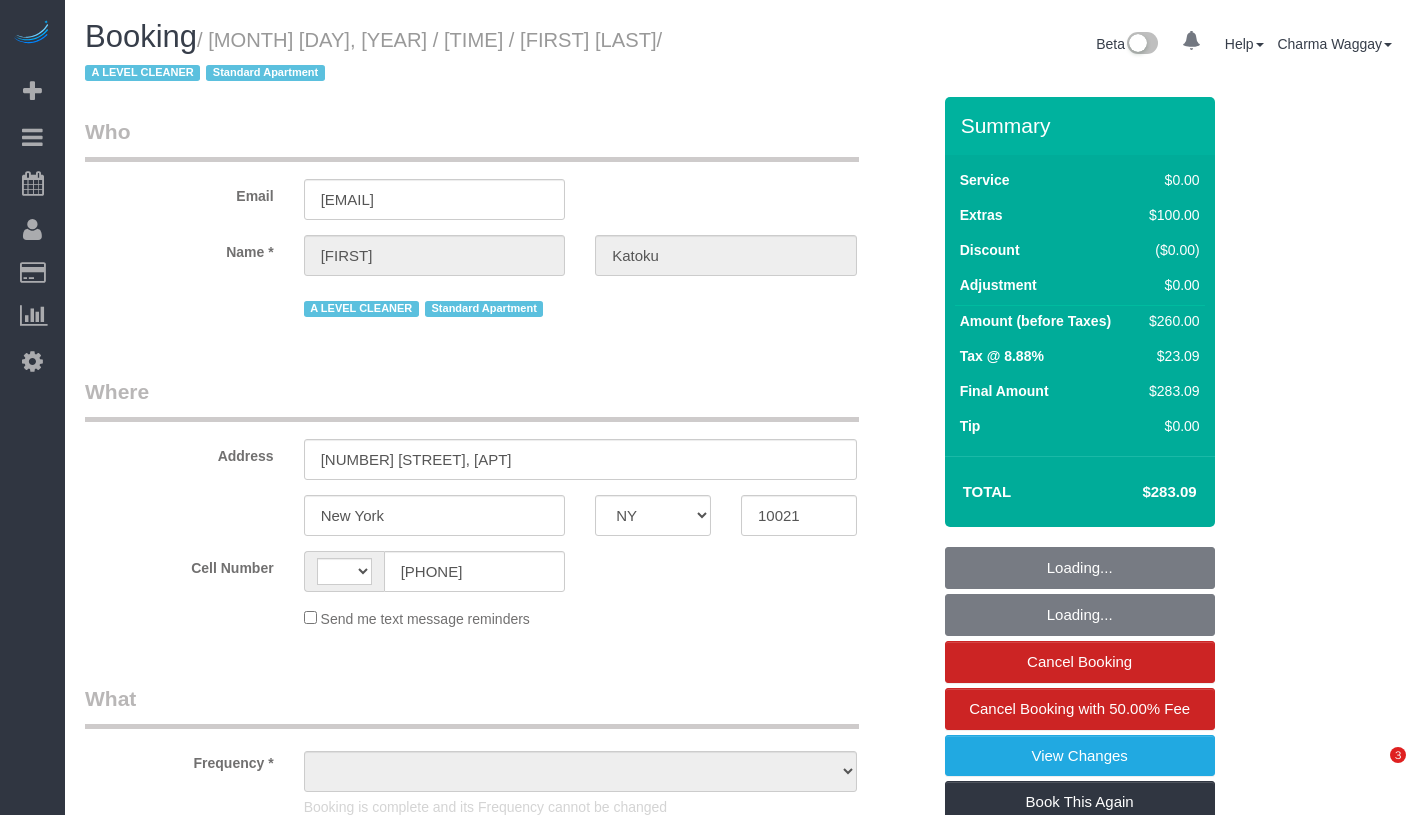 select on "NY" 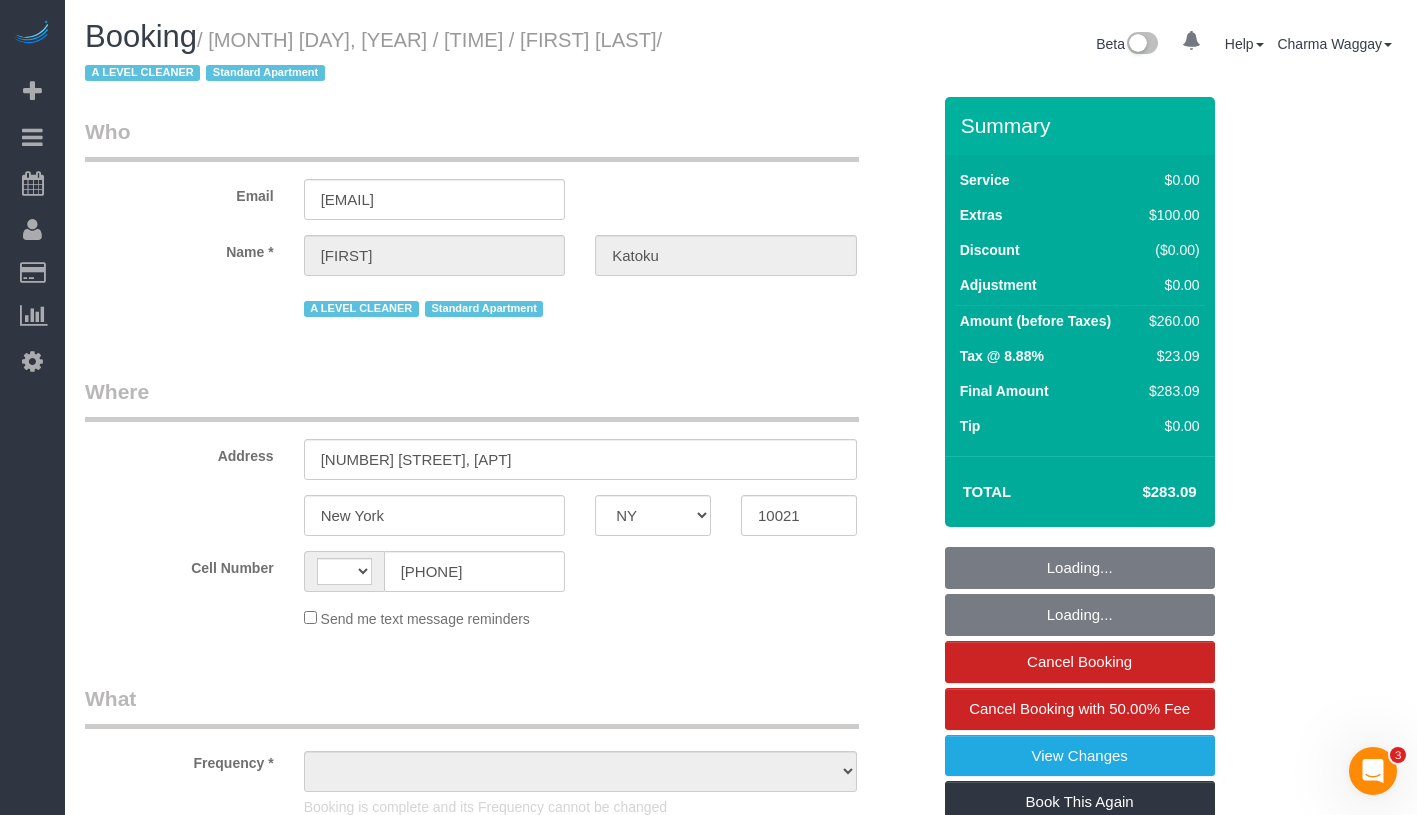 scroll, scrollTop: 0, scrollLeft: 0, axis: both 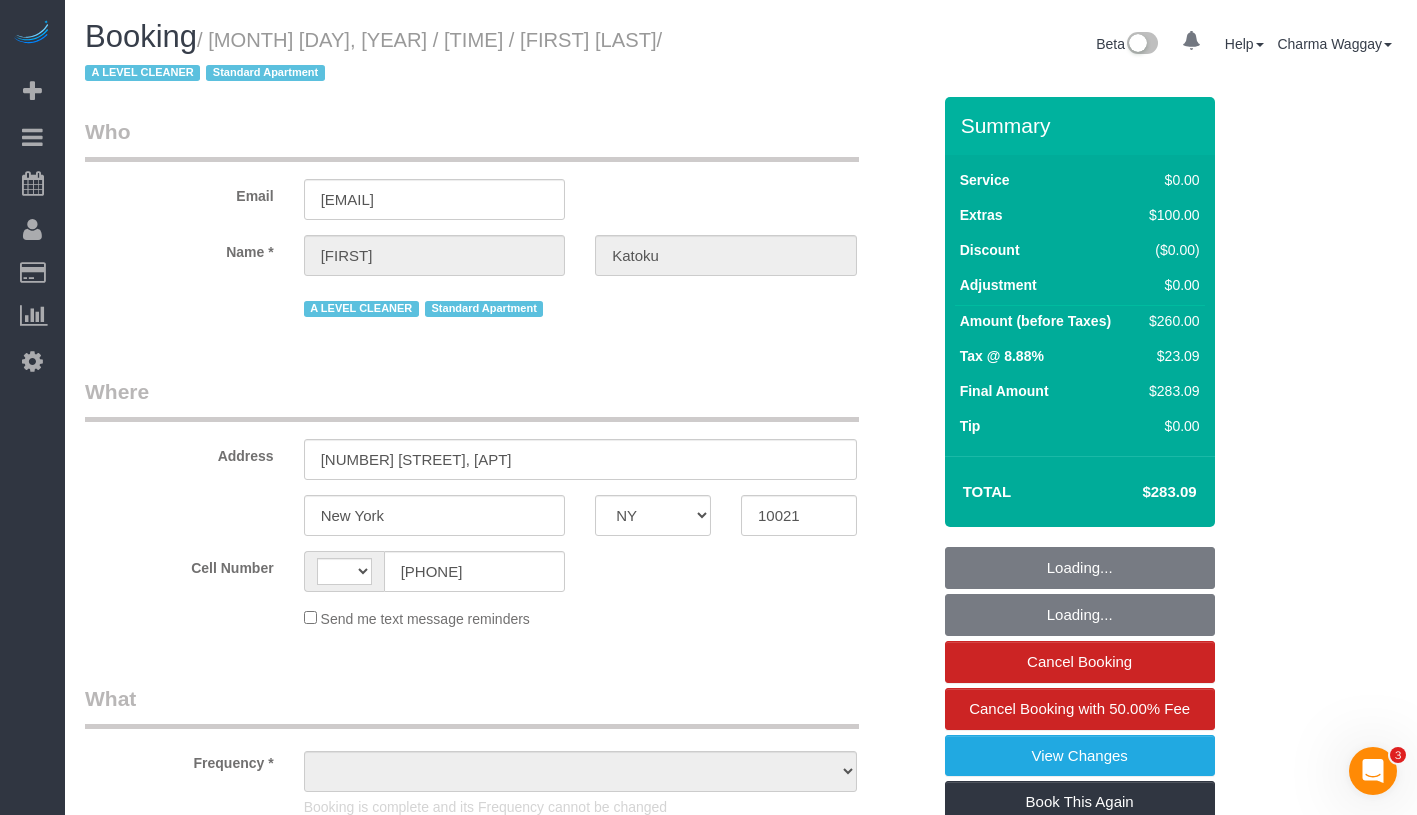 select on "string:US" 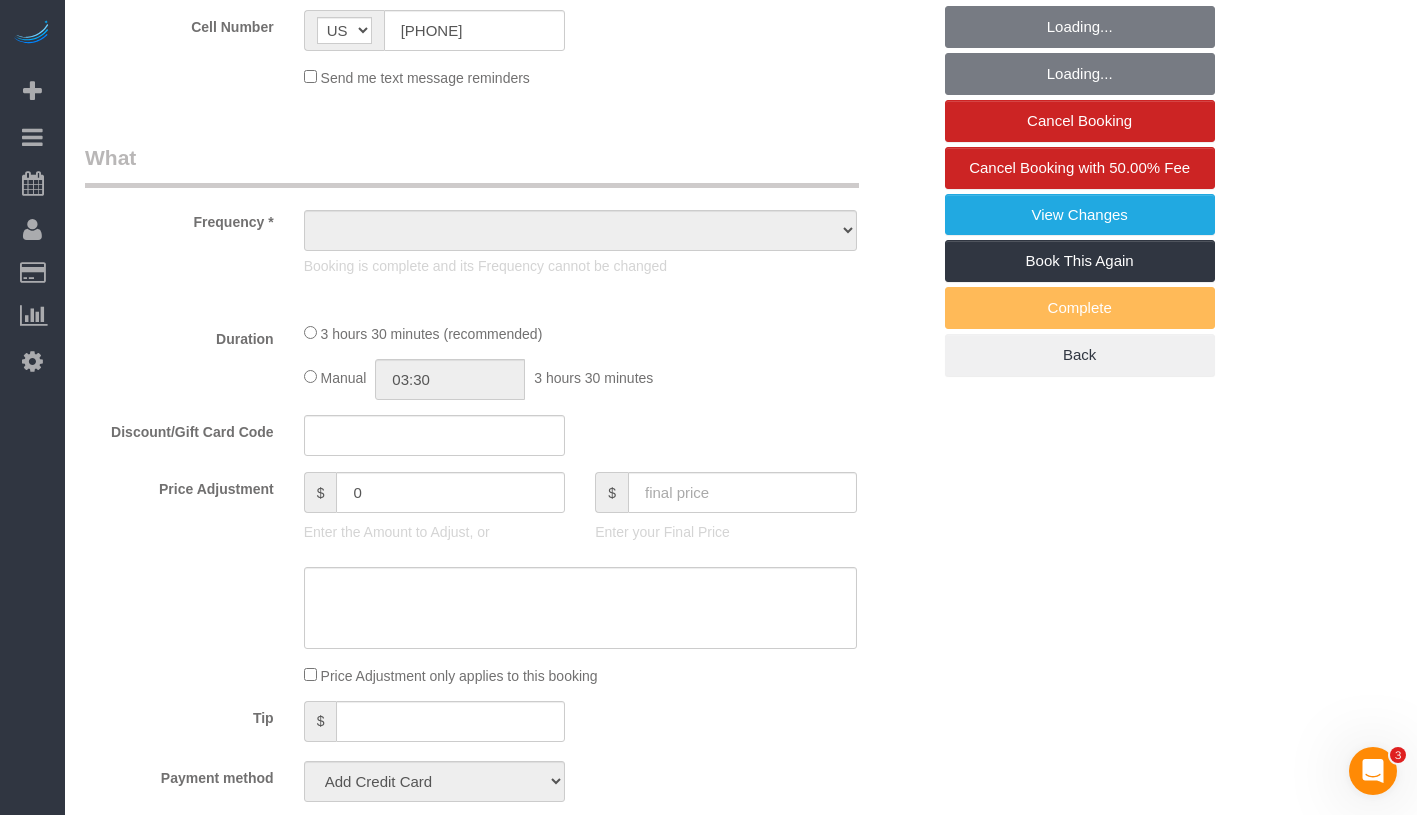 select on "object:1079" 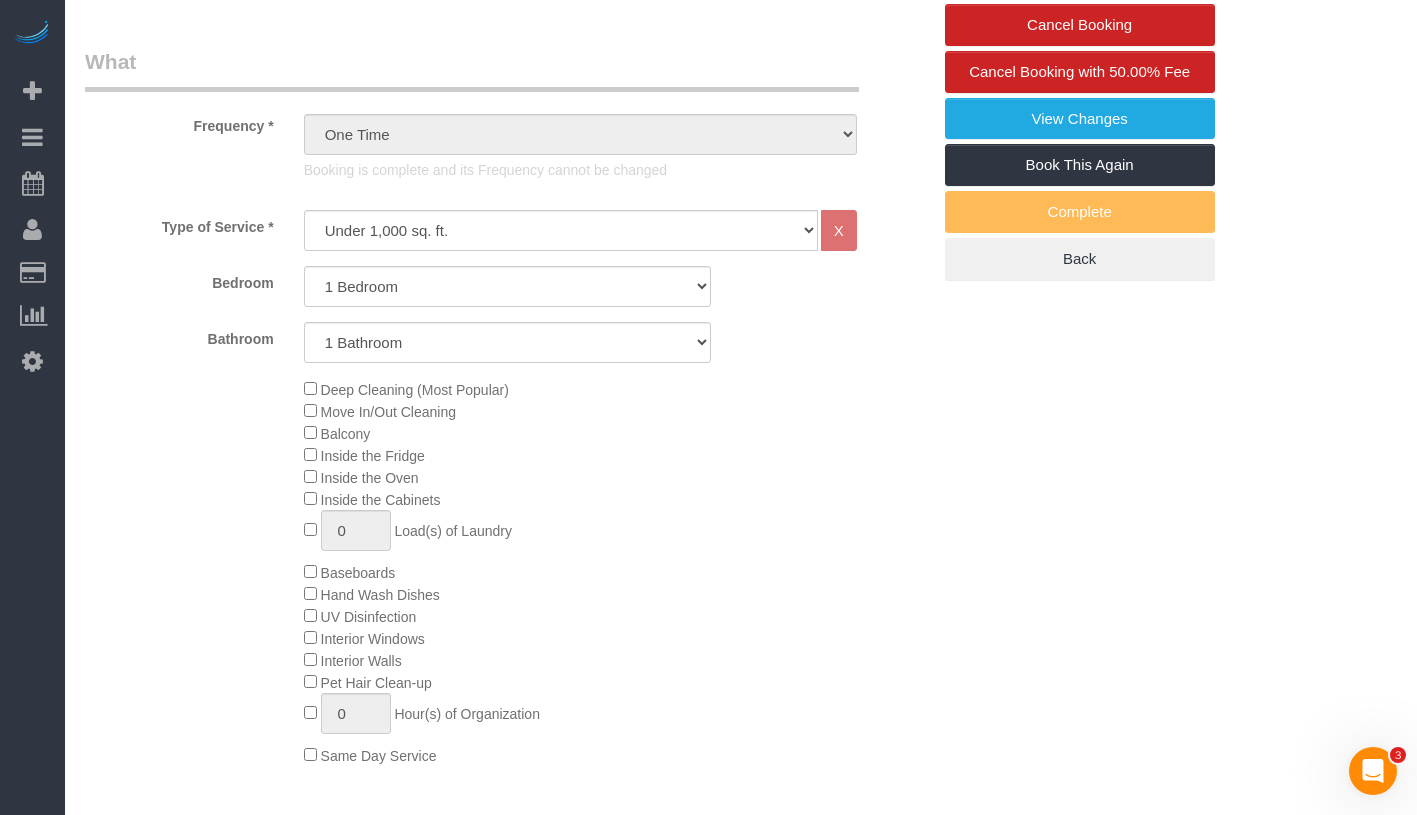 select on "spot1" 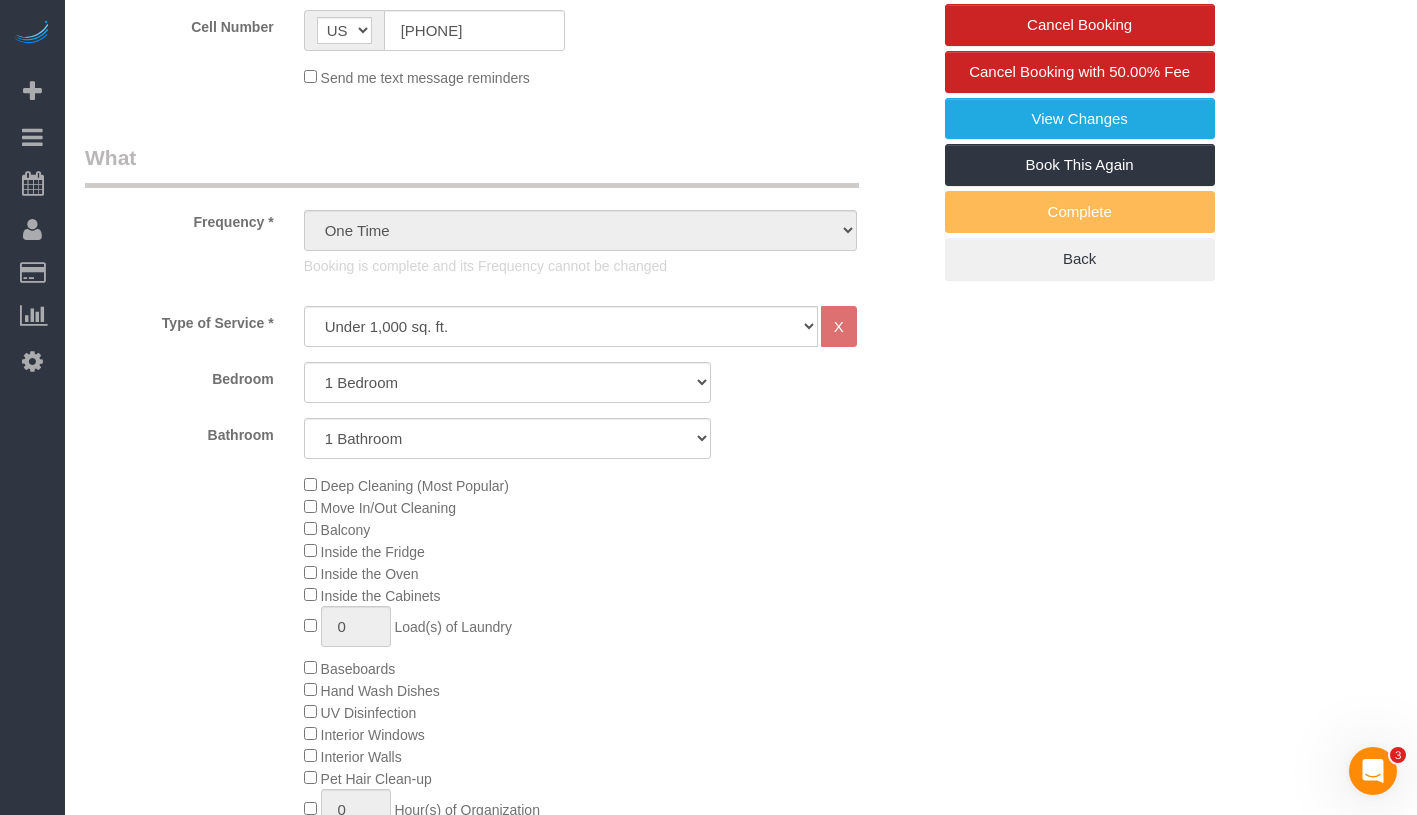select on "object:1515" 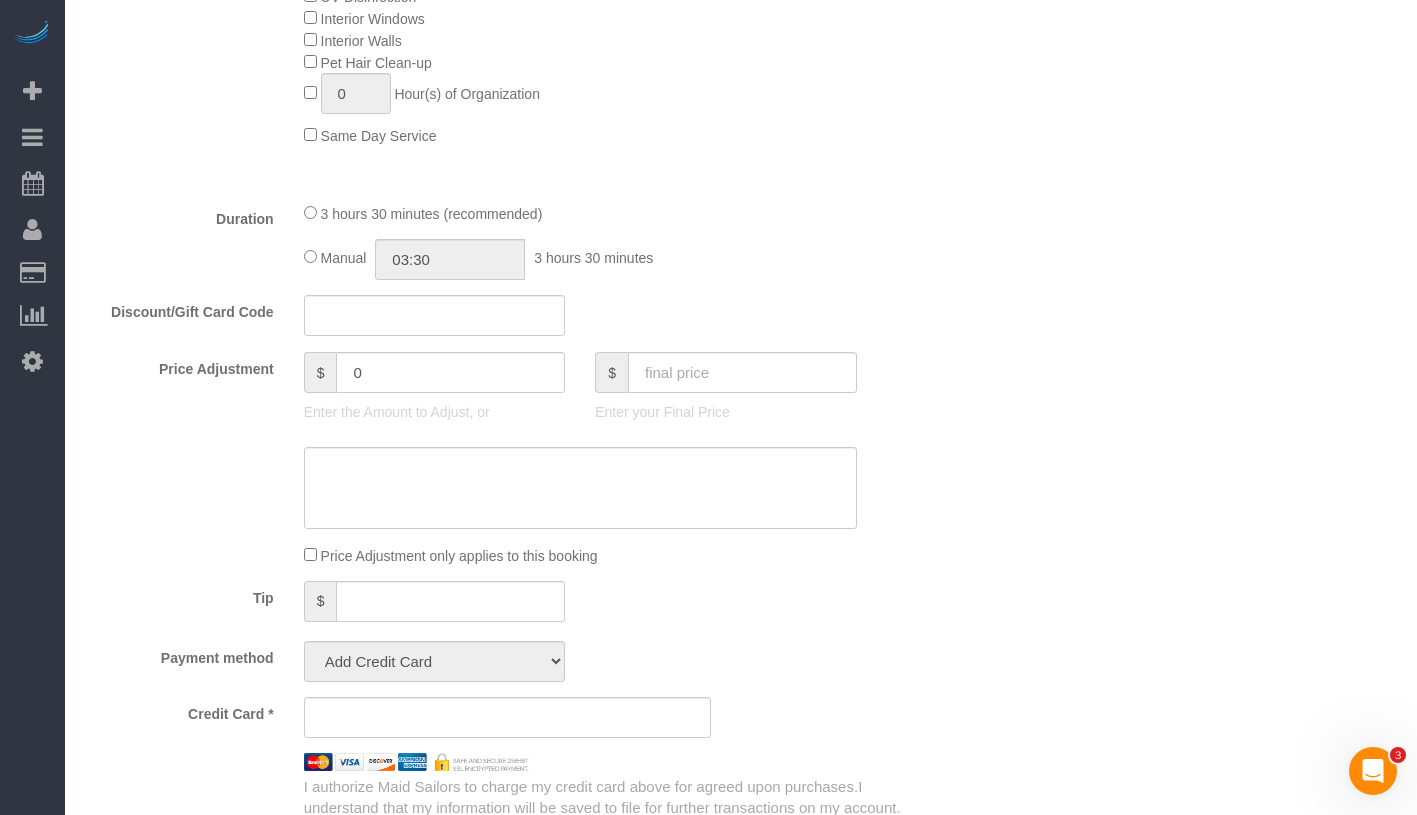 select on "string:stripe-pm_1RLsDC4VGloSiKo7QIqvFQSb" 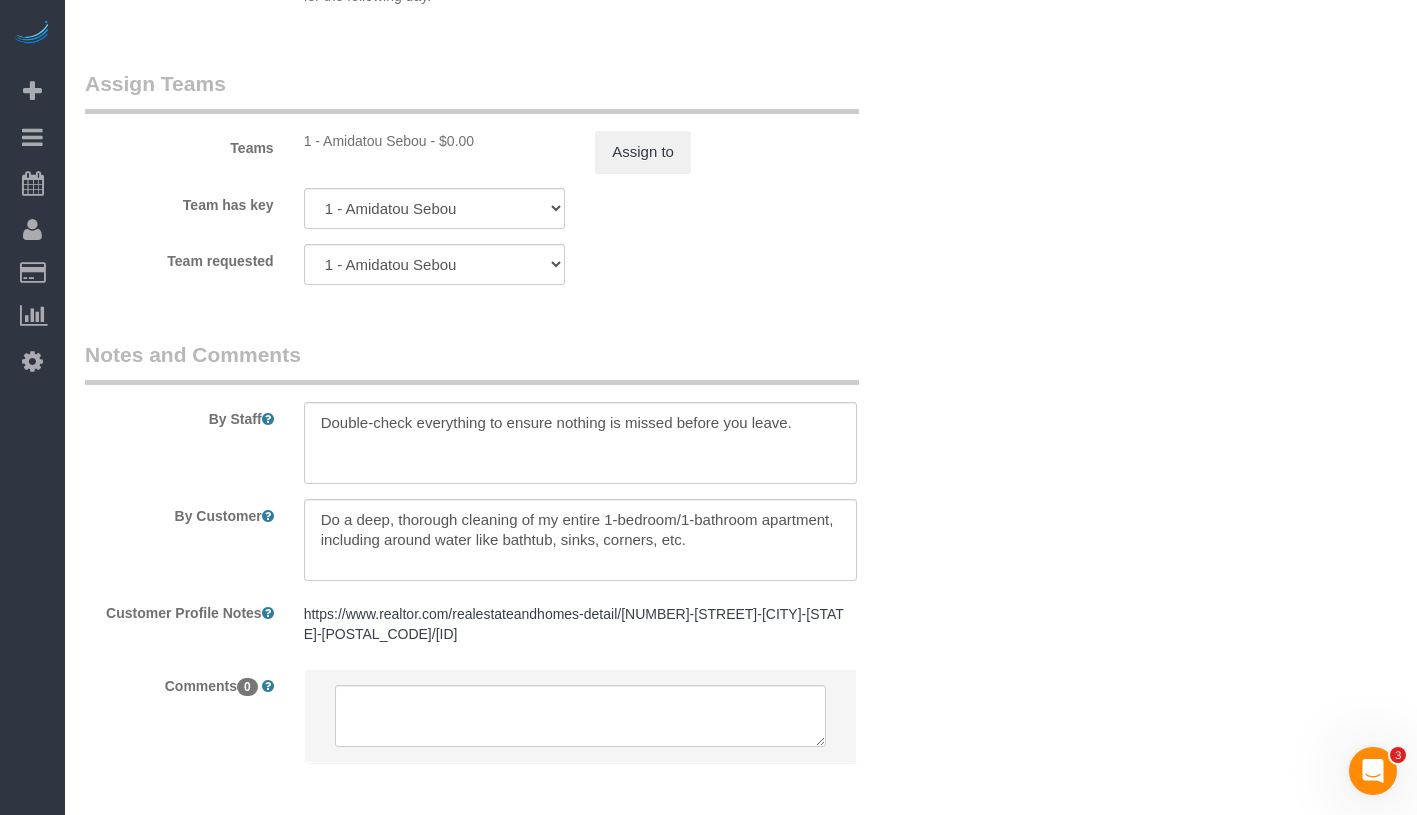 scroll, scrollTop: 2787, scrollLeft: 0, axis: vertical 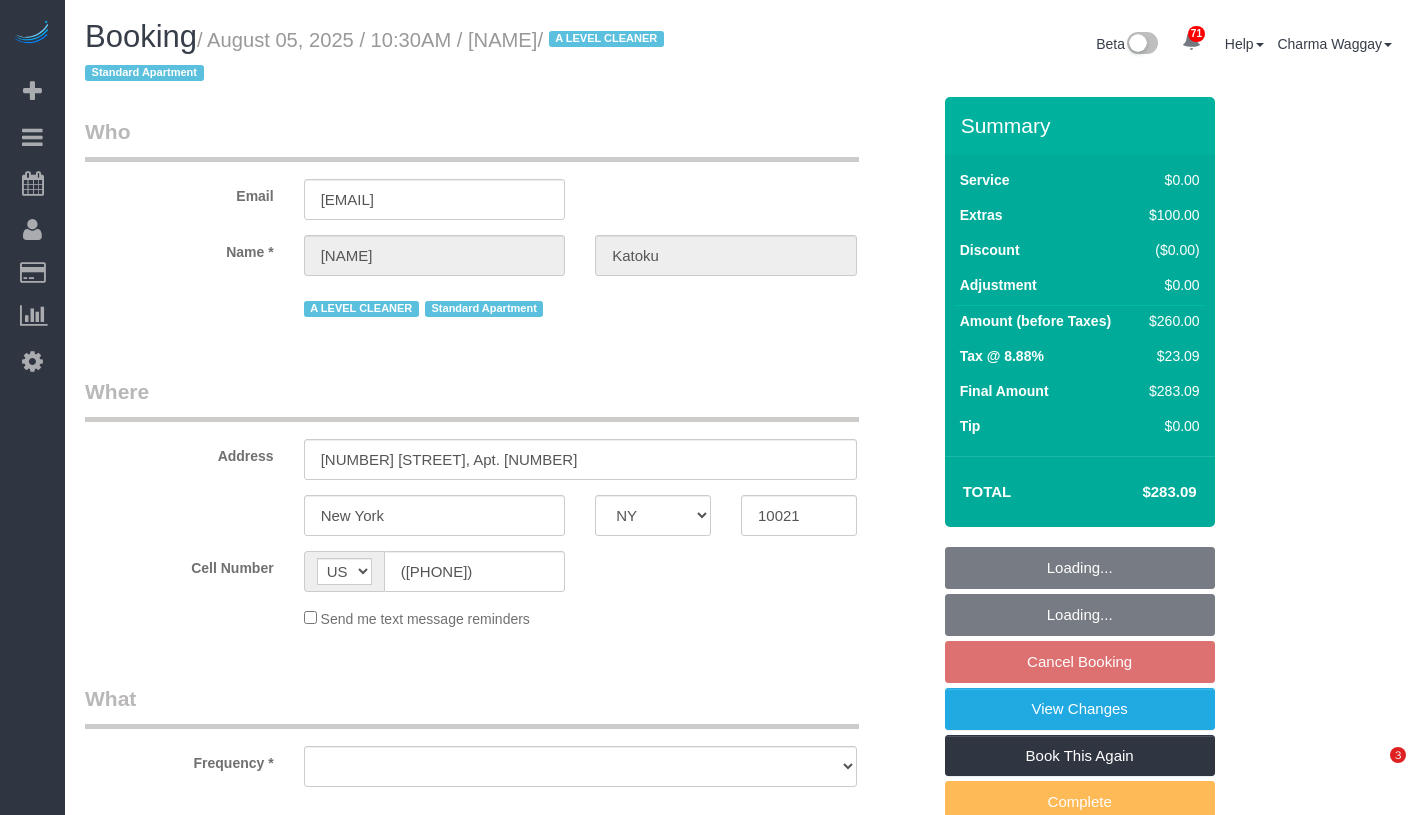 select on "NY" 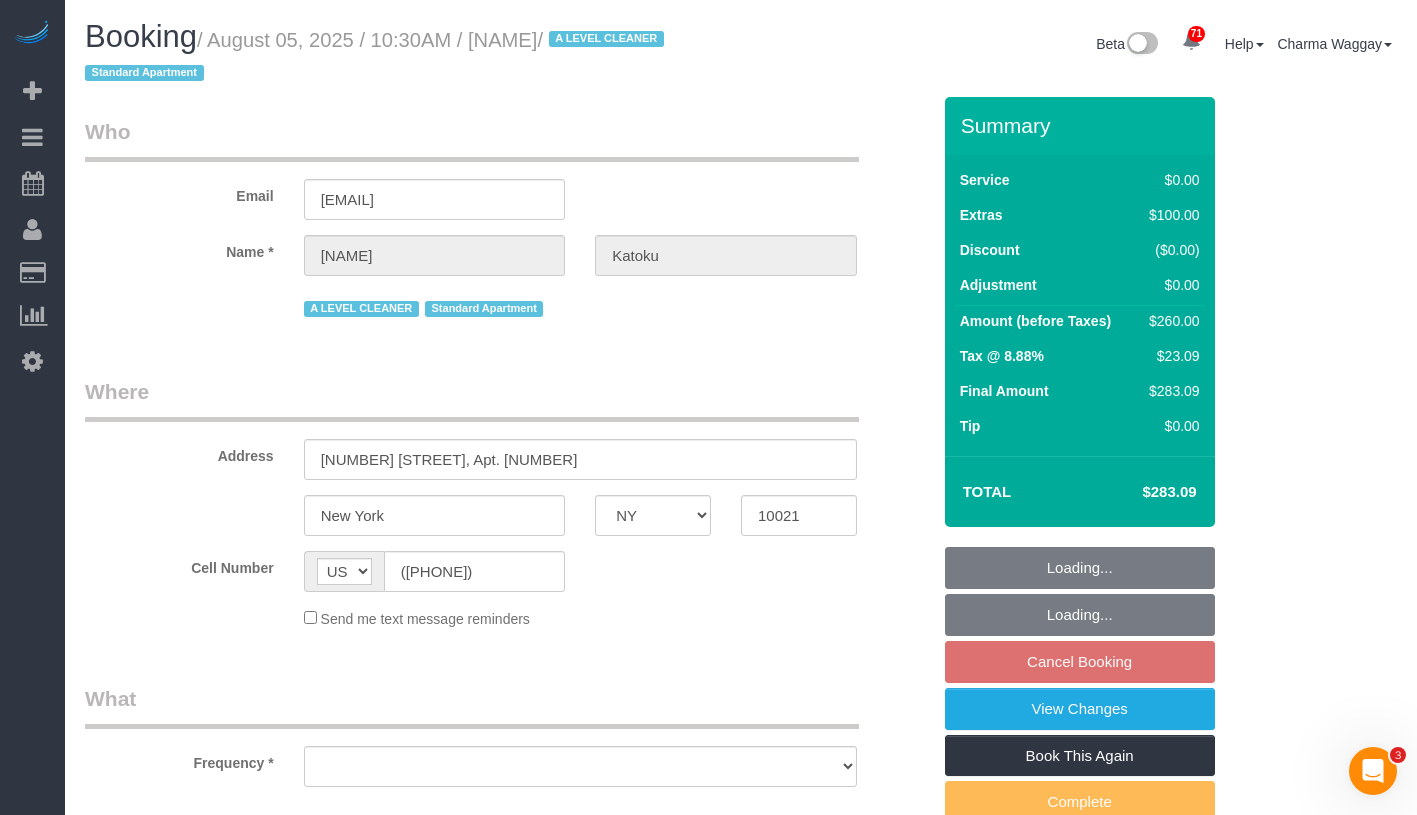 scroll, scrollTop: 0, scrollLeft: 0, axis: both 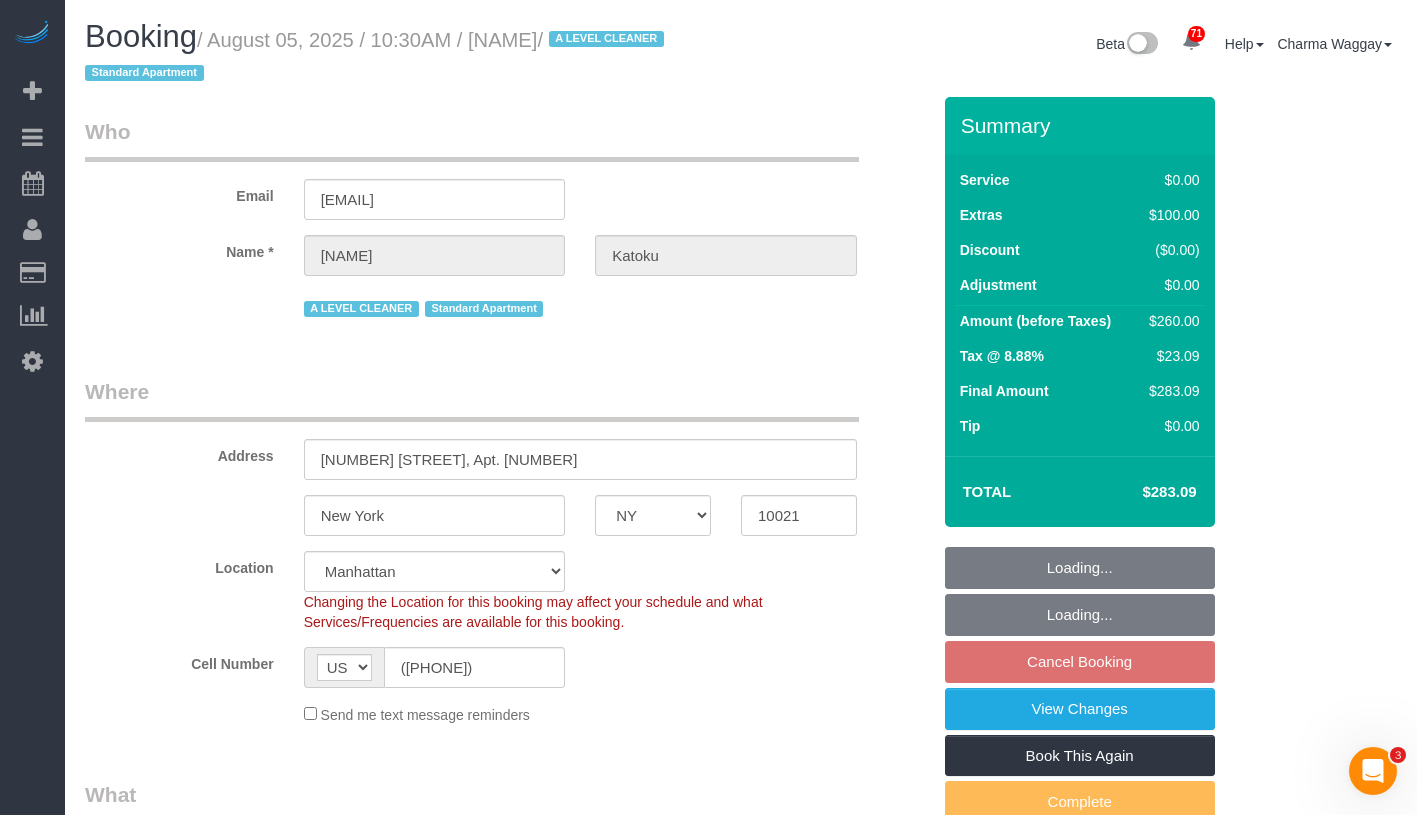 select on "1" 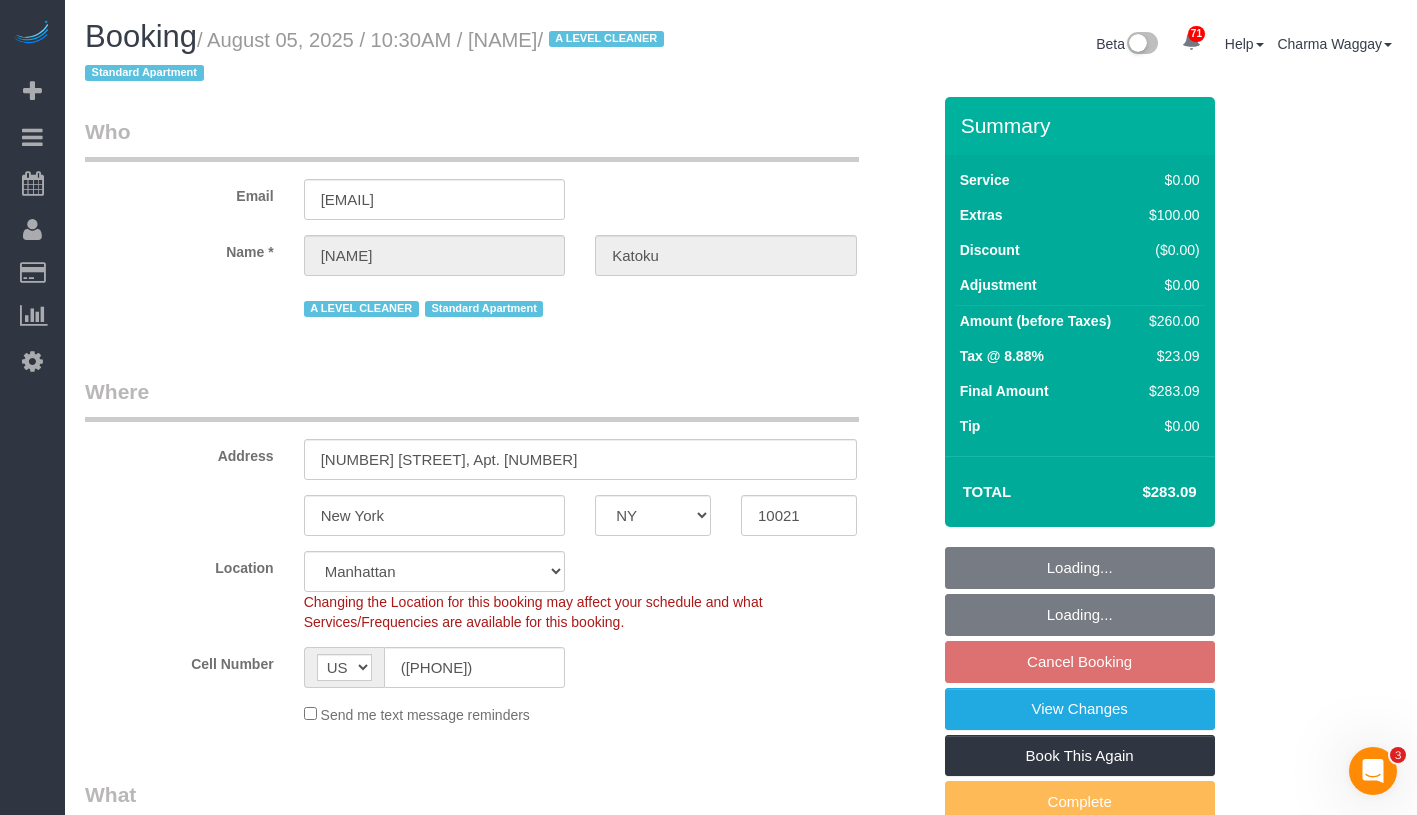 select on "1" 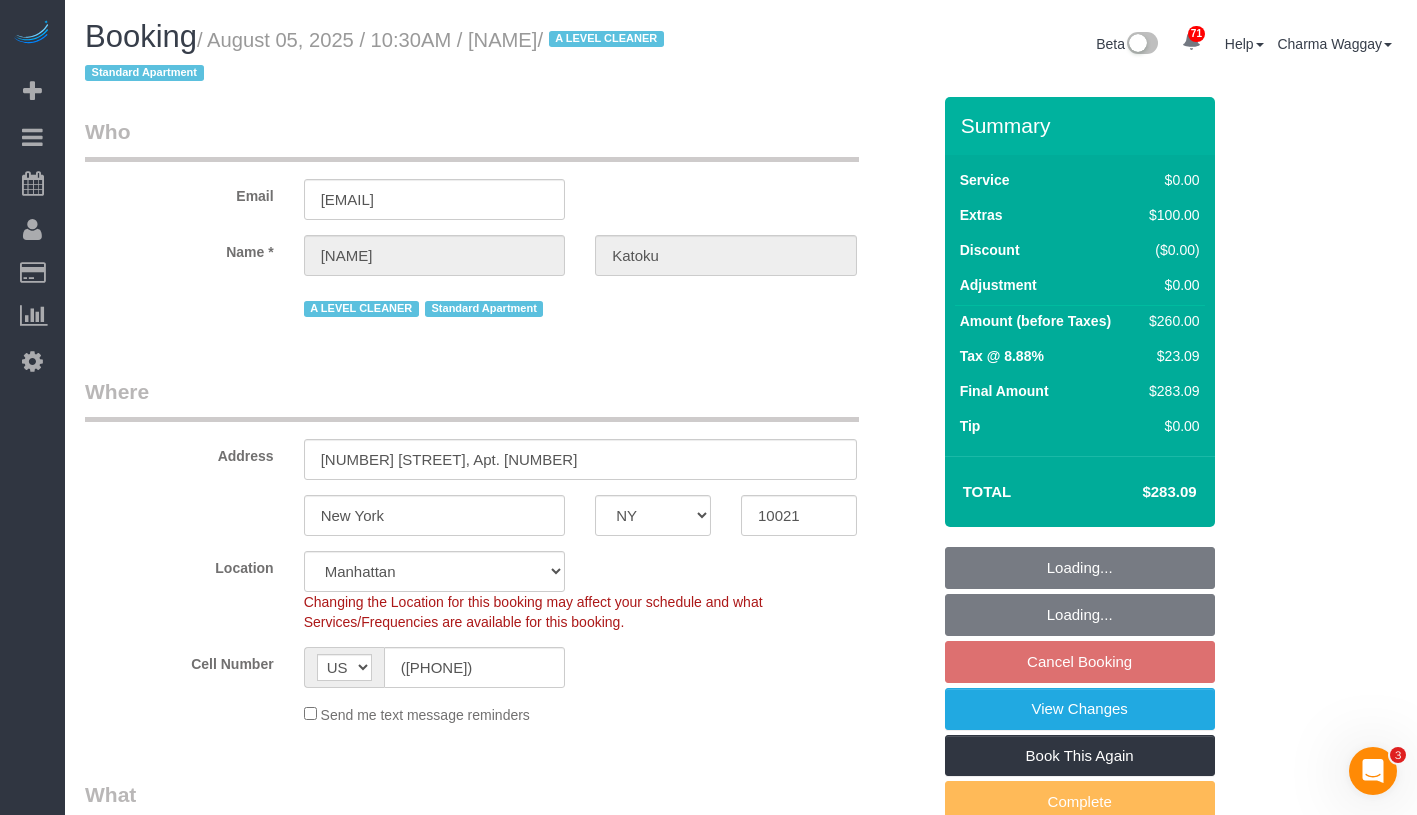 select on "string:stripe-pm_1Rs9bu4VGloSiKo7r8kL9AEJ" 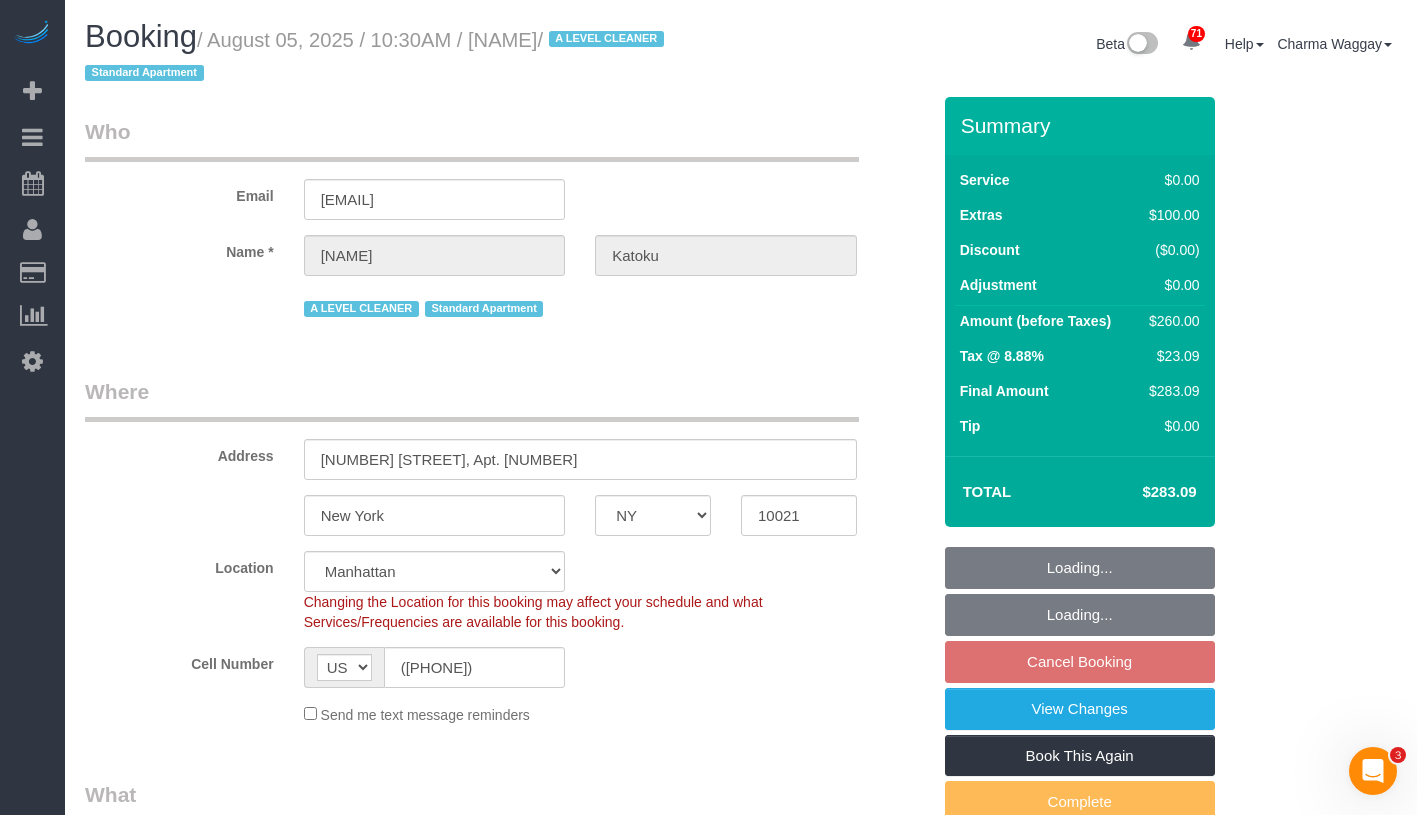 select on "object:1546" 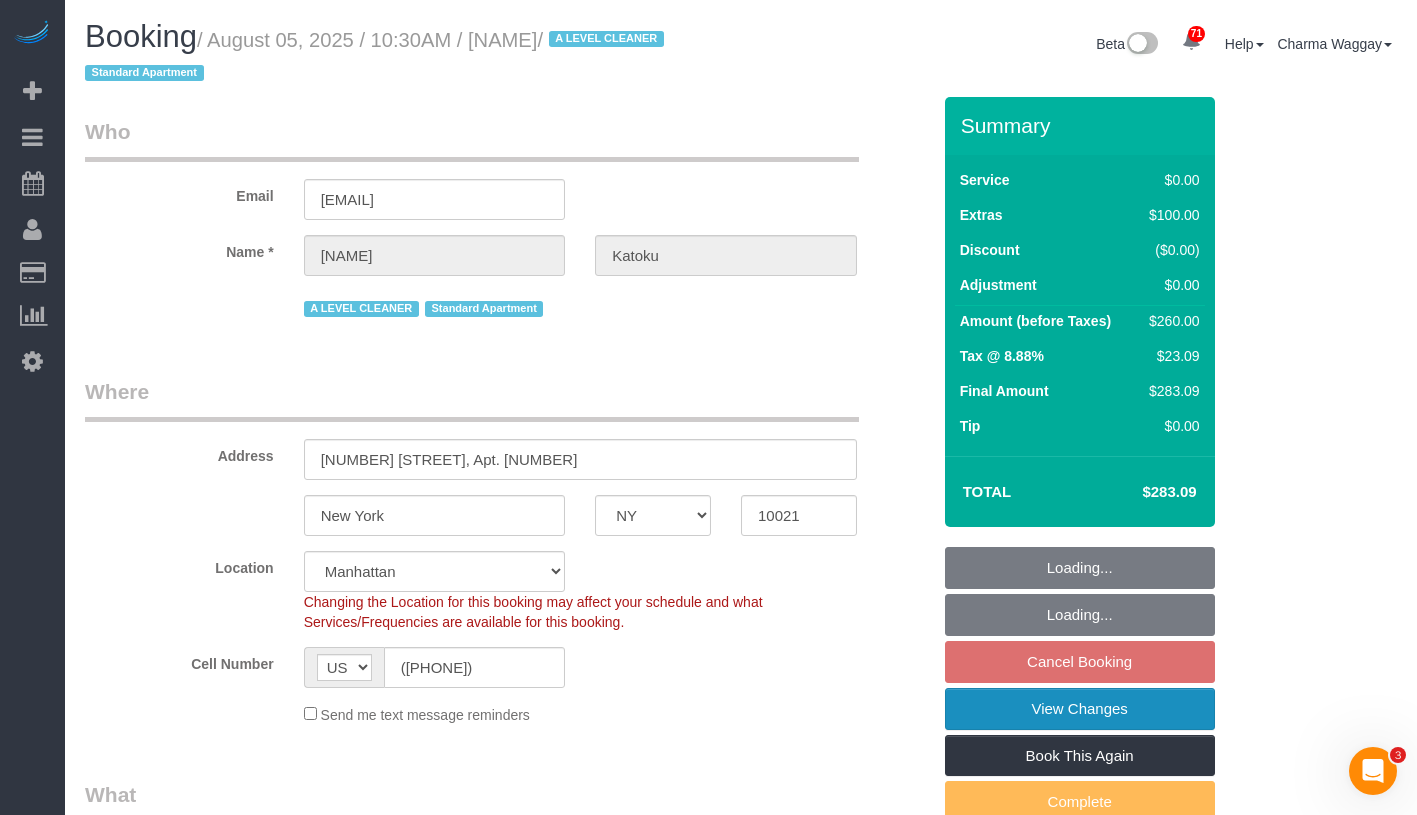 click on "View Changes" at bounding box center [1080, 709] 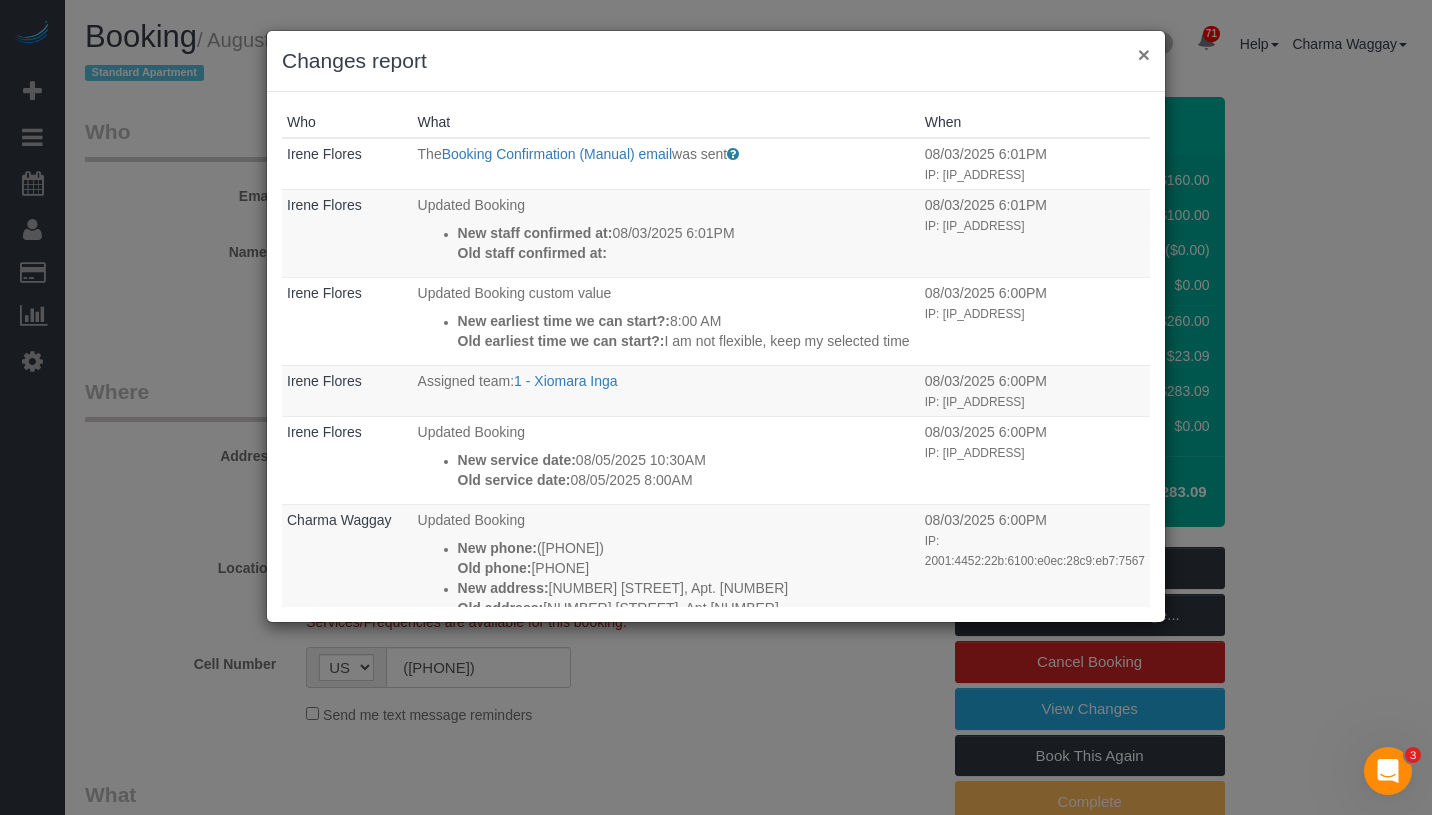 click on "×" at bounding box center (1144, 54) 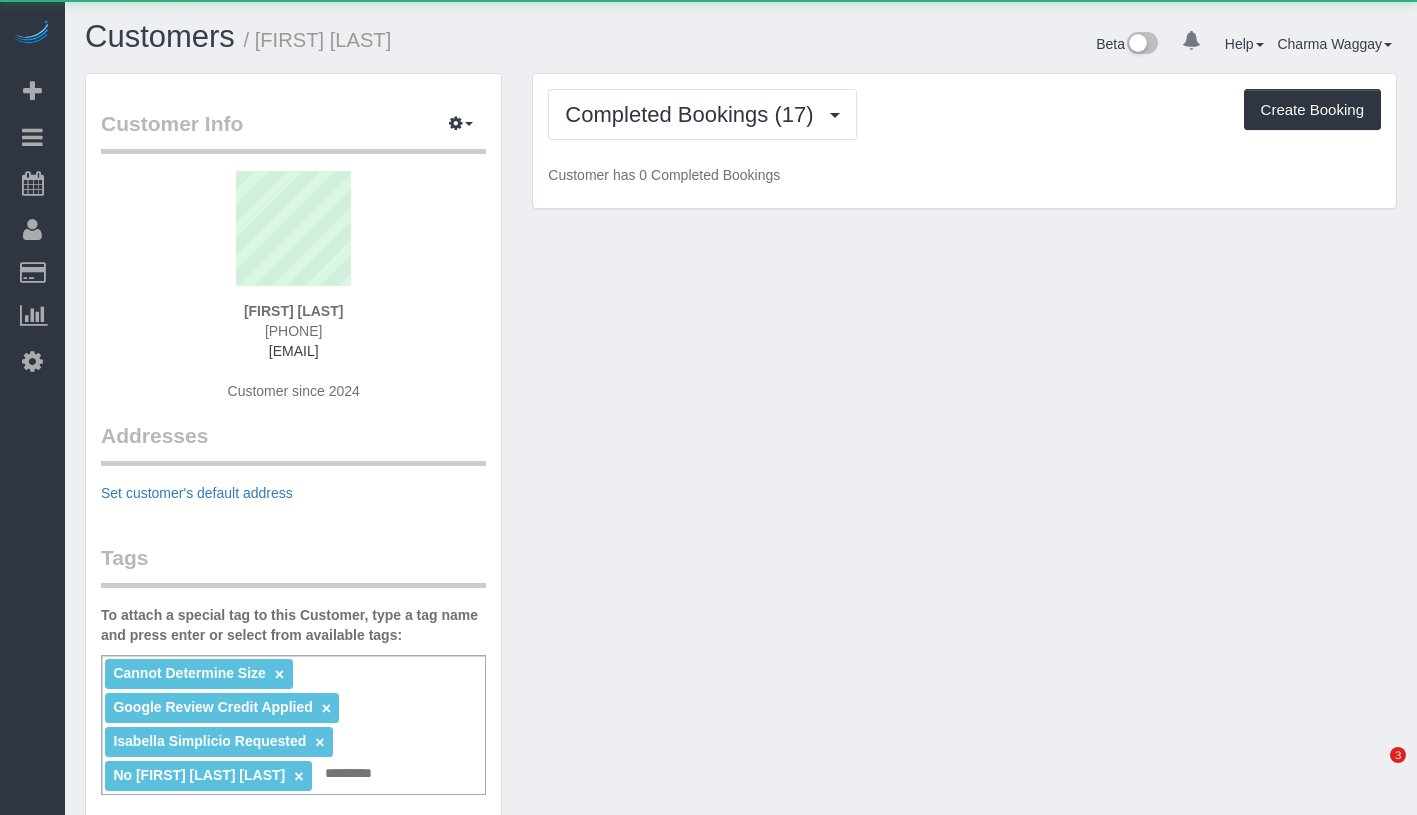 scroll, scrollTop: 0, scrollLeft: 0, axis: both 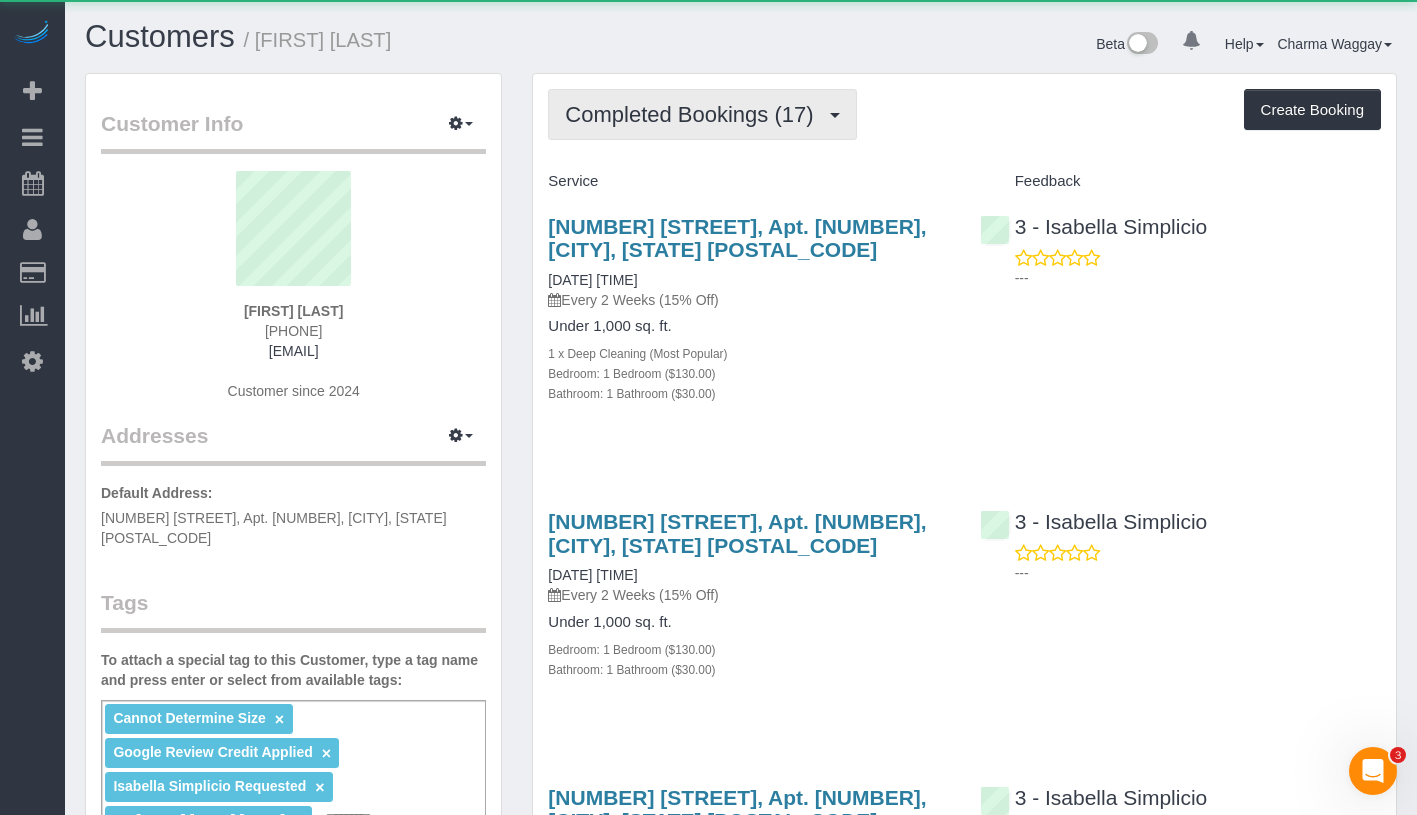 click on "Completed Bookings (17)" at bounding box center (702, 114) 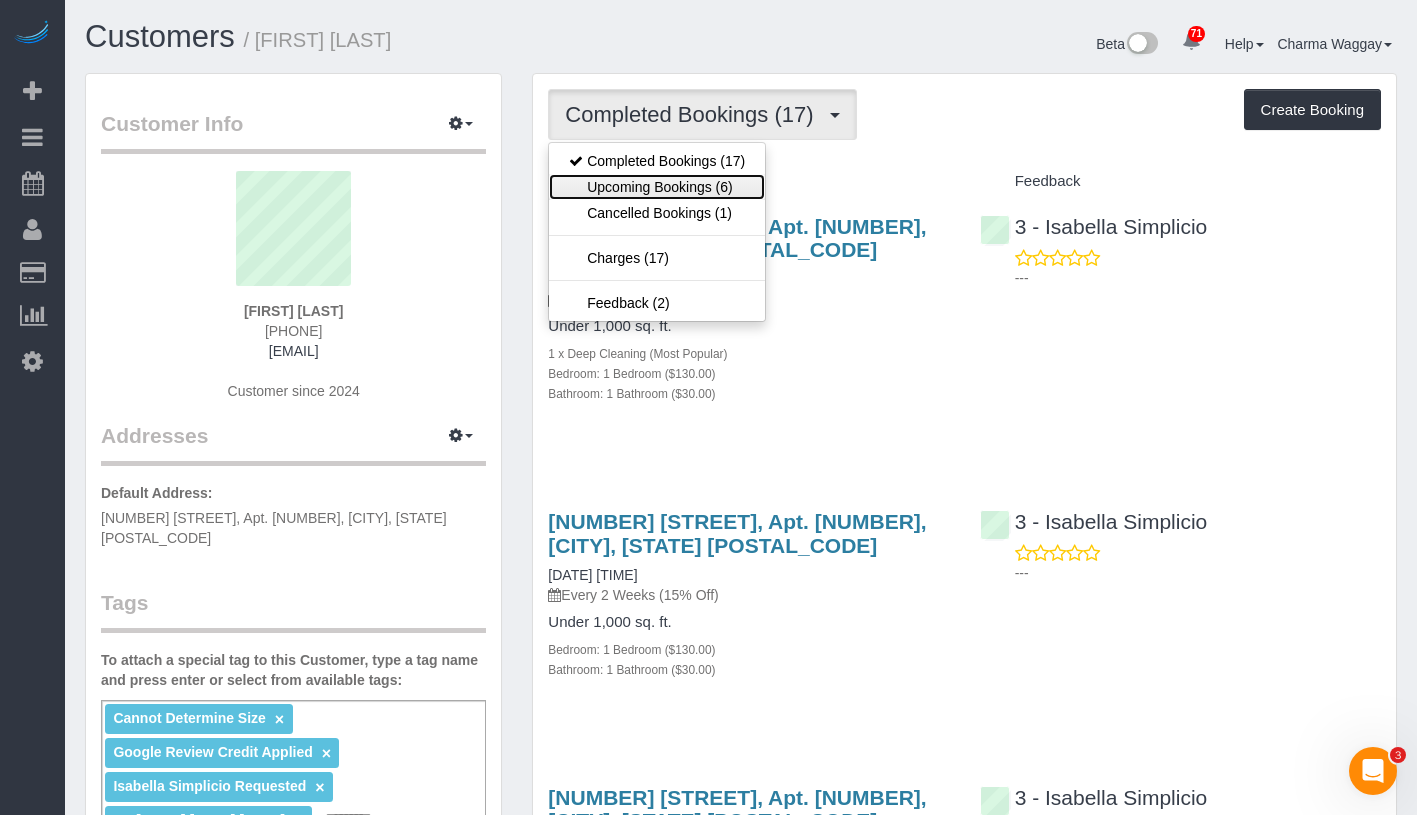 click on "Upcoming Bookings (6)" at bounding box center (657, 187) 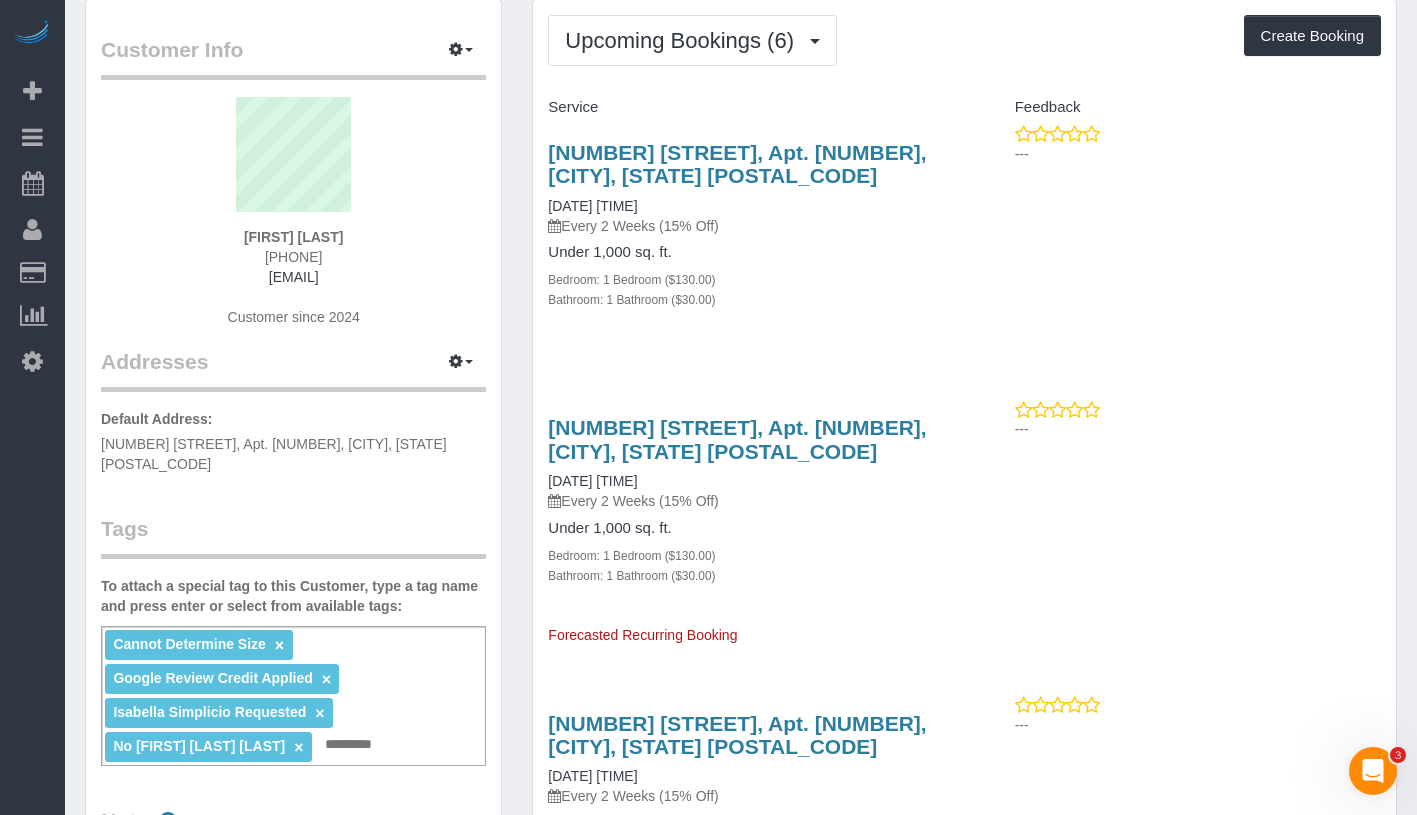 scroll, scrollTop: 174, scrollLeft: 0, axis: vertical 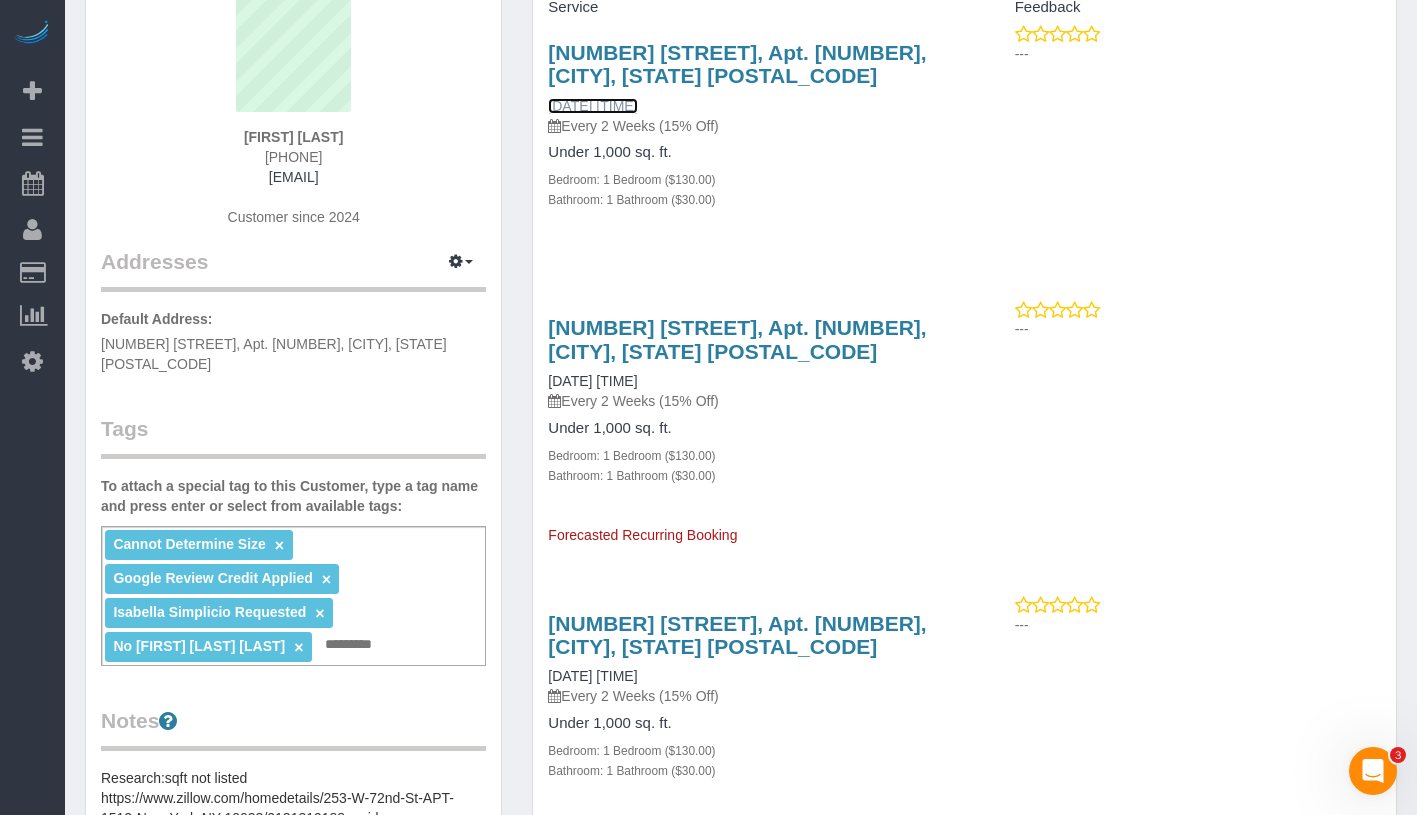 click on "[DATE] [TIME]" at bounding box center [592, 106] 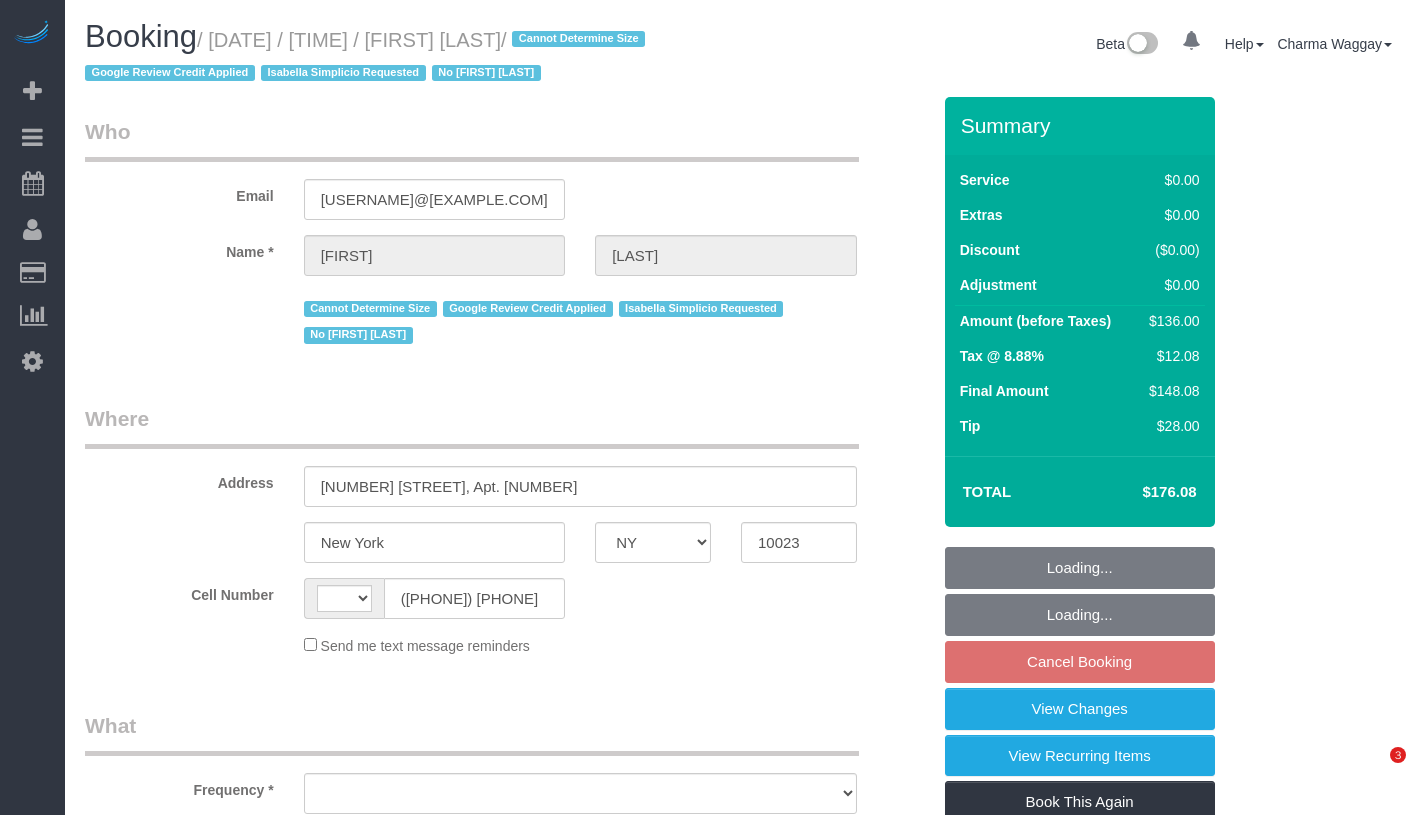 select on "NY" 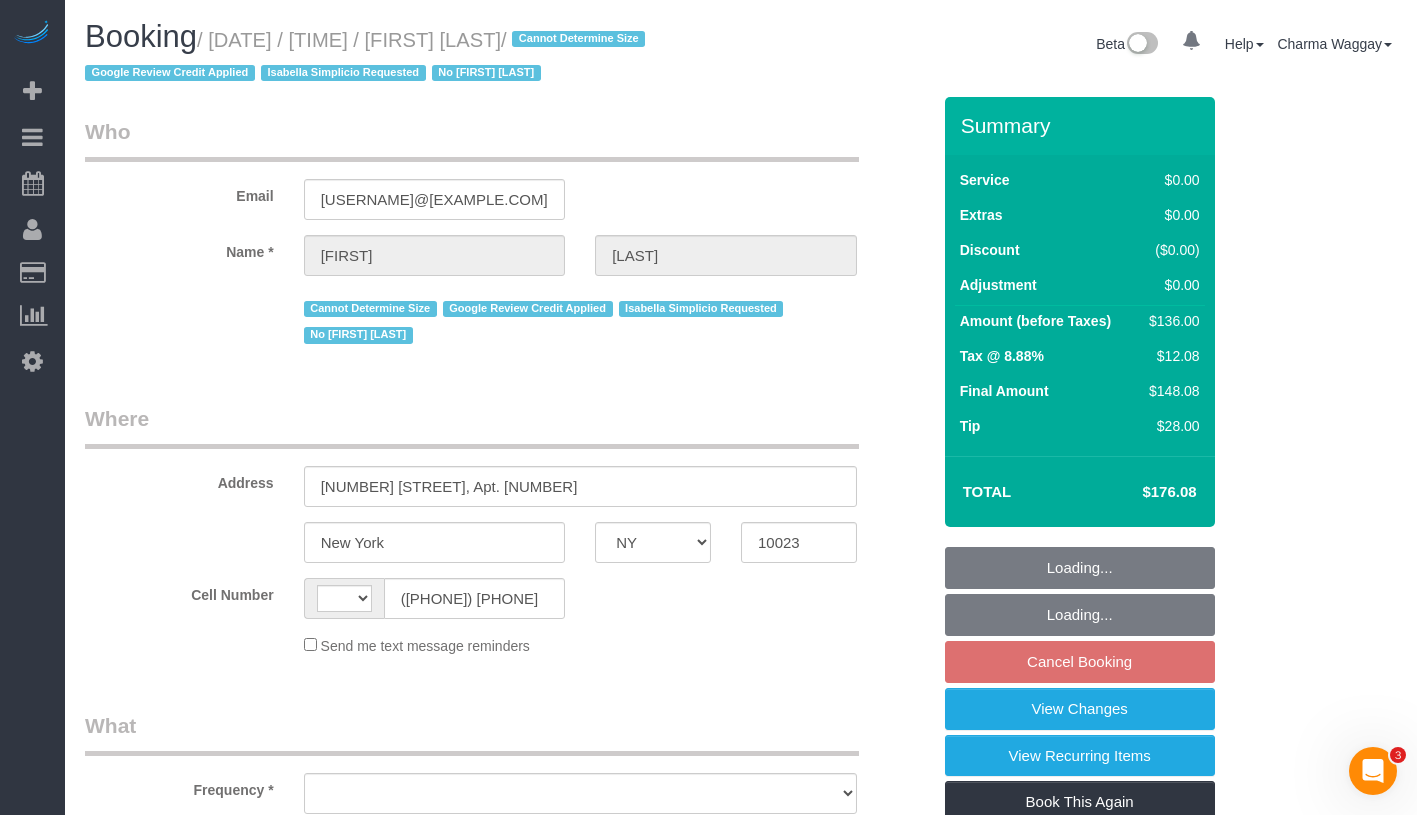 scroll, scrollTop: 0, scrollLeft: 0, axis: both 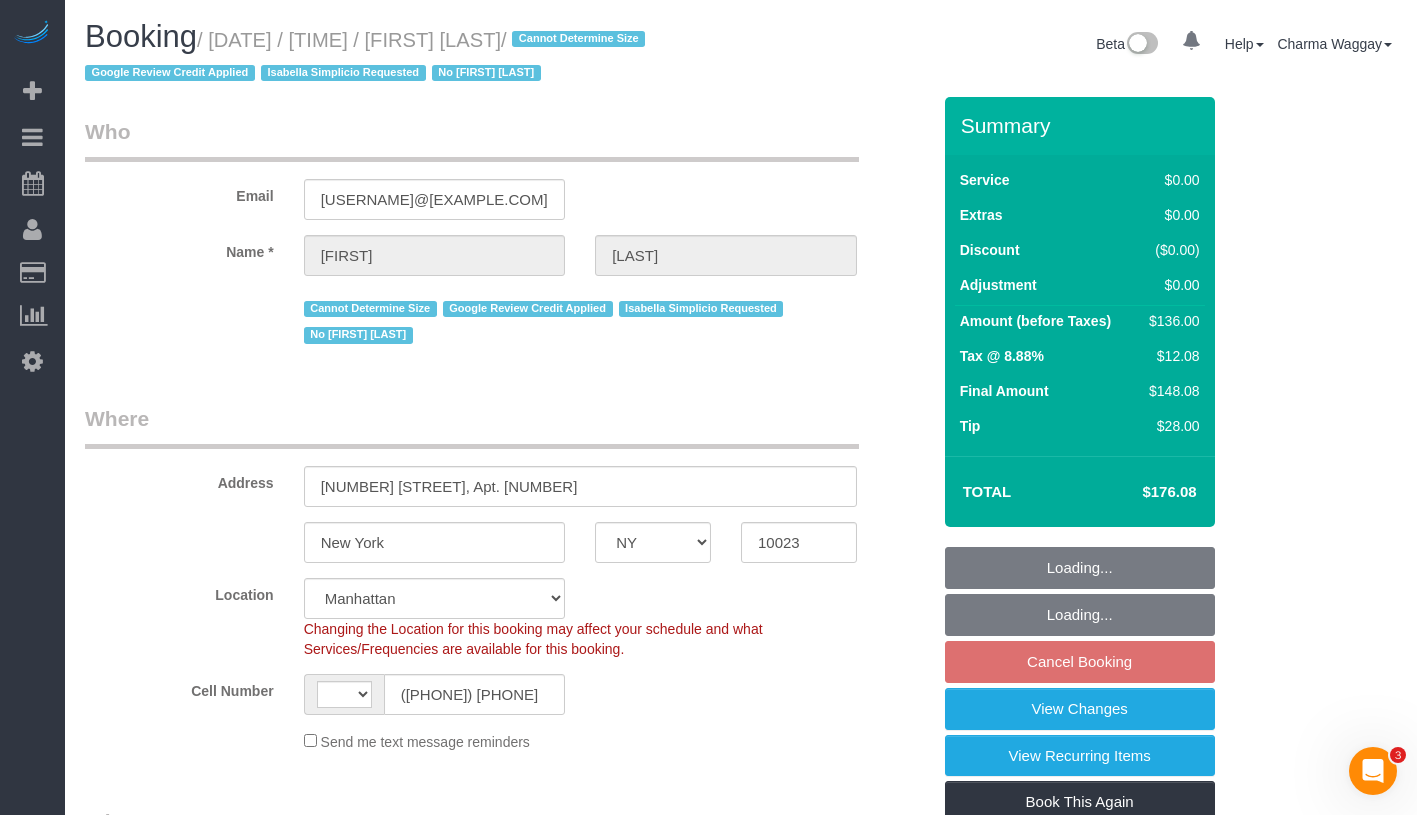 select on "object:826" 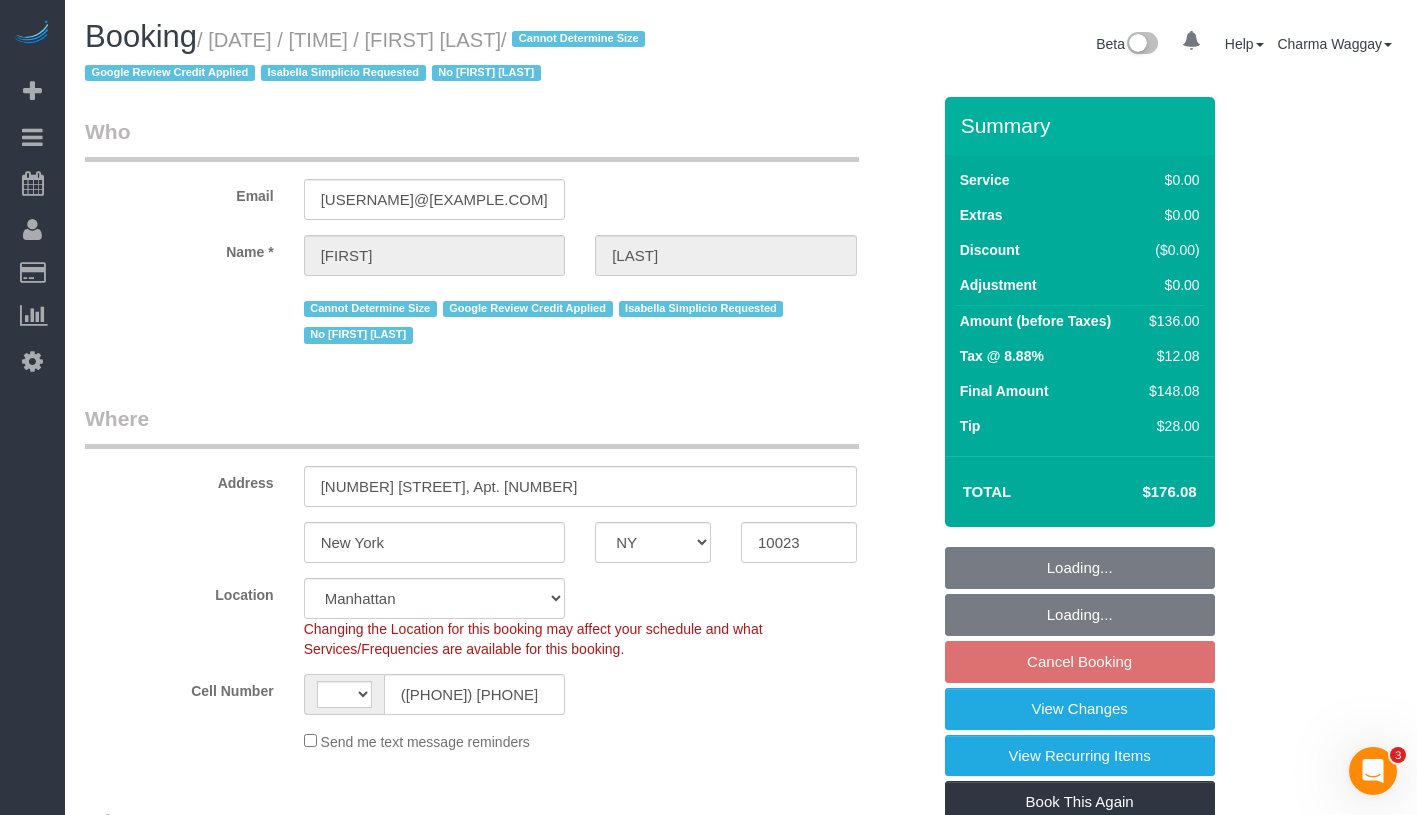 select on "string:stripe-pm_1QCQ6R4VGloSiKo7hCjl4DkS" 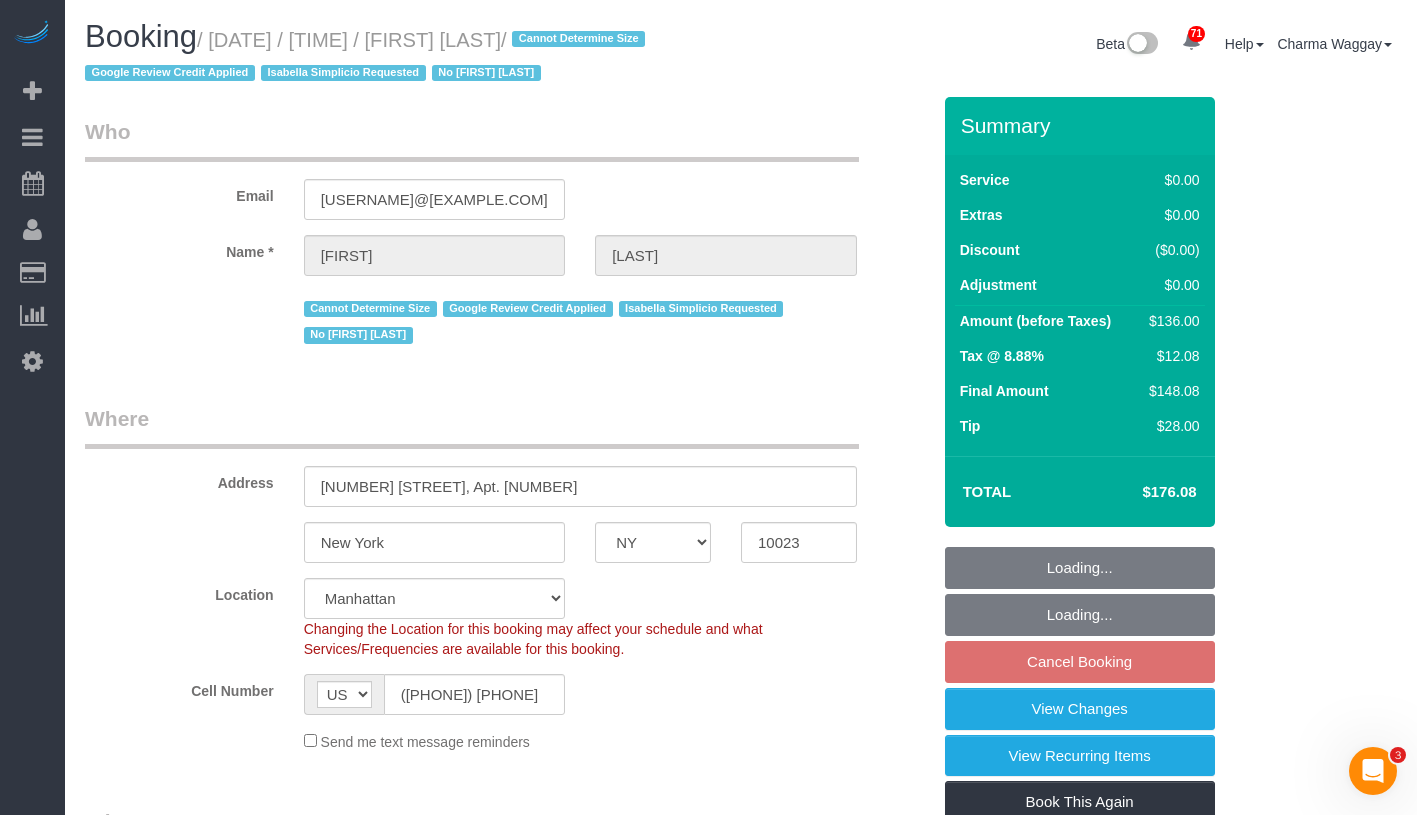 select on "object:1539" 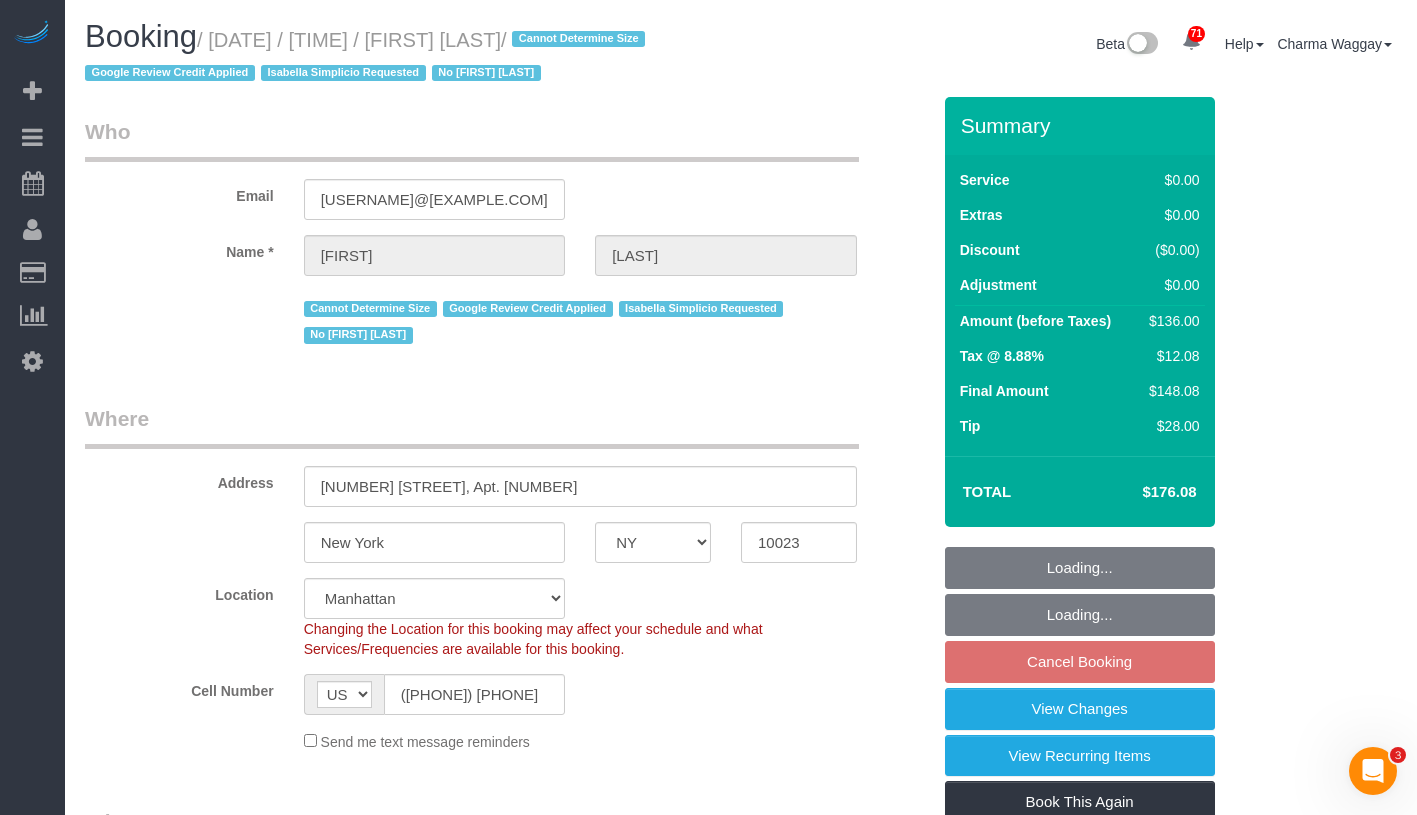 drag, startPoint x: 483, startPoint y: 38, endPoint x: 647, endPoint y: 29, distance: 164.24677 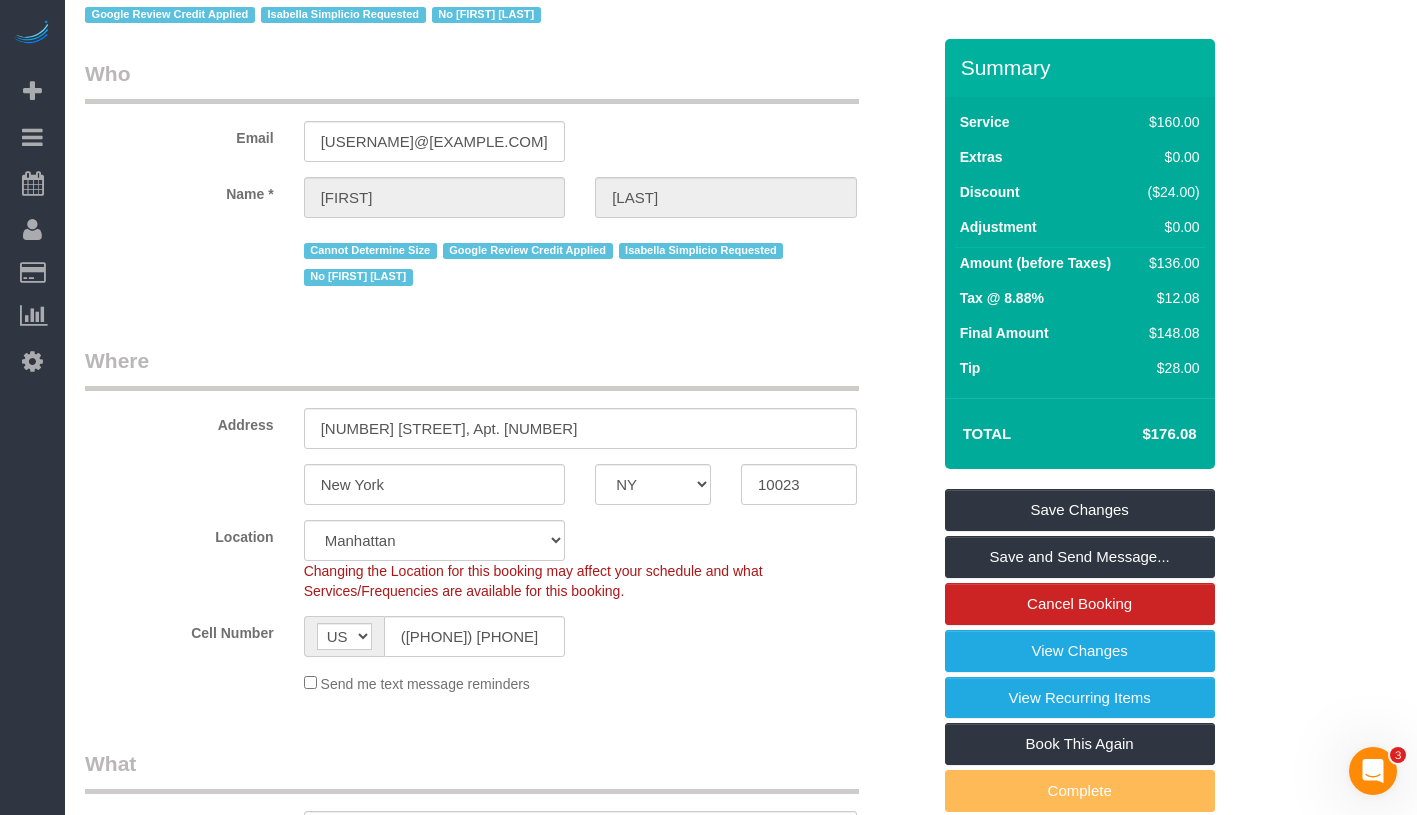 scroll, scrollTop: 0, scrollLeft: 0, axis: both 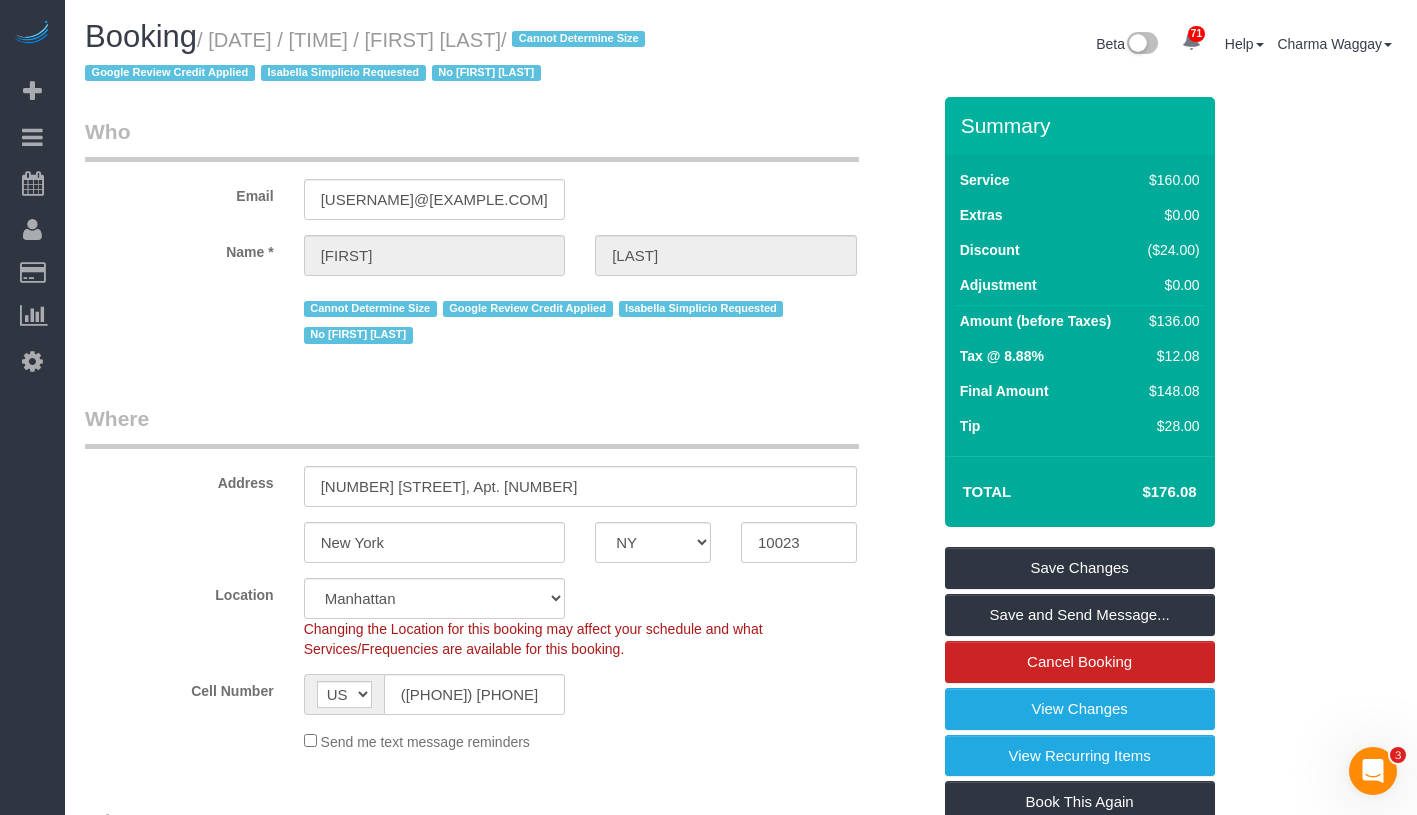 click on "/ August 12, 2025 / 12:00PM / Bahja Johnson
/
Cannot Determine Size
Google Review Credit Applied
Isabella Simplicio Requested
No Maria Bonilla Macias" at bounding box center [368, 57] 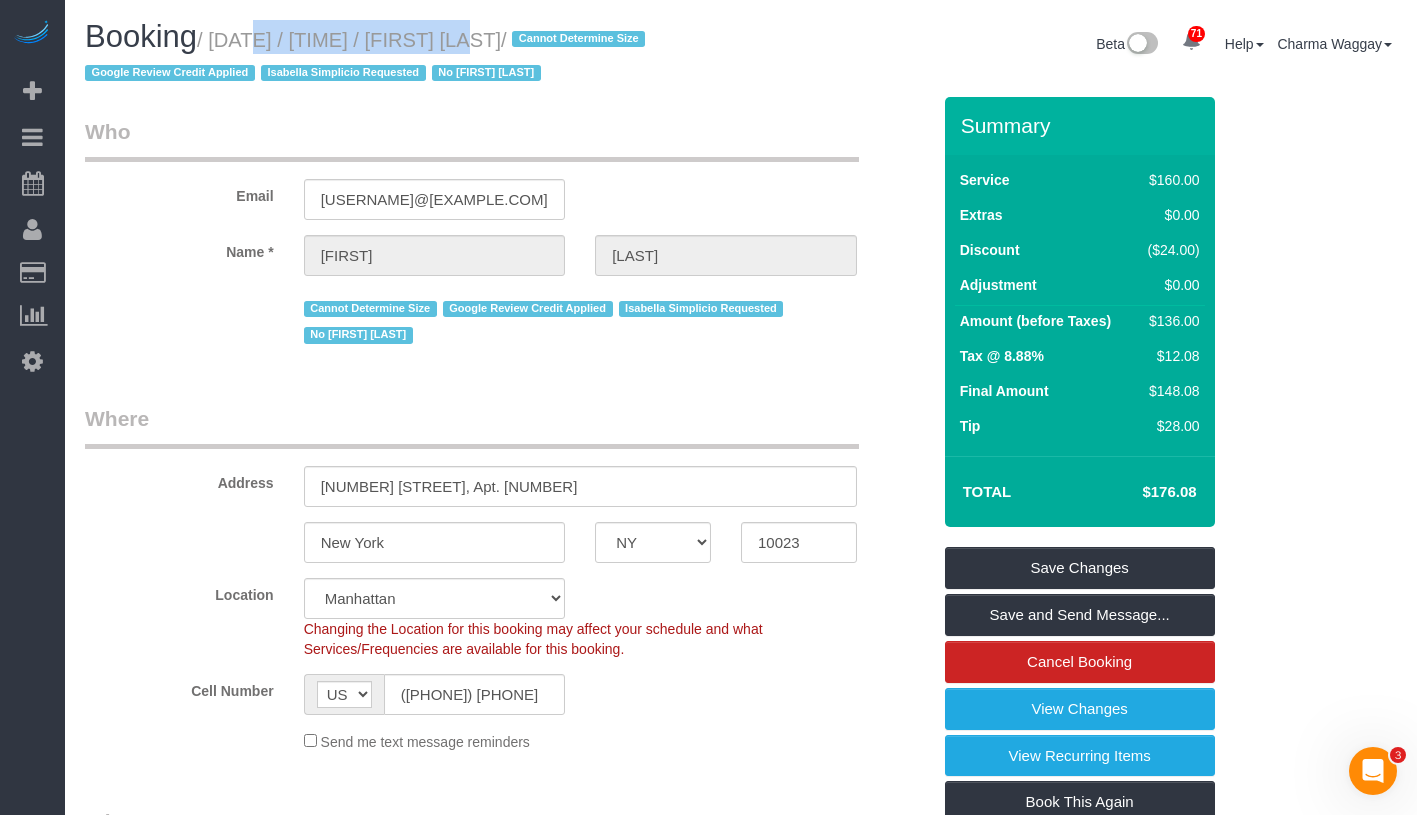 drag, startPoint x: 226, startPoint y: 39, endPoint x: 468, endPoint y: 31, distance: 242.1322 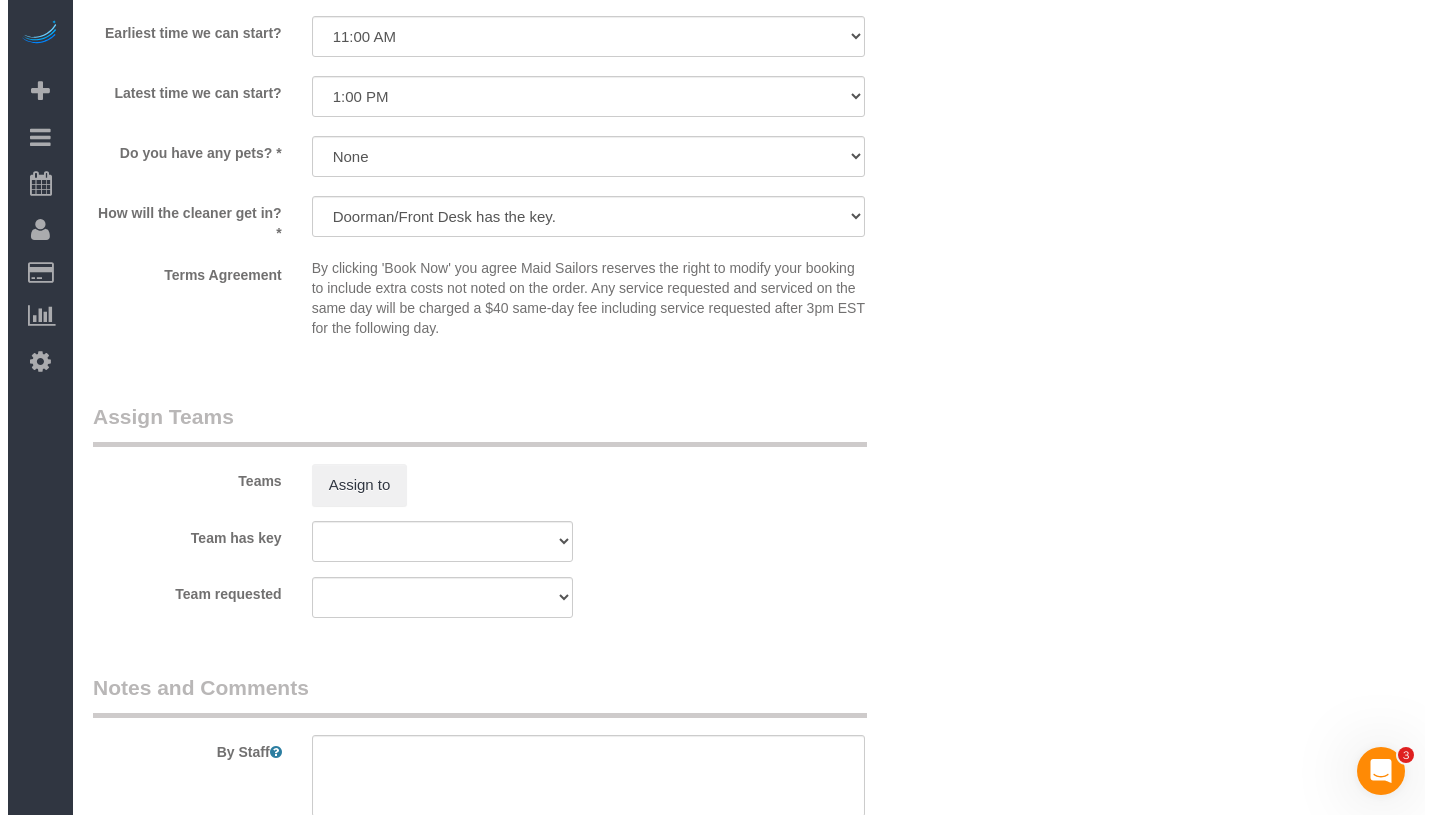 scroll, scrollTop: 2536, scrollLeft: 0, axis: vertical 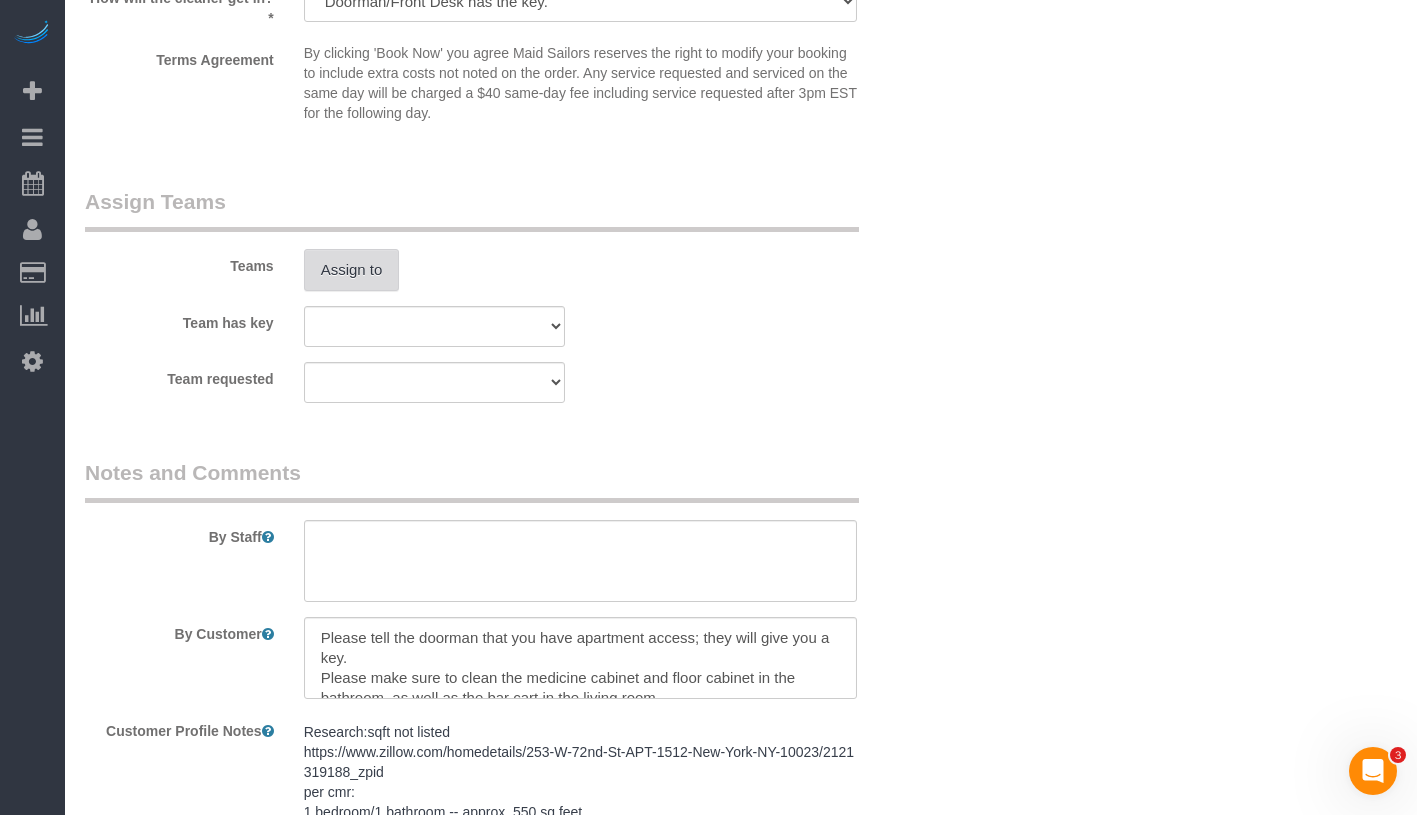 click on "Assign to" at bounding box center [352, 270] 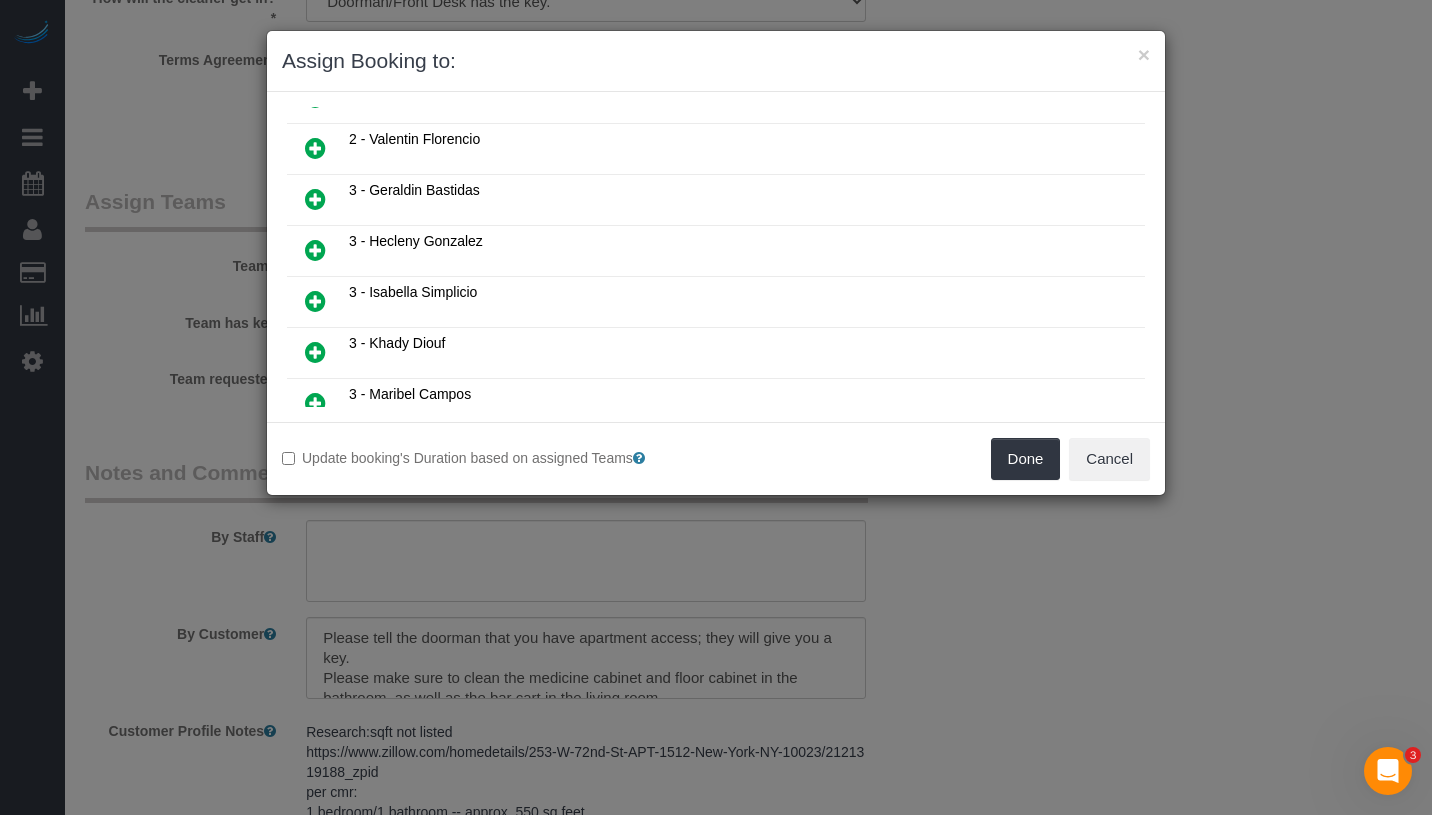 scroll, scrollTop: 1468, scrollLeft: 0, axis: vertical 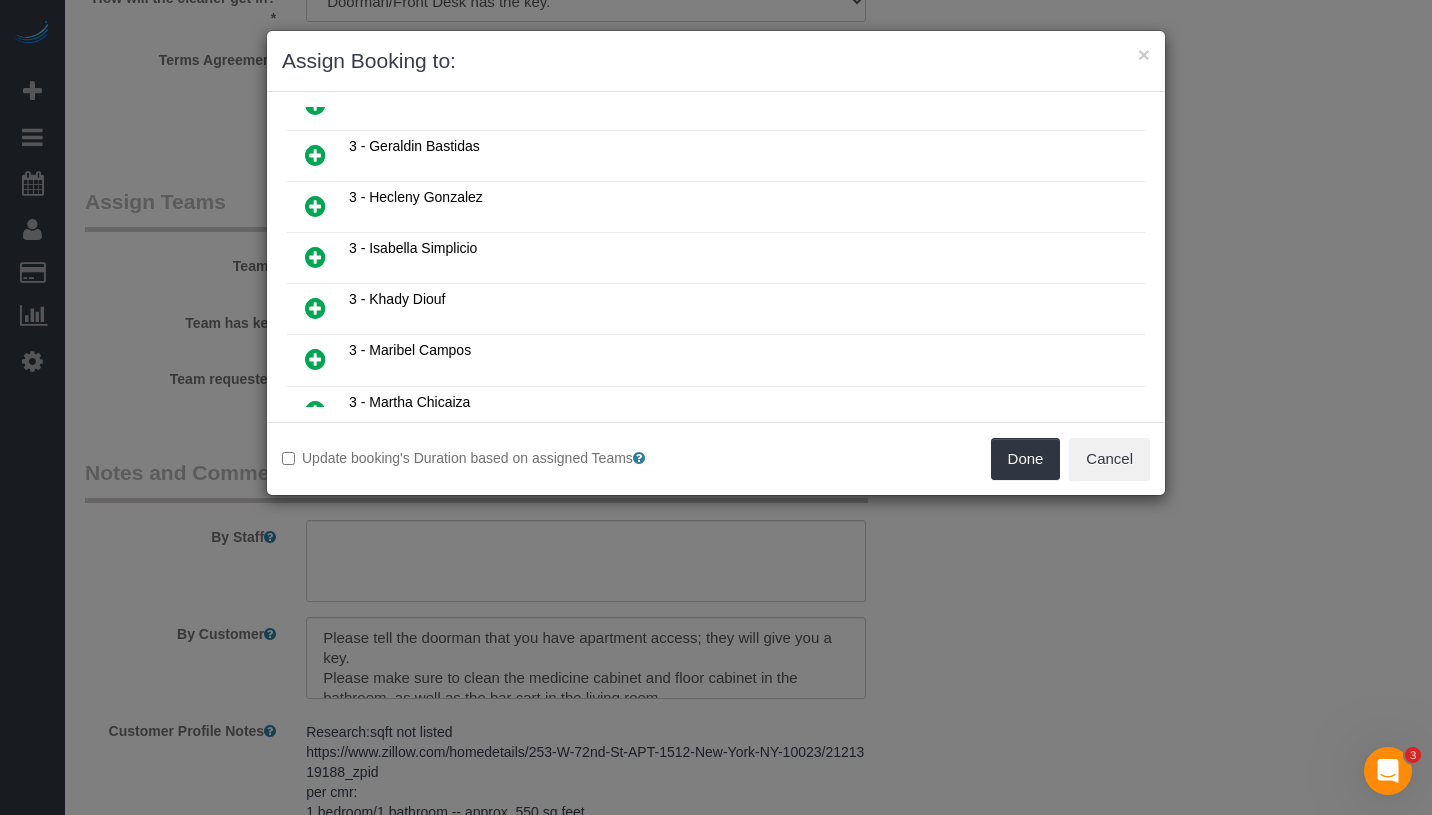 click at bounding box center [315, 257] 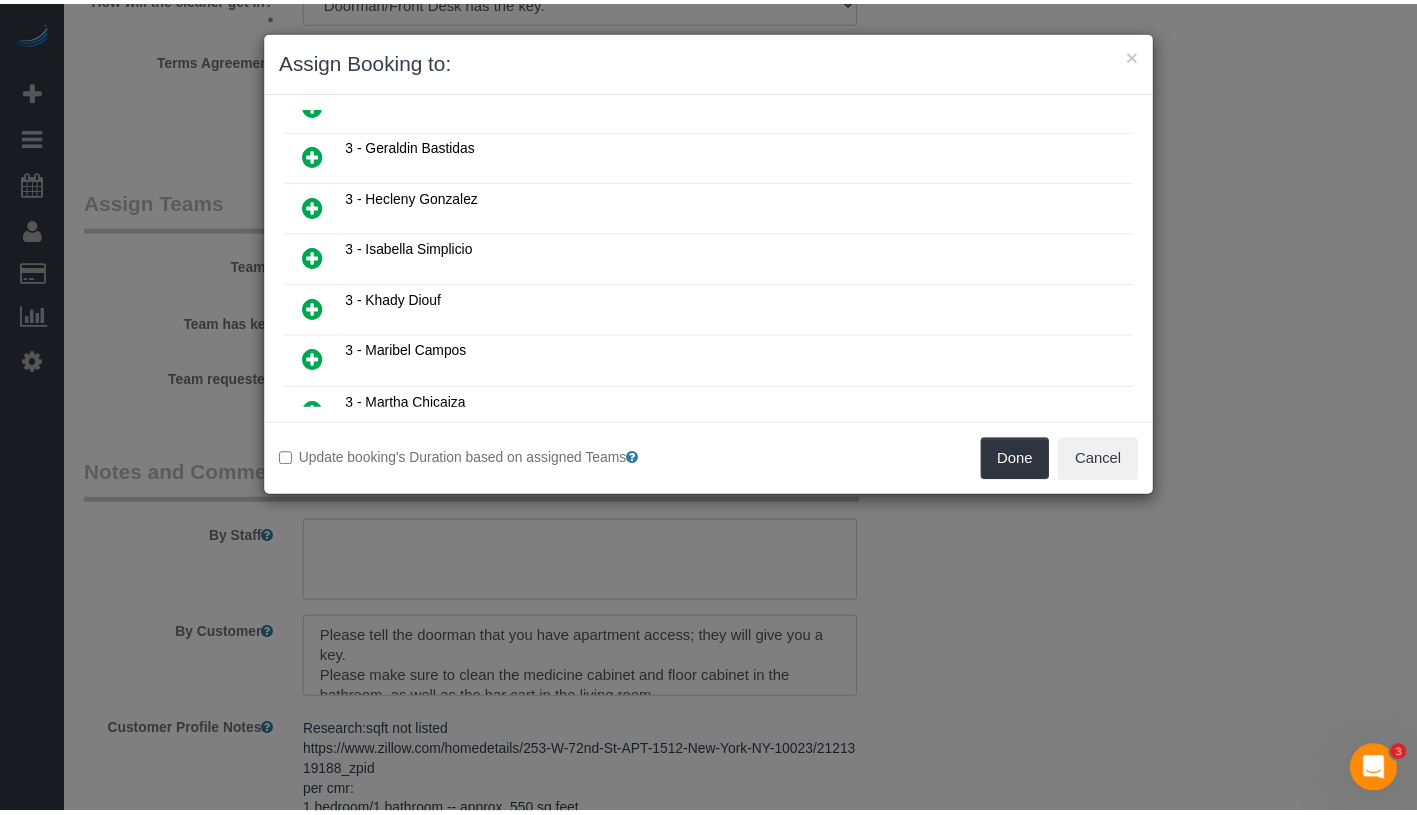 scroll, scrollTop: 1515, scrollLeft: 0, axis: vertical 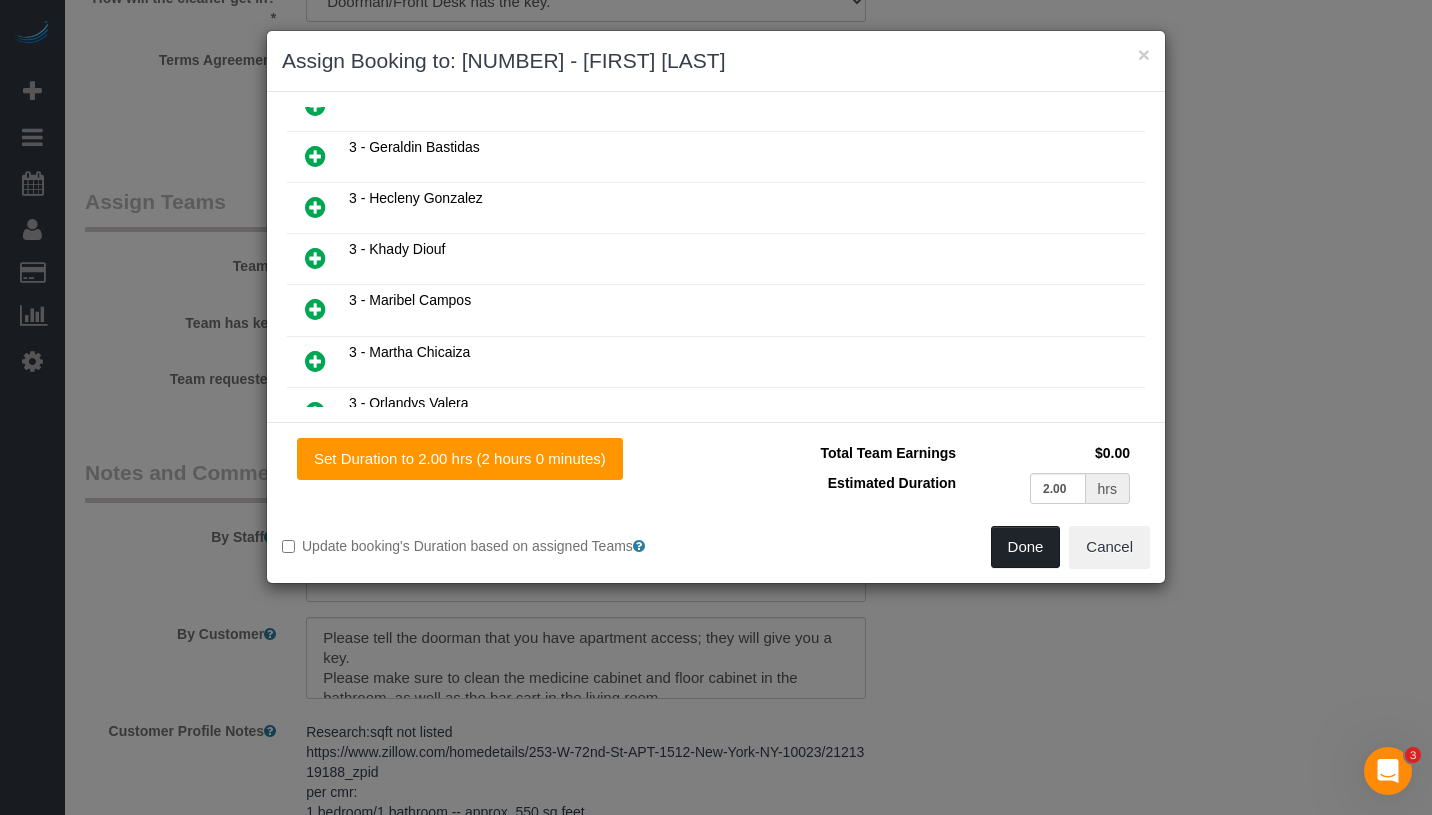 click on "Done" at bounding box center (1026, 547) 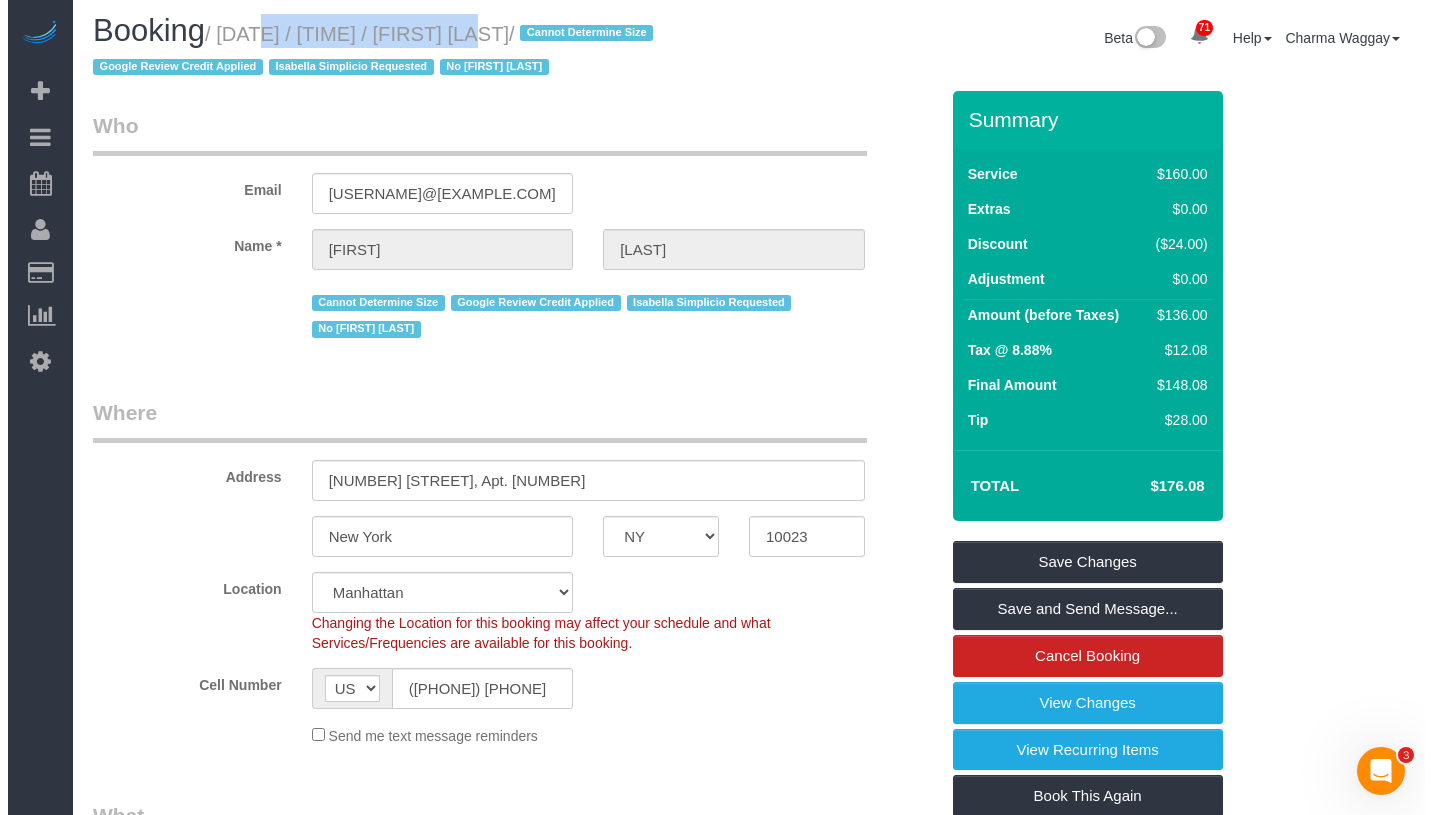 scroll, scrollTop: 0, scrollLeft: 0, axis: both 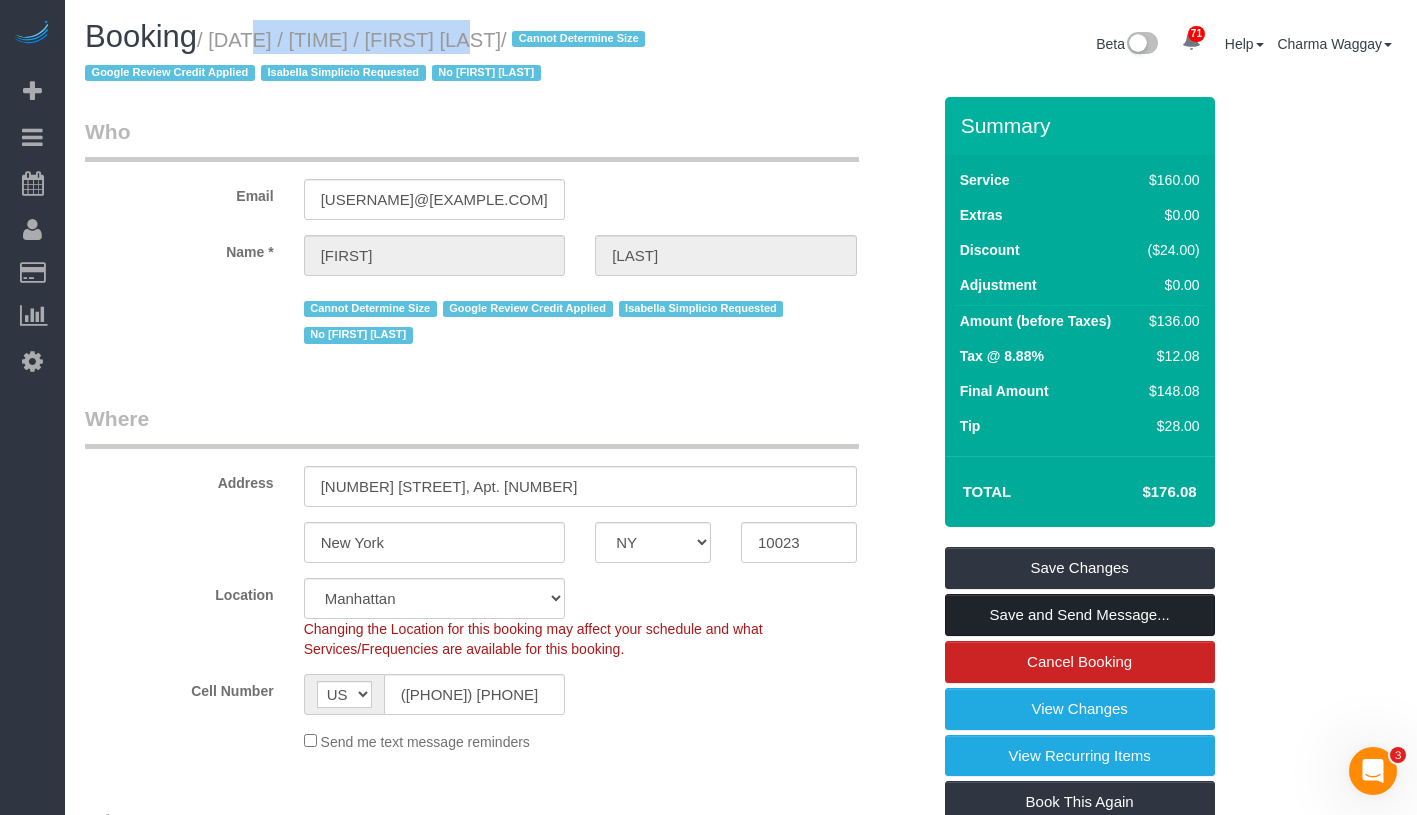 click on "Save and Send Message..." at bounding box center (1080, 615) 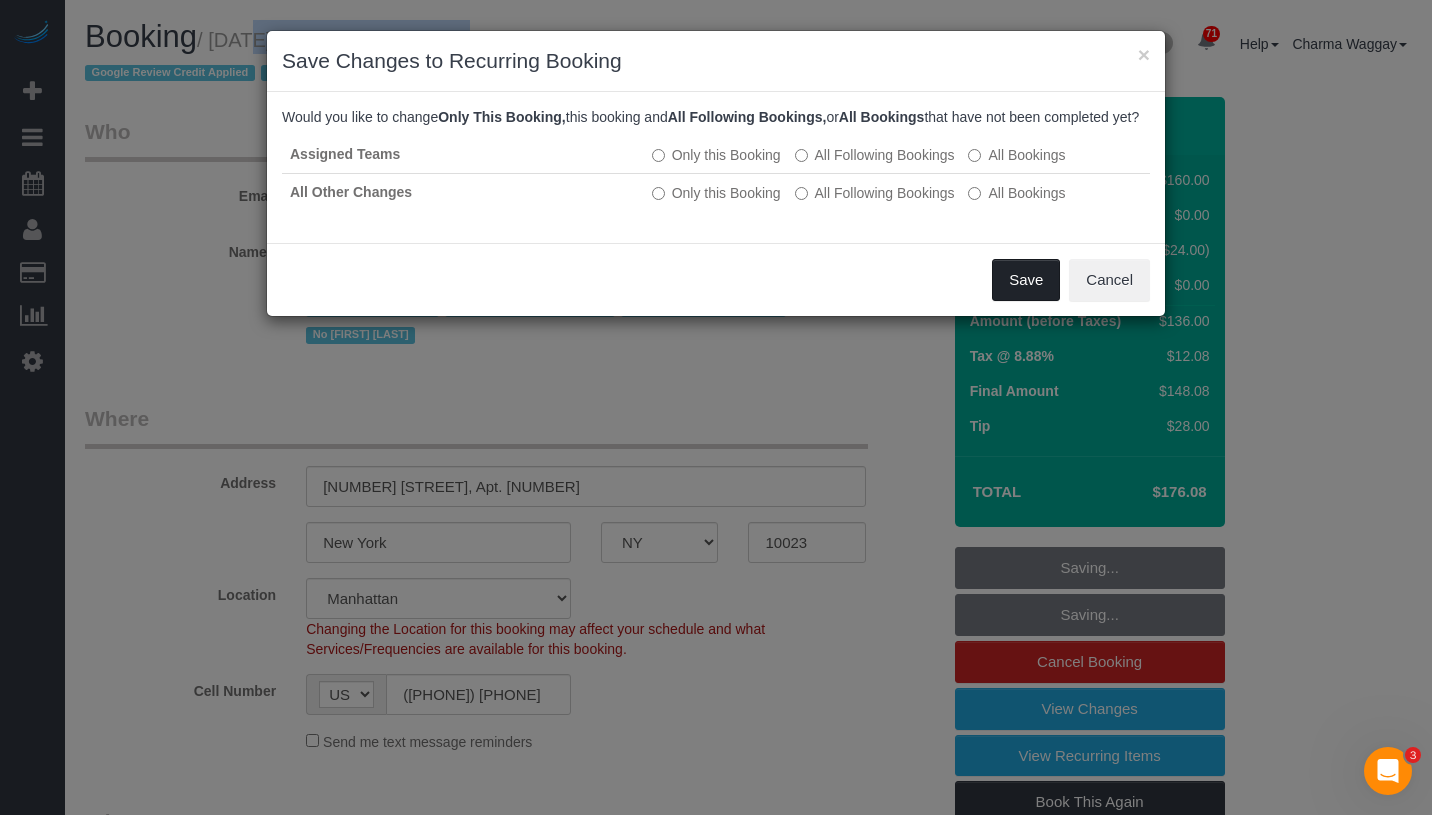 click on "Save" at bounding box center (1026, 280) 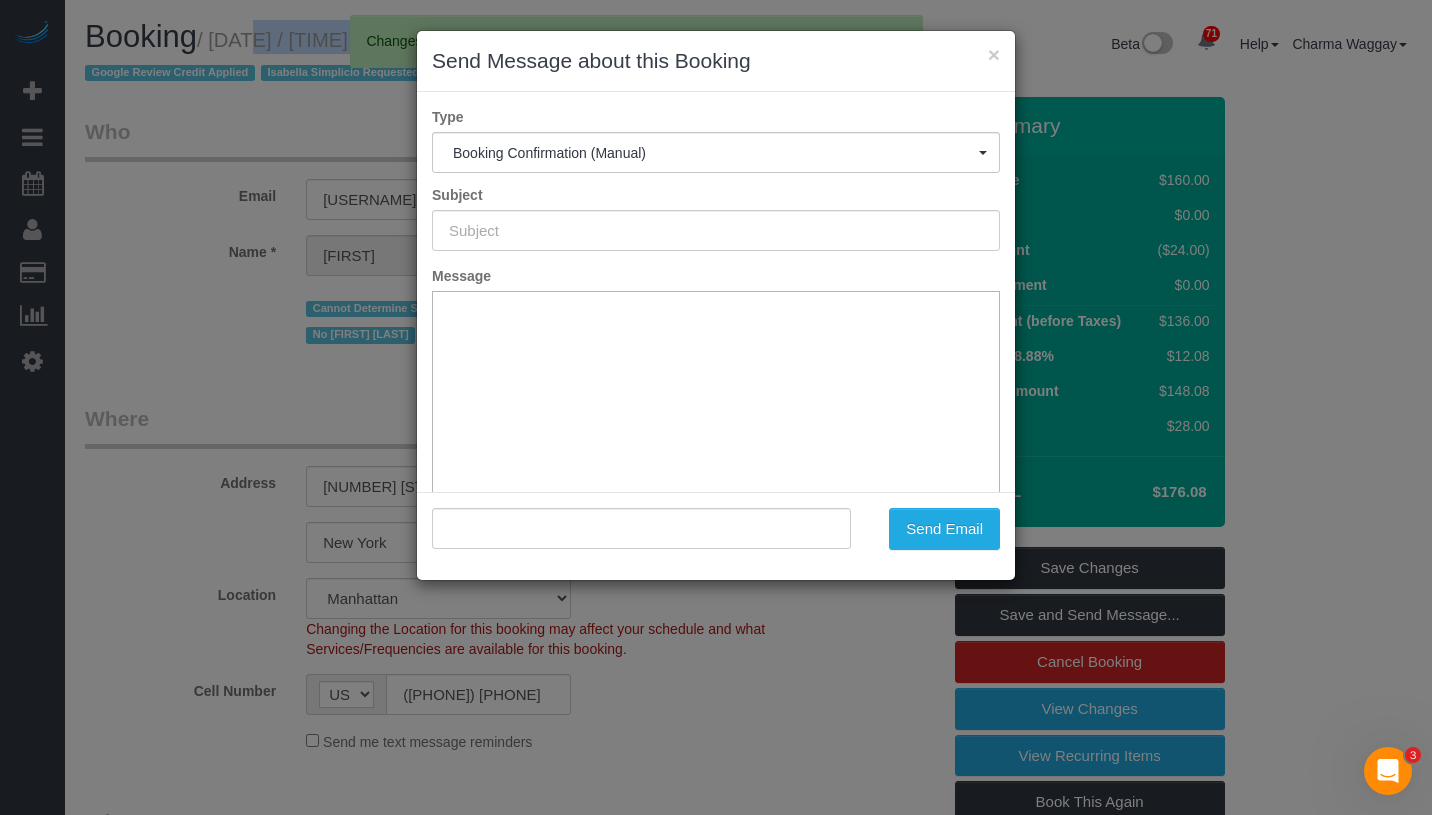 type on "Cleaning Confirmed for 08/12/2025 at 12:00pm" 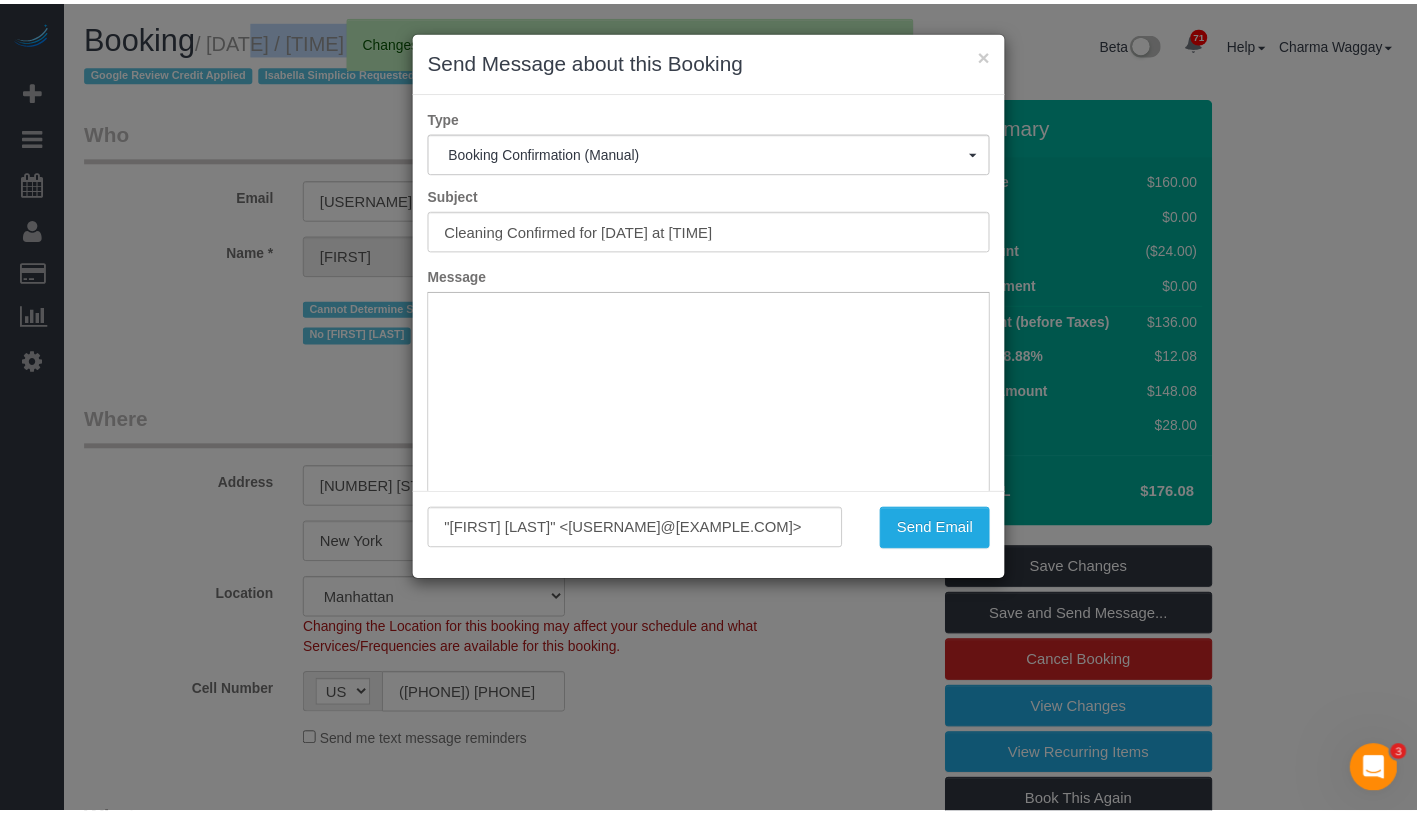 scroll, scrollTop: 0, scrollLeft: 0, axis: both 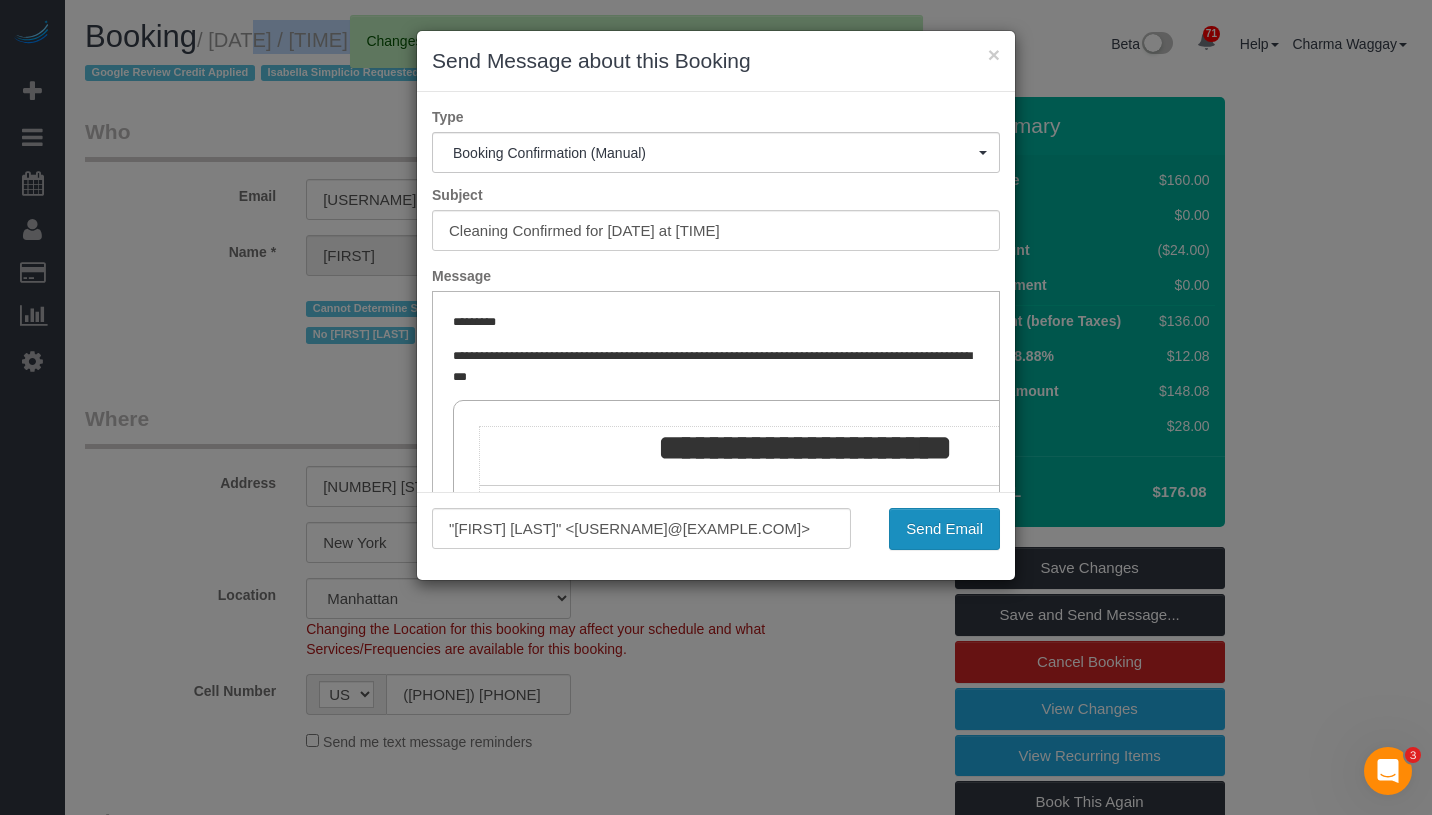 click on "Send Email" at bounding box center (944, 529) 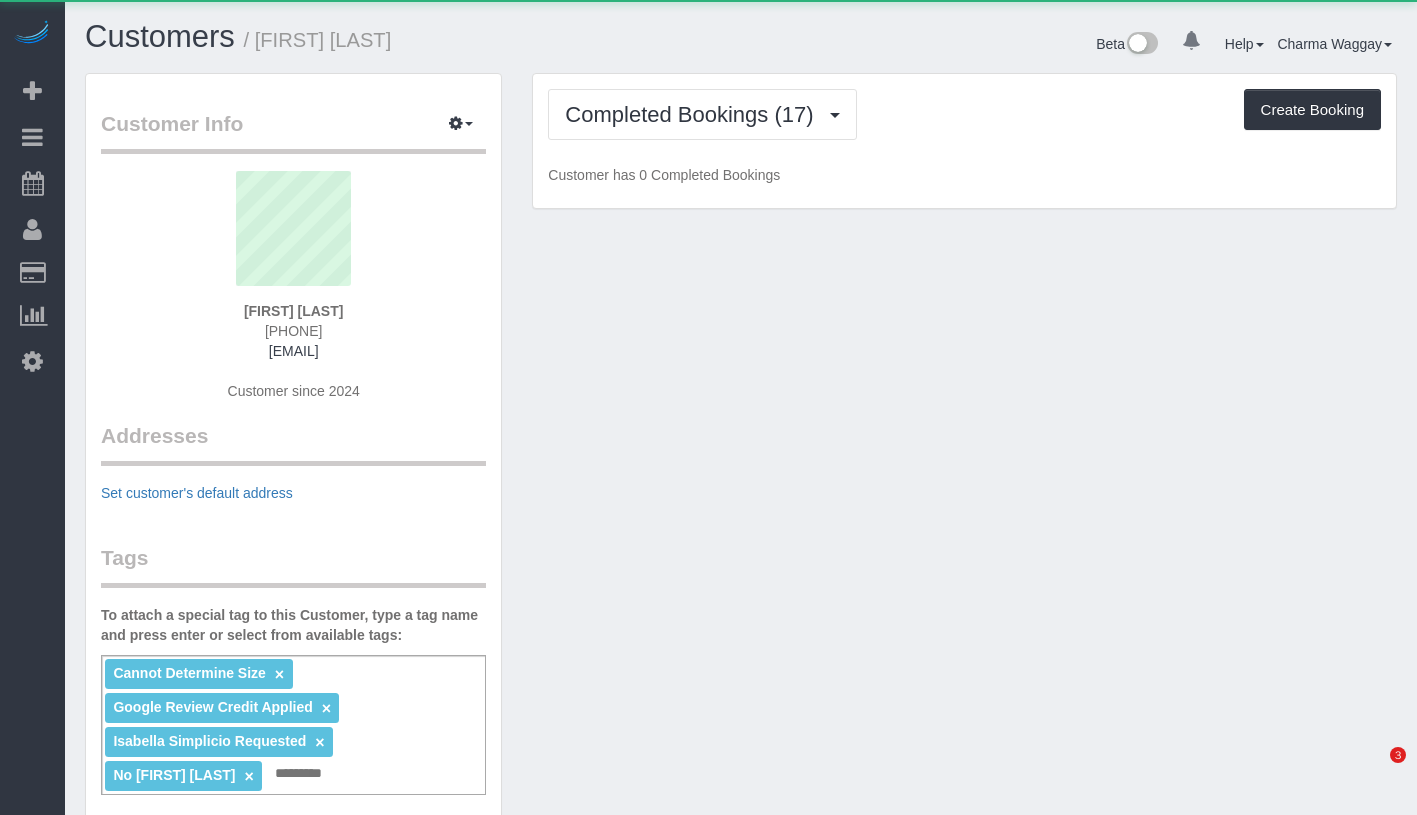 scroll, scrollTop: 0, scrollLeft: 0, axis: both 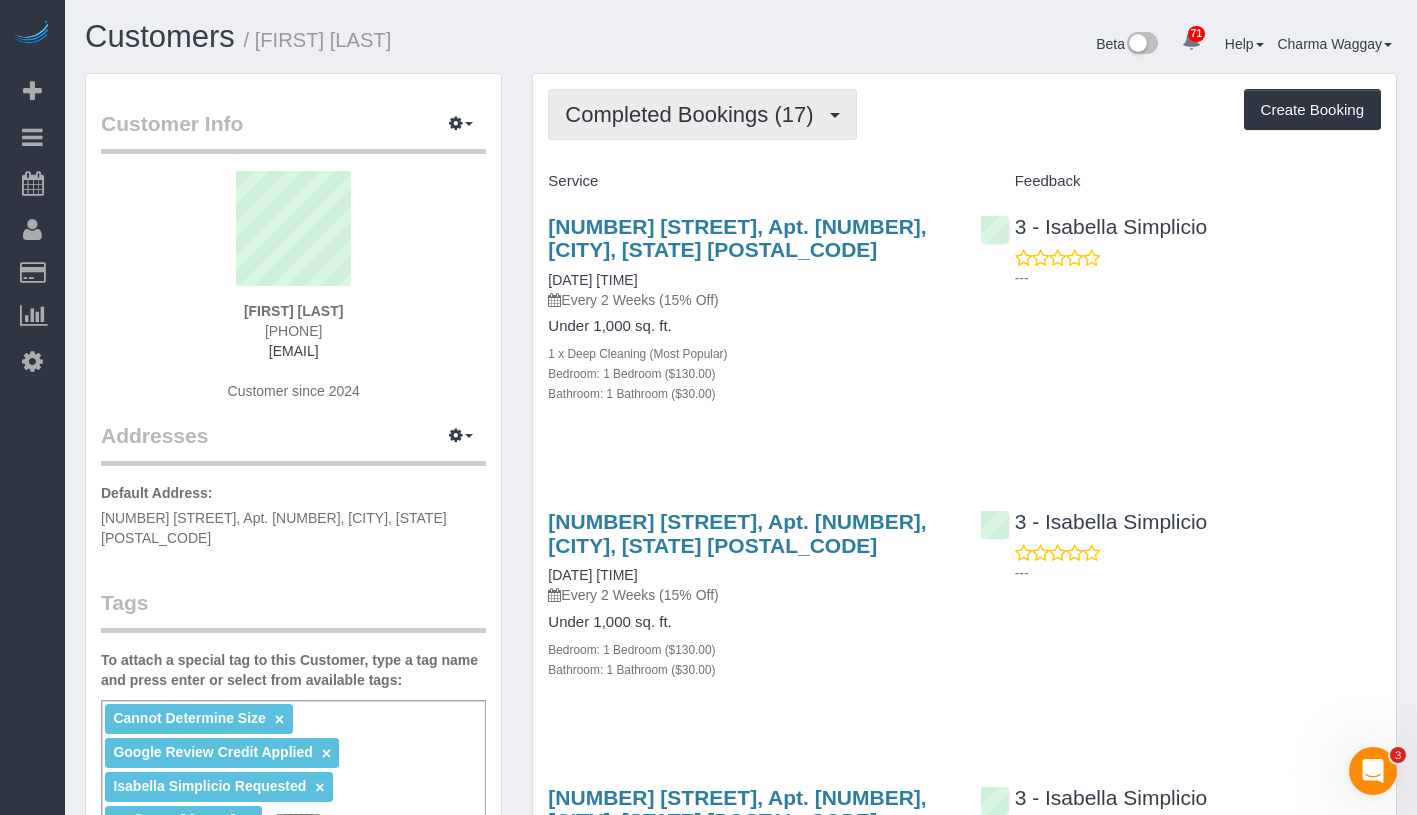 click on "Completed Bookings (17)" at bounding box center [694, 114] 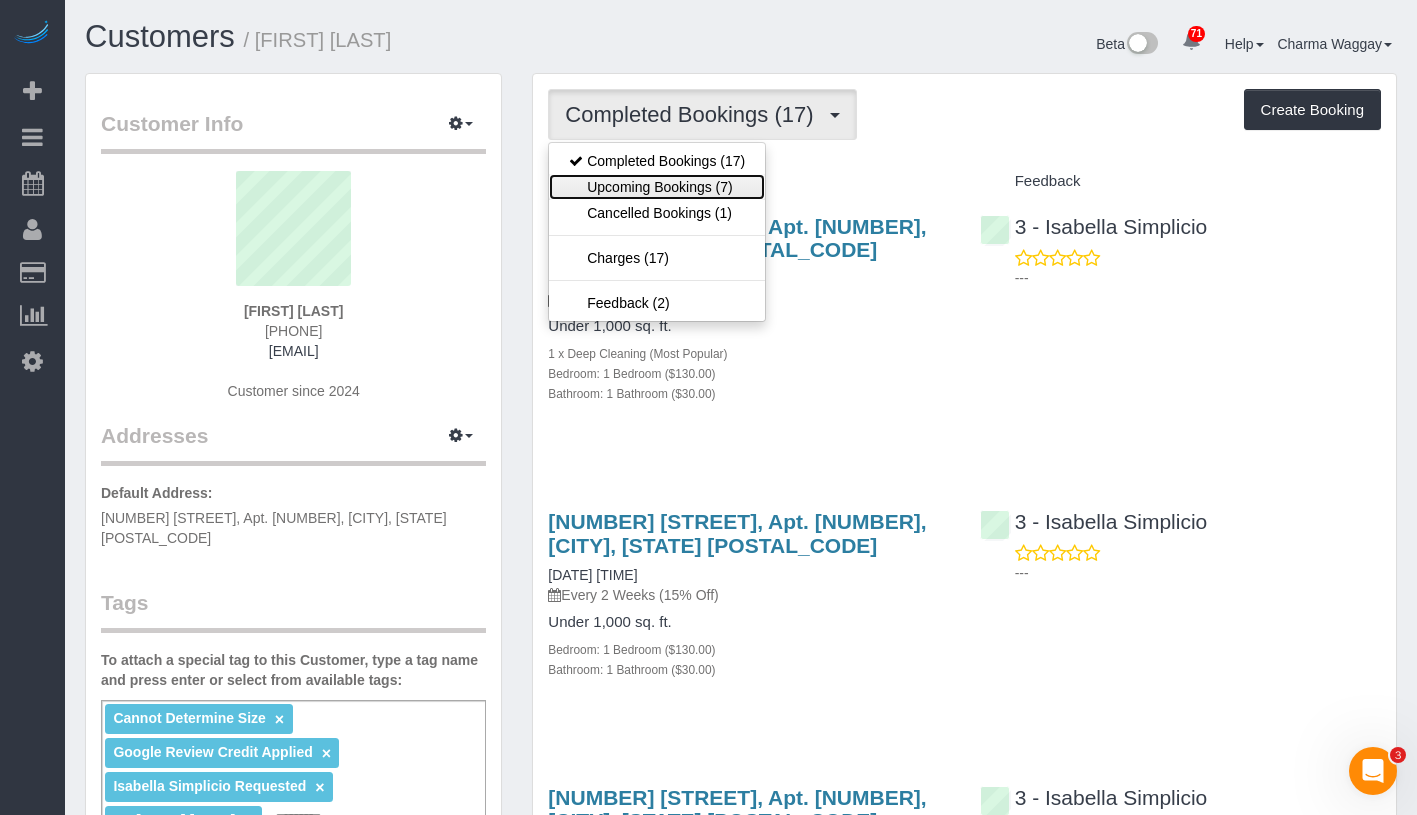 click on "Upcoming Bookings (7)" at bounding box center [657, 187] 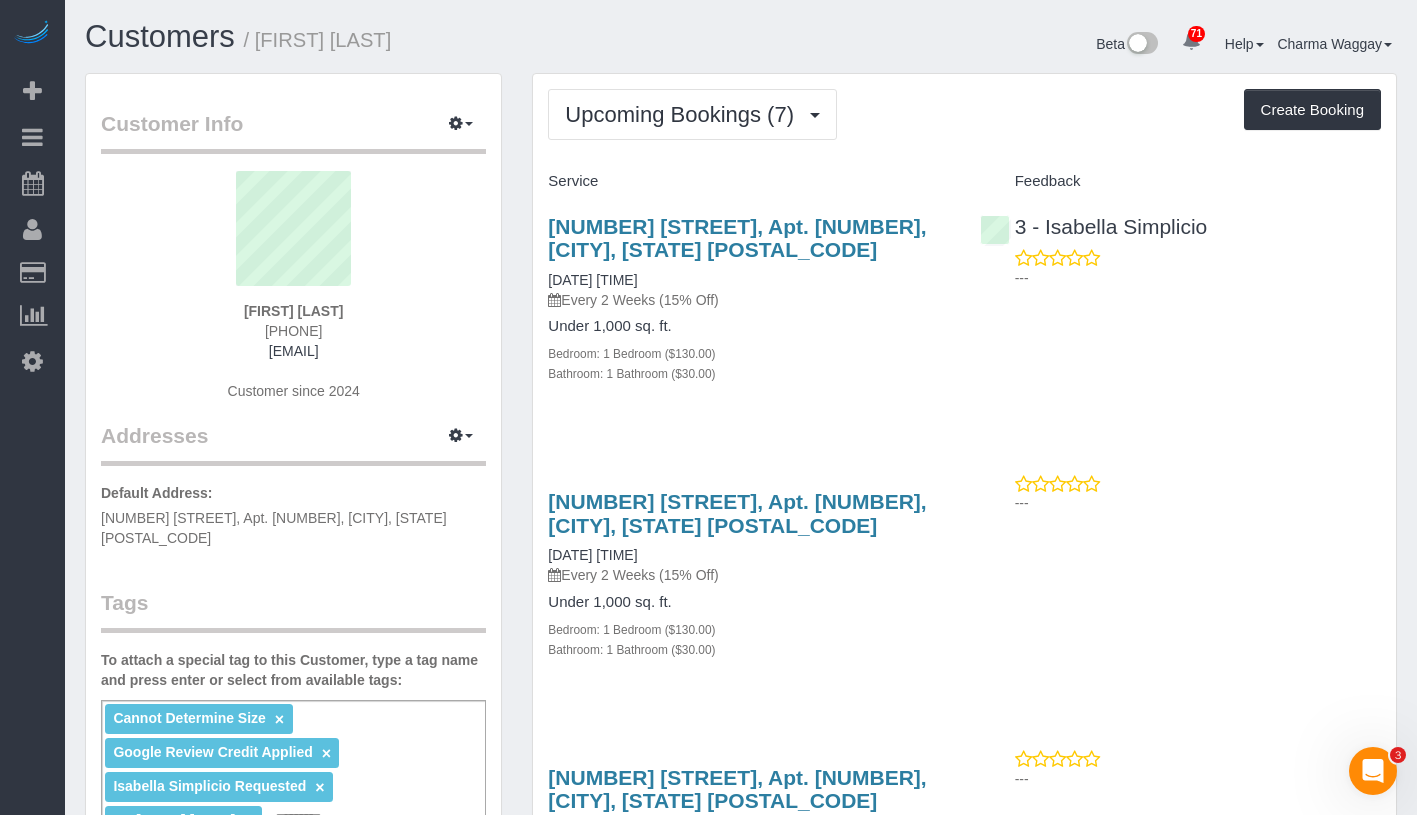 scroll, scrollTop: 0, scrollLeft: 0, axis: both 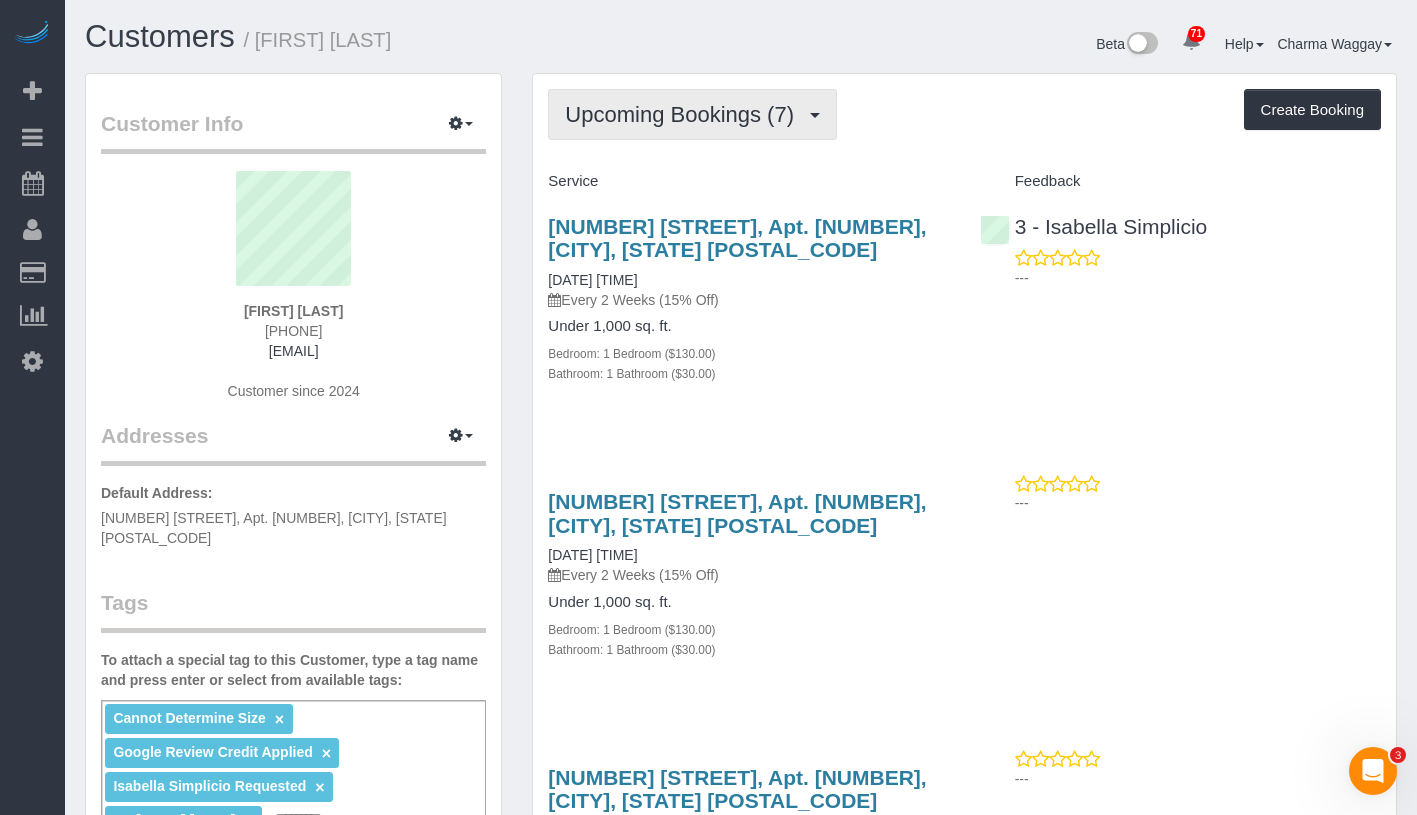 click on "Upcoming Bookings (7)" at bounding box center (692, 114) 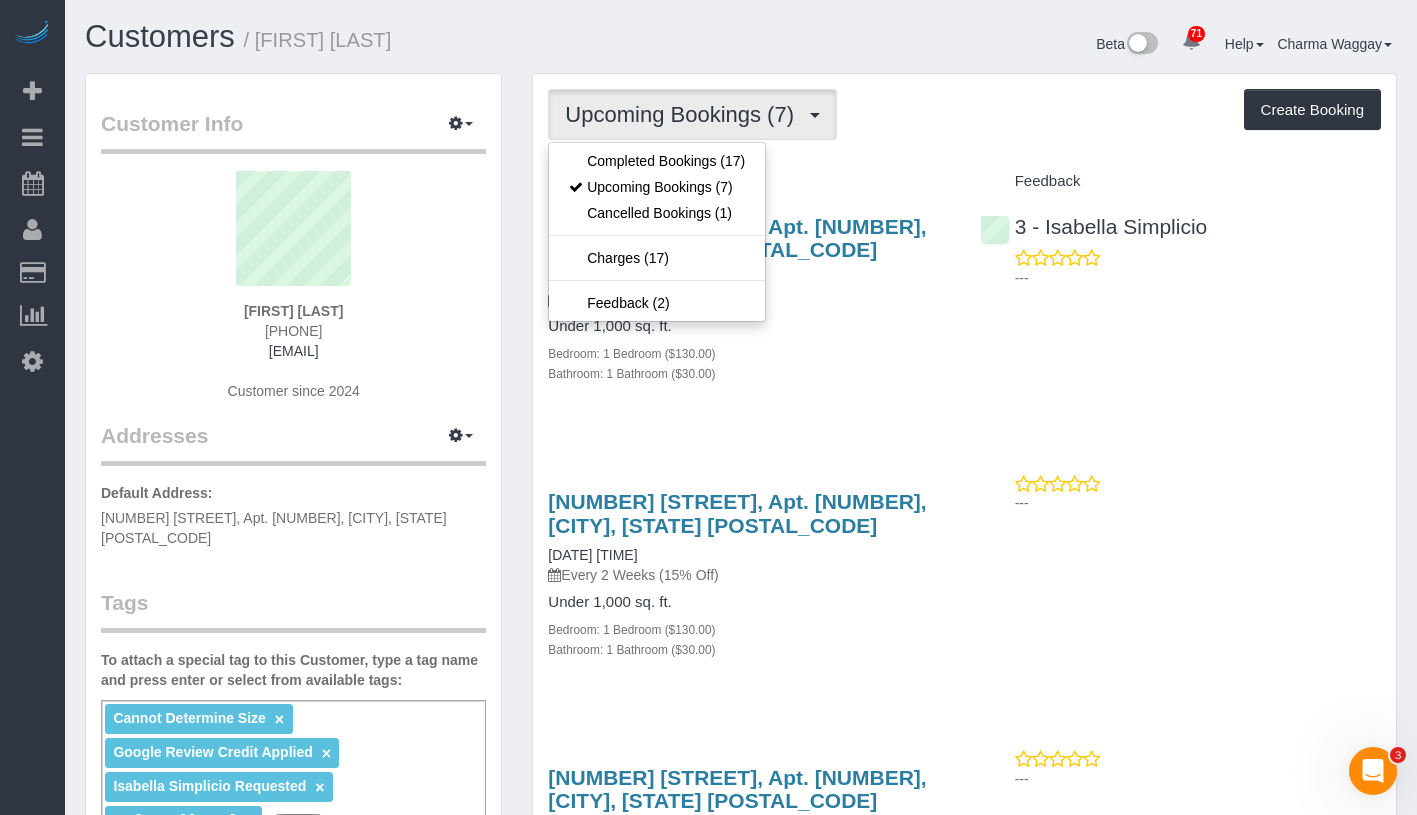 click on "Upcoming Bookings (7)
Completed Bookings (17)
Upcoming Bookings (7)
Cancelled Bookings (1)
Charges (17)
Feedback (2)
Create Booking
Service
Feedback" at bounding box center (964, 1157) 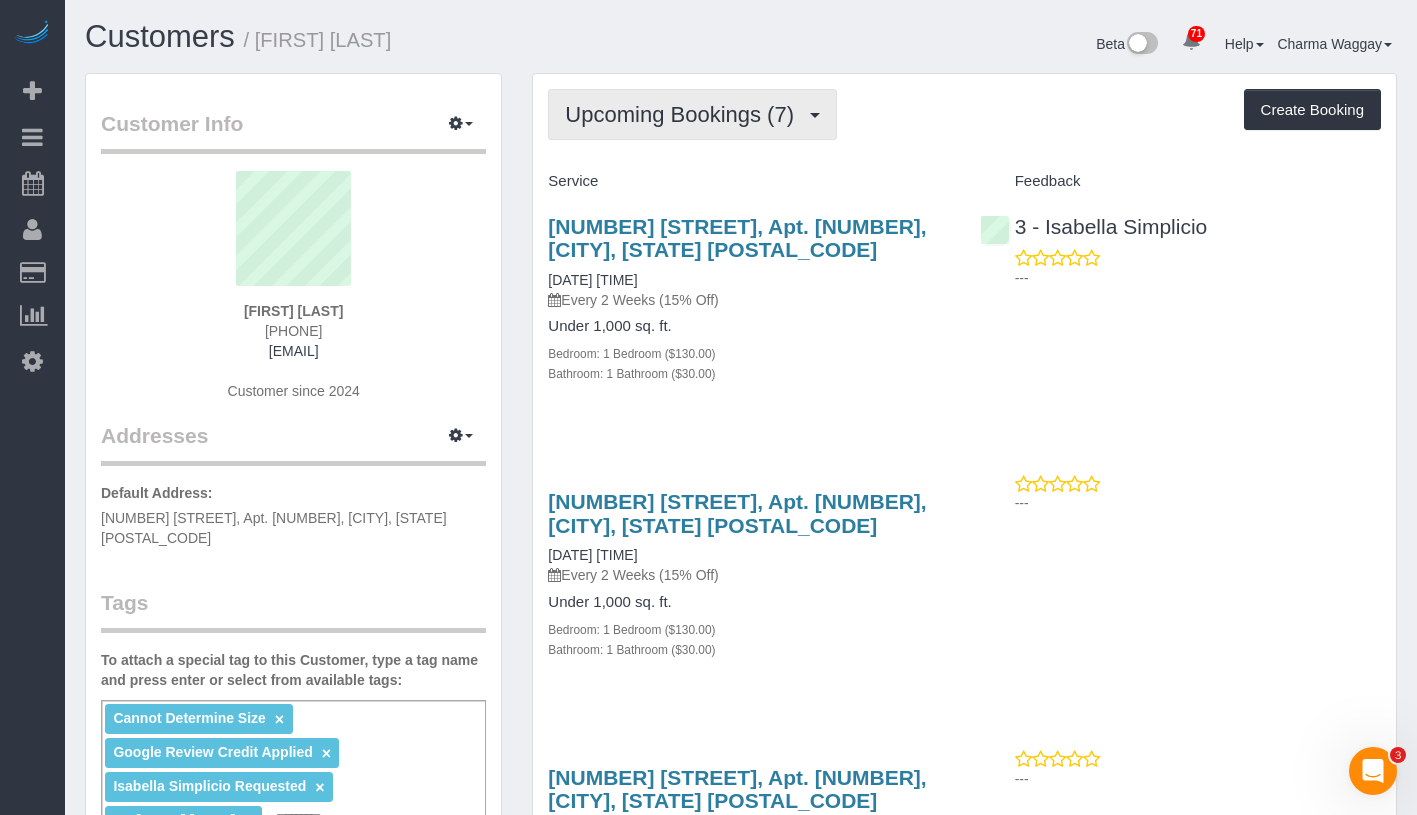 click on "Upcoming Bookings (7)" at bounding box center [692, 114] 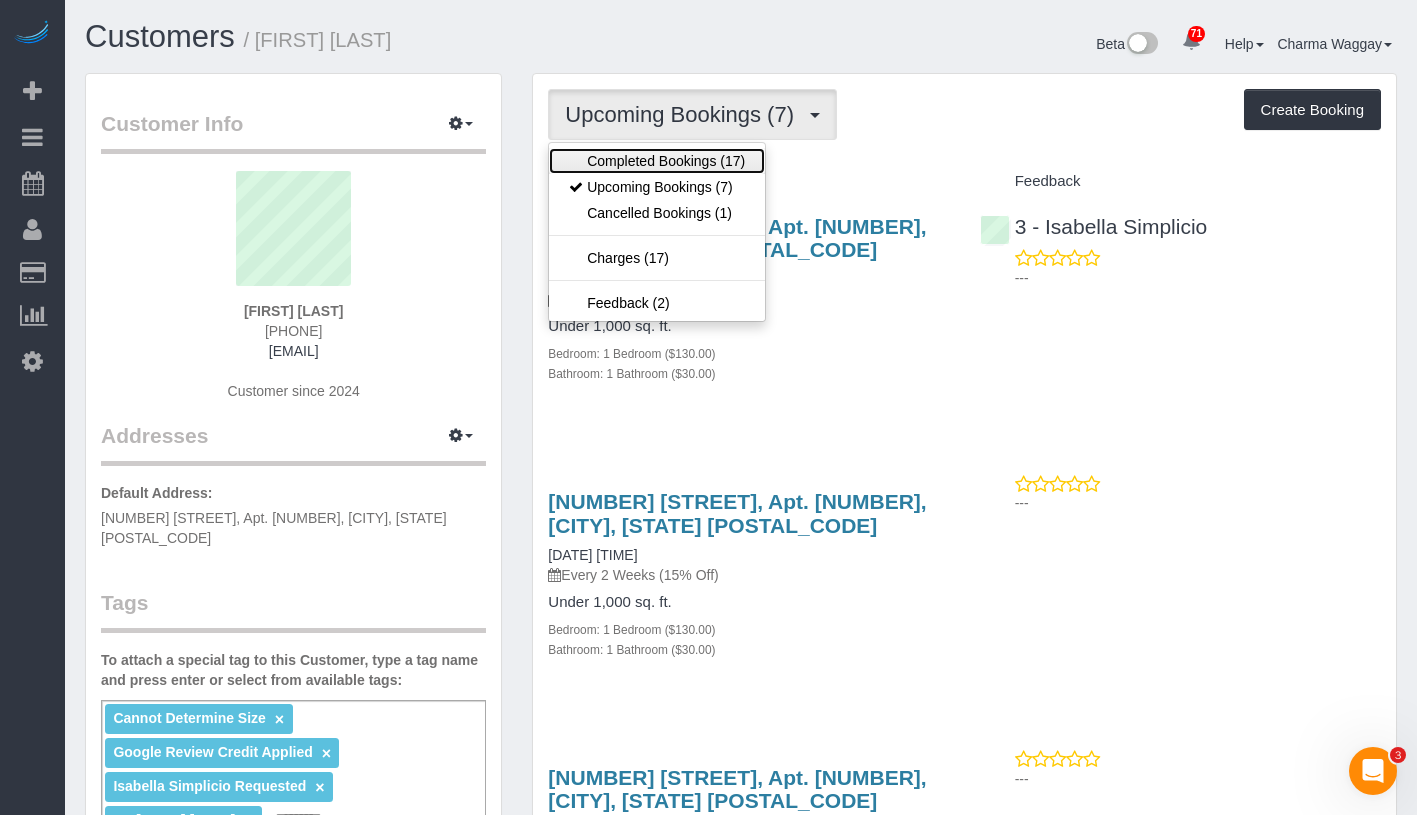 click on "Completed Bookings (17)" at bounding box center [657, 161] 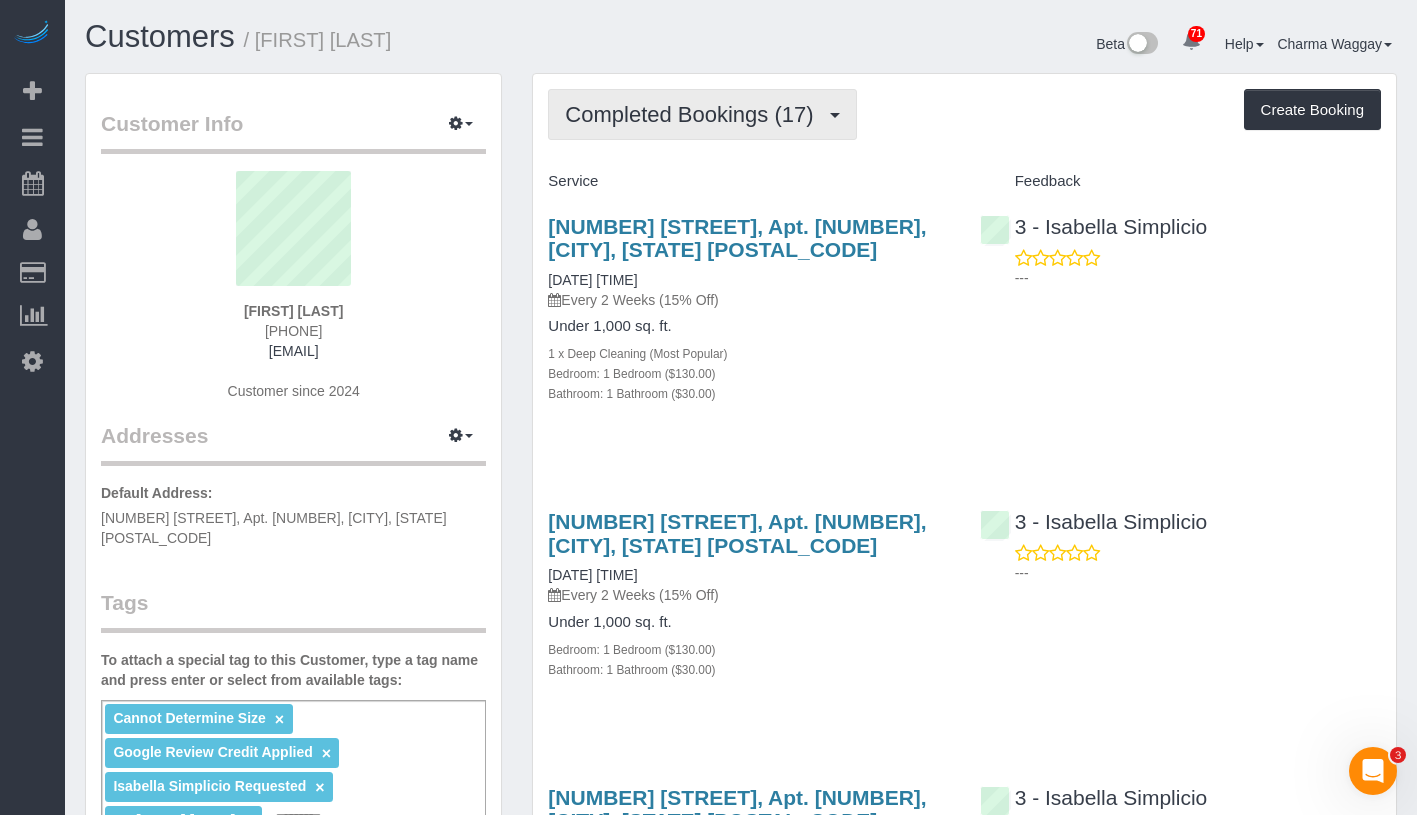click on "Completed Bookings (17)" at bounding box center (694, 114) 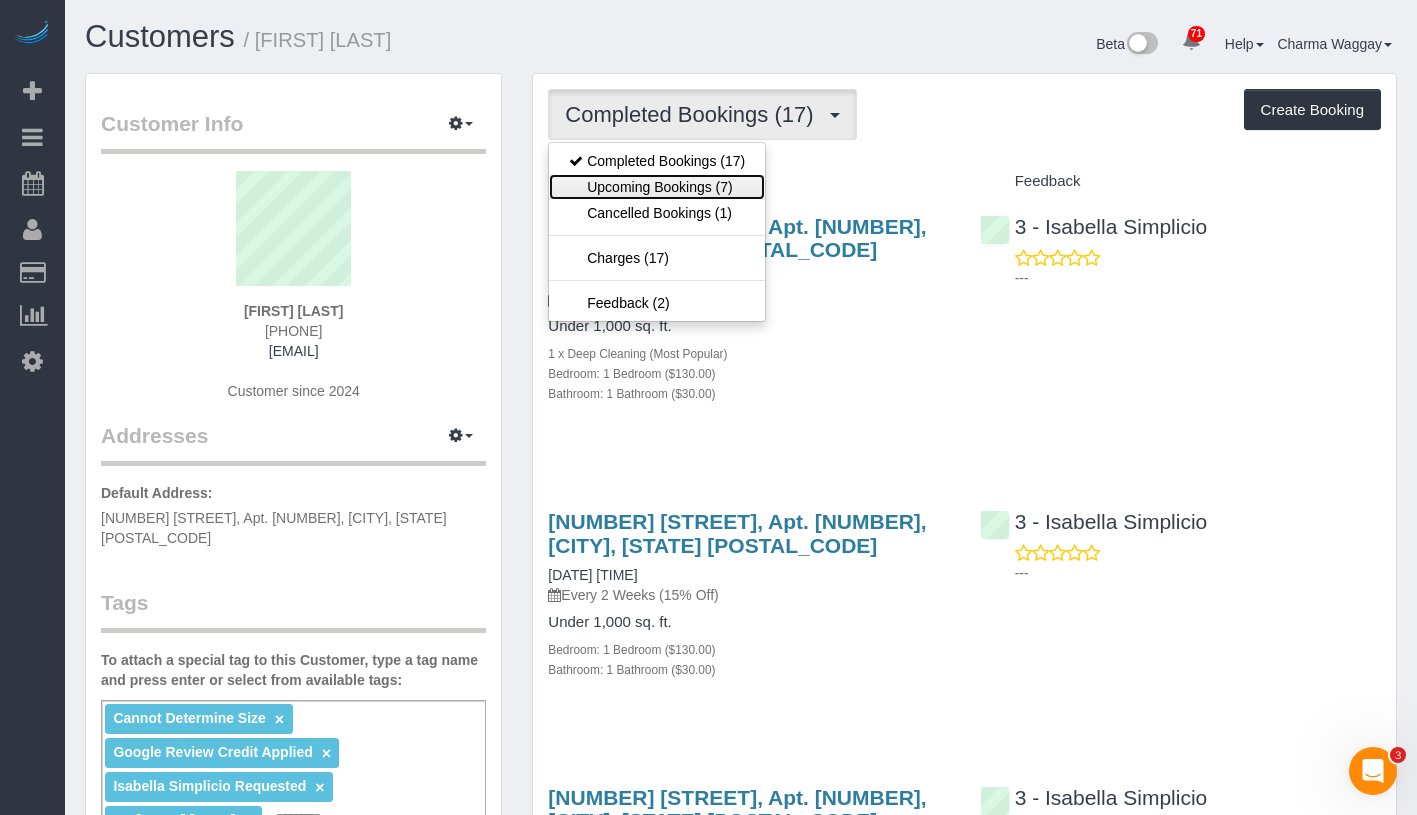 click on "Upcoming Bookings (7)" at bounding box center [657, 187] 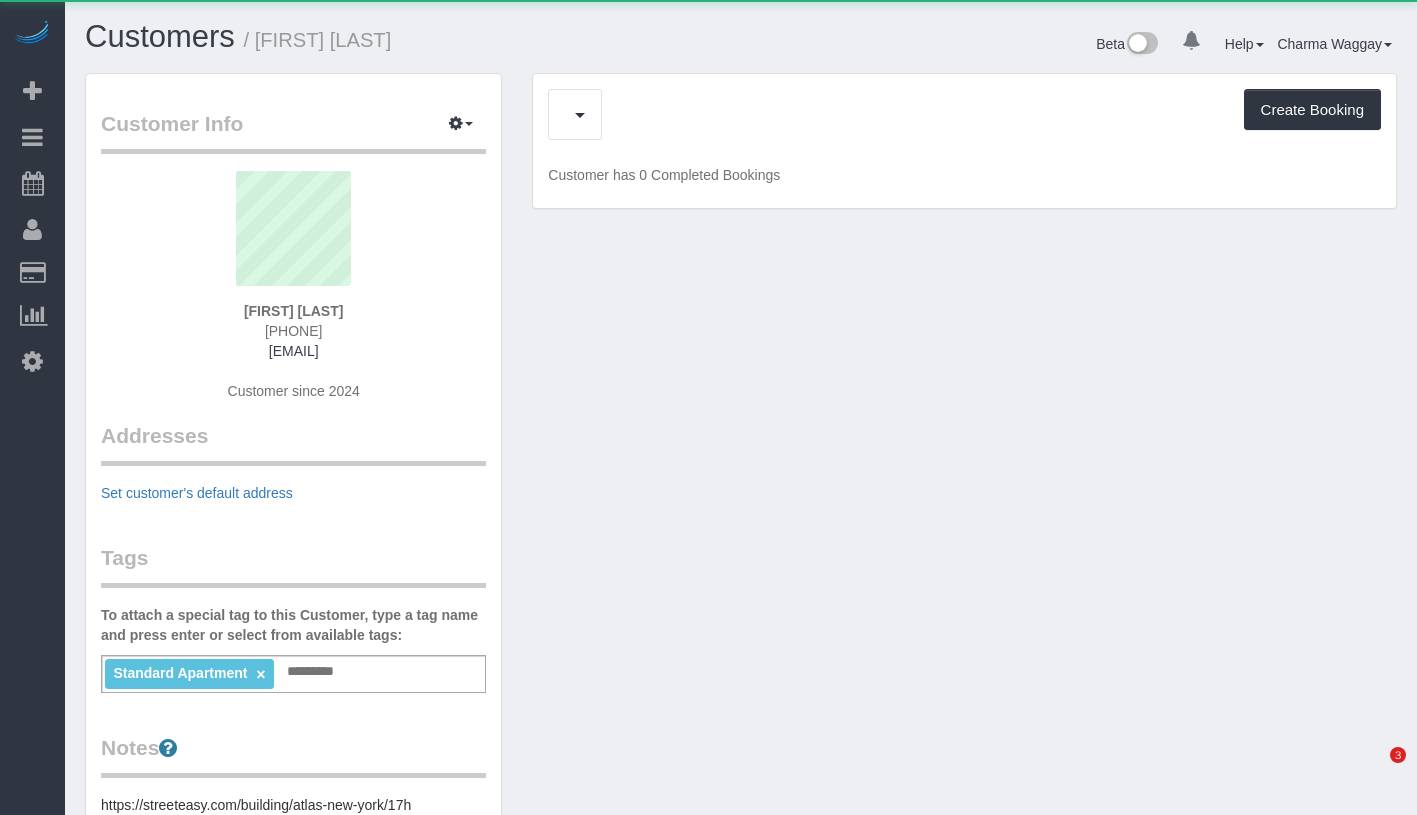 scroll, scrollTop: 0, scrollLeft: 0, axis: both 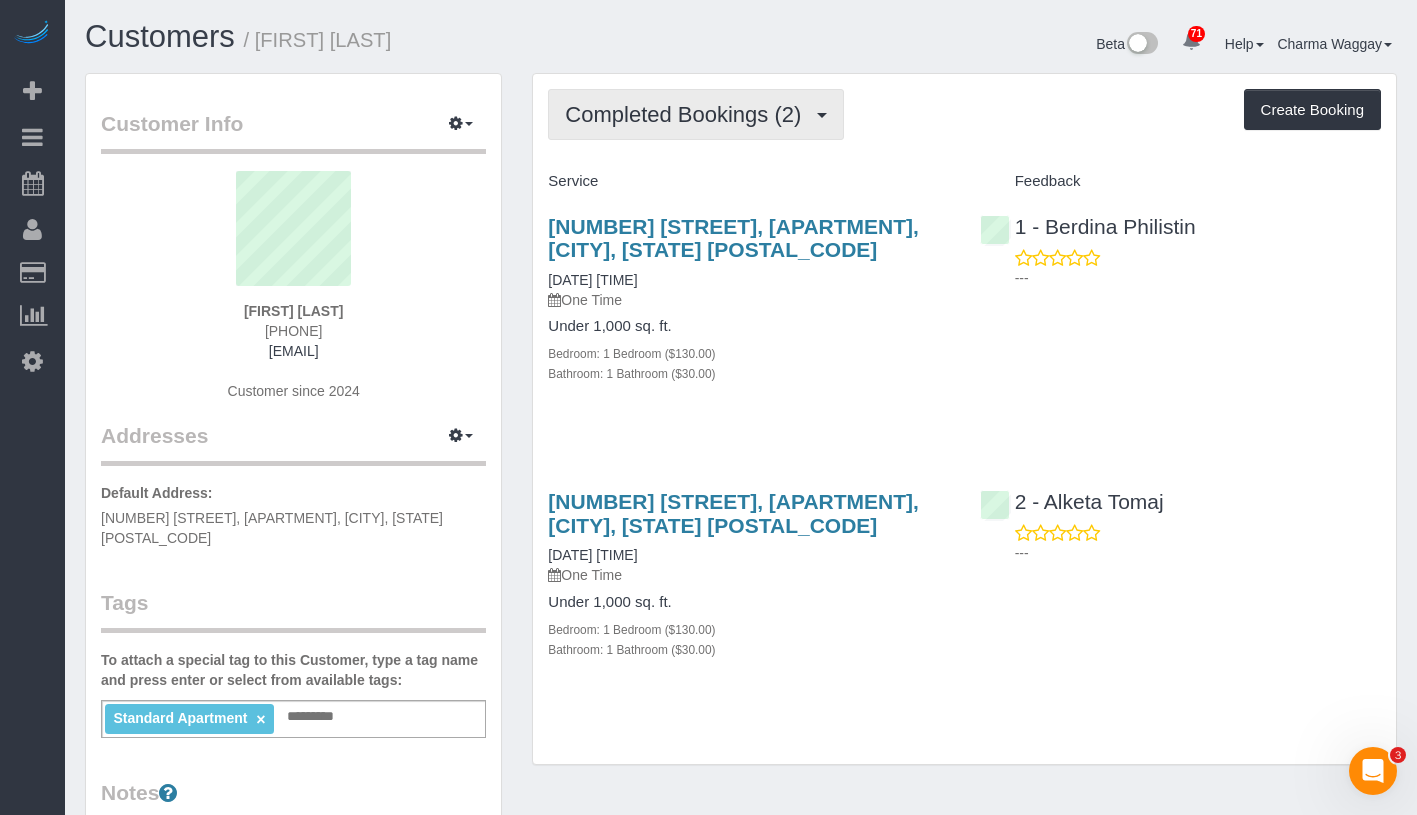 click on "Completed Bookings (2)" at bounding box center [688, 114] 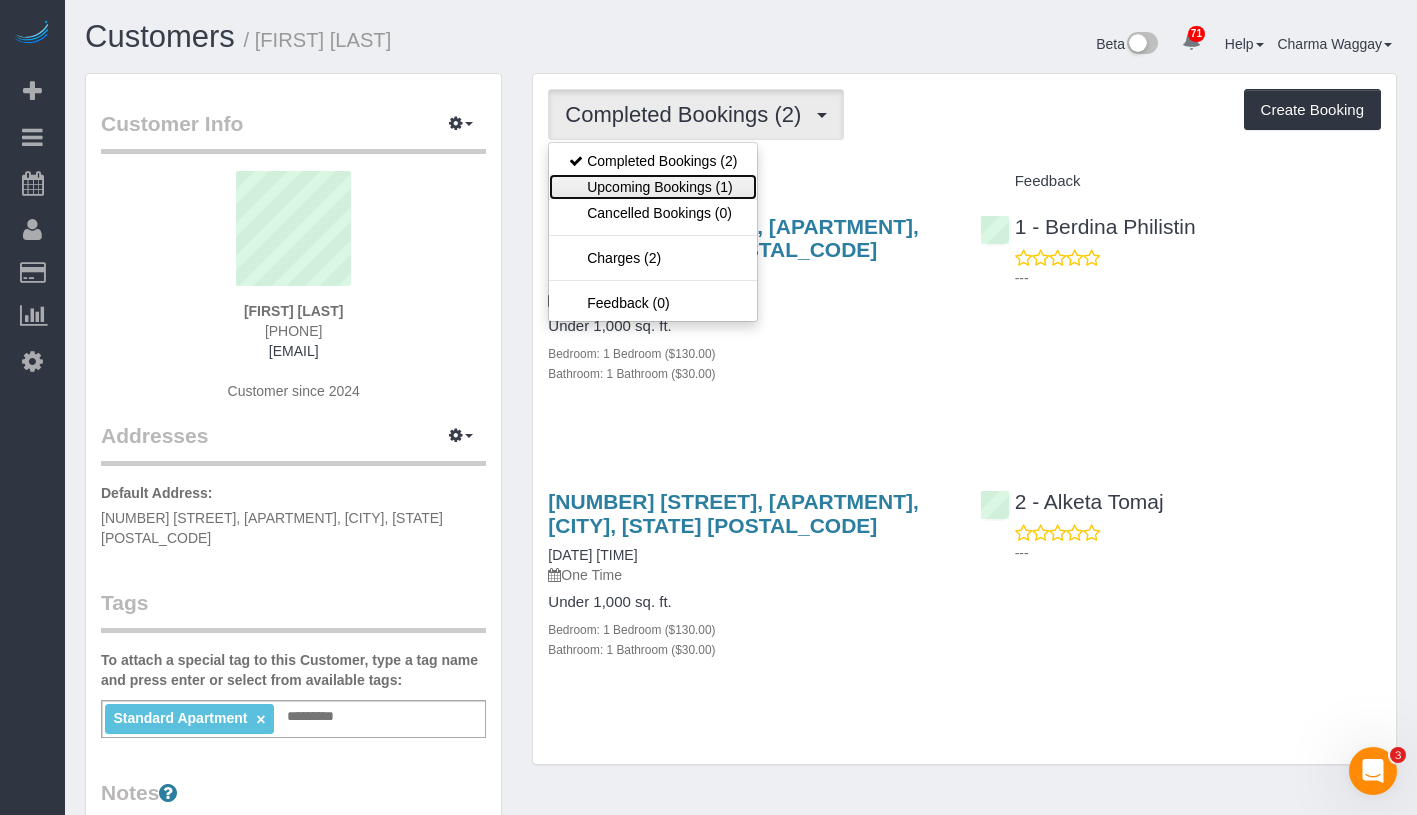 click on "Upcoming Bookings (1)" at bounding box center (653, 187) 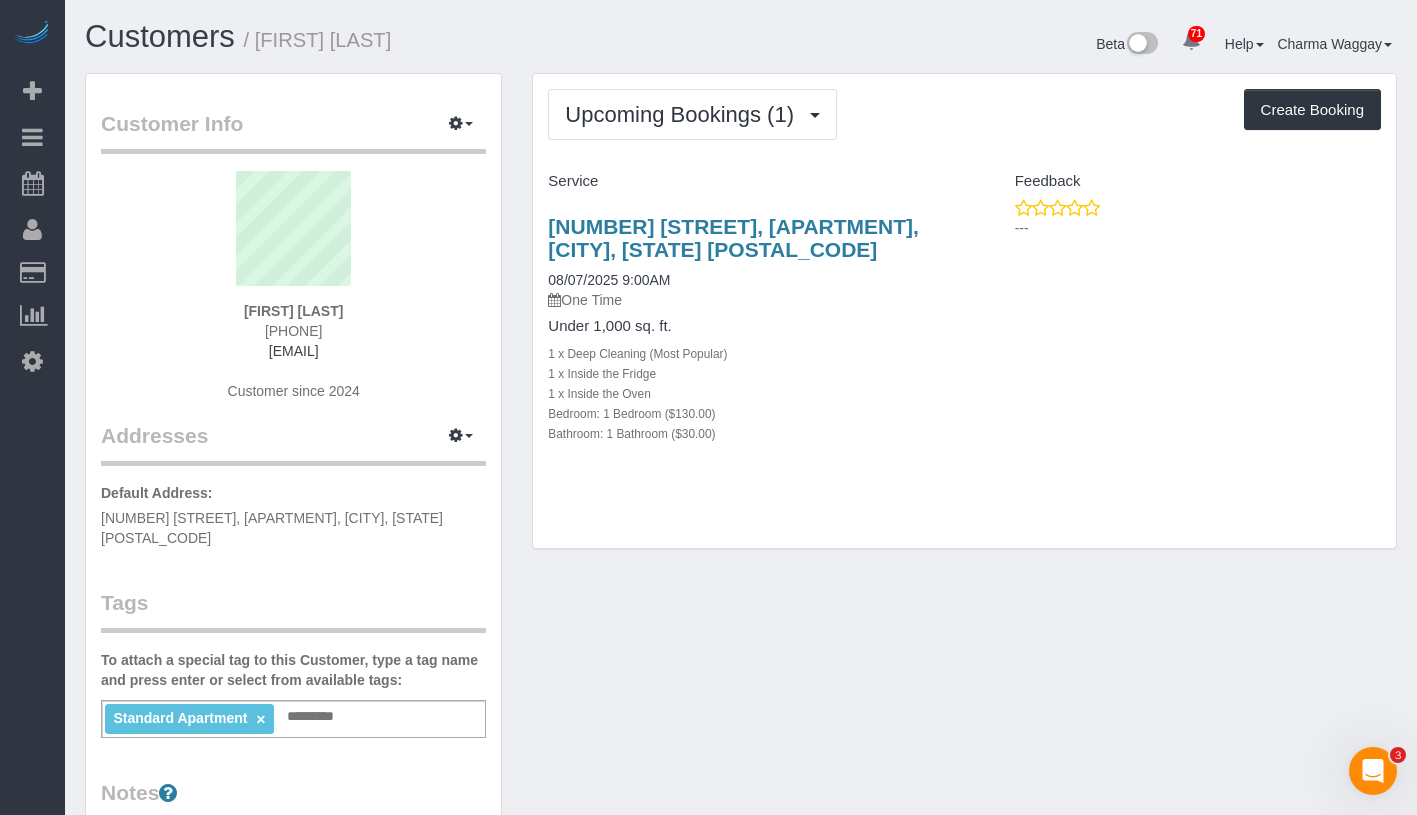 drag, startPoint x: 201, startPoint y: 313, endPoint x: 356, endPoint y: 310, distance: 155.02902 